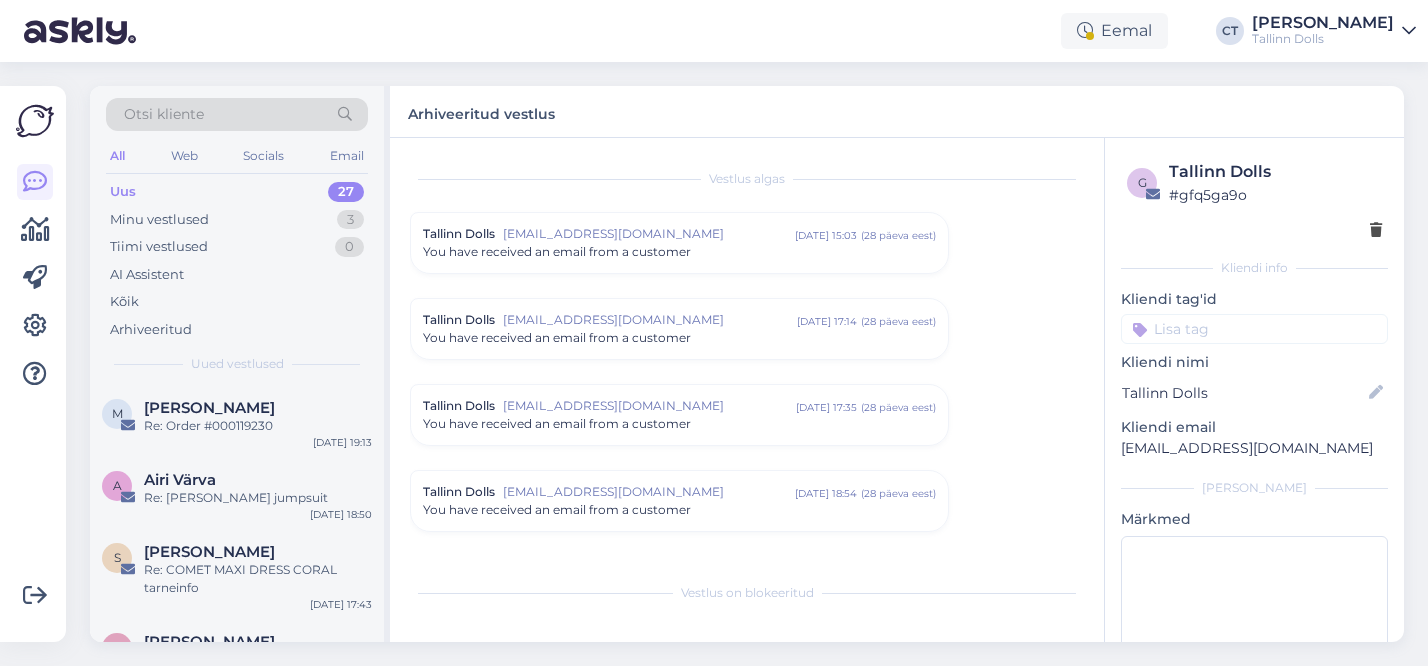 scroll, scrollTop: 0, scrollLeft: 0, axis: both 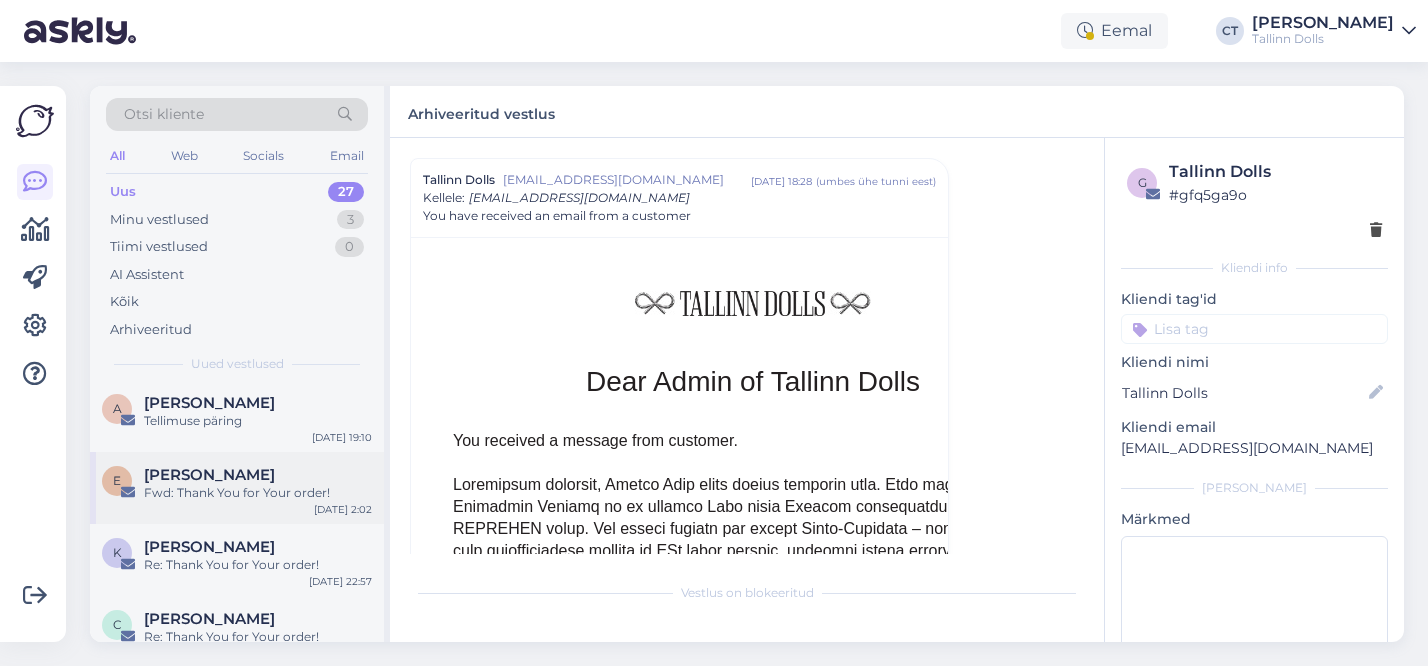 click on "Fwd: Thank You for Your order!" at bounding box center [258, 493] 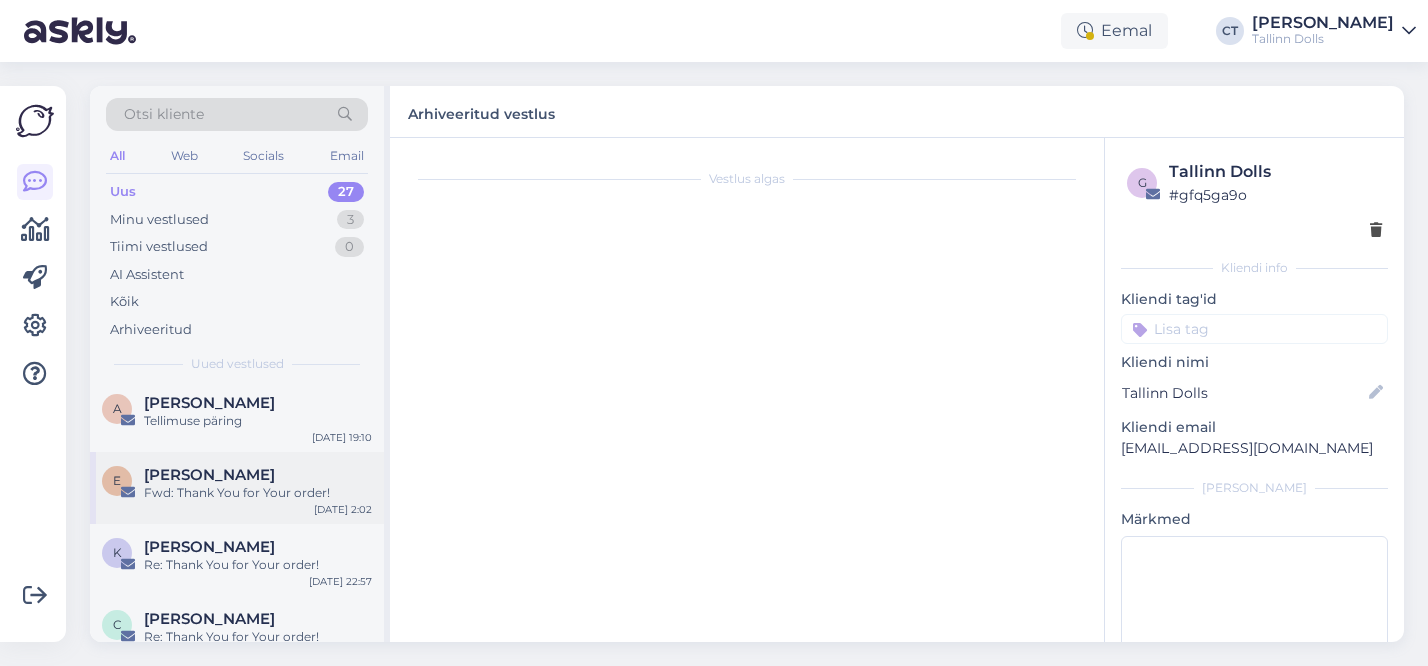scroll, scrollTop: 146, scrollLeft: 0, axis: vertical 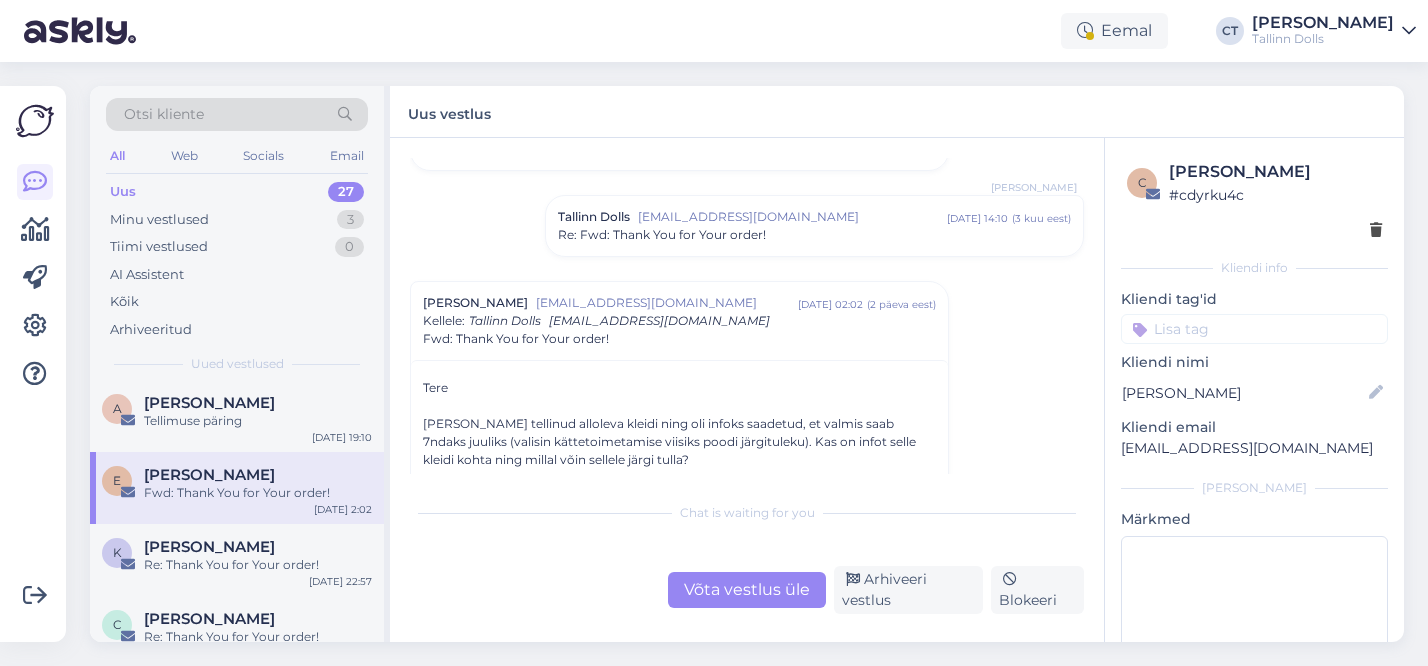 click on "Võta vestlus üle" at bounding box center [747, 590] 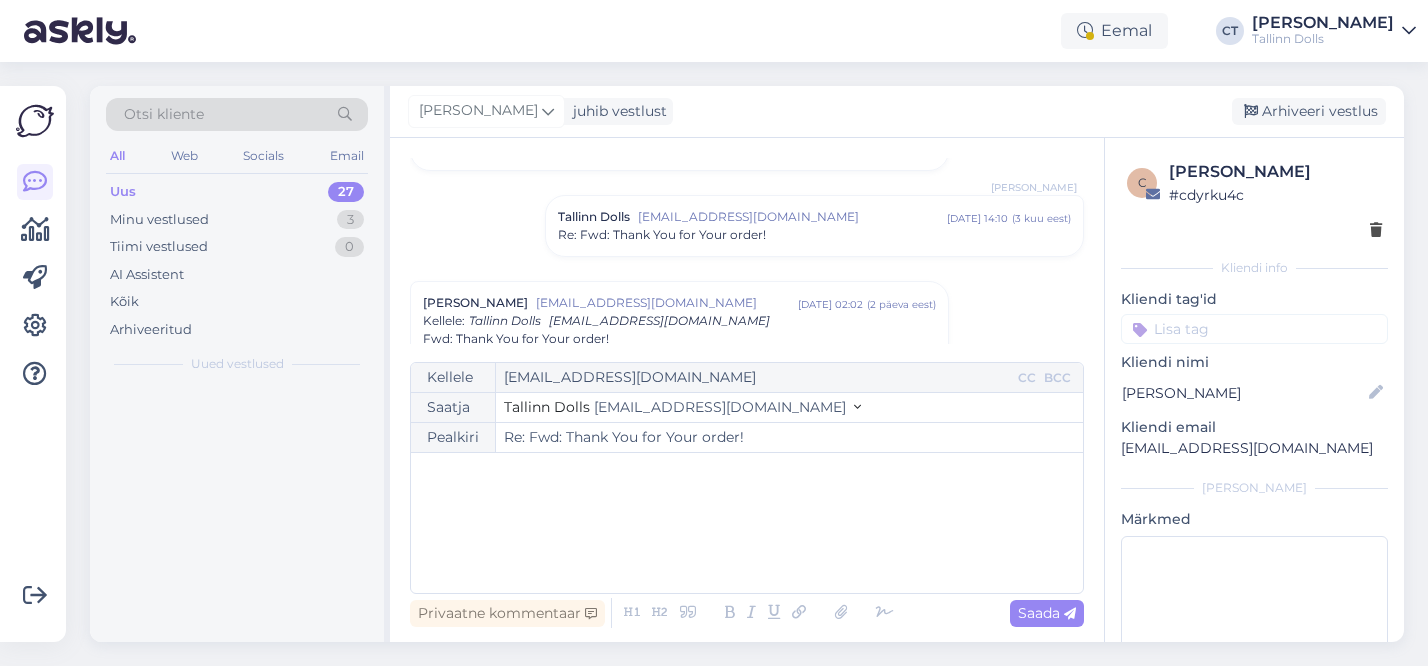 scroll, scrollTop: 269, scrollLeft: 0, axis: vertical 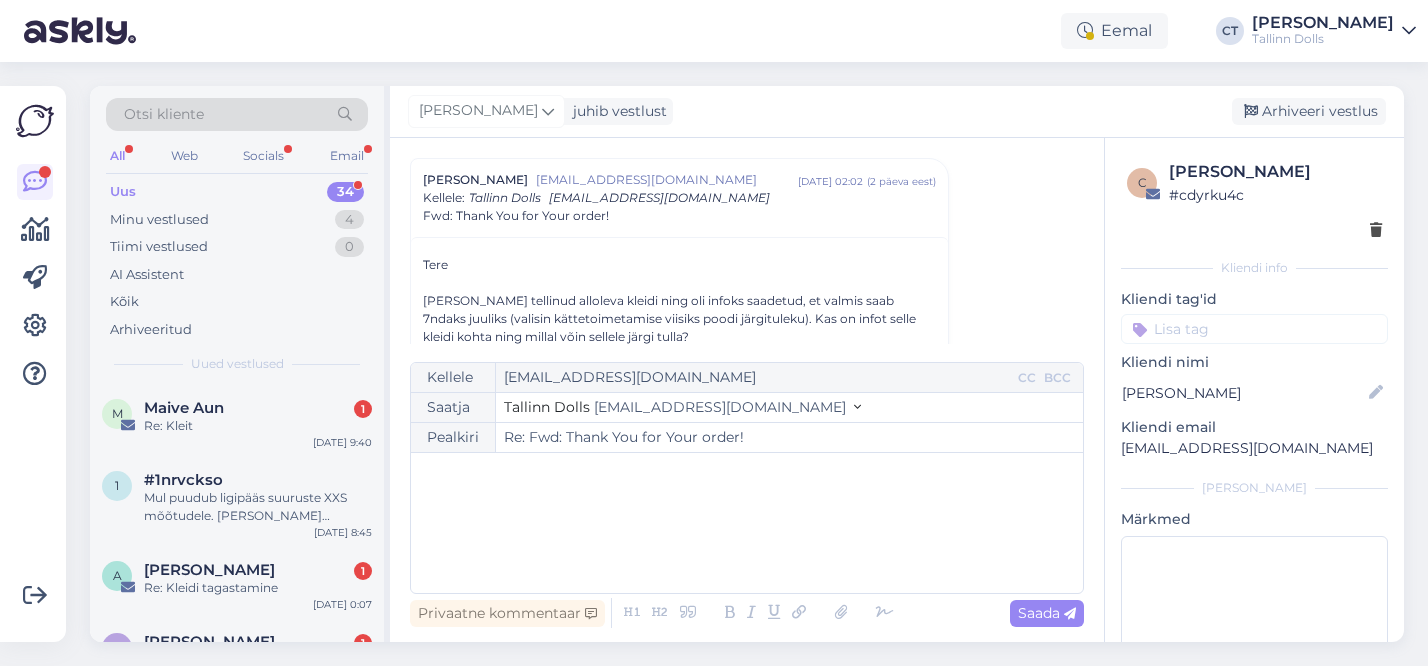 click on "﻿" at bounding box center (747, 523) 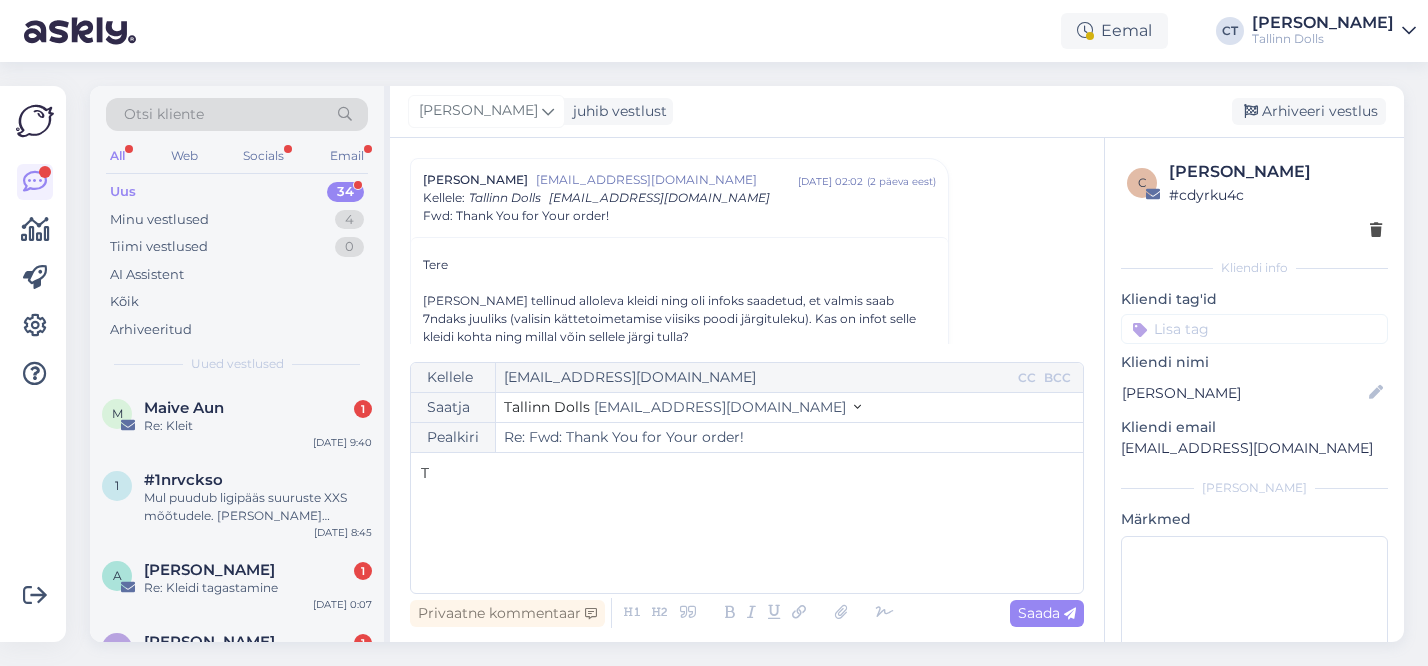 type 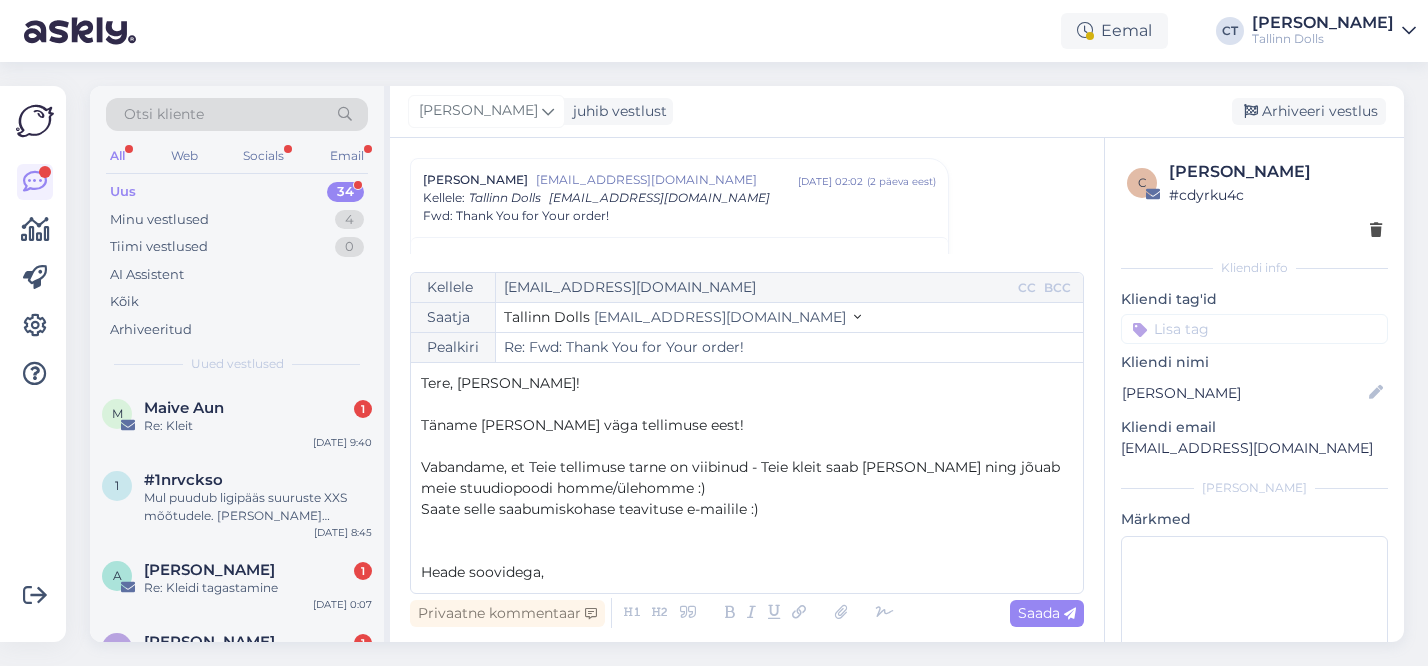 scroll, scrollTop: 11, scrollLeft: 0, axis: vertical 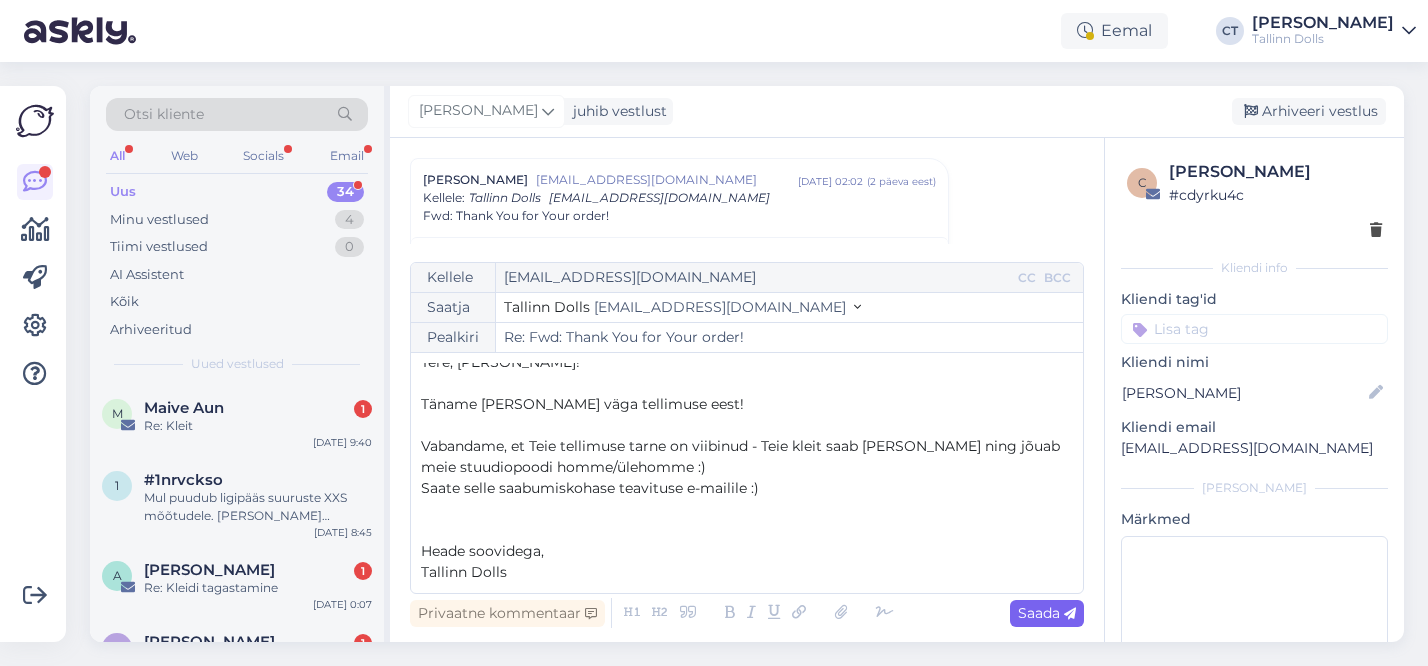 click on "Saada" at bounding box center [1047, 613] 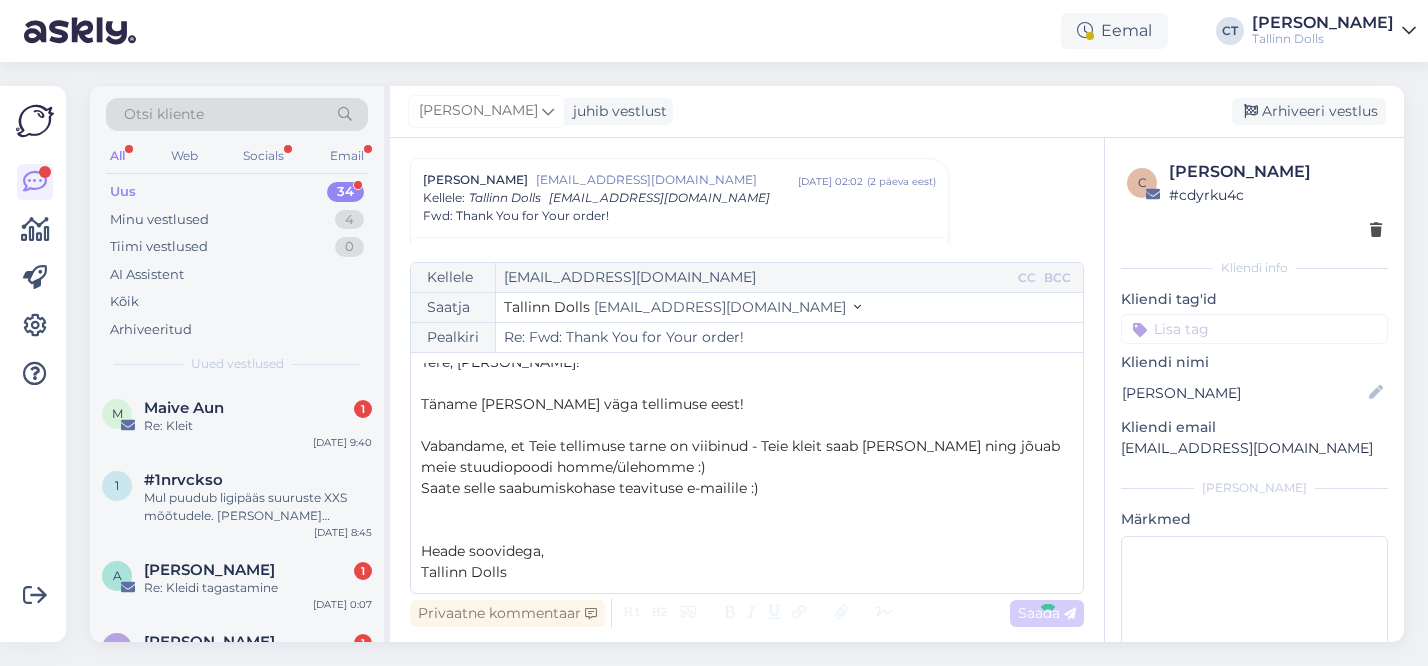 type on "Re: Re: Fwd: Thank You for Your order!" 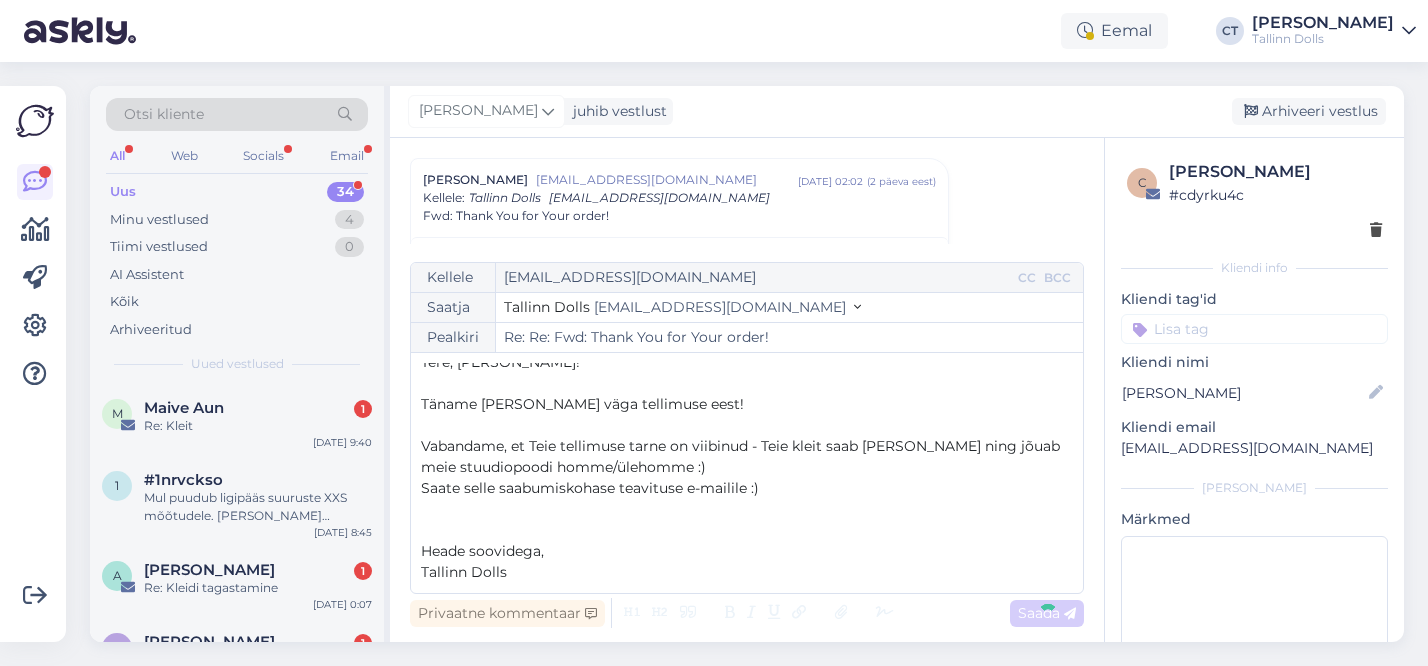 scroll, scrollTop: 1709, scrollLeft: 0, axis: vertical 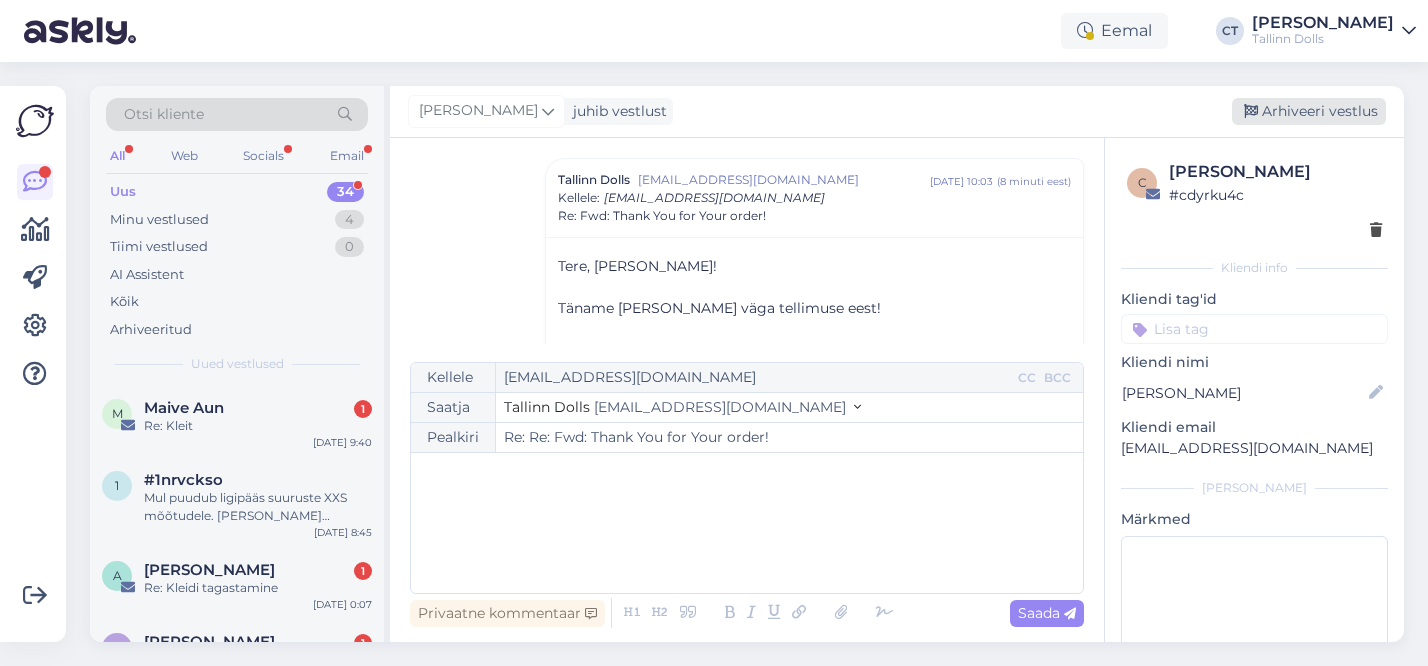 click on "Arhiveeri vestlus" at bounding box center [1309, 111] 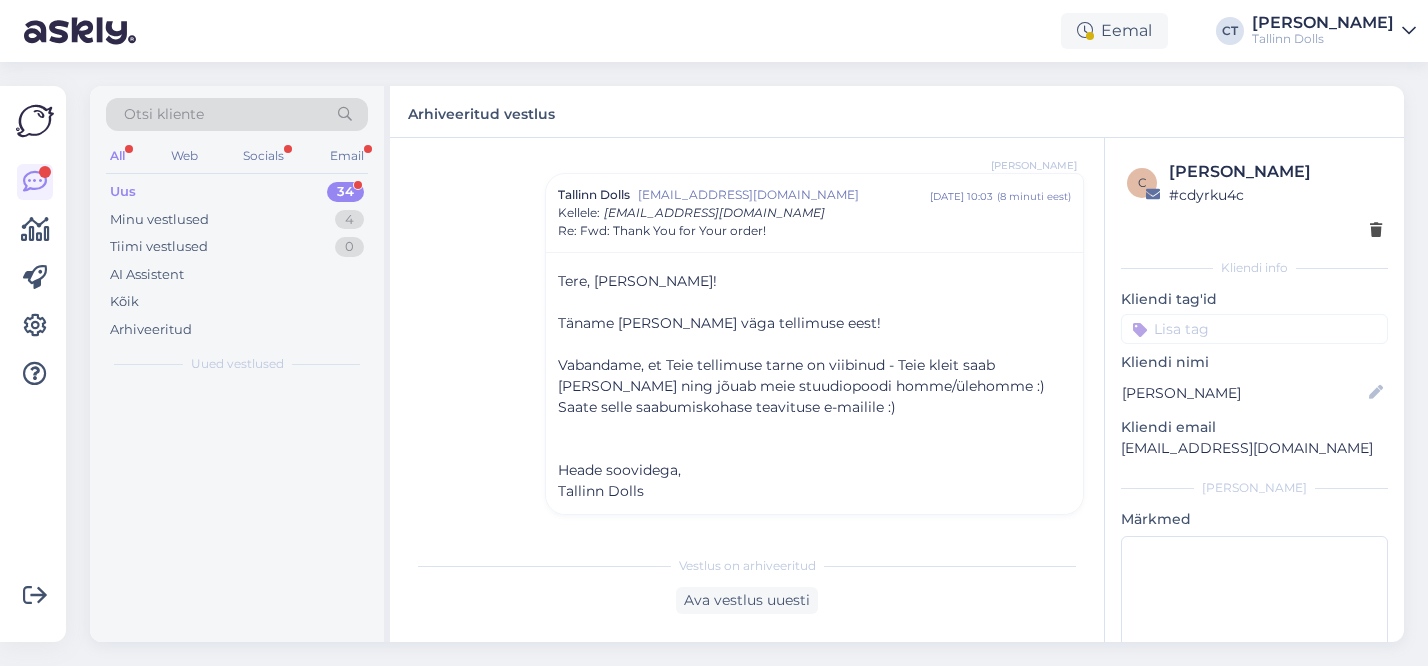 scroll, scrollTop: 1694, scrollLeft: 0, axis: vertical 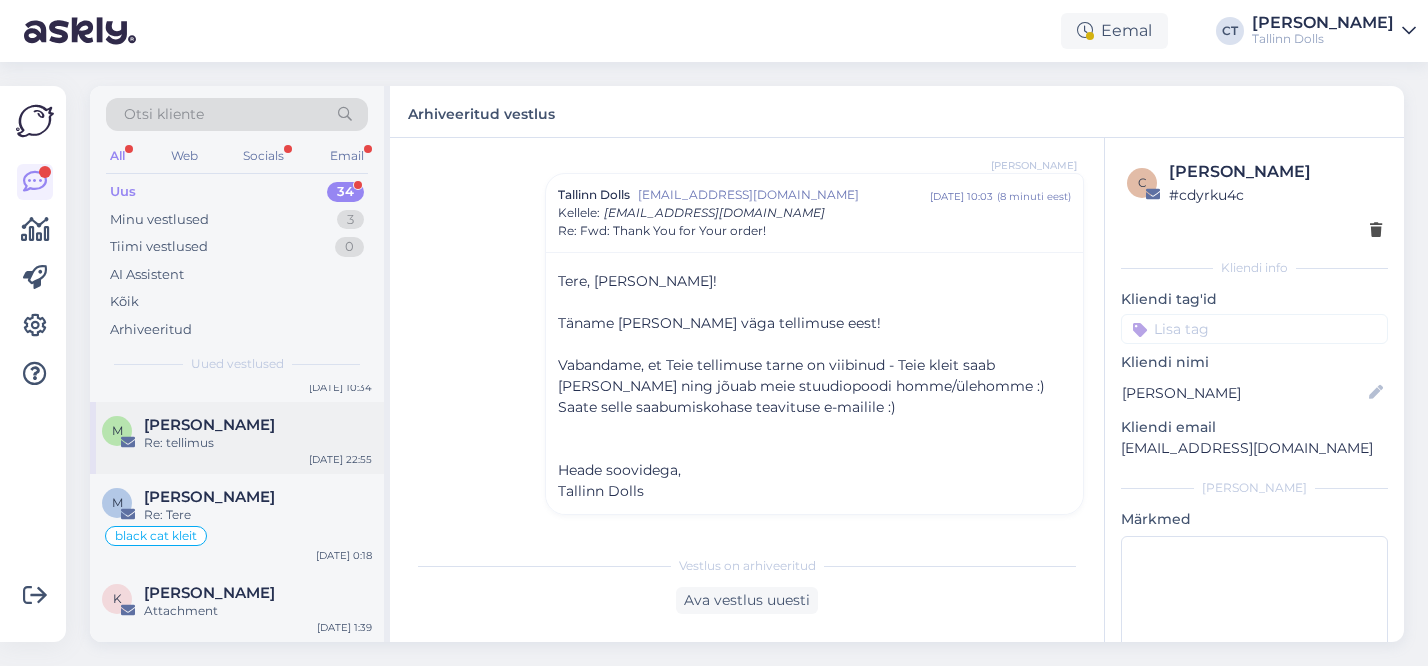 click on "Re: tellimus" at bounding box center [258, 443] 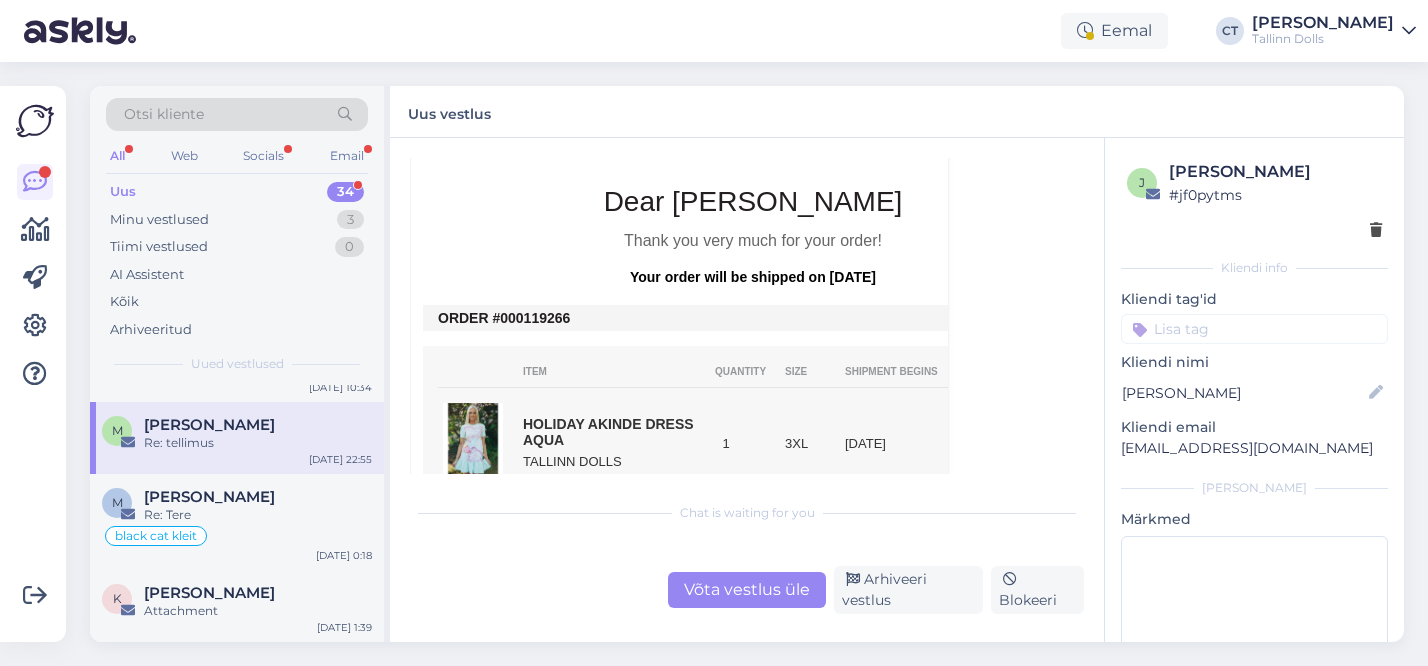 scroll, scrollTop: 558, scrollLeft: 0, axis: vertical 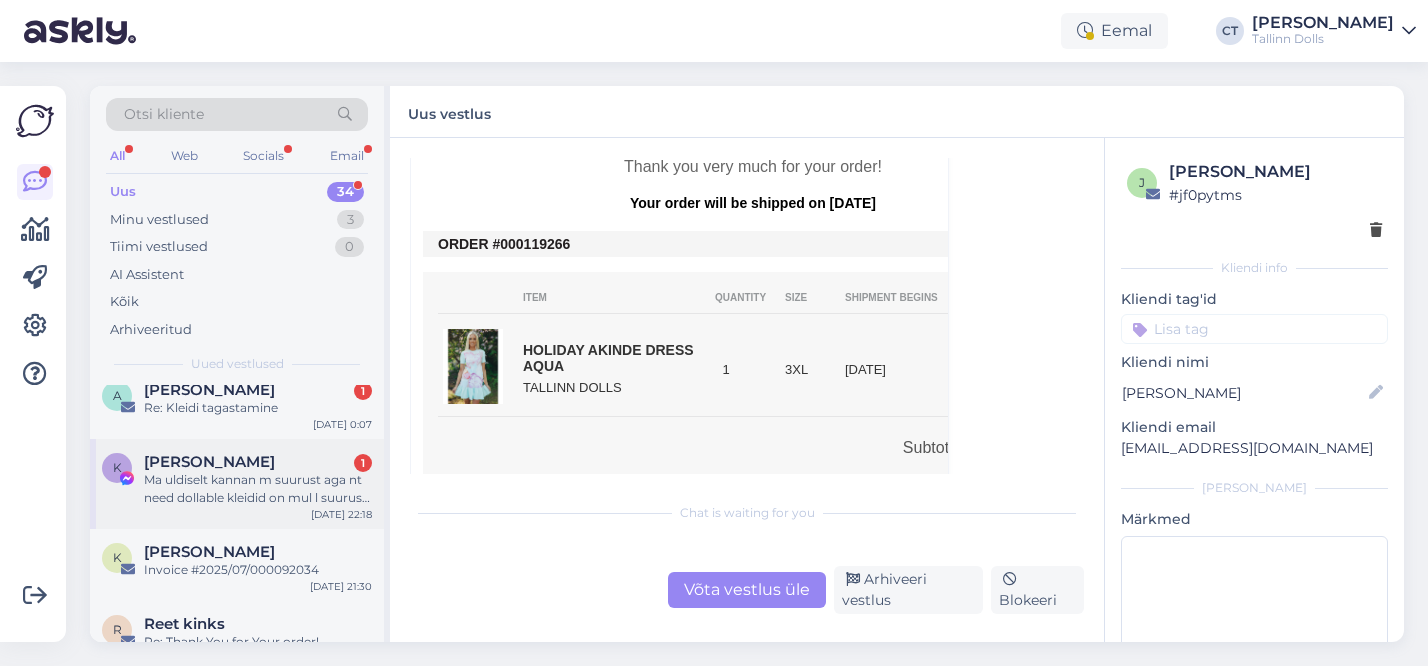 click on "Ma uldiselt kannan m suurust aga nt need dollable kleidid on mul l suurus käte  ja rinnaümbermoodu pärast" at bounding box center (258, 489) 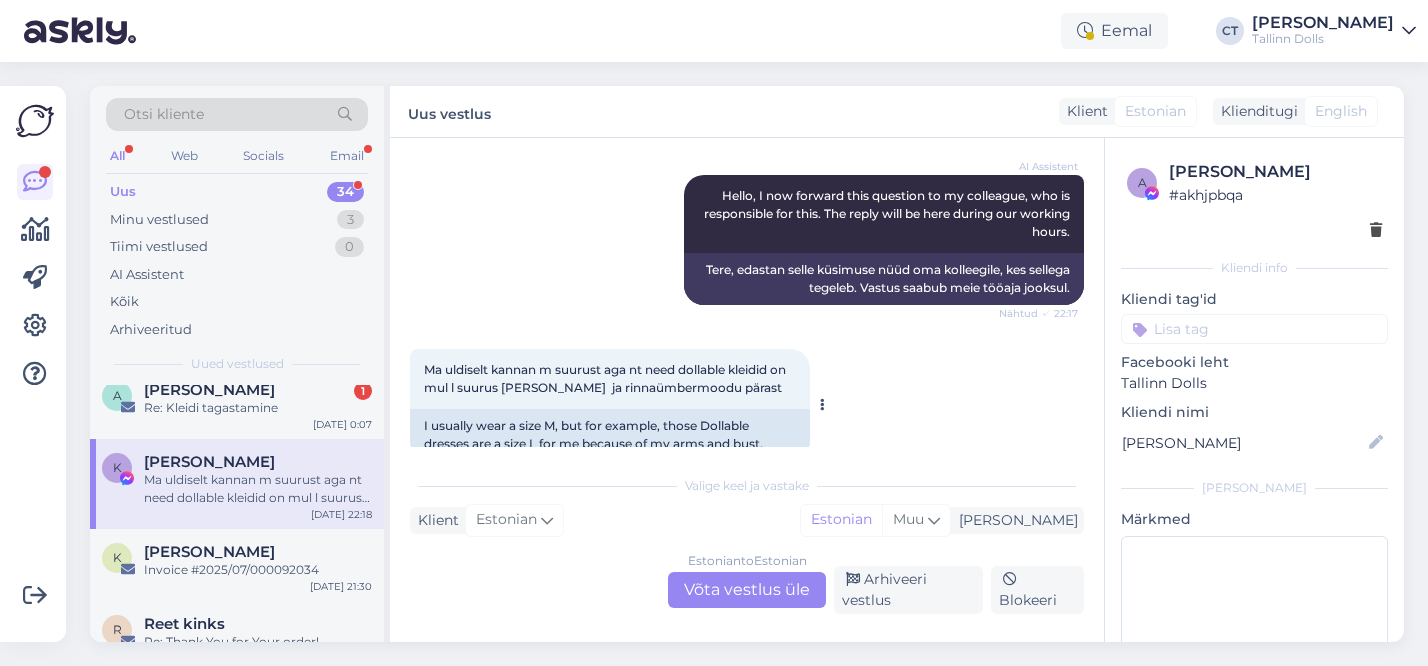 scroll, scrollTop: 2941, scrollLeft: 0, axis: vertical 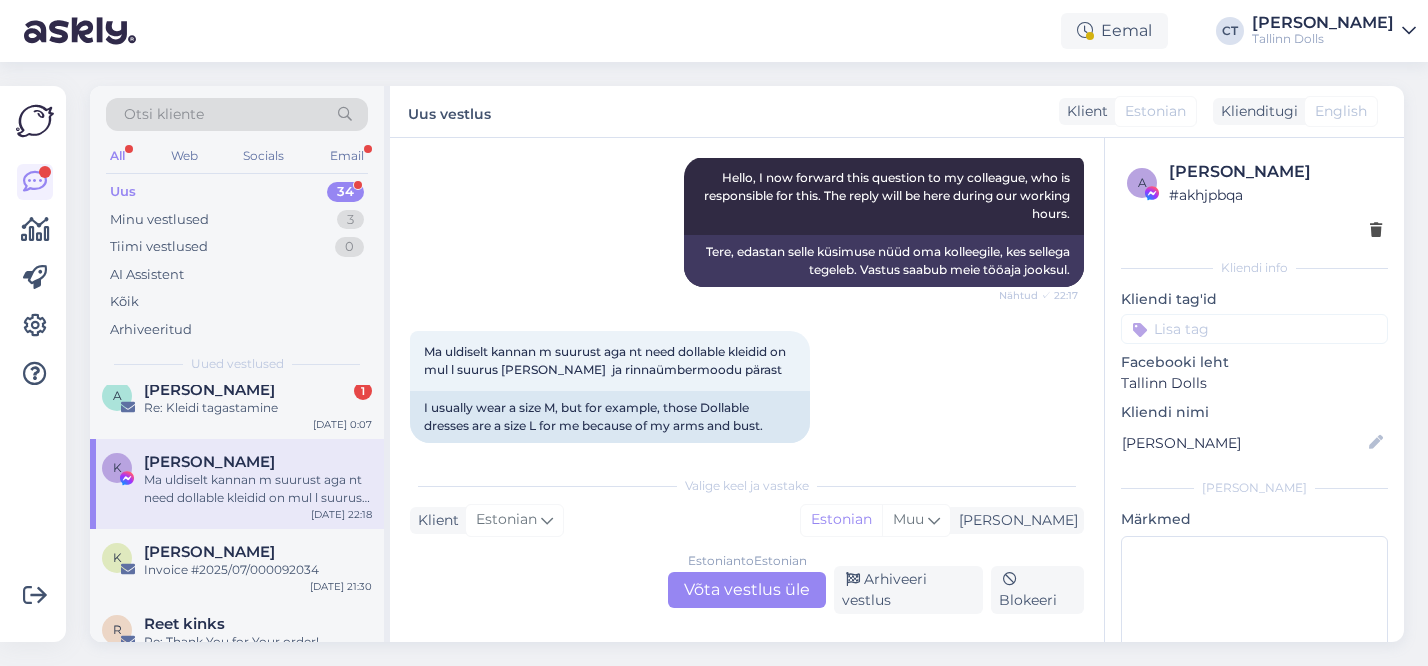 click on "Estonian  to  Estonian Võta vestlus üle" at bounding box center (747, 590) 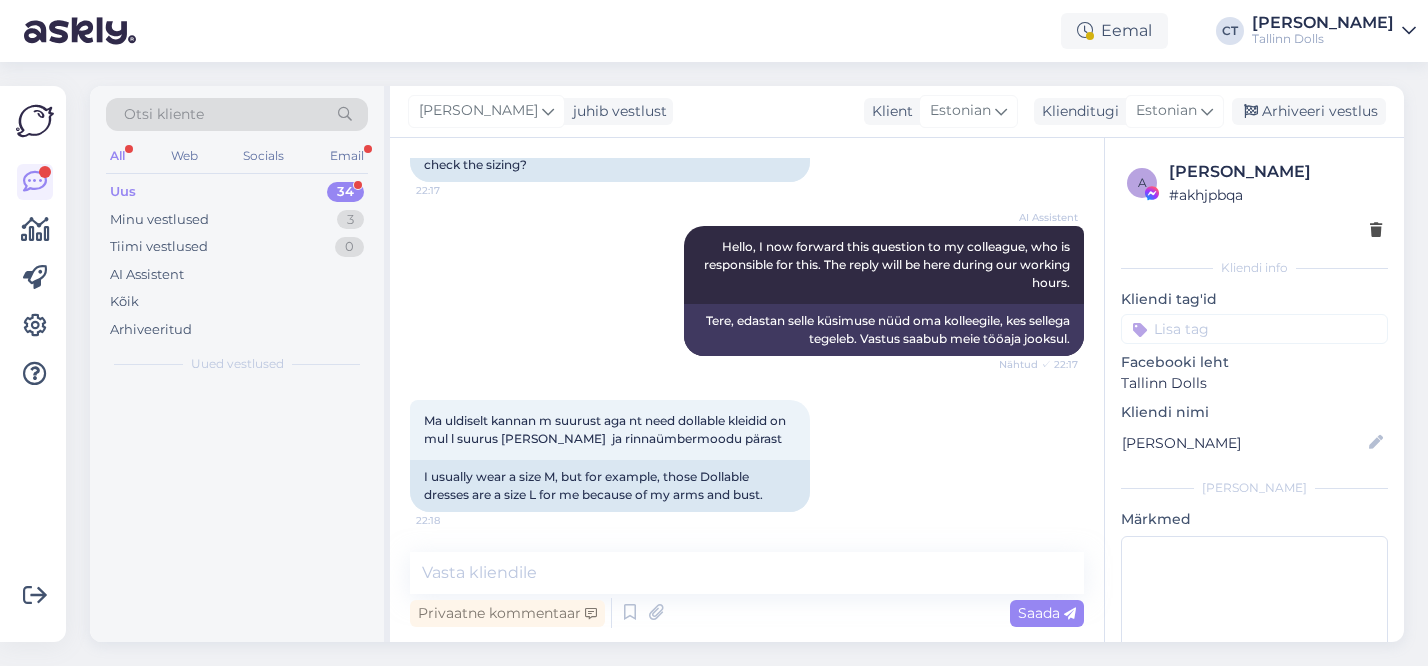 scroll, scrollTop: 2854, scrollLeft: 0, axis: vertical 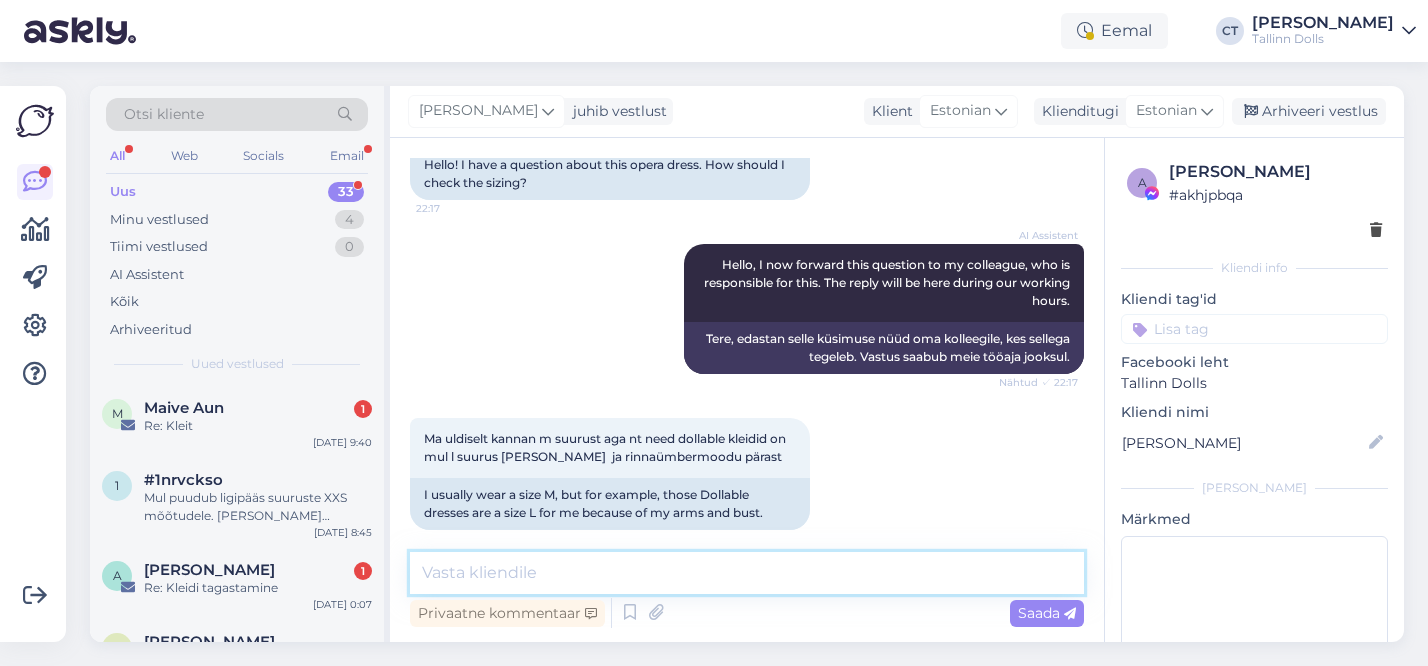 click at bounding box center [747, 573] 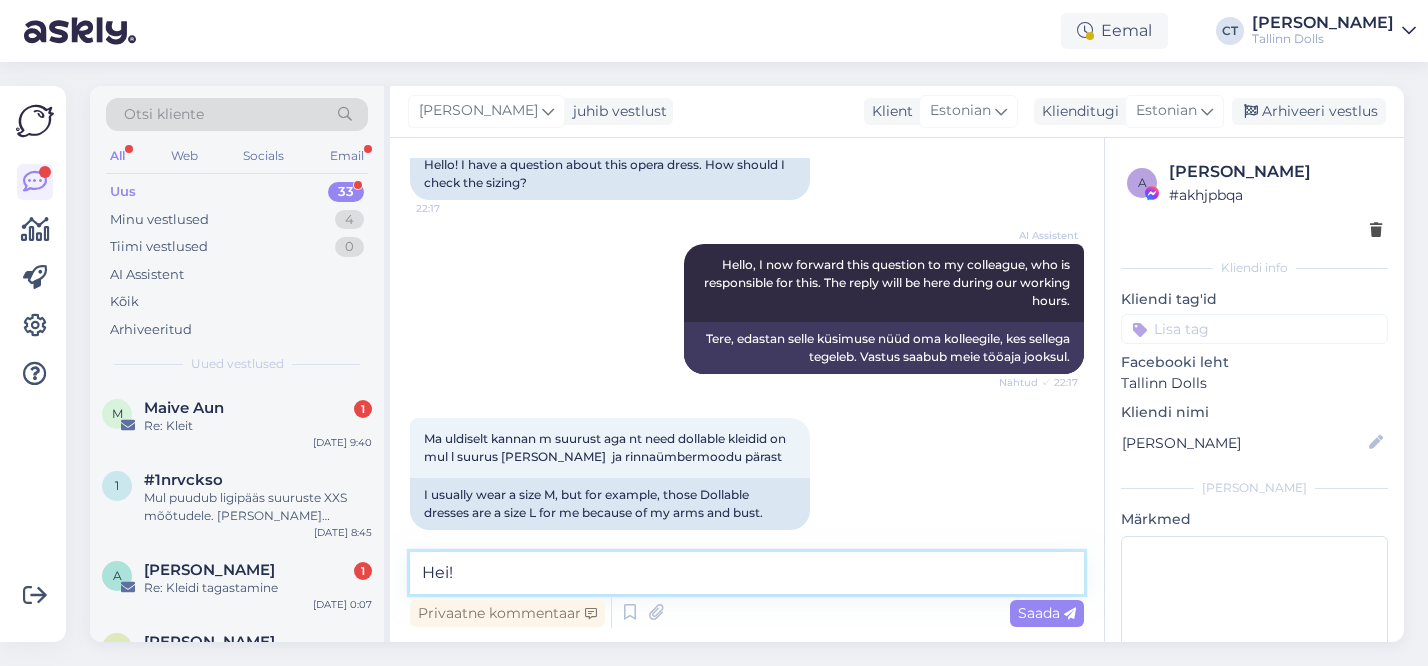 scroll, scrollTop: 2878, scrollLeft: 0, axis: vertical 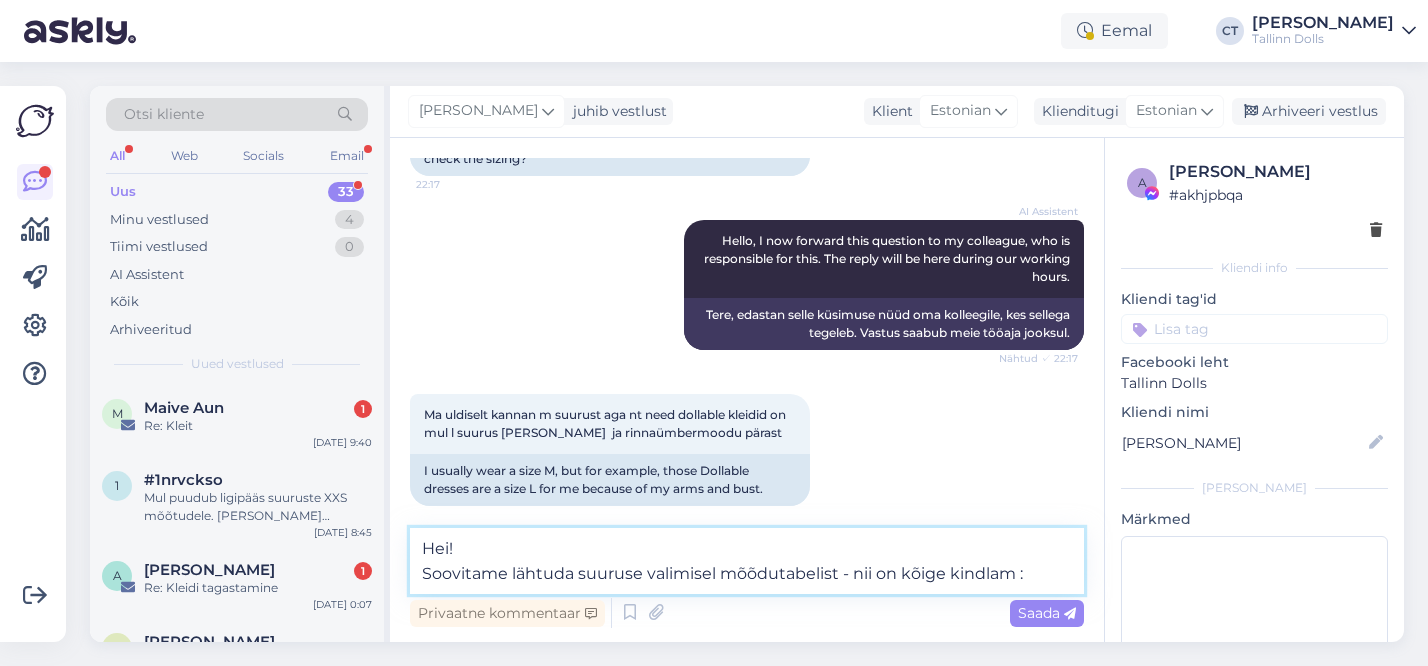 type on "Hei!
Soovitame lähtuda suuruse valimisel mõõdutabelist - nii on kõige kindlam :)" 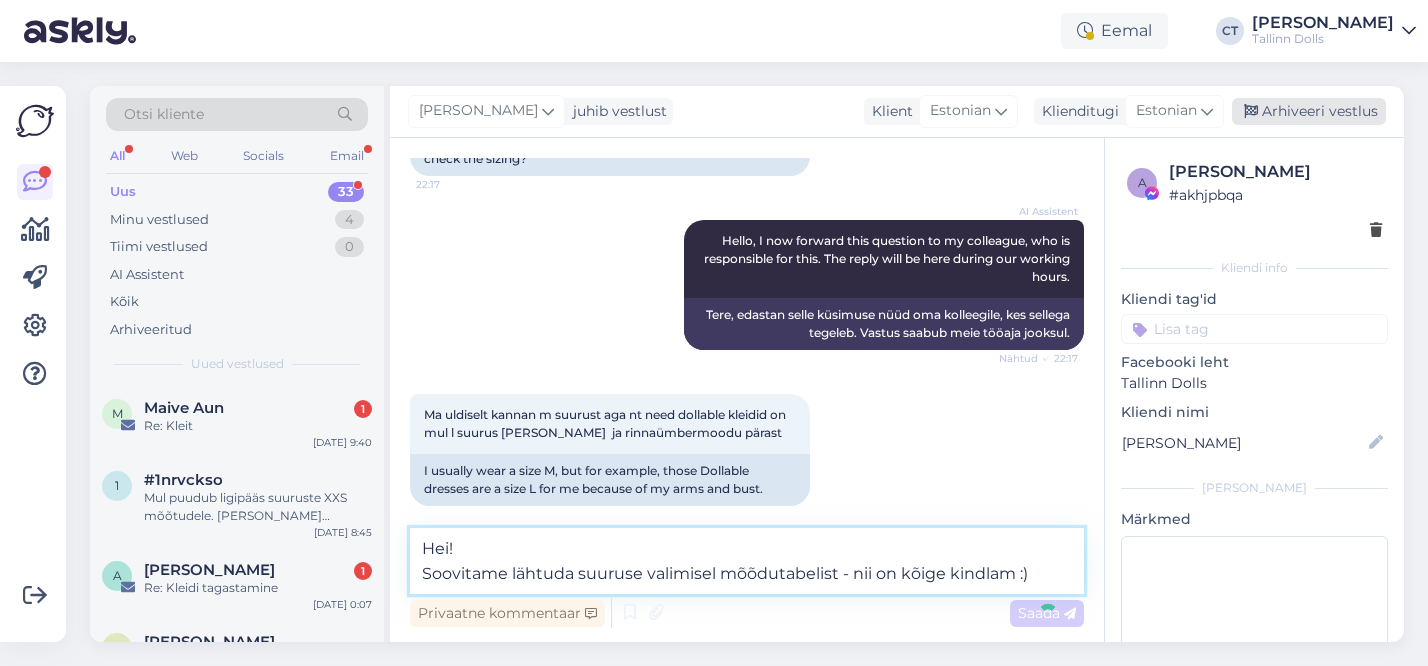 type 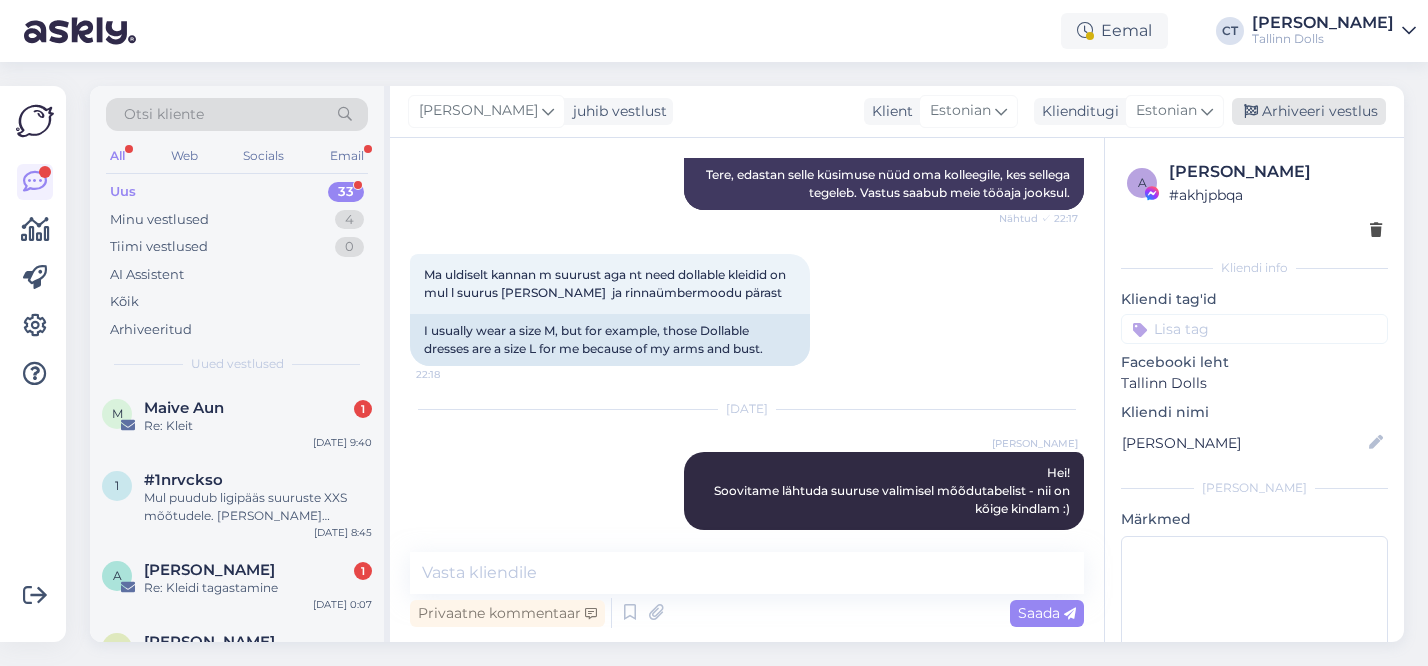 click on "Arhiveeri vestlus" at bounding box center (1309, 111) 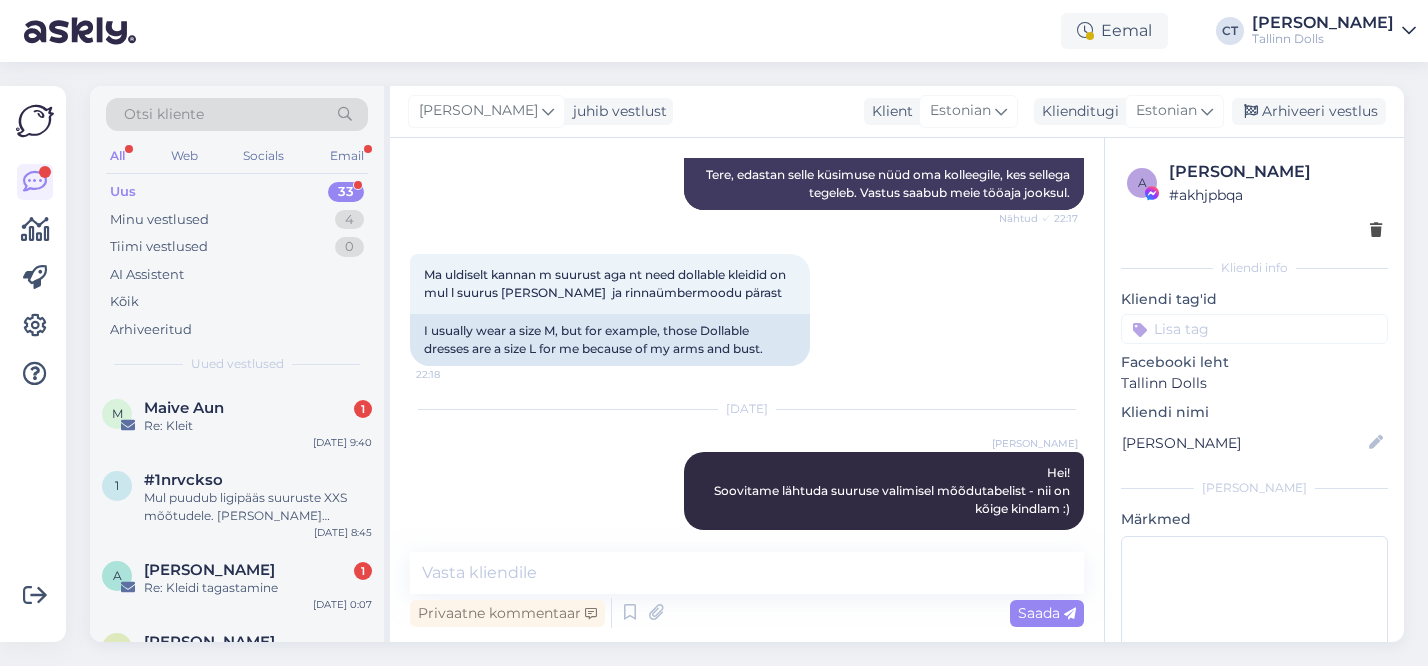scroll, scrollTop: 3025, scrollLeft: 0, axis: vertical 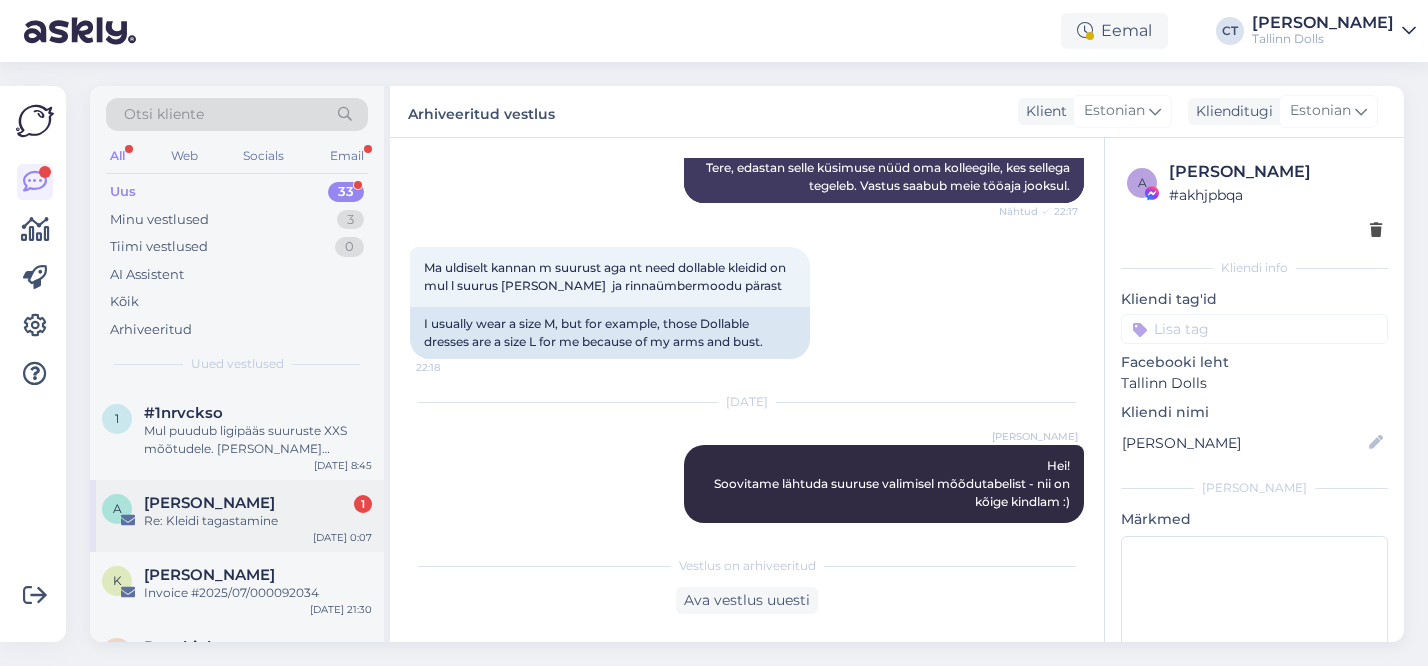 click on "Re: Kleidi tagastamine" at bounding box center (258, 521) 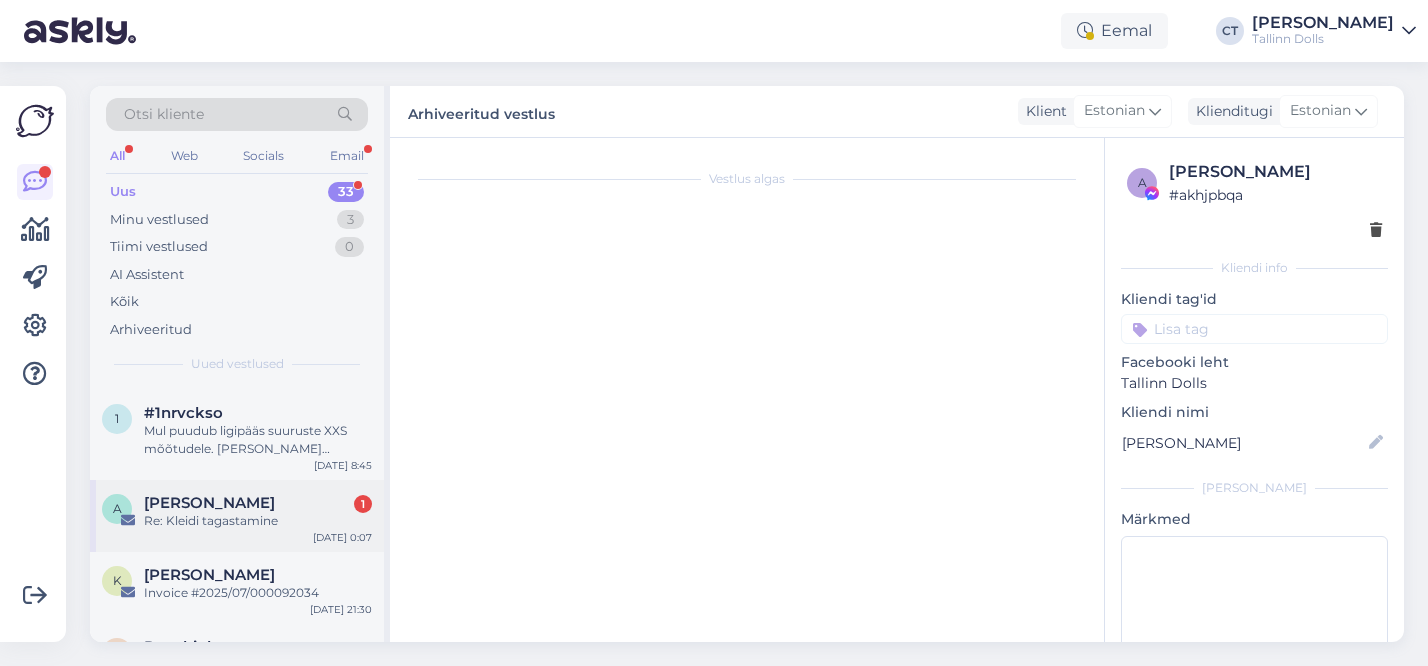 scroll, scrollTop: 54, scrollLeft: 0, axis: vertical 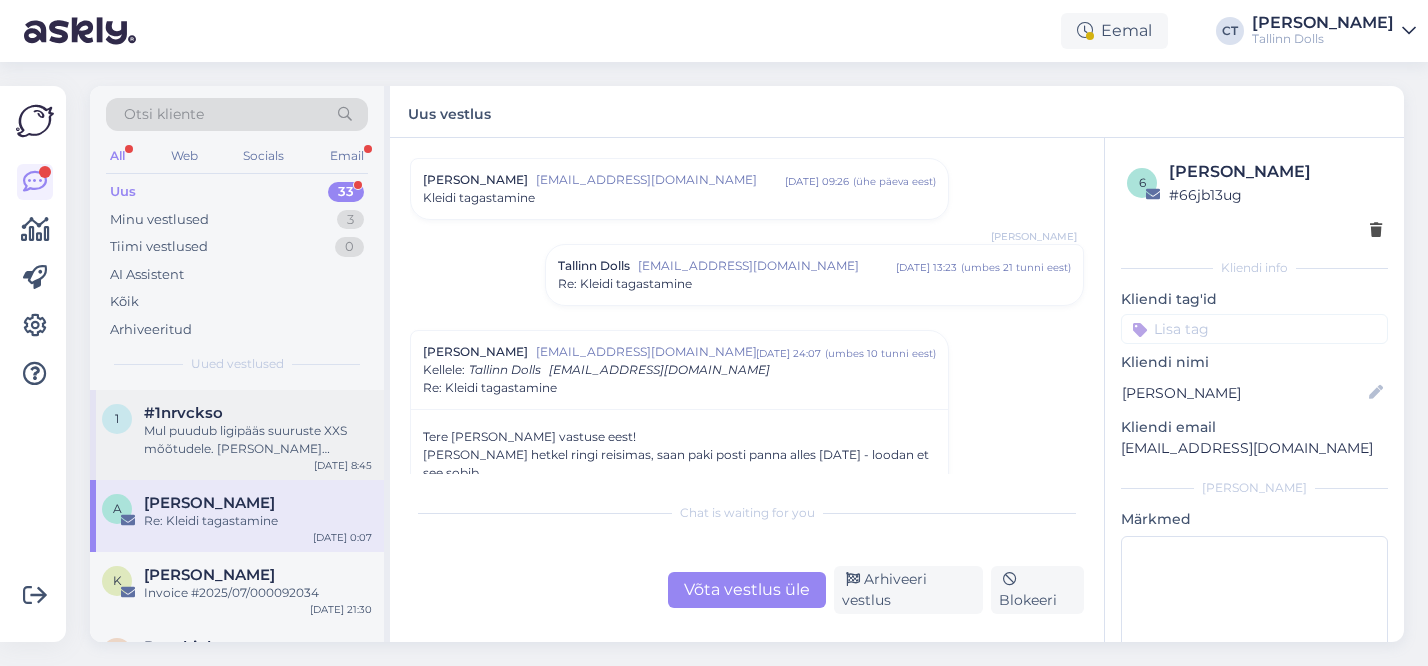 click on "Mul puudub ligipääs suuruste XXS mõõtudele. [PERSON_NAME] [PERSON_NAME] päringu edasi kolleegile, kes saab teid selles osas aidata." at bounding box center (258, 440) 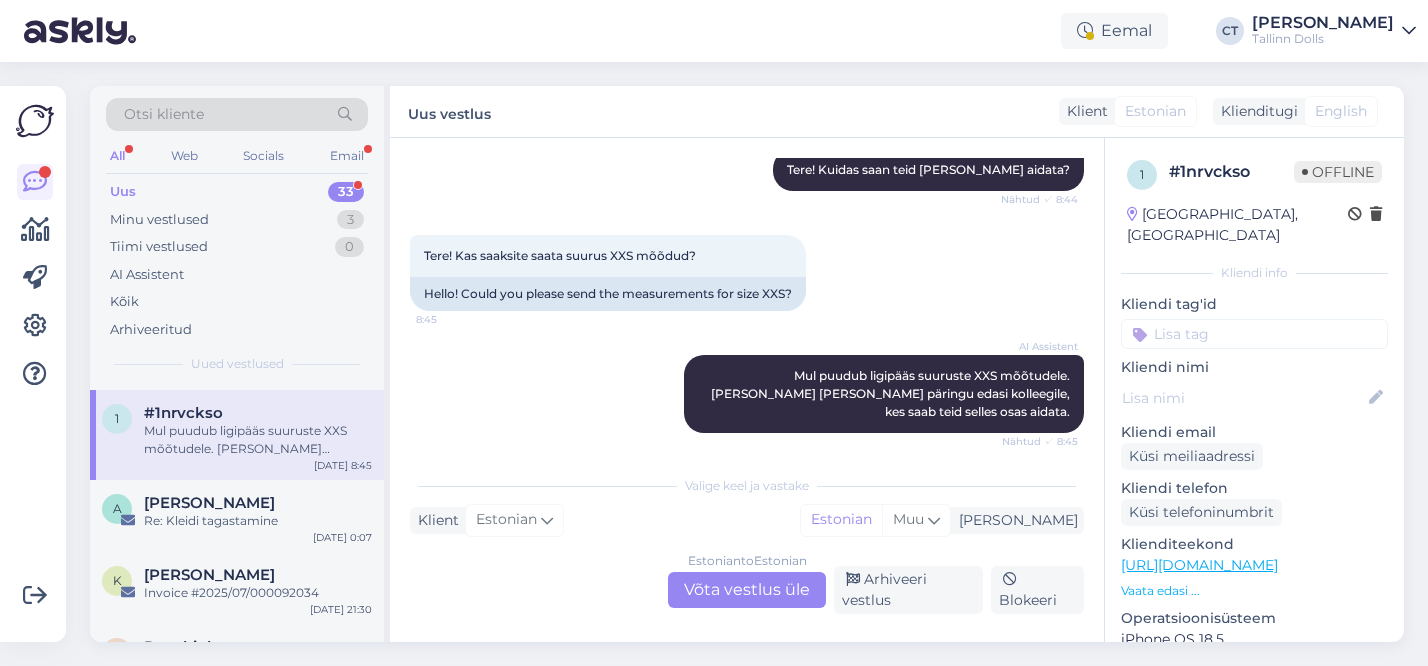 scroll, scrollTop: 243, scrollLeft: 0, axis: vertical 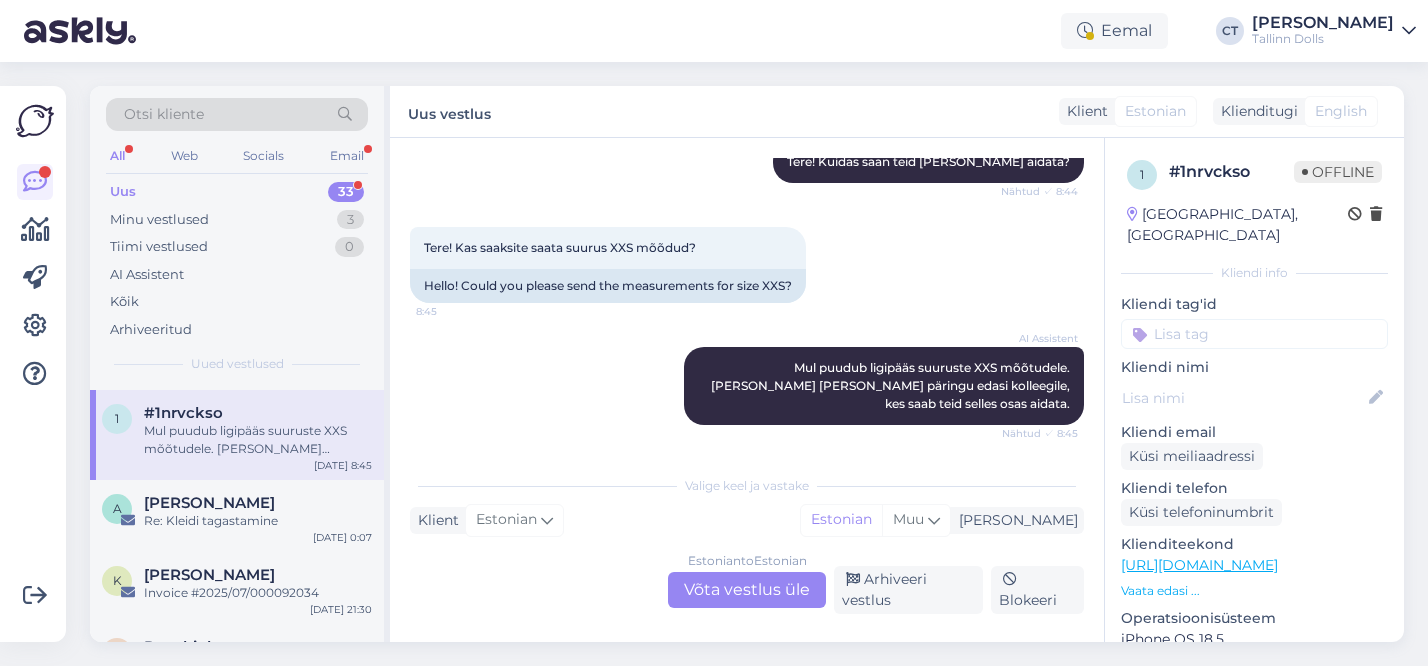 click on "Estonian  to  Estonian Võta vestlus üle" at bounding box center [747, 590] 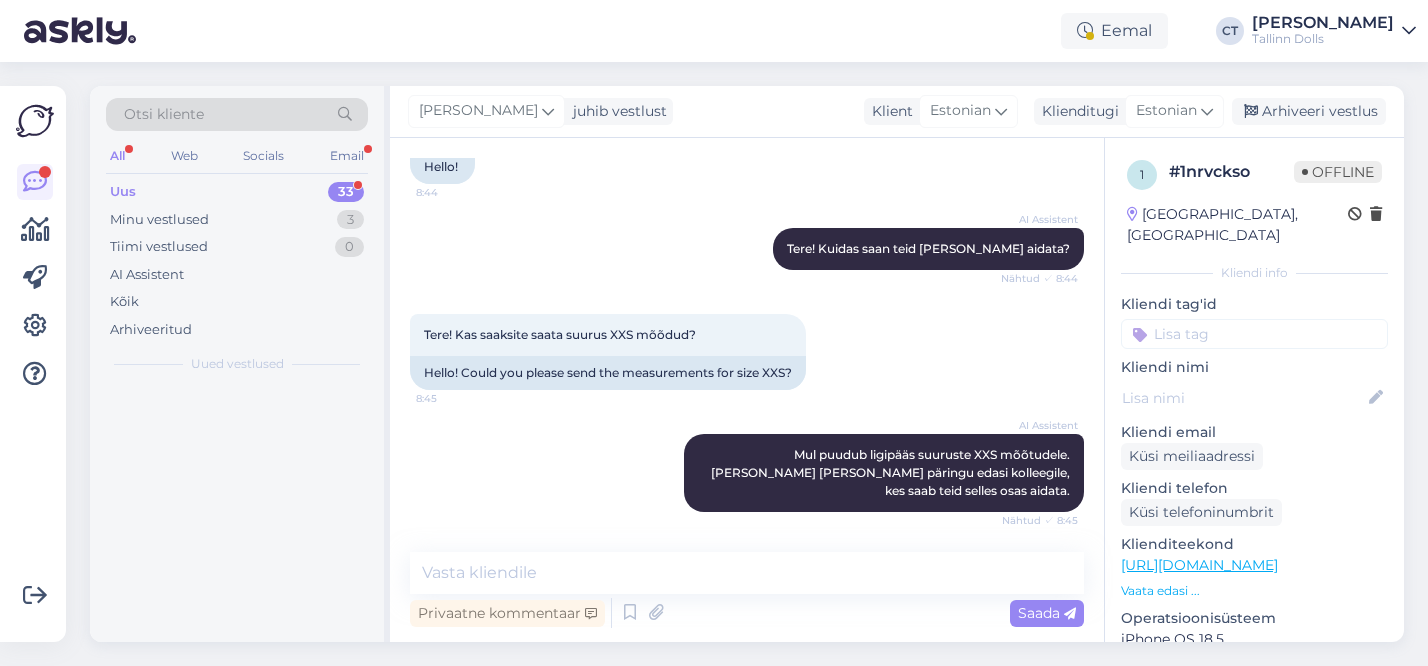 scroll, scrollTop: 156, scrollLeft: 0, axis: vertical 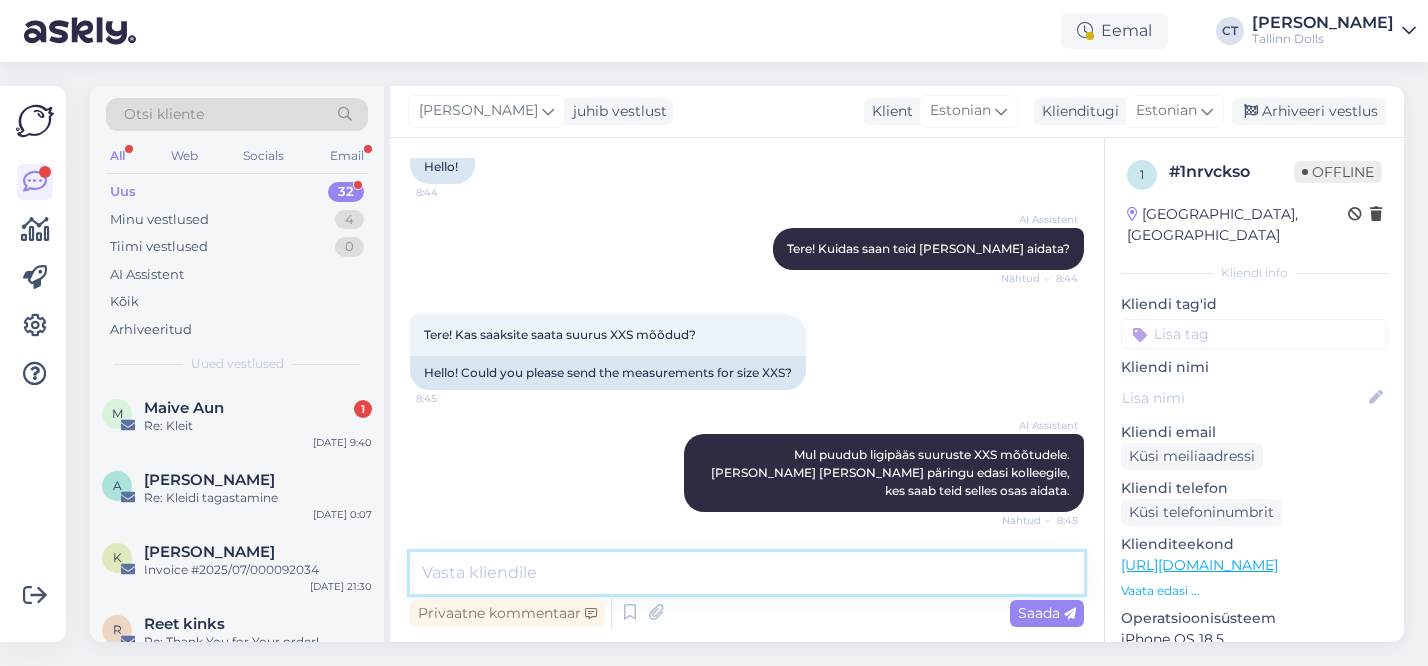 click at bounding box center (747, 573) 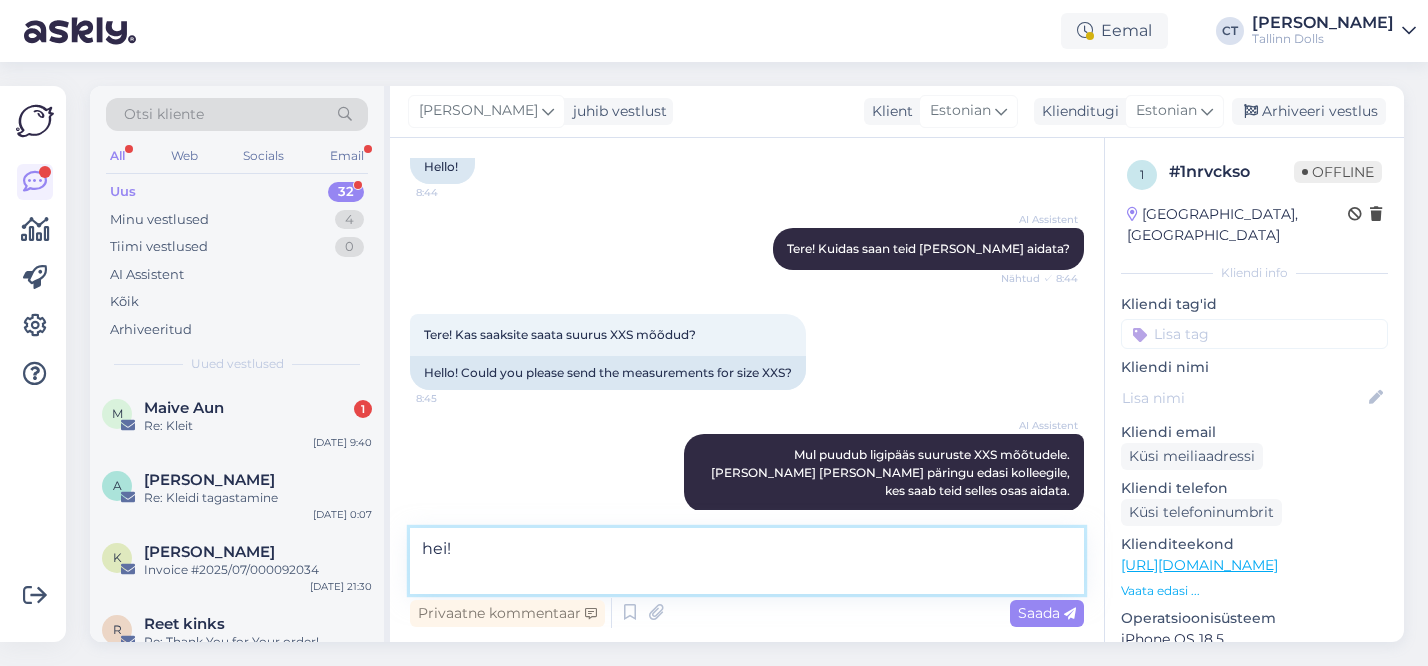 scroll, scrollTop: 180, scrollLeft: 0, axis: vertical 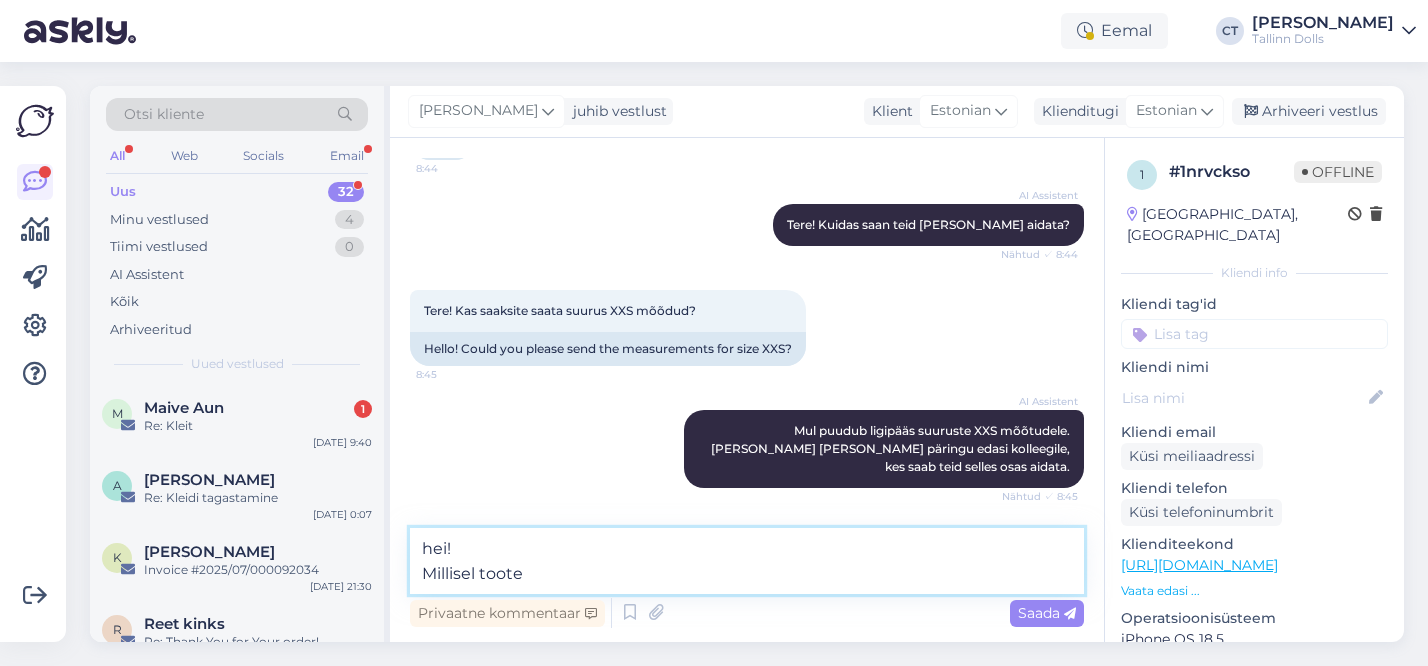 click on "hei!
Millisel toote" at bounding box center (747, 561) 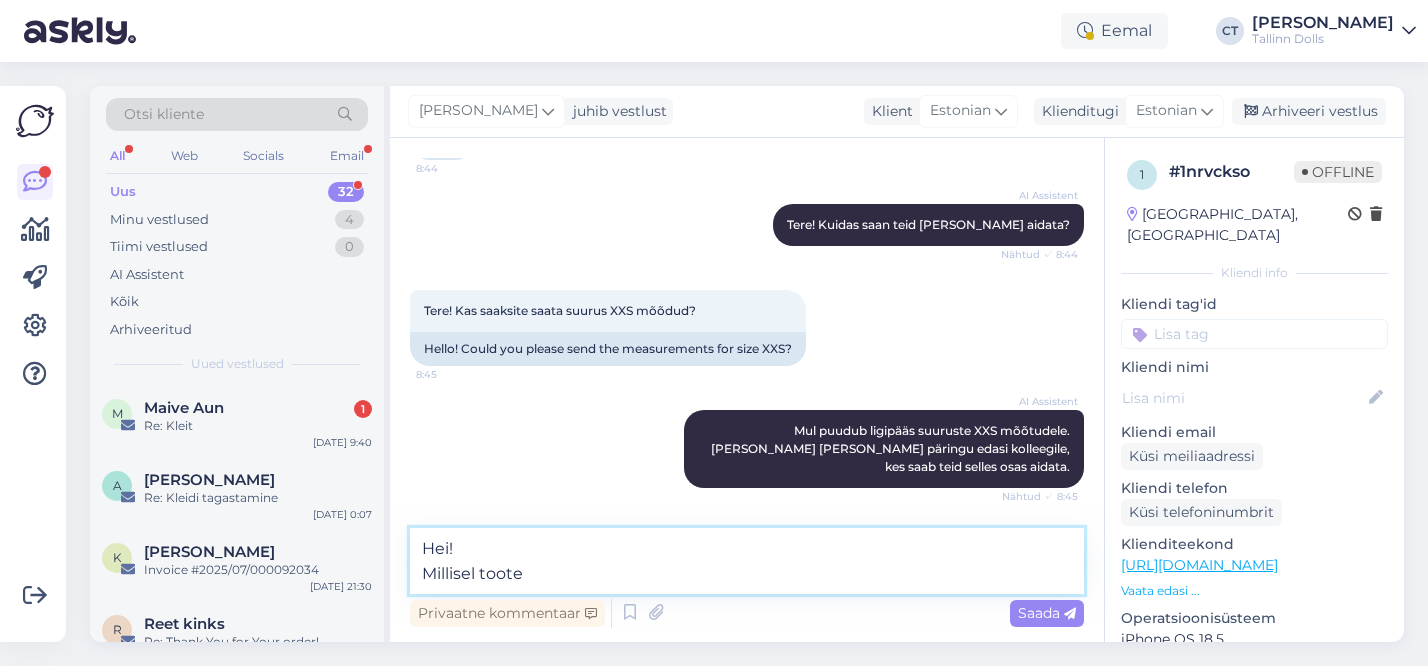 click on "Hei!
Millisel toote" at bounding box center [747, 561] 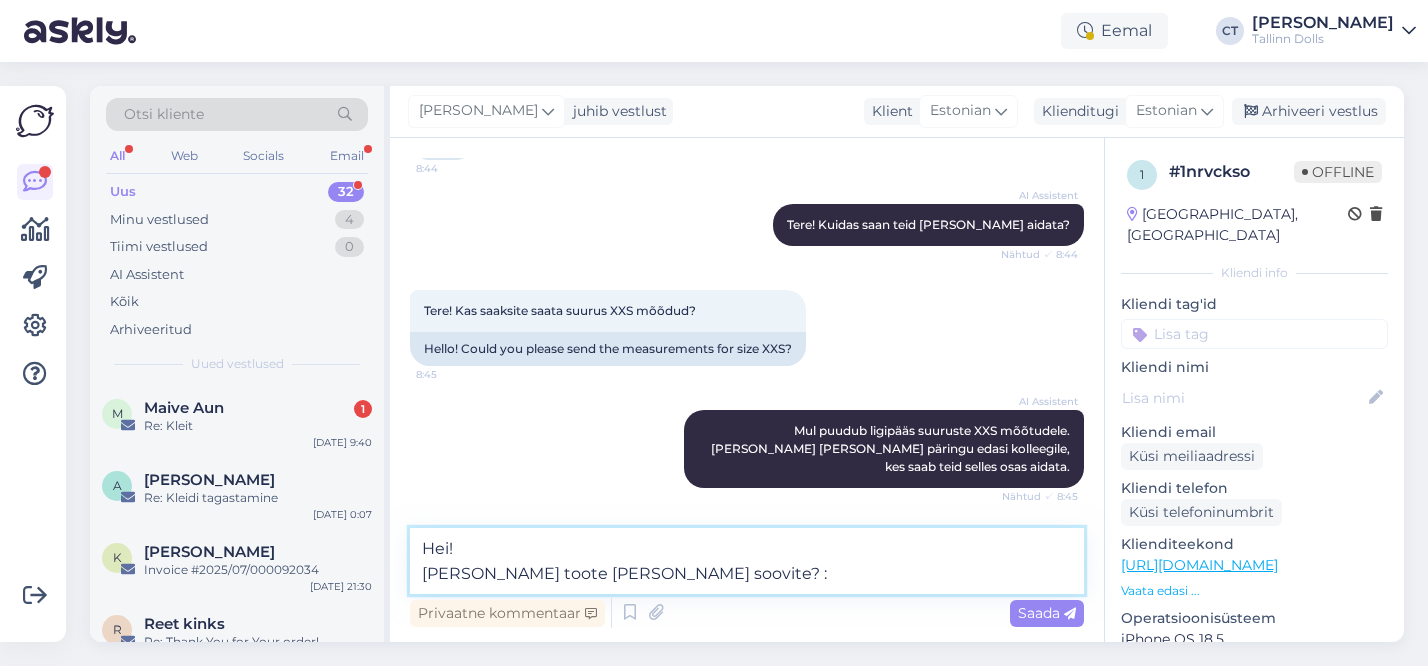 type on "Hei!
Millisel toote mõõte Te soovite? :)" 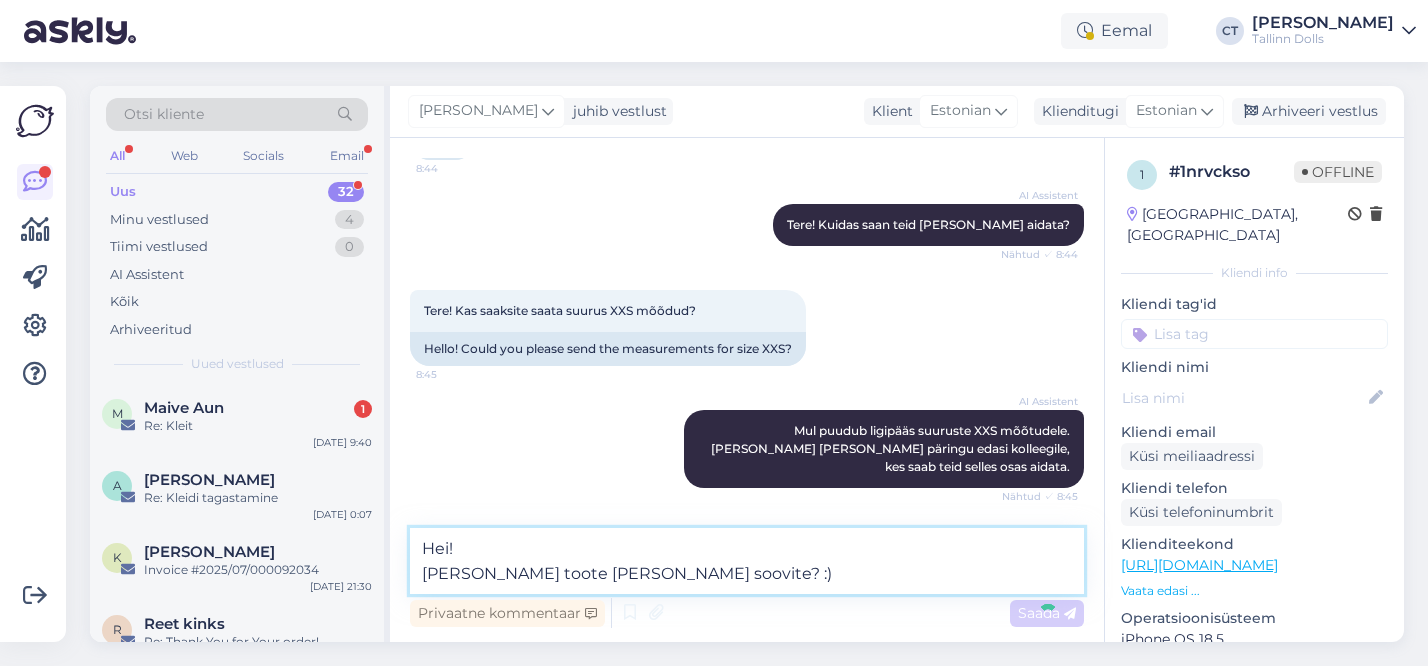 type 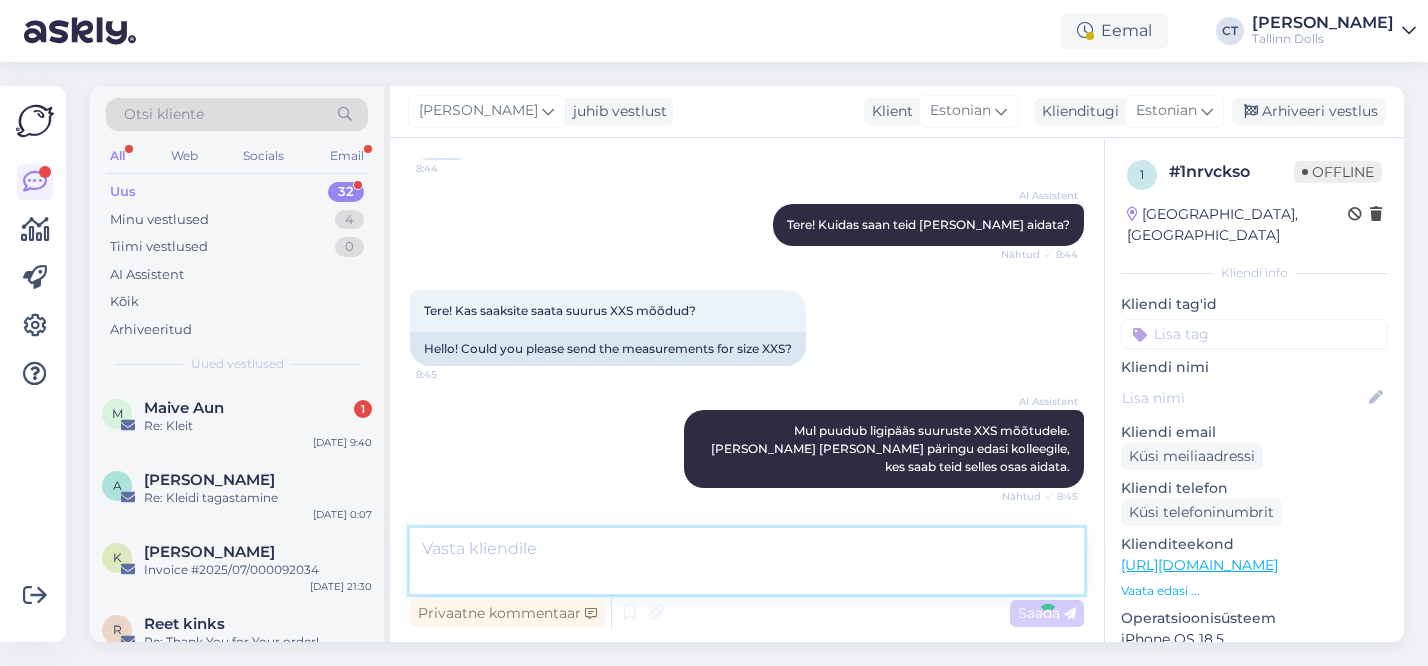 scroll, scrollTop: 260, scrollLeft: 0, axis: vertical 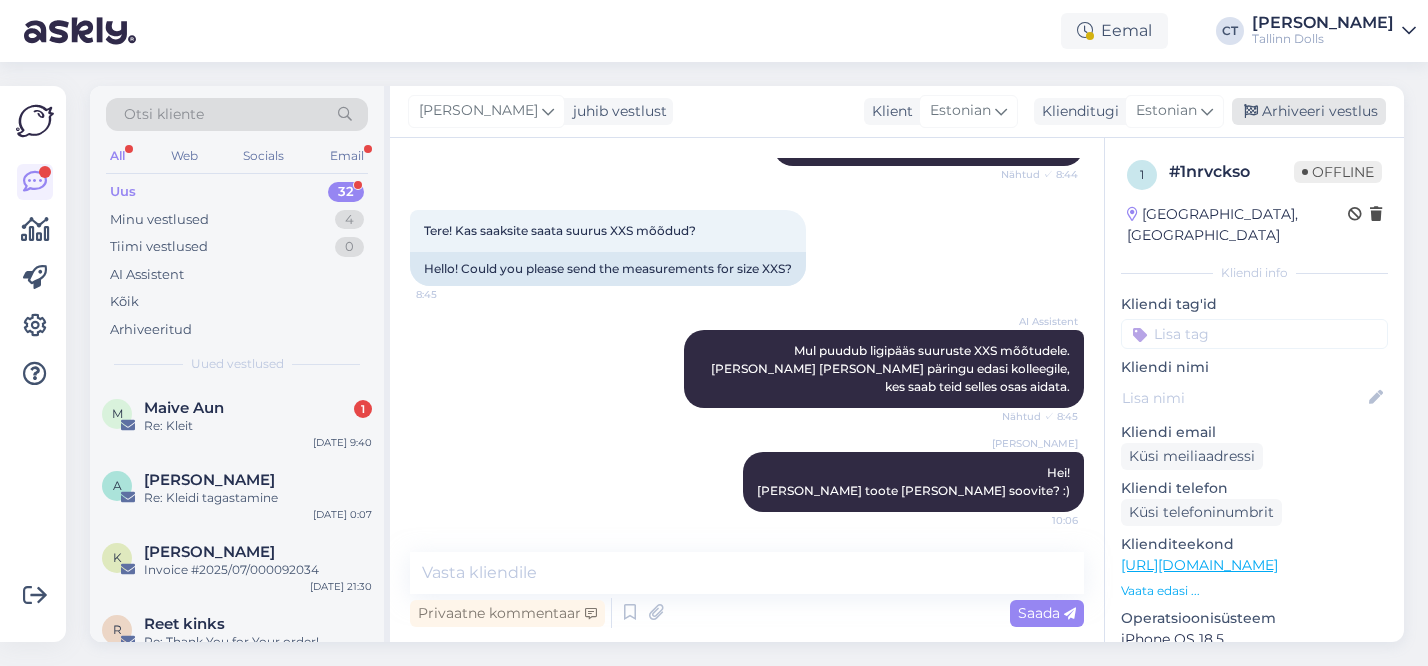 click on "Arhiveeri vestlus" at bounding box center [1309, 111] 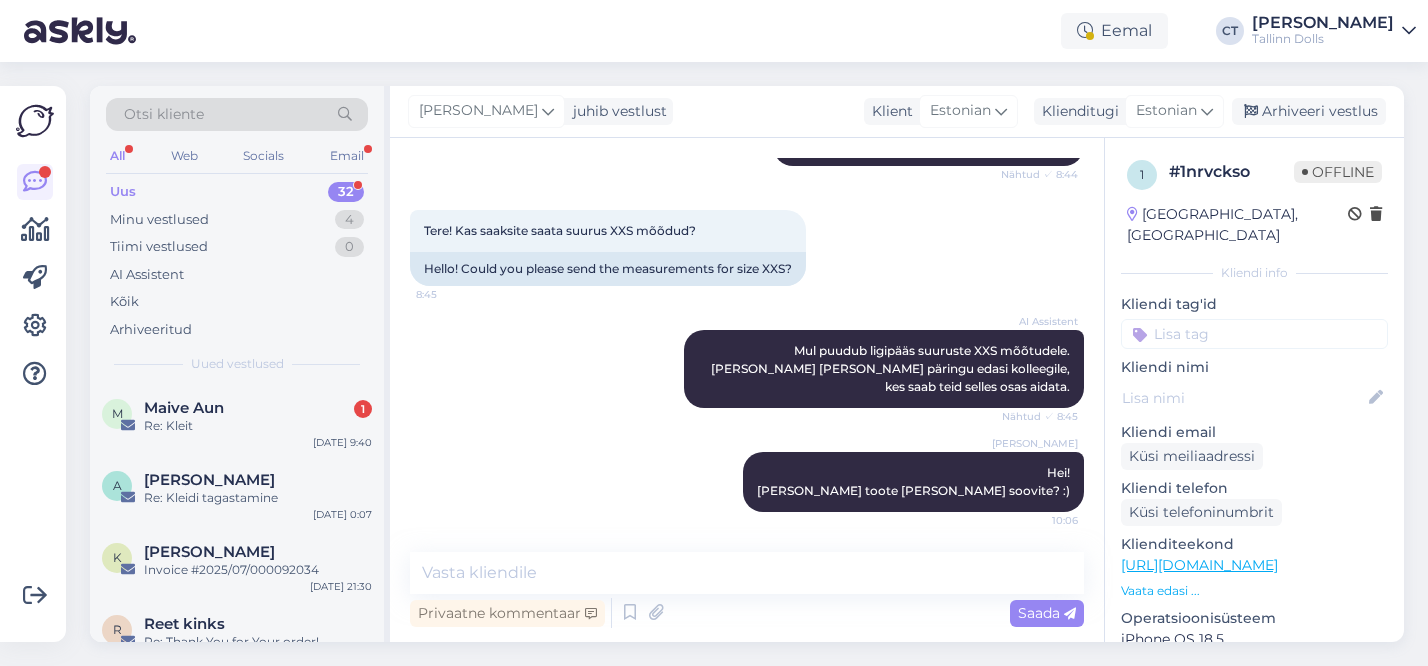 scroll, scrollTop: 267, scrollLeft: 0, axis: vertical 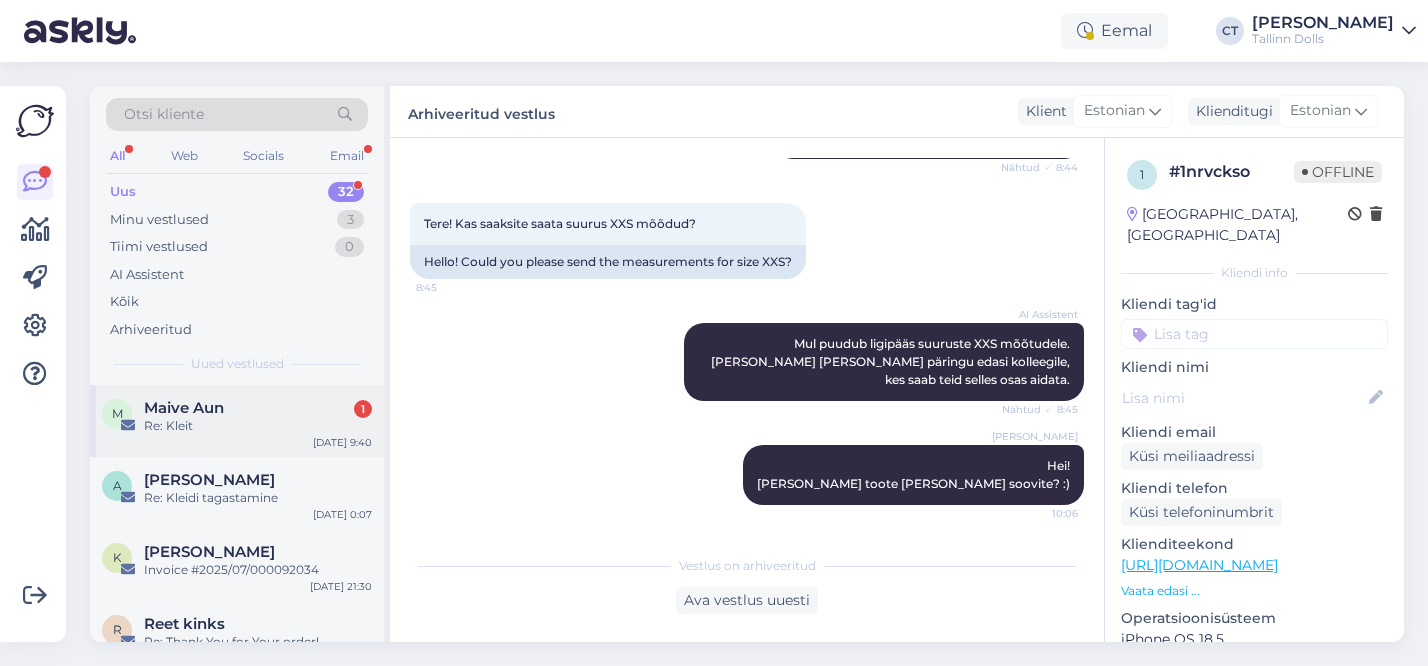 click on "Re: Kleit" at bounding box center [258, 426] 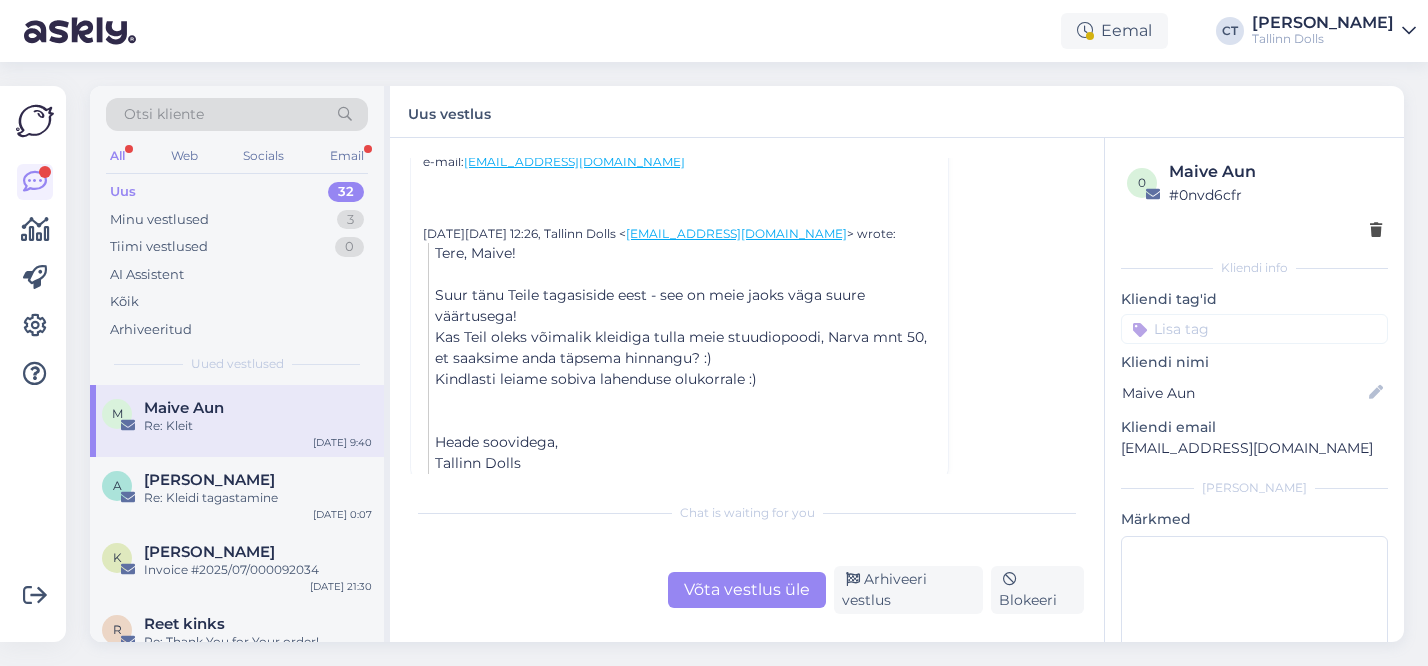 scroll, scrollTop: 628, scrollLeft: 0, axis: vertical 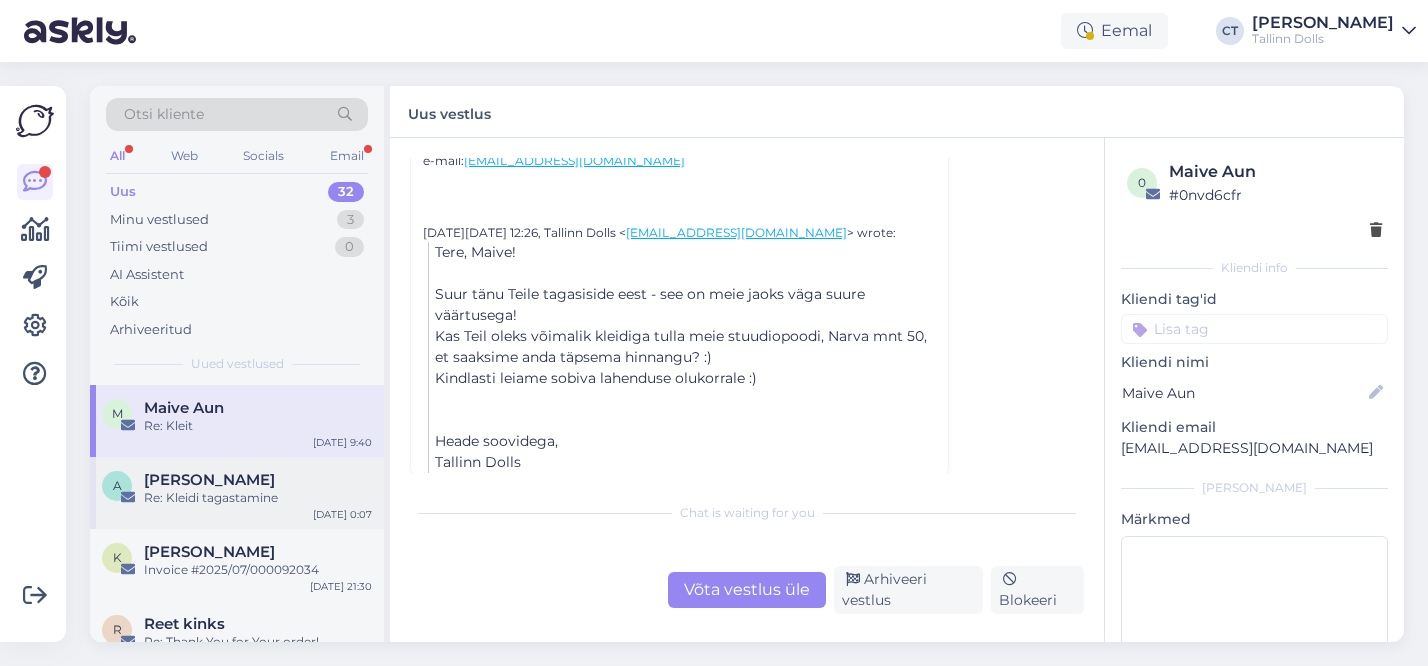 click on "Re: Kleidi tagastamine" at bounding box center [258, 498] 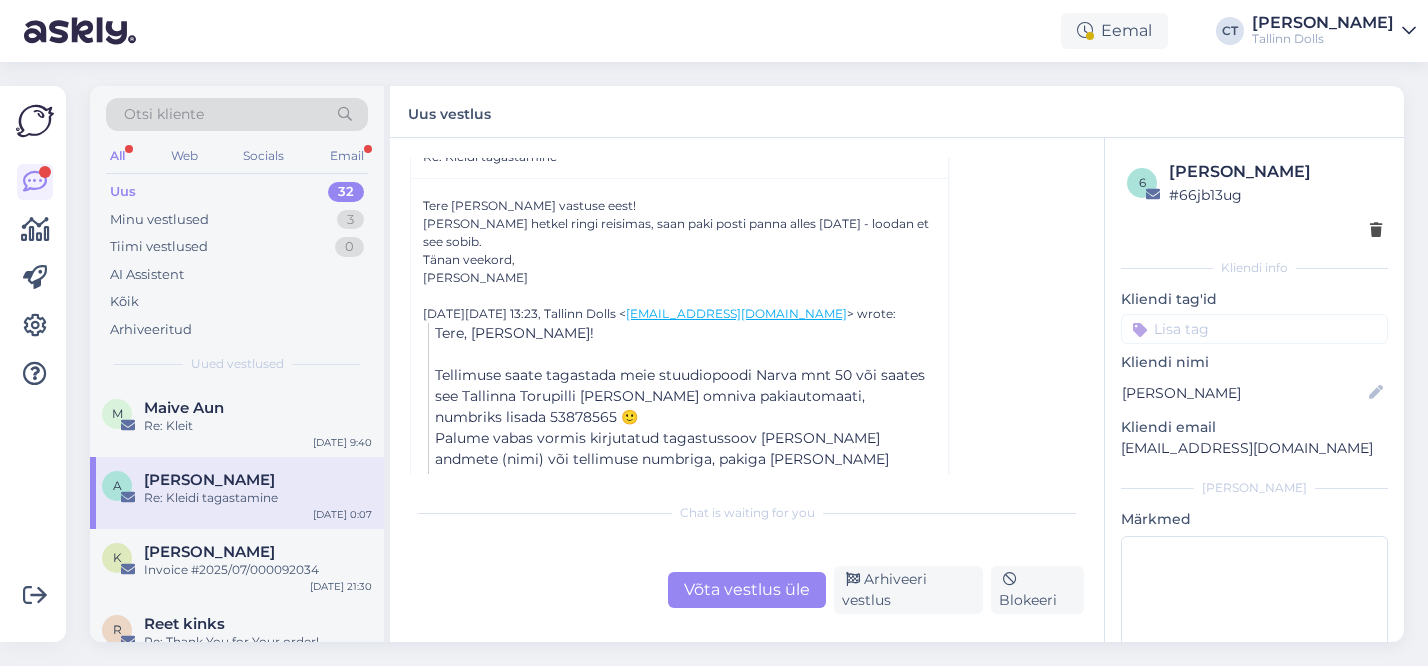 scroll, scrollTop: 287, scrollLeft: 0, axis: vertical 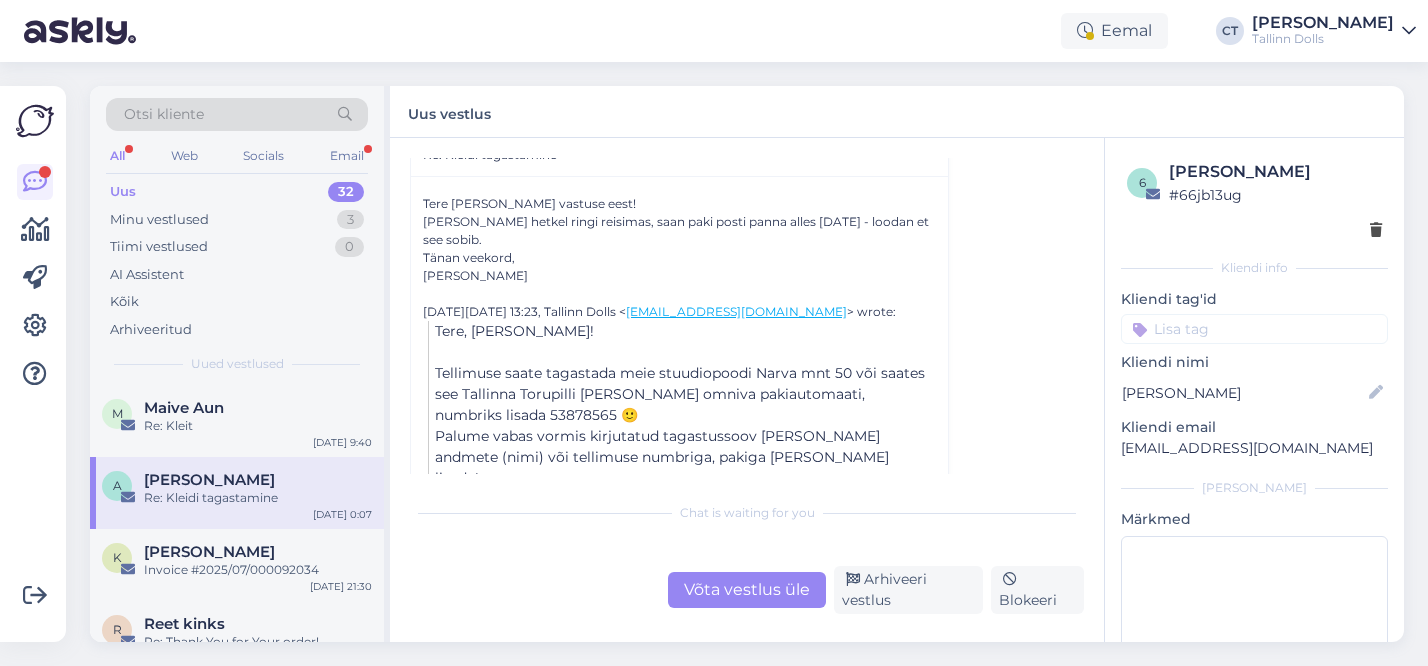 click on "Võta vestlus üle" at bounding box center (747, 590) 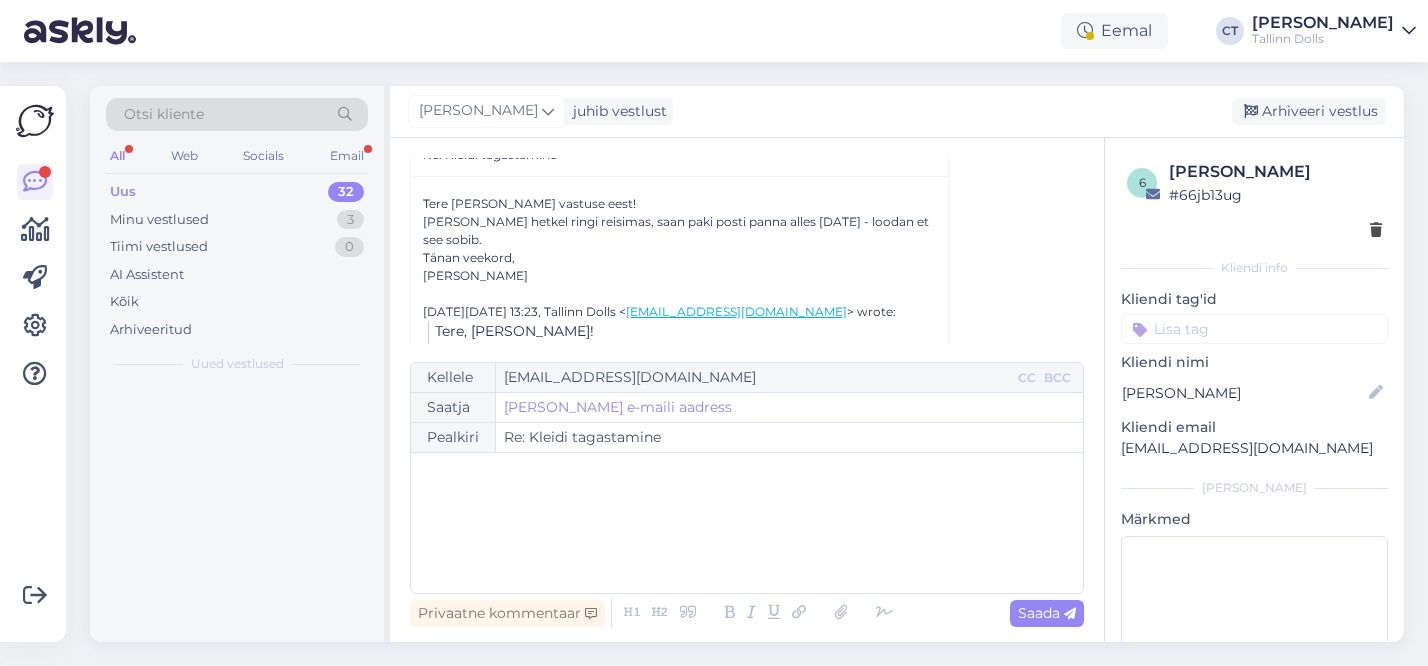 scroll, scrollTop: 226, scrollLeft: 0, axis: vertical 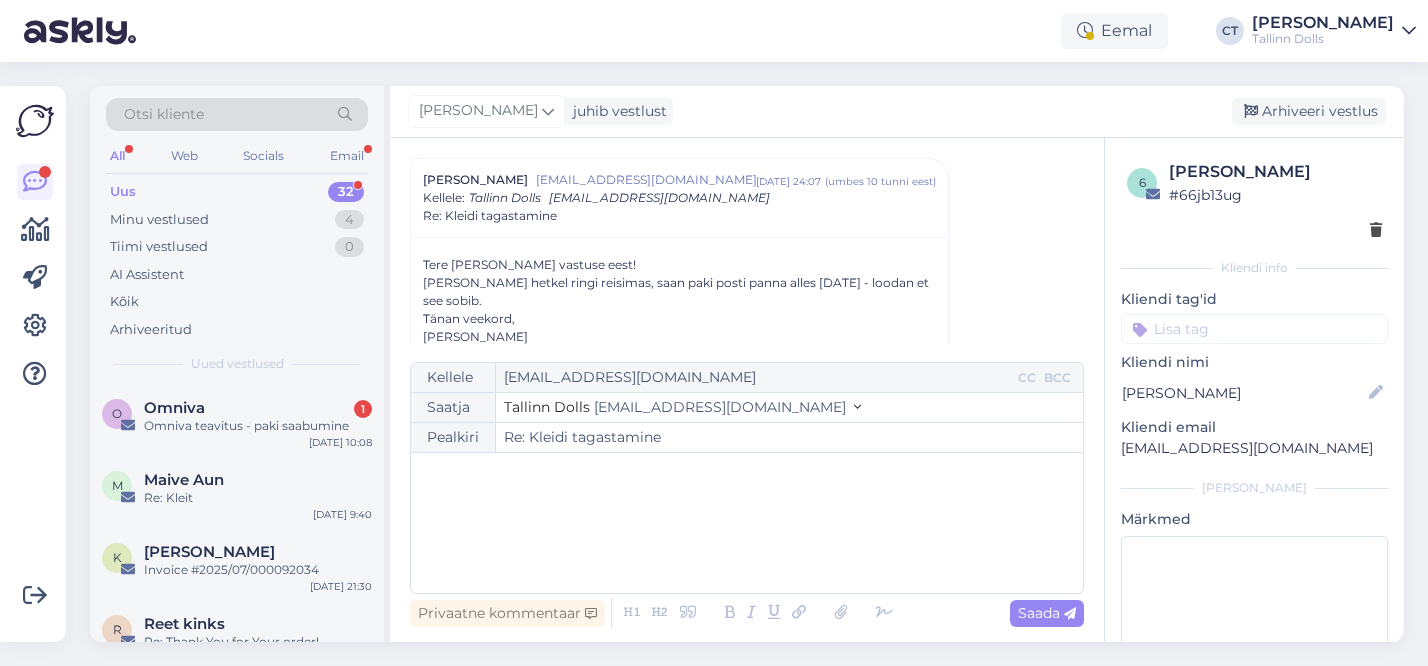 click on "﻿" at bounding box center (747, 523) 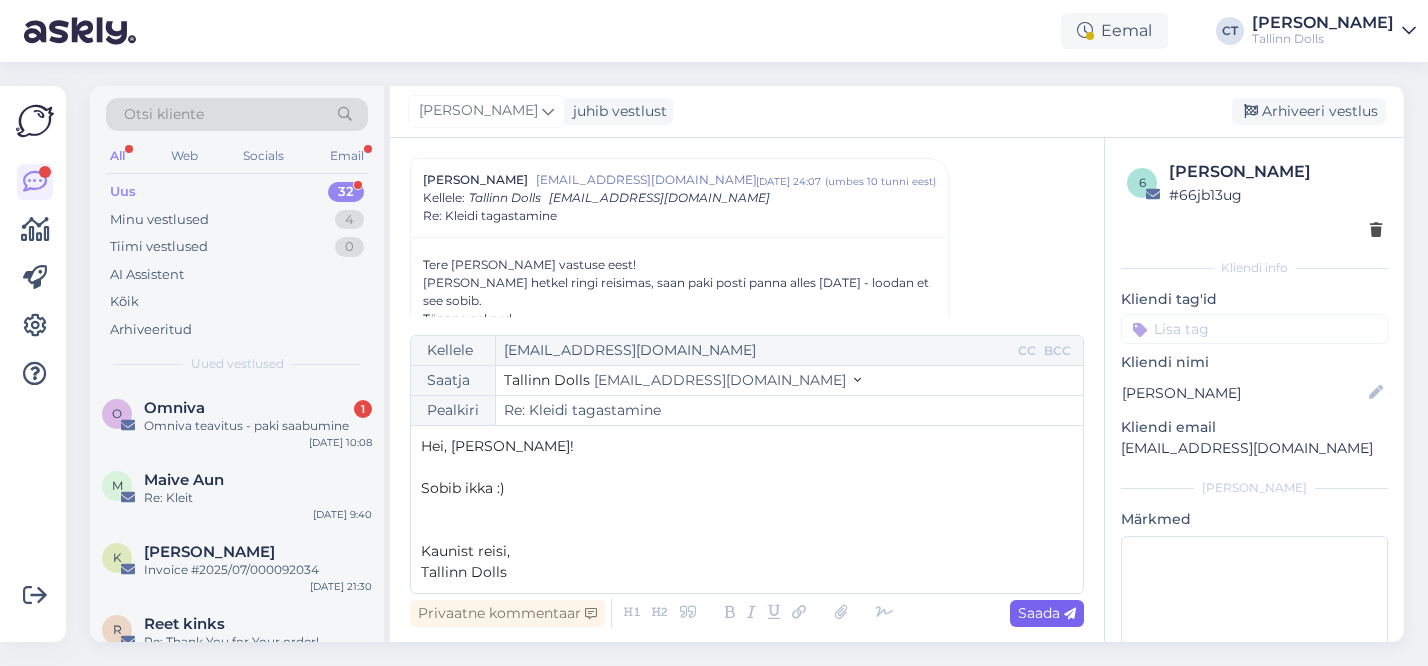 click on "Saada" at bounding box center [1047, 613] 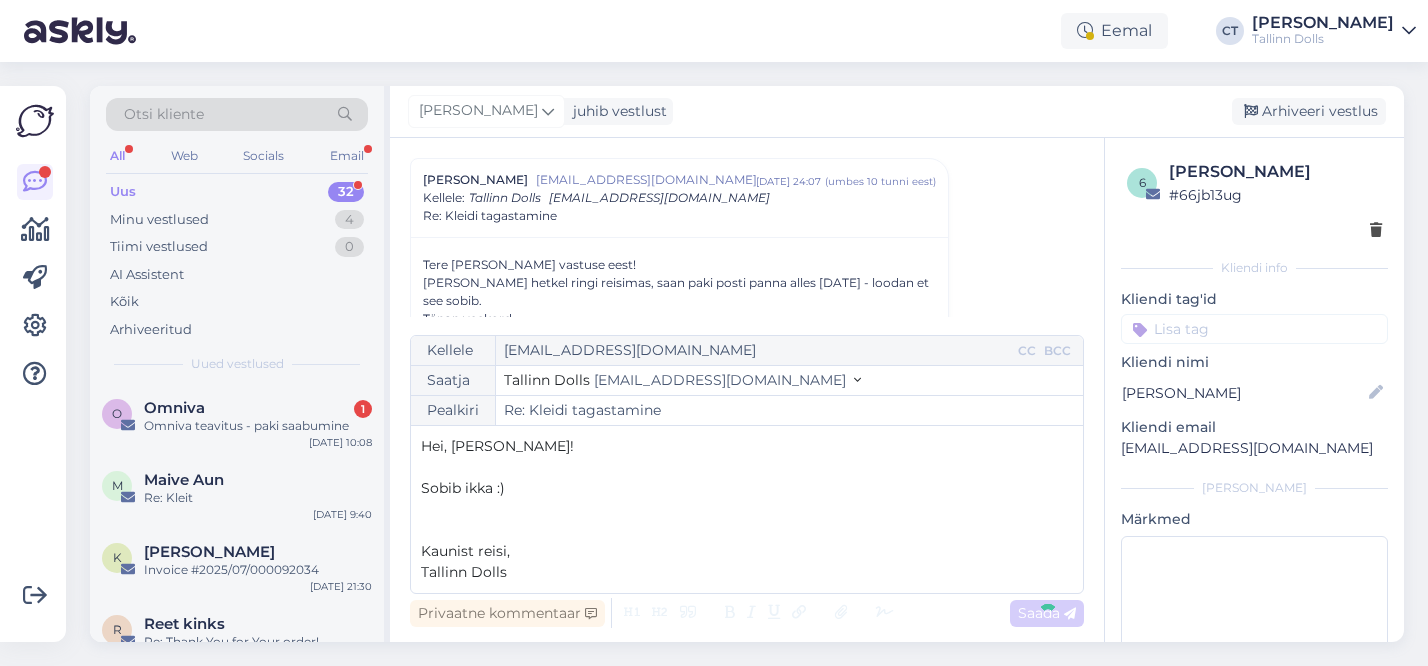 type on "Re: Re: Kleidi tagastamine" 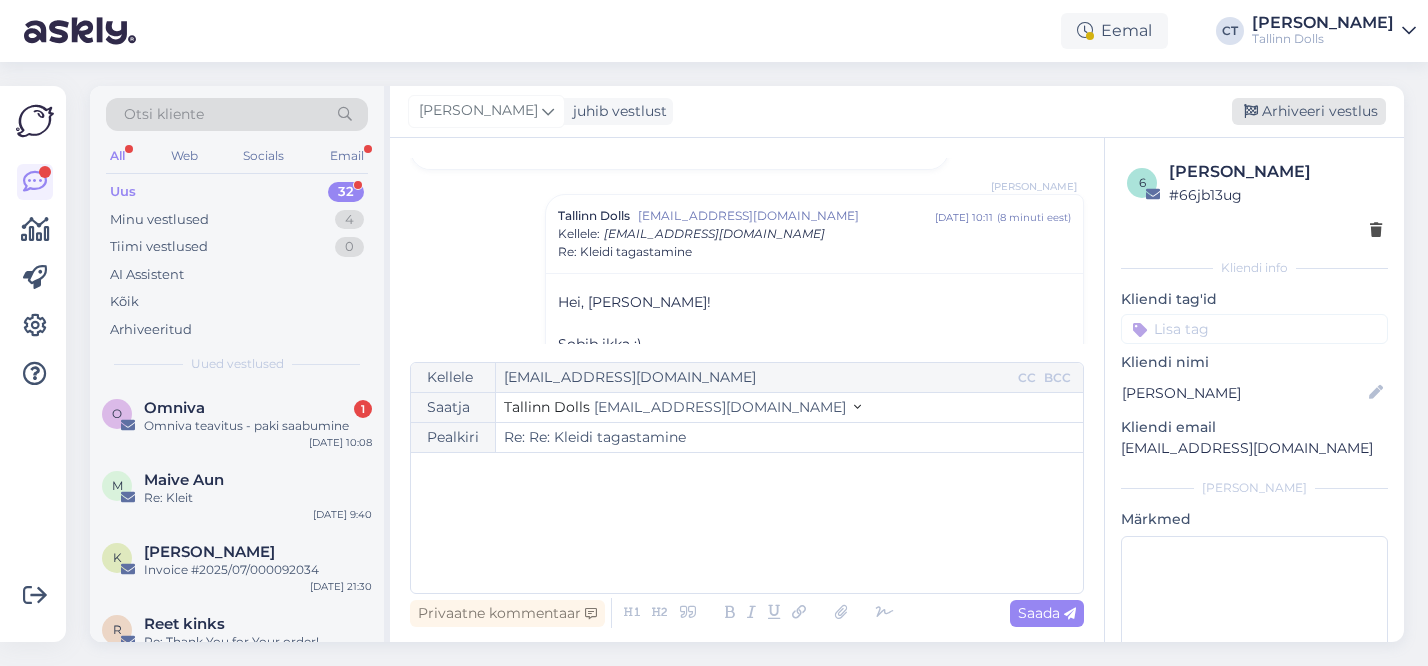 click on "Arhiveeri vestlus" at bounding box center (1309, 111) 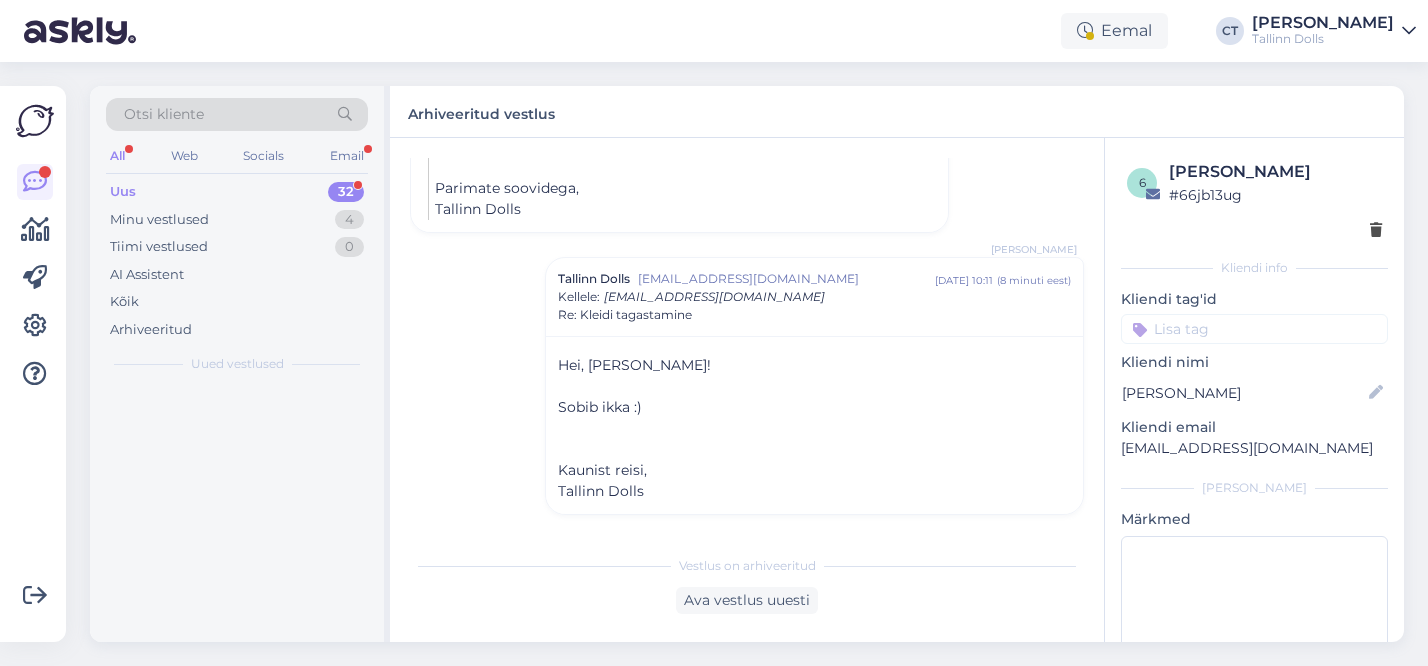 scroll, scrollTop: 682, scrollLeft: 0, axis: vertical 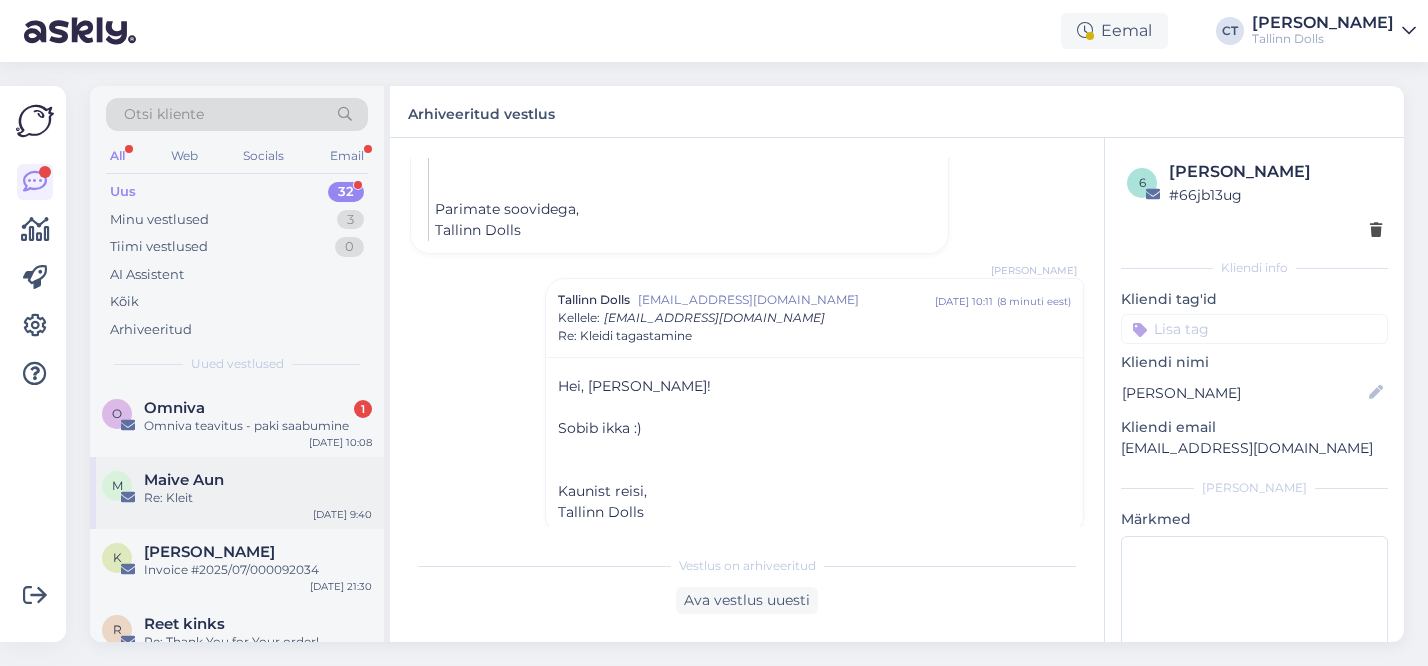 click on "Re: Kleit" at bounding box center (258, 498) 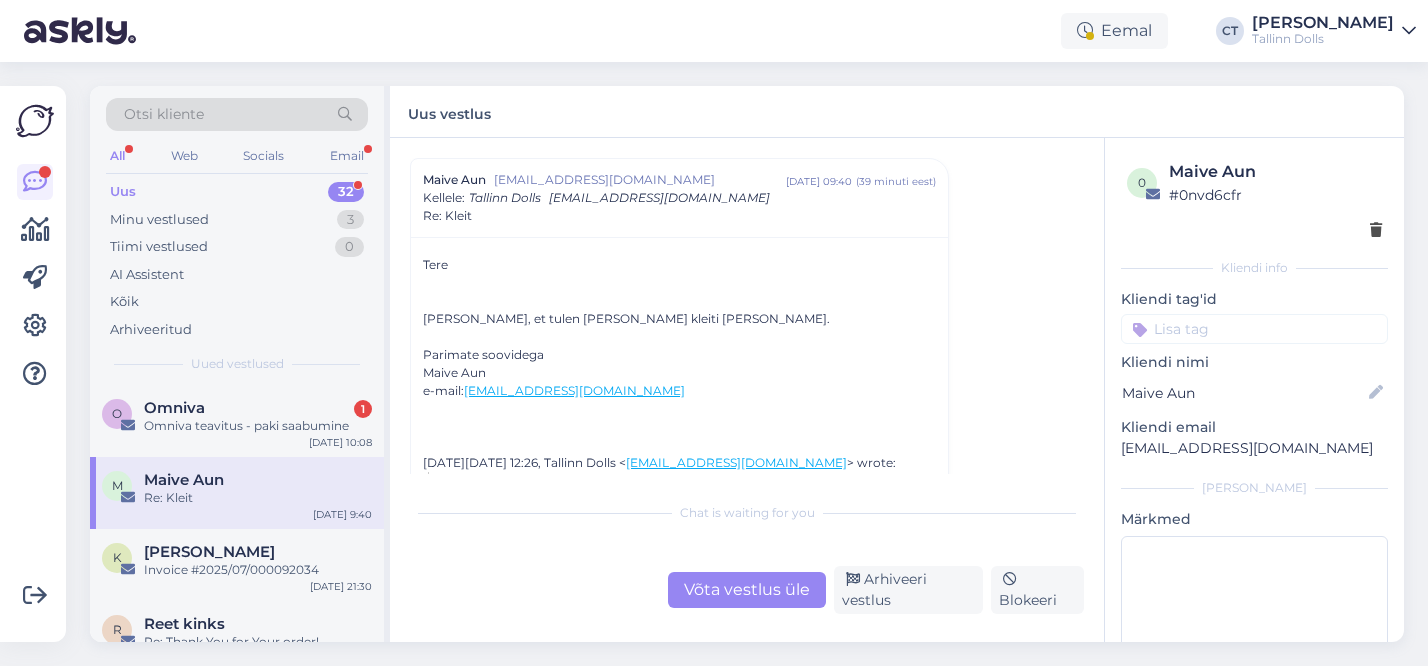 click on "Võta vestlus üle" at bounding box center (747, 590) 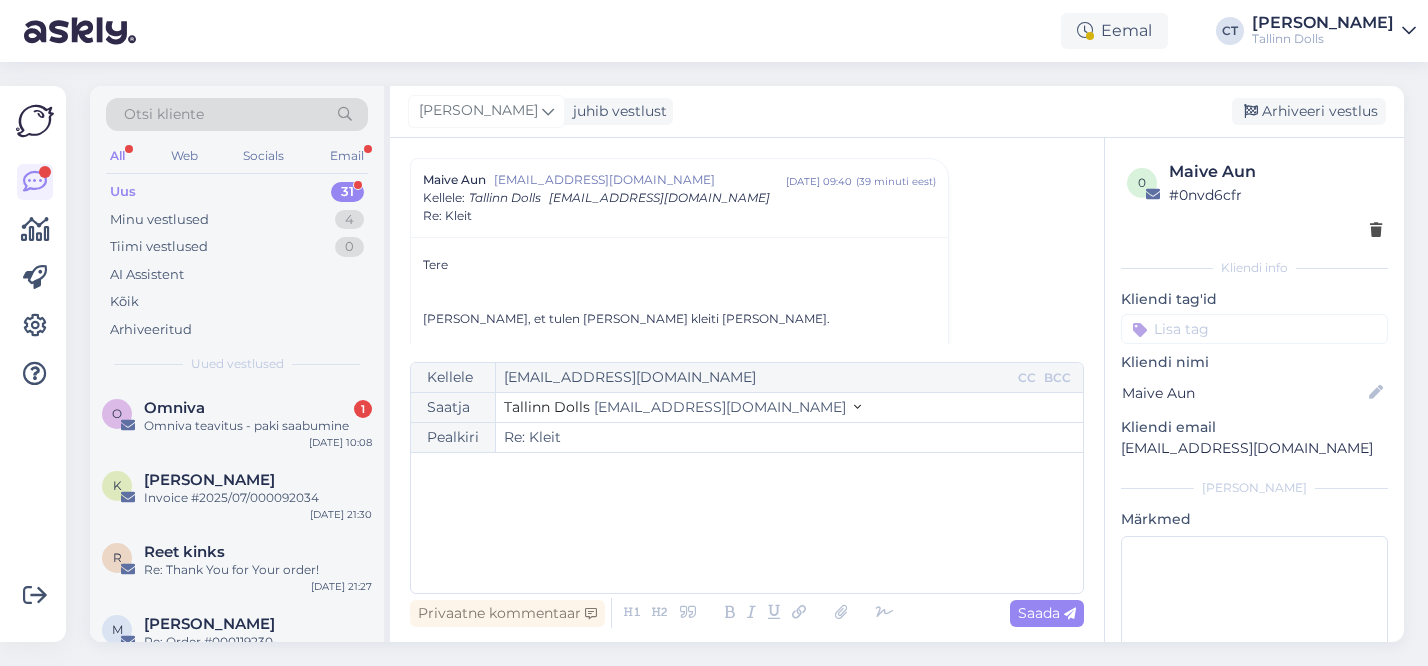 click on "﻿" at bounding box center [747, 523] 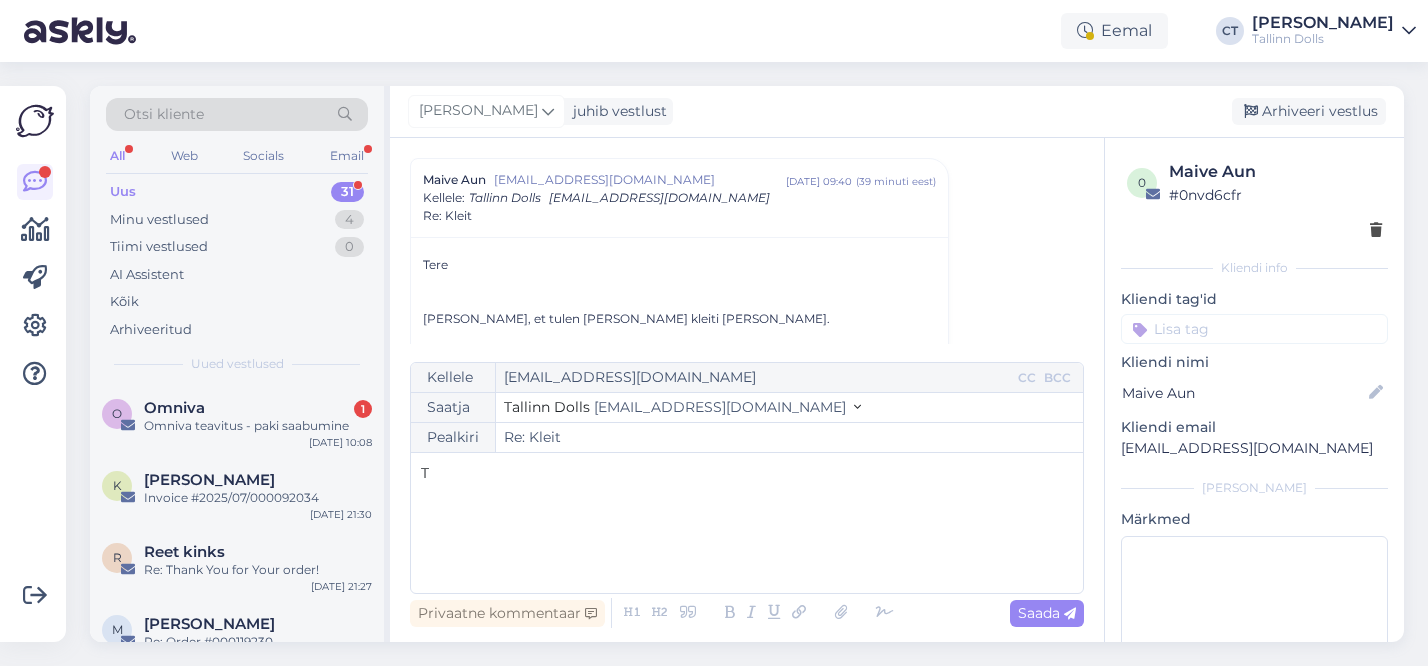 type 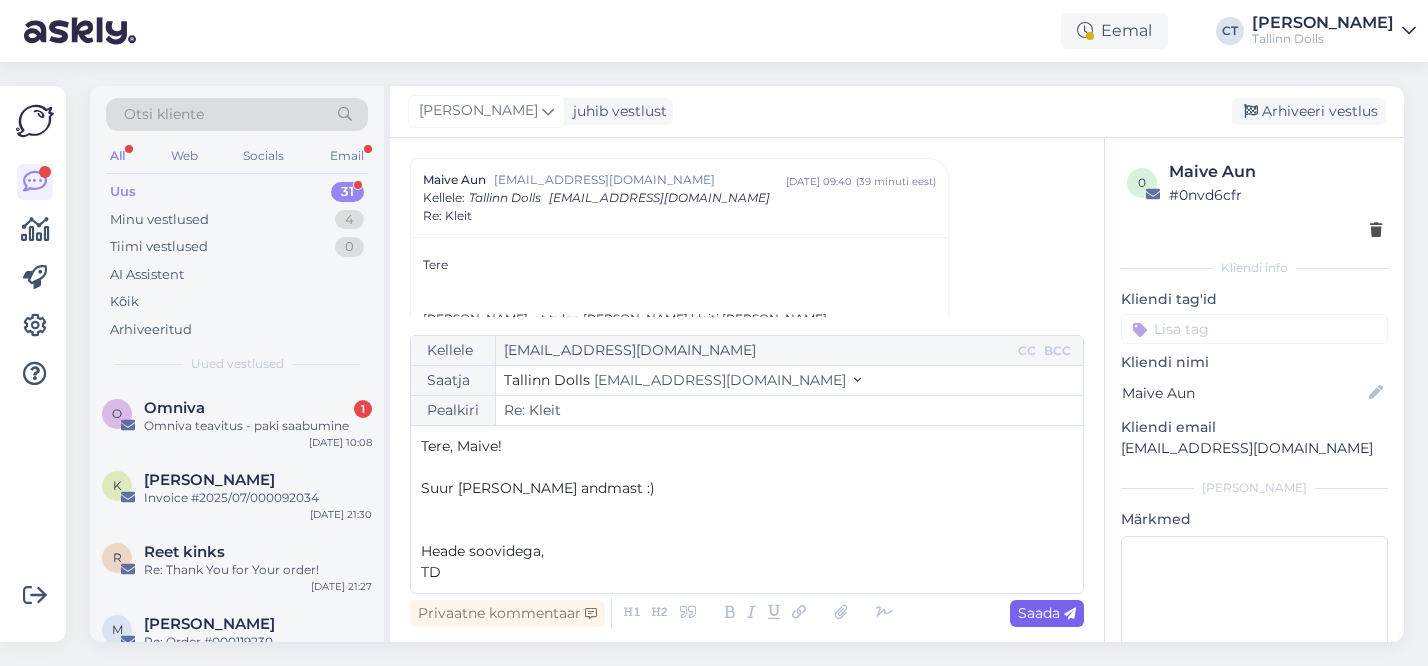 click on "Saada" at bounding box center (1047, 613) 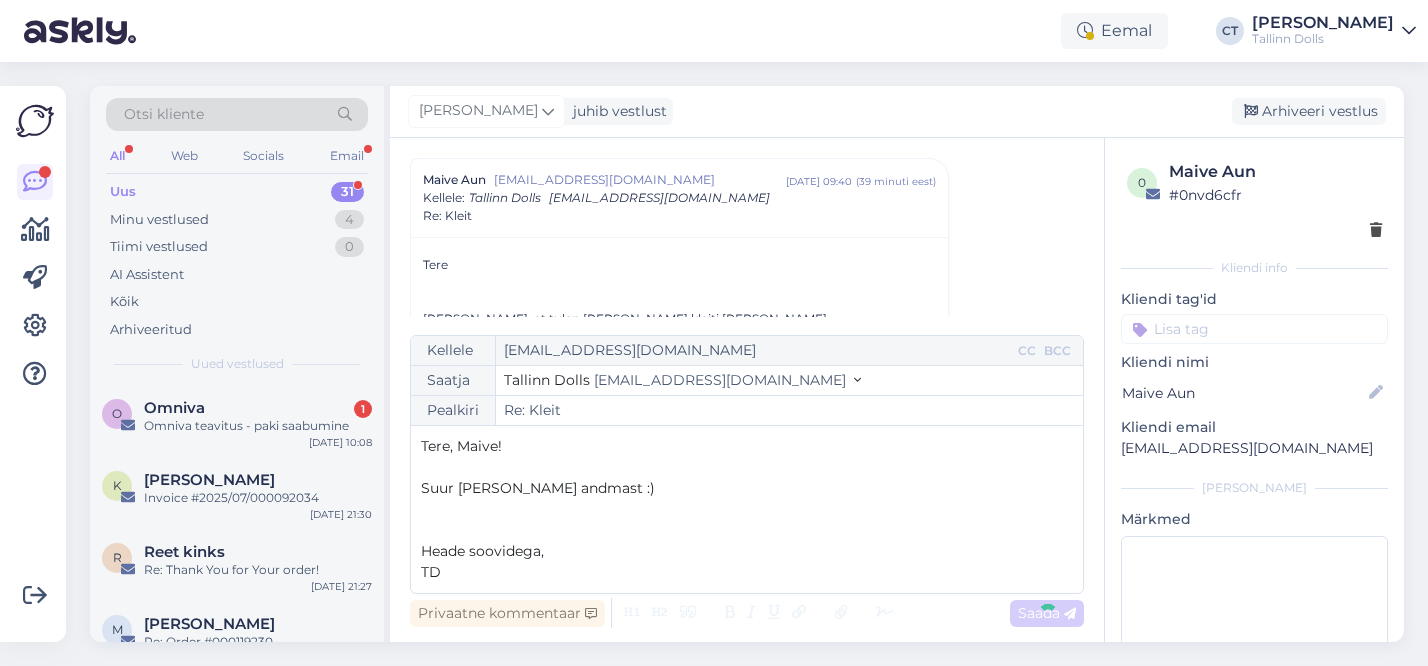 type on "Re: Re: Kleit" 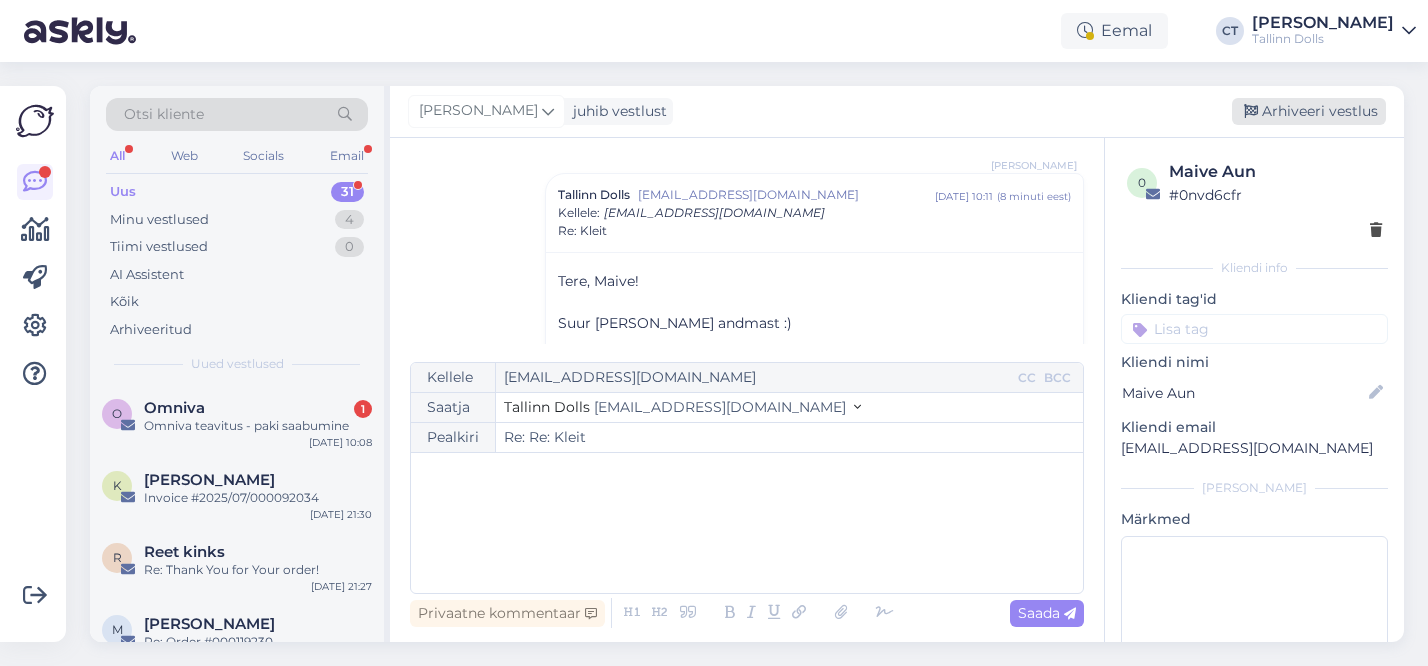 click on "Arhiveeri vestlus" at bounding box center (1309, 111) 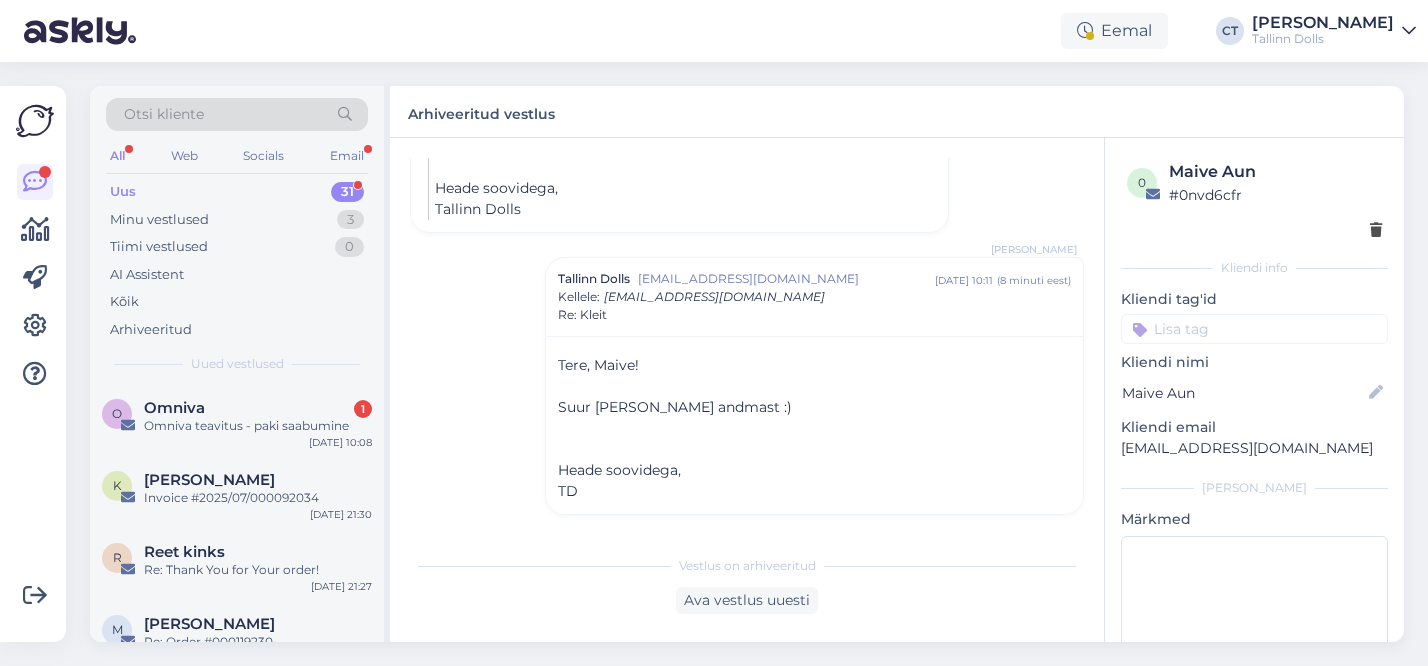 scroll, scrollTop: 881, scrollLeft: 0, axis: vertical 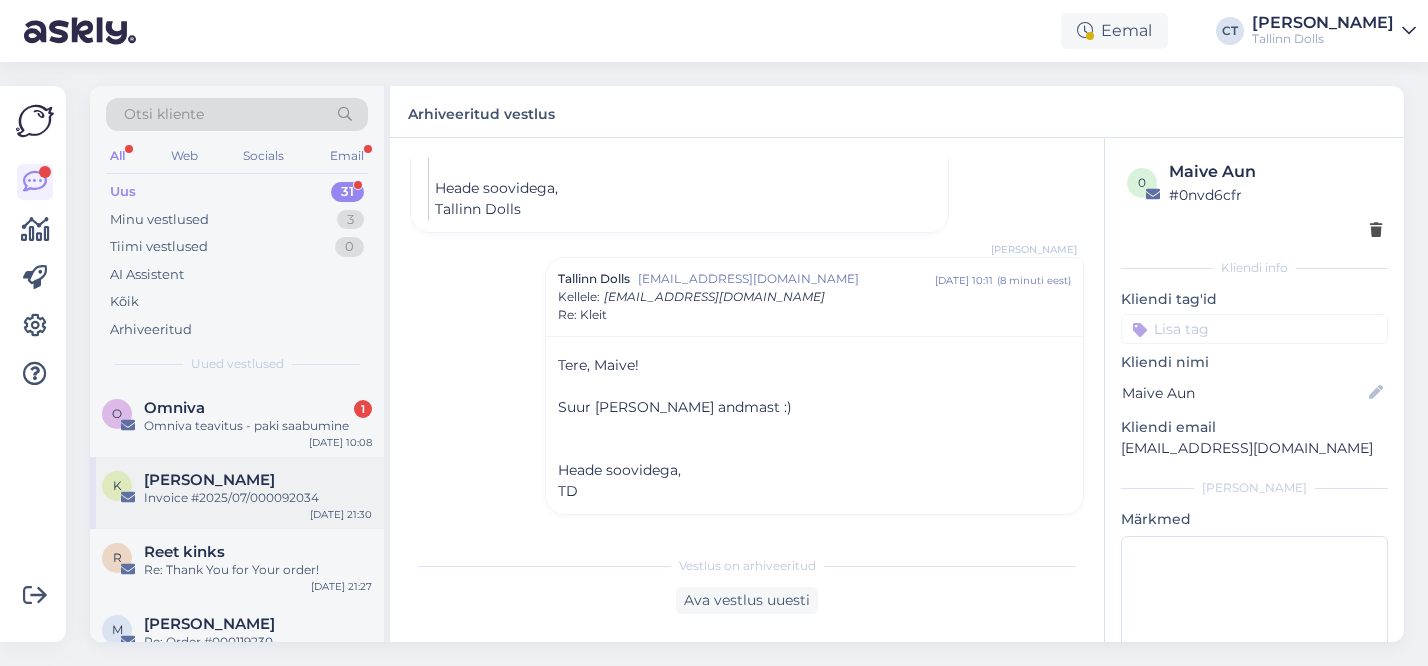 click on "K Kristel Metsis Invoice #2025/07/000092034 Jul 14 21:30" at bounding box center [237, 493] 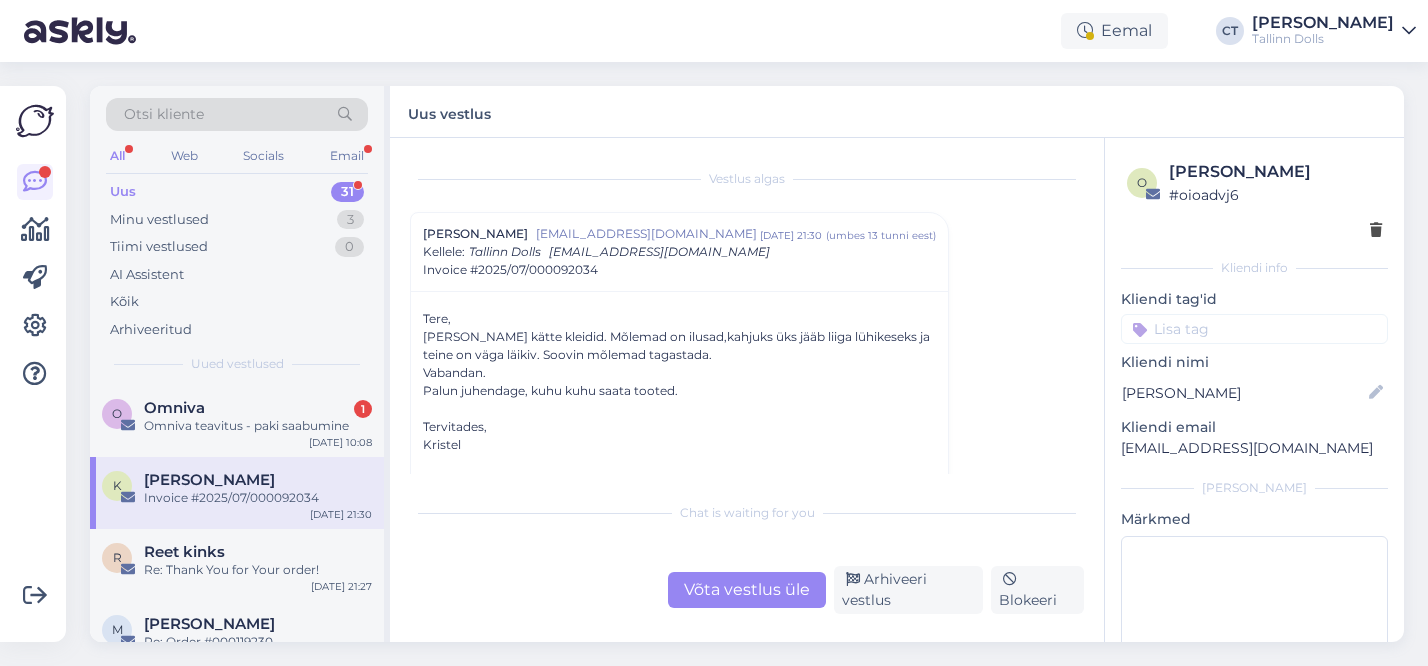 click on "Võta vestlus üle" at bounding box center (747, 590) 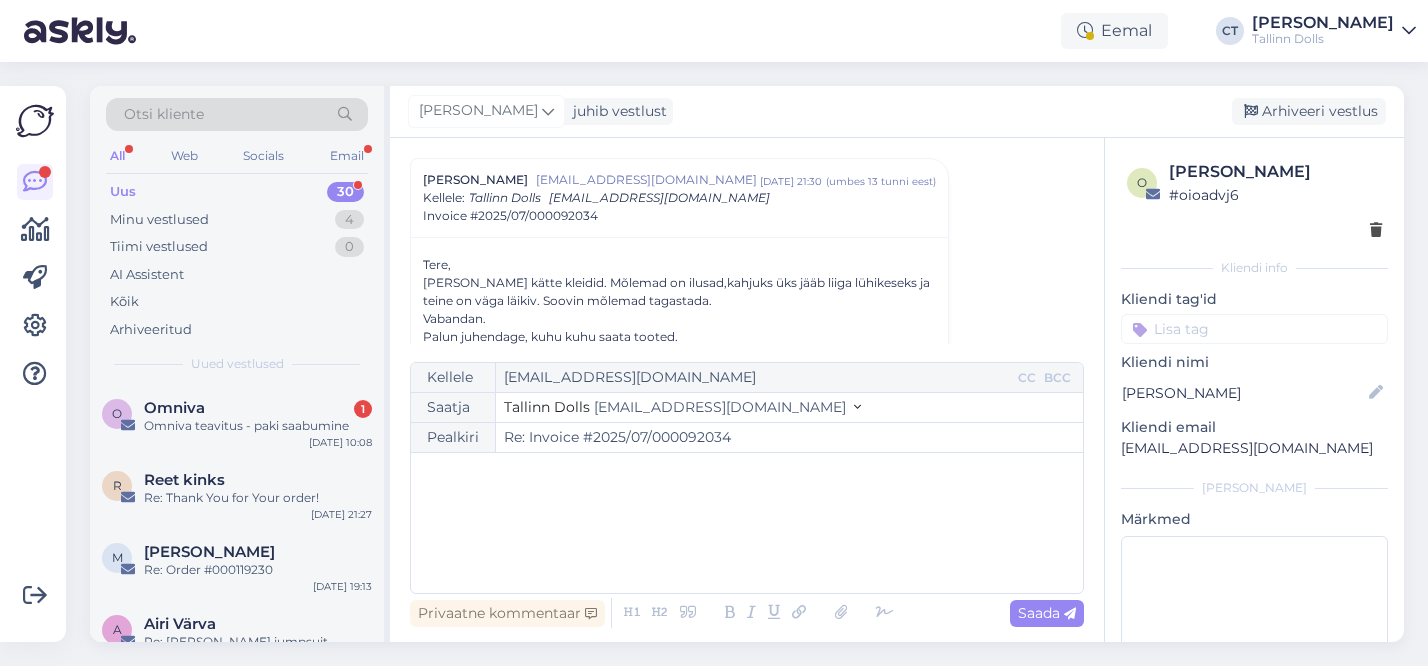 click on "﻿" at bounding box center [747, 523] 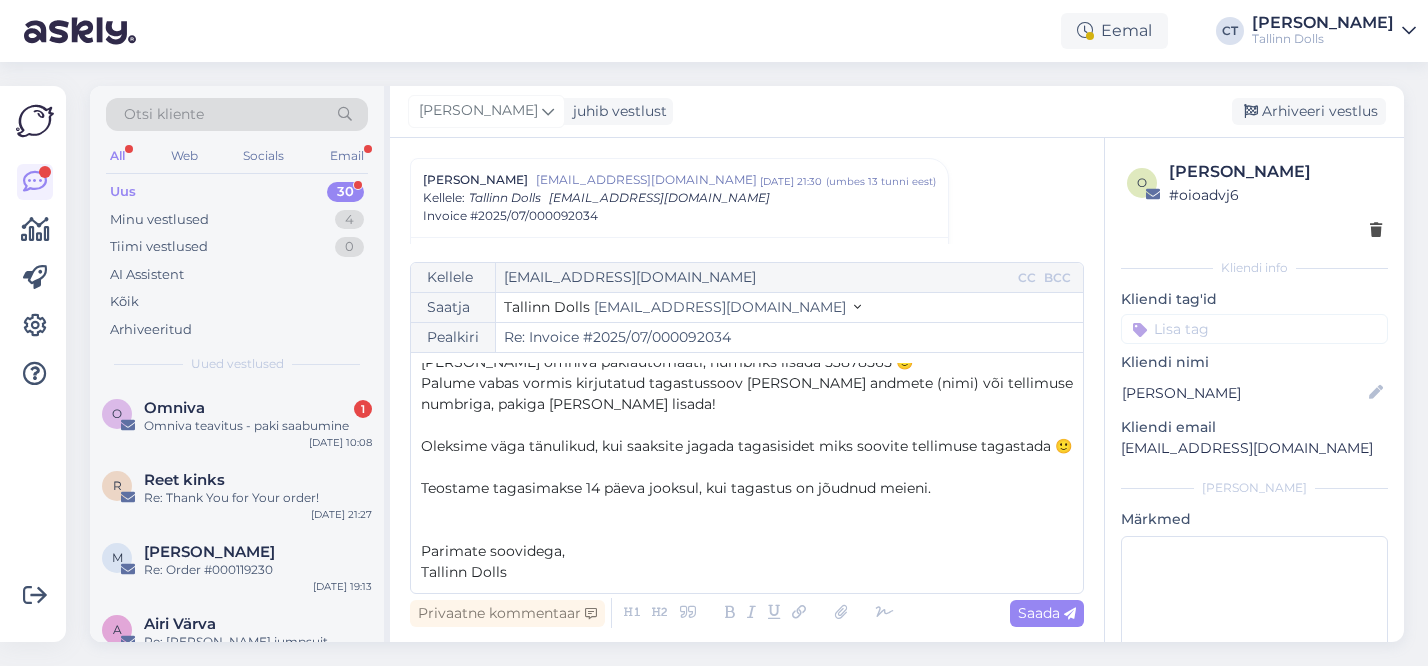 scroll, scrollTop: 0, scrollLeft: 0, axis: both 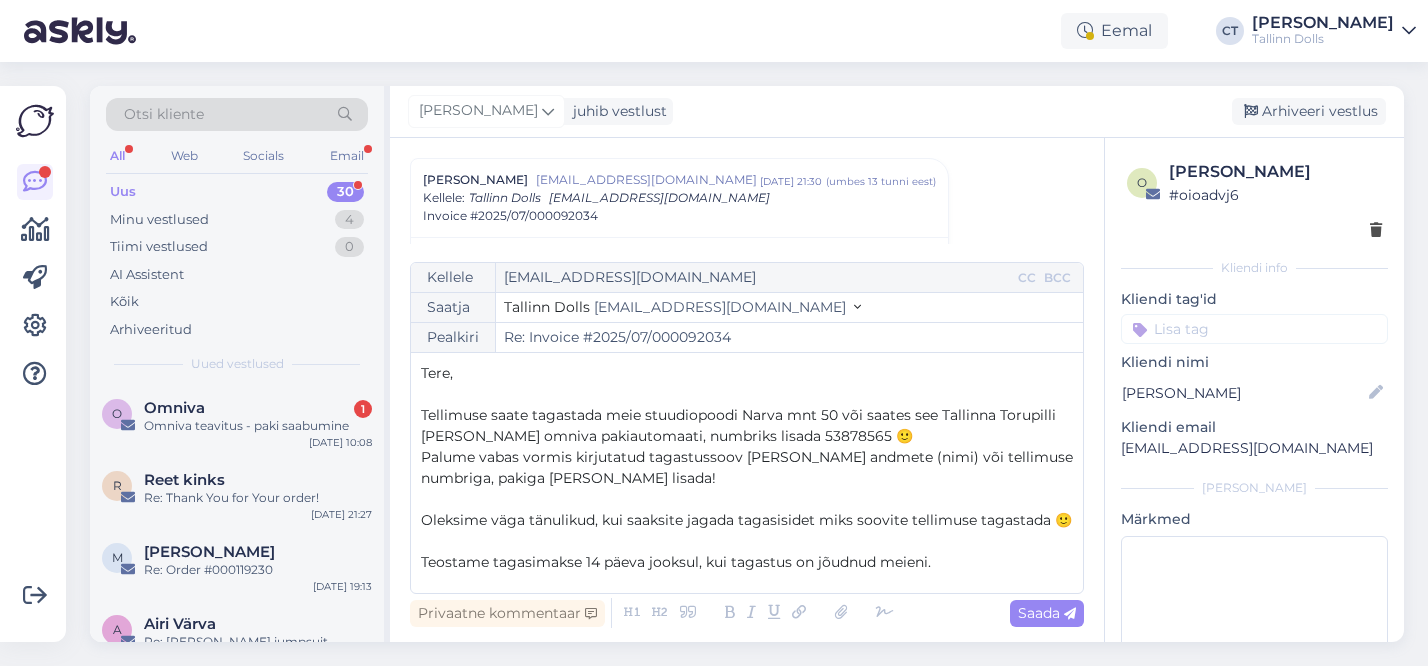 click on "Tere," at bounding box center [747, 373] 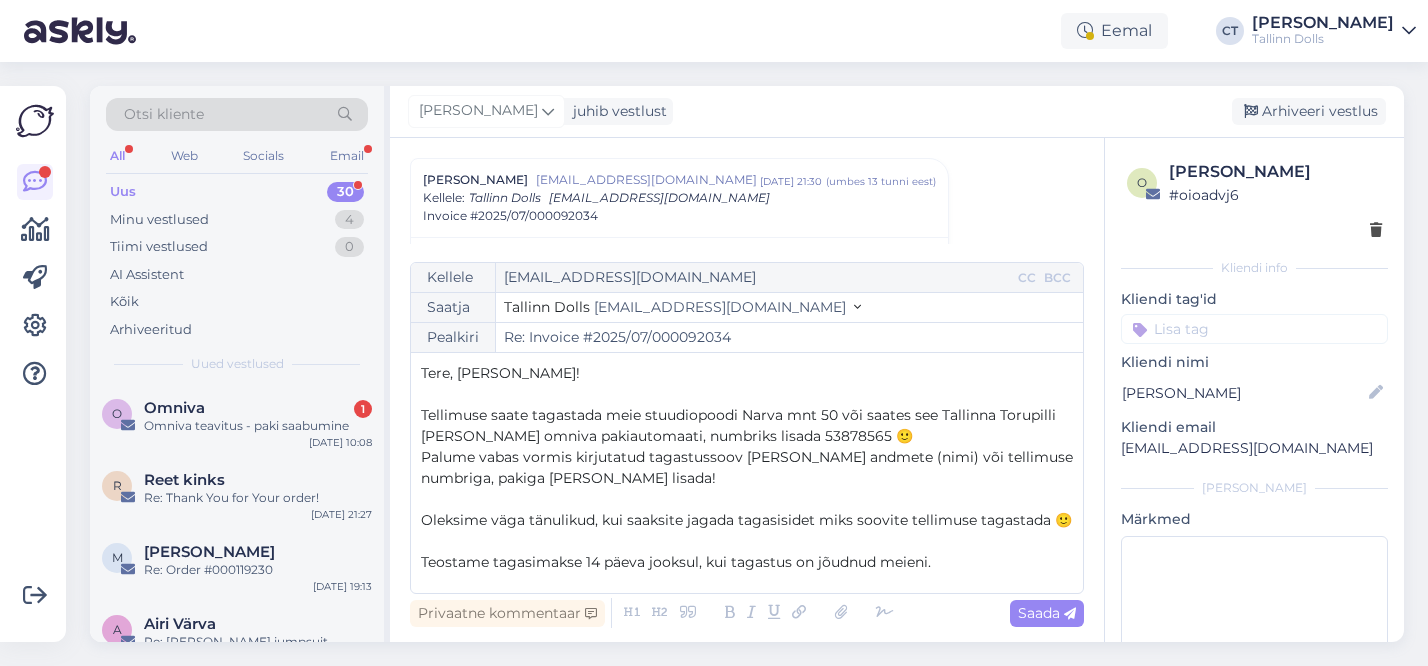 scroll, scrollTop: 74, scrollLeft: 0, axis: vertical 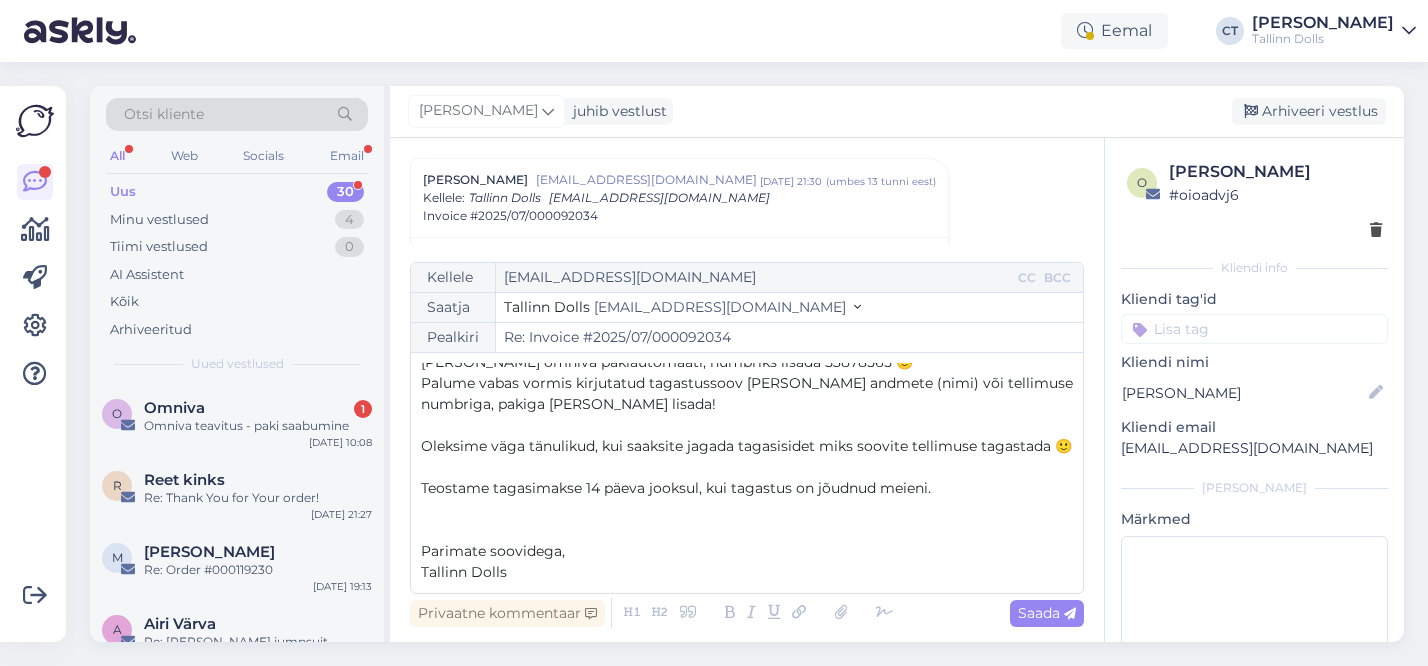 click on "Oleksime väga tänulikud, kui saaksite jagada tagasisidet miks soovite tellimuse tagastada 🙂" at bounding box center [746, 446] 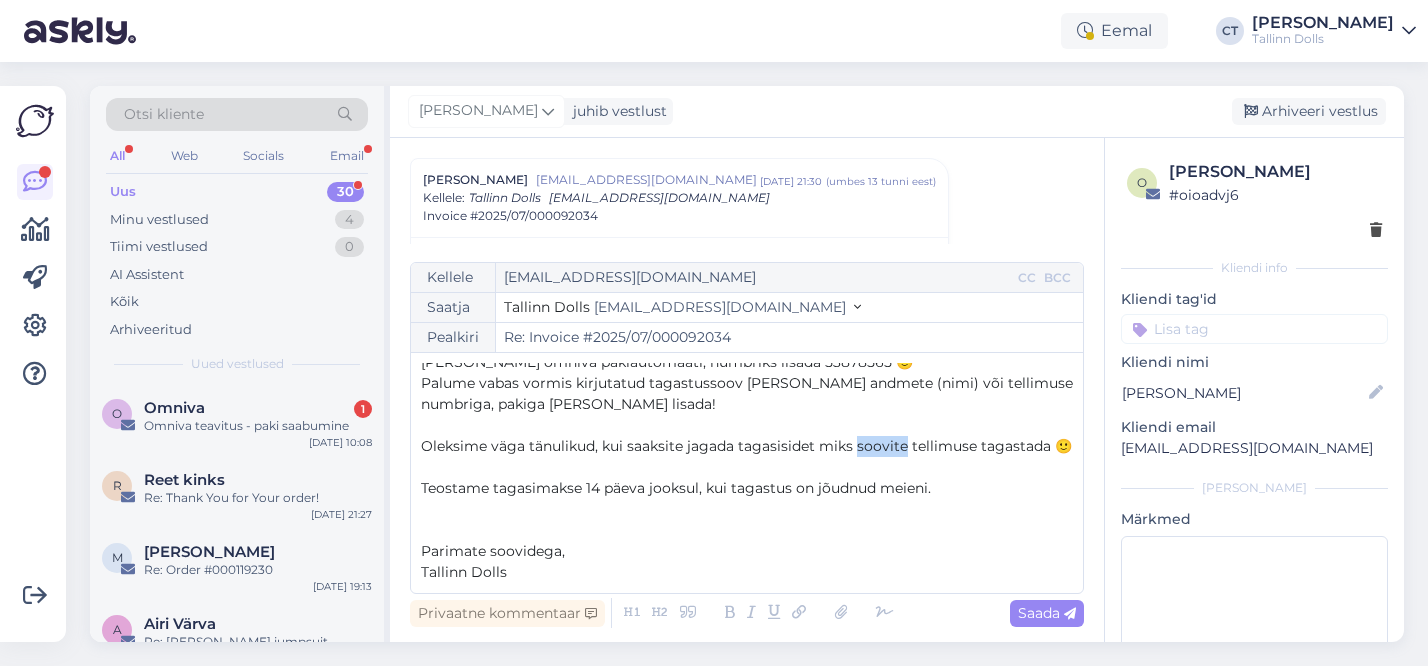 click on "Oleksime väga tänulikud, kui saaksite jagada tagasisidet miks soovite tellimuse tagastada 🙂" at bounding box center [746, 446] 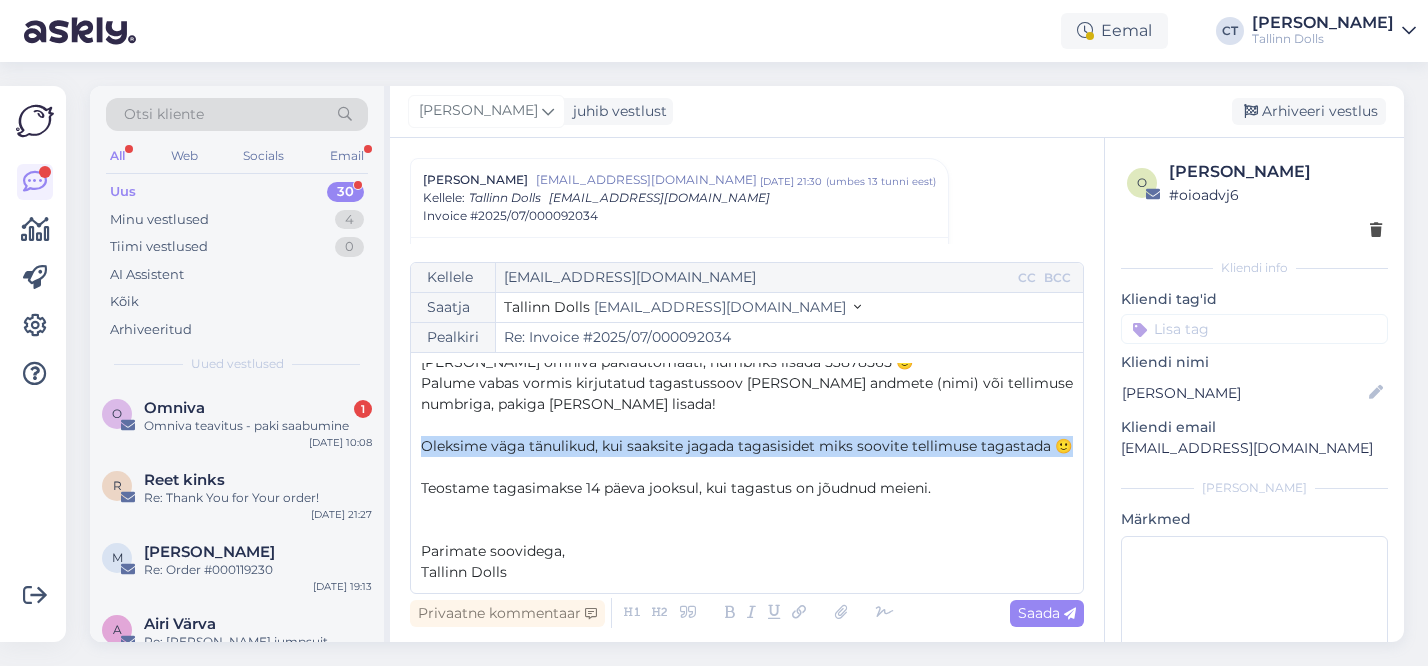click on "Oleksime väga tänulikud, kui saaksite jagada tagasisidet miks soovite tellimuse tagastada 🙂" at bounding box center [746, 446] 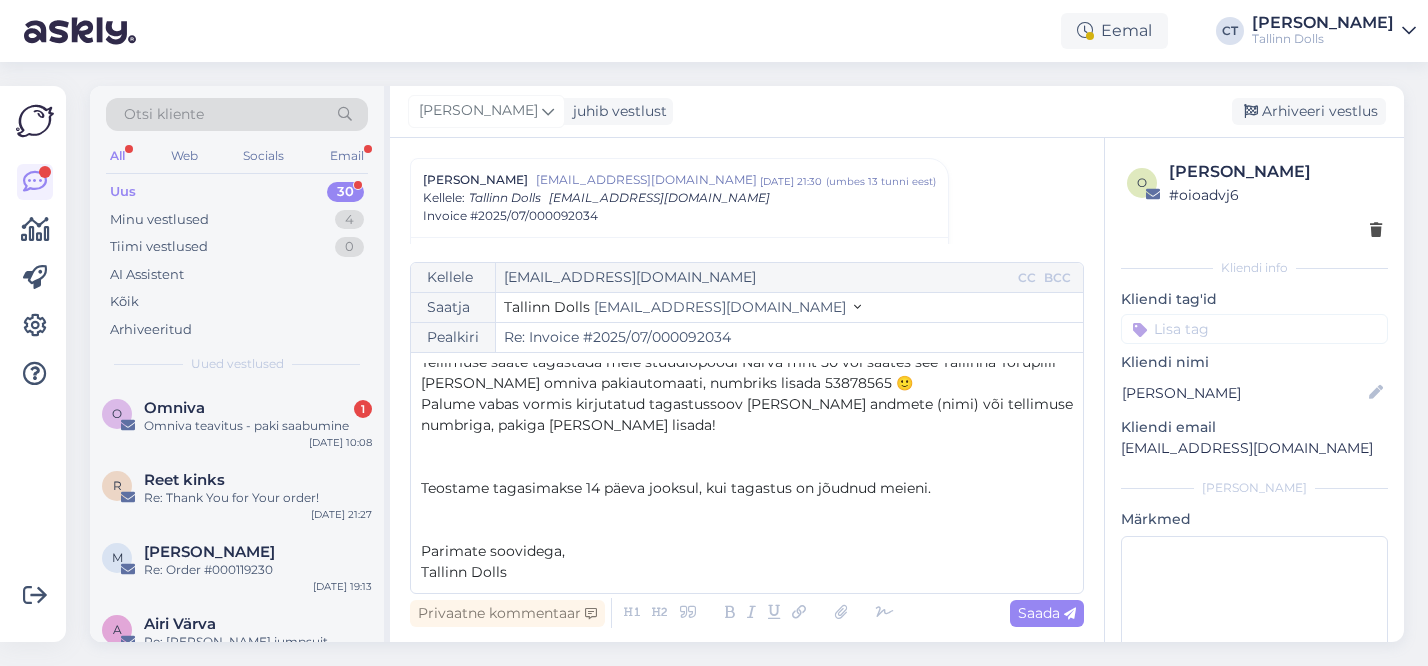 scroll, scrollTop: 32, scrollLeft: 0, axis: vertical 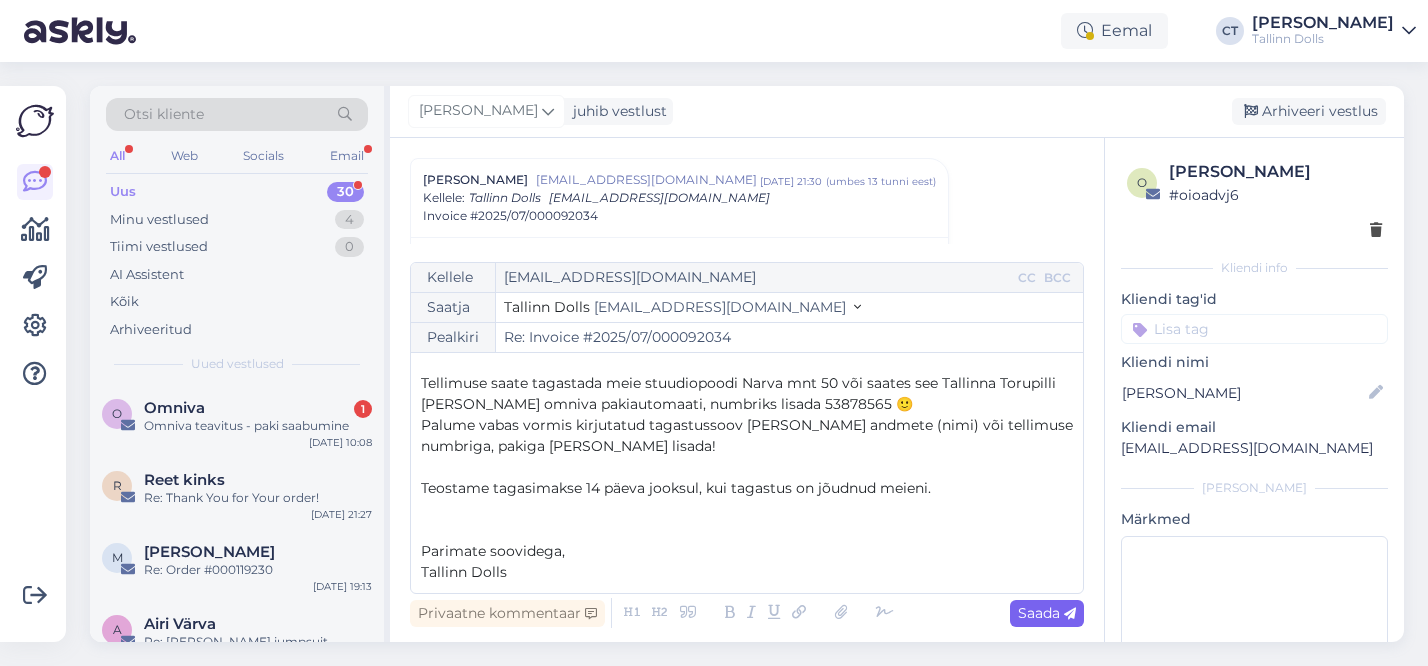 click on "Saada" at bounding box center [1047, 613] 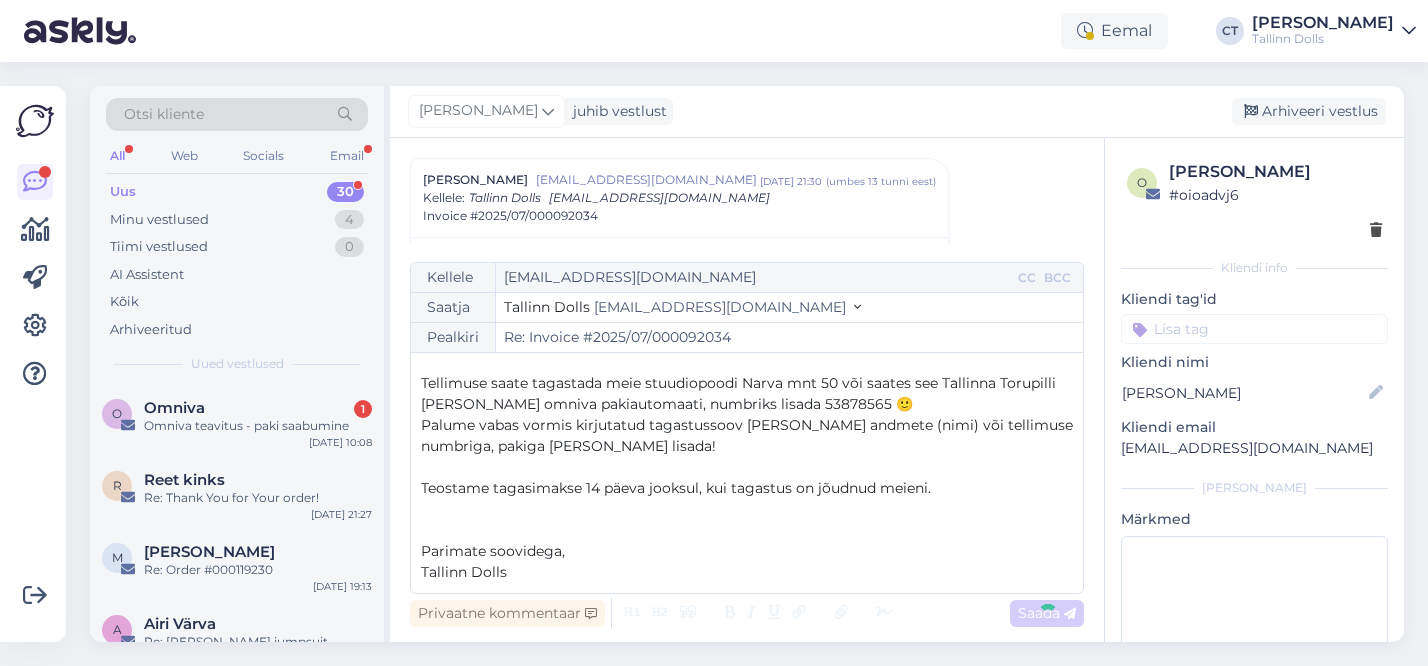 type on "Re: Re: Invoice #2025/07/000092034" 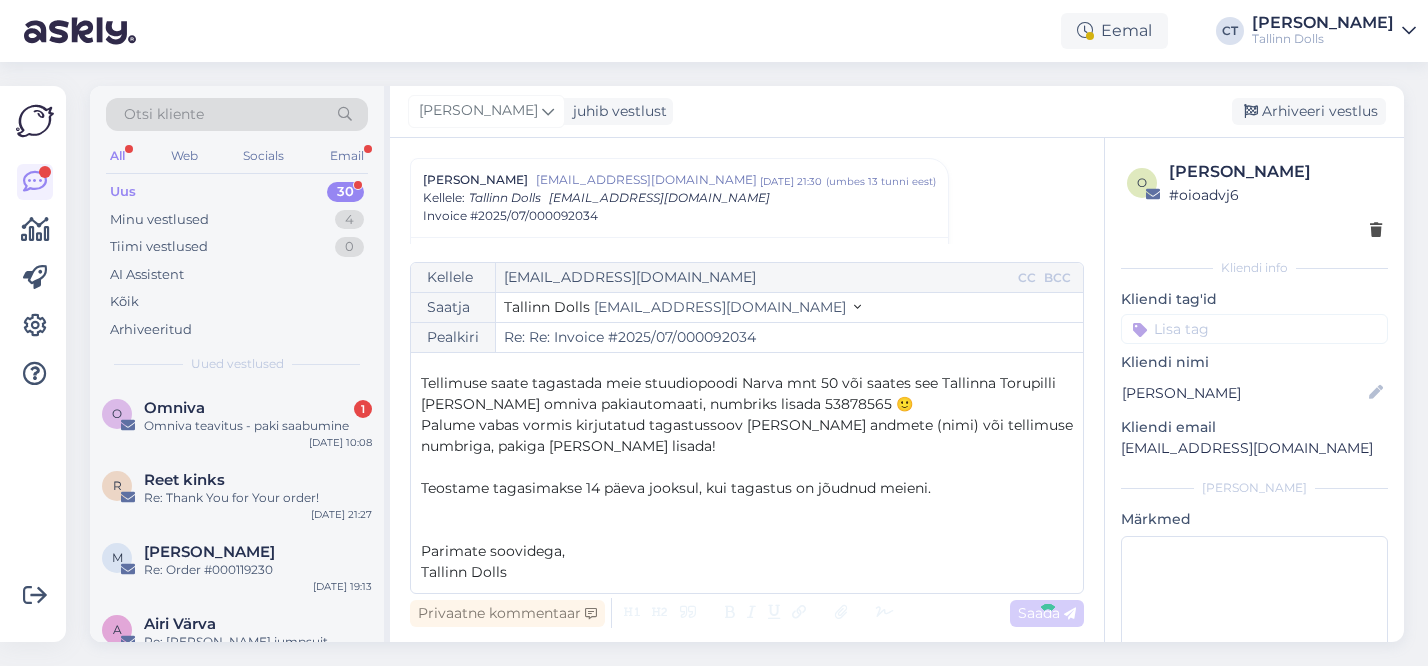 scroll, scrollTop: 1378, scrollLeft: 0, axis: vertical 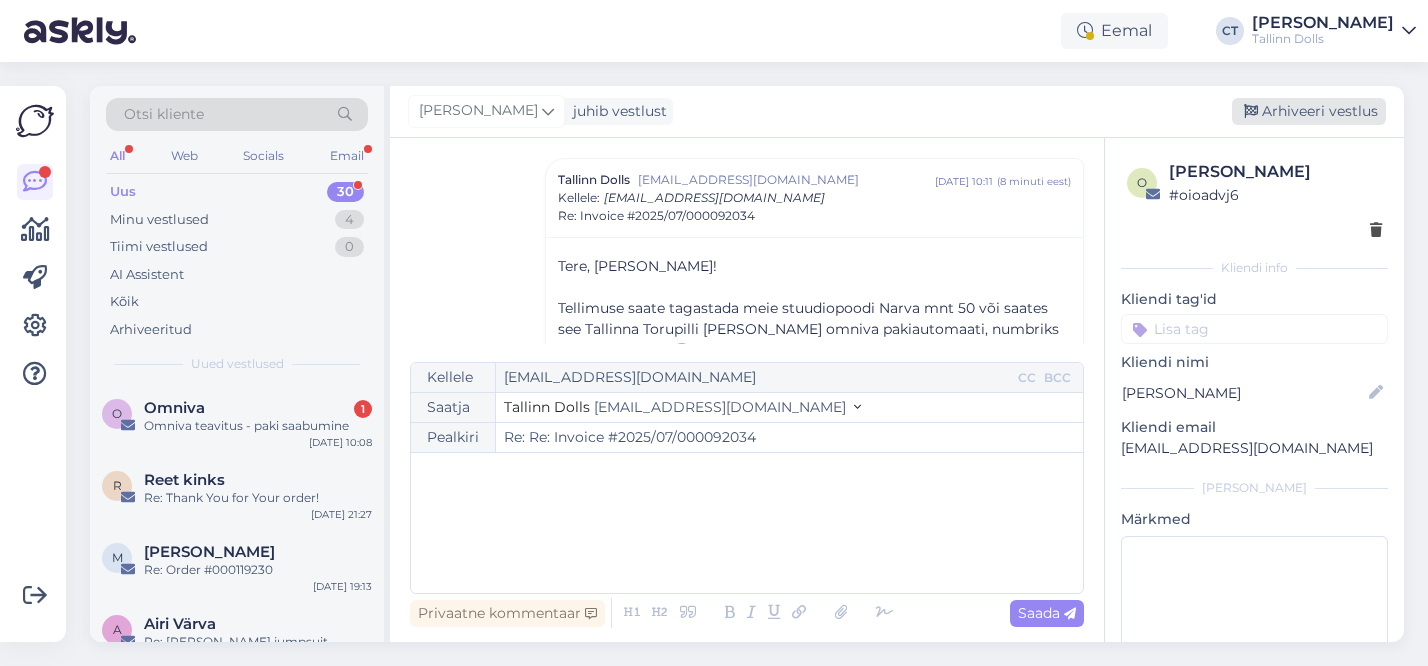 click on "Arhiveeri vestlus" at bounding box center (1309, 111) 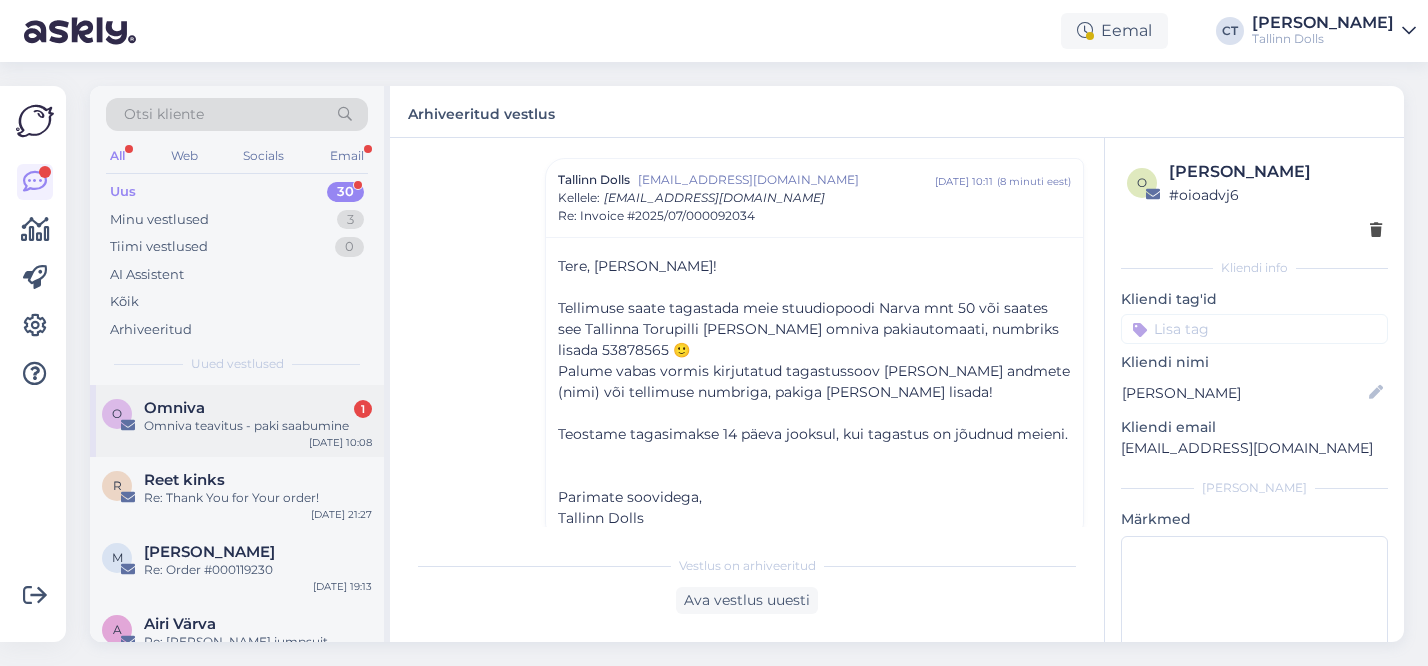 click on "Omniva teavitus - paki saabumine" at bounding box center [258, 426] 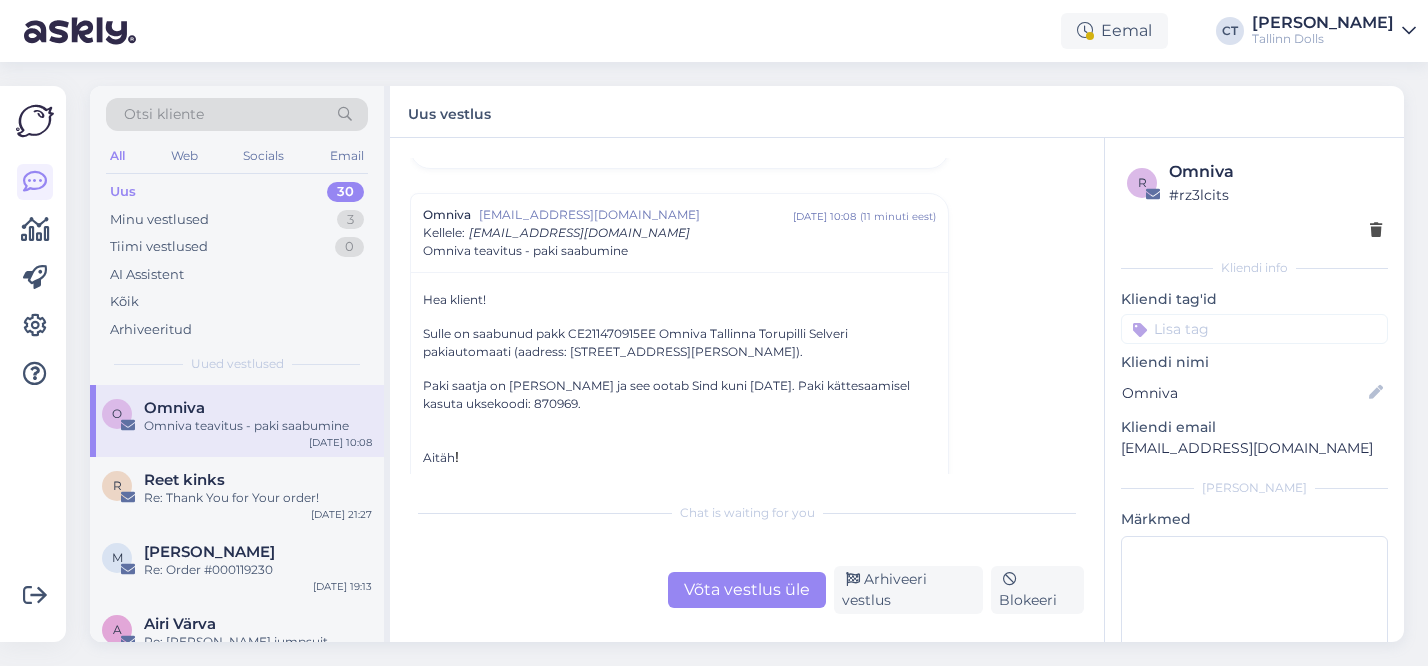 scroll, scrollTop: 8618, scrollLeft: 0, axis: vertical 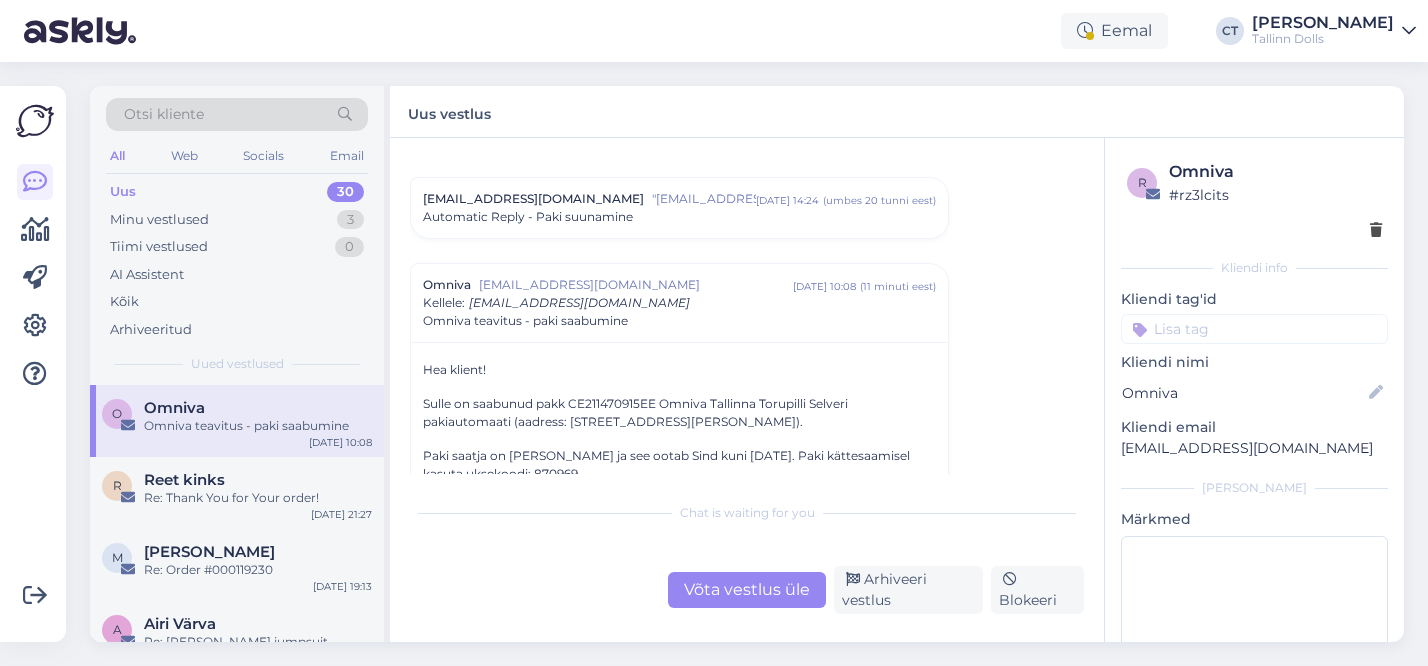 click on "Automatic Reply - Paki suunamine" at bounding box center [679, 217] 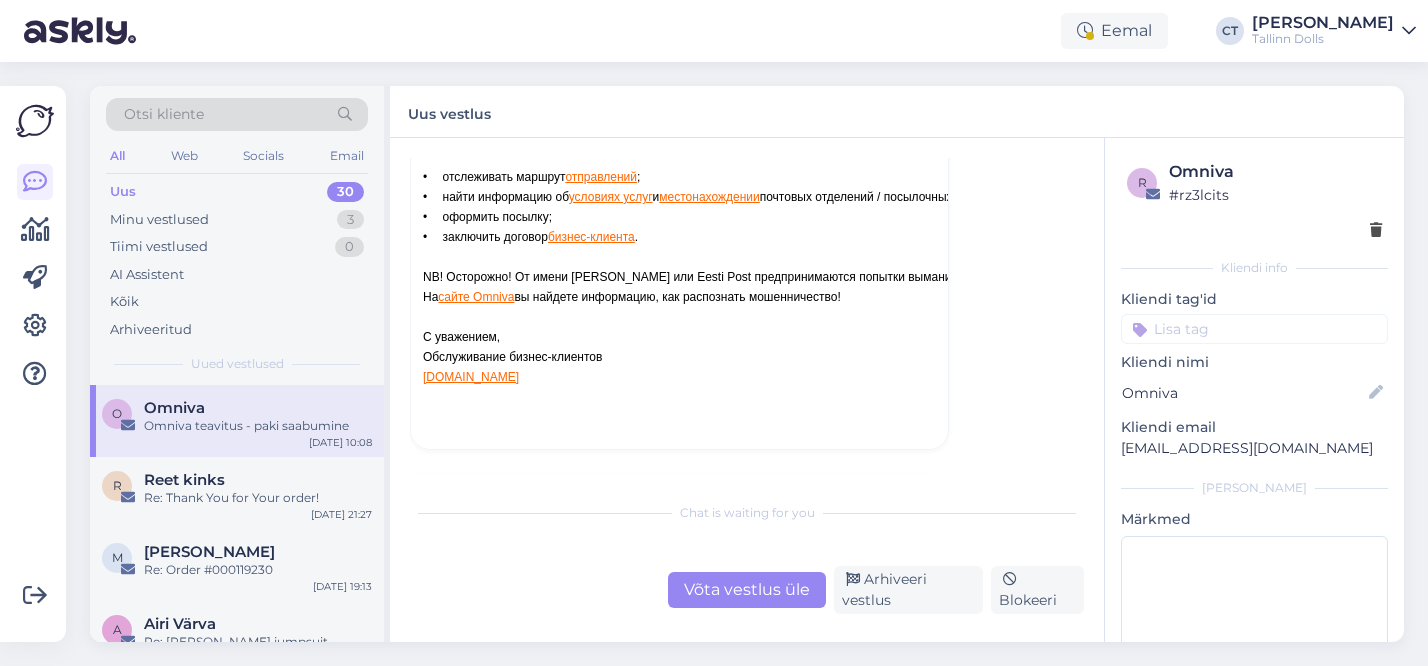 scroll, scrollTop: 10095, scrollLeft: 0, axis: vertical 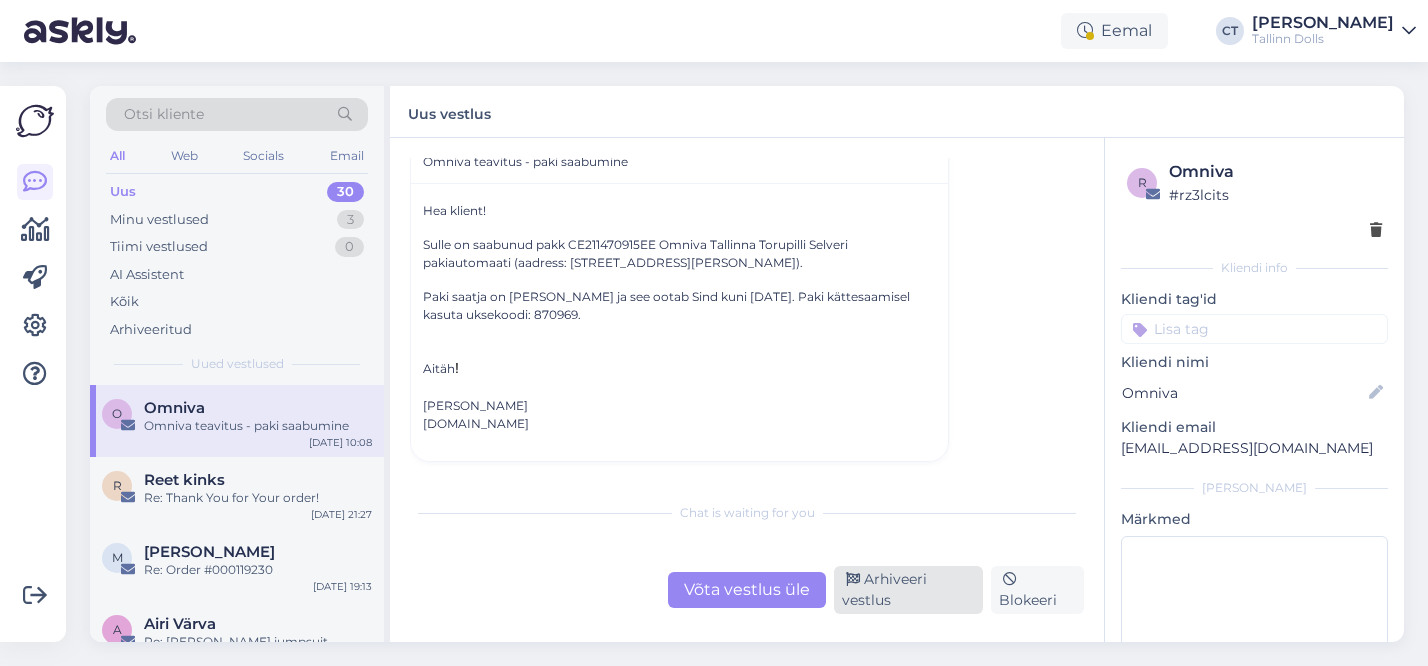 click on "Arhiveeri vestlus" at bounding box center (908, 590) 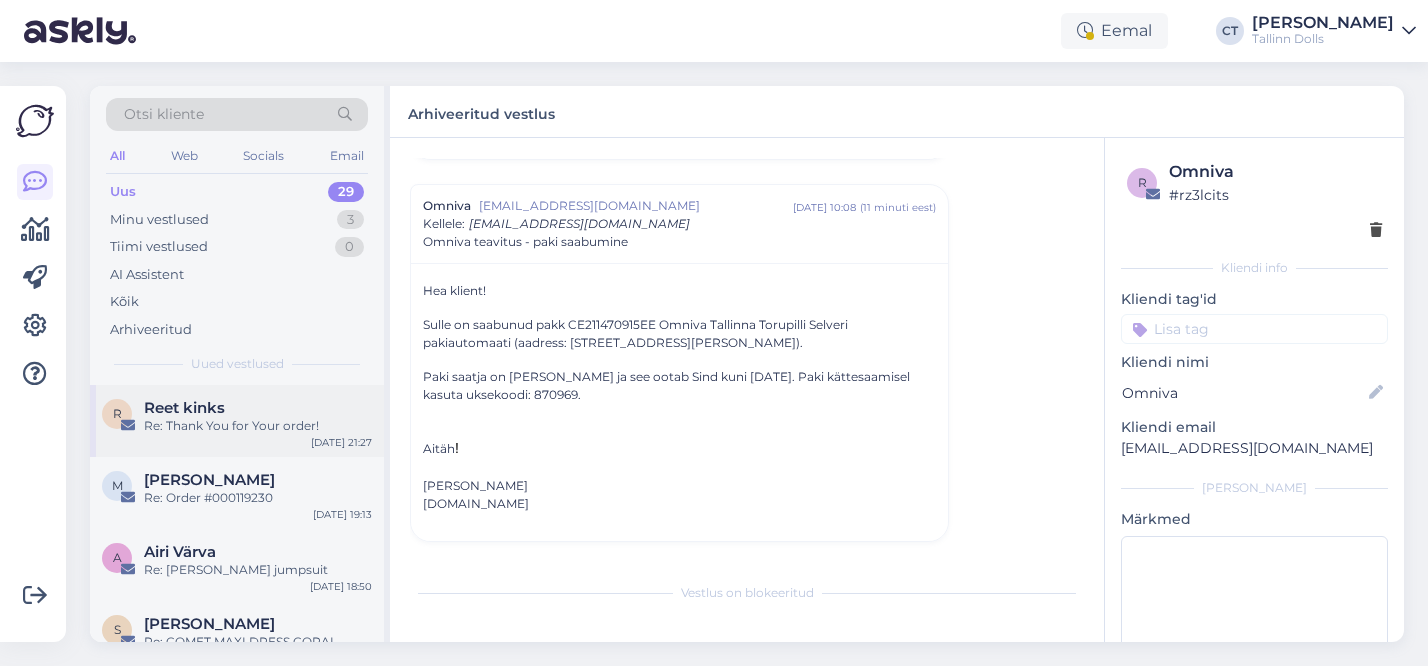 click on "Re: Thank You for Your order!" at bounding box center [258, 426] 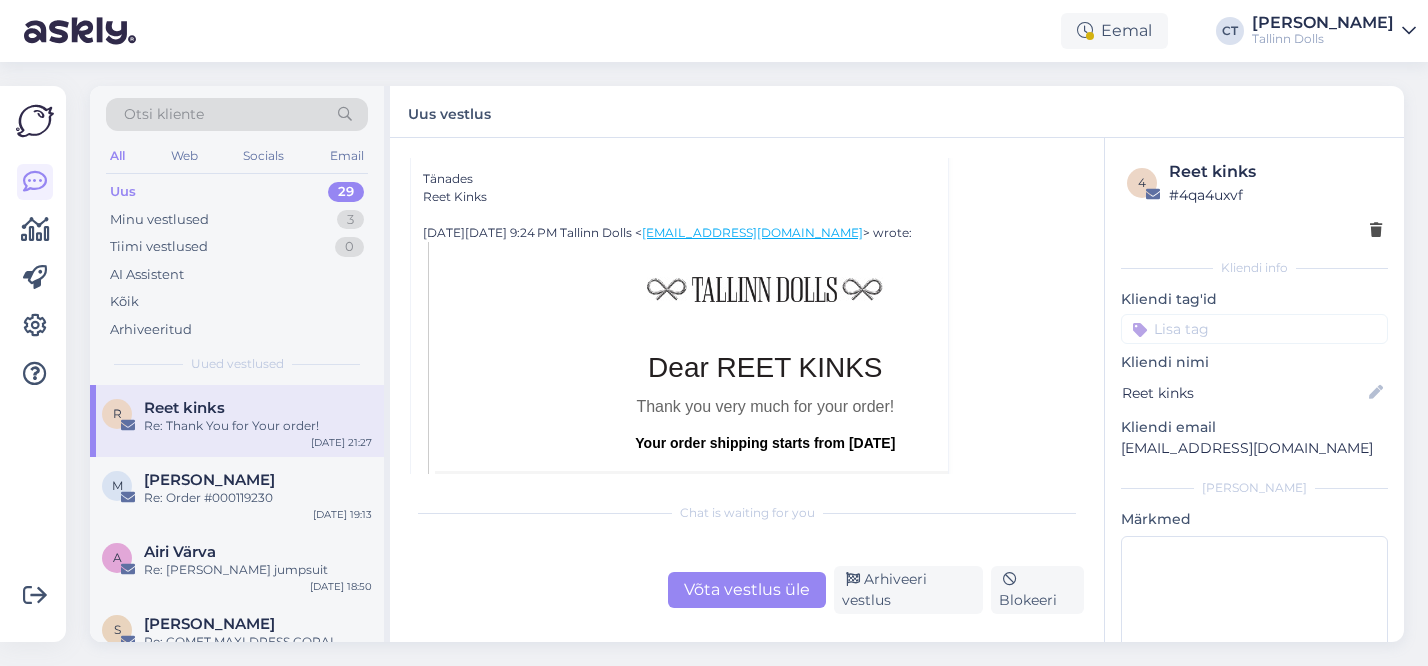 scroll, scrollTop: 665, scrollLeft: 0, axis: vertical 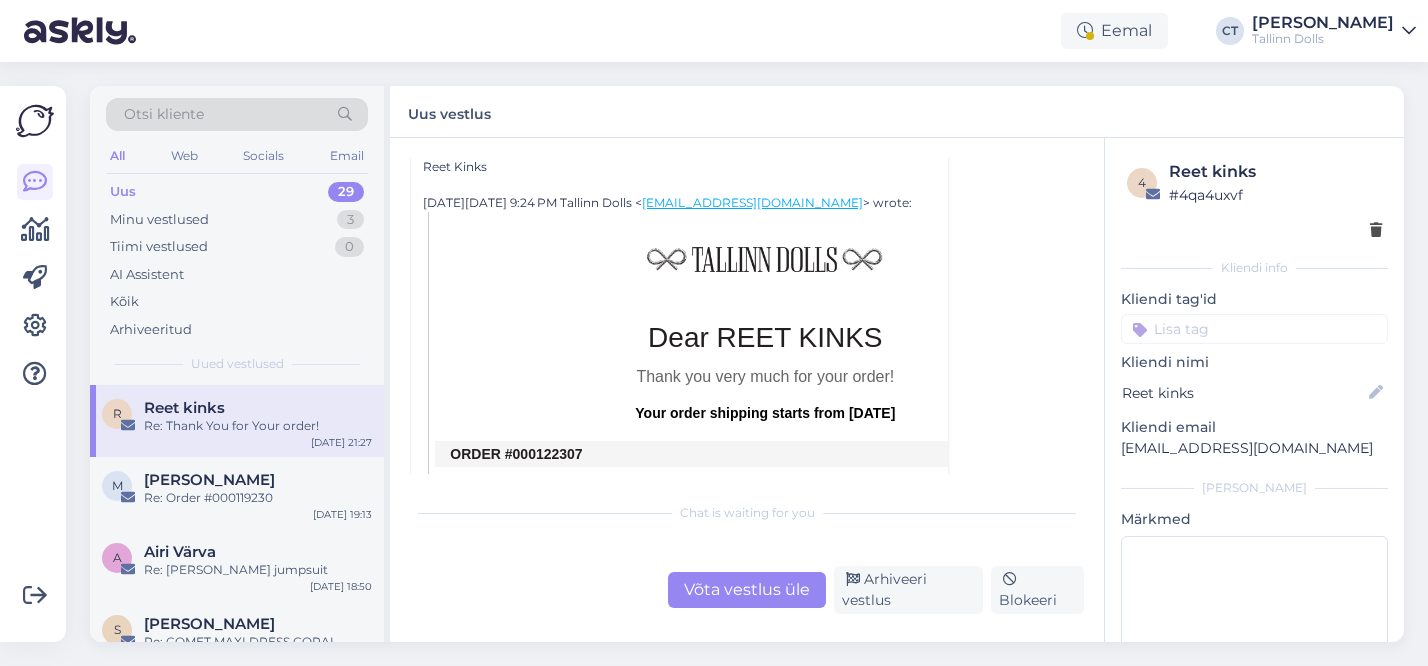 copy on "122307" 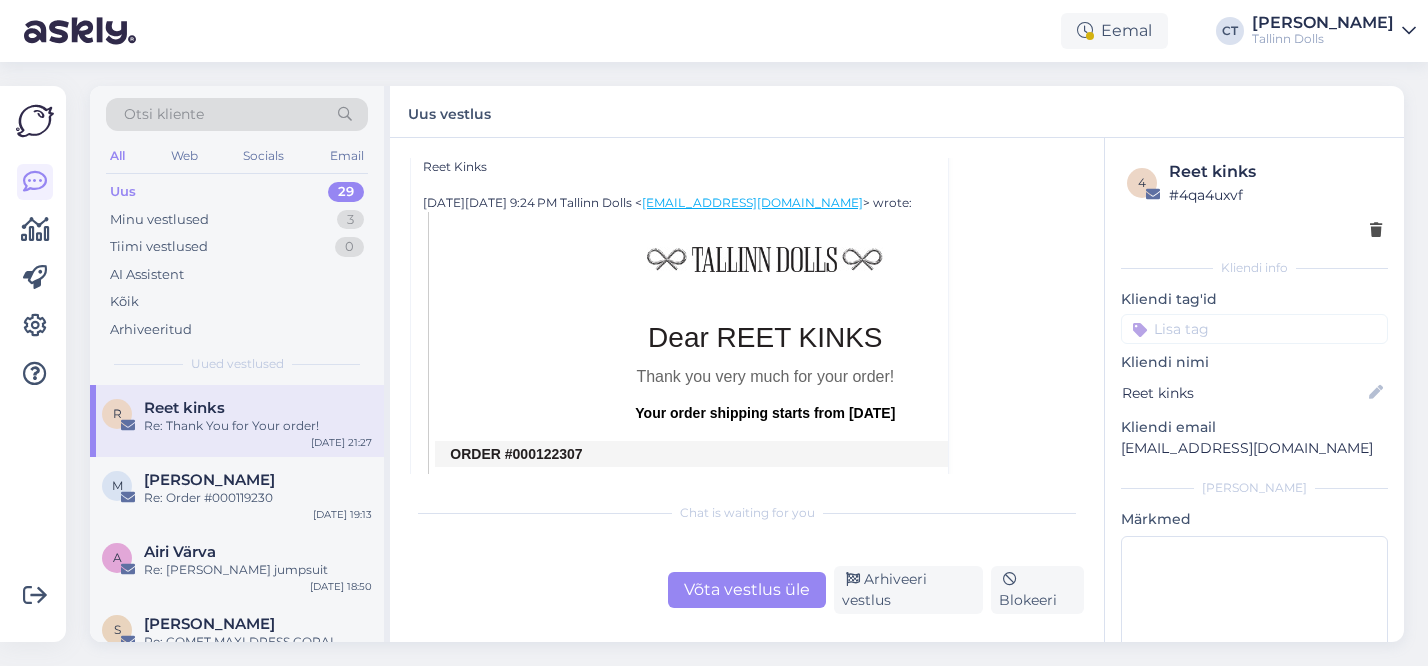 drag, startPoint x: 596, startPoint y: 437, endPoint x: 536, endPoint y: 432, distance: 60.207973 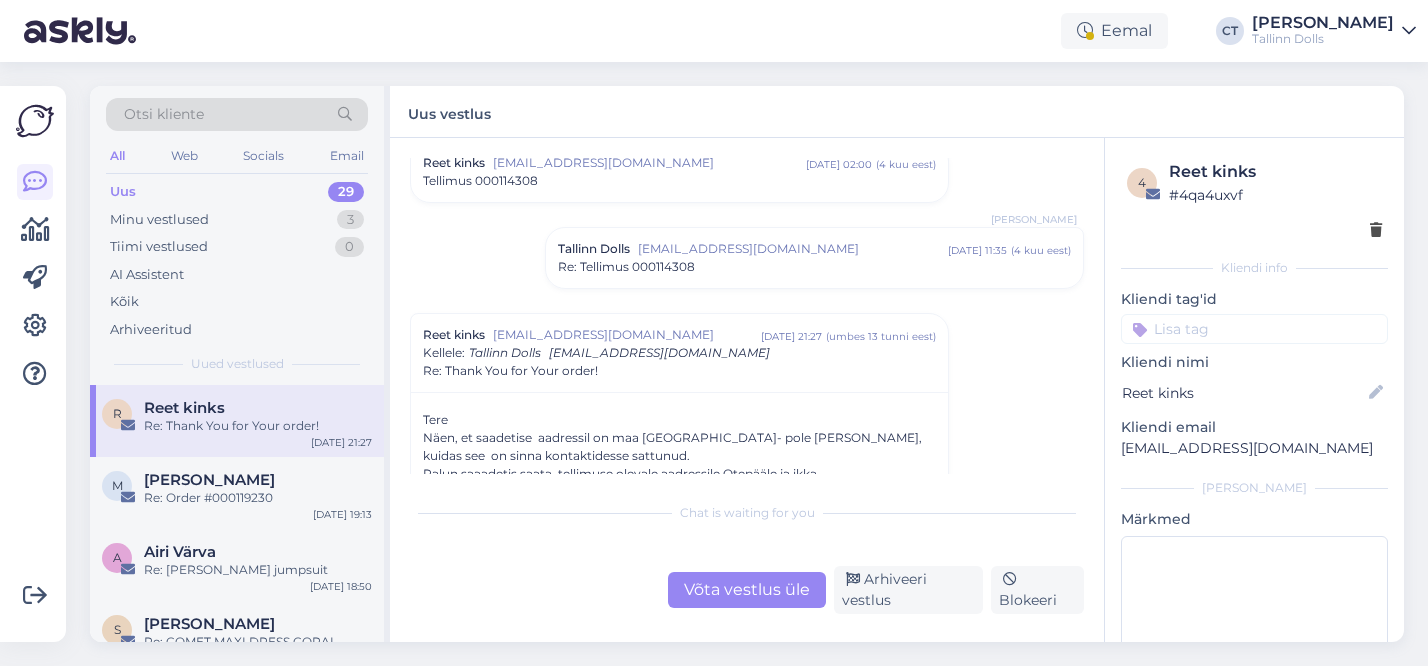 scroll, scrollTop: 297, scrollLeft: 0, axis: vertical 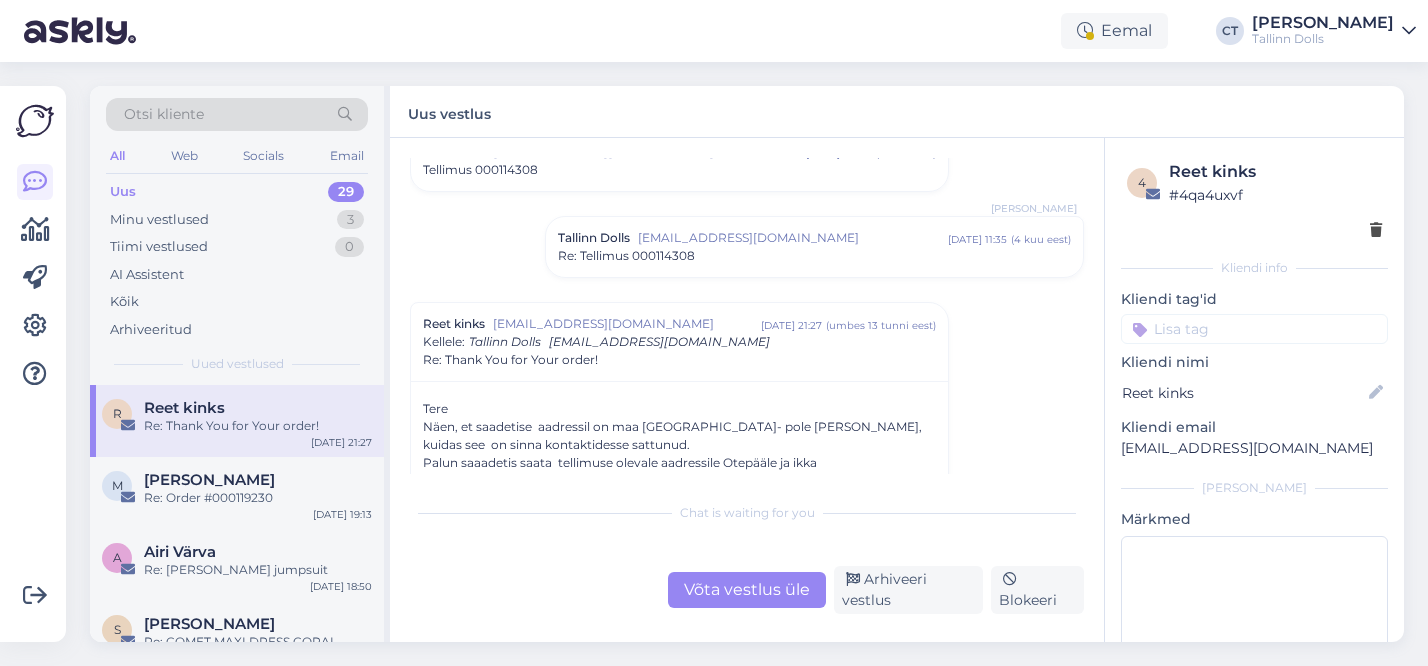 click on "Võta vestlus üle" at bounding box center [747, 590] 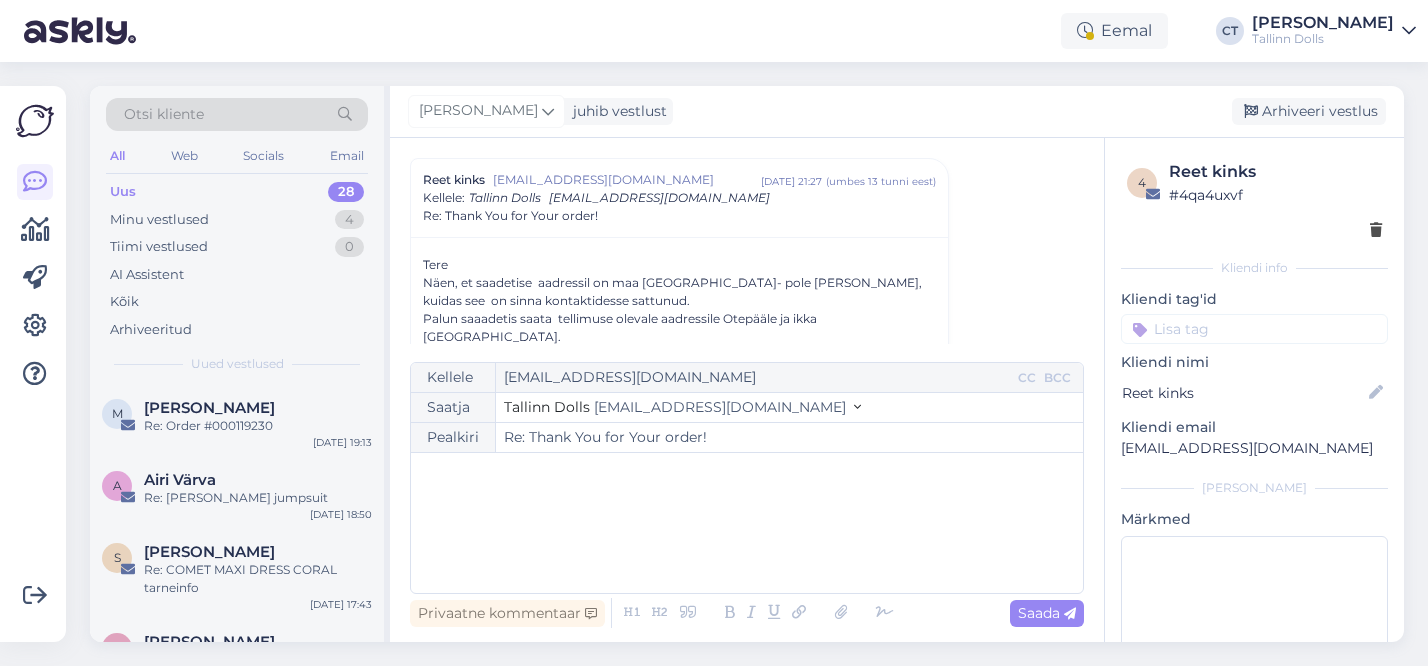 click on "﻿" at bounding box center (747, 523) 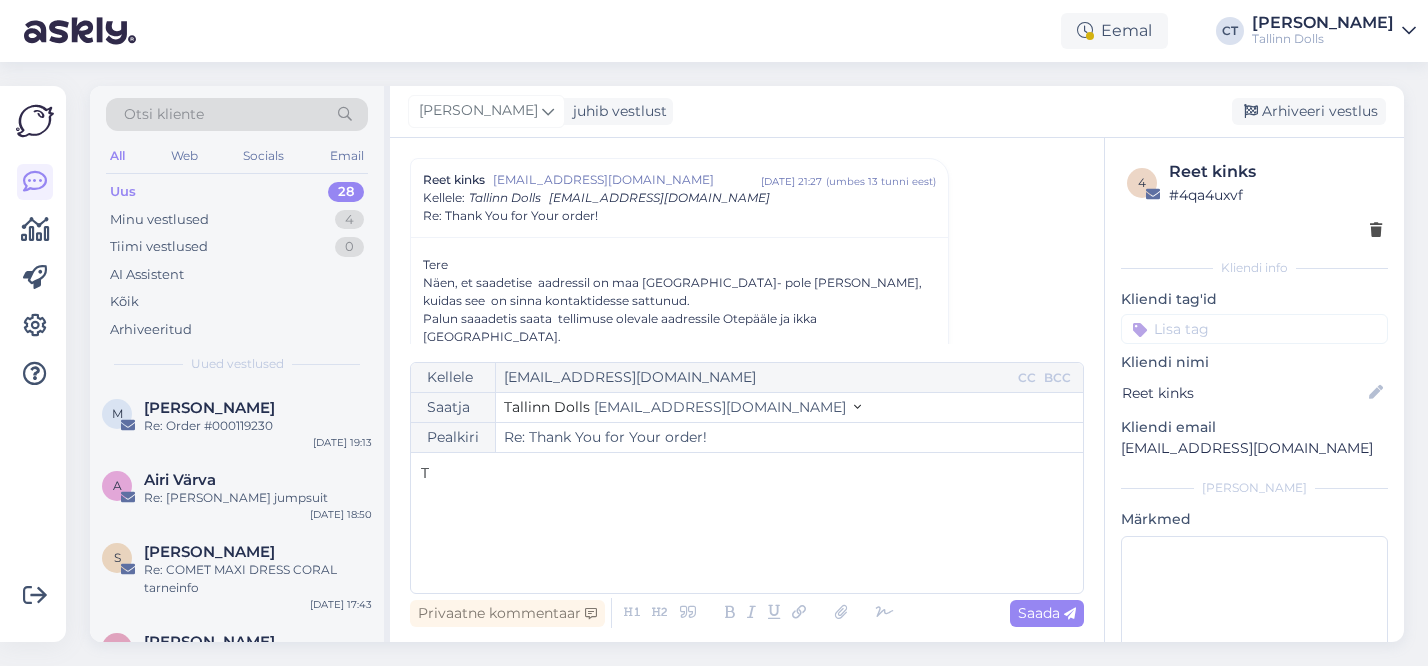 type 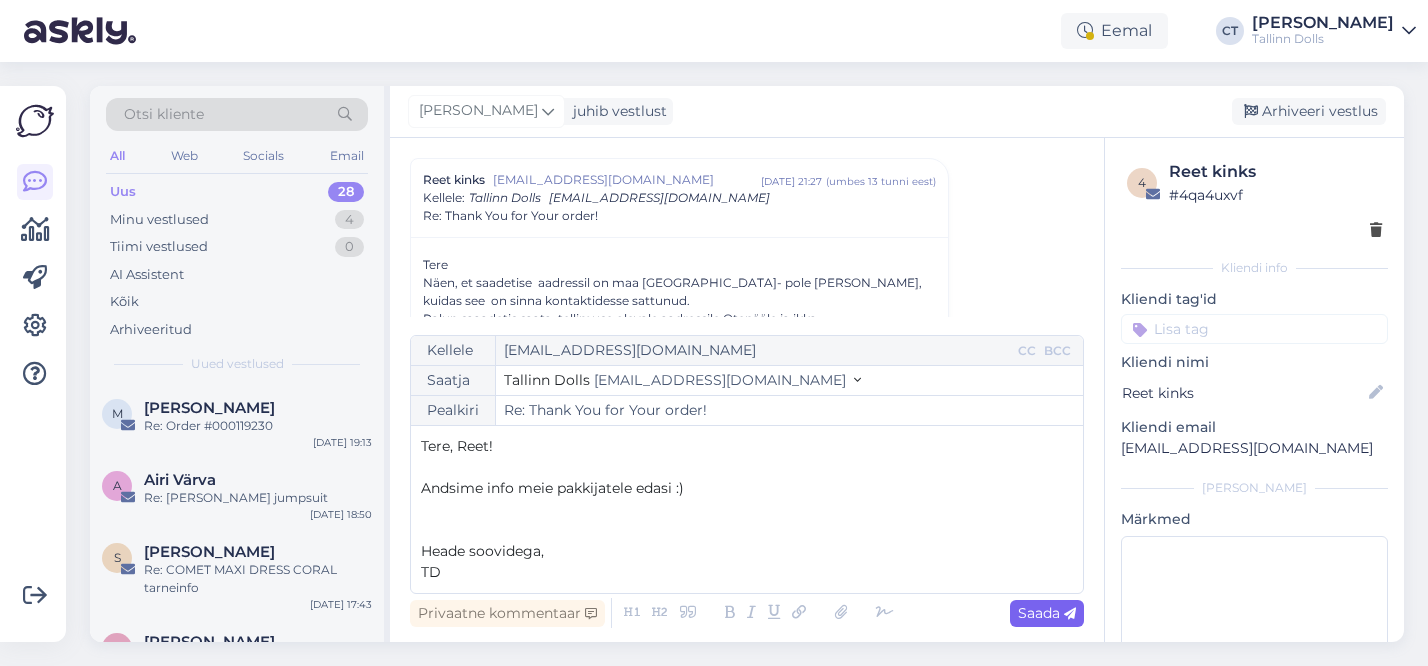 click on "Saada" at bounding box center [1047, 613] 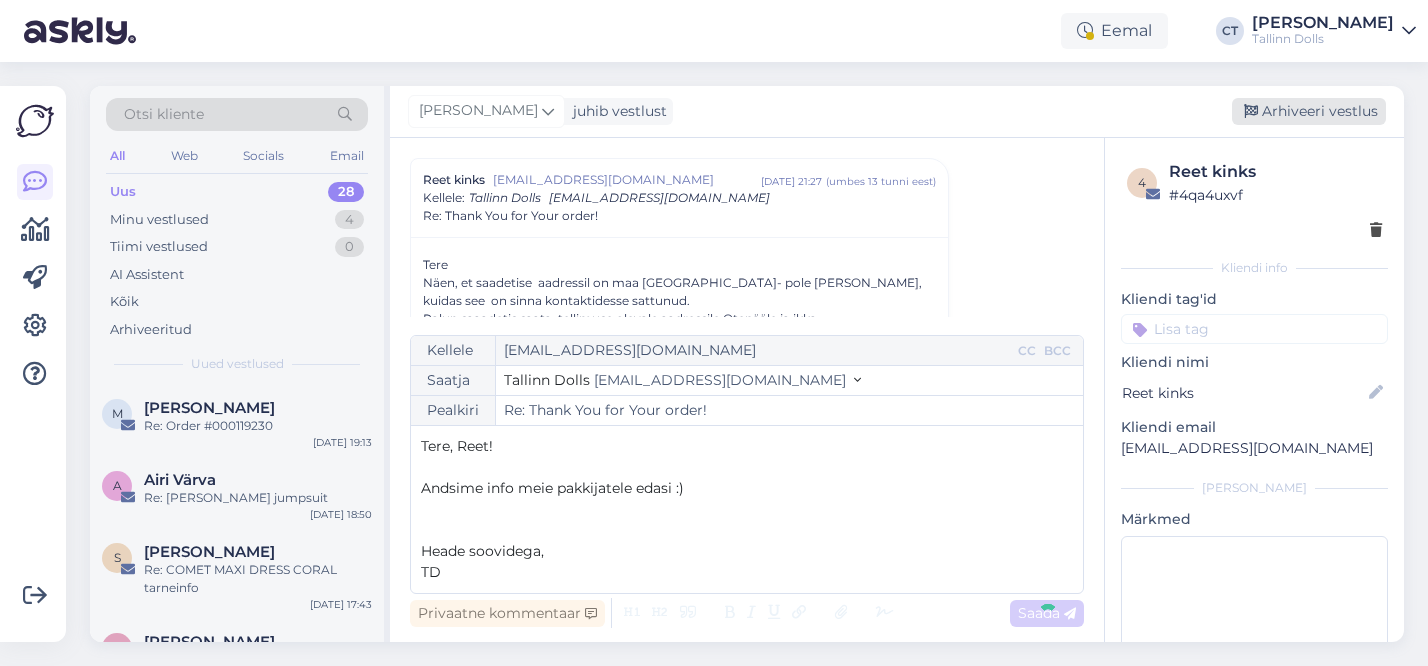 type on "Re: Re: Thank You for Your order!" 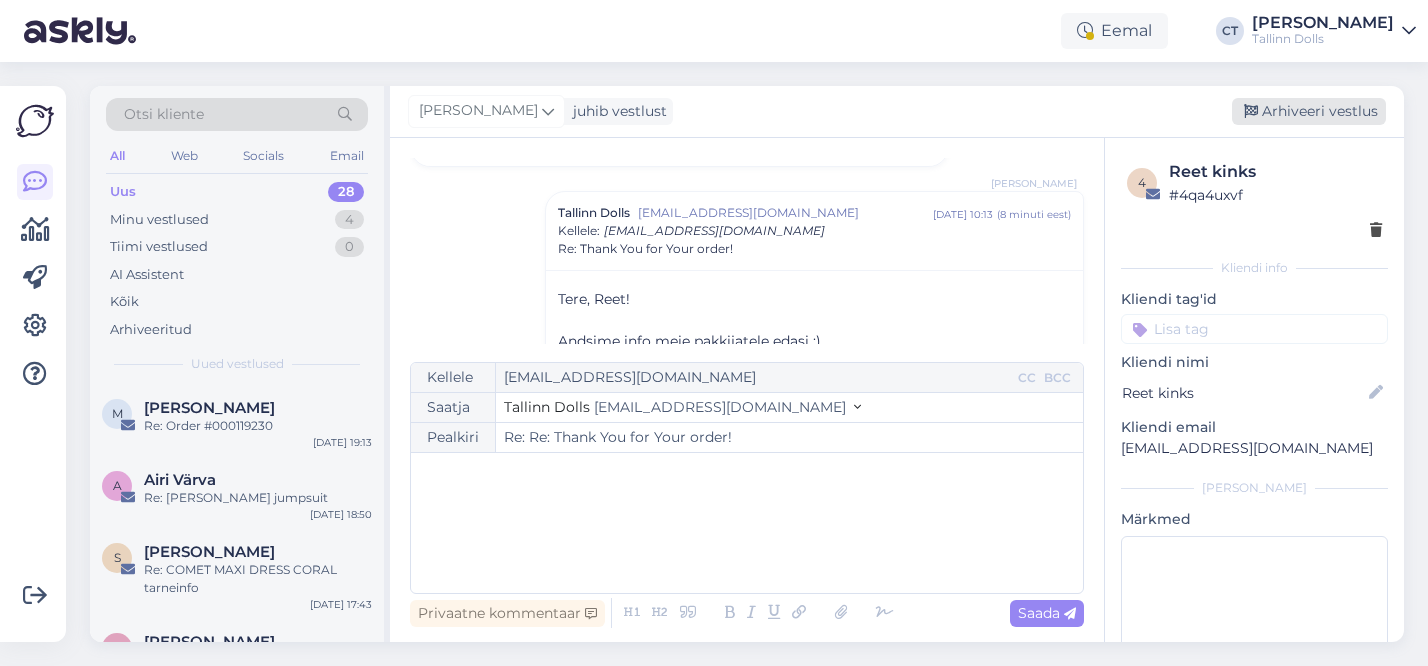 click on "Arhiveeri vestlus" at bounding box center (1309, 111) 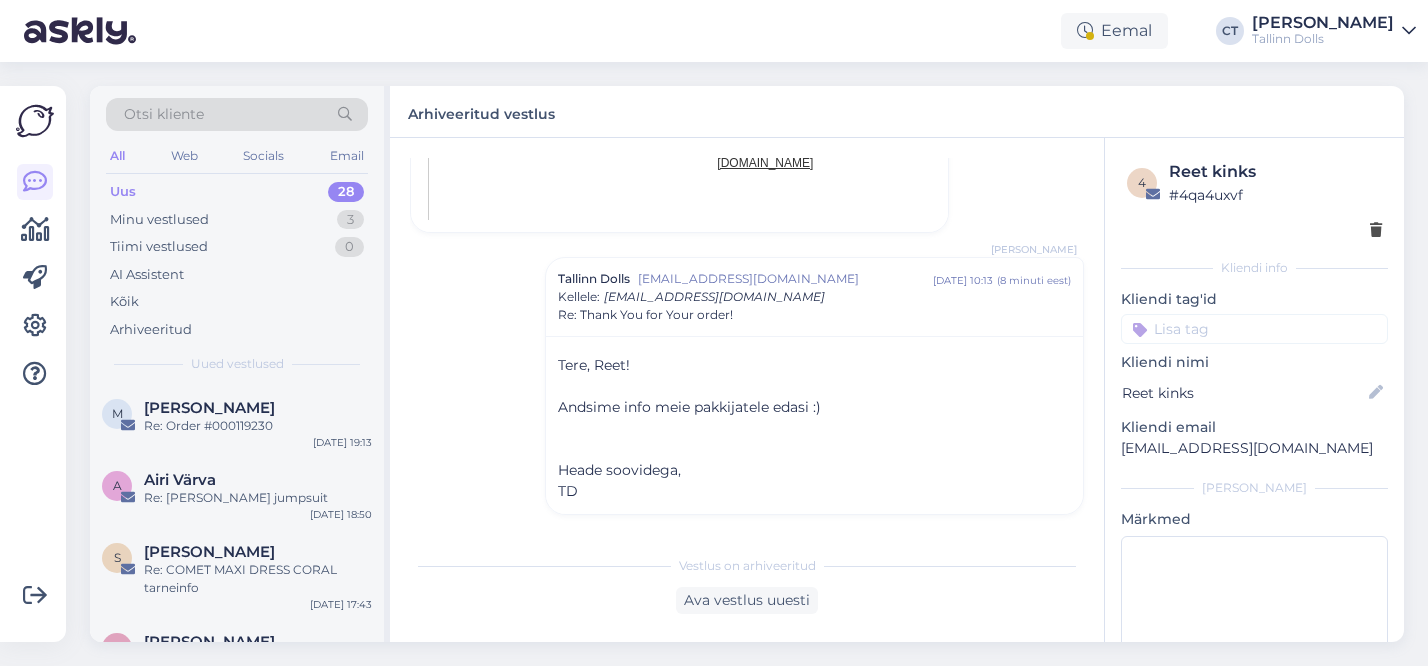scroll, scrollTop: 1690, scrollLeft: 0, axis: vertical 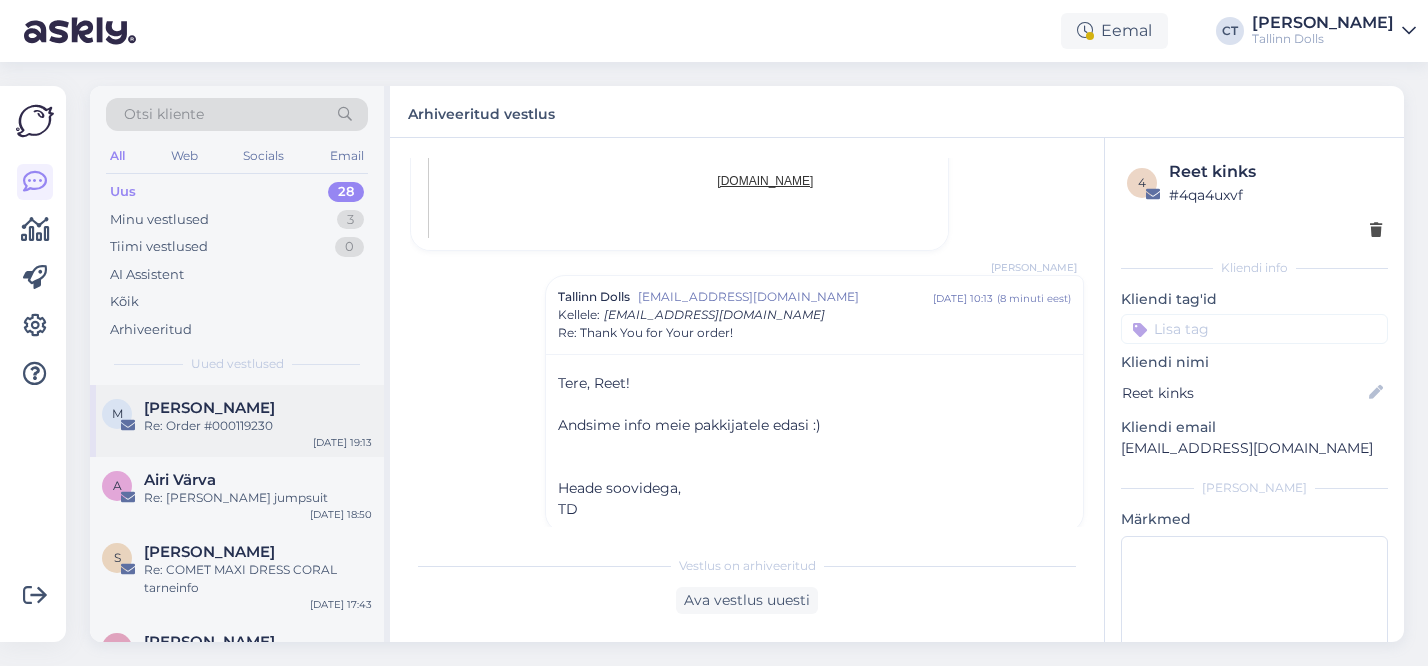 click on "M Mari-Liis Kupri Re: Order #000119230 Jul 14 19:13" at bounding box center (237, 421) 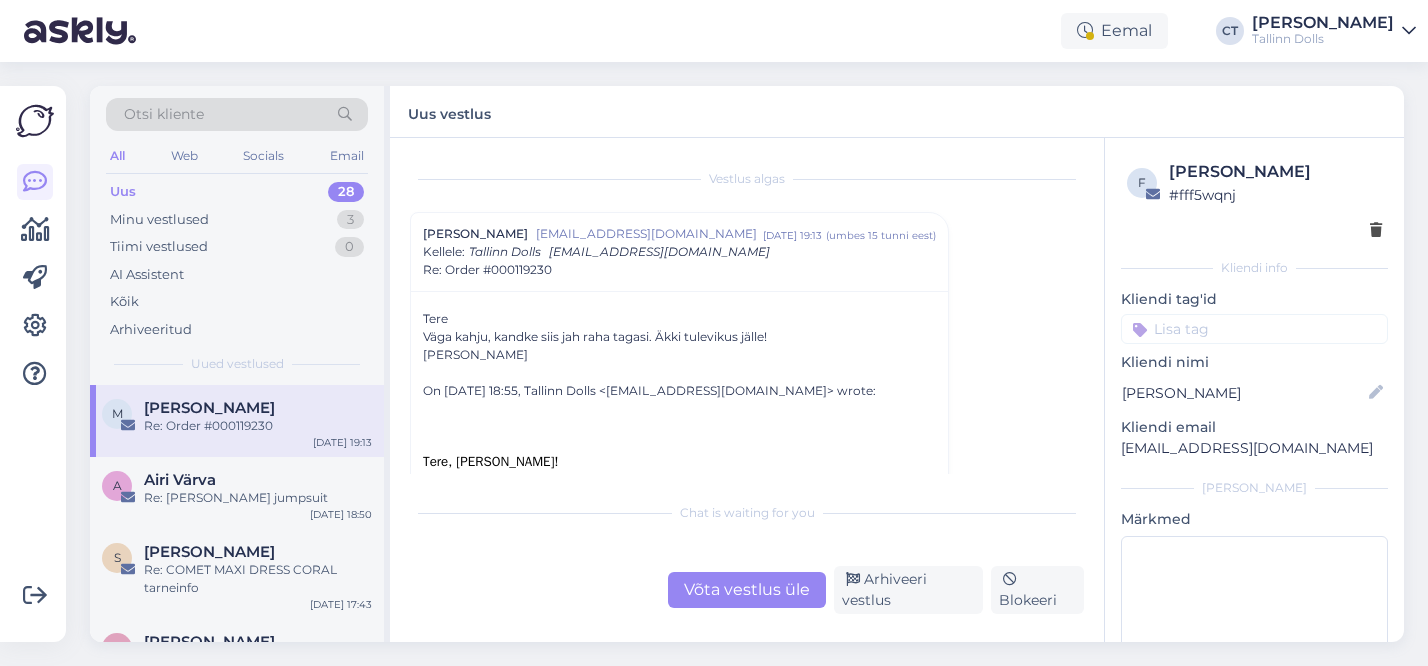 scroll, scrollTop: 21, scrollLeft: 0, axis: vertical 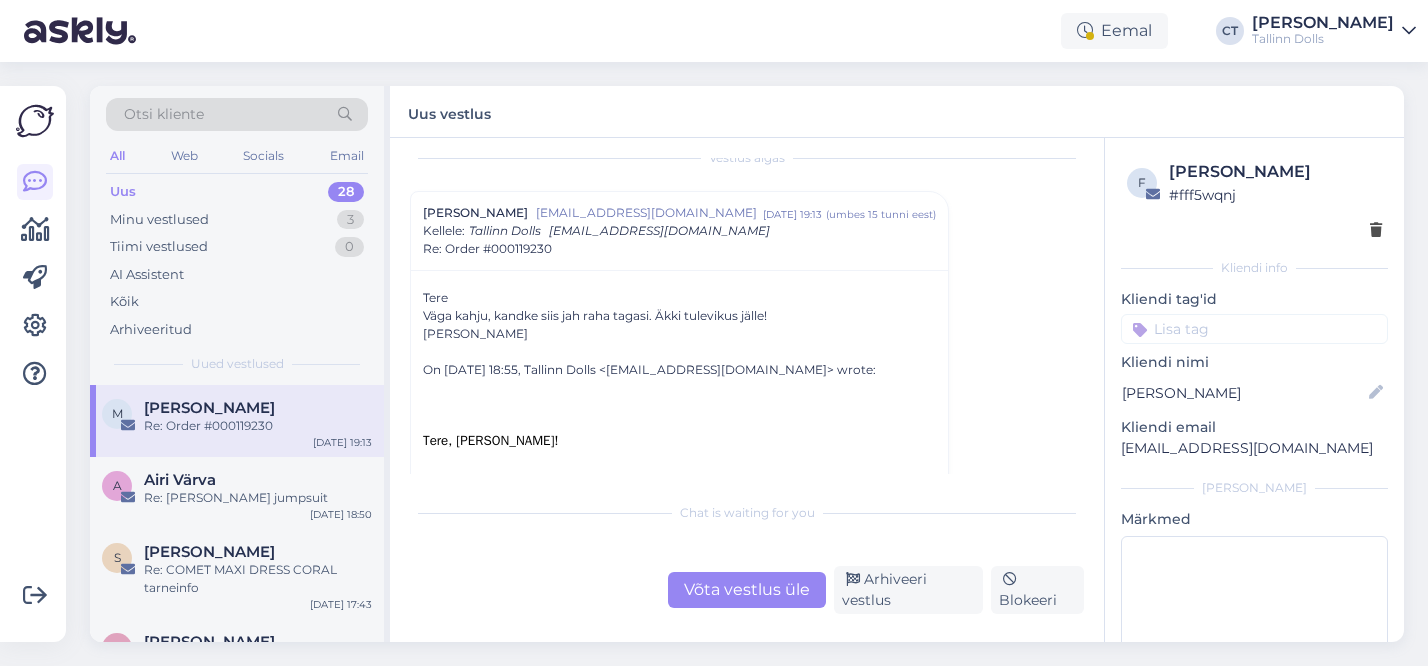 click on "Võta vestlus üle" at bounding box center [747, 590] 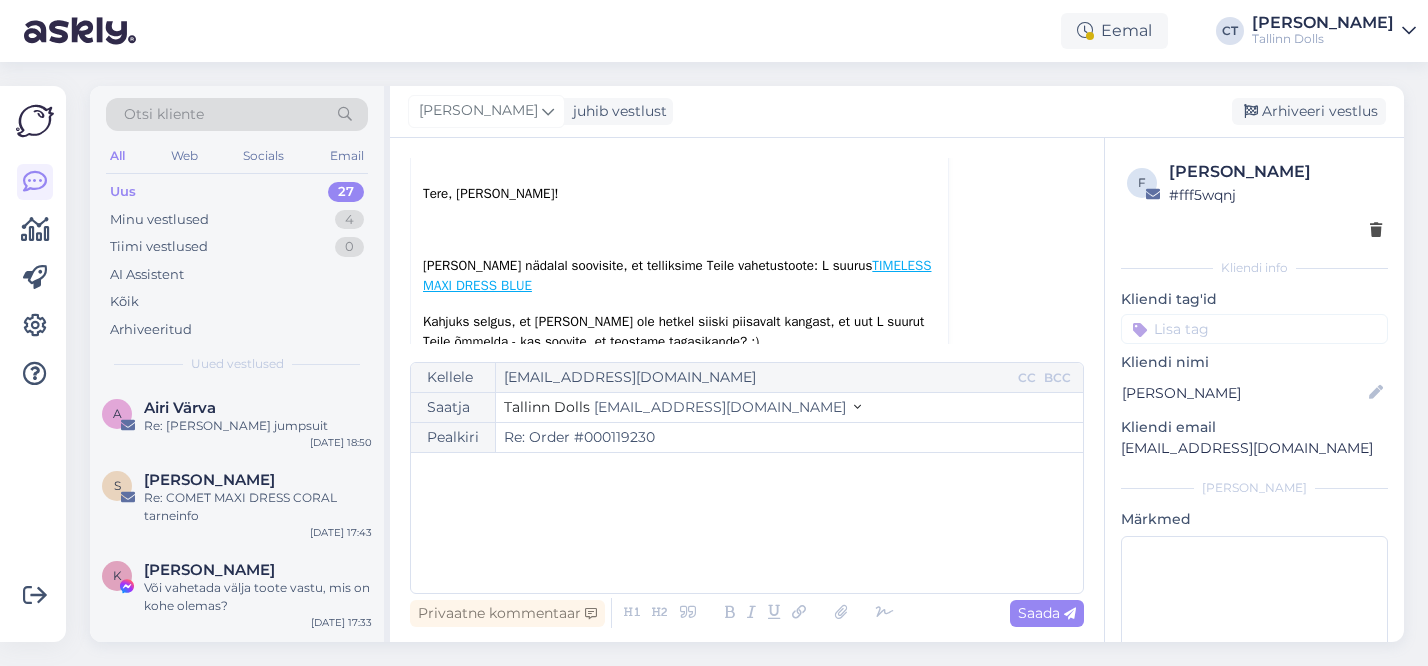 scroll, scrollTop: 224, scrollLeft: 0, axis: vertical 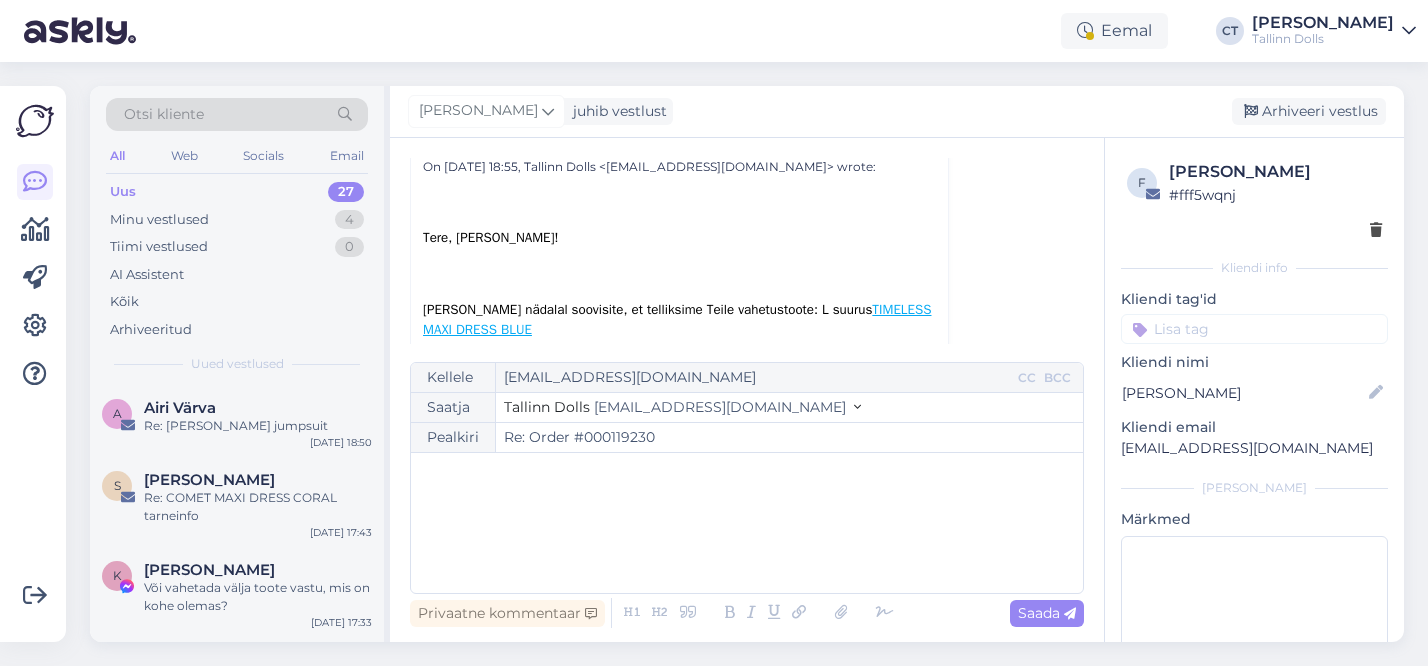 click on "﻿" at bounding box center [747, 523] 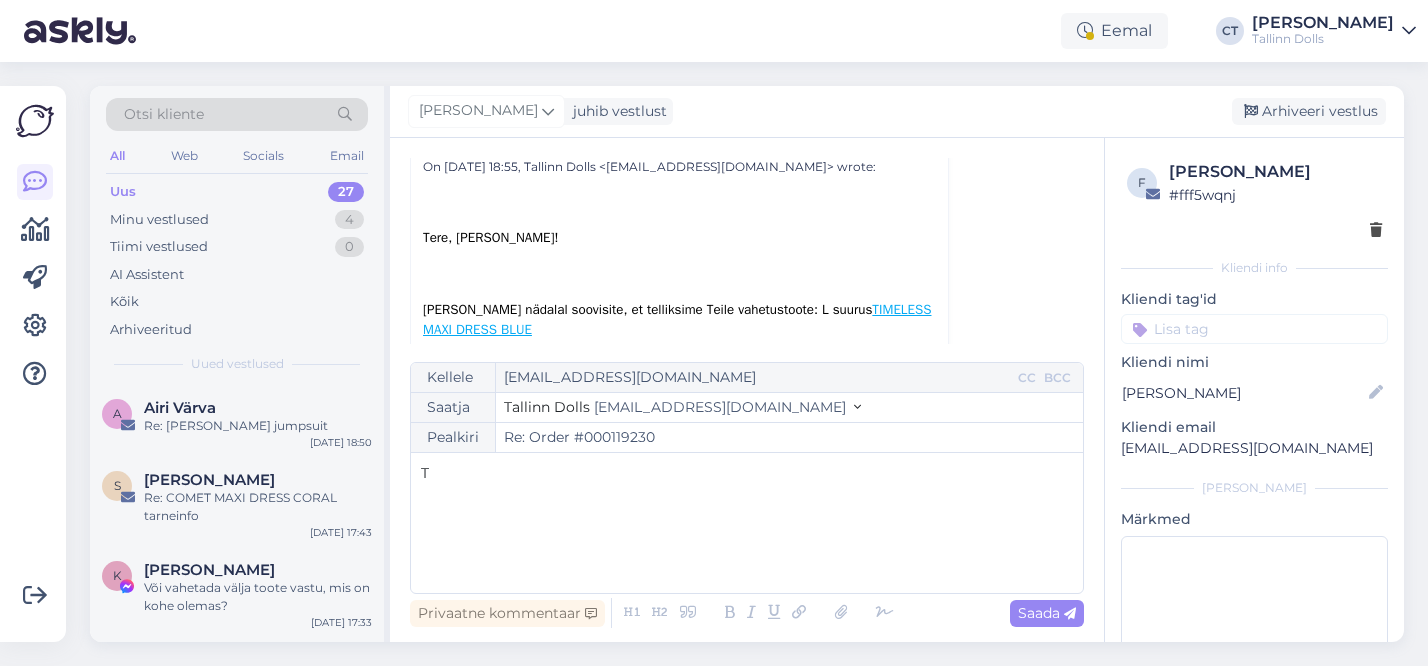 type 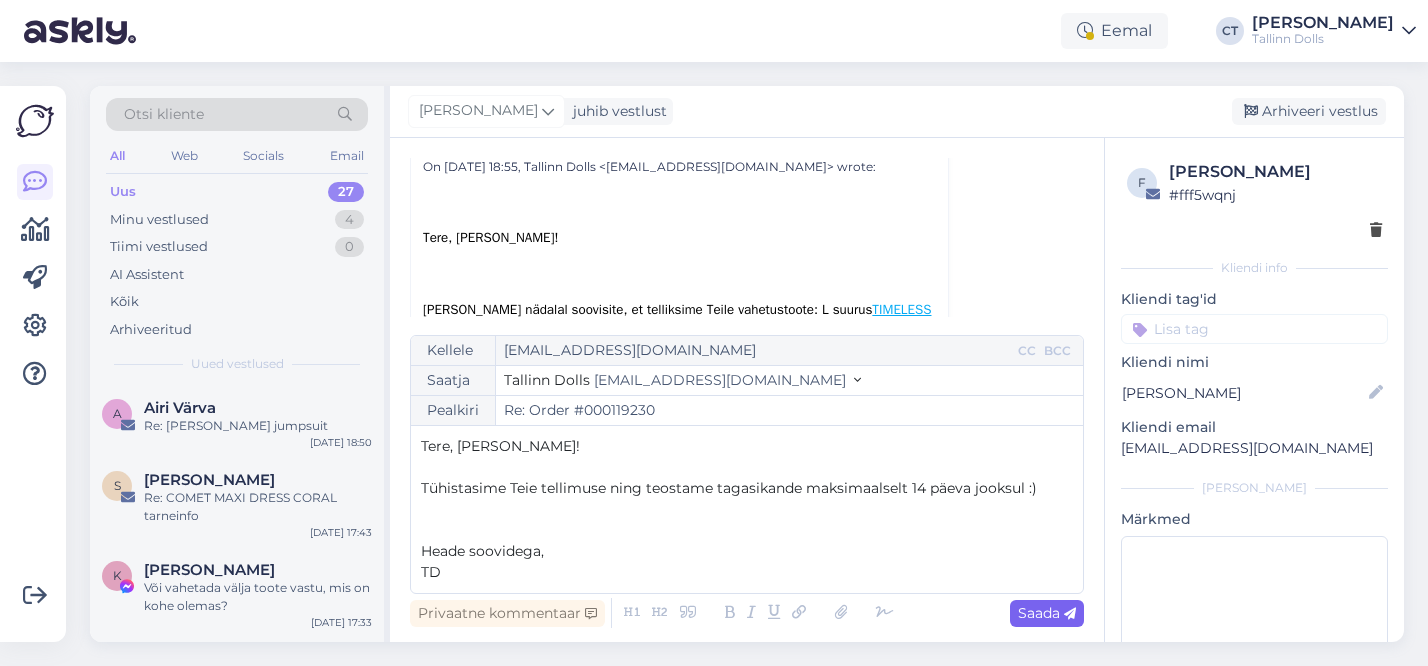 click on "Saada" at bounding box center (1047, 613) 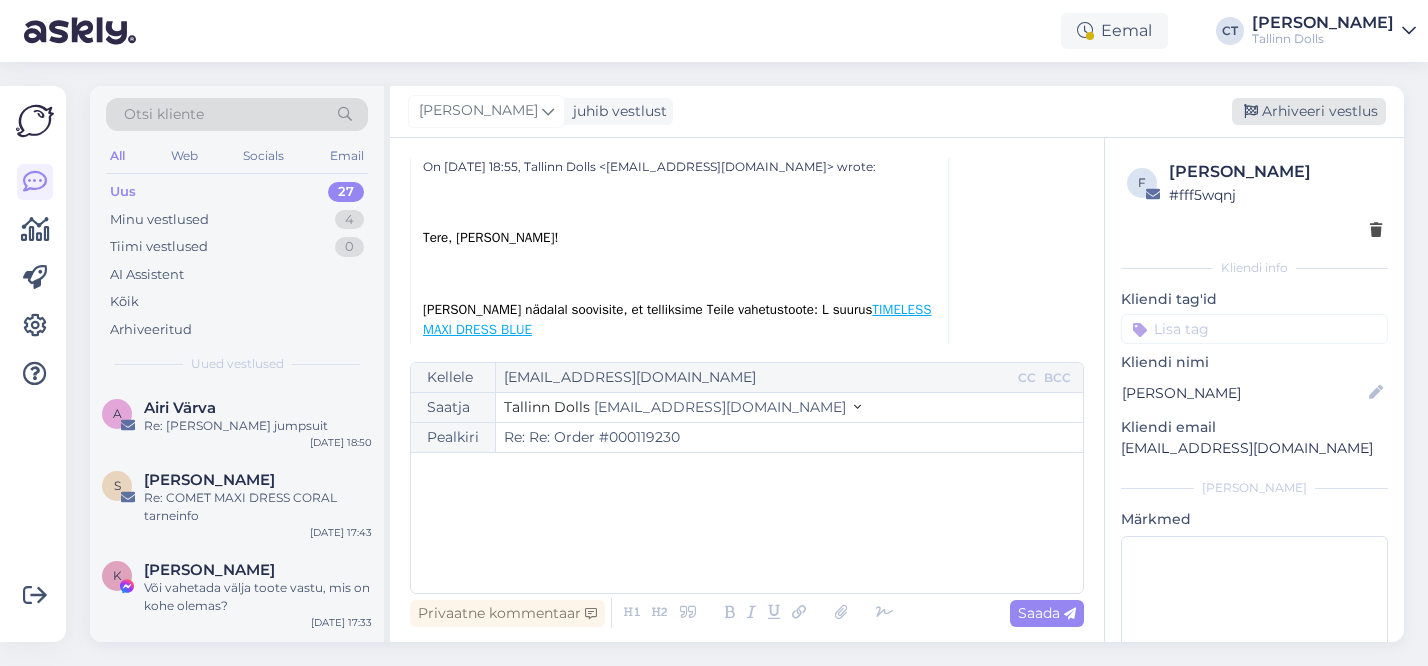 type on "Re: Re: Order #000119230" 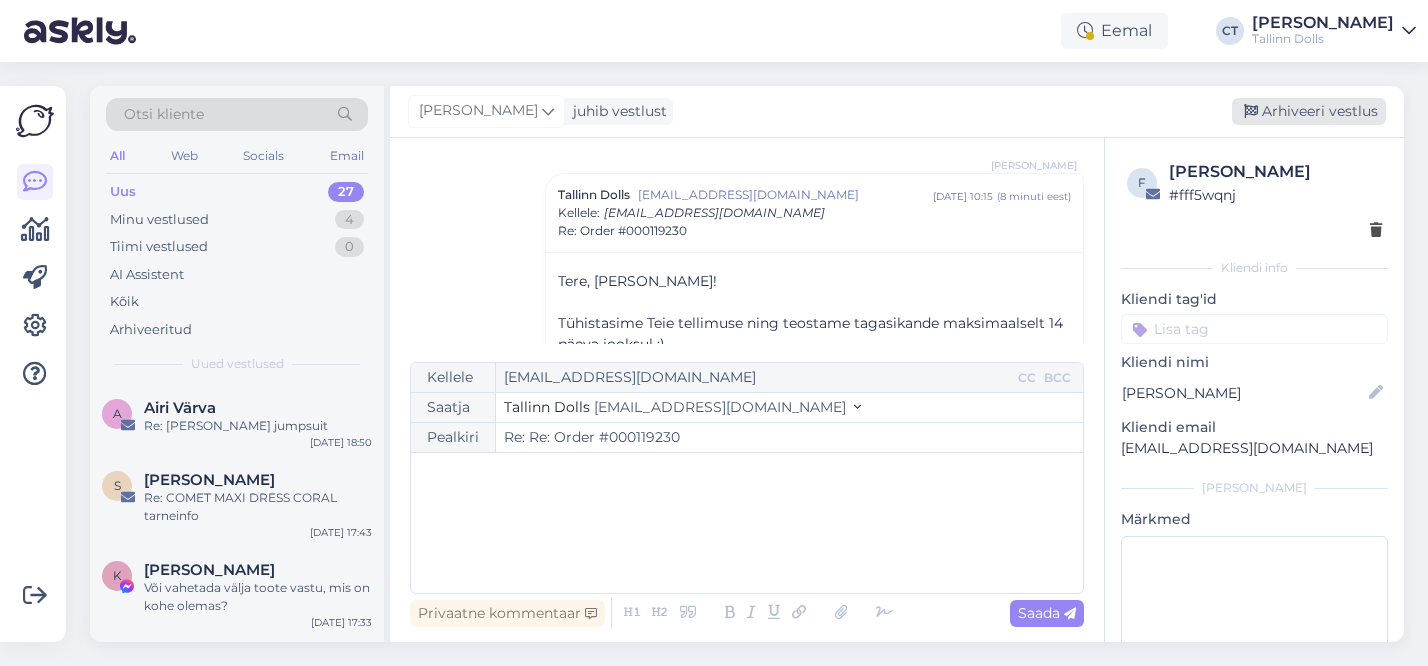 click on "Arhiveeri vestlus" at bounding box center [1309, 111] 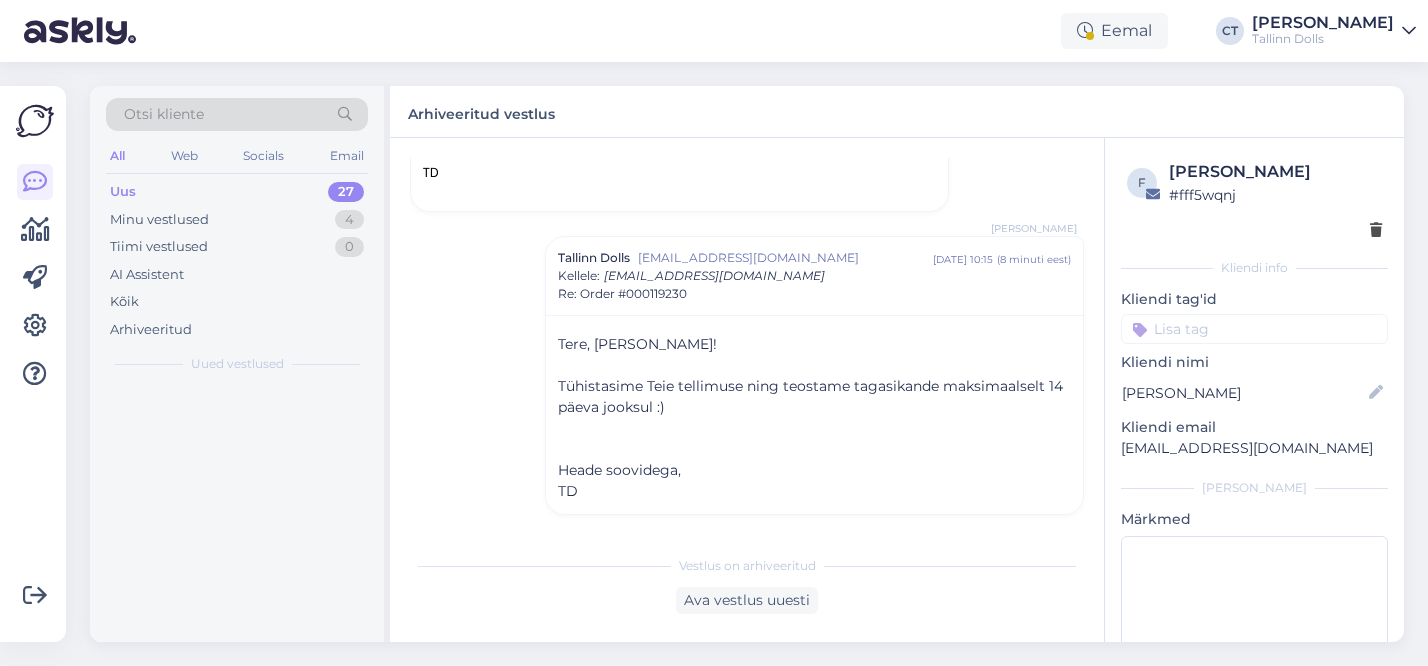 scroll, scrollTop: 581, scrollLeft: 0, axis: vertical 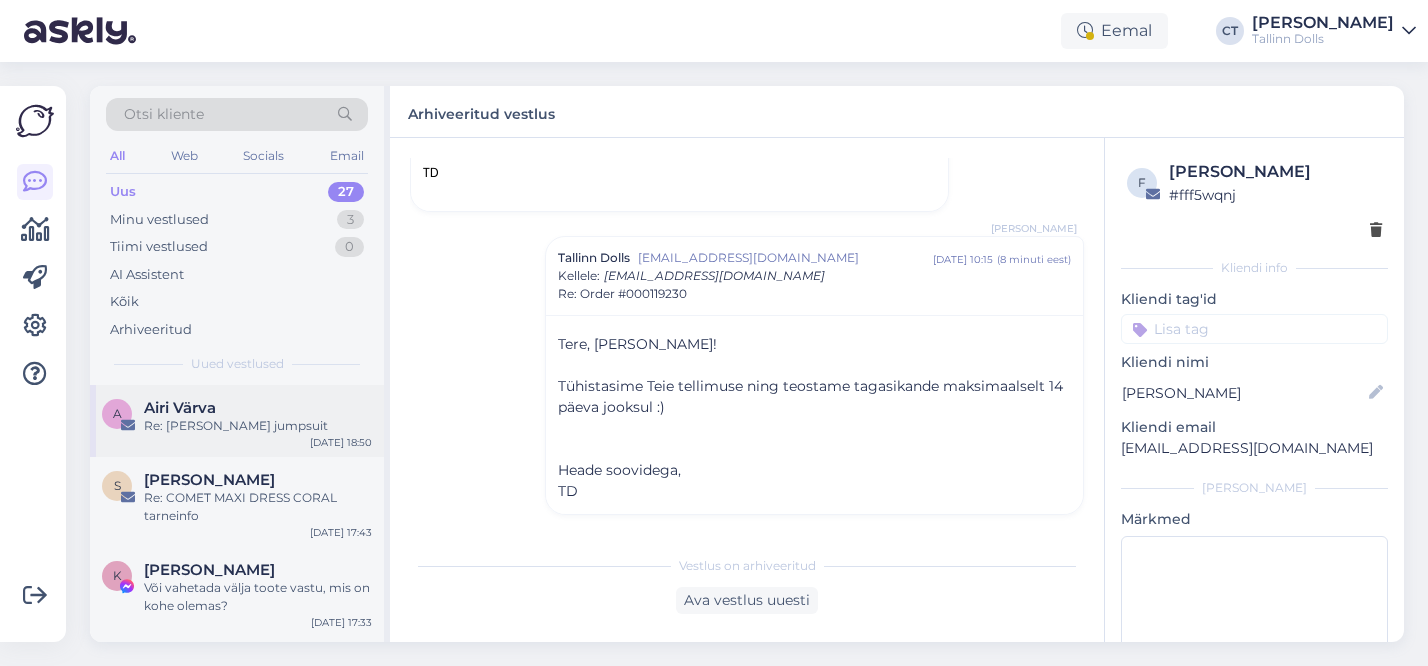 click on "Airi Värva" at bounding box center (258, 408) 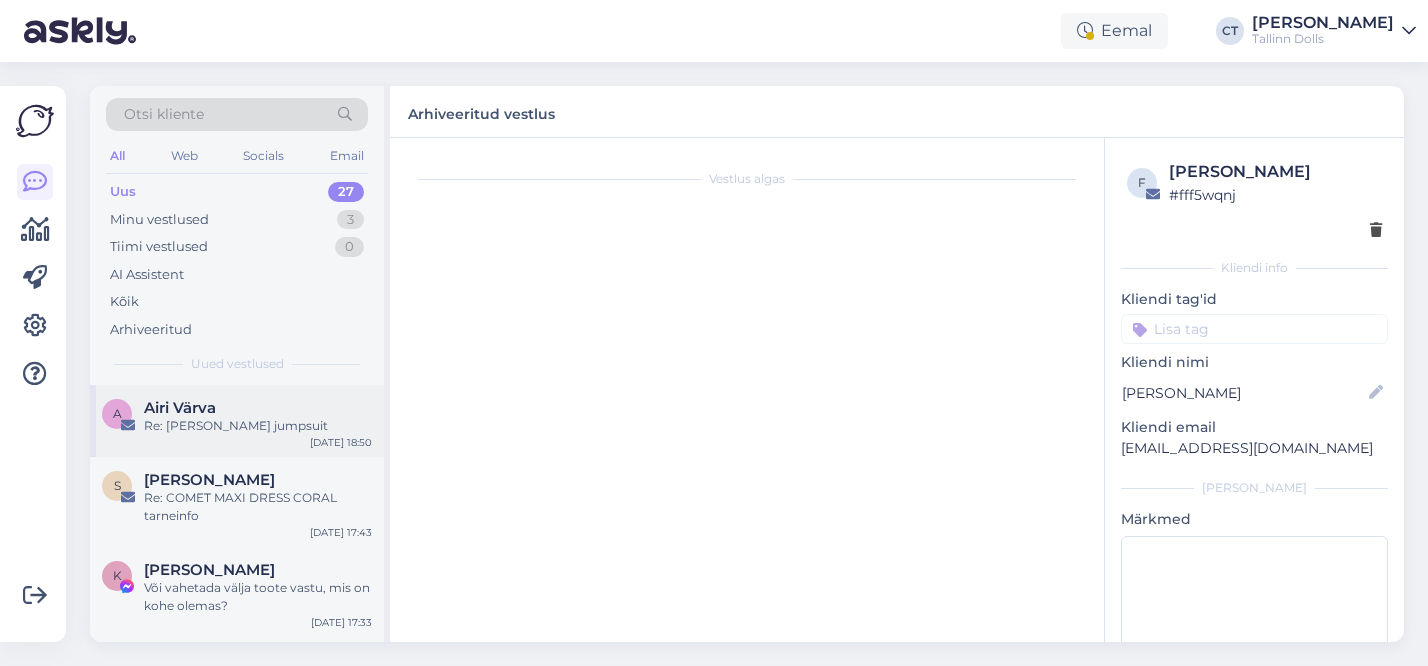 scroll, scrollTop: 0, scrollLeft: 0, axis: both 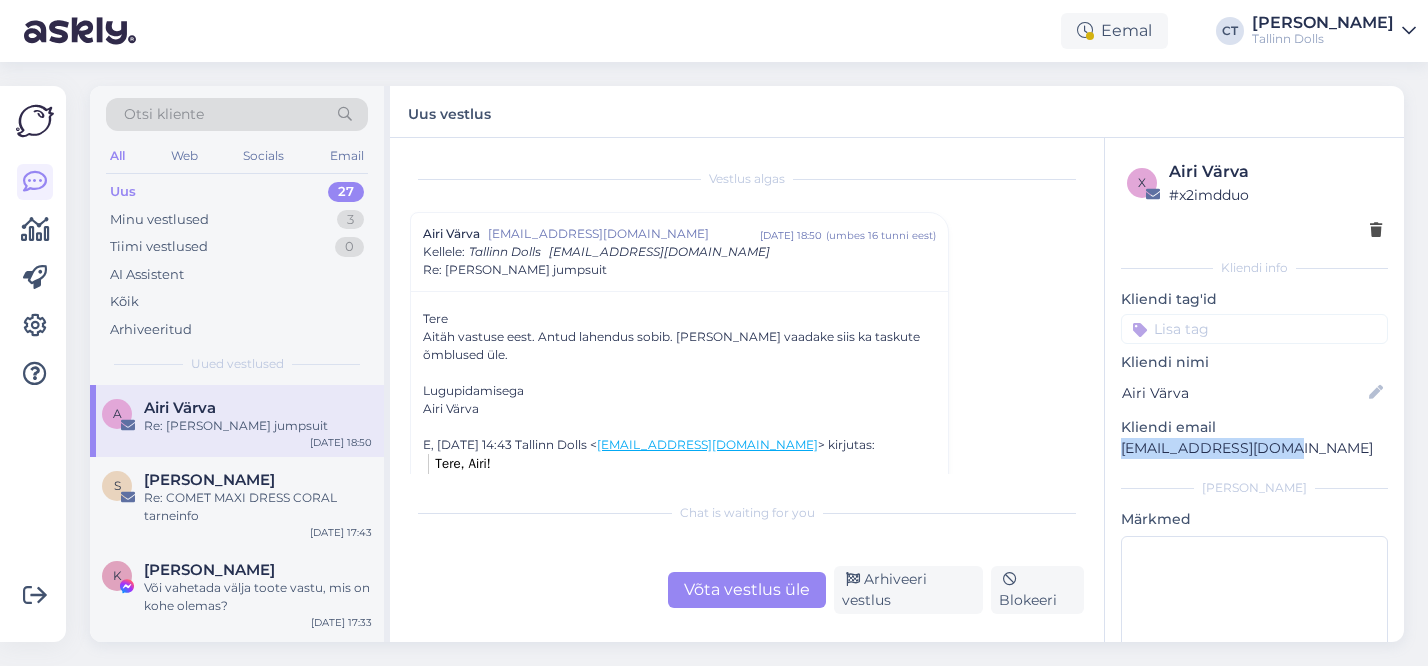 copy on "airi.varva@gmail.com" 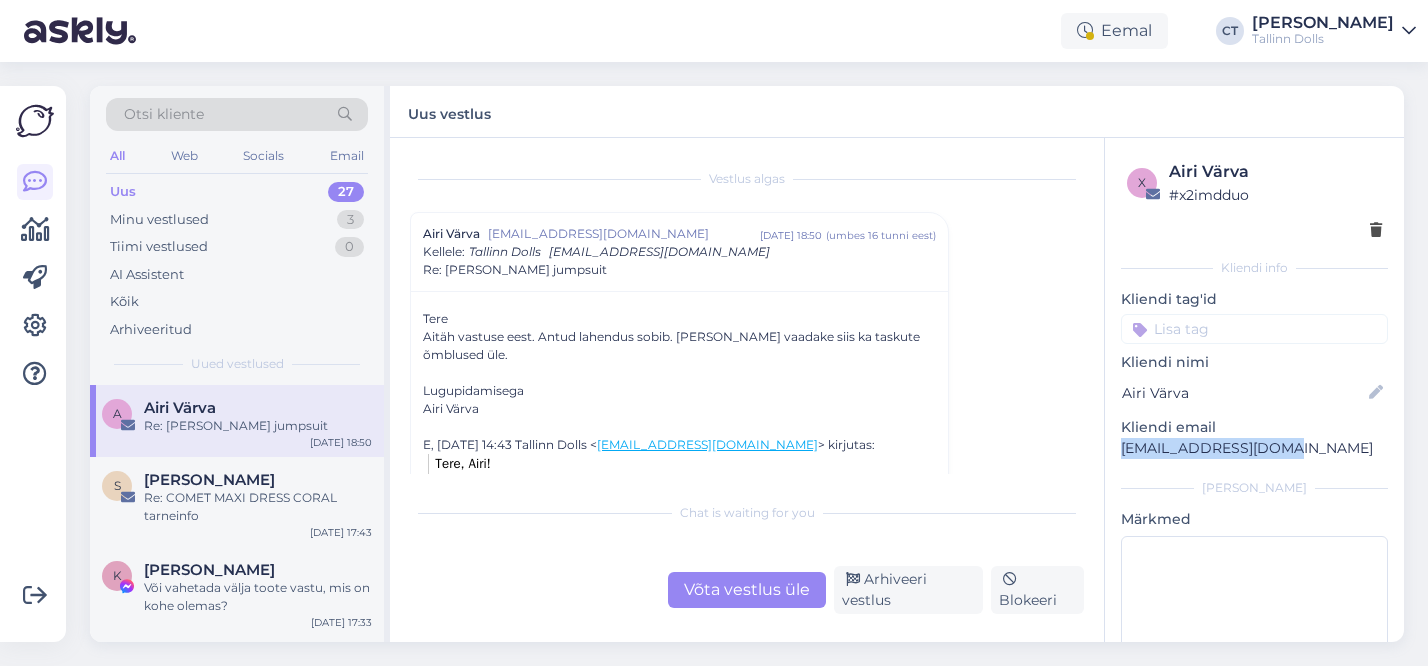 drag, startPoint x: 1270, startPoint y: 449, endPoint x: 1123, endPoint y: 447, distance: 147.01361 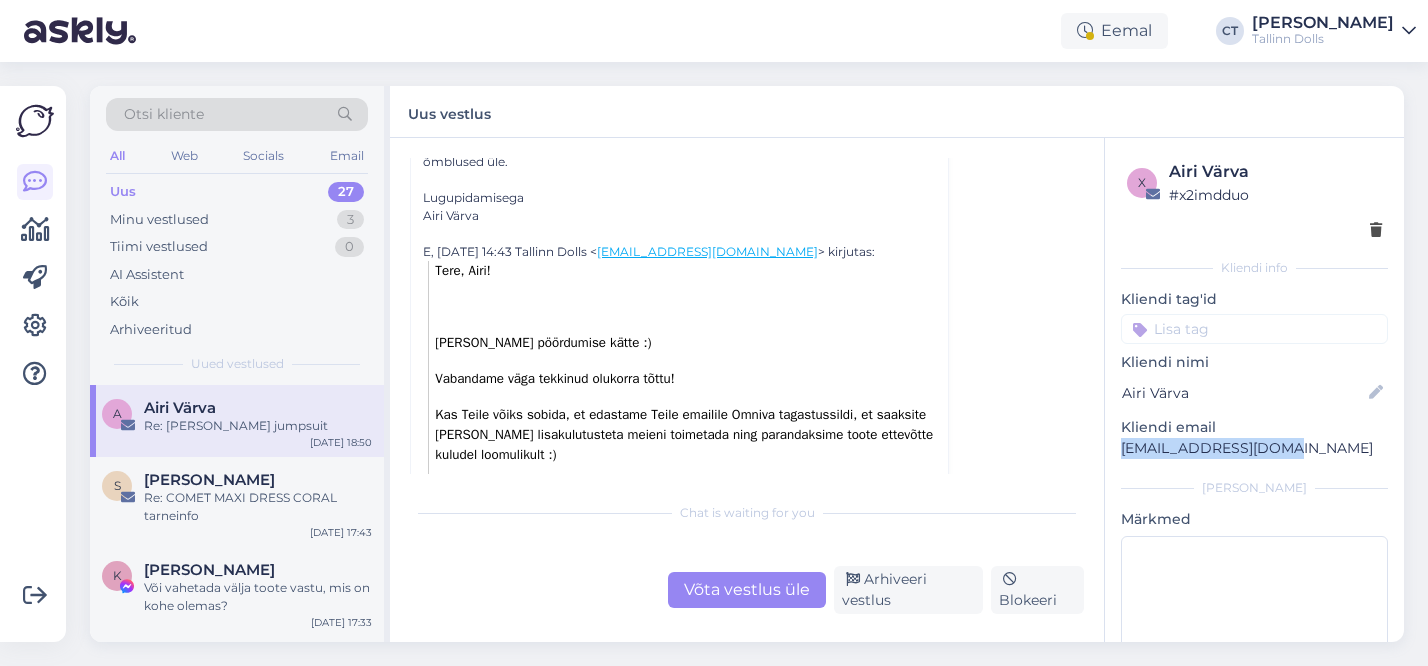 scroll, scrollTop: 229, scrollLeft: 0, axis: vertical 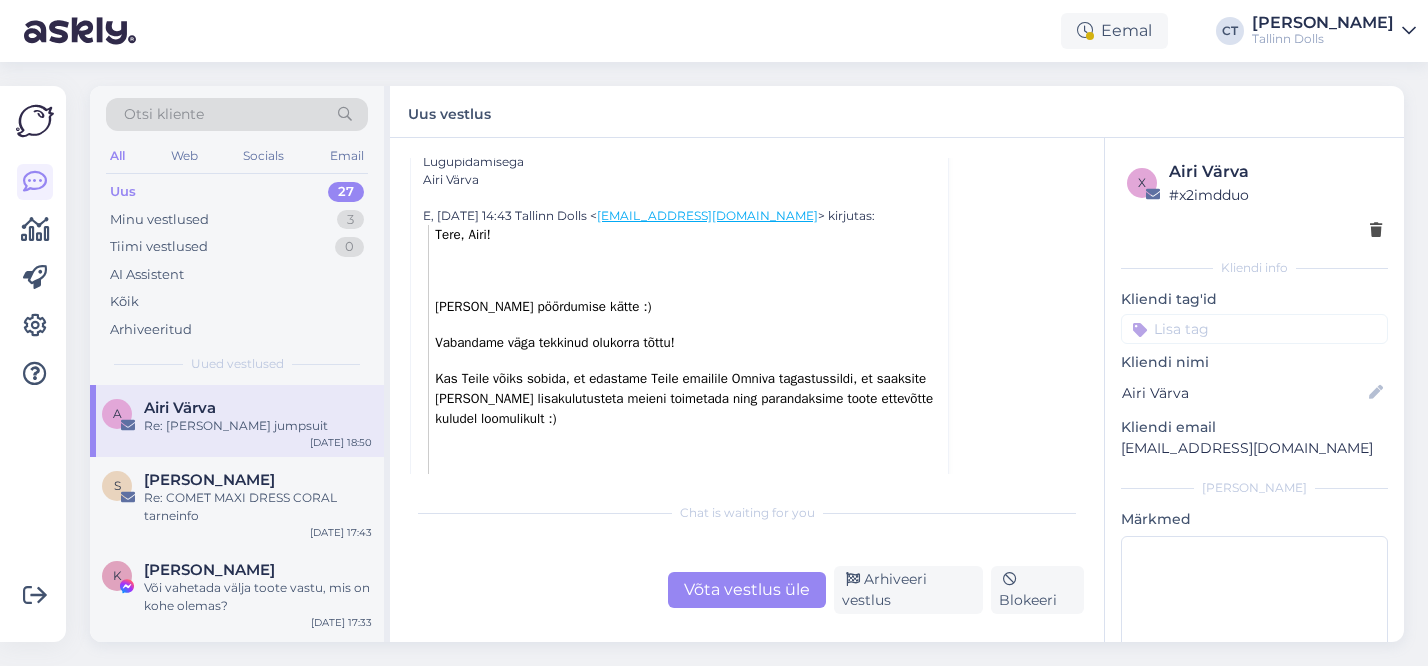 click on "Võta vestlus üle" at bounding box center (747, 590) 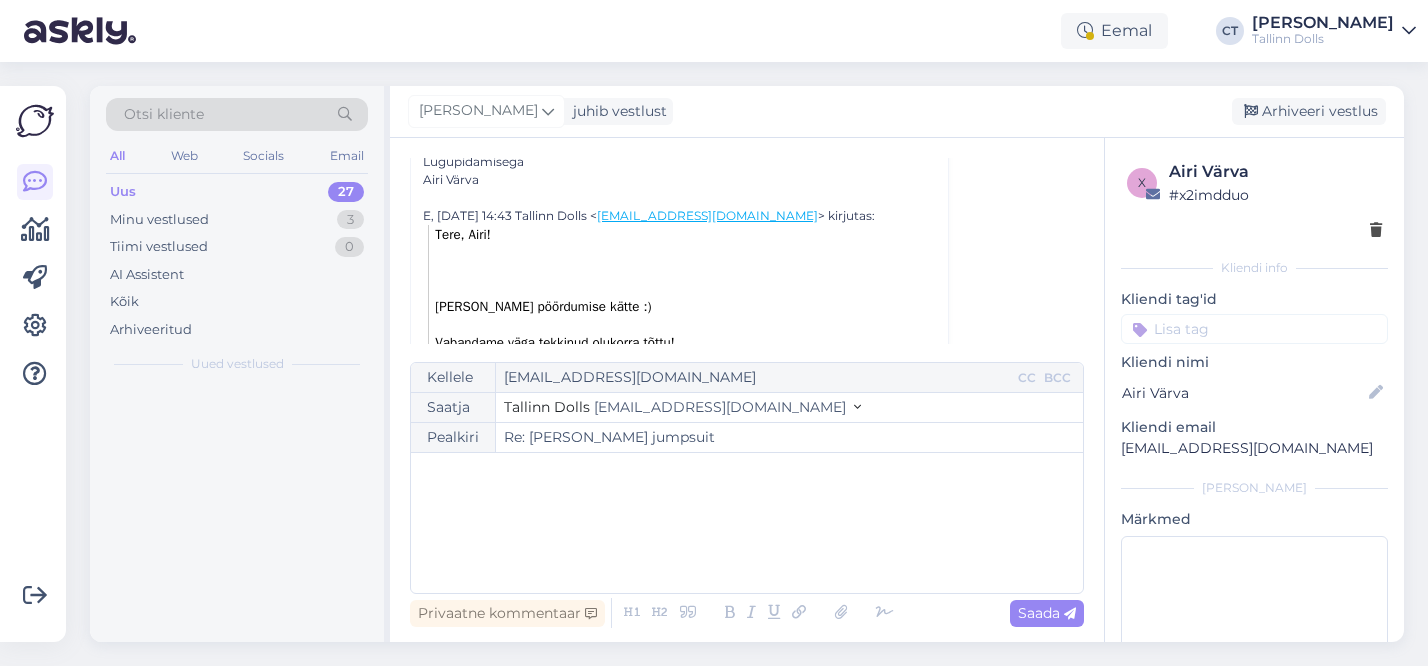 scroll, scrollTop: 54, scrollLeft: 0, axis: vertical 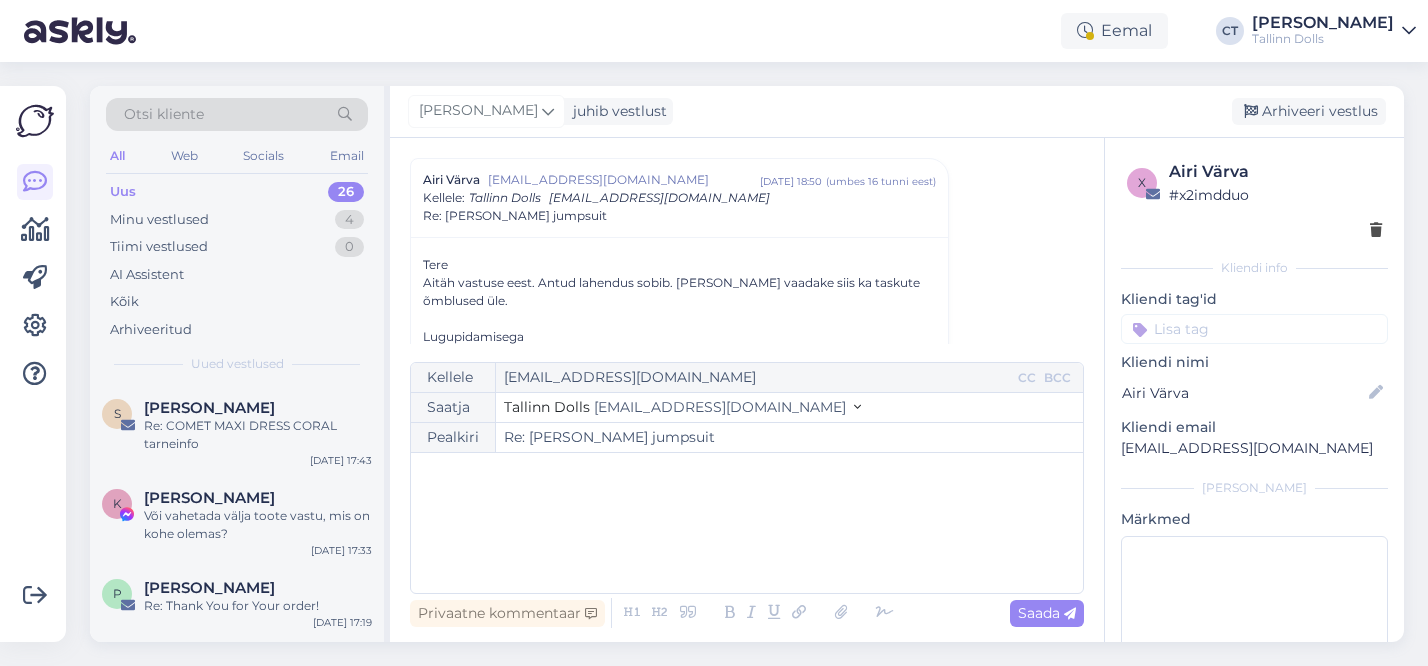 click on "﻿" at bounding box center (747, 523) 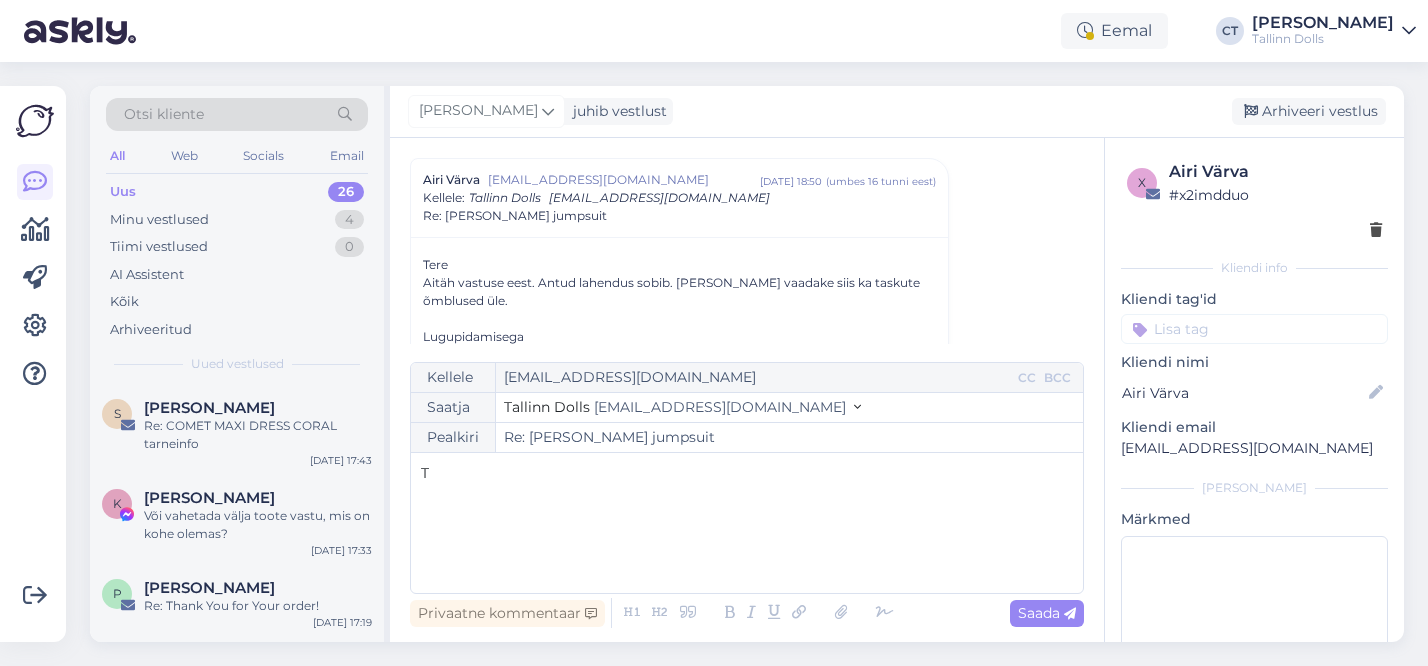 type 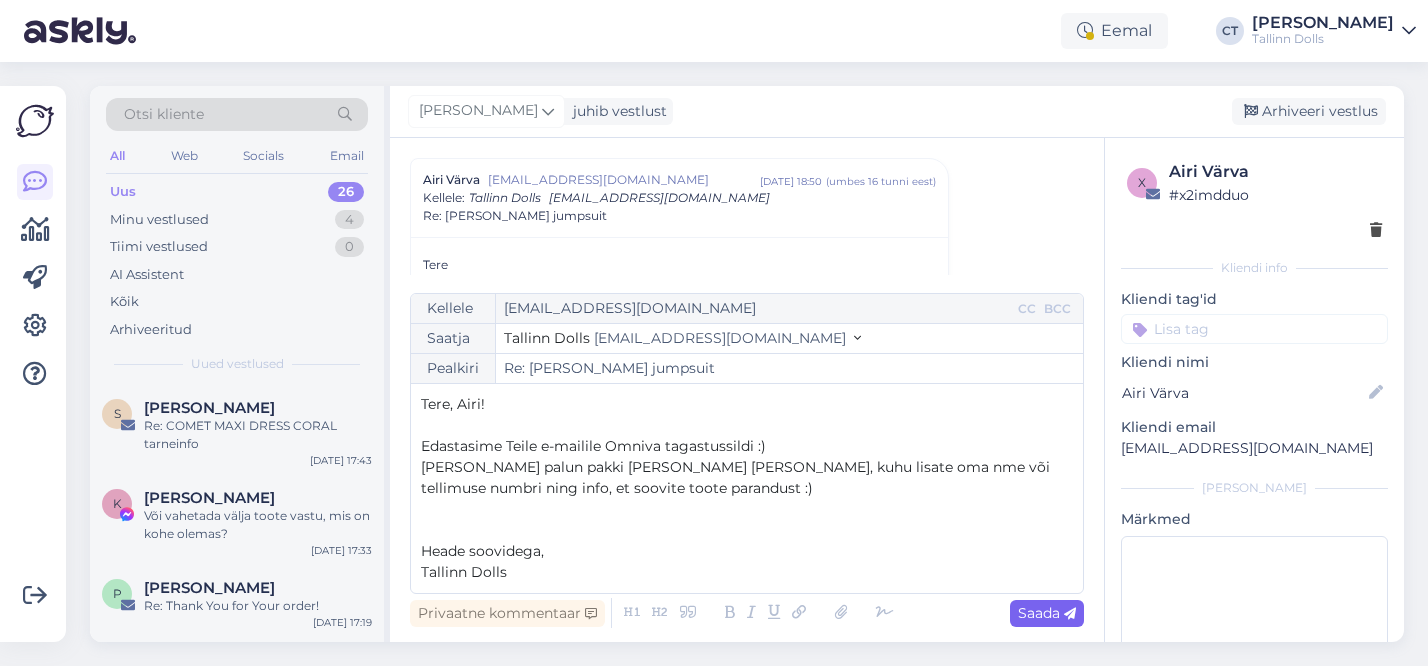 click on "Saada" at bounding box center (1047, 613) 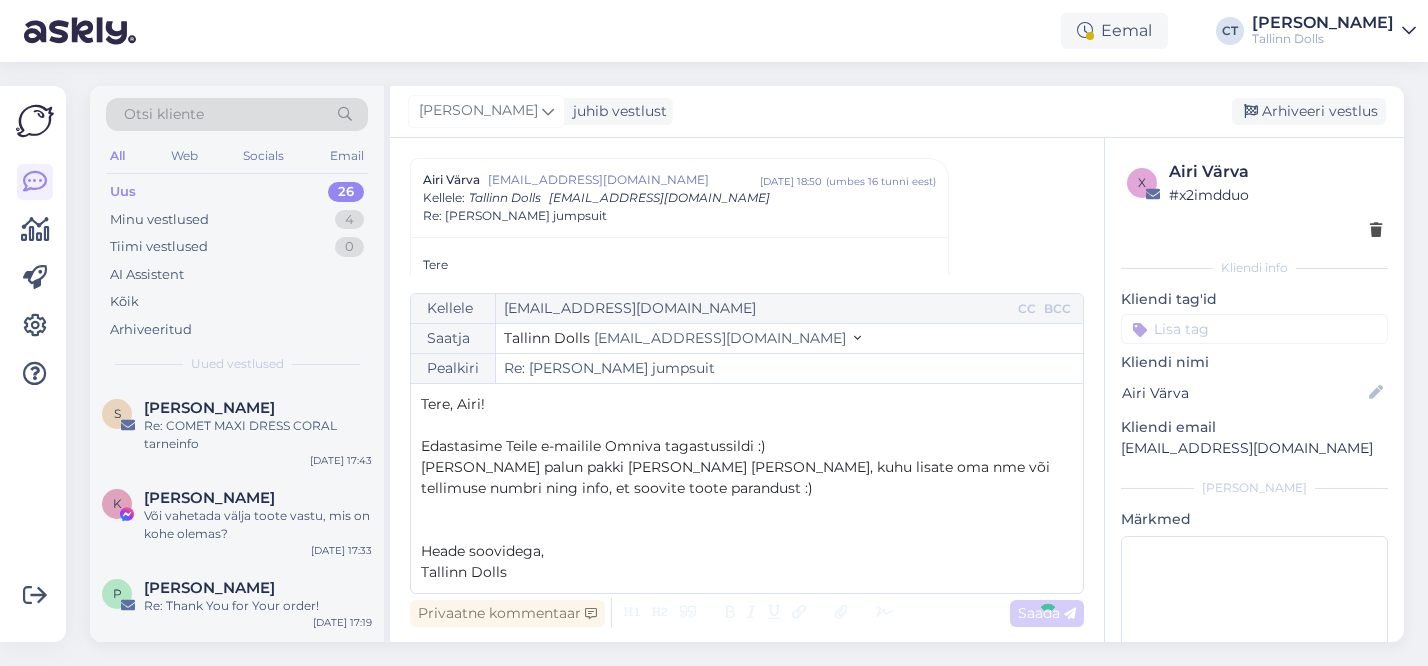 type on "Re: Re: Praak jumpsuit" 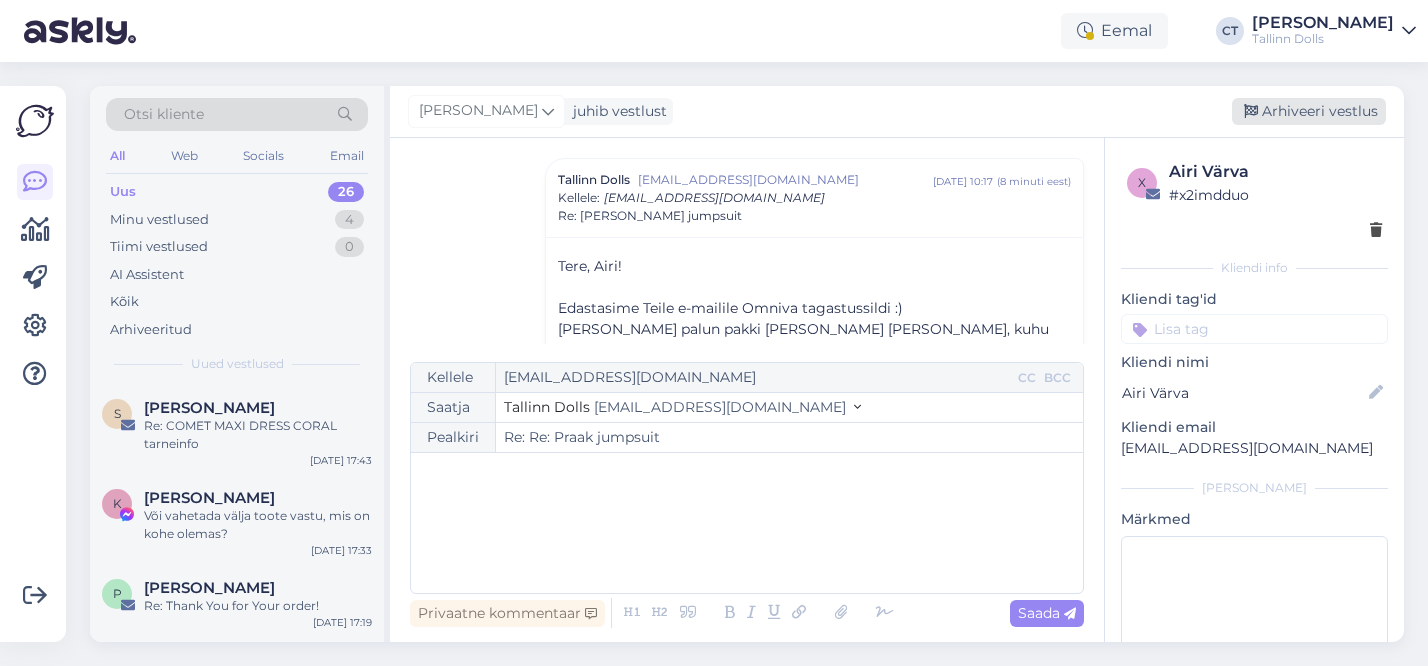 click on "Arhiveeri vestlus" at bounding box center [1309, 111] 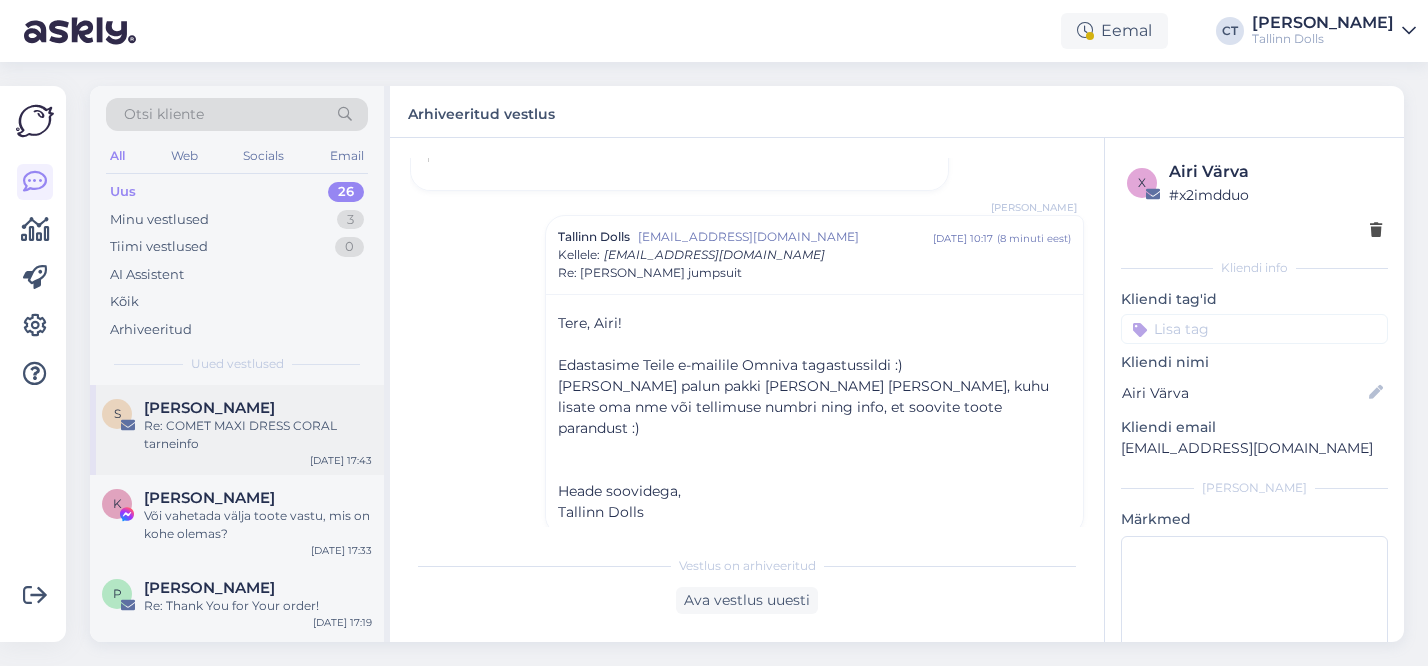 click on "Re: COMET MAXI DRESS CORAL tarneinfo" at bounding box center (258, 435) 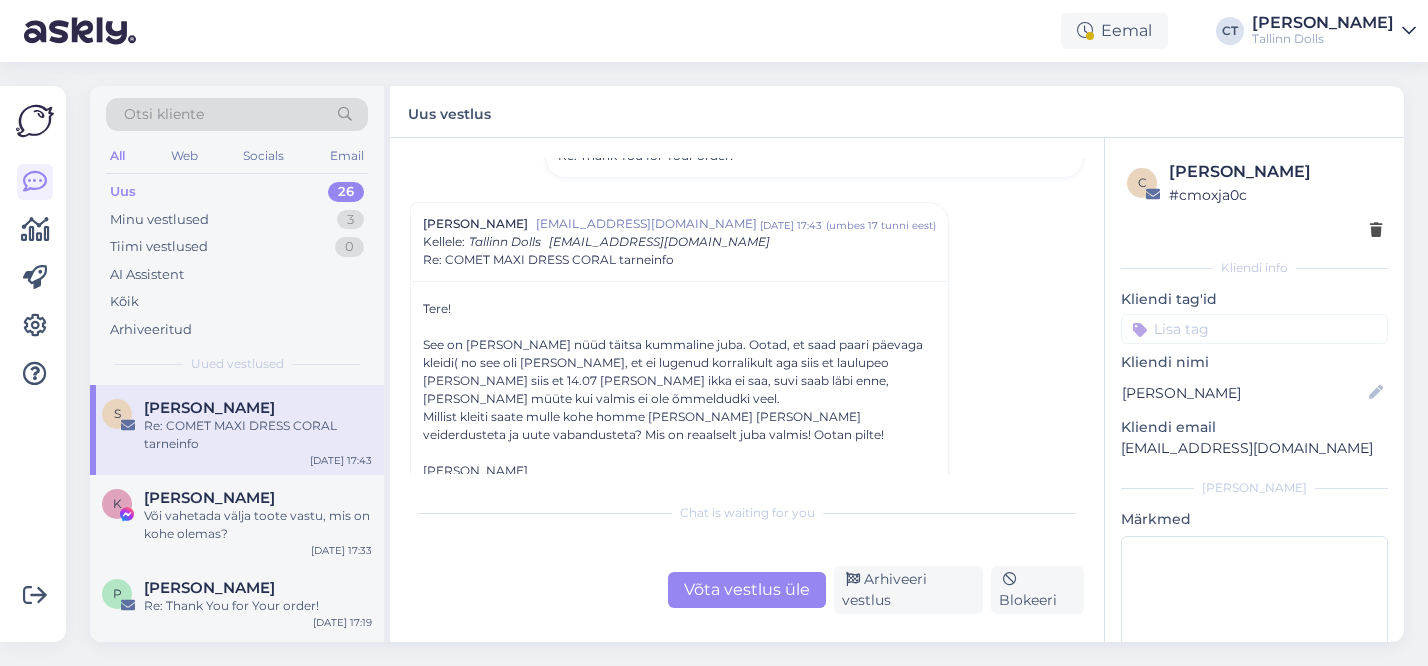 scroll, scrollTop: 716, scrollLeft: 0, axis: vertical 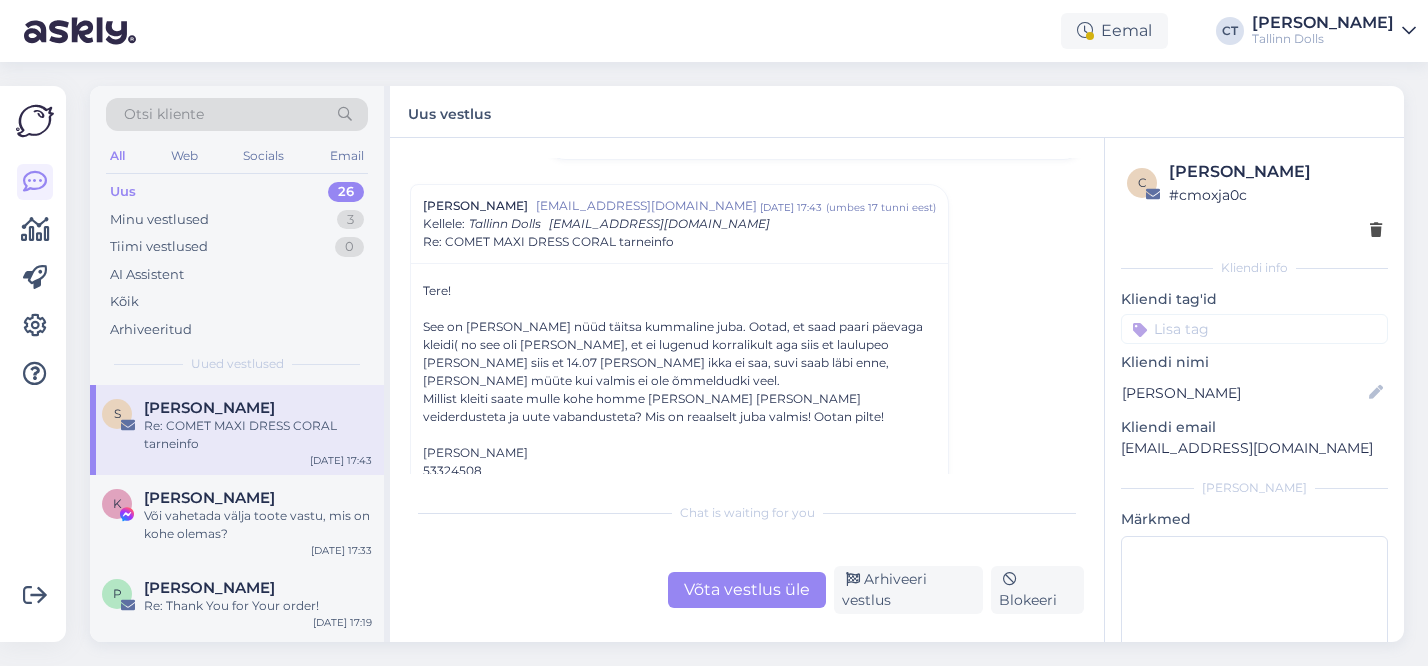 click on "Võta vestlus üle" at bounding box center [747, 590] 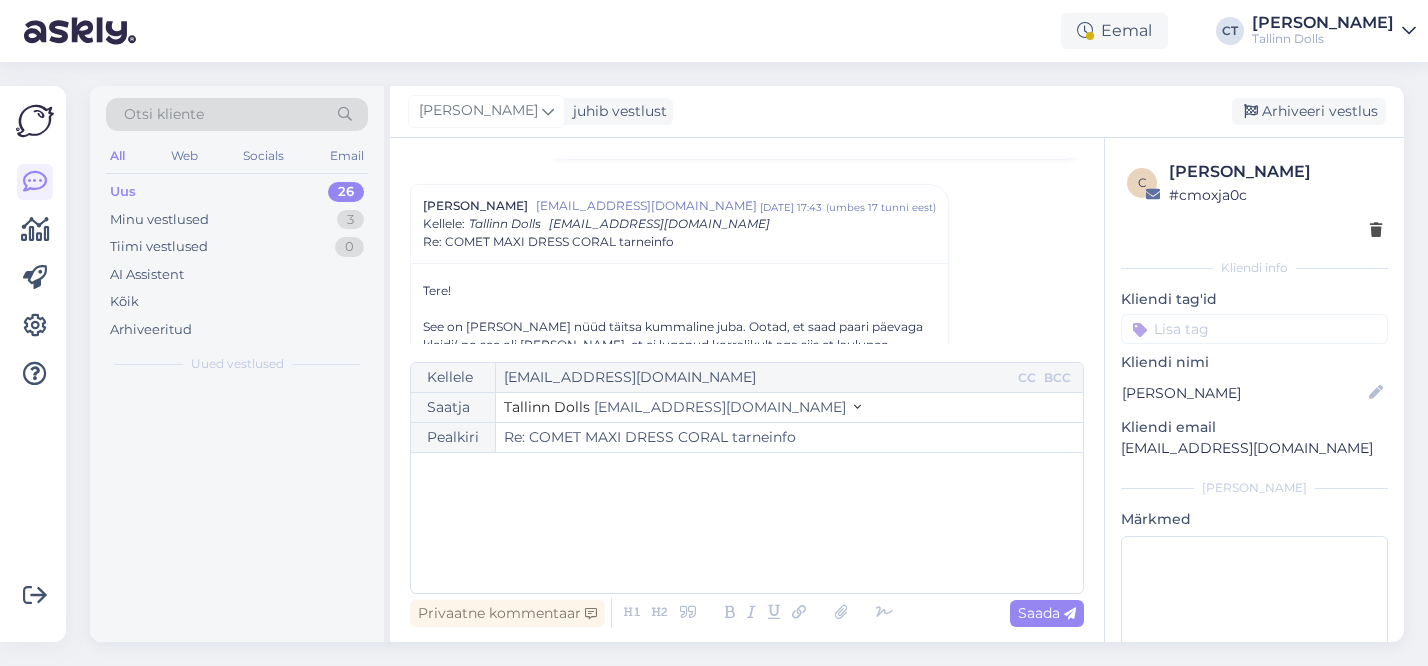 scroll, scrollTop: 742, scrollLeft: 0, axis: vertical 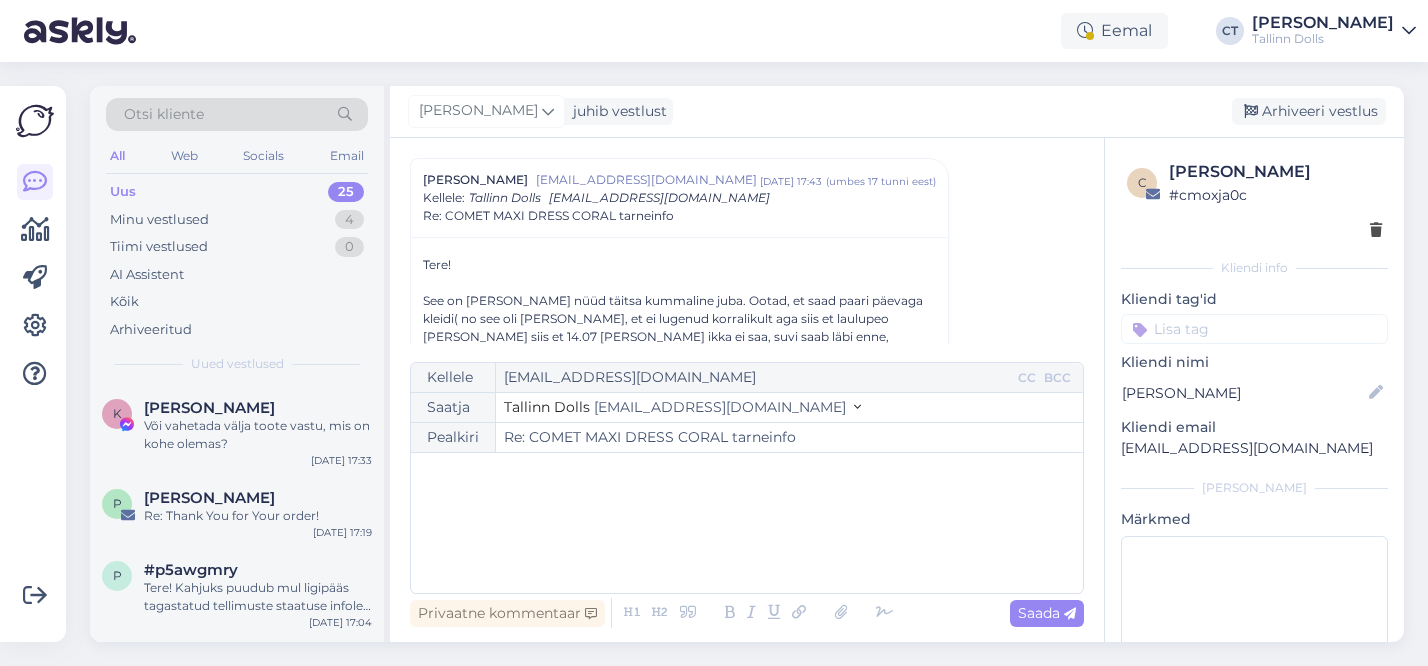 click on "﻿" at bounding box center [747, 523] 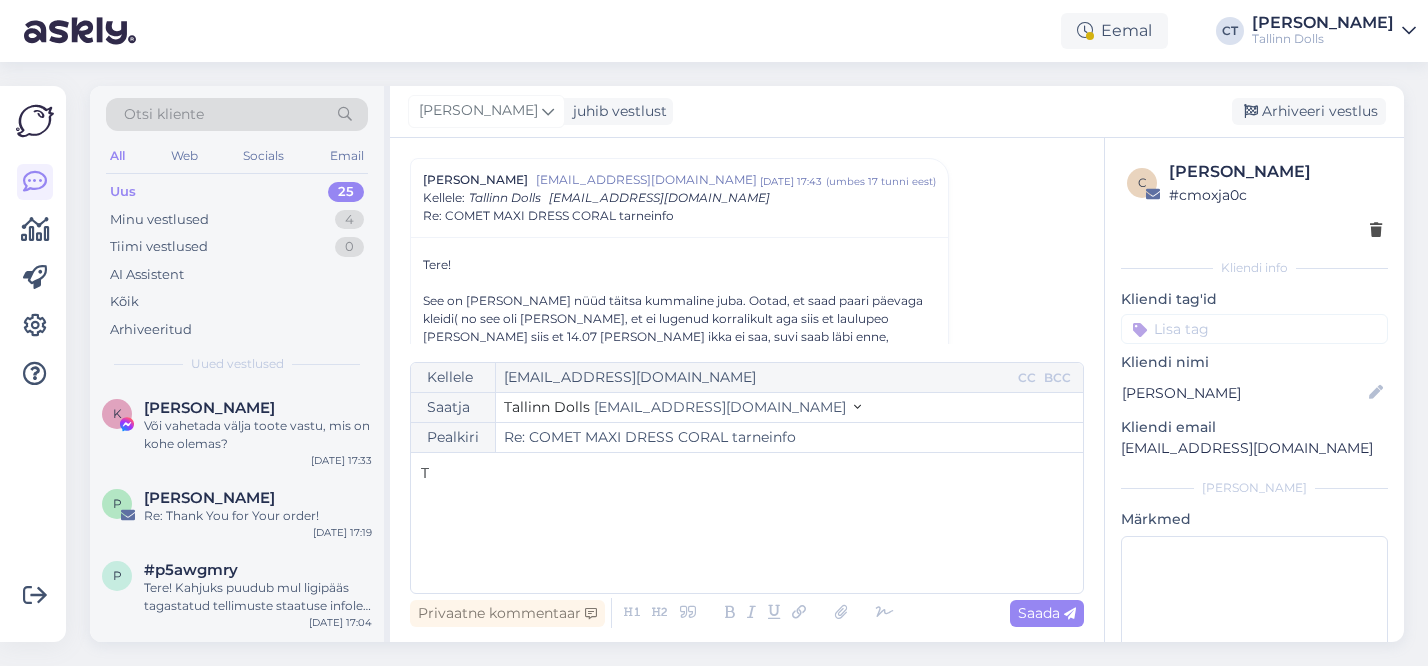 type 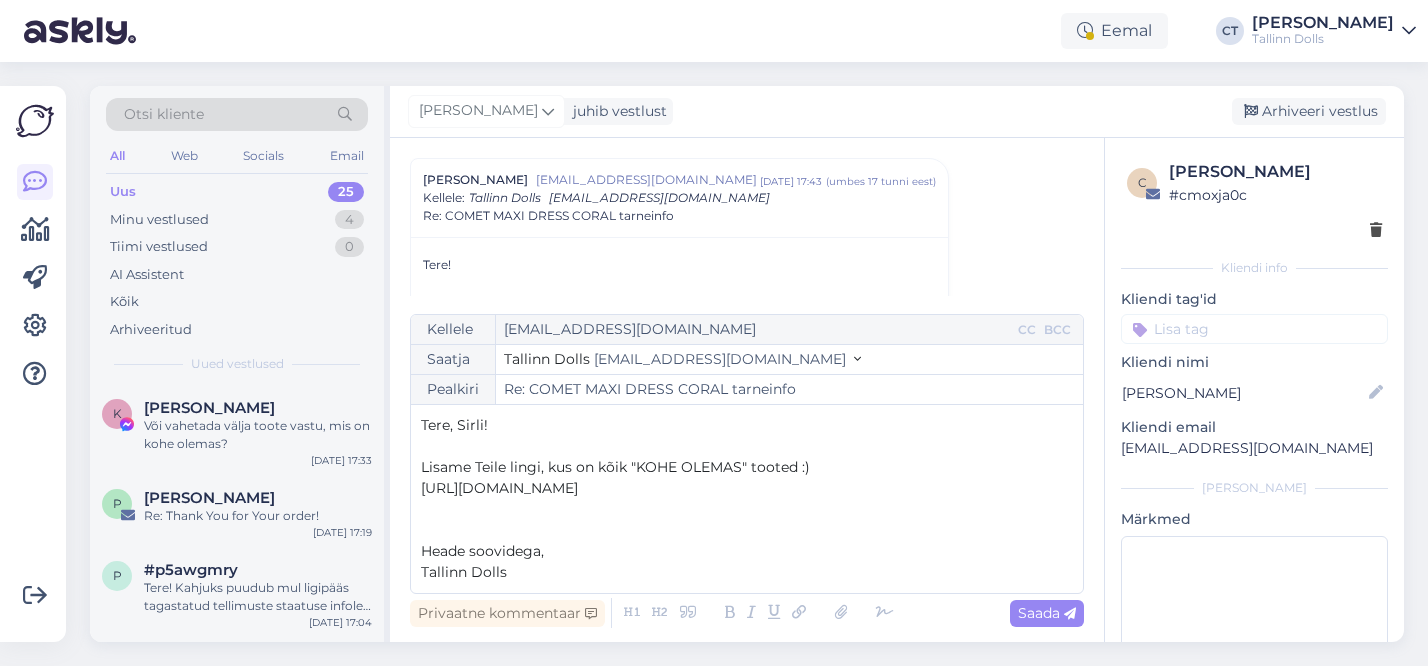 click on "https://tallinndolls.com/en_US/listings/?type=buy_now" at bounding box center [747, 488] 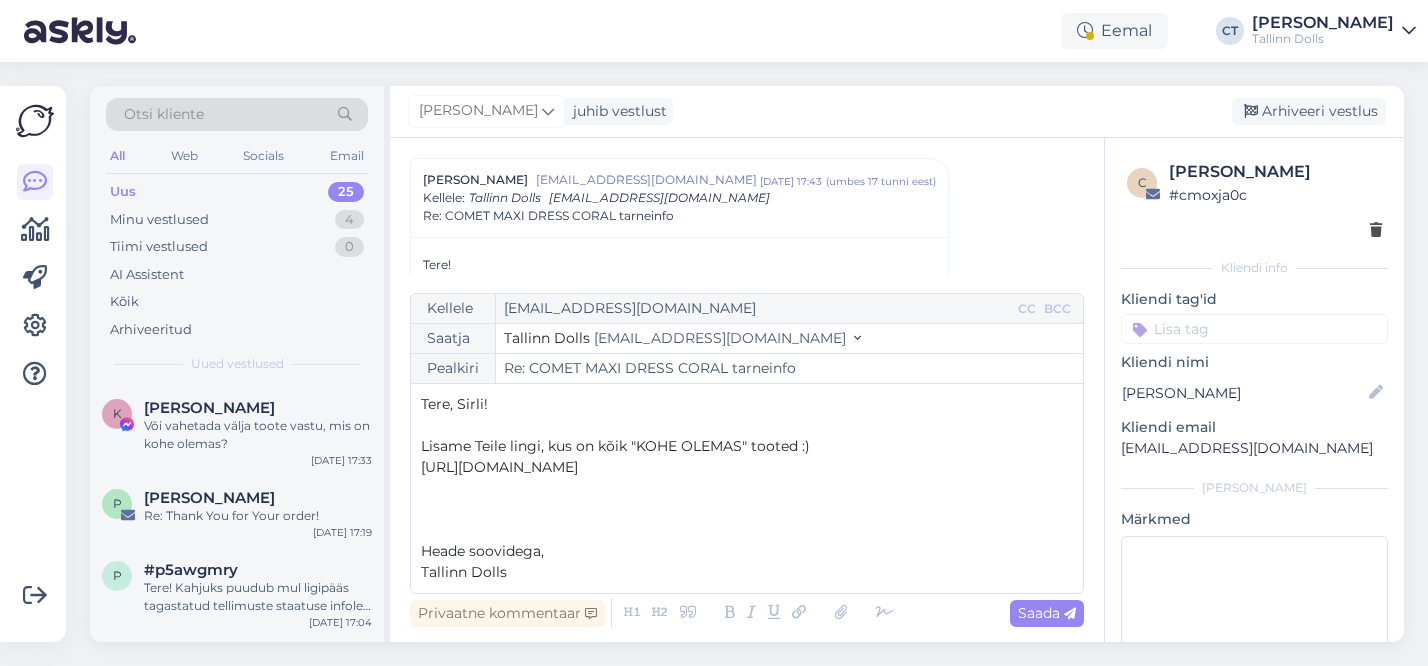 click on "https://tallinndolls.com/en_US/listings/?type=buy_now" at bounding box center [499, 467] 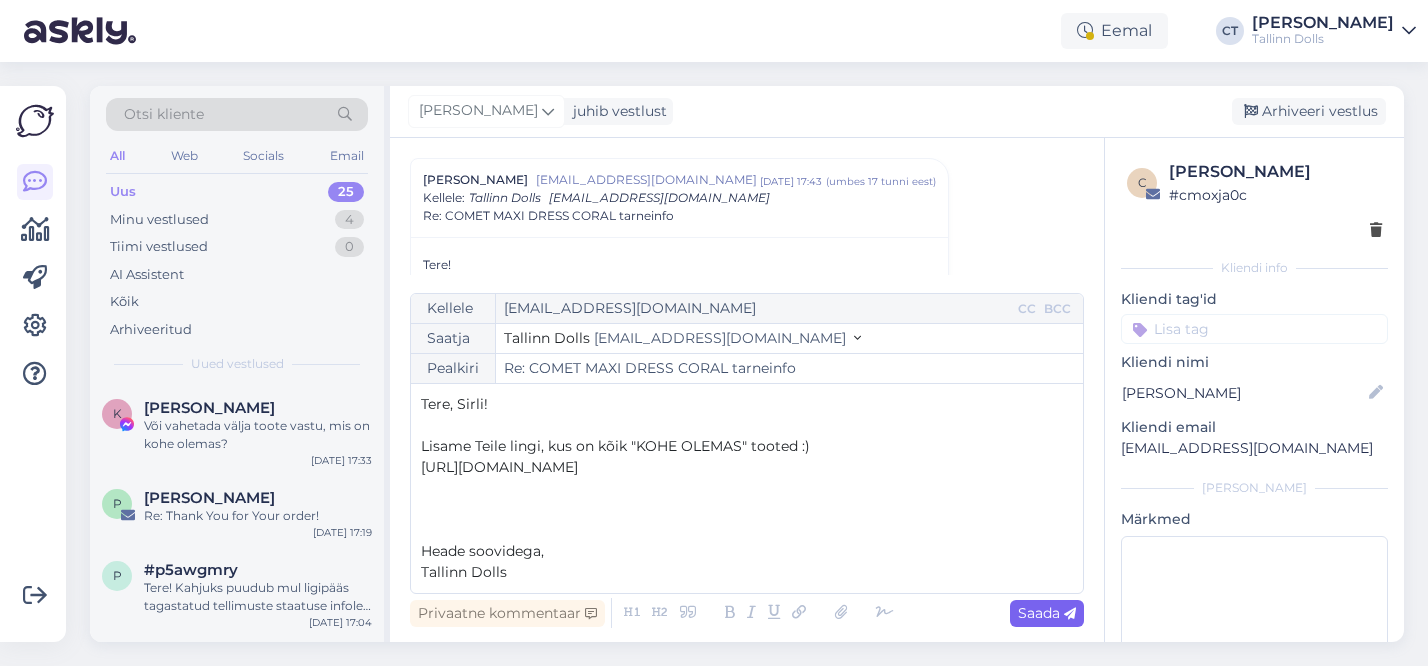click on "Saada" at bounding box center (1047, 613) 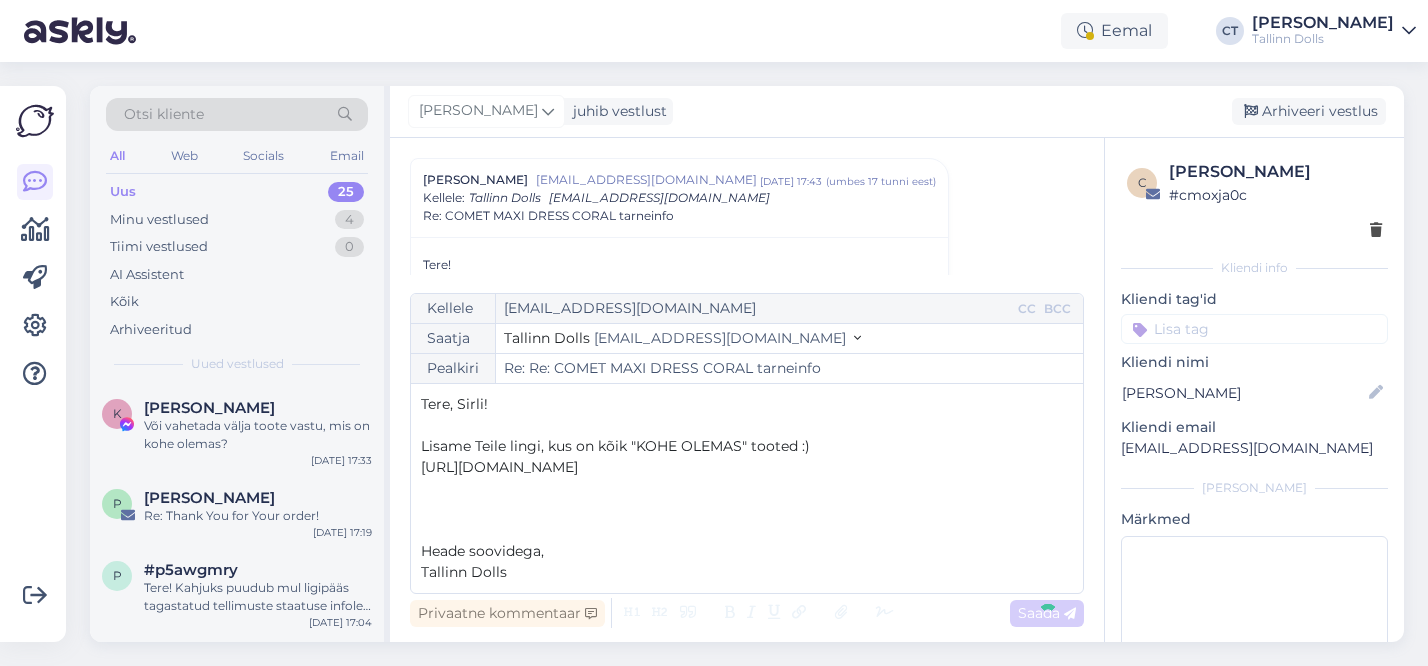 type on "Re: COMET MAXI DRESS CORAL tarneinfo" 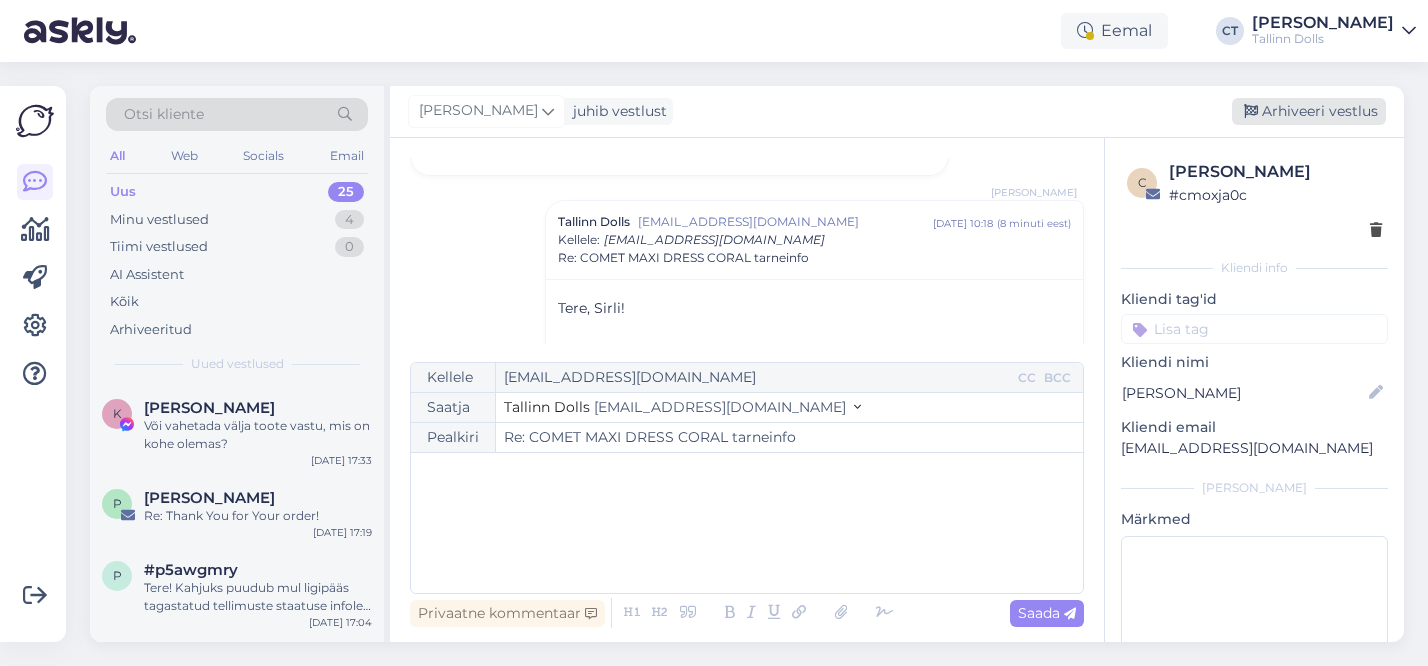 click on "Arhiveeri vestlus" at bounding box center [1309, 111] 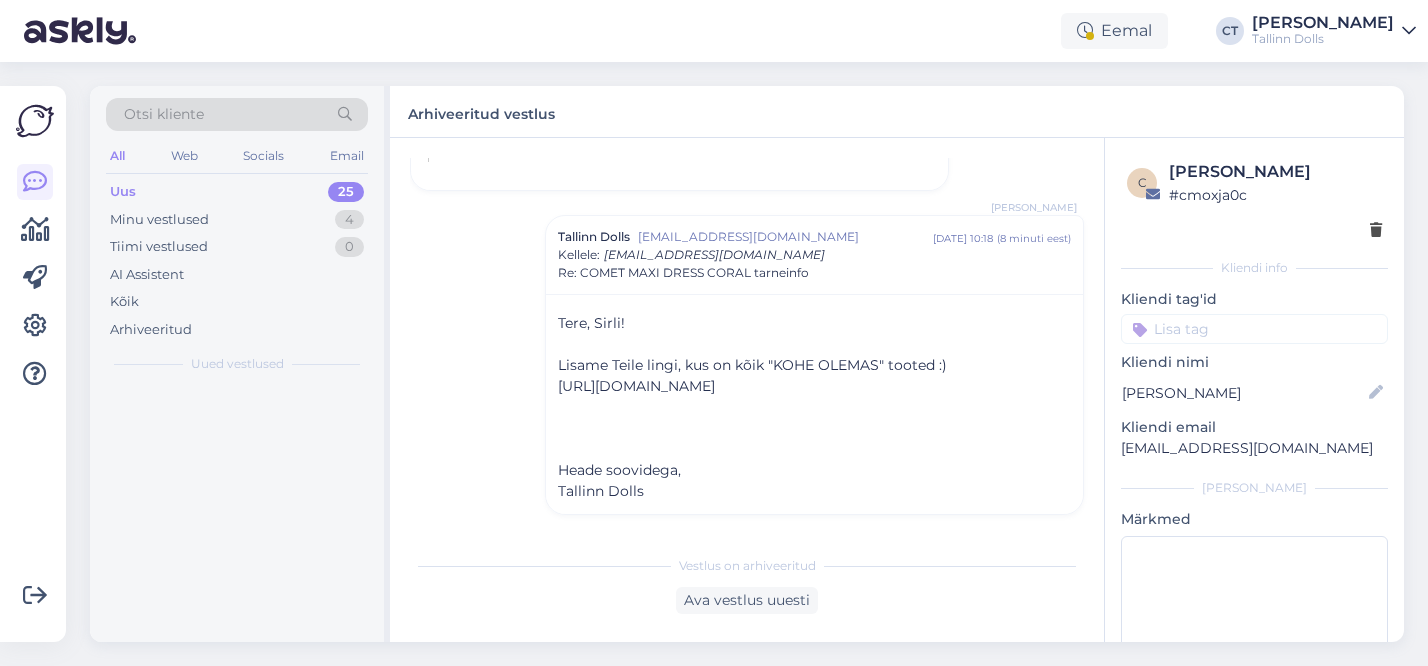 scroll, scrollTop: 1768, scrollLeft: 0, axis: vertical 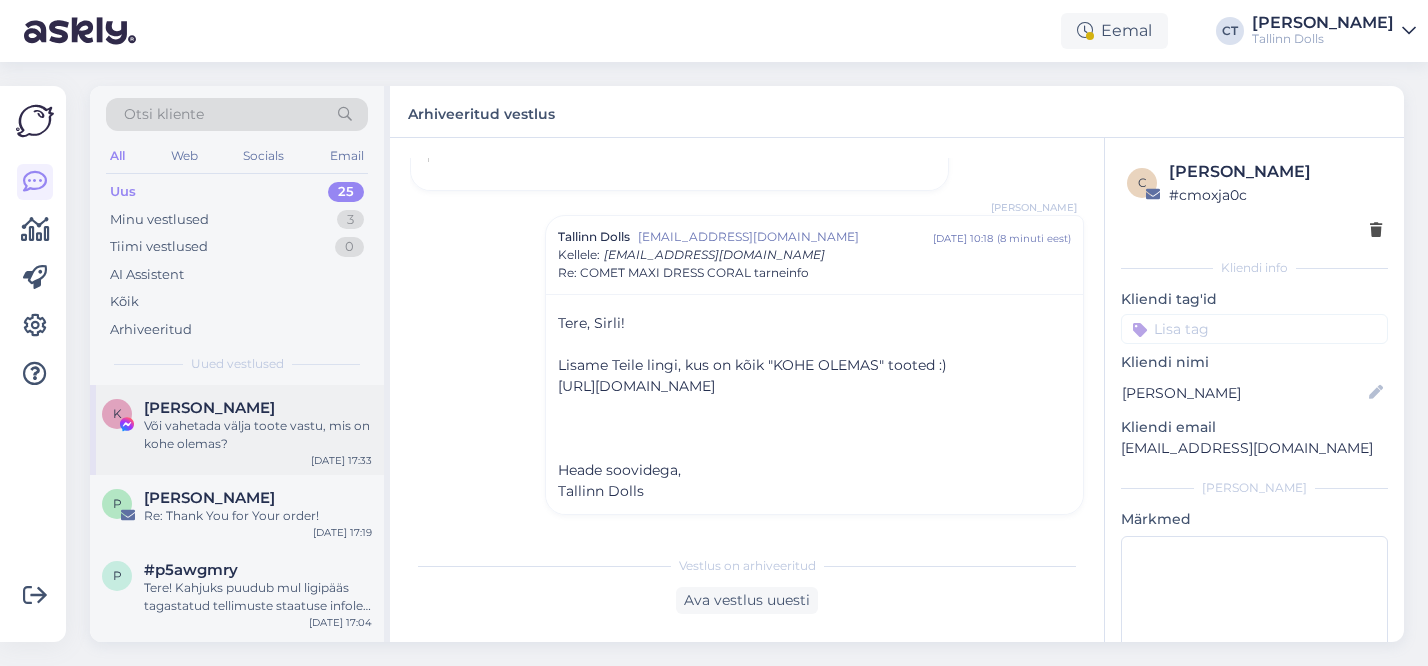 click on "Või vahetada välja toote vastu, mis on kohe olemas?" at bounding box center [258, 435] 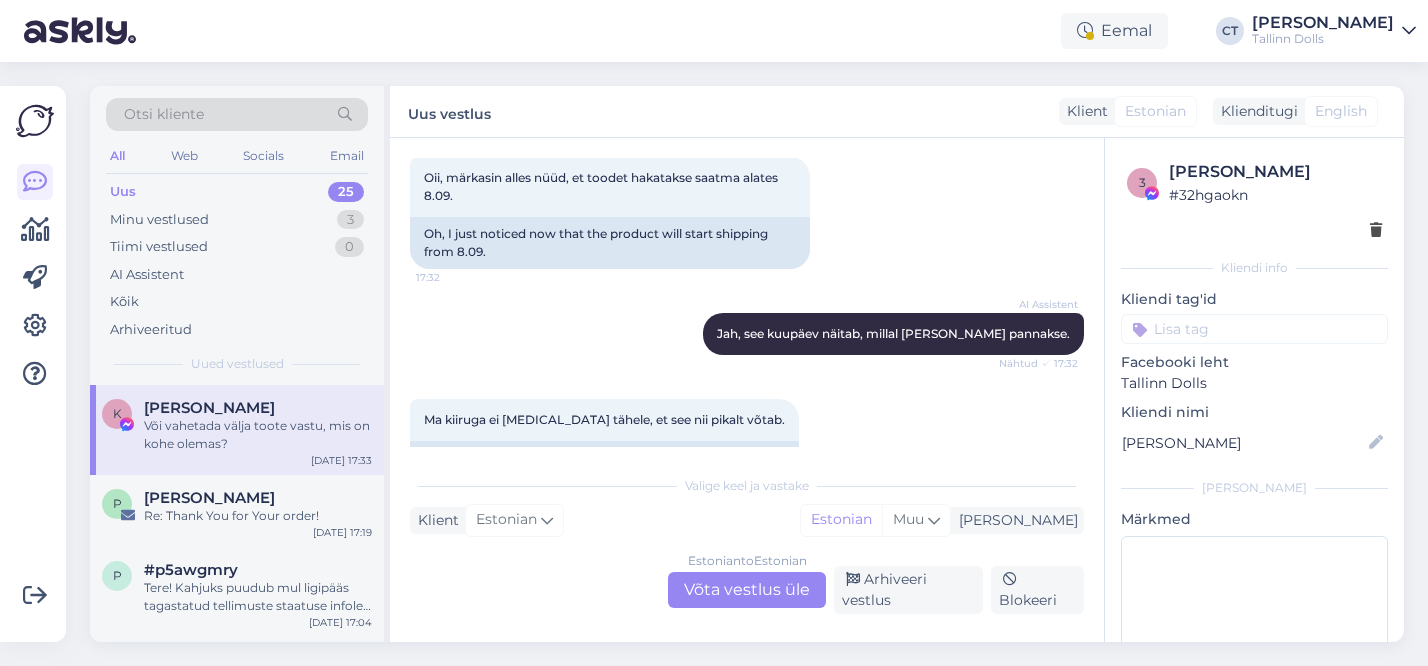 scroll, scrollTop: 659, scrollLeft: 0, axis: vertical 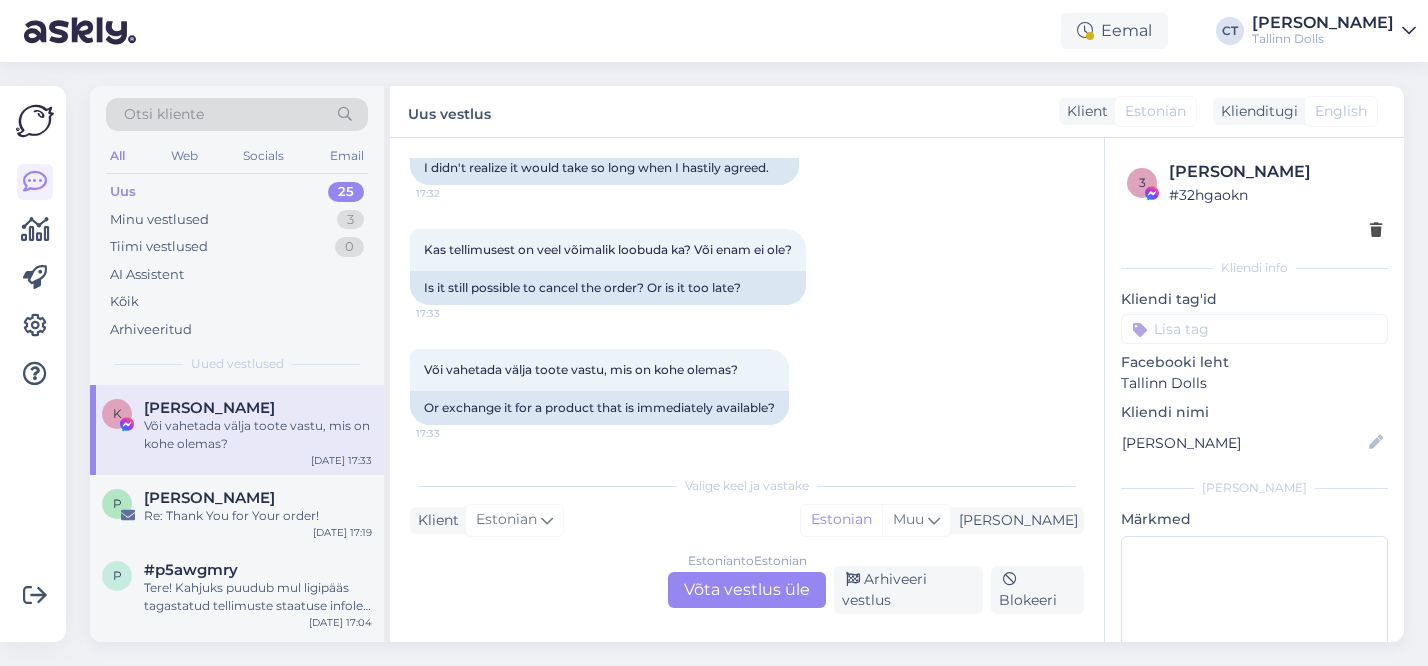 click on "Estonian  to  Estonian Võta vestlus üle" at bounding box center (747, 590) 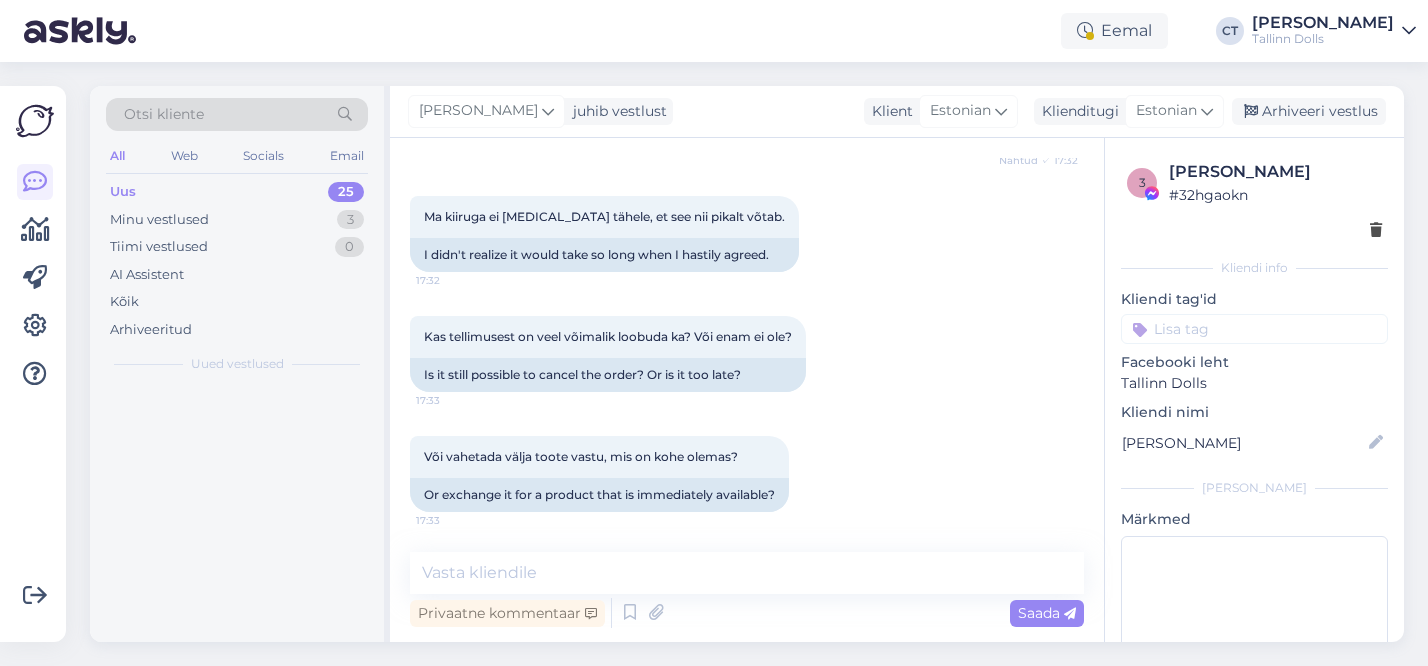 scroll, scrollTop: 572, scrollLeft: 0, axis: vertical 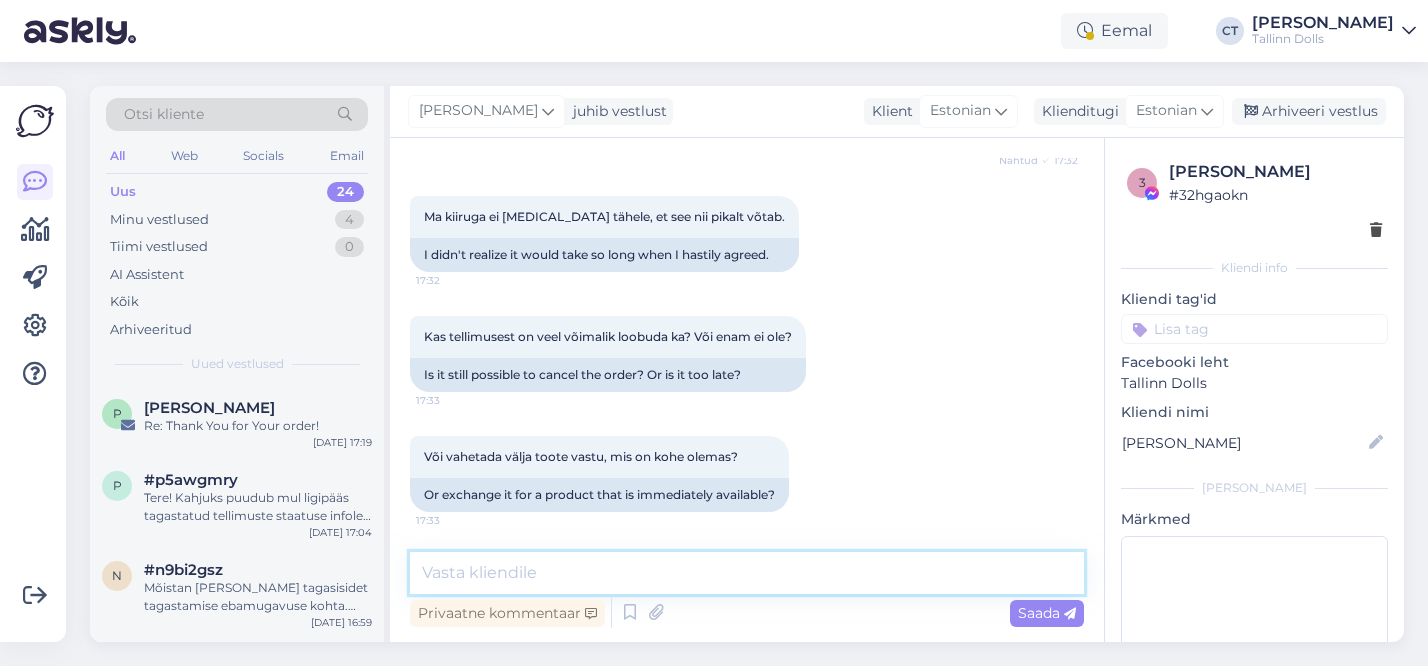 click at bounding box center [747, 573] 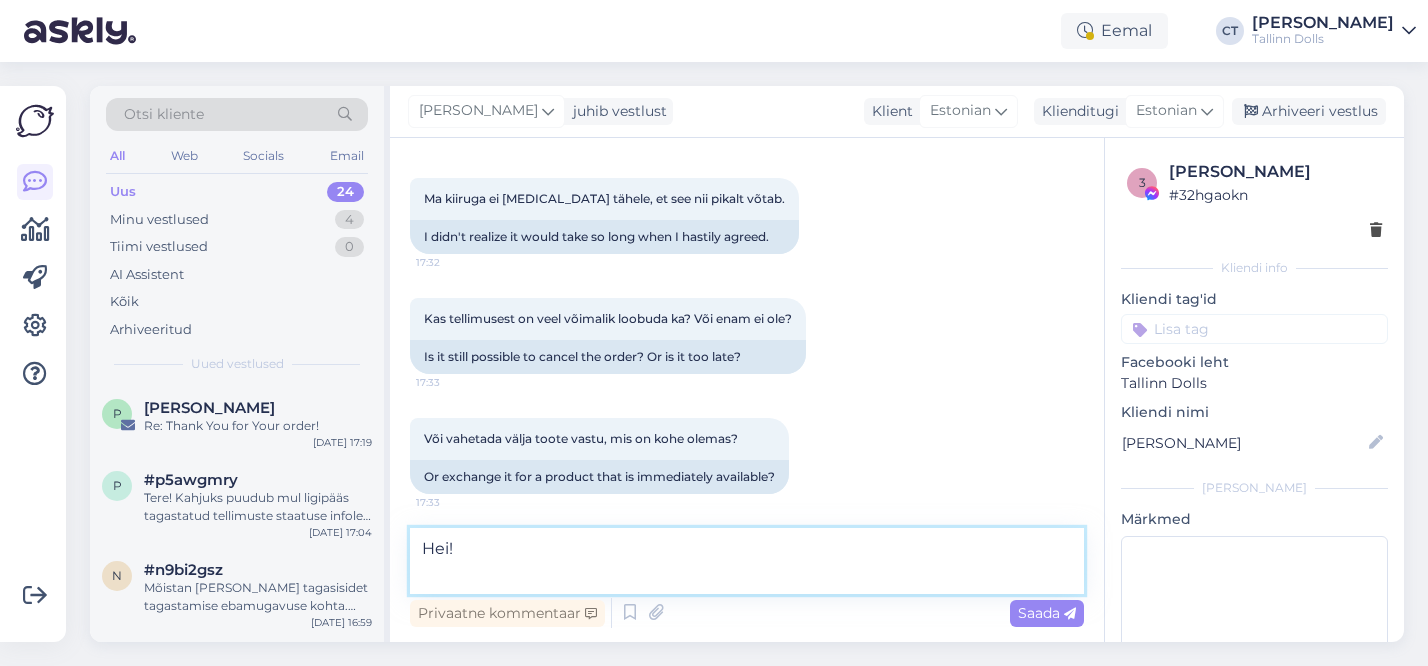 scroll, scrollTop: 596, scrollLeft: 0, axis: vertical 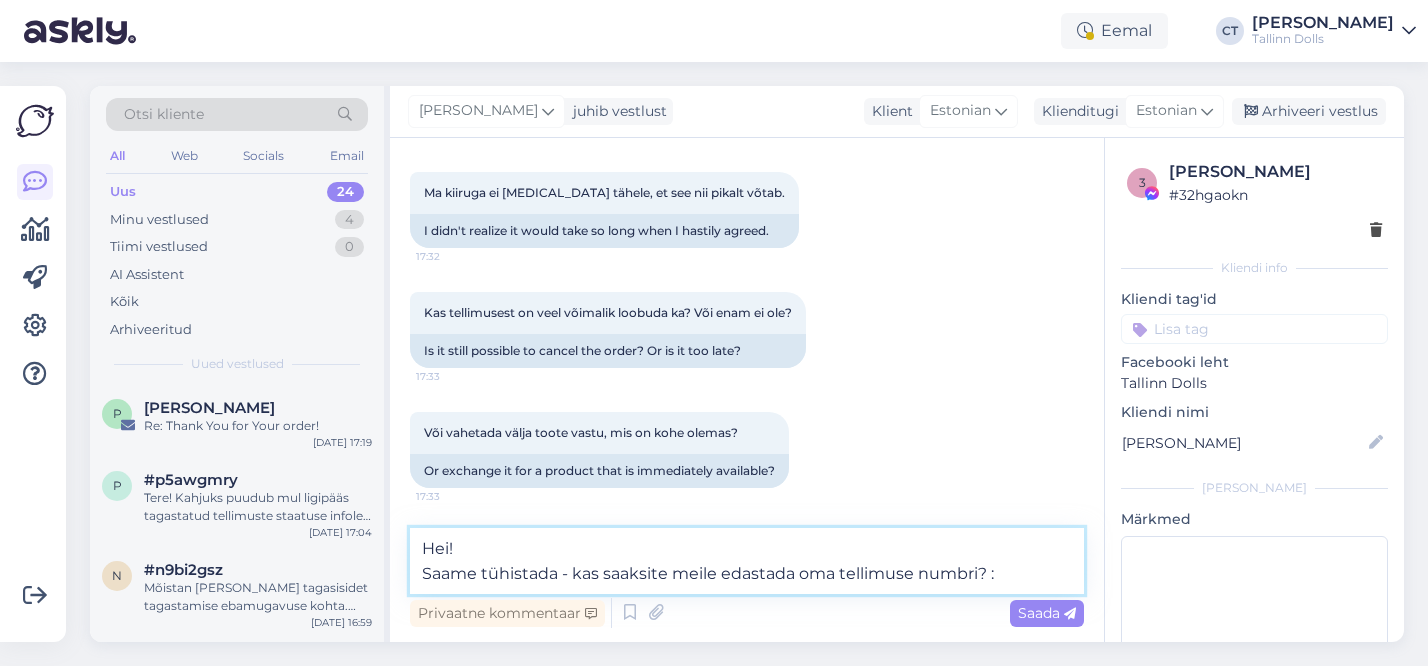 type on "Hei!
Saame tühistada - kas saaksite meile edastada oma tellimuse numbri? :)" 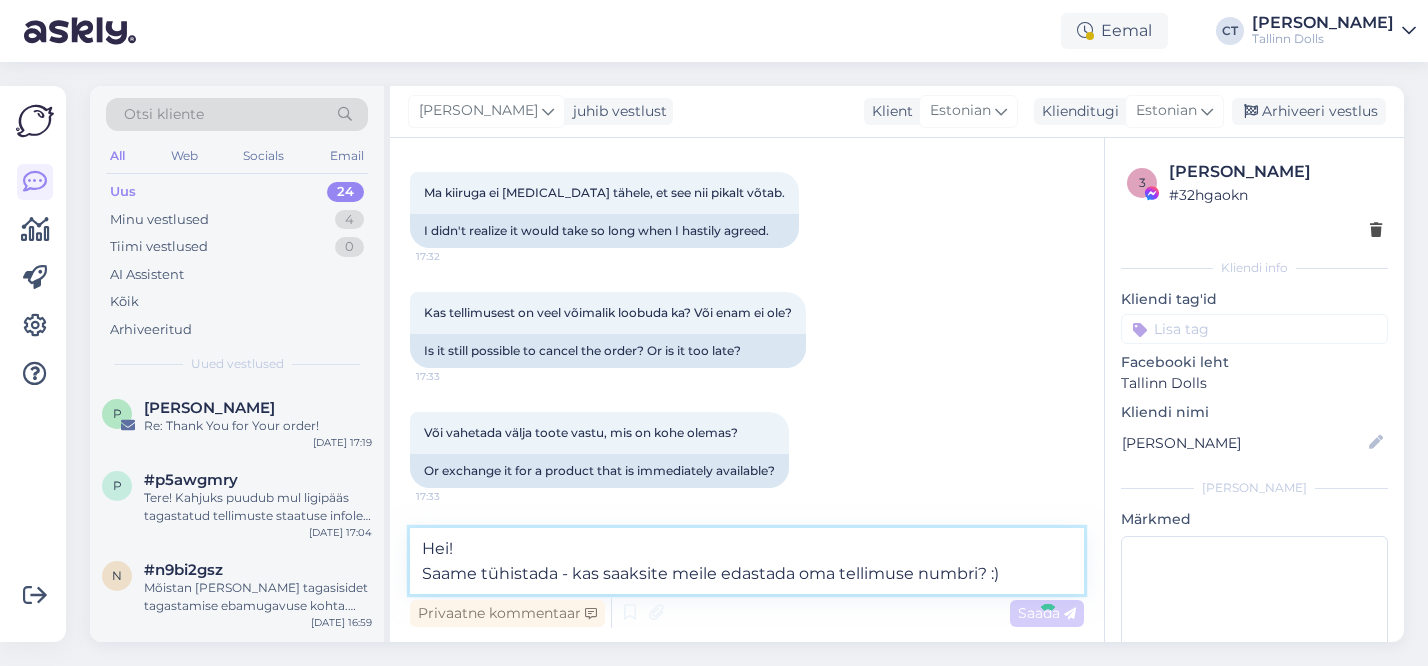 type 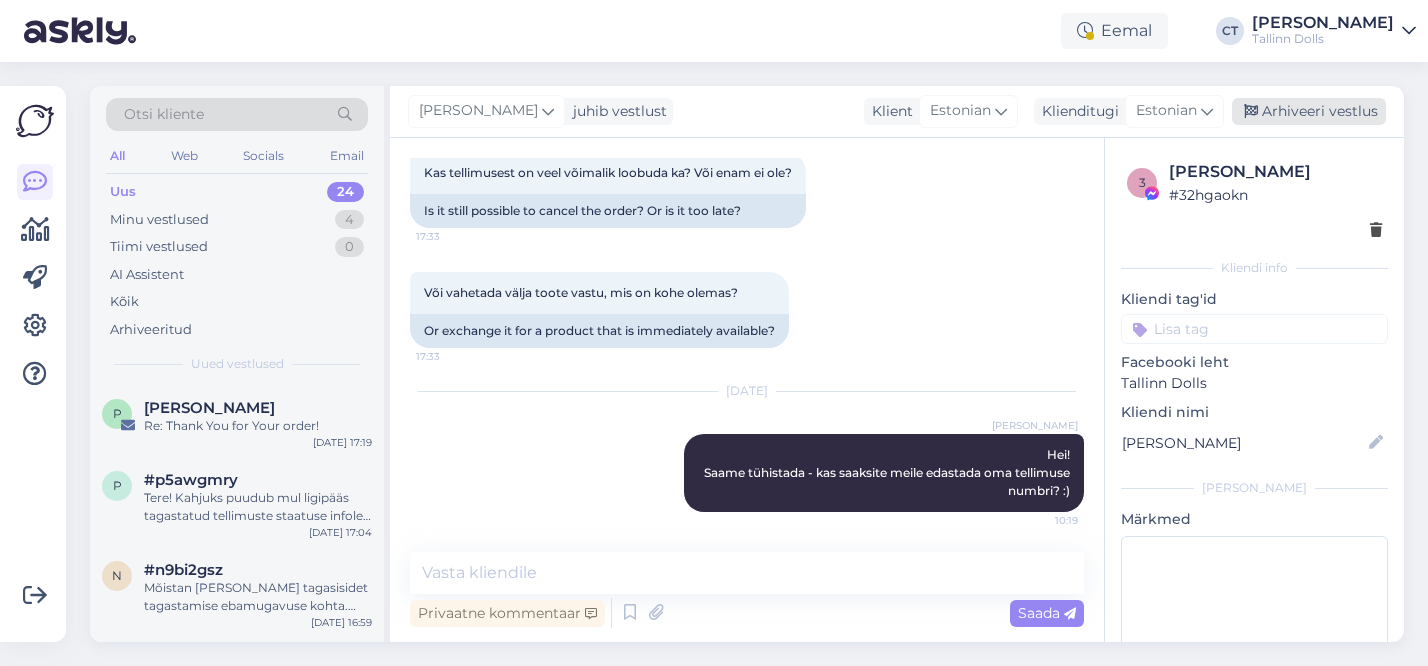 click on "Arhiveeri vestlus" at bounding box center [1309, 111] 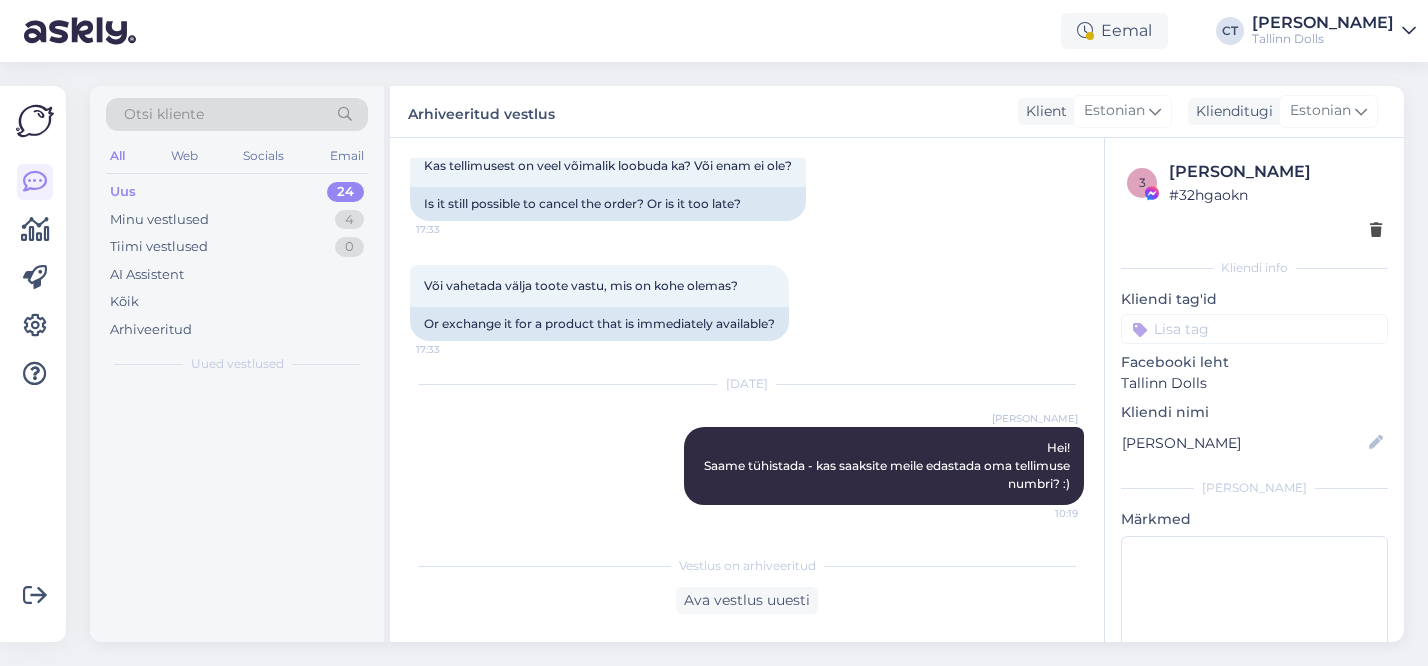 scroll, scrollTop: 743, scrollLeft: 0, axis: vertical 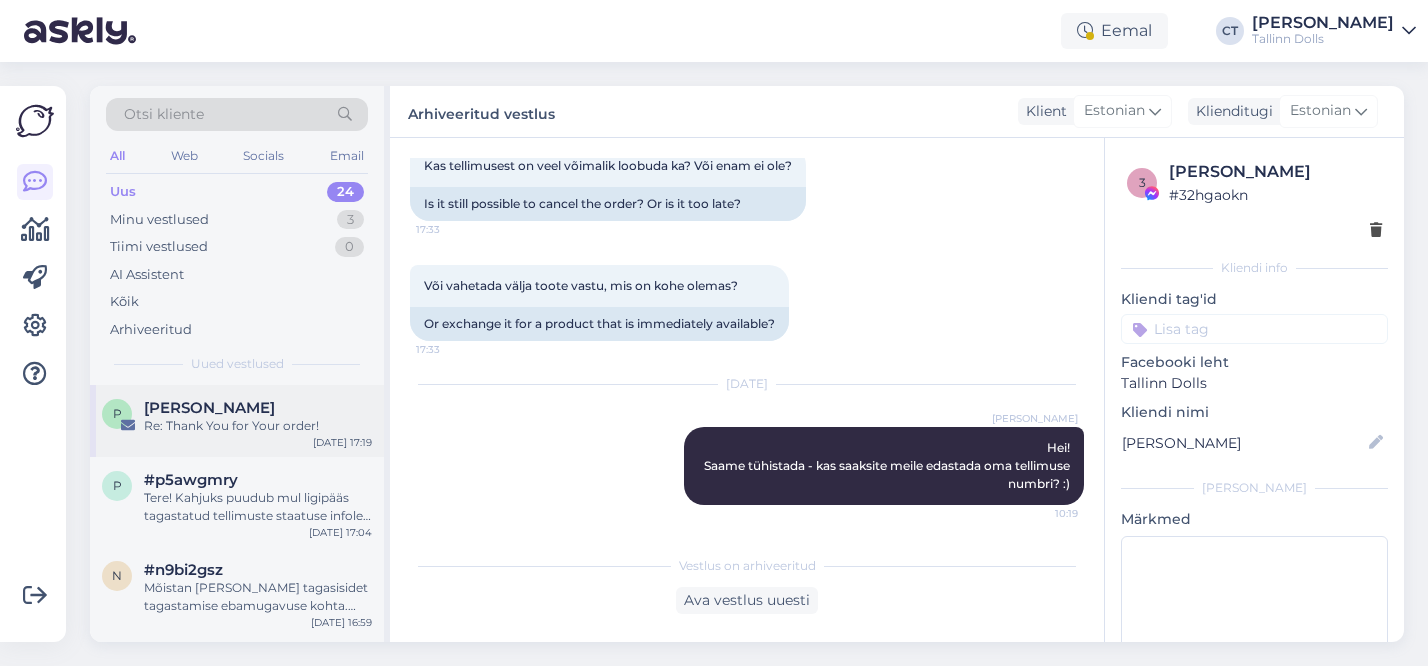 click on "Re: Thank You for Your order!" at bounding box center (258, 426) 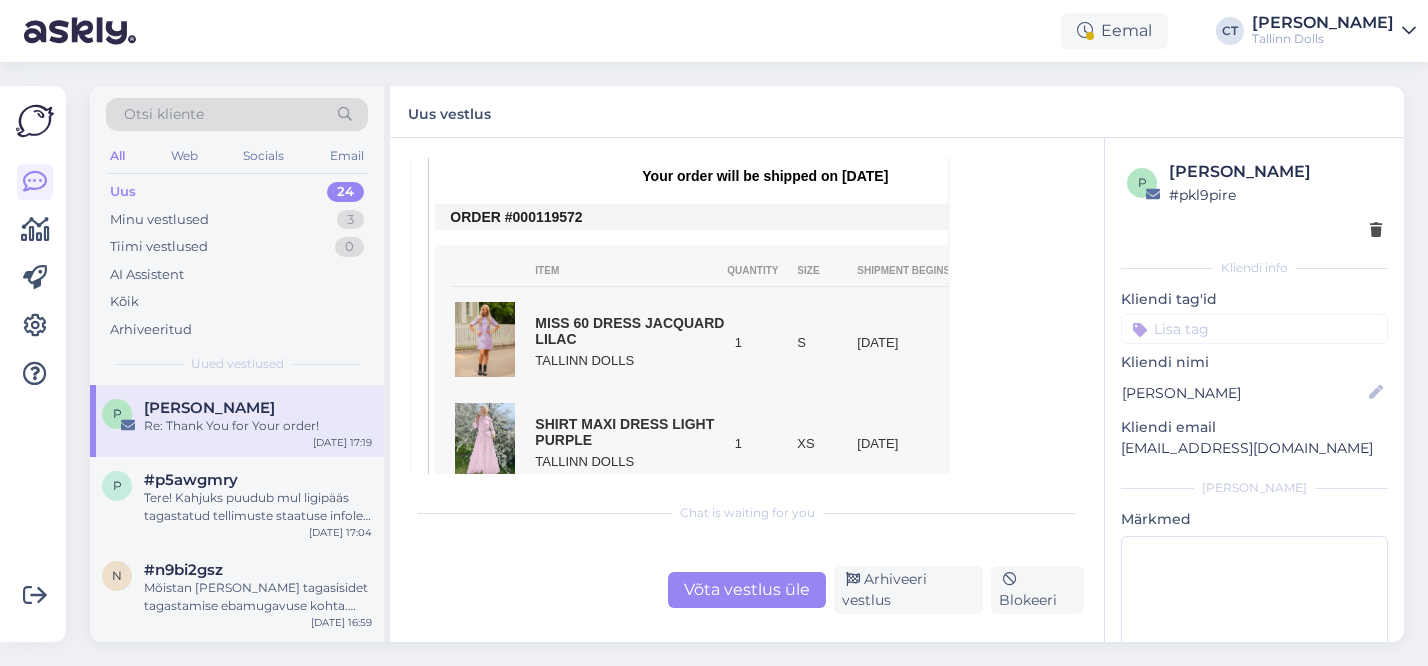scroll, scrollTop: 481, scrollLeft: 0, axis: vertical 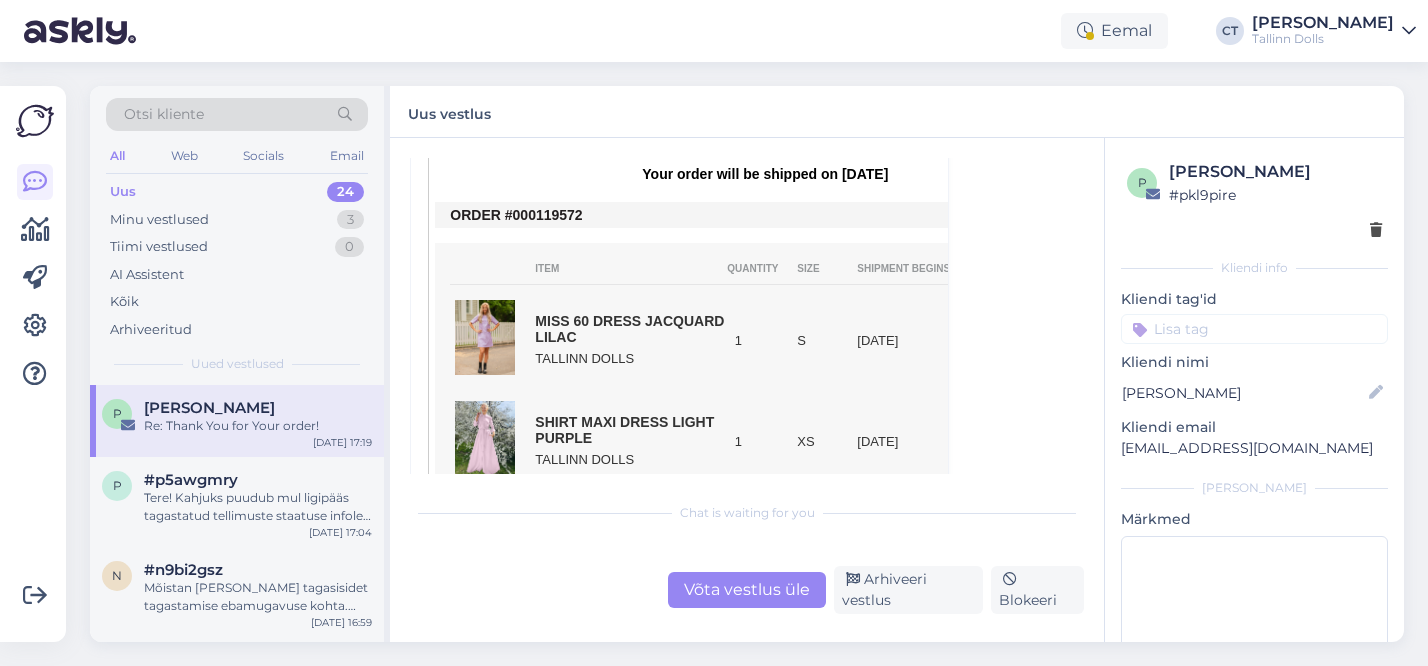 drag, startPoint x: 588, startPoint y: 220, endPoint x: 536, endPoint y: 215, distance: 52.23983 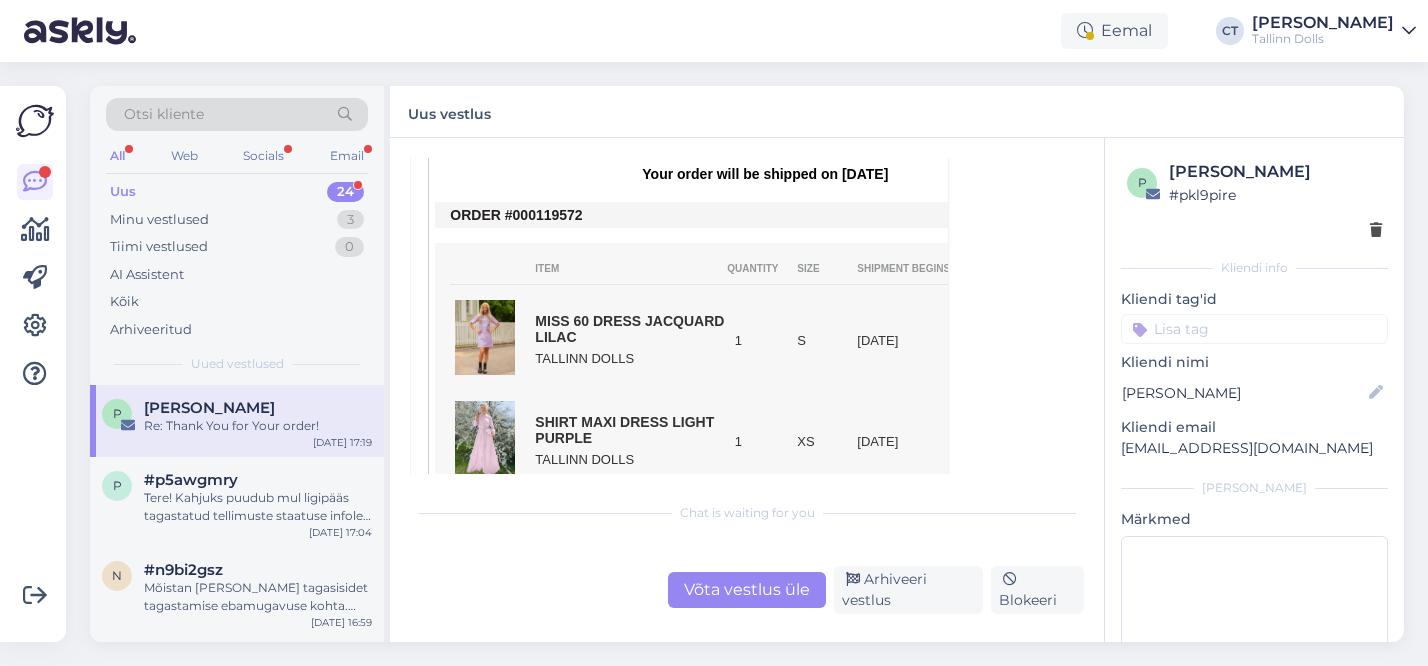 click on "Uus 24" at bounding box center (237, 192) 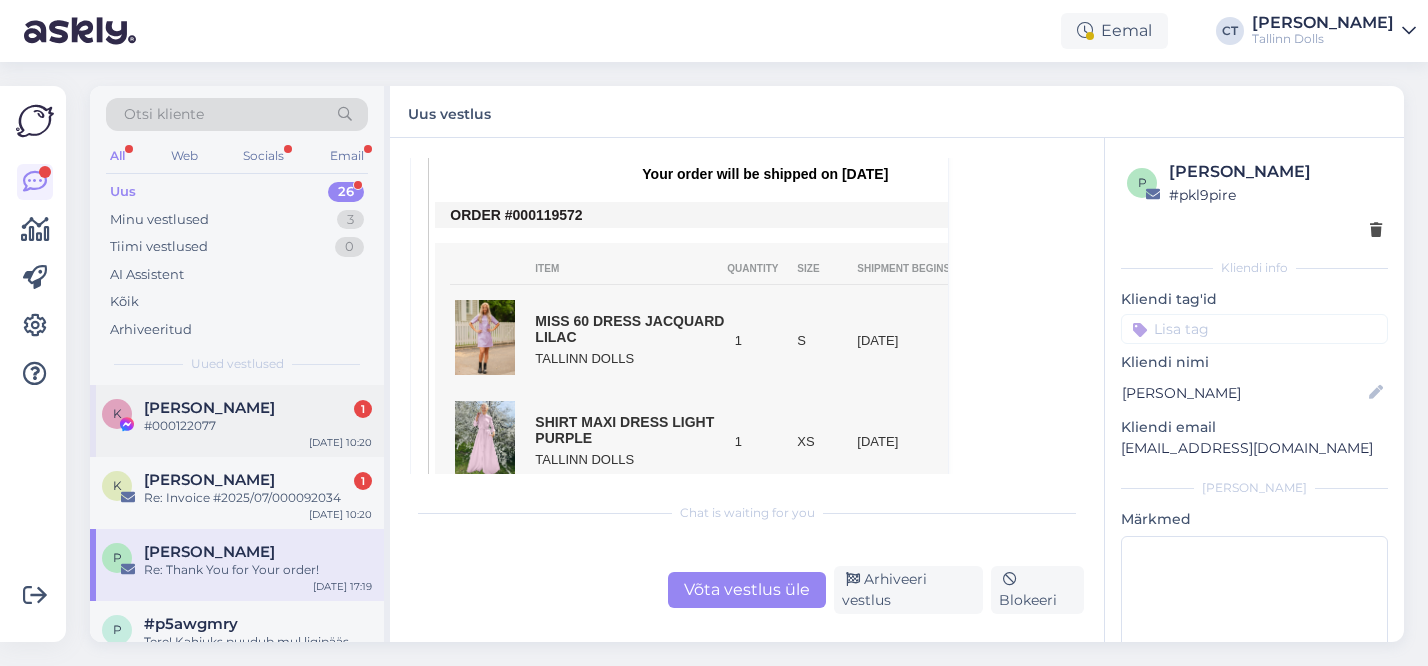 click on "[PERSON_NAME]" at bounding box center [209, 408] 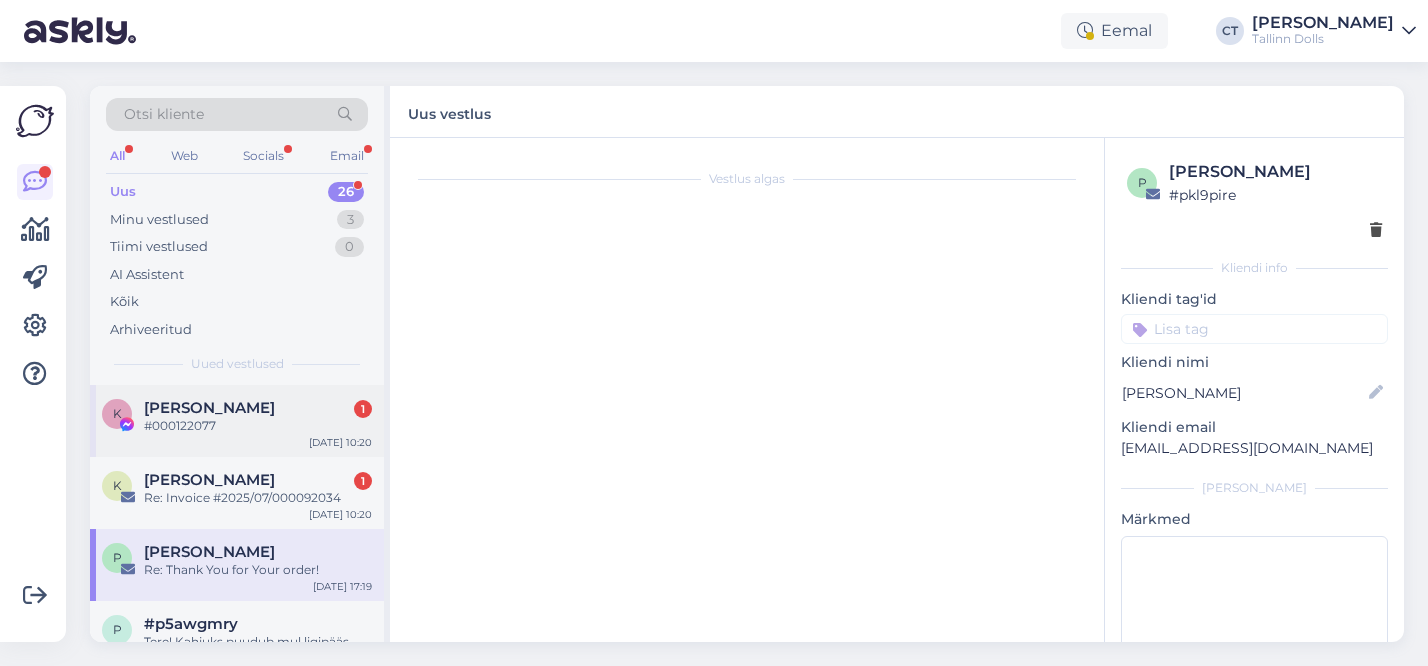 scroll, scrollTop: 909, scrollLeft: 0, axis: vertical 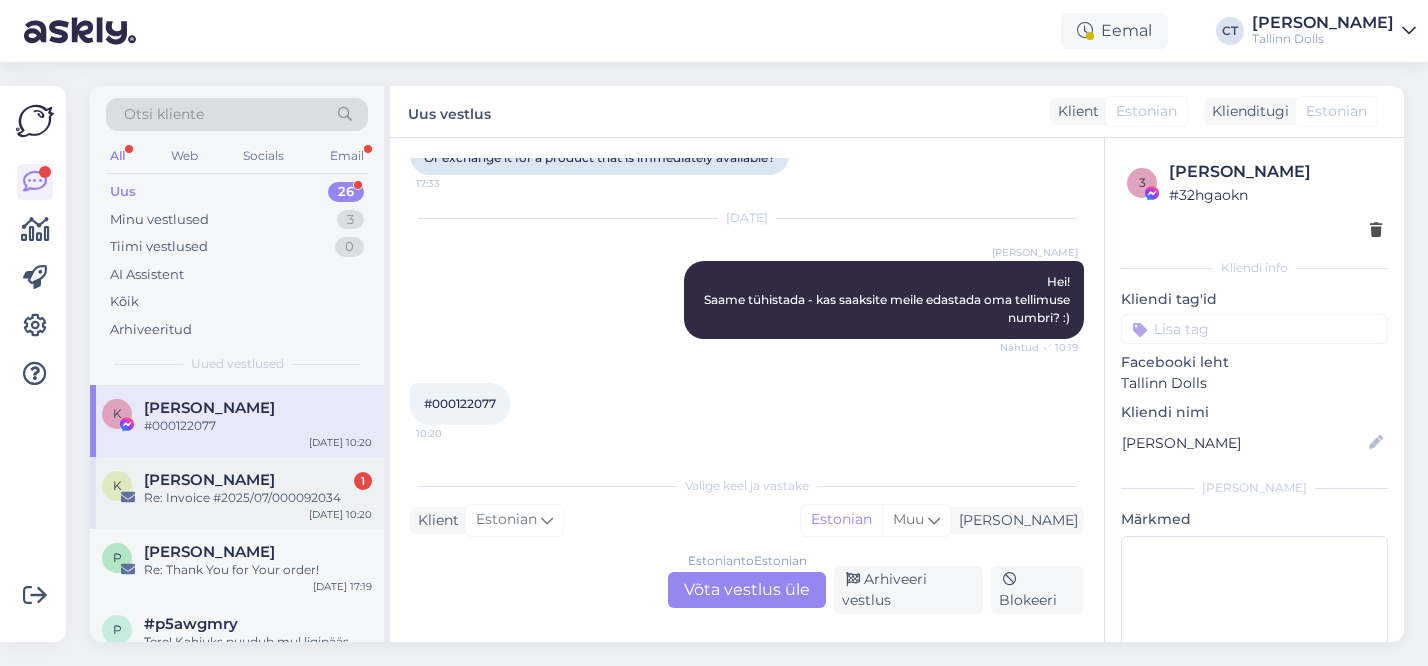 click on "Re: Invoice #2025/07/000092034" at bounding box center [258, 498] 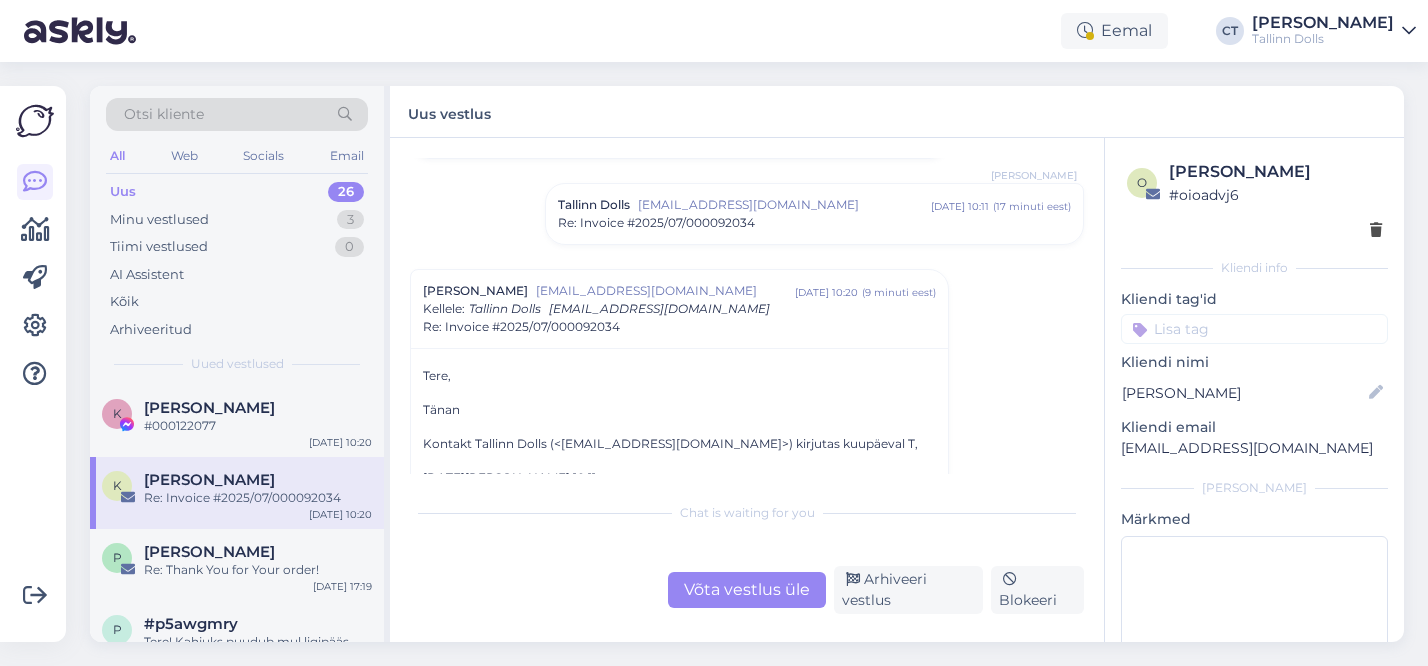 scroll, scrollTop: 83, scrollLeft: 0, axis: vertical 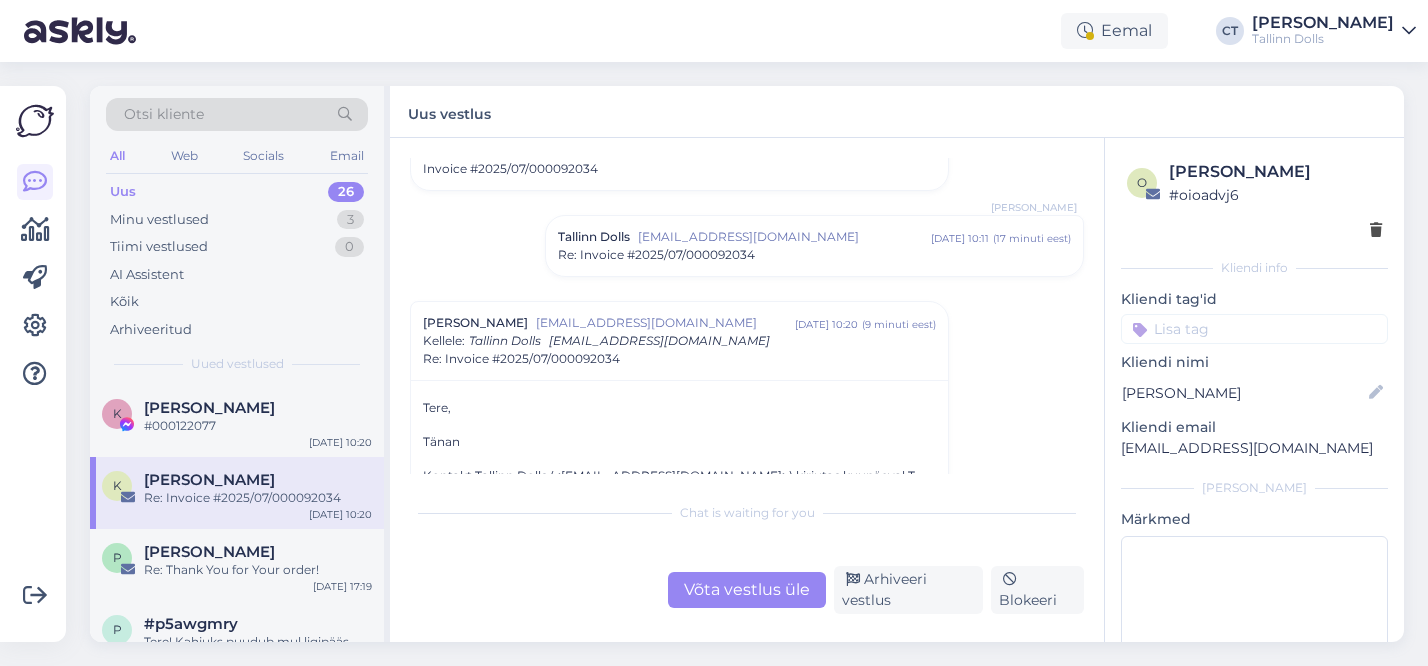 click on "Re: Invoice #2025/07/000092034" at bounding box center (656, 255) 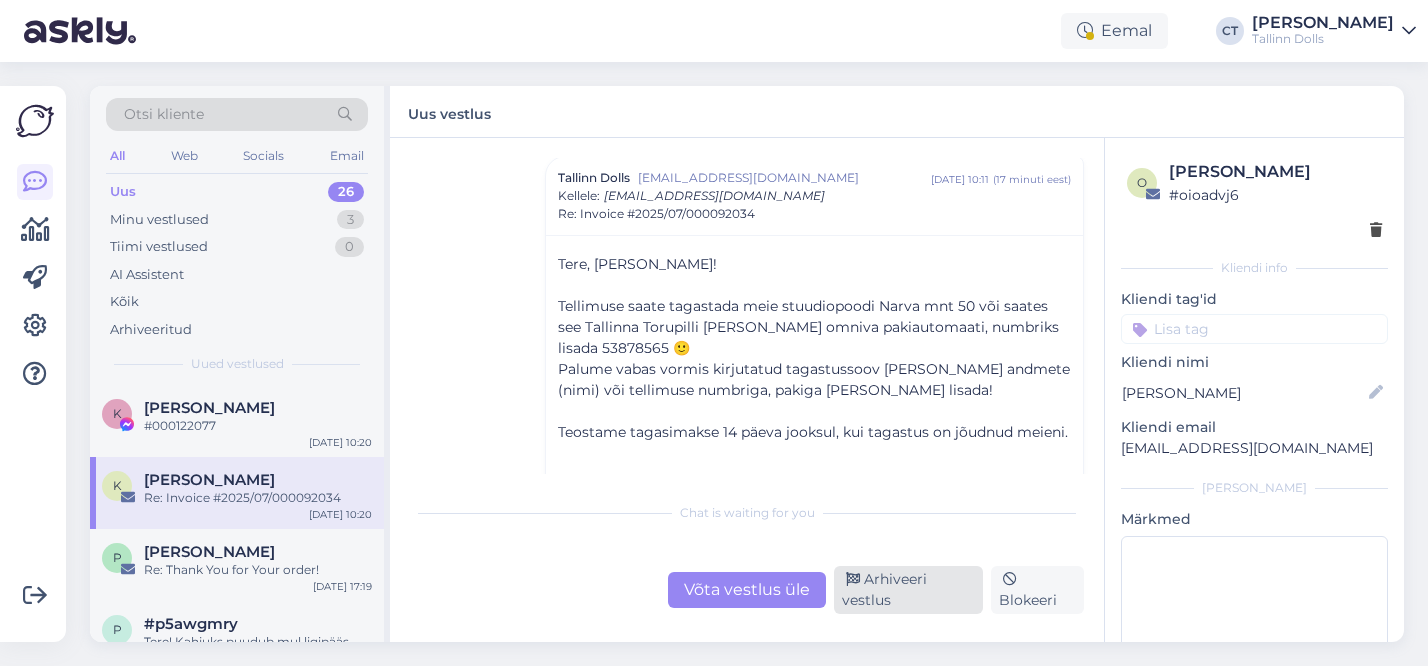click on "Arhiveeri vestlus" at bounding box center (908, 590) 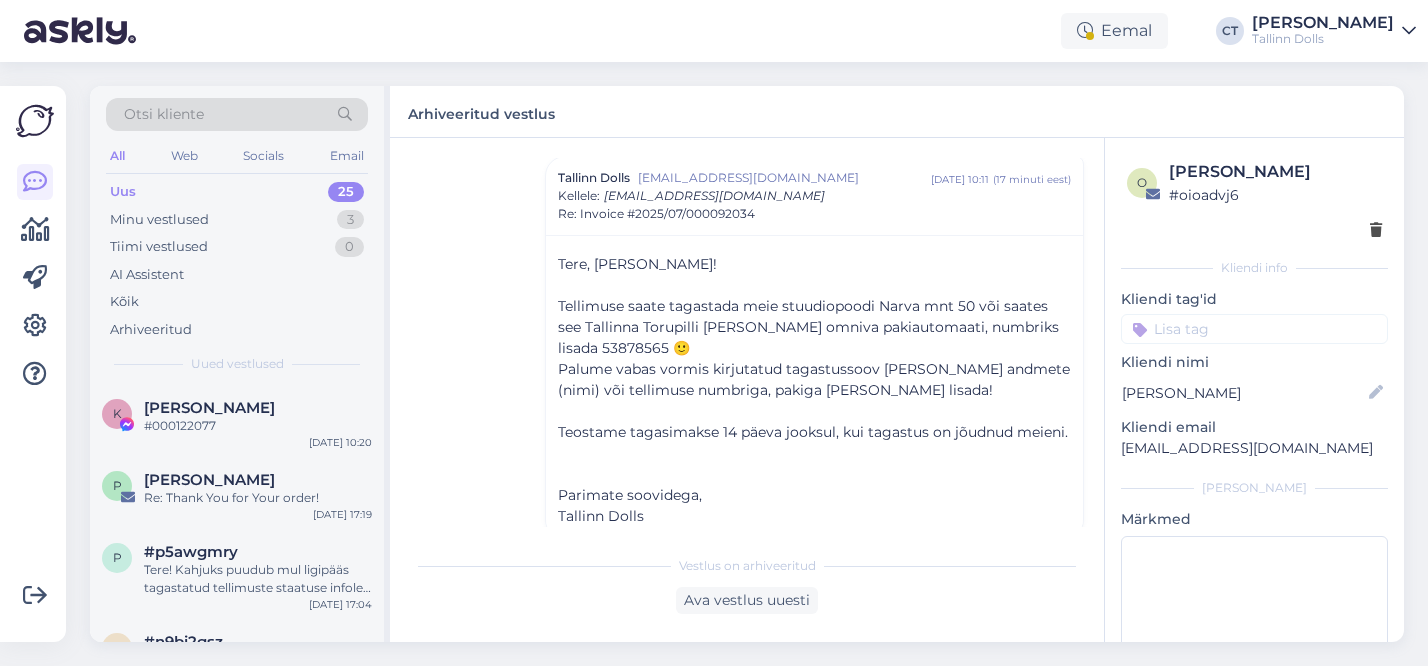 scroll, scrollTop: 548, scrollLeft: 0, axis: vertical 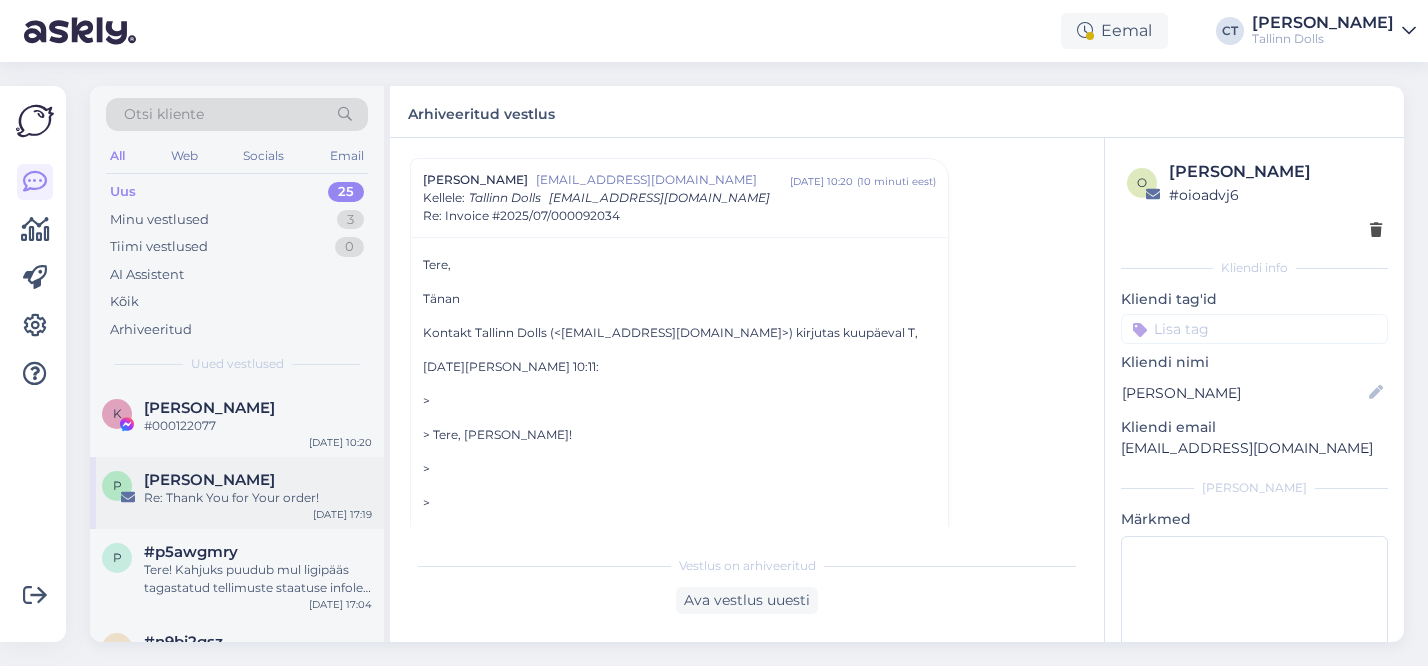 click on "Re: Thank You for Your order!" at bounding box center [258, 498] 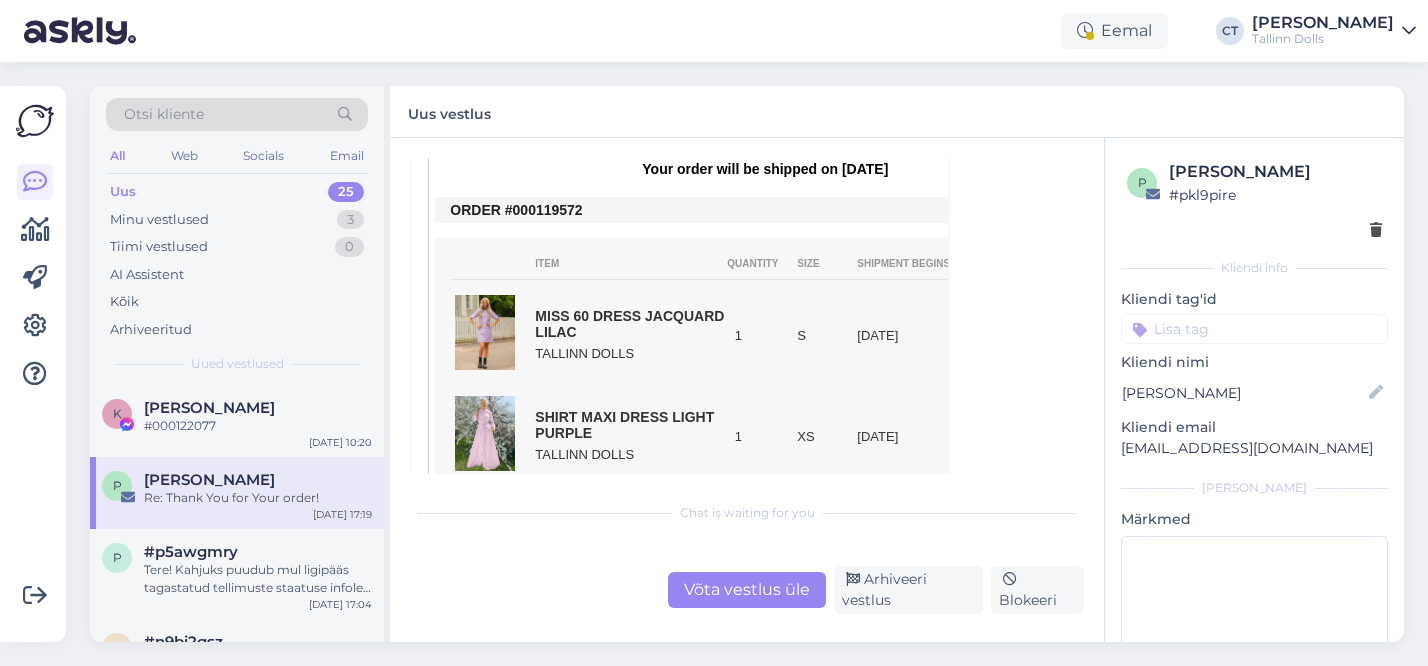 click on "Võta vestlus üle" at bounding box center [747, 590] 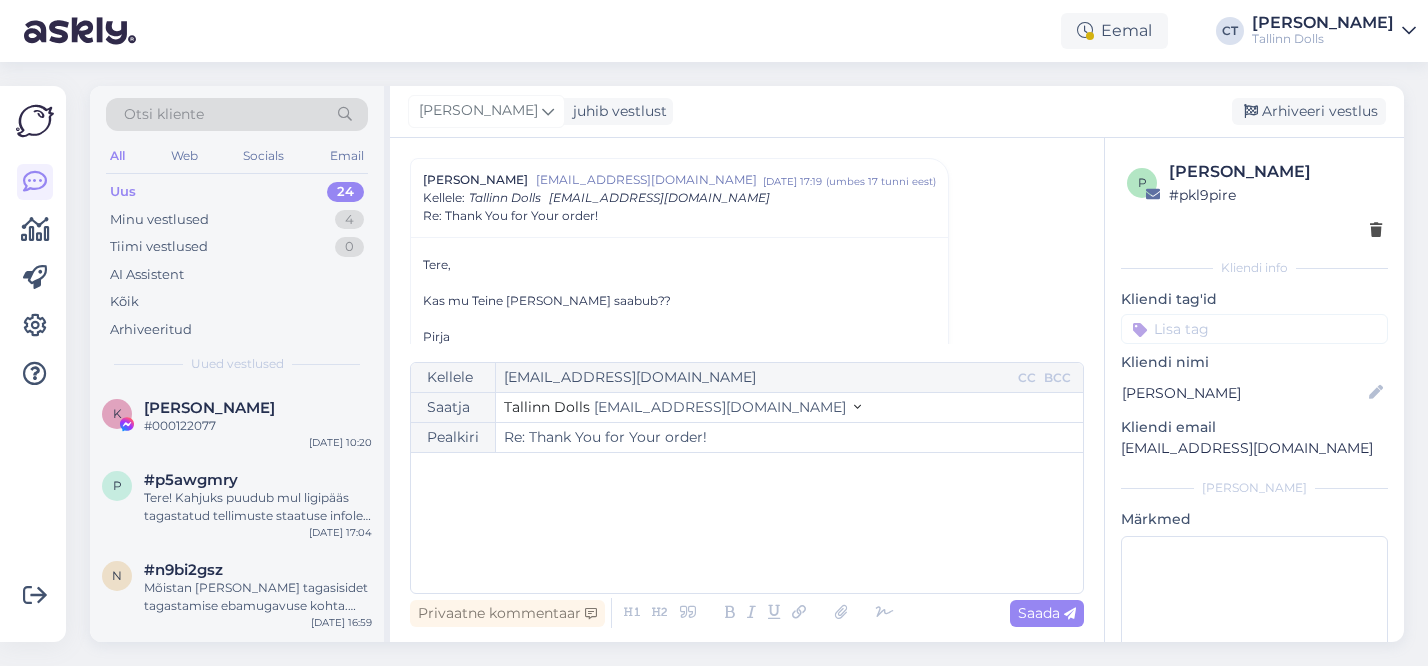 click on "﻿" at bounding box center (747, 523) 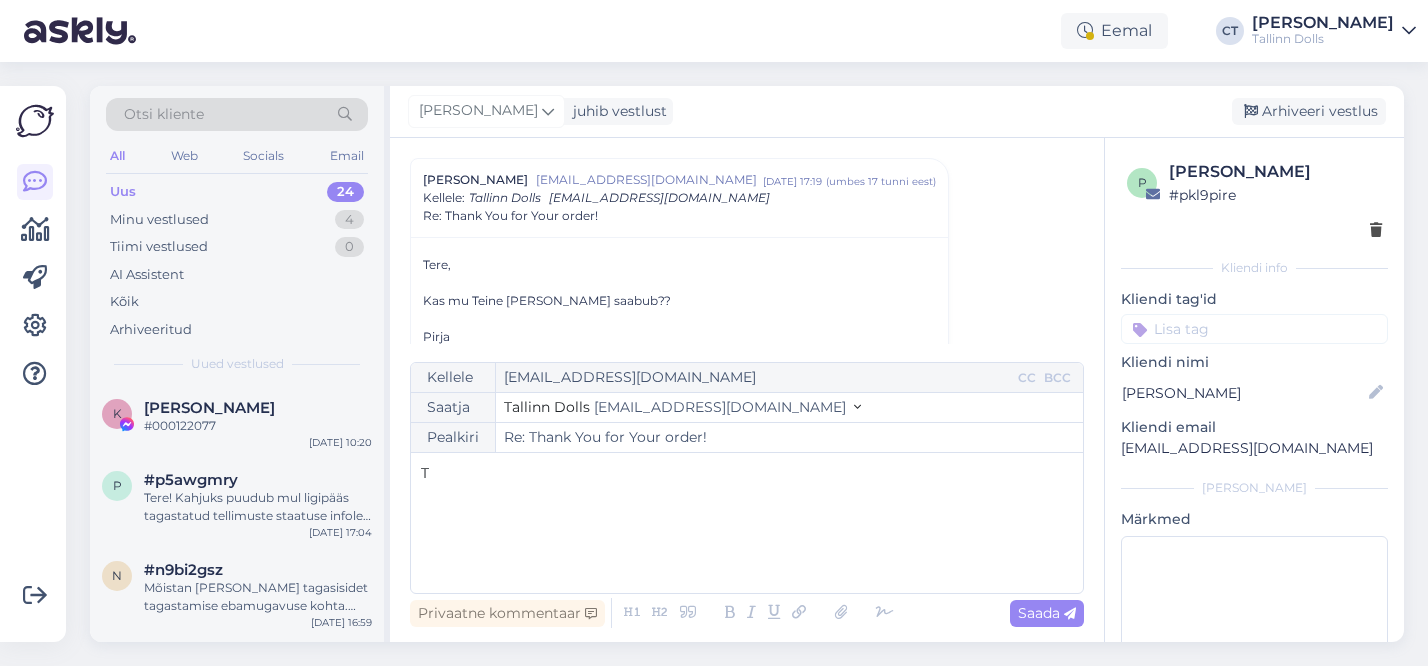 type 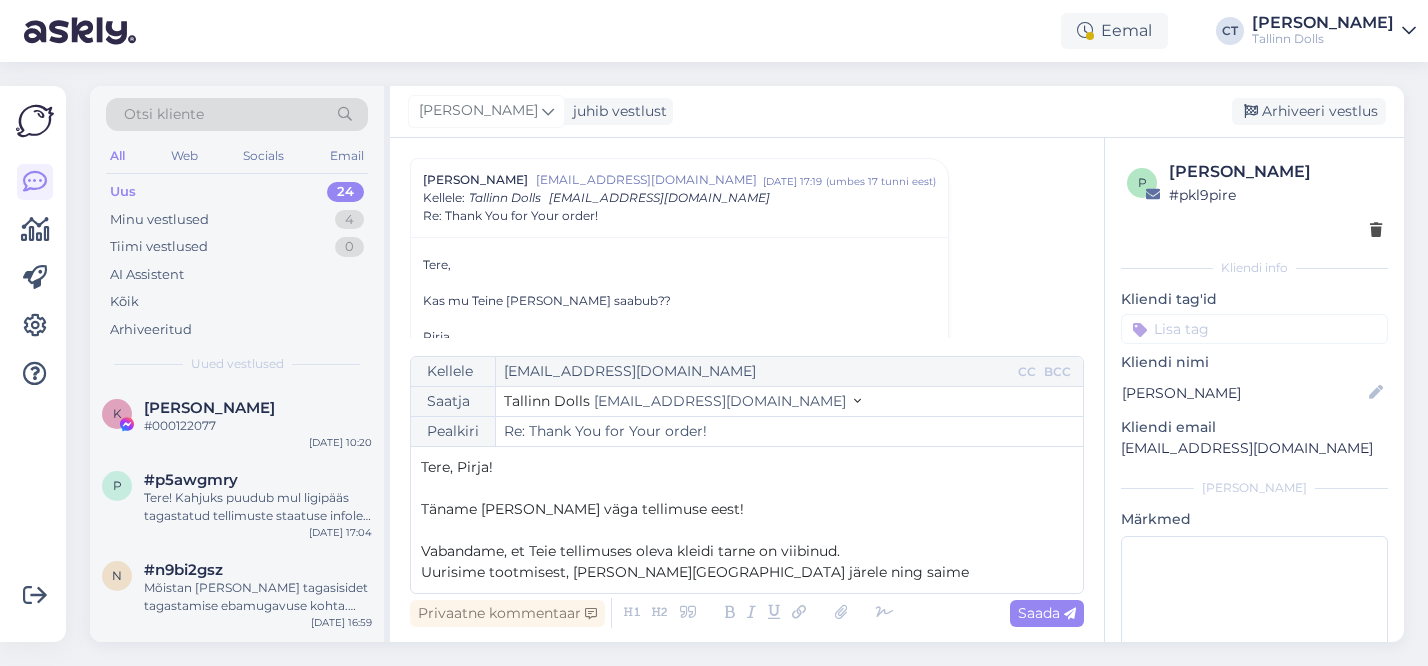 click on "Uurisime tootmisest, Ida-Virumaalt järele ning saime" at bounding box center (695, 572) 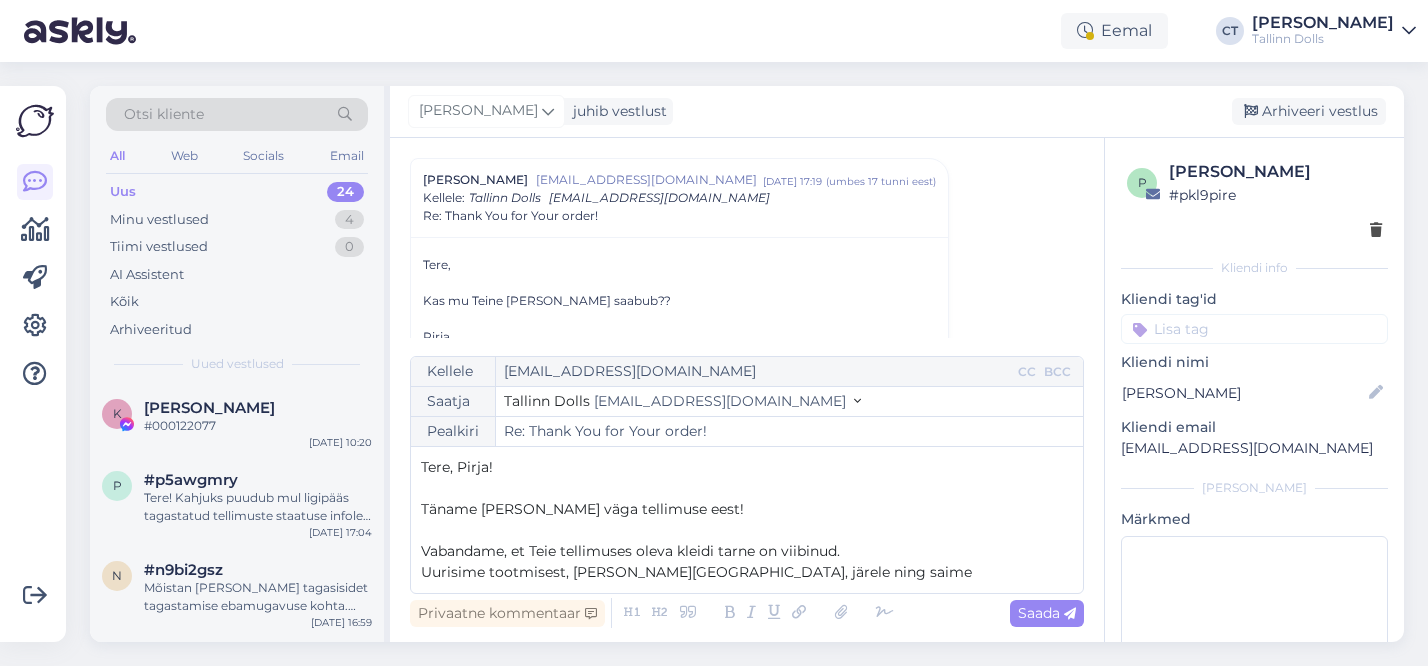 click on "Uurisime tootmisest, Ida-Virumaalt, järele ning saime" at bounding box center [747, 572] 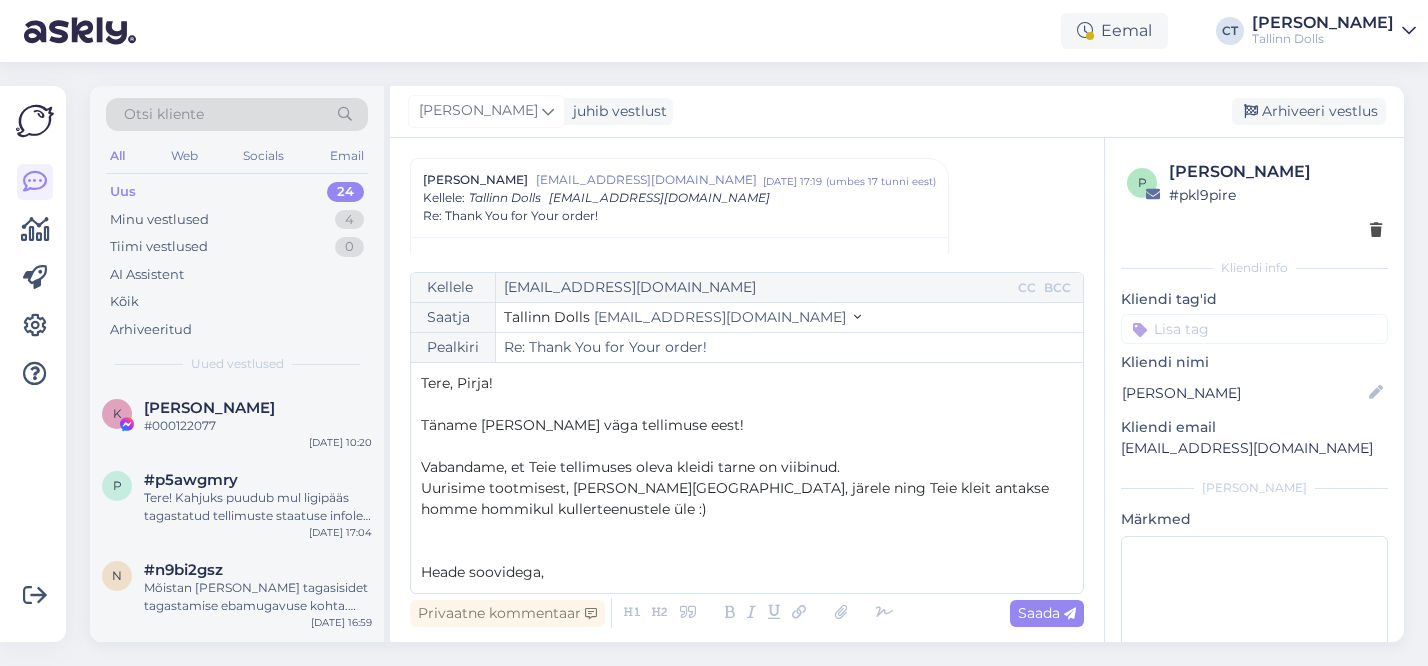scroll, scrollTop: 11, scrollLeft: 0, axis: vertical 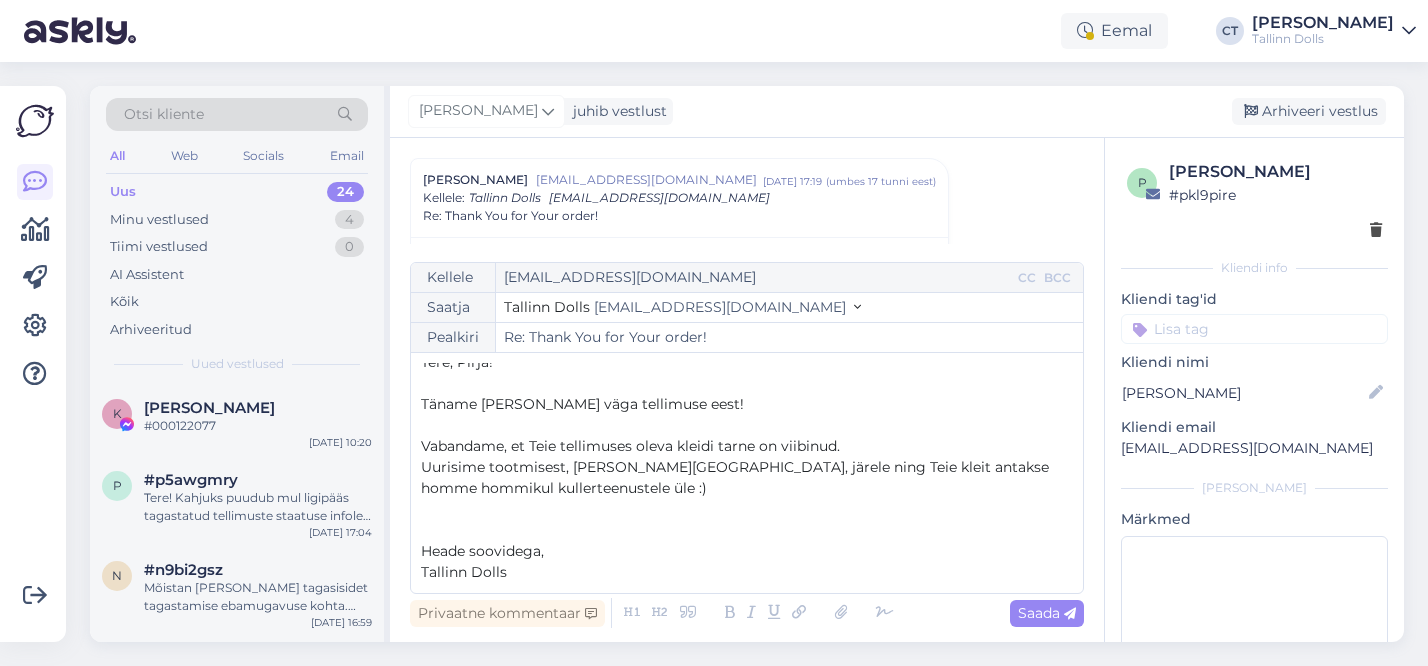 click on "Uurisime tootmisest, Ida-Virumaalt, järele ning Teie kleit antakse homme hommikul kullerteenustele üle :)" at bounding box center [737, 477] 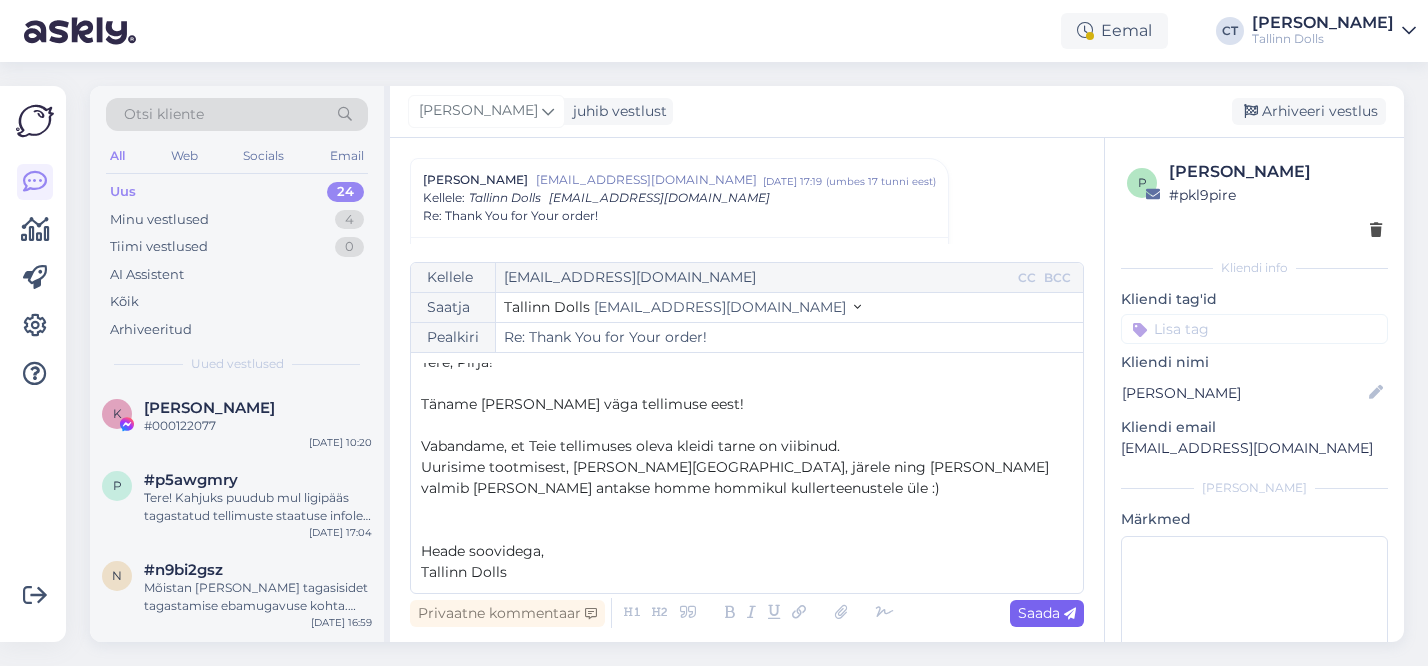 click on "Saada" at bounding box center (1047, 613) 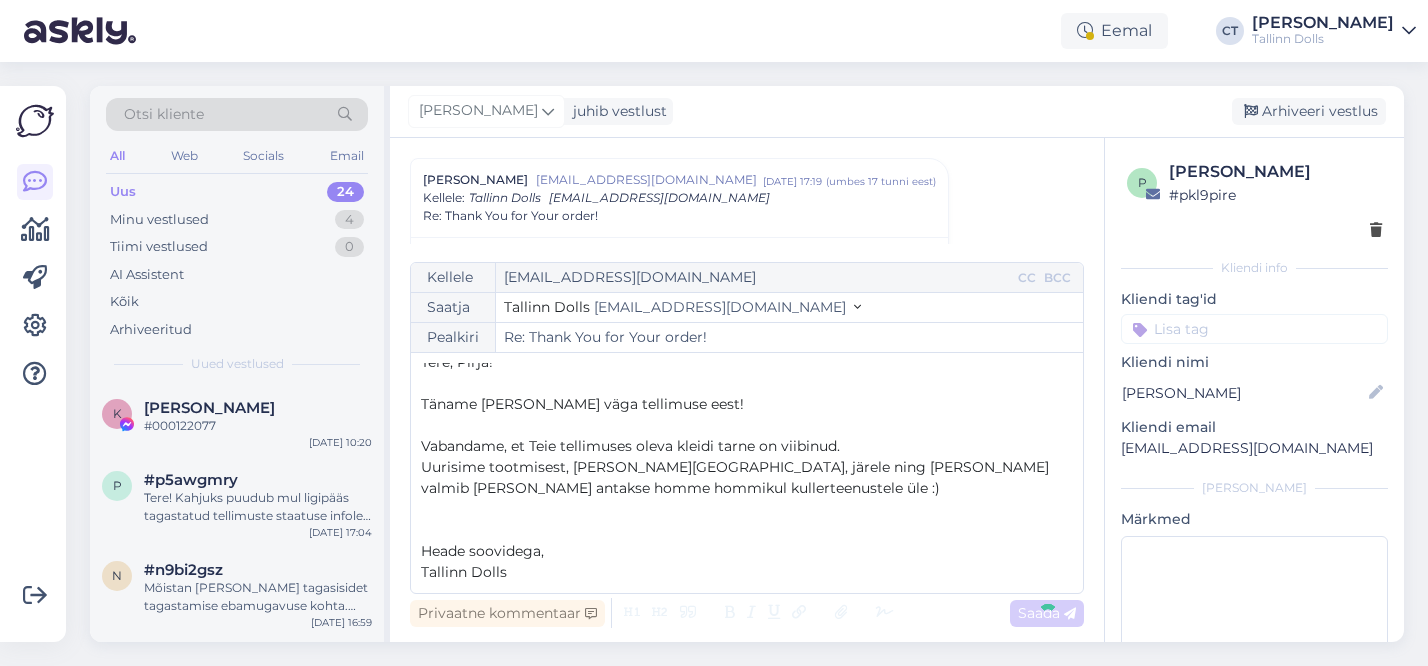 type on "Re: Re: Thank You for Your order!" 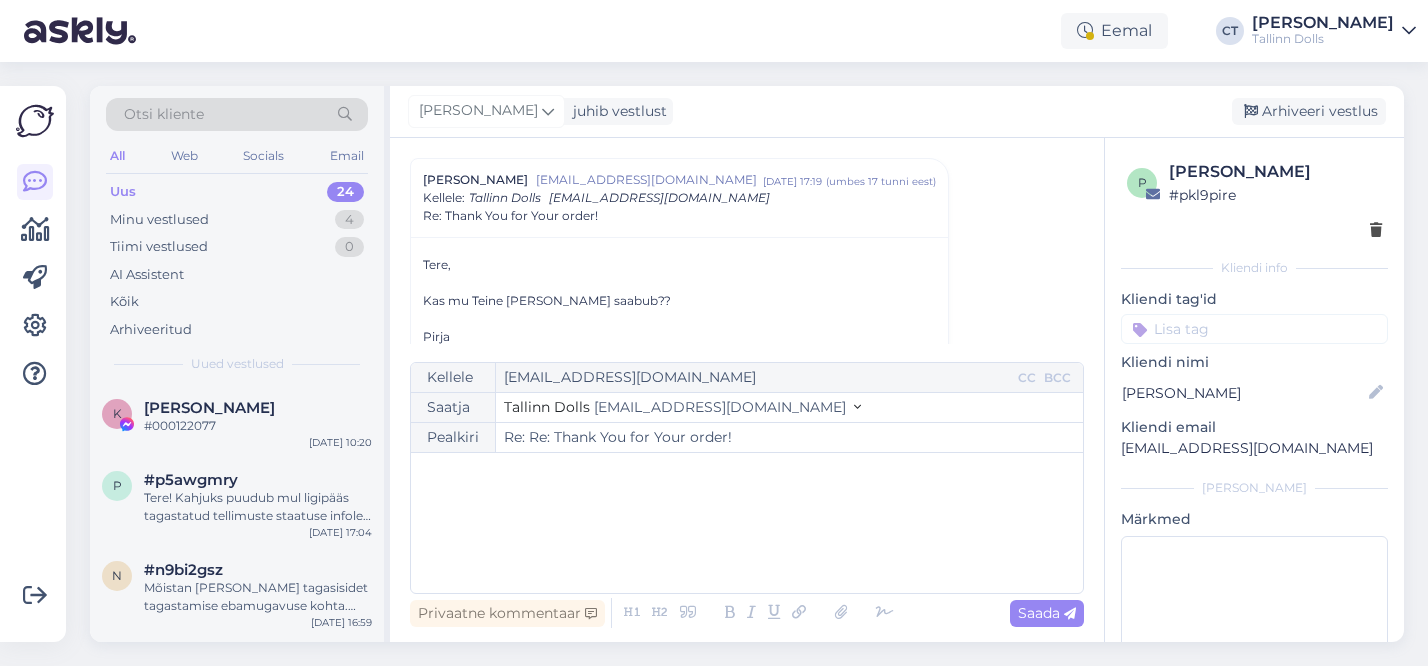 scroll, scrollTop: 1384, scrollLeft: 0, axis: vertical 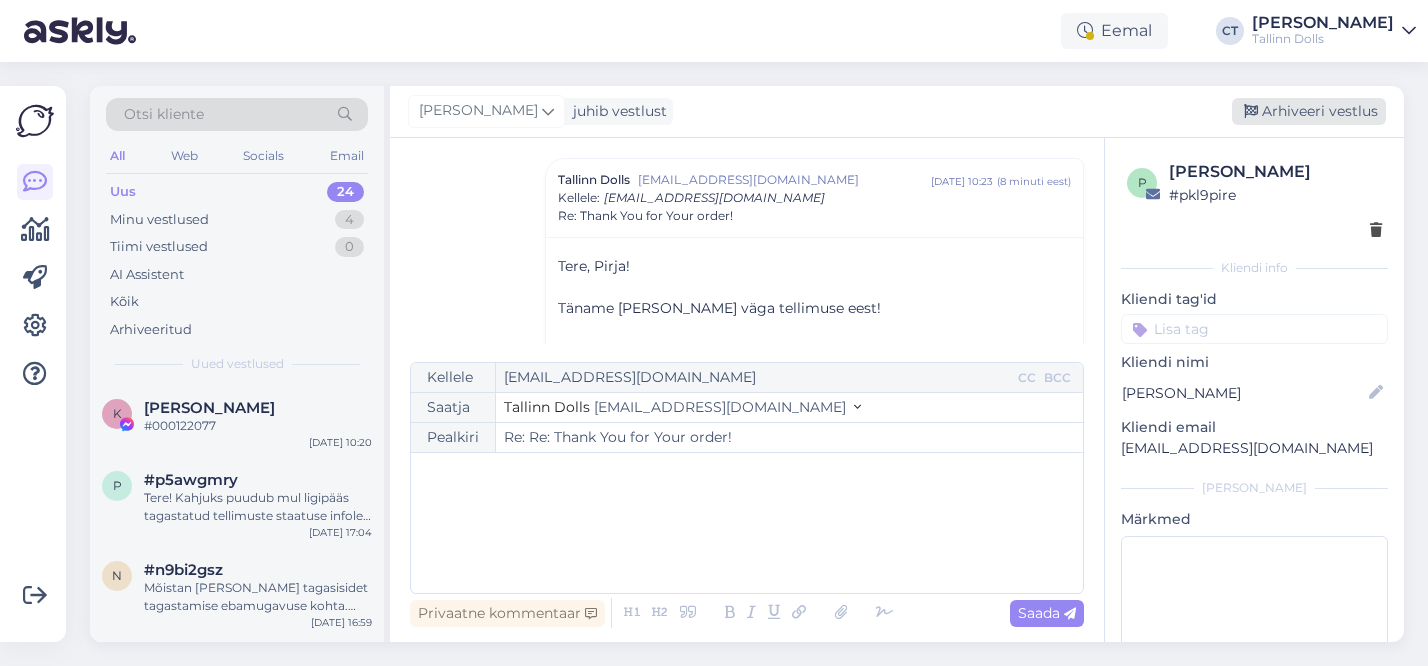 click on "Arhiveeri vestlus" at bounding box center [1309, 111] 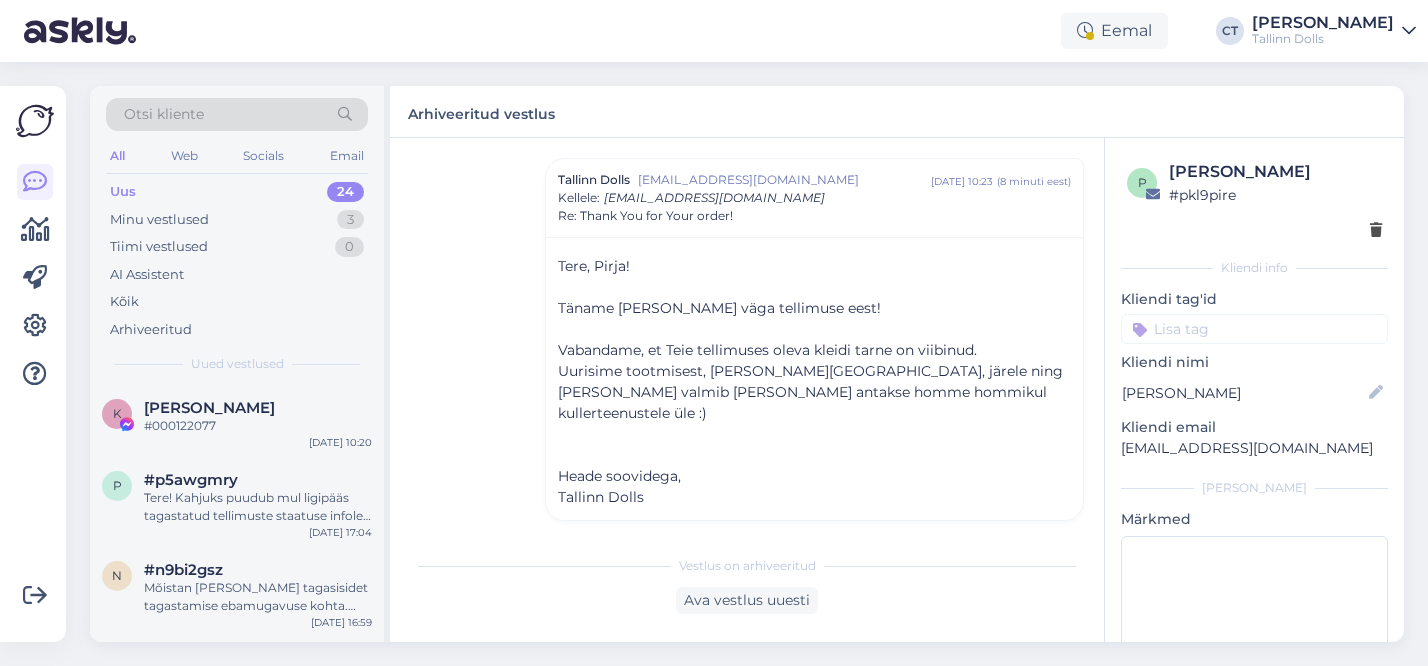 scroll, scrollTop: 1369, scrollLeft: 0, axis: vertical 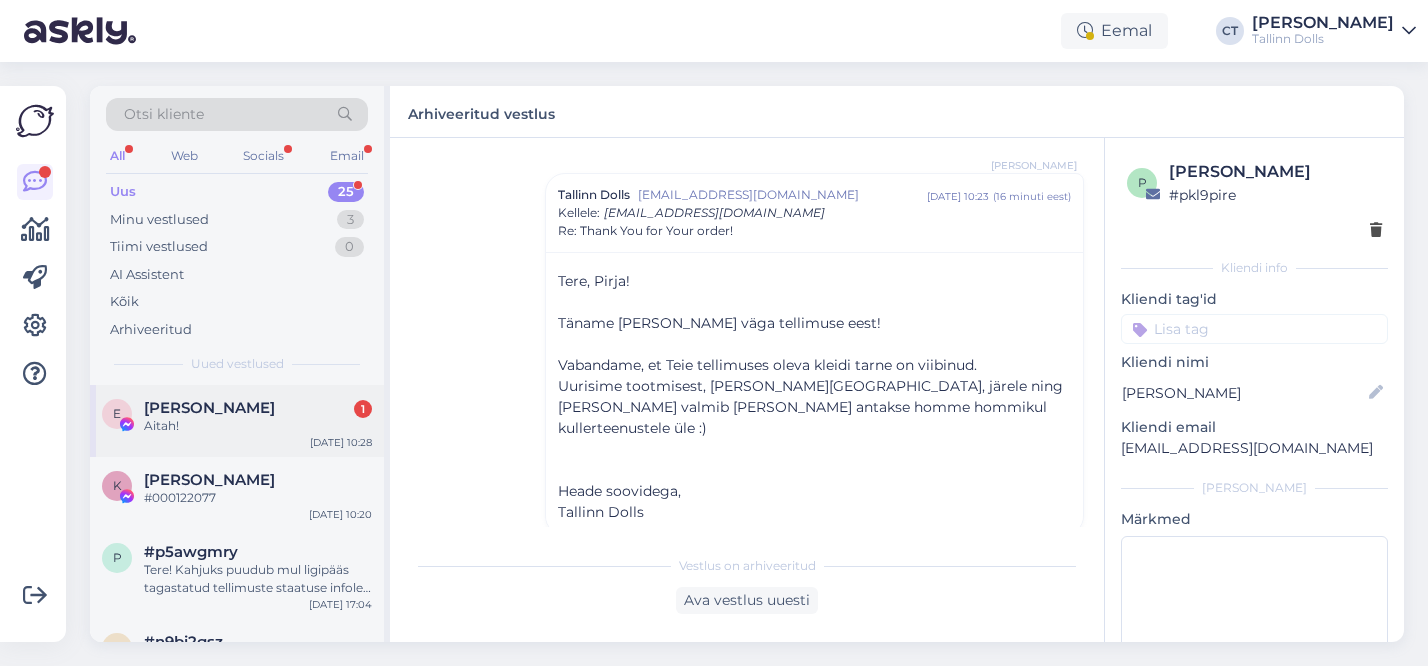 click on "E [PERSON_NAME] Ojamets 1 Aitah! [DATE] 10:28" at bounding box center [237, 421] 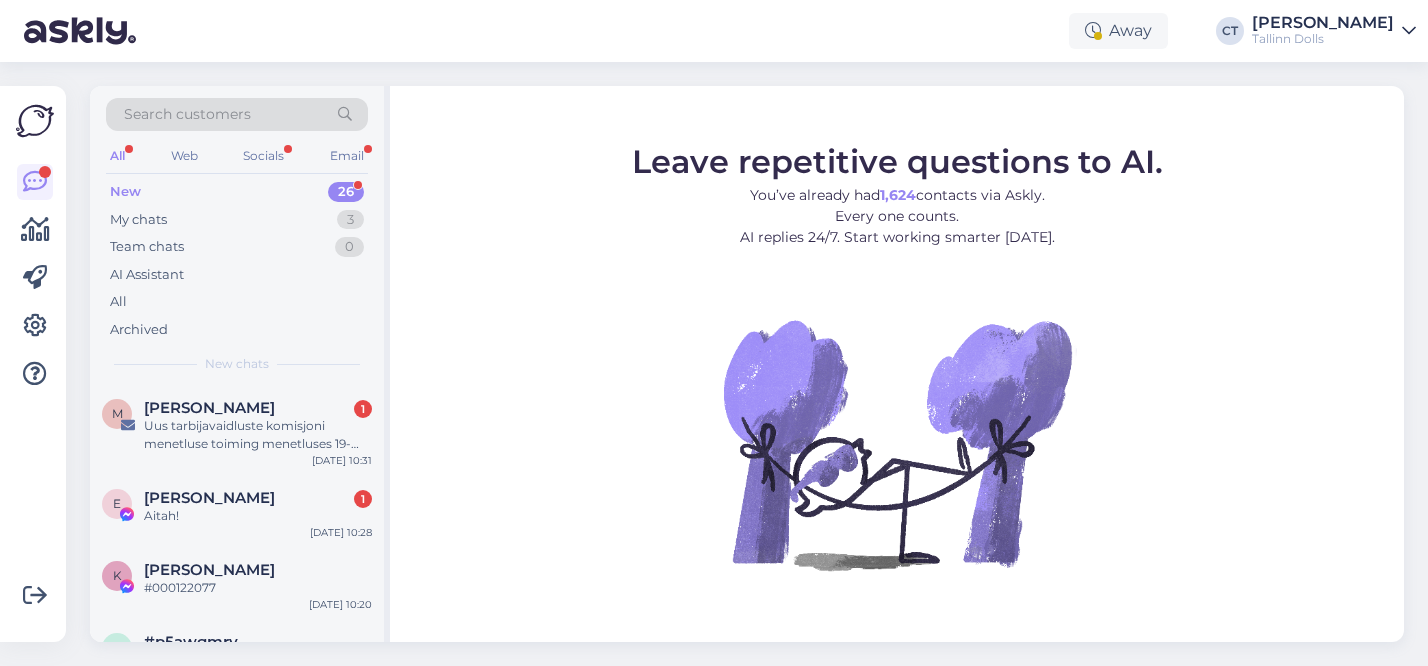 scroll, scrollTop: 0, scrollLeft: 0, axis: both 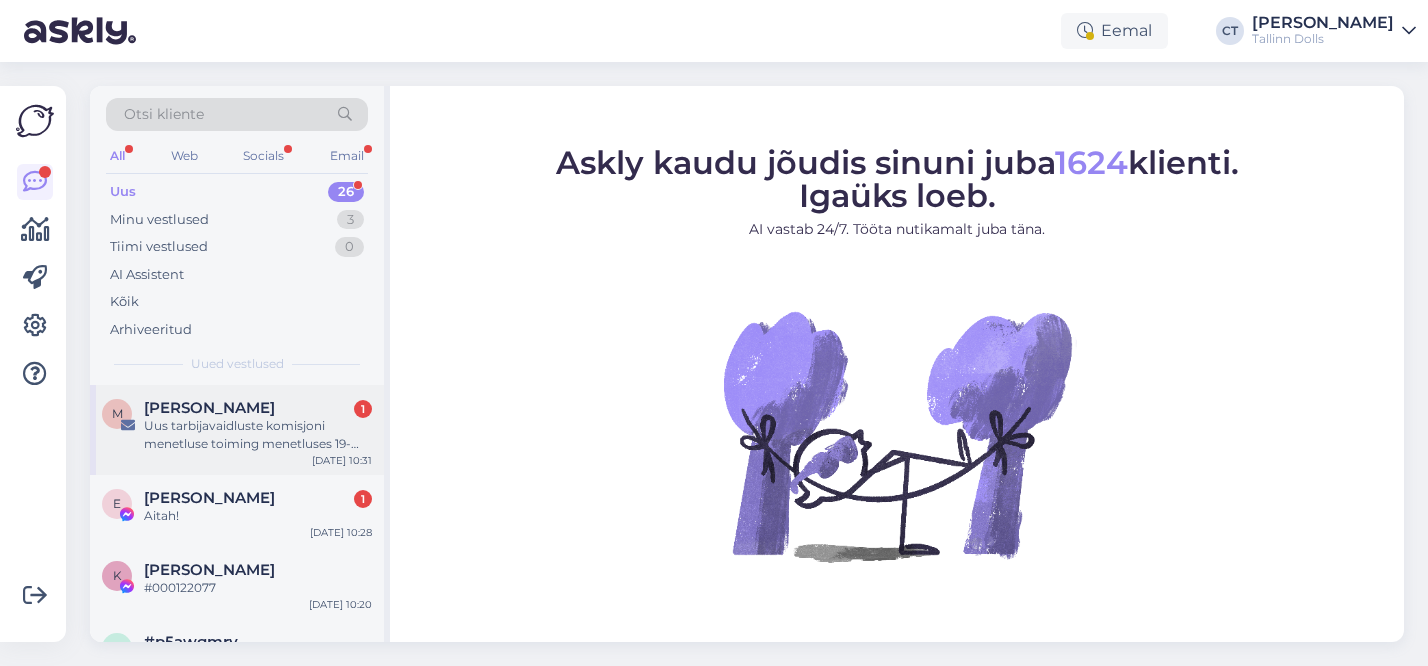 click on "Uus tarbijavaidluste komisjoni menetluse toiming menetluses 19-1/25-08571" at bounding box center (258, 435) 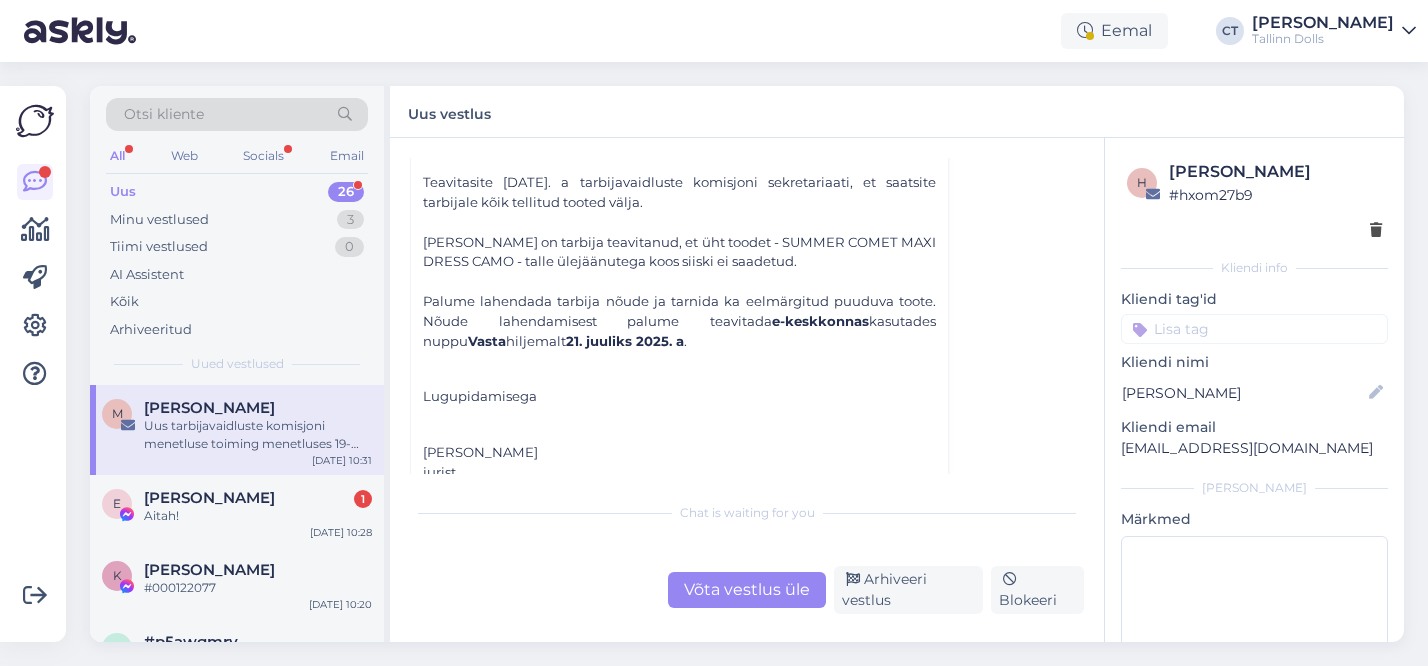 scroll, scrollTop: 535, scrollLeft: 0, axis: vertical 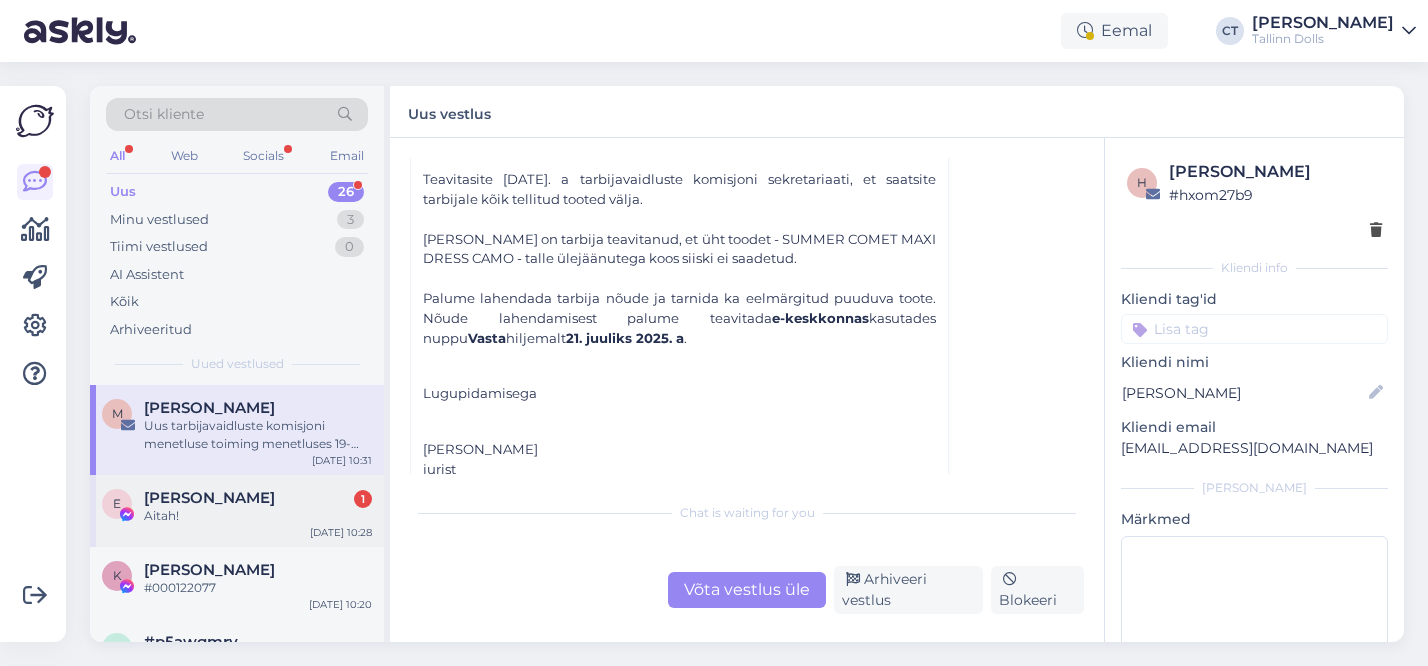 click on "E [PERSON_NAME] Ojamets 1 Aitah! [DATE] 10:28" at bounding box center [237, 511] 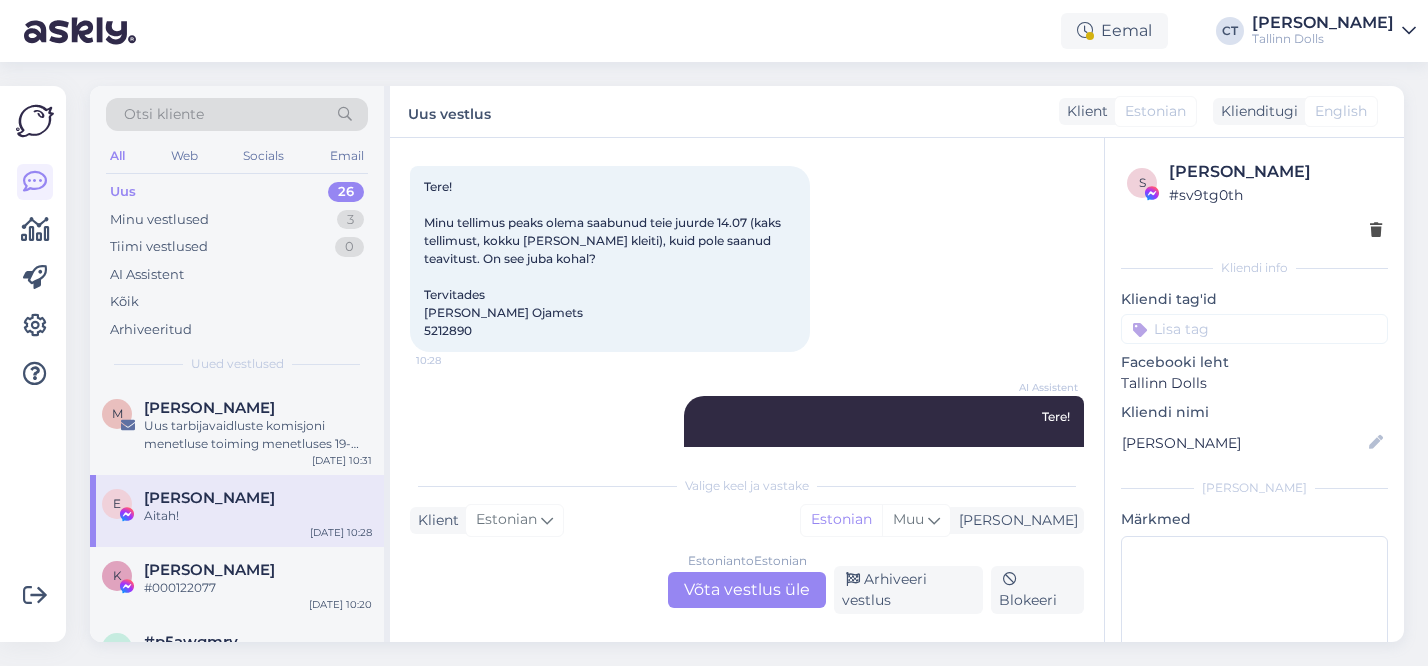 scroll, scrollTop: 99, scrollLeft: 0, axis: vertical 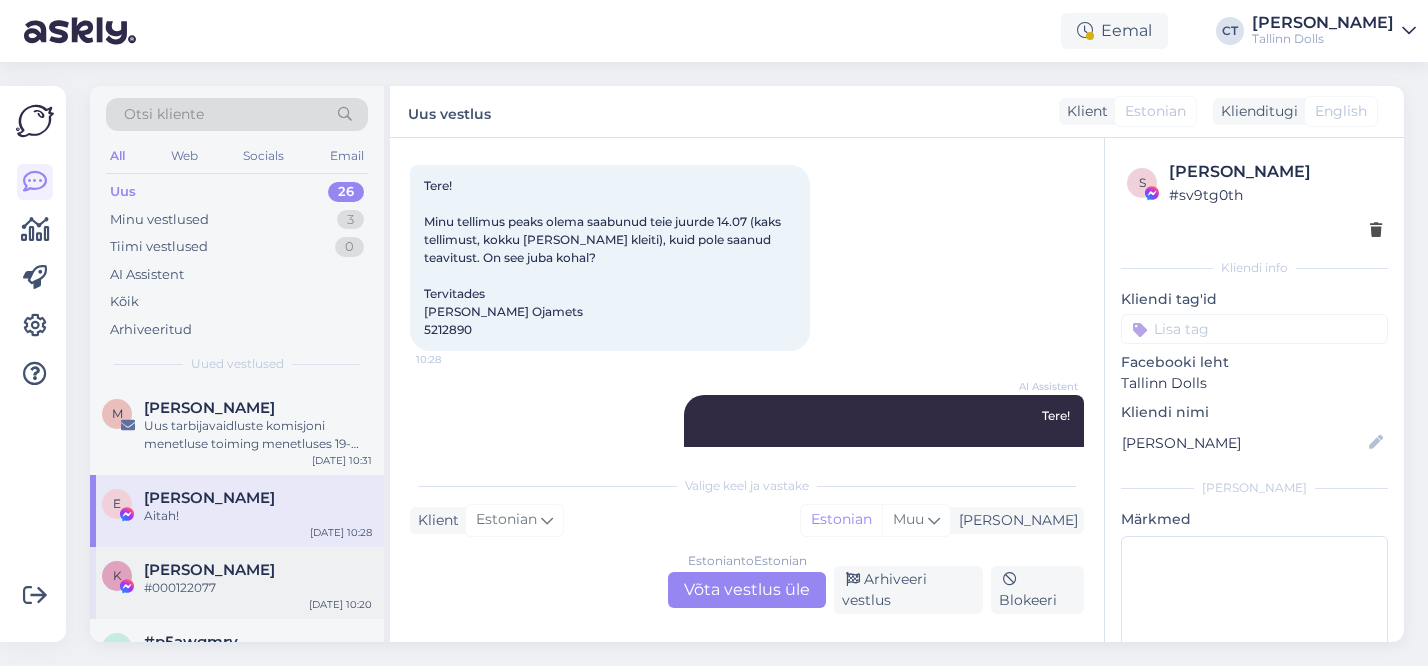 click on "[PERSON_NAME]" at bounding box center [209, 570] 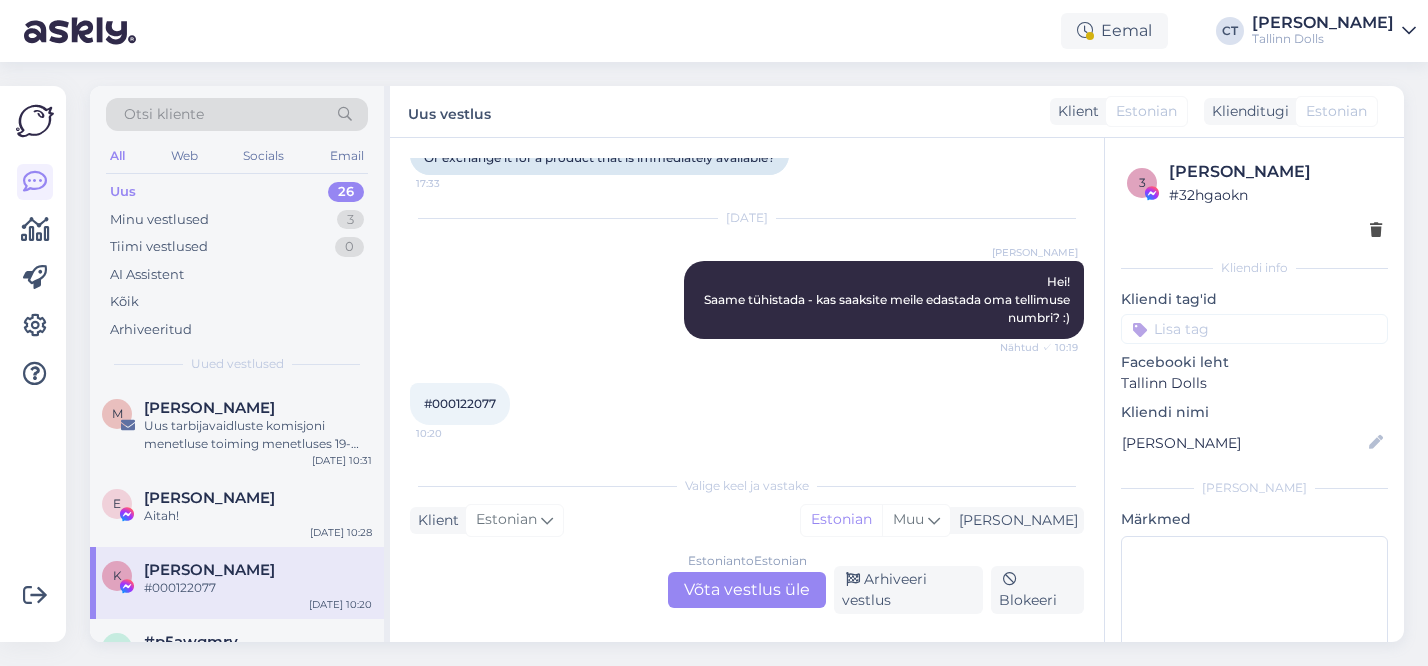 click on "#000122077" at bounding box center [460, 403] 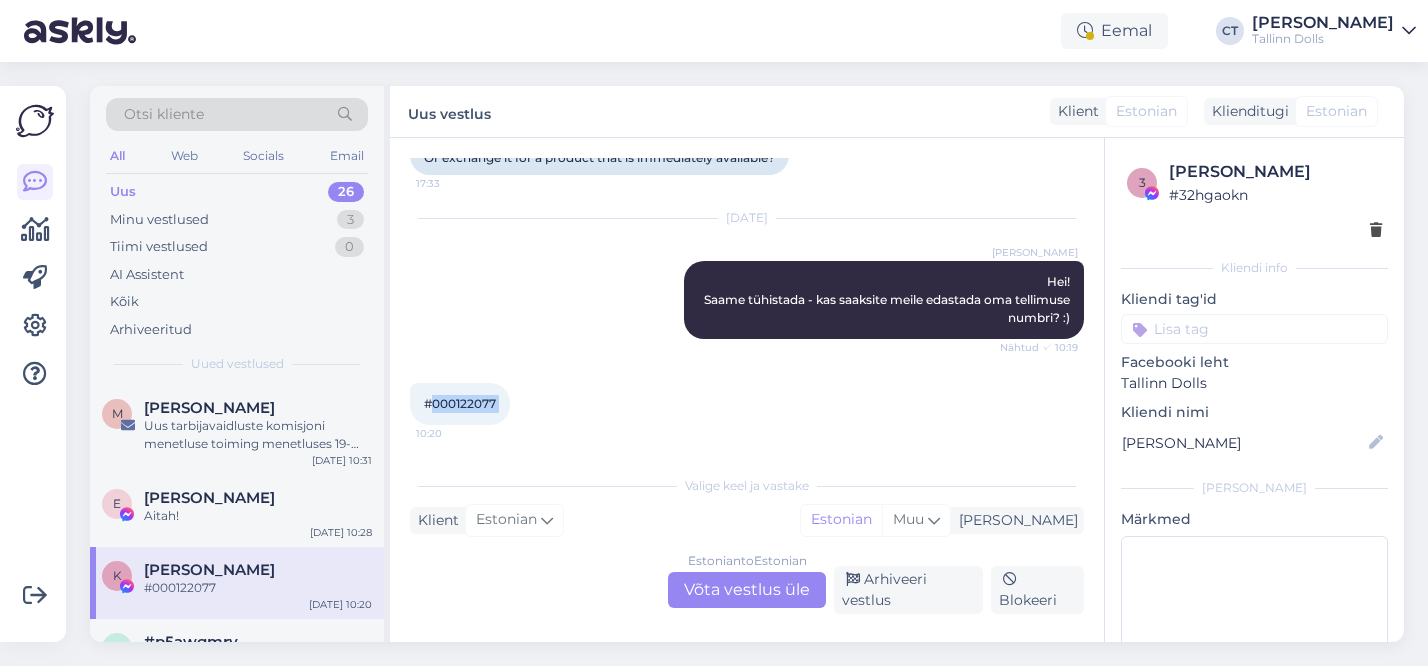 click on "#000122077" at bounding box center (460, 403) 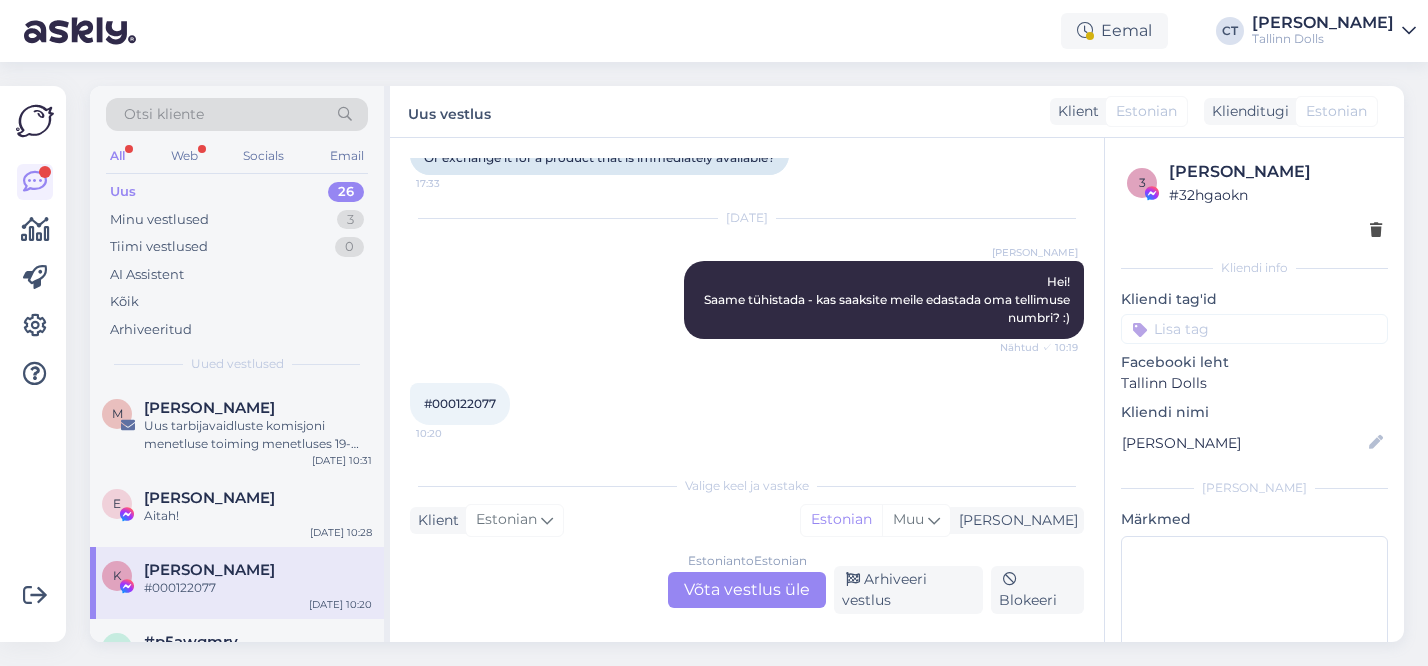 click on "Estonian  to  Estonian Võta vestlus üle" at bounding box center (747, 590) 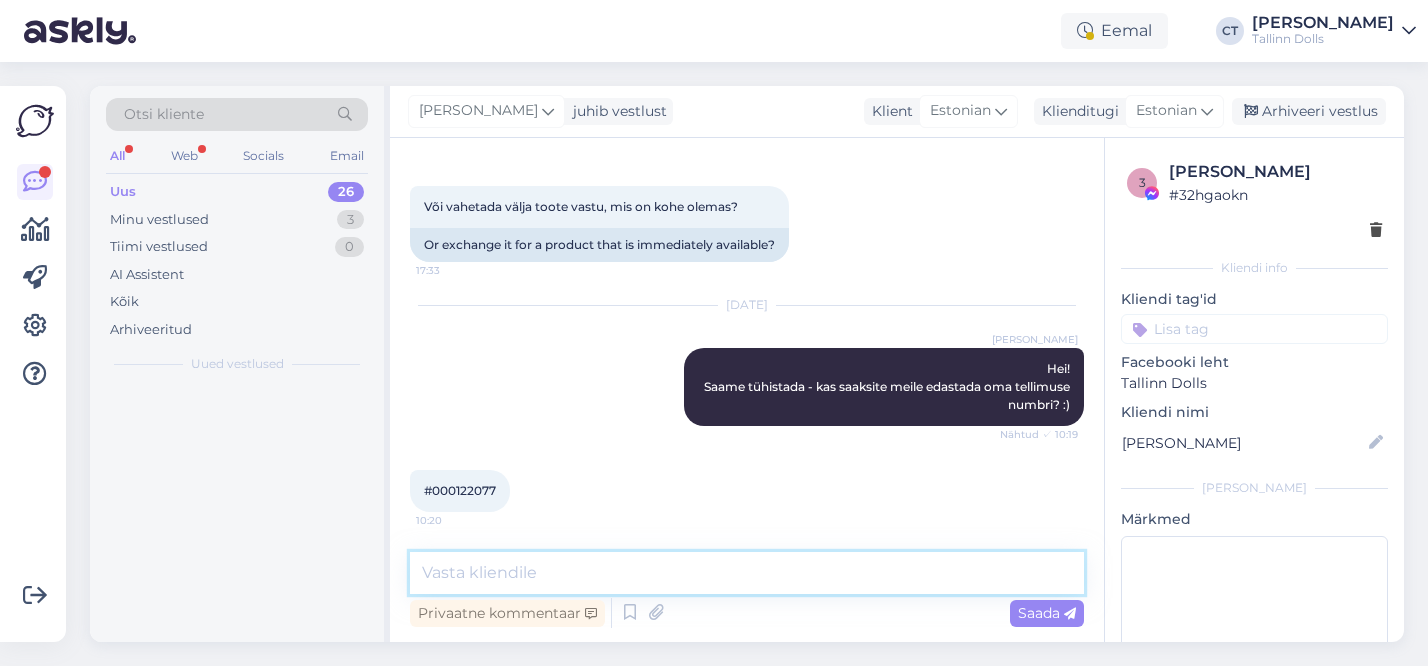 click at bounding box center (747, 573) 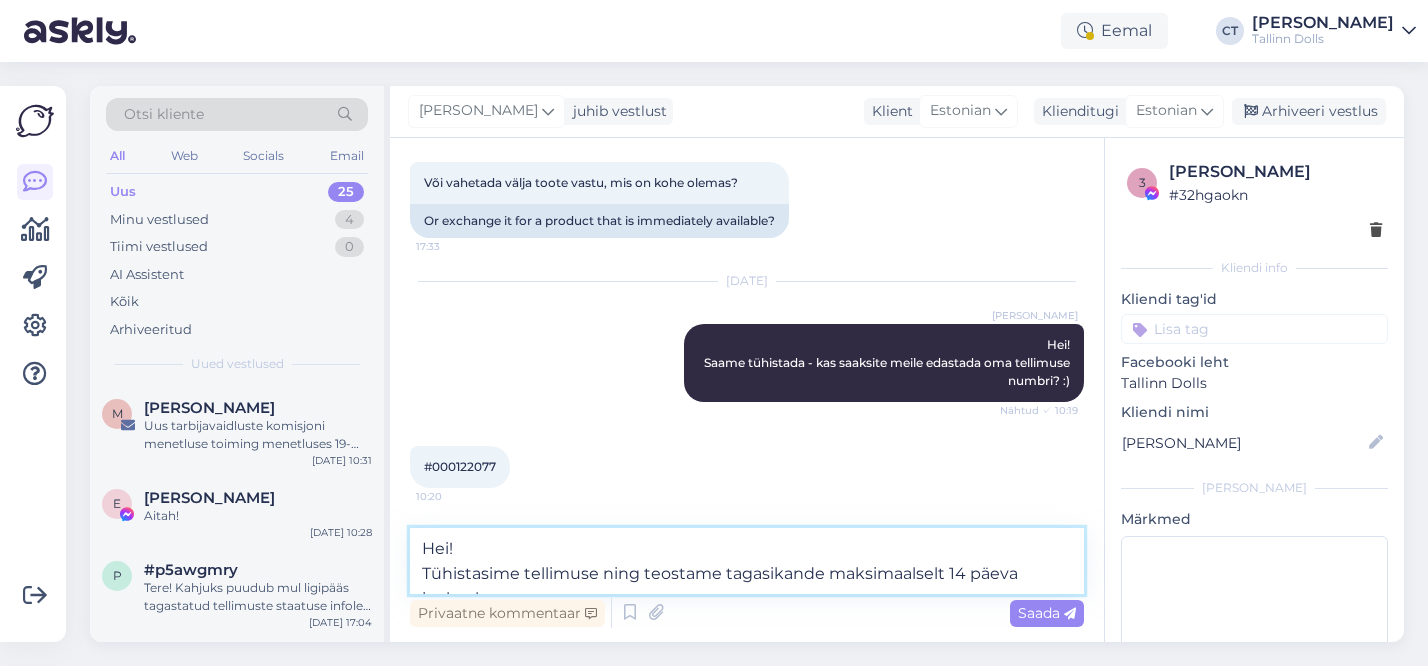 scroll, scrollTop: 871, scrollLeft: 0, axis: vertical 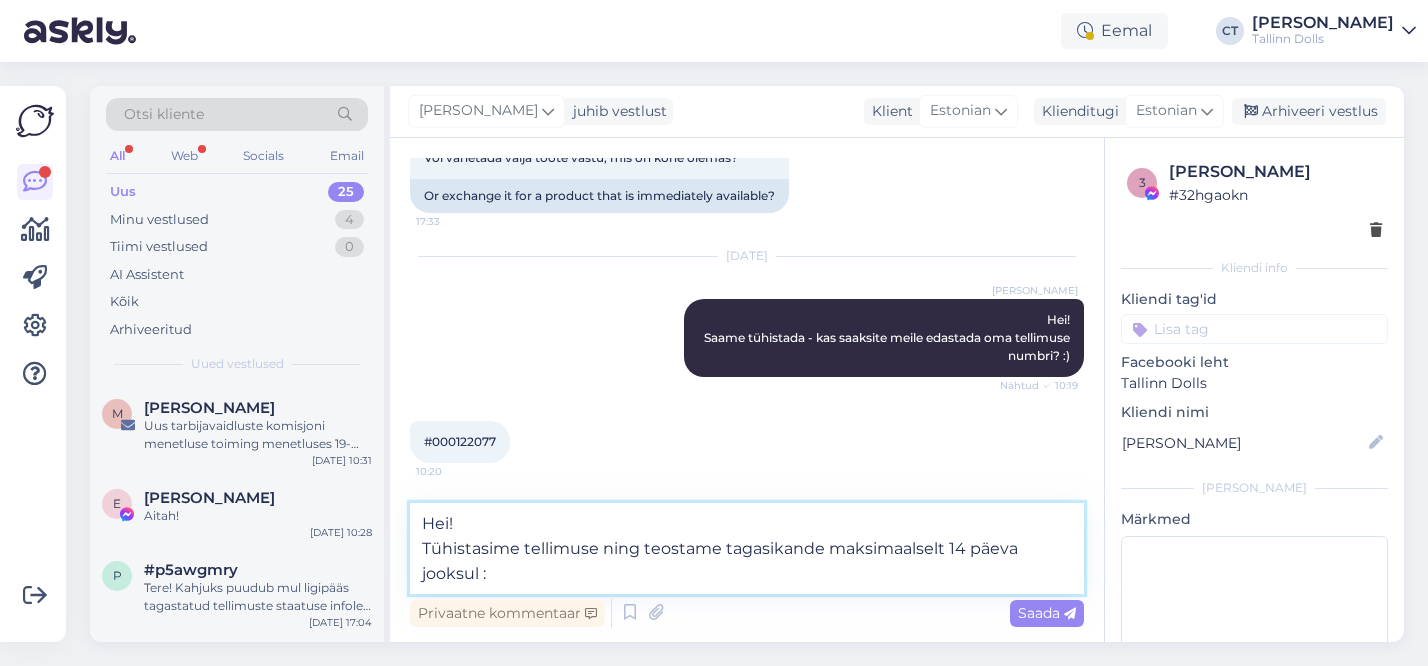 type on "Hei!
Tühistasime tellimuse ning teostame tagasikande maksimaalselt 14 päeva jooksul :)" 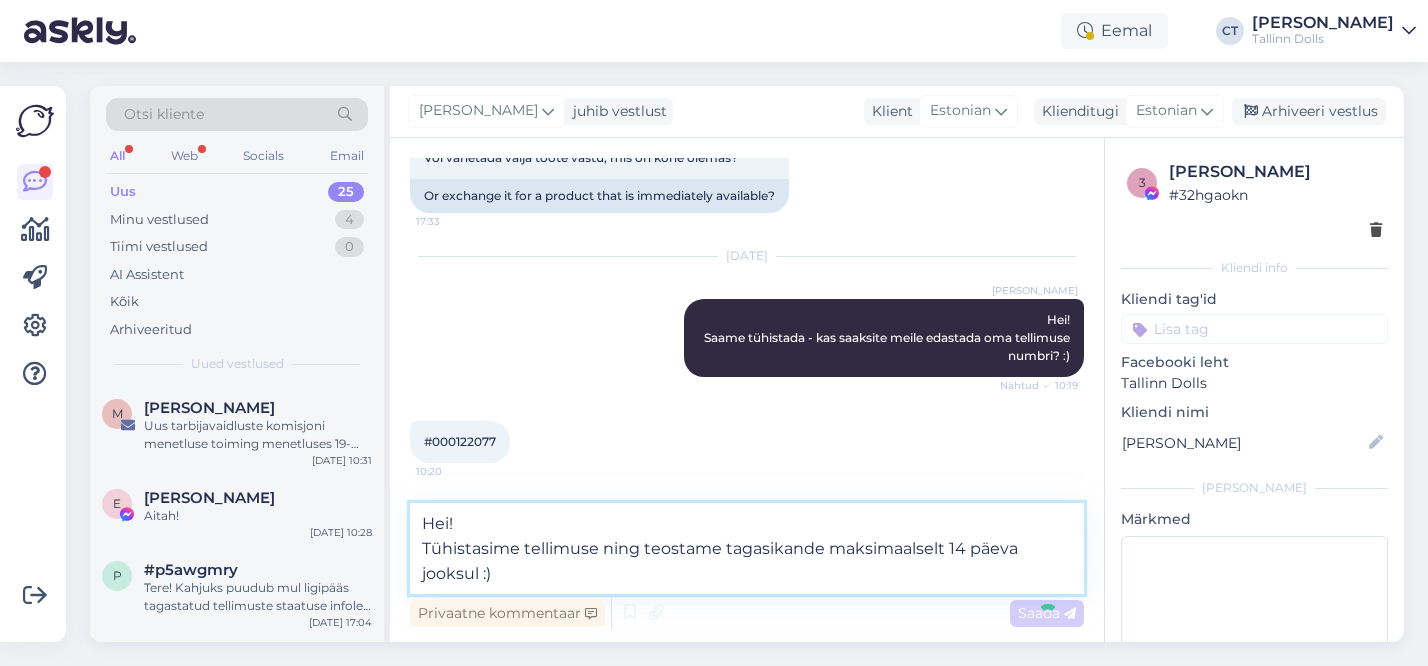 type 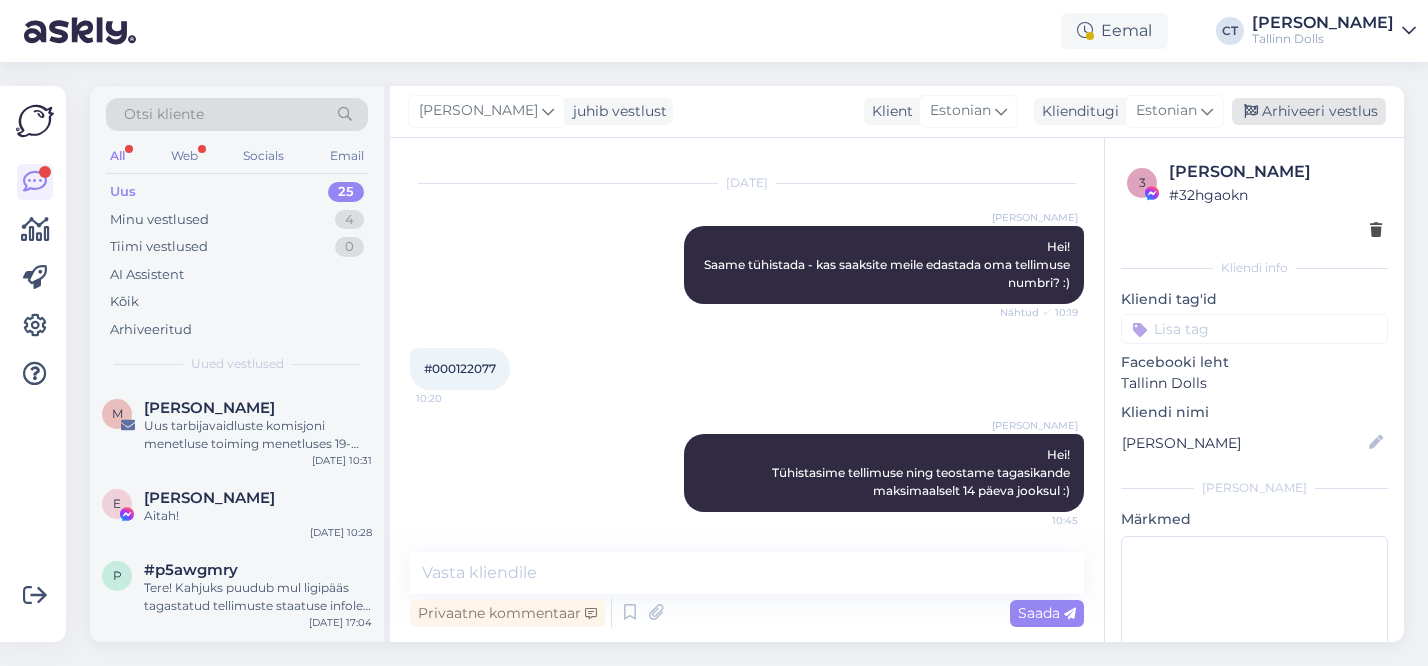 click on "Arhiveeri vestlus" at bounding box center [1309, 111] 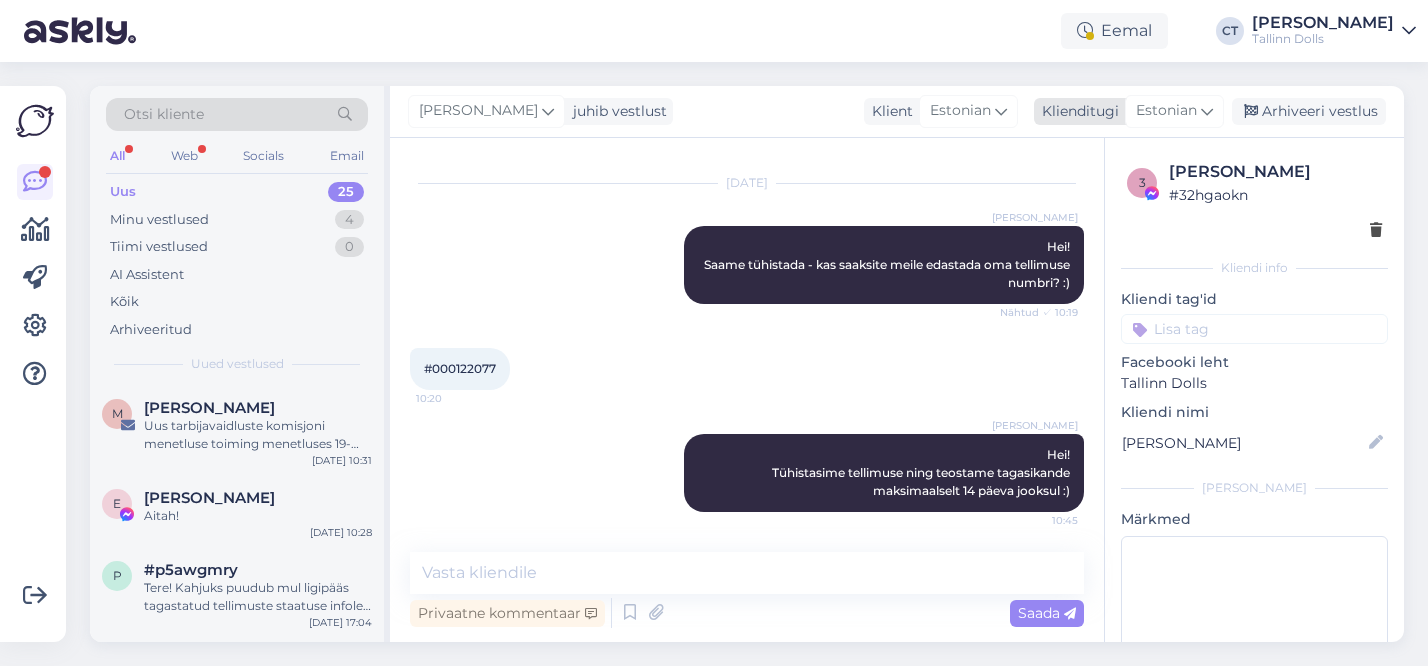 scroll, scrollTop: 951, scrollLeft: 0, axis: vertical 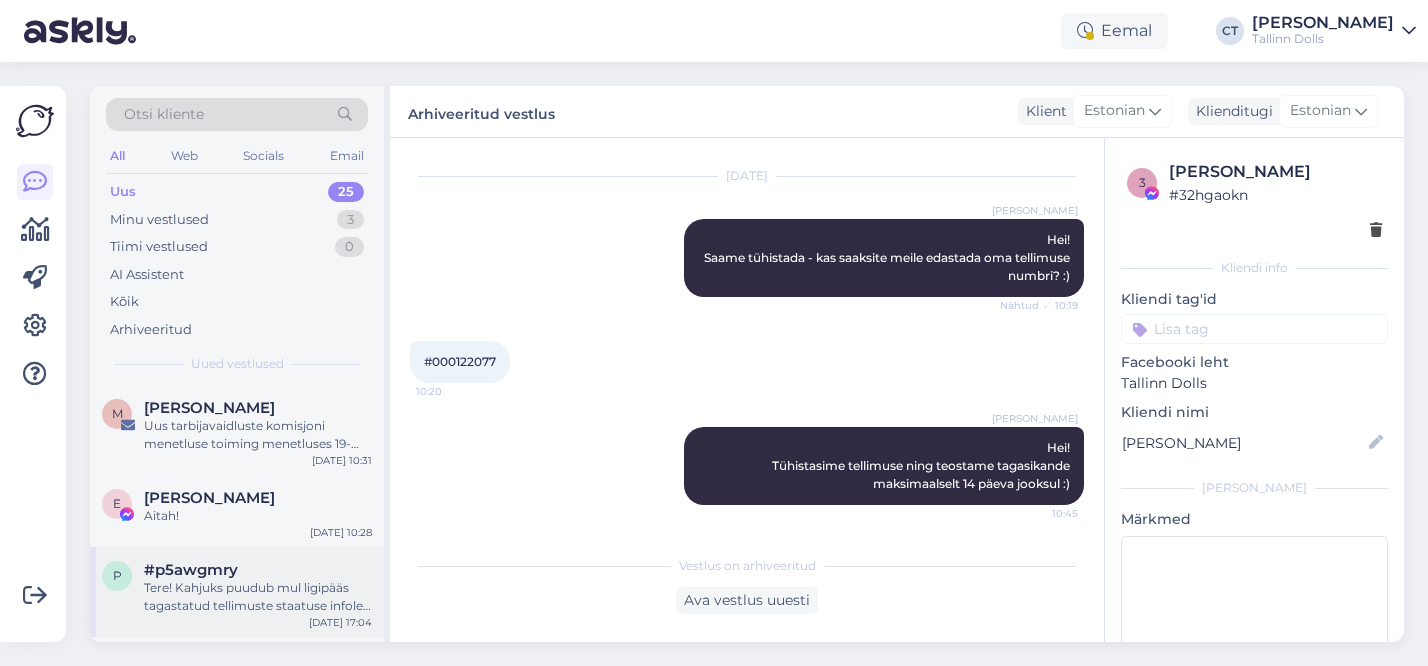 click on "#p5awgmry" at bounding box center [258, 570] 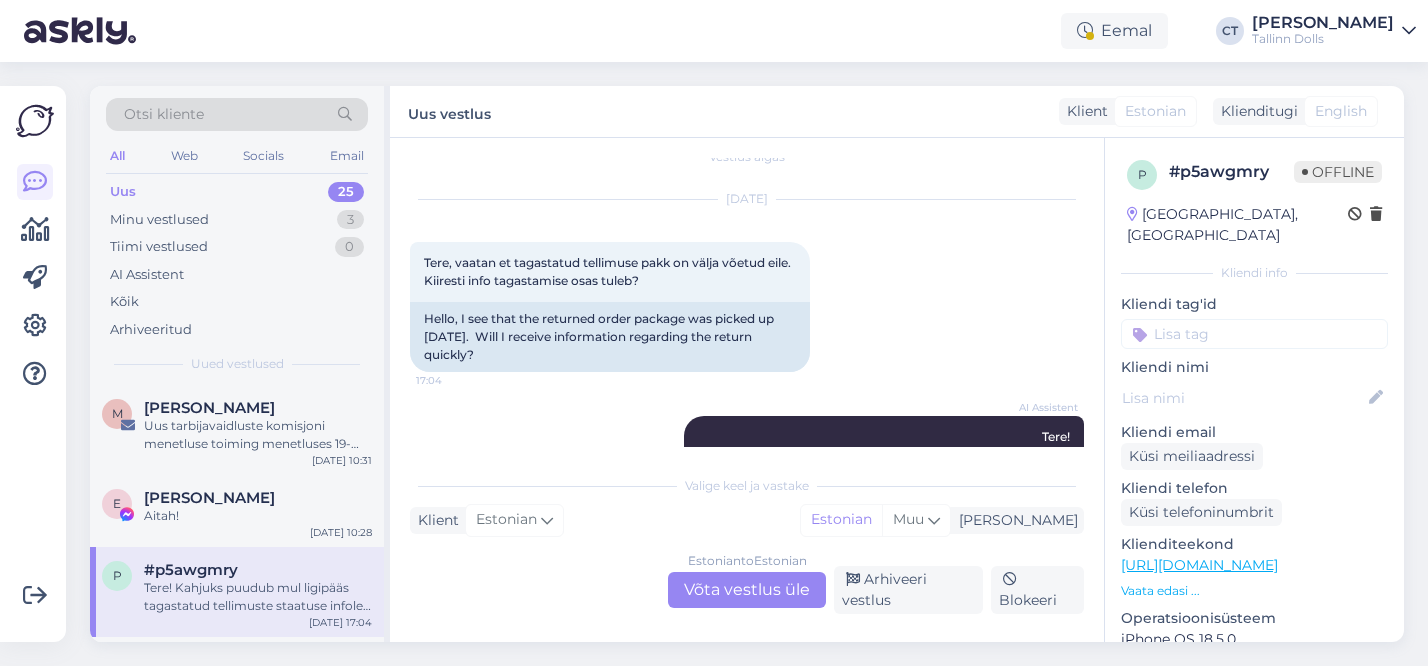 scroll, scrollTop: 21, scrollLeft: 0, axis: vertical 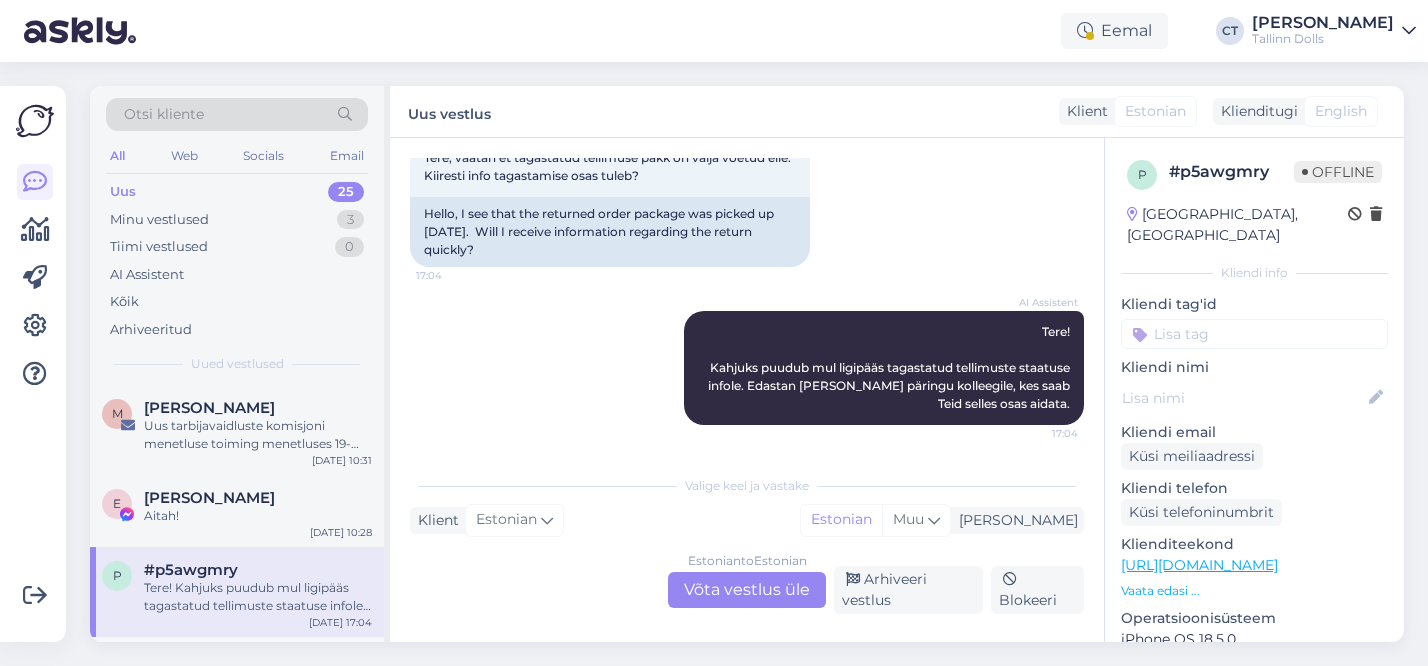 click on "Estonian  to  Estonian Võta vestlus üle" at bounding box center [747, 590] 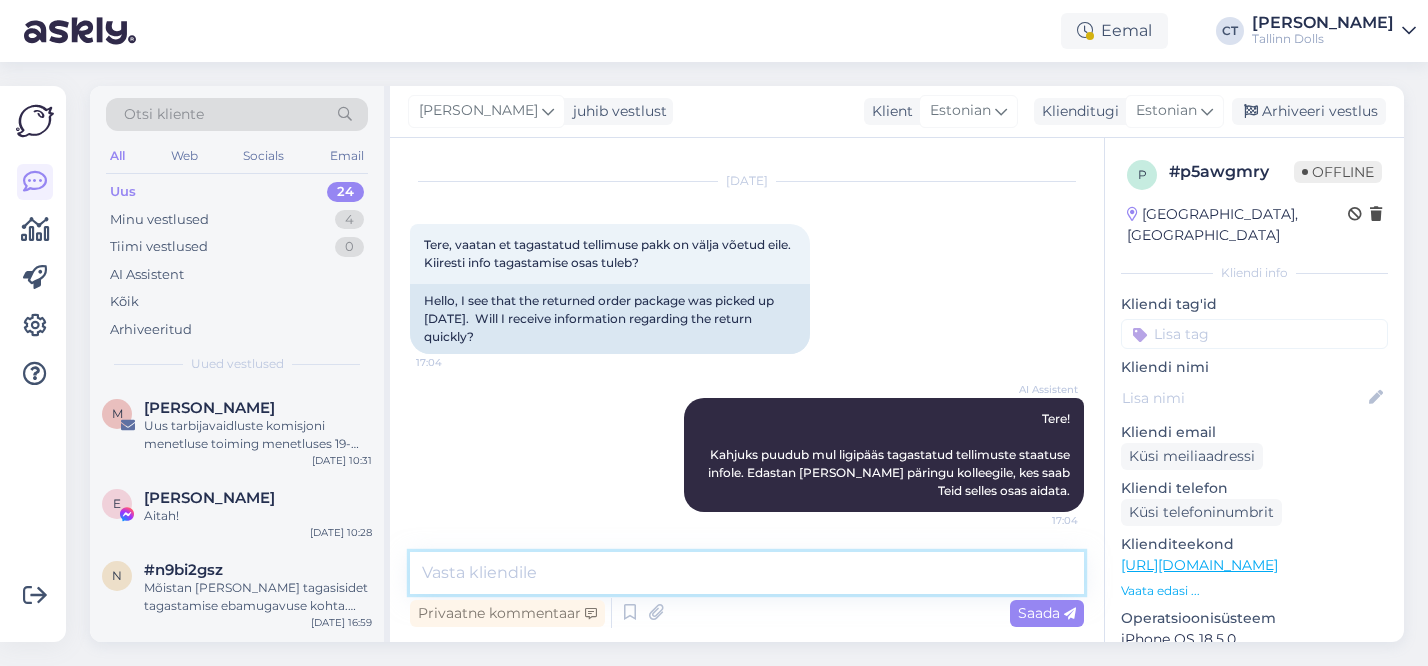 click at bounding box center [747, 573] 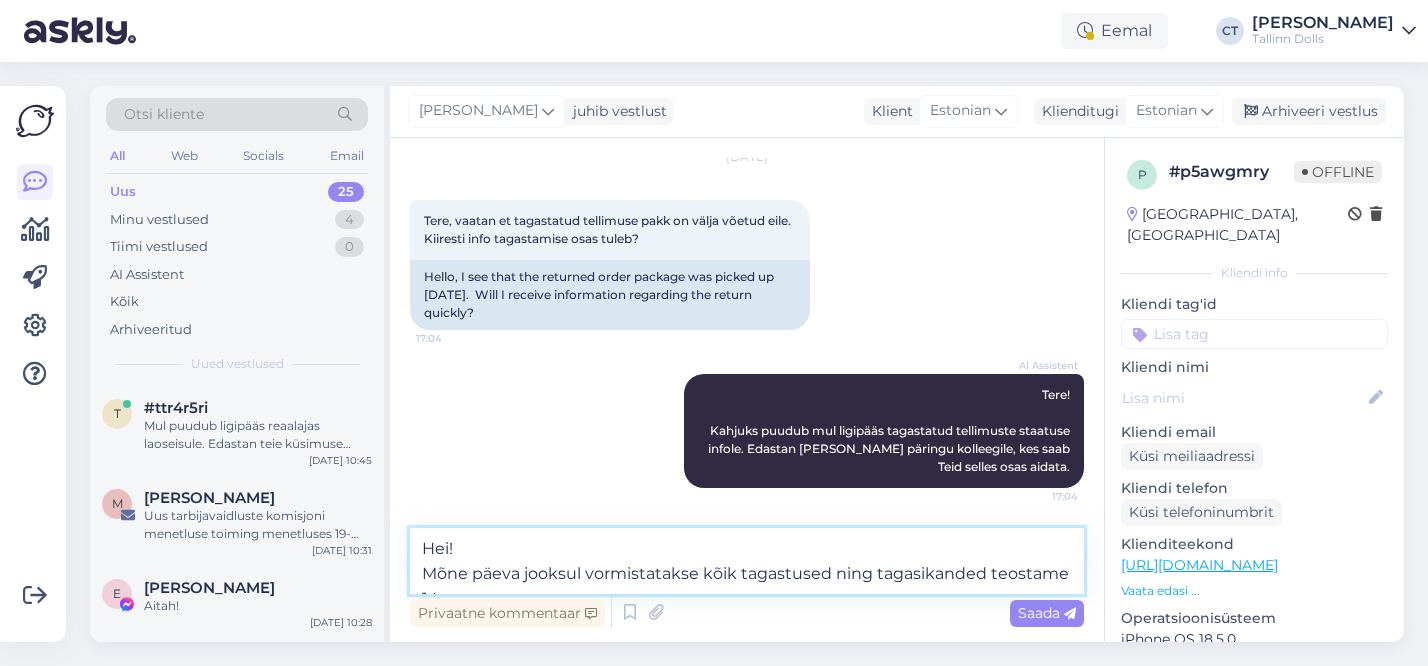 scroll, scrollTop: 89, scrollLeft: 0, axis: vertical 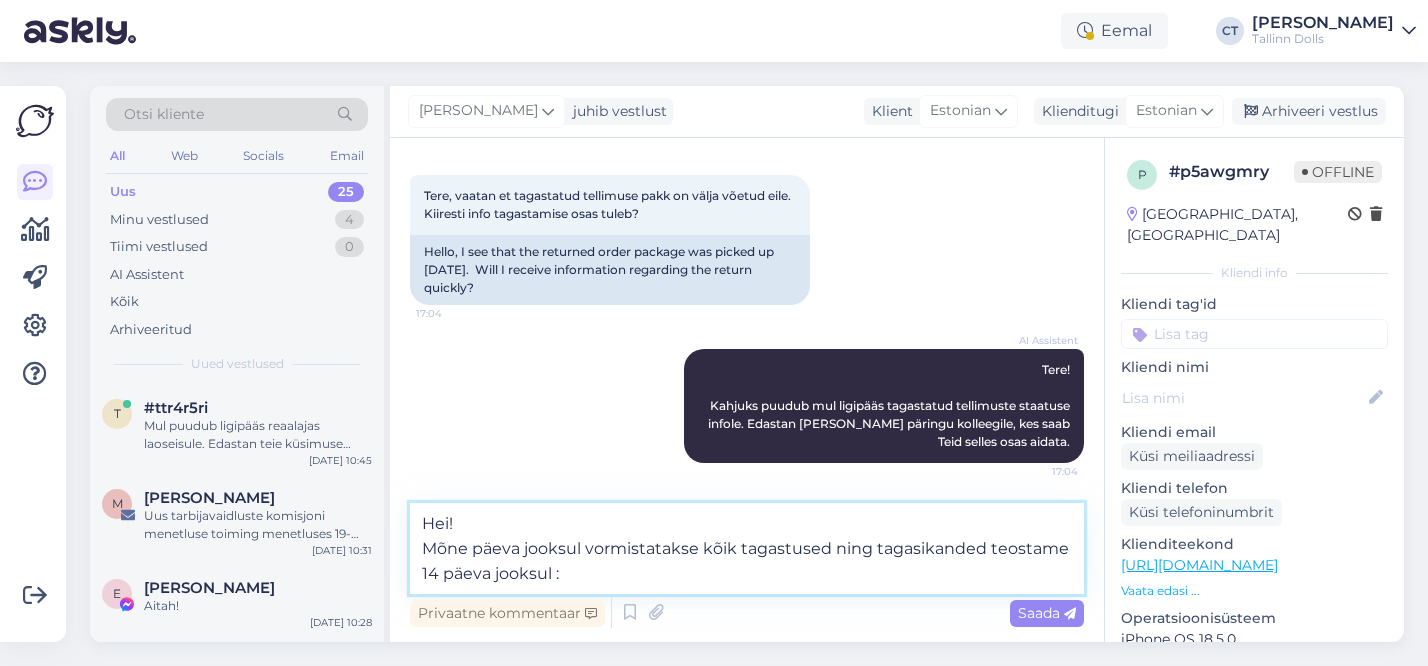 type on "Hei!
Mõne päeva jooksul vormistatakse kõik tagastused ning tagasikanded teostame 14 päeva jooksul :)" 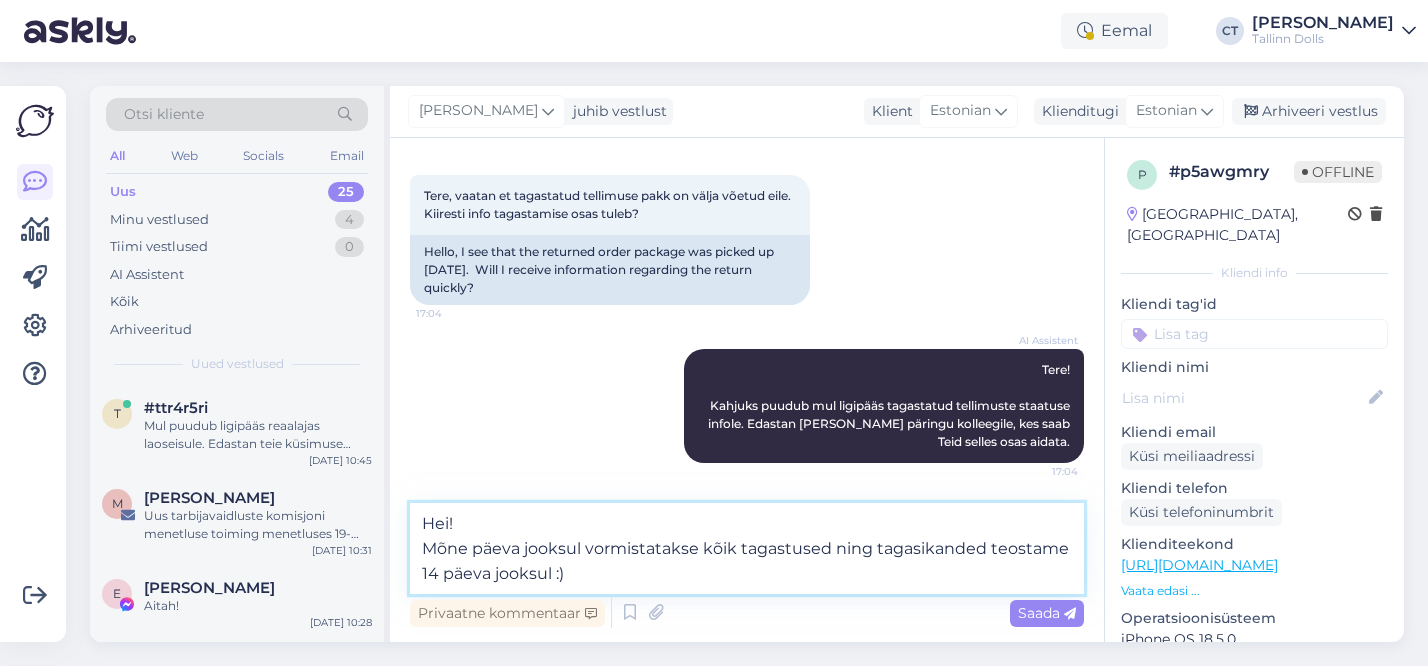 type 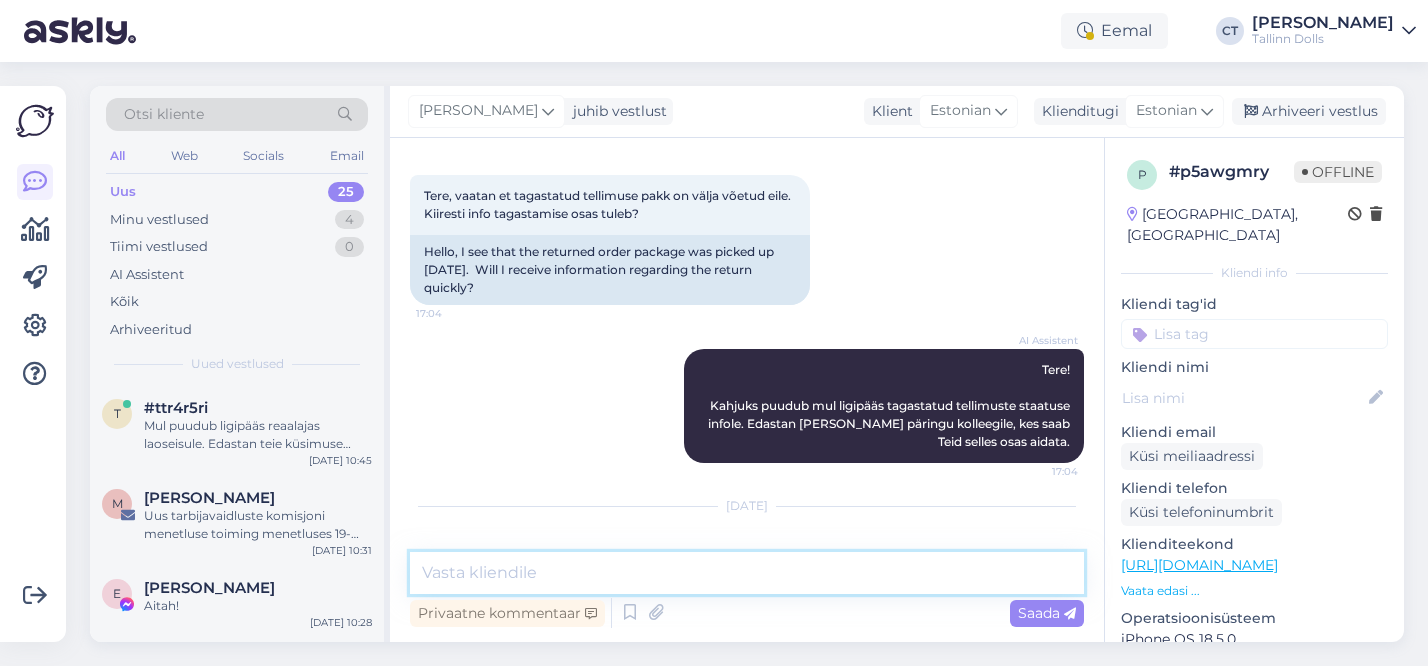 scroll, scrollTop: 204, scrollLeft: 0, axis: vertical 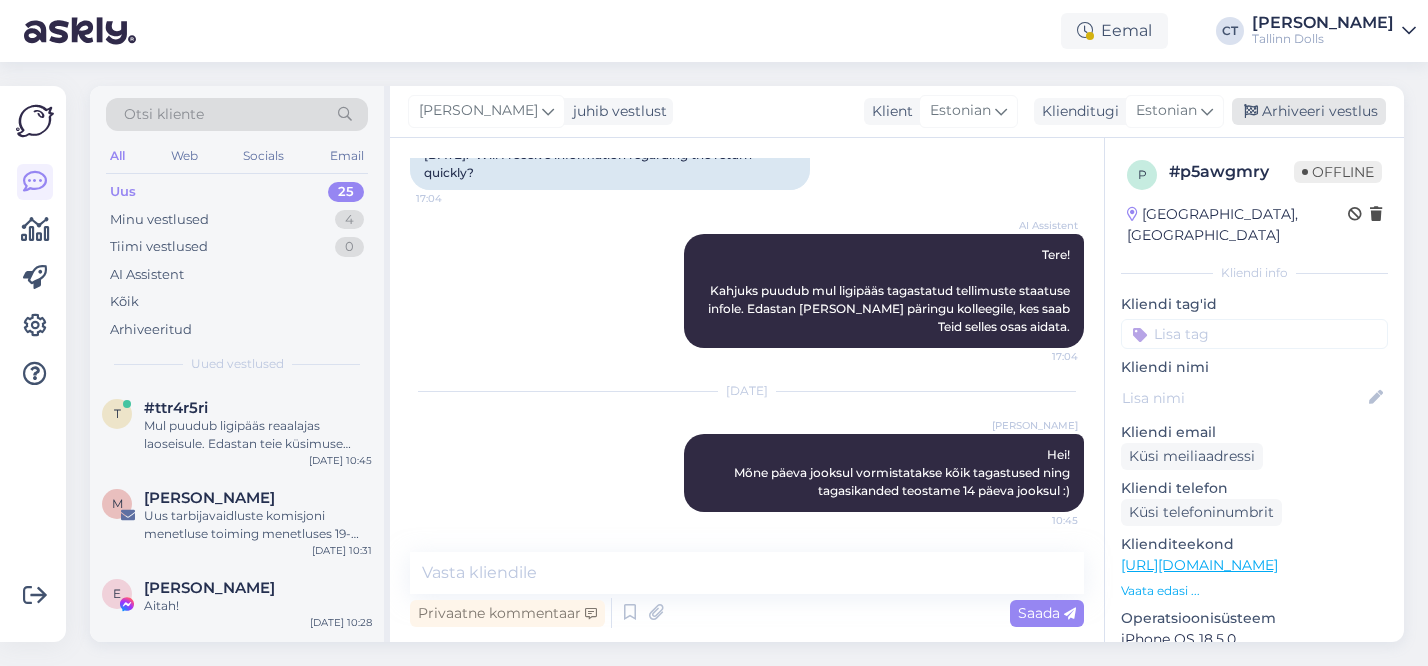 click on "Arhiveeri vestlus" at bounding box center (1309, 111) 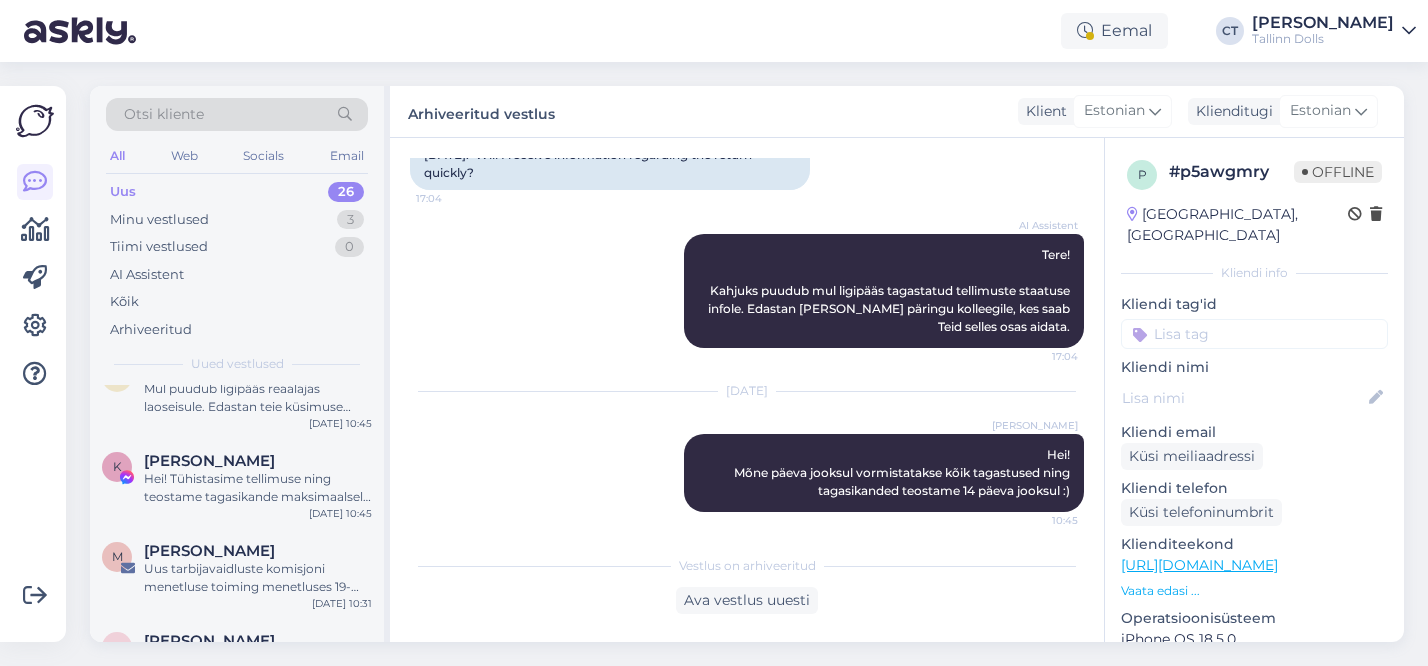 scroll, scrollTop: 0, scrollLeft: 0, axis: both 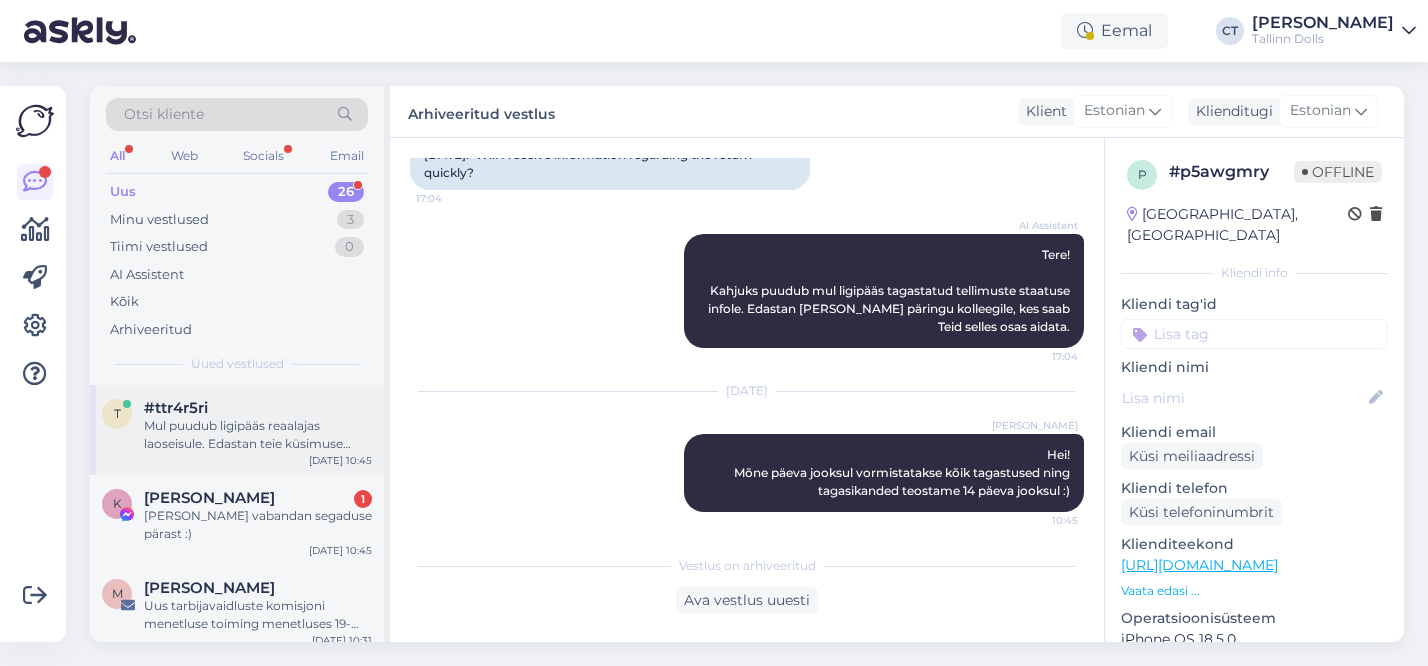 click on "t #ttr4r5ri Mul puudub ligipääs reaalajas laoseisule. Edastan teie küsimuse kolleegile, kes saab teid sellega aidata. [DATE] 10:45" at bounding box center [237, 430] 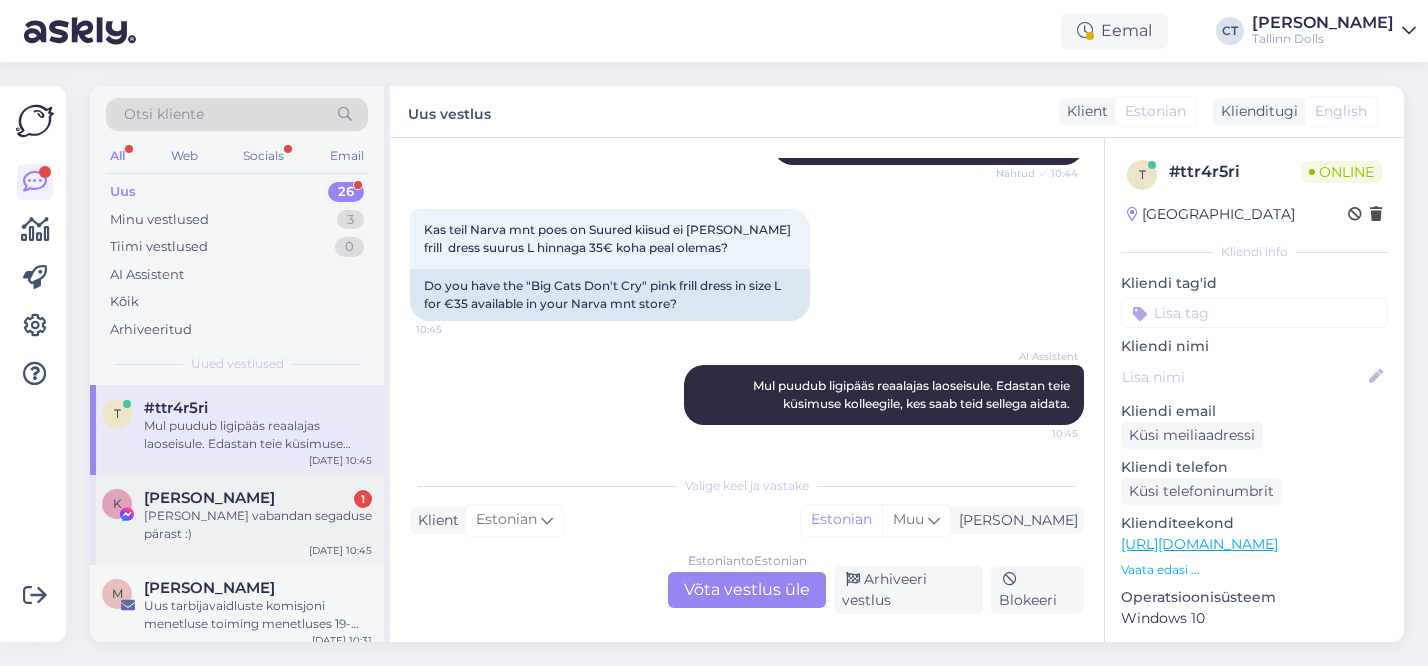 click on "[PERSON_NAME] vabandan segaduse pärast :)" at bounding box center [258, 525] 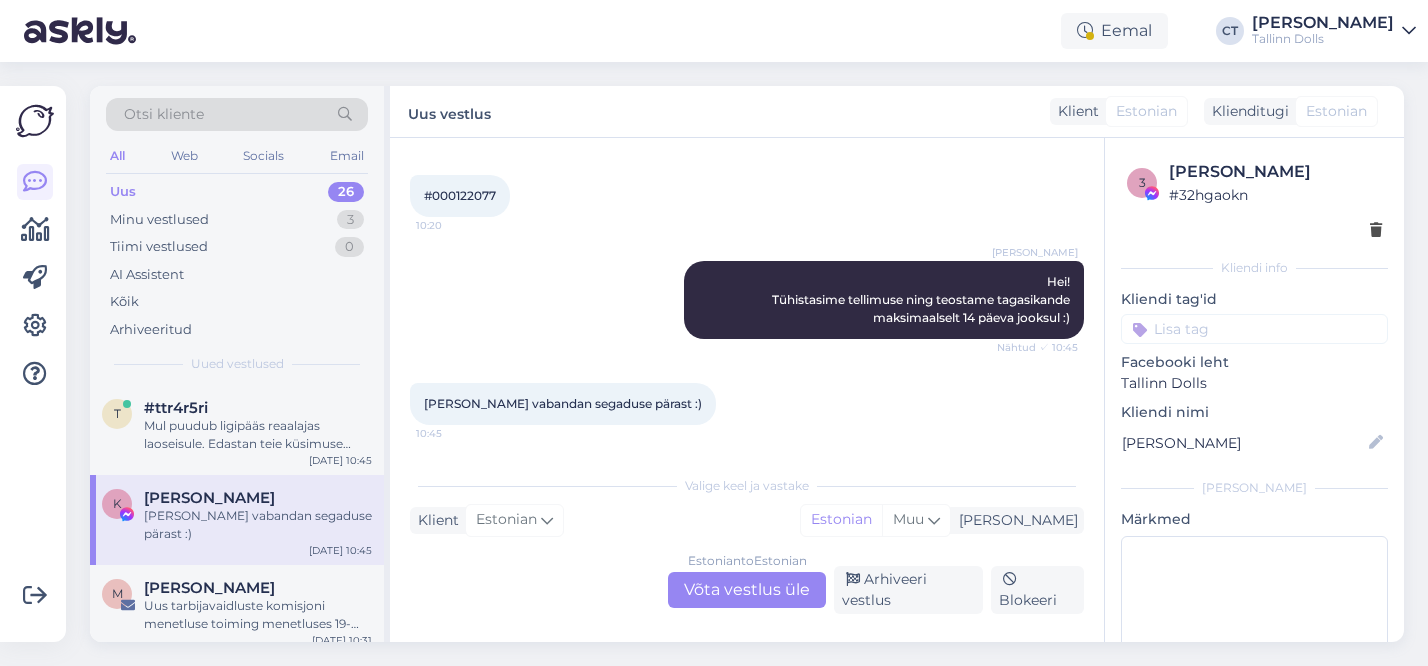 click on "Estonian  to  Estonian Võta vestlus üle" at bounding box center (747, 590) 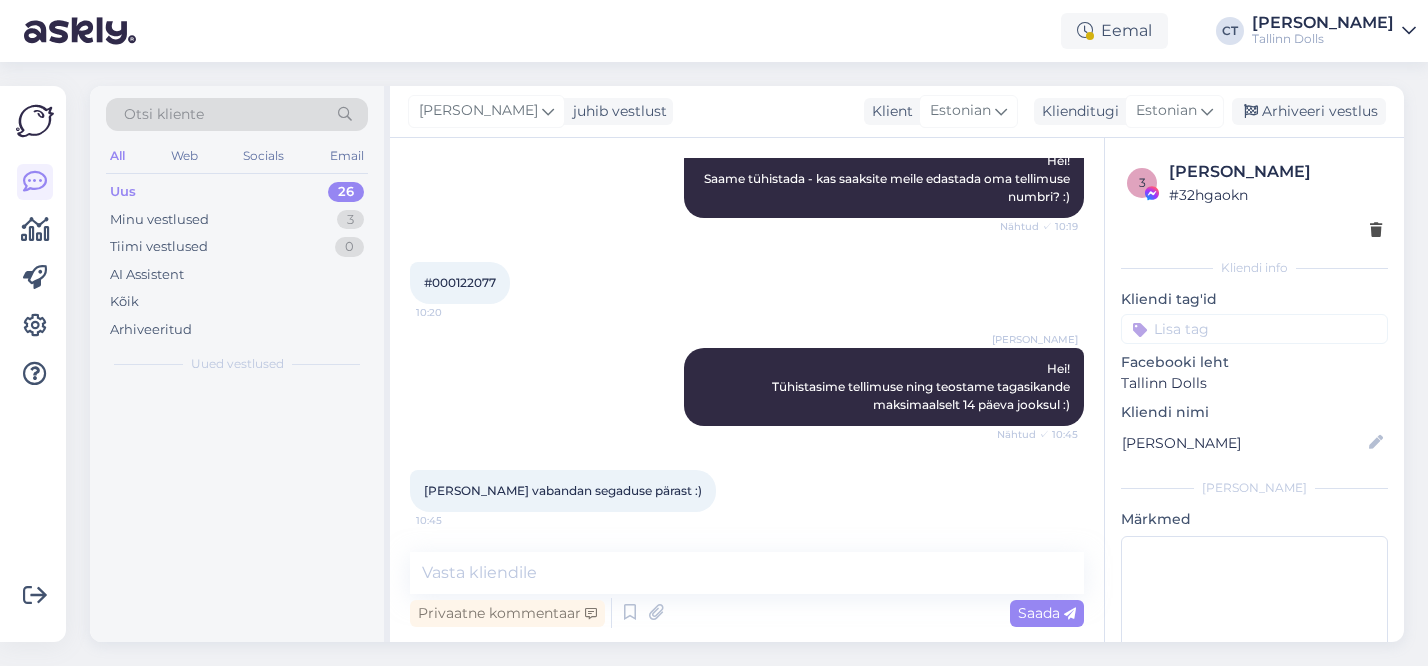 scroll, scrollTop: 1030, scrollLeft: 0, axis: vertical 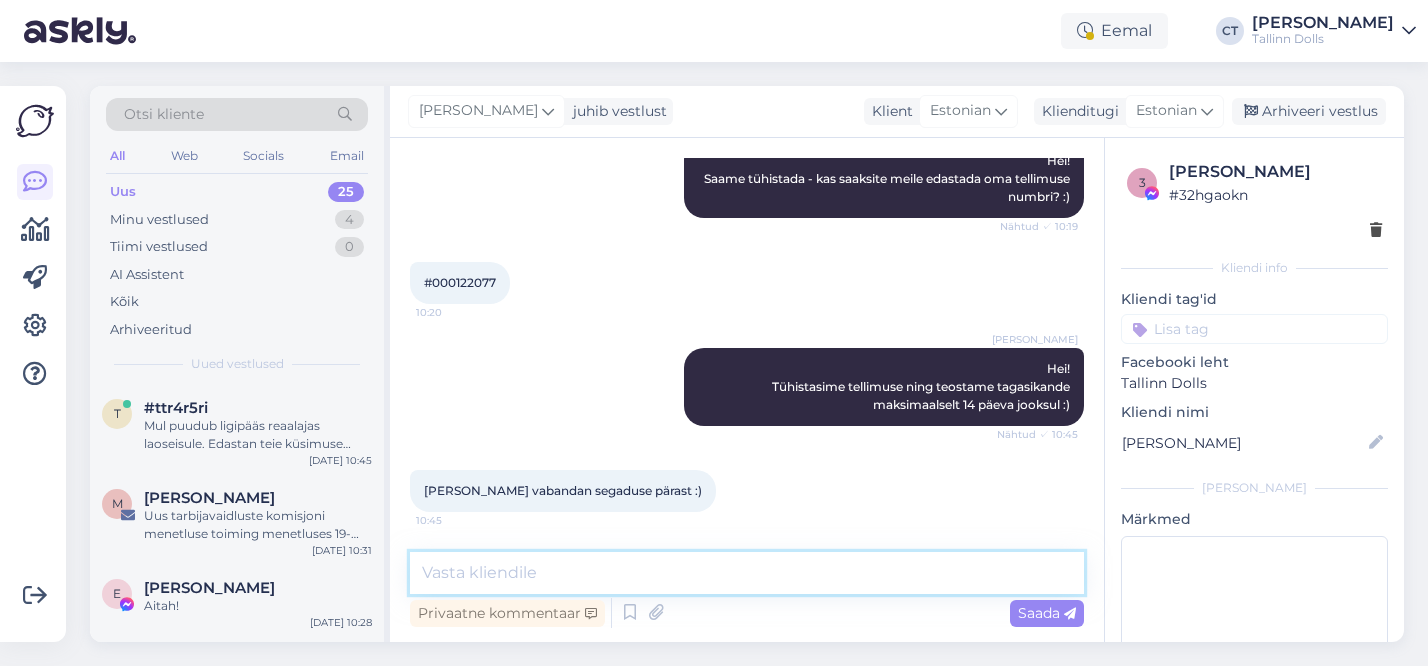 click at bounding box center [747, 573] 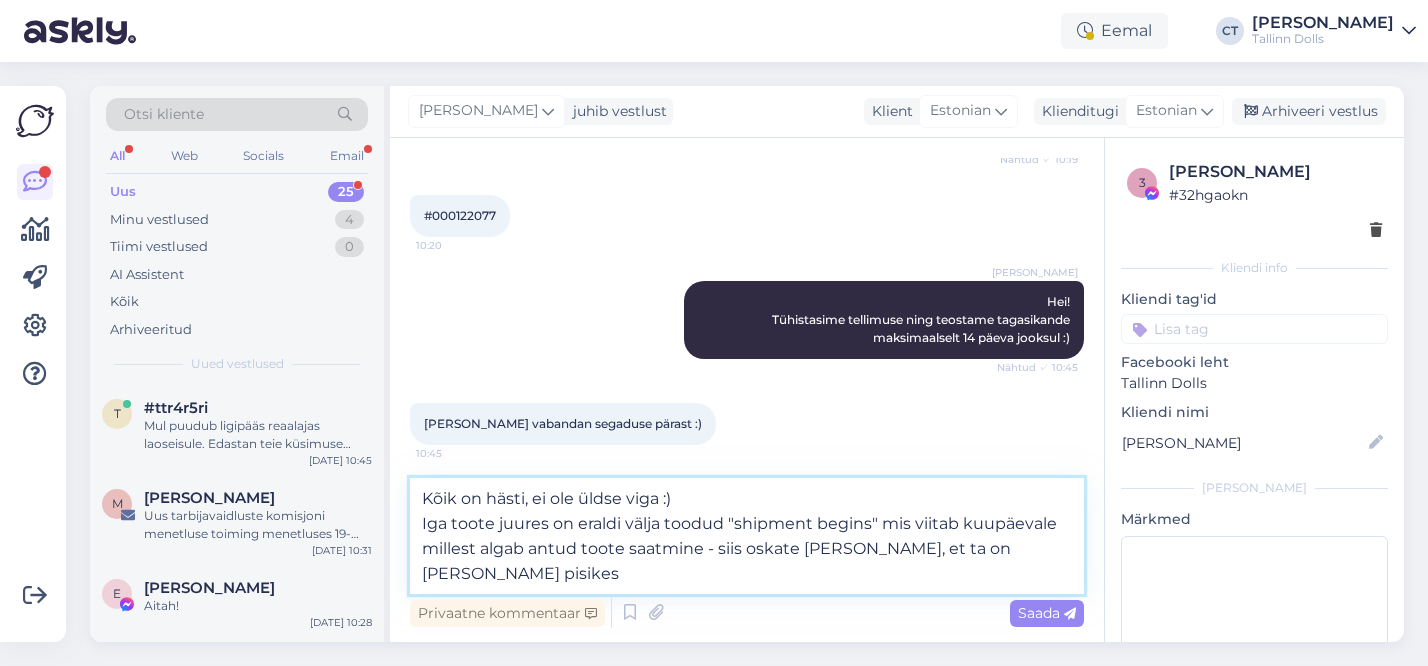 scroll, scrollTop: 1104, scrollLeft: 0, axis: vertical 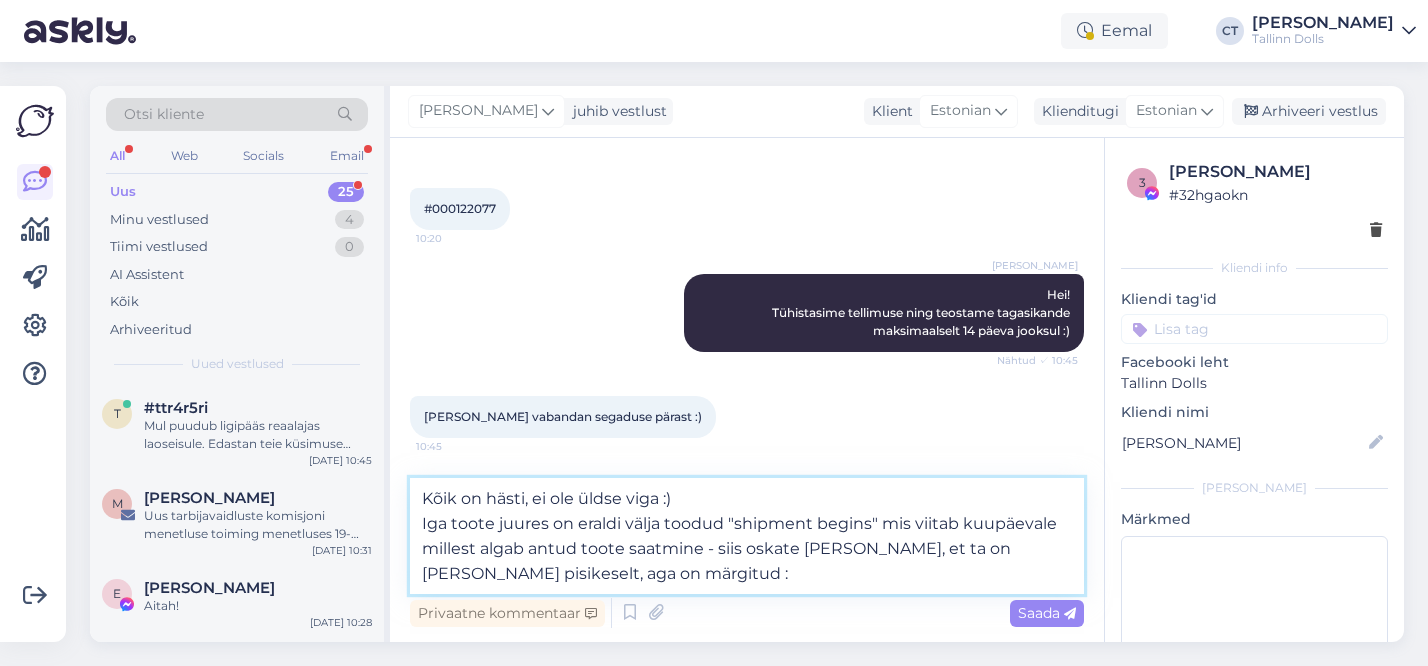 type on "Kõik on hästi, ei ole üldse viga :)
Iga toote juures on eraldi välja toodud "shipment begins" mis viitab kuupäevale millest algab antud toote saatmine - siis oskate [PERSON_NAME], et ta on [PERSON_NAME] pisikeselt, aga on märgitud :)" 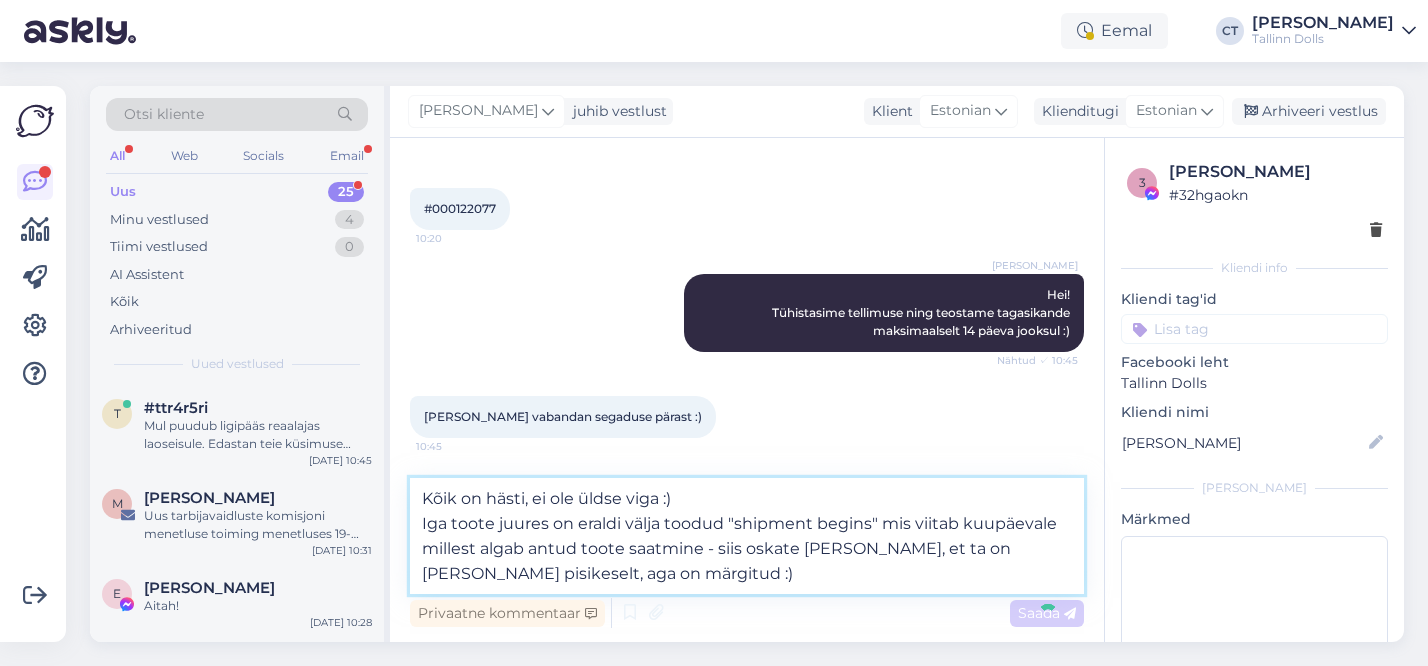 type 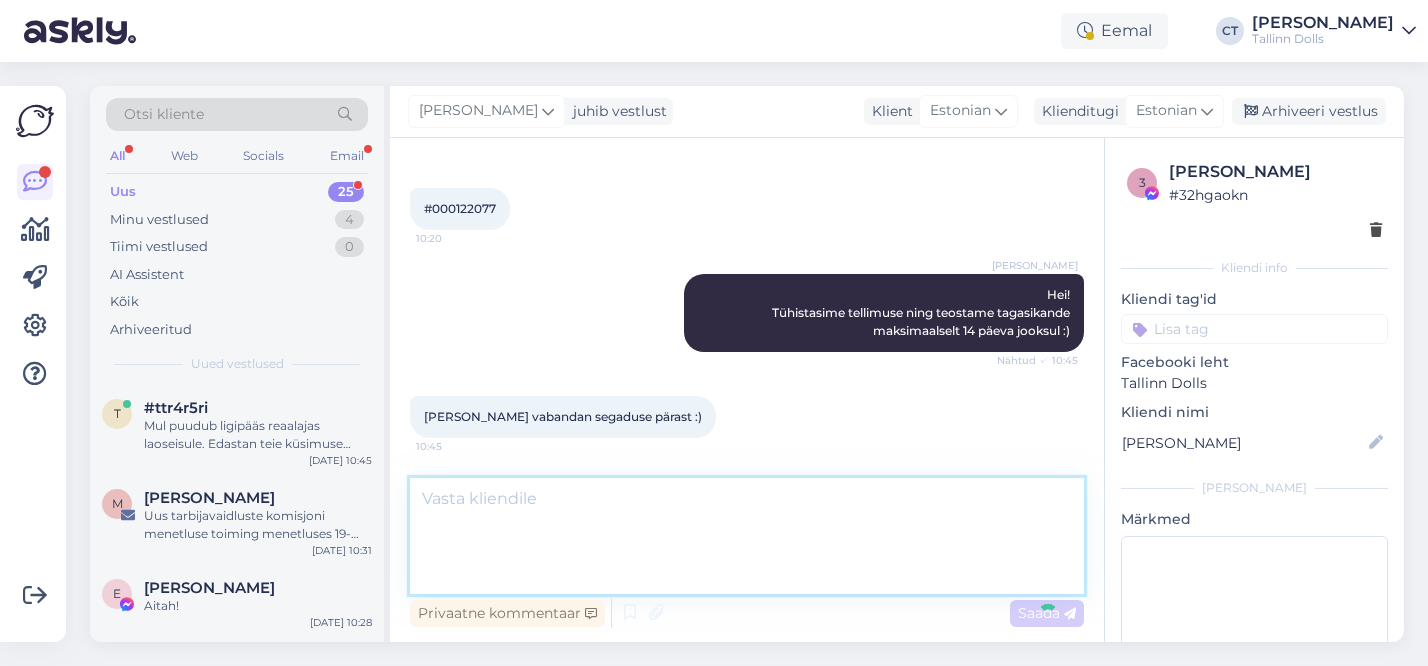 scroll, scrollTop: 1188, scrollLeft: 0, axis: vertical 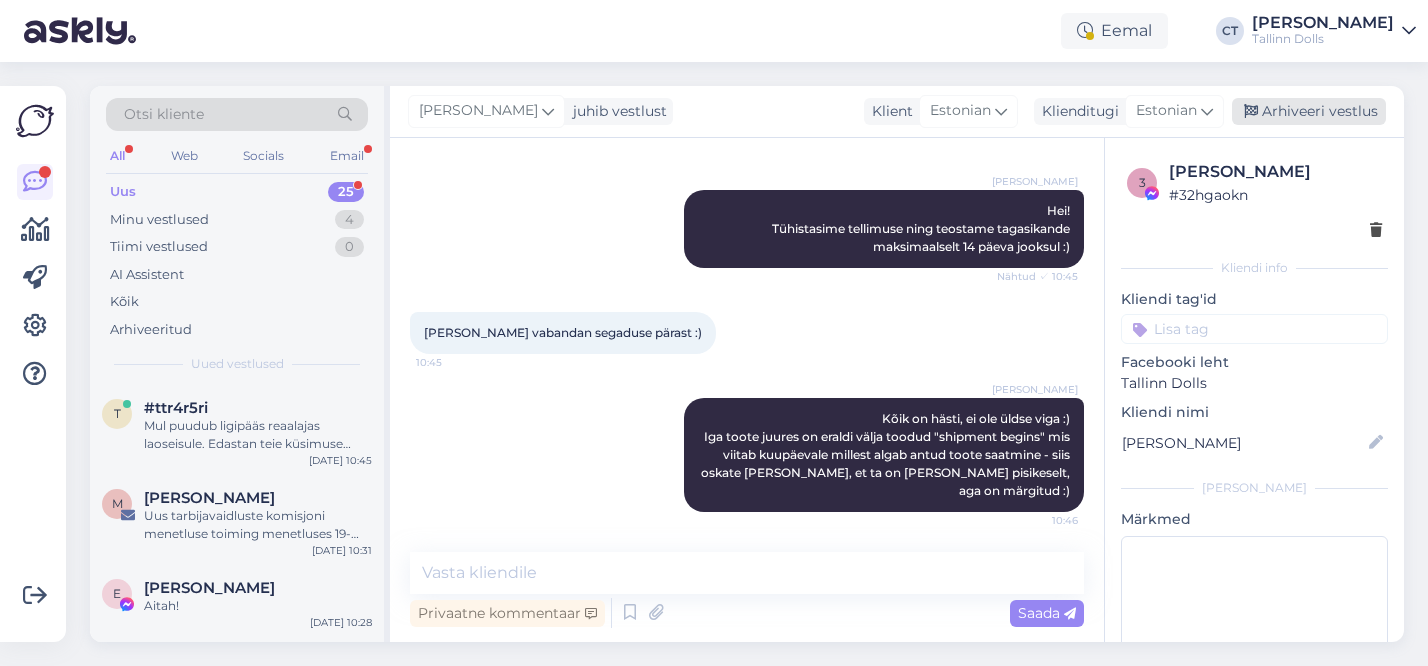 click on "Arhiveeri vestlus" at bounding box center (1309, 111) 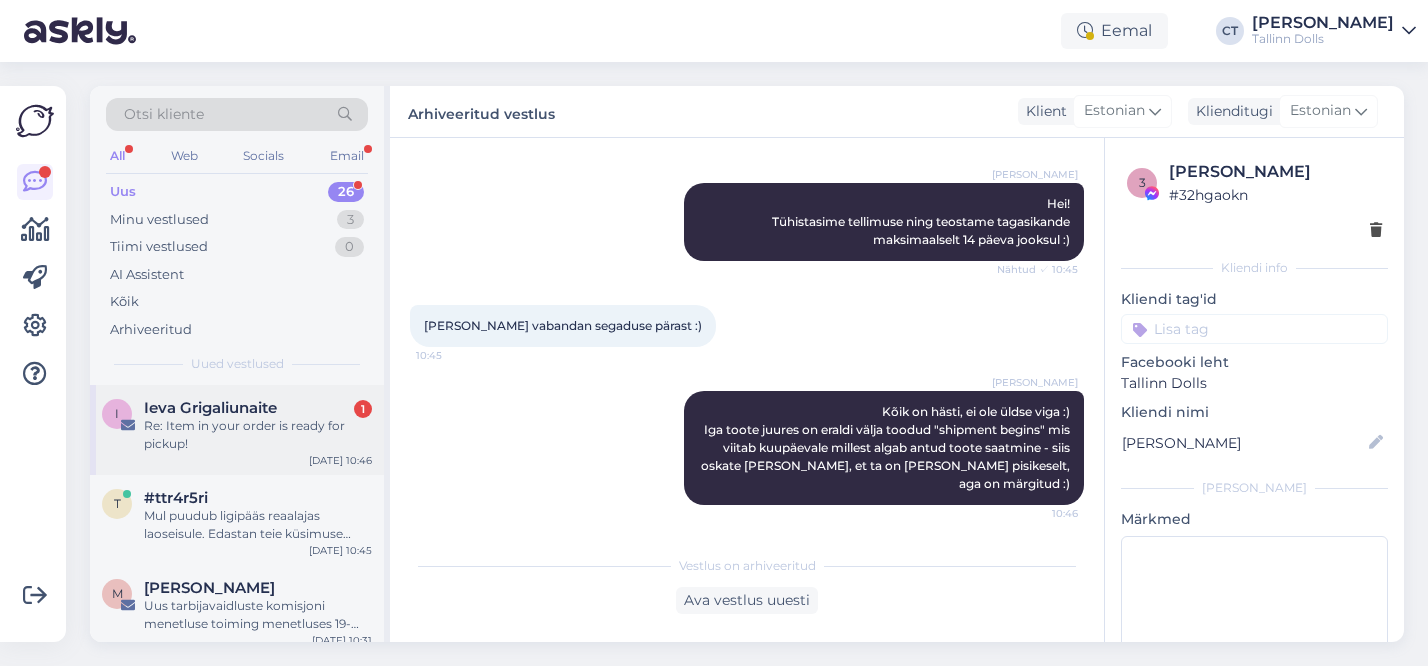 click on "Re: Item in your order is ready for pickup!" at bounding box center (258, 435) 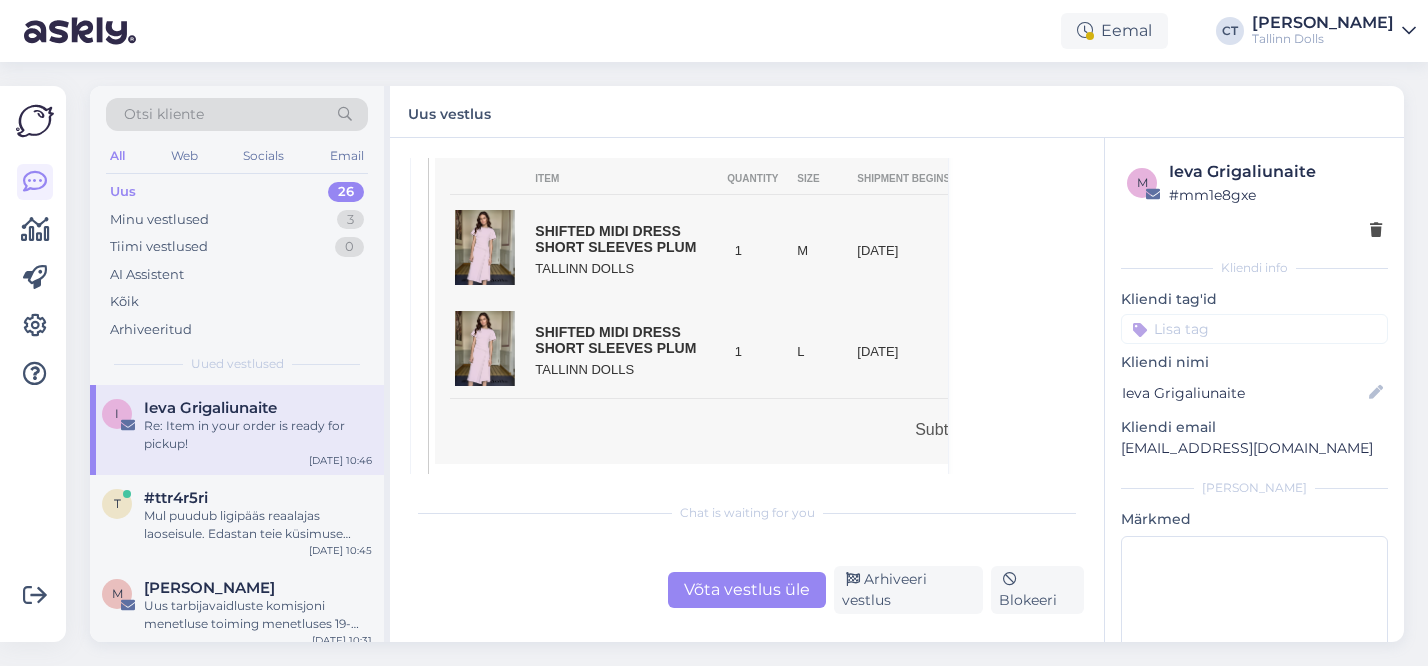 click on "Võta vestlus üle" at bounding box center [747, 590] 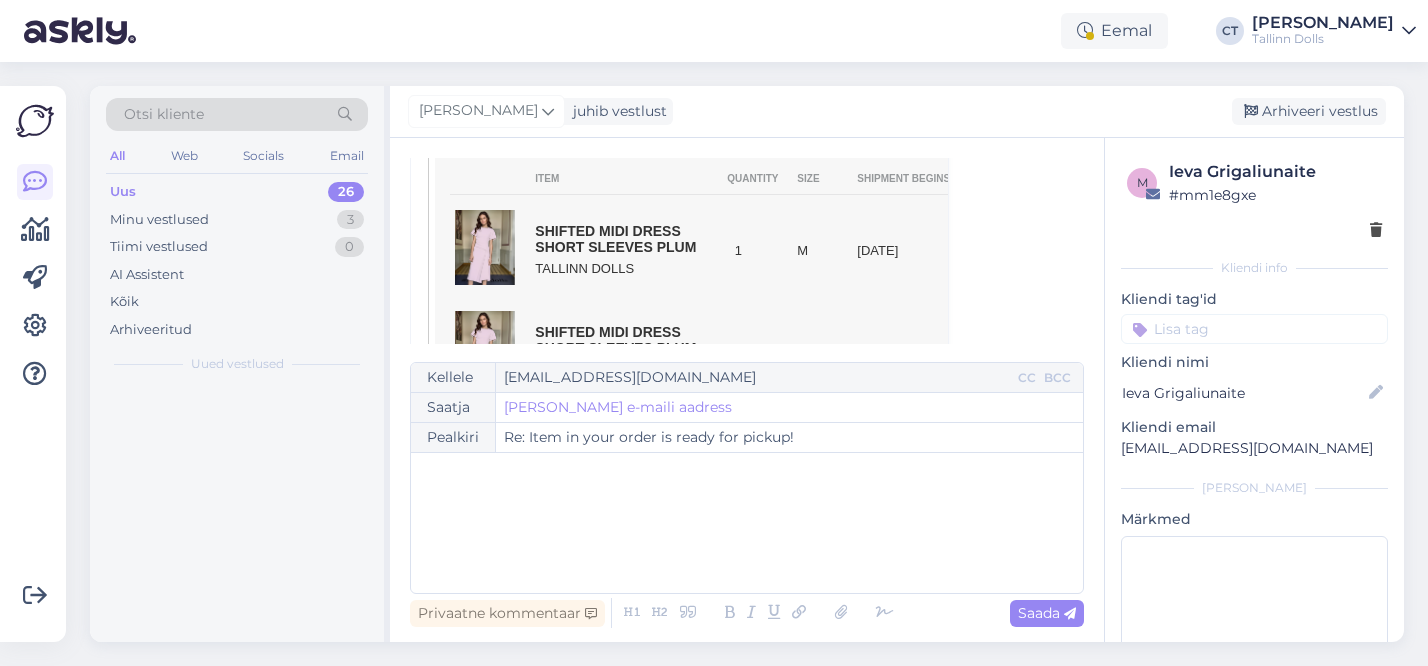 scroll, scrollTop: 54, scrollLeft: 0, axis: vertical 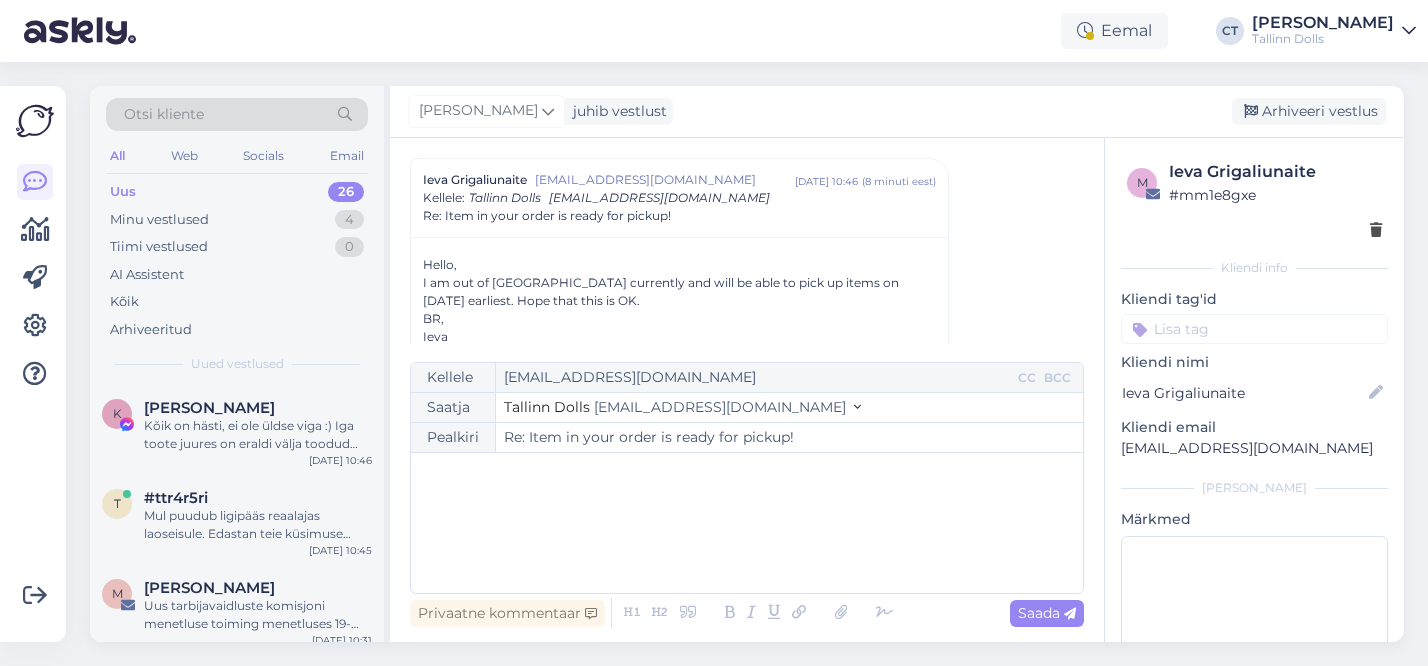 click on "﻿" at bounding box center [747, 523] 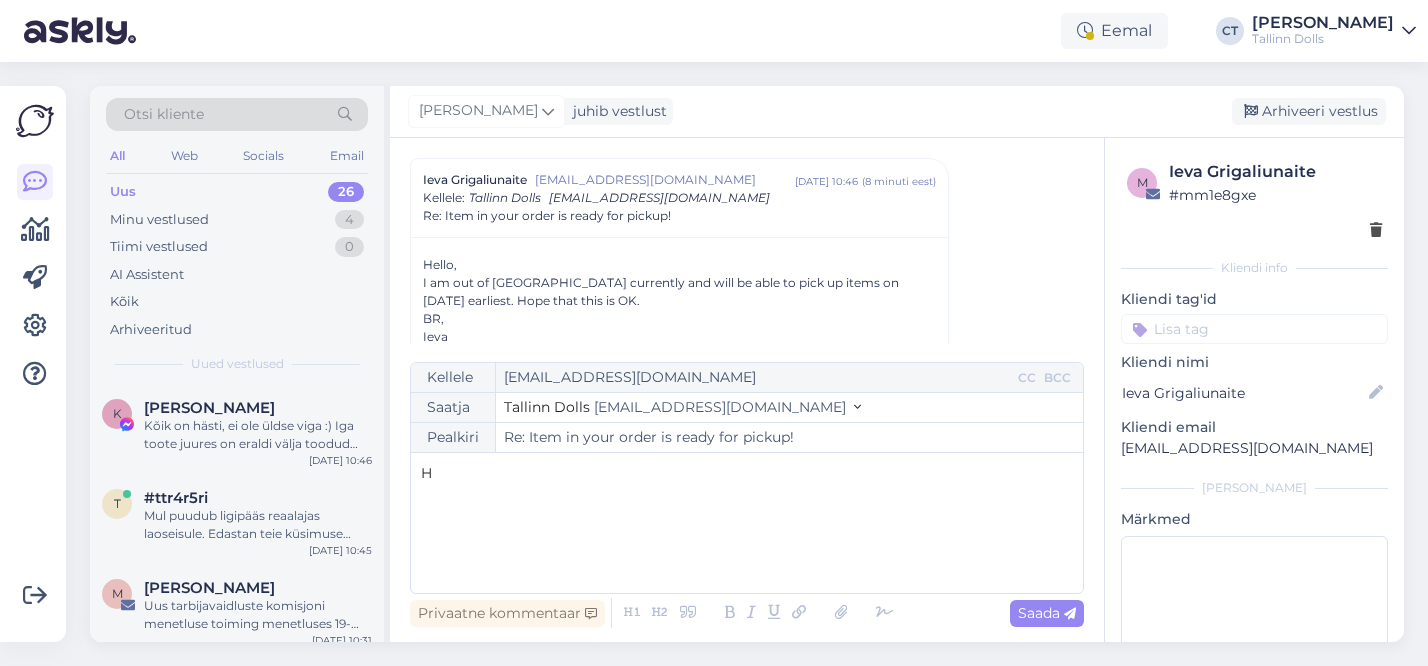 type 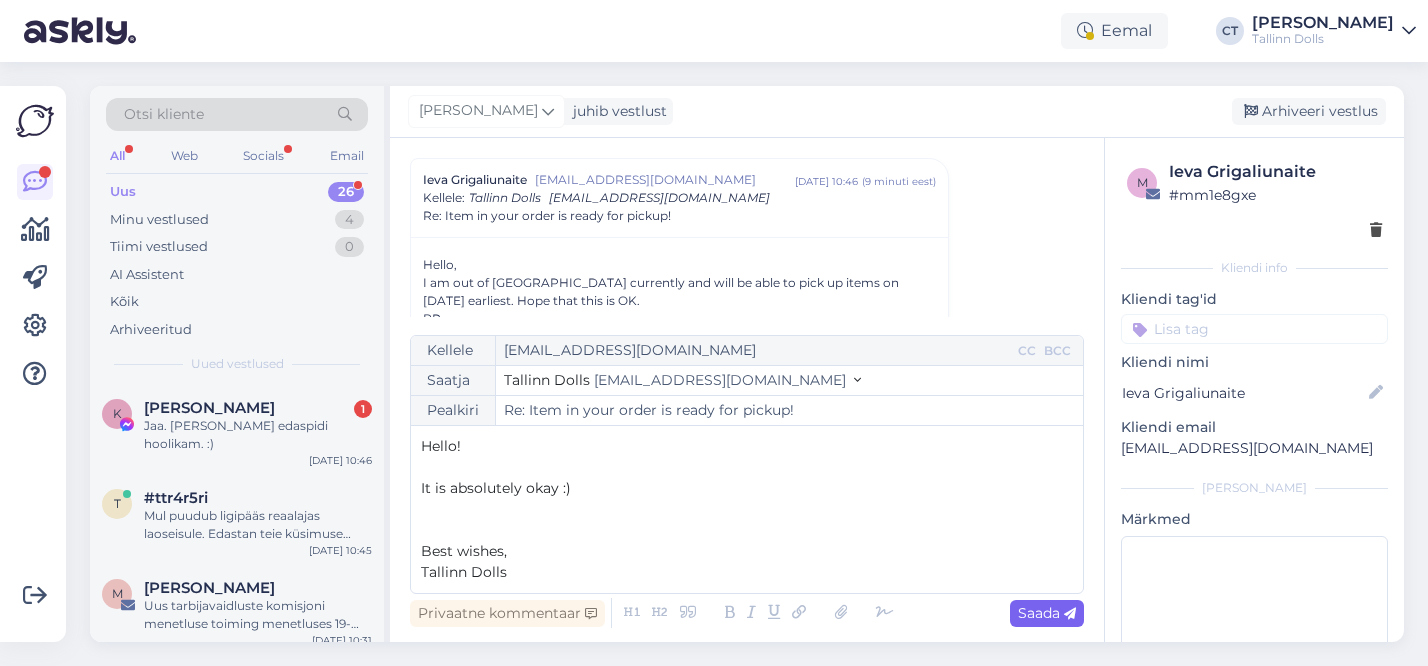 click on "Saada" at bounding box center [1047, 613] 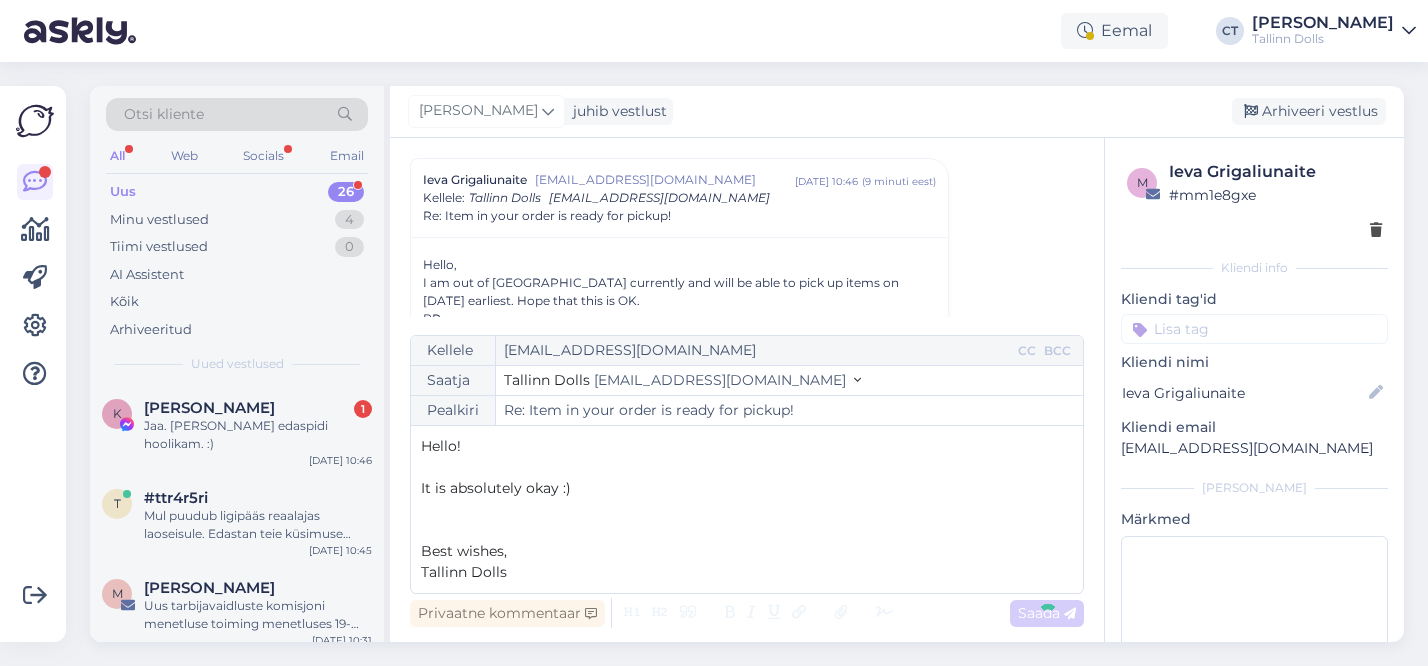 type on "Re: Re: Item in your order is ready for pickup!" 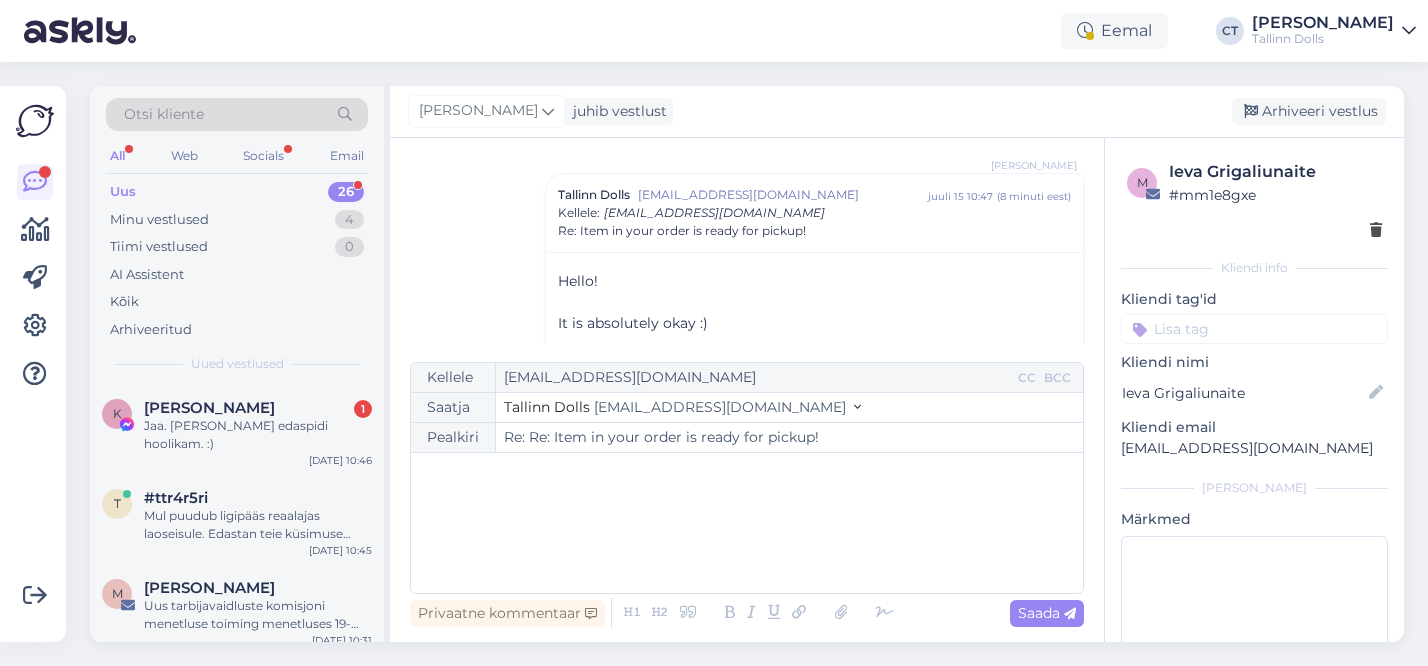 scroll, scrollTop: 1565, scrollLeft: 0, axis: vertical 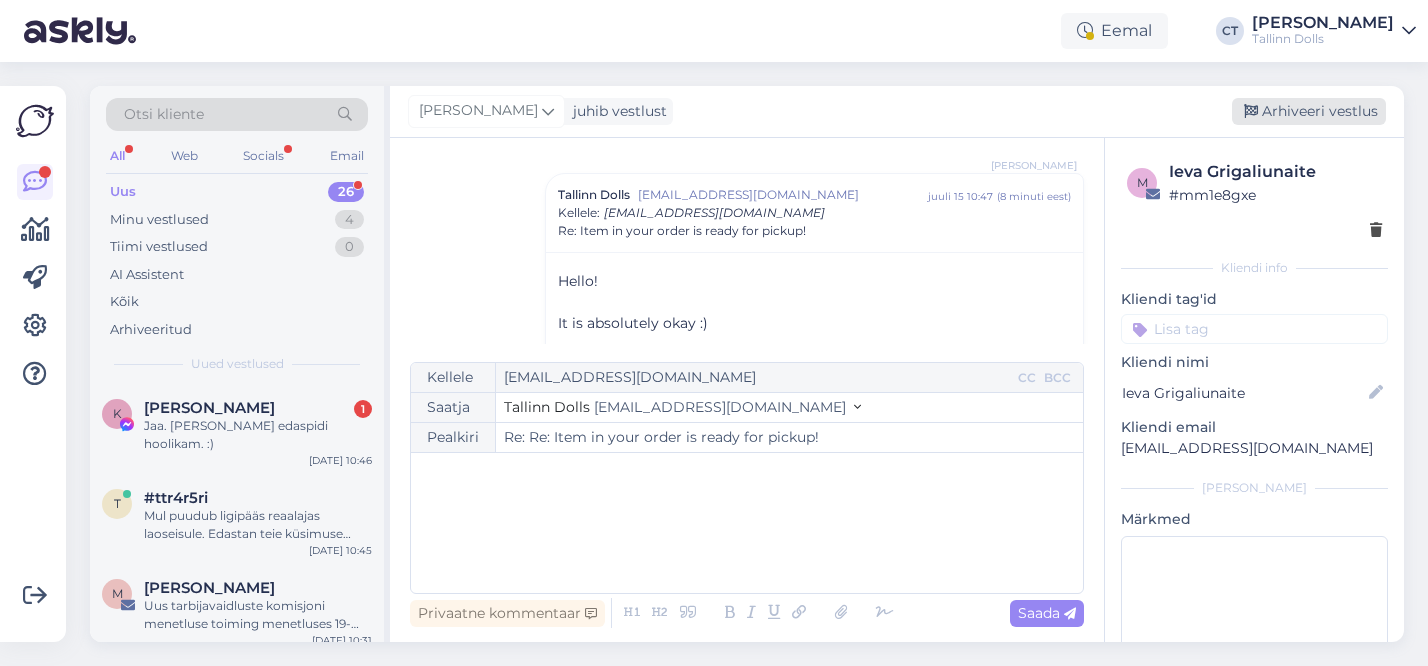 click on "Arhiveeri vestlus" at bounding box center [1309, 111] 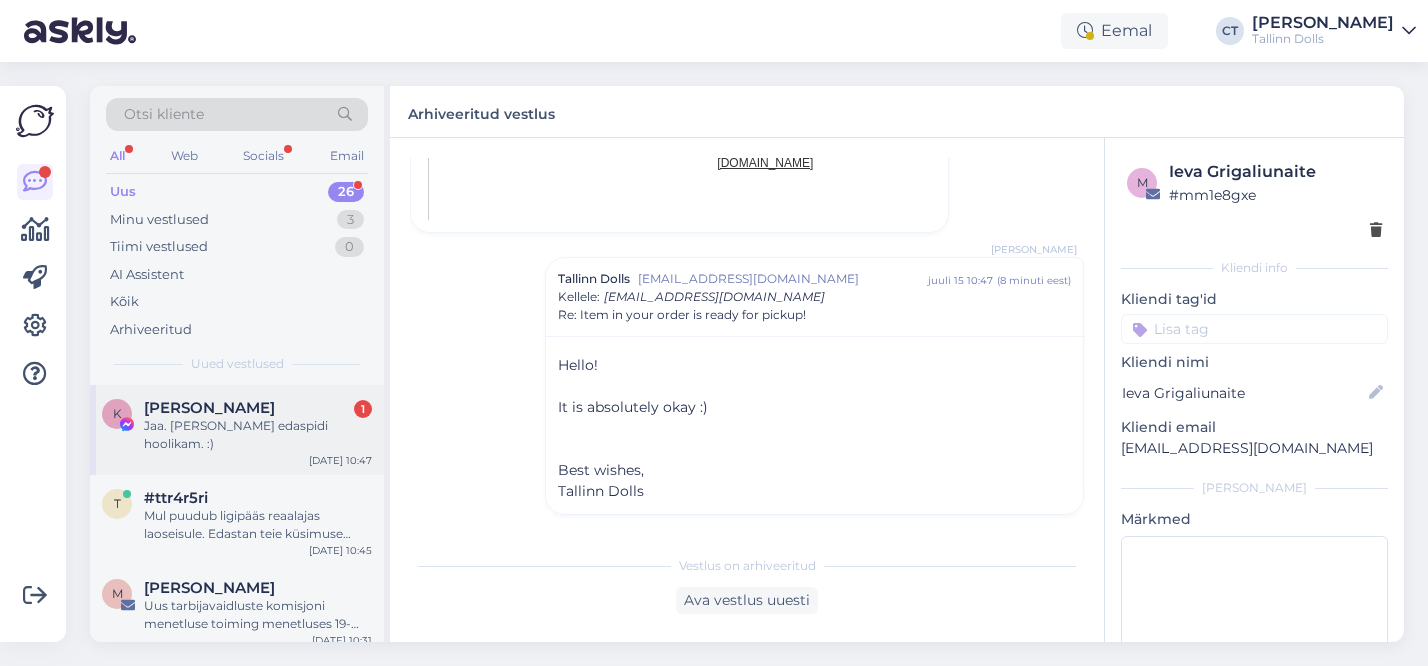 click on "Jaa. [PERSON_NAME] edaspidi hoolikam. :)" at bounding box center [258, 435] 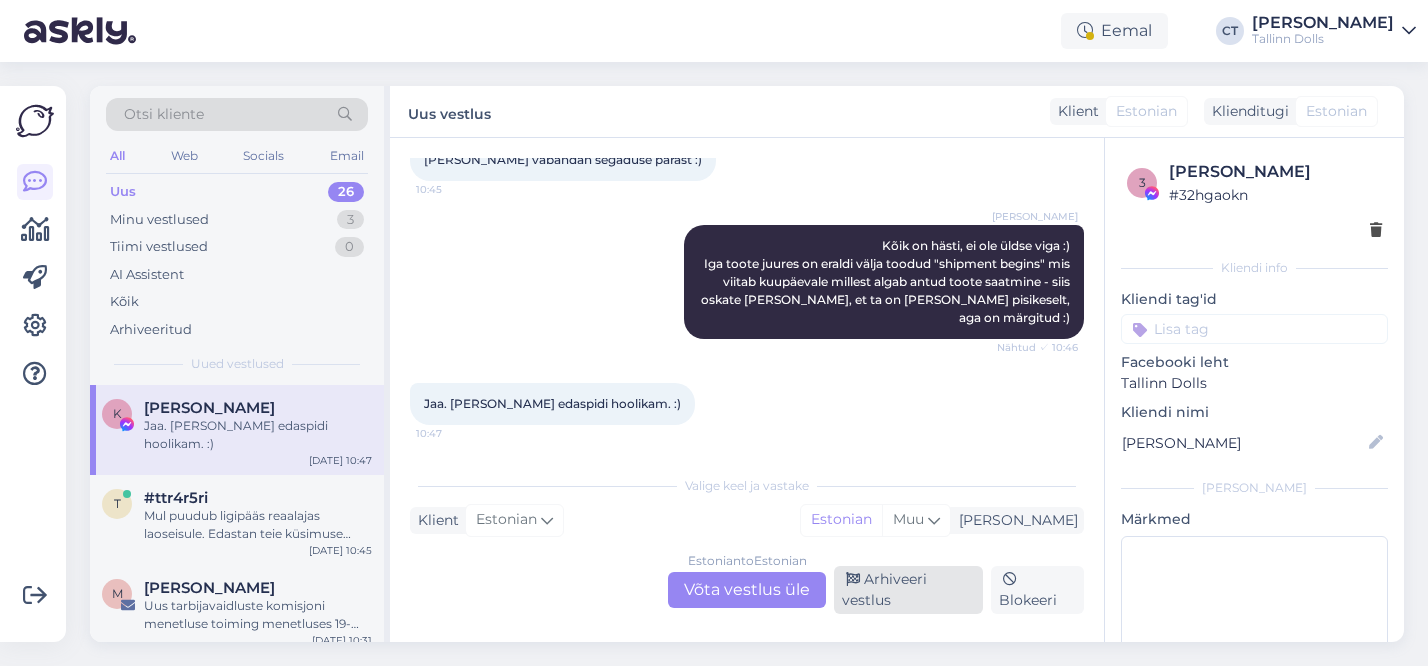 click on "Arhiveeri vestlus" at bounding box center [908, 590] 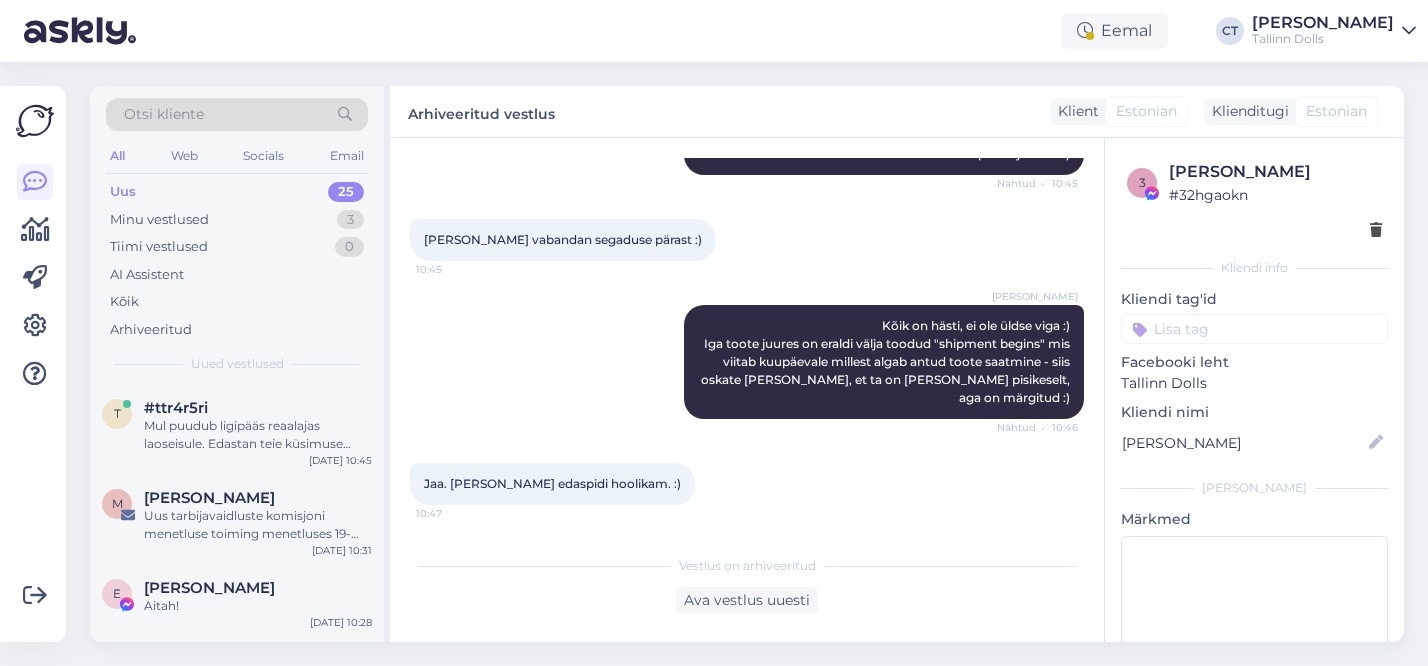scroll, scrollTop: 1281, scrollLeft: 0, axis: vertical 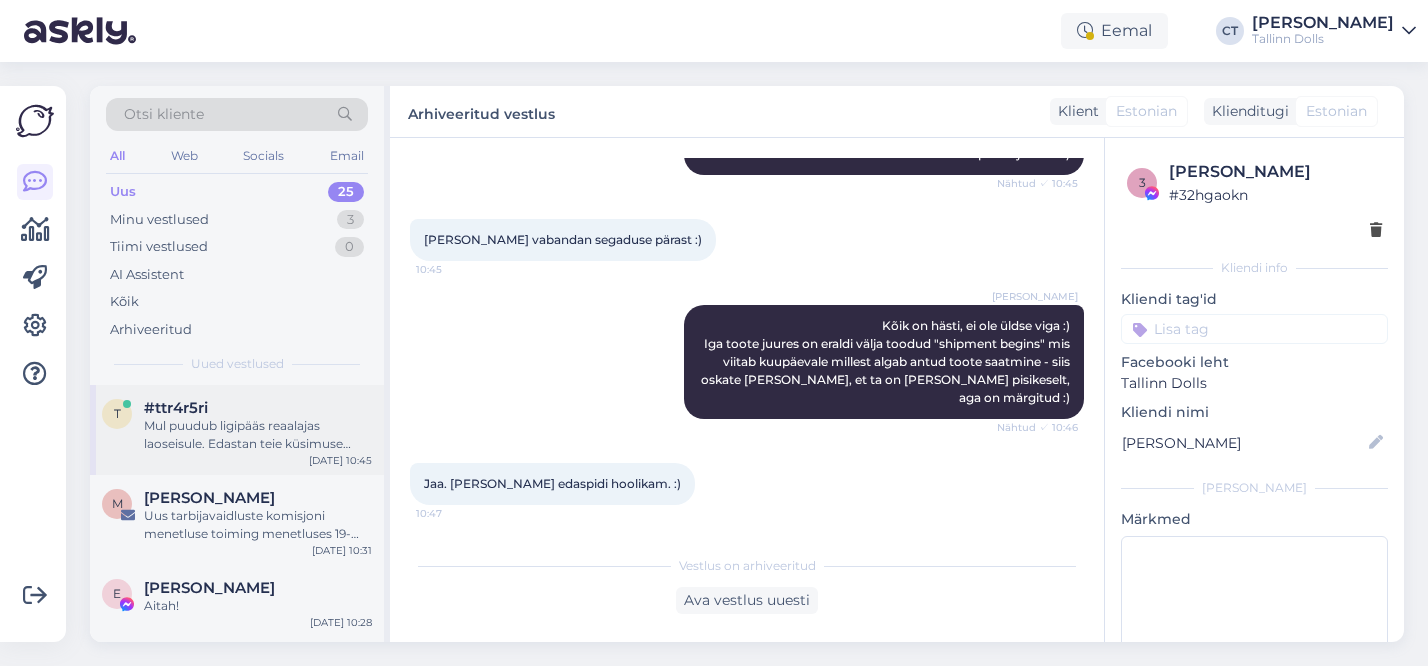click on "Mul puudub ligipääs reaalajas laoseisule. Edastan teie küsimuse kolleegile, kes saab teid sellega aidata." at bounding box center [258, 435] 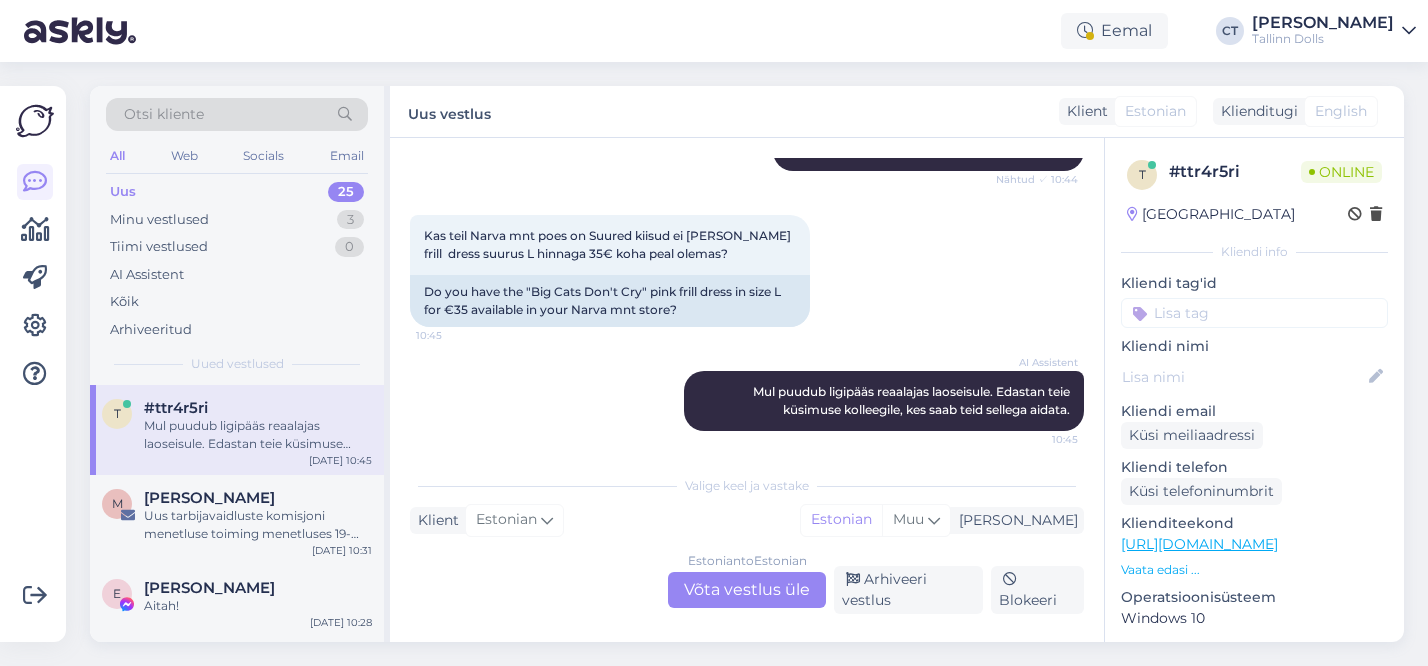 scroll, scrollTop: 261, scrollLeft: 0, axis: vertical 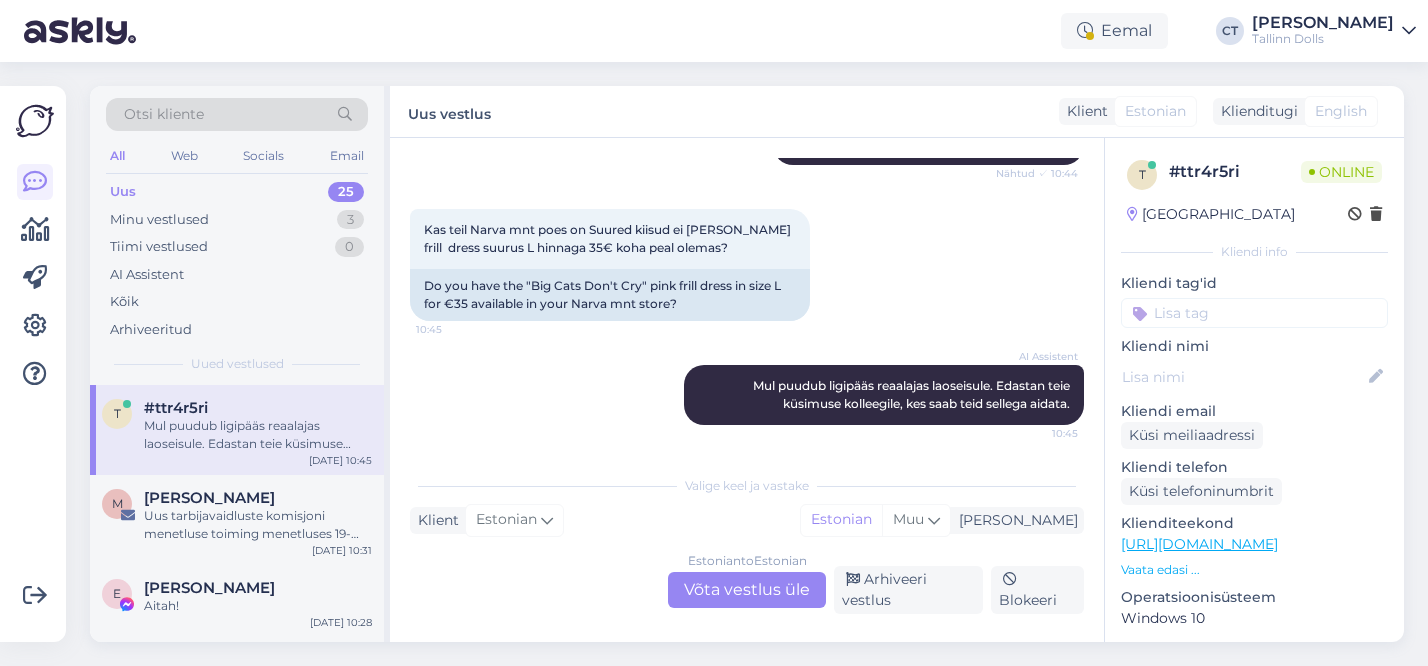 click on "Estonian  to  Estonian Võta vestlus üle" at bounding box center [747, 590] 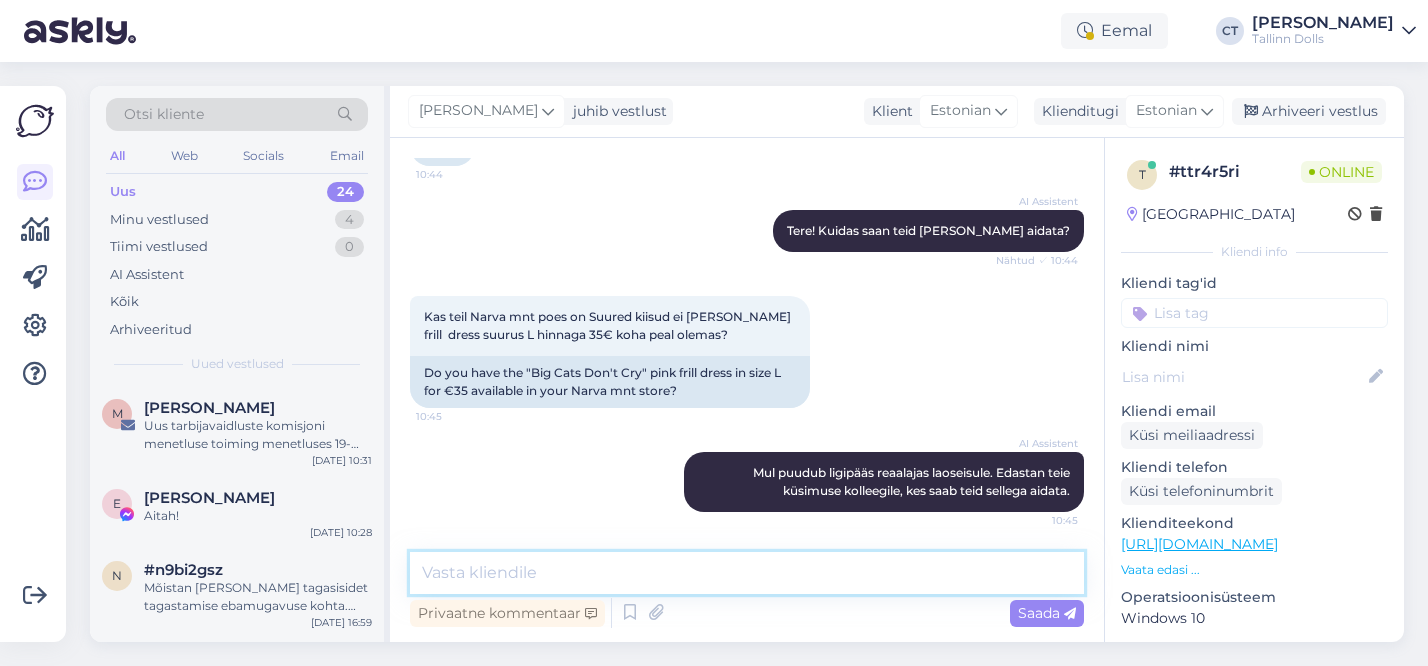 click at bounding box center (747, 573) 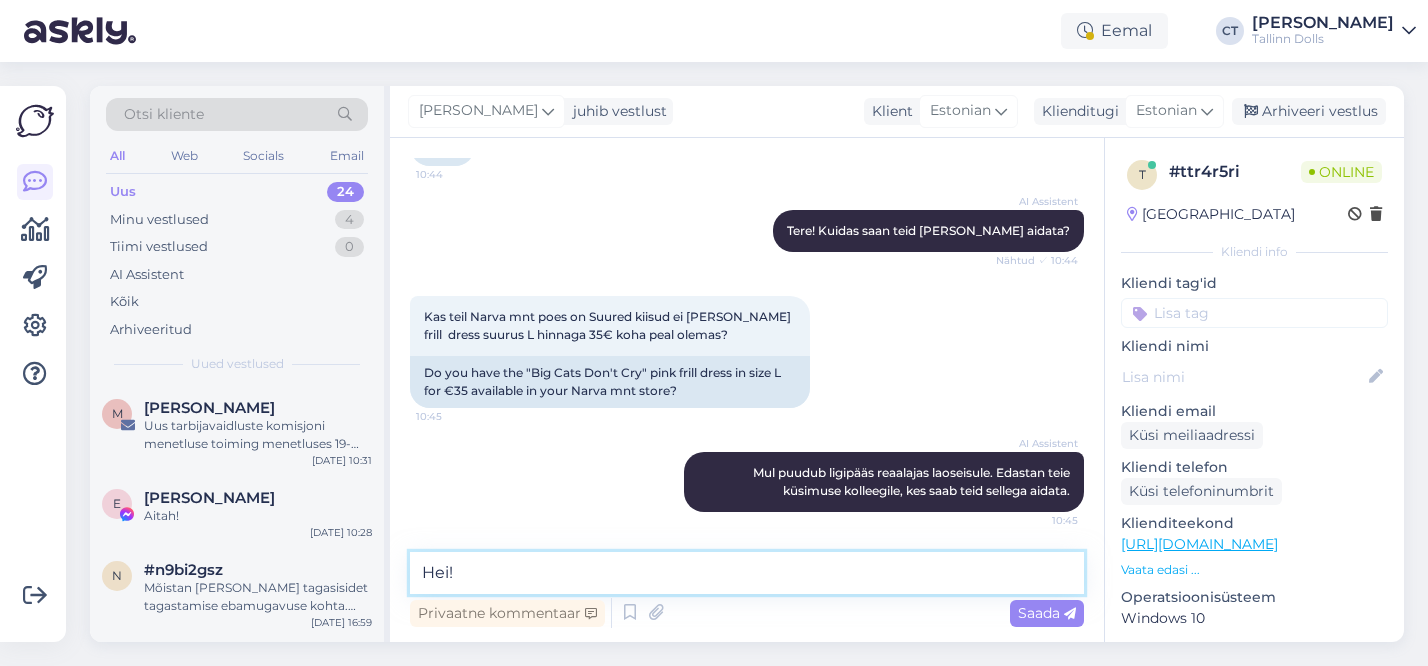 scroll, scrollTop: 198, scrollLeft: 0, axis: vertical 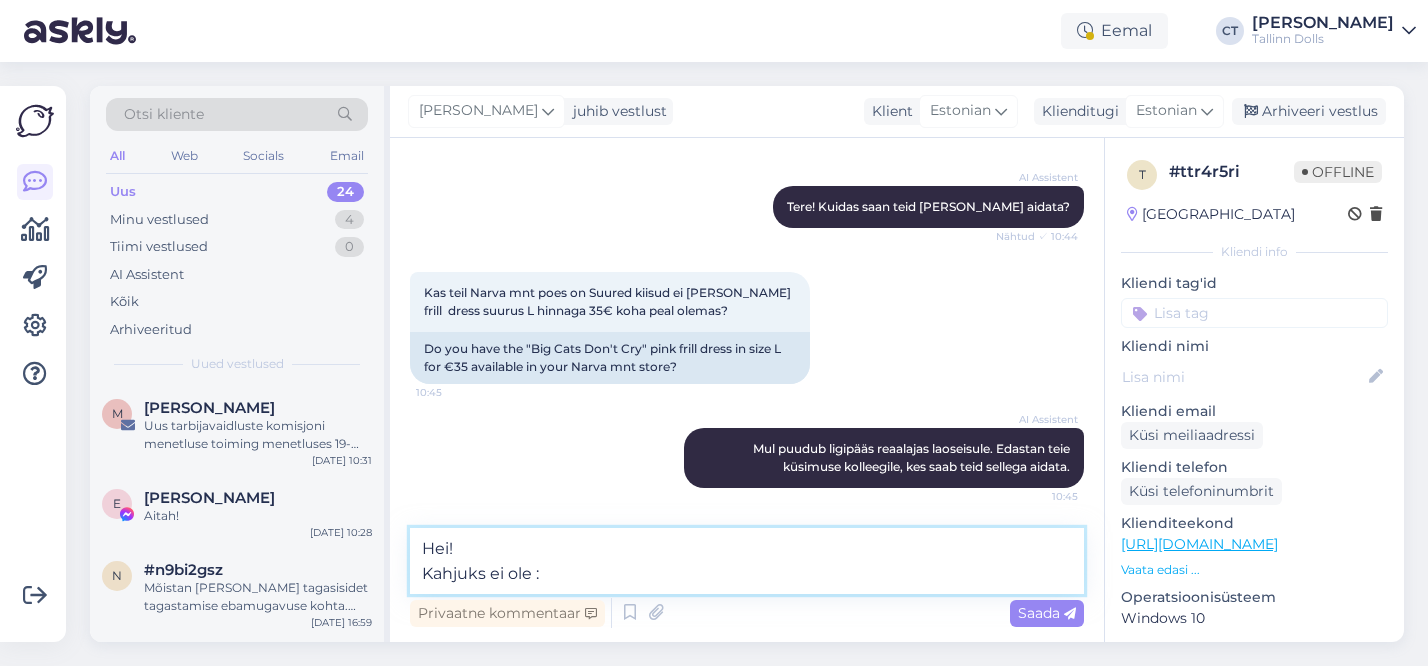 type on "Hei!
Kahjuks ei ole :(" 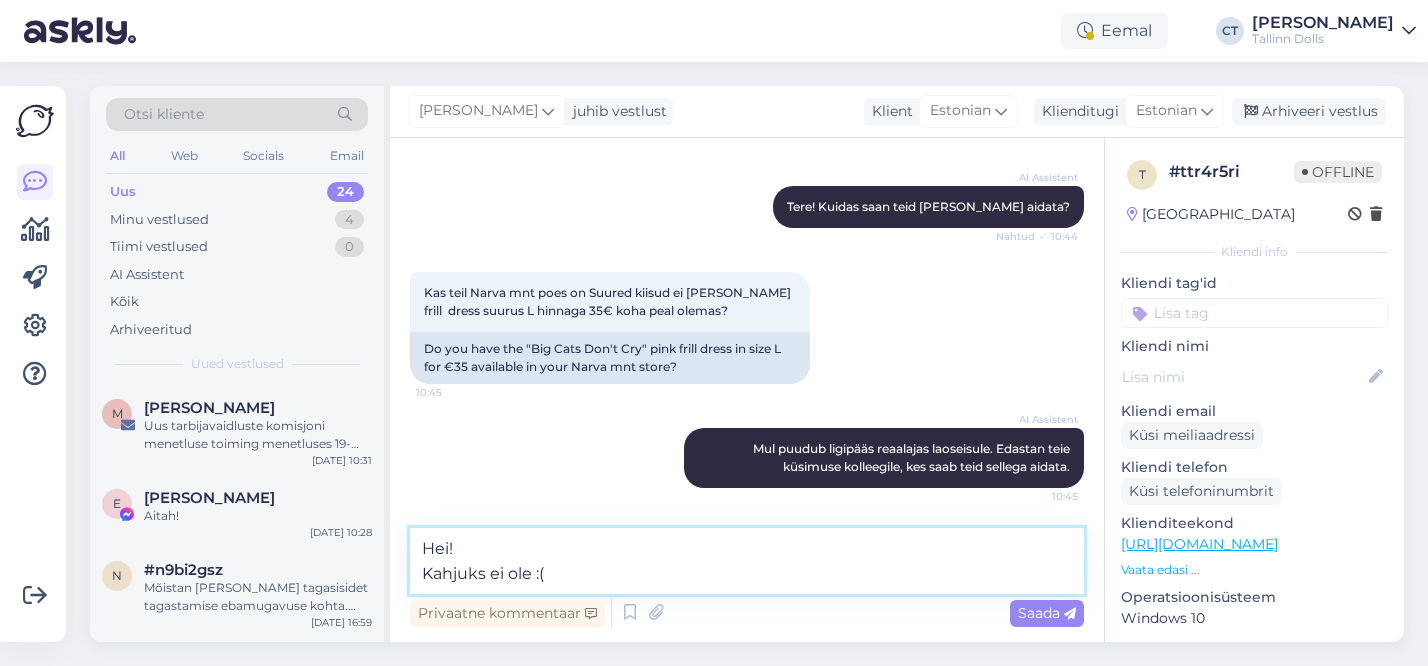 type 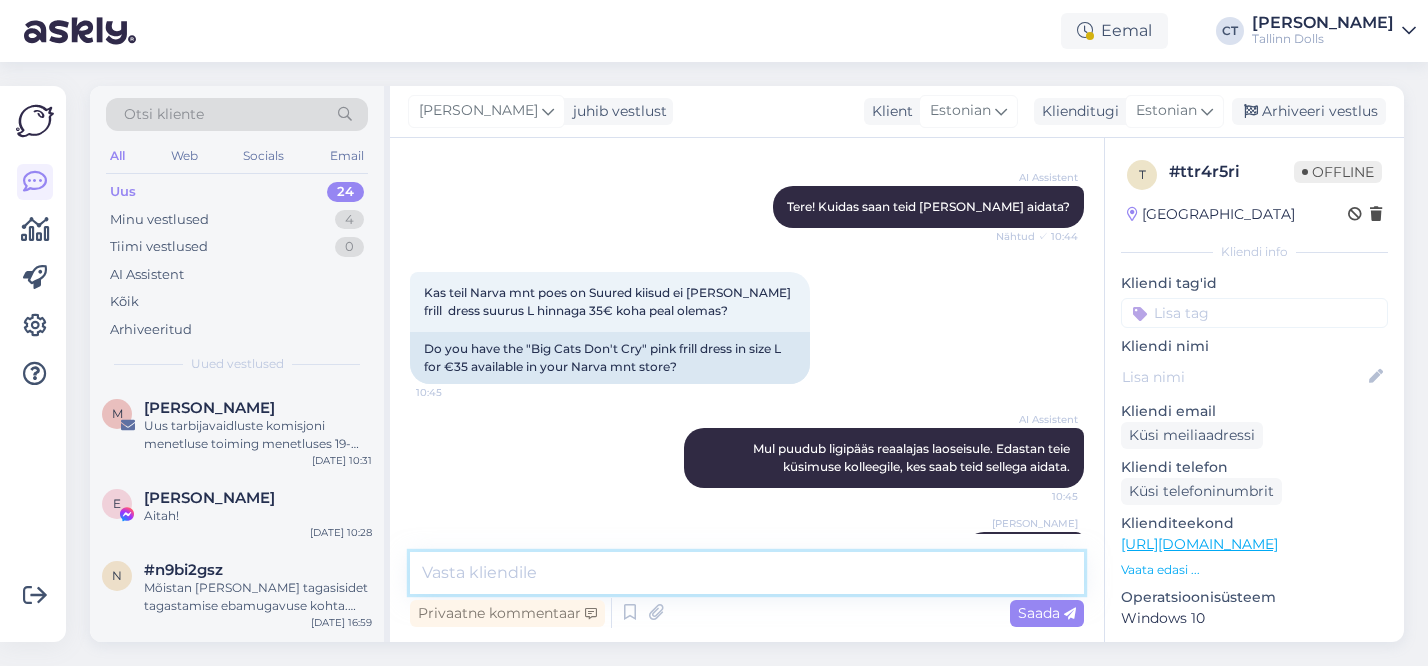 scroll, scrollTop: 278, scrollLeft: 0, axis: vertical 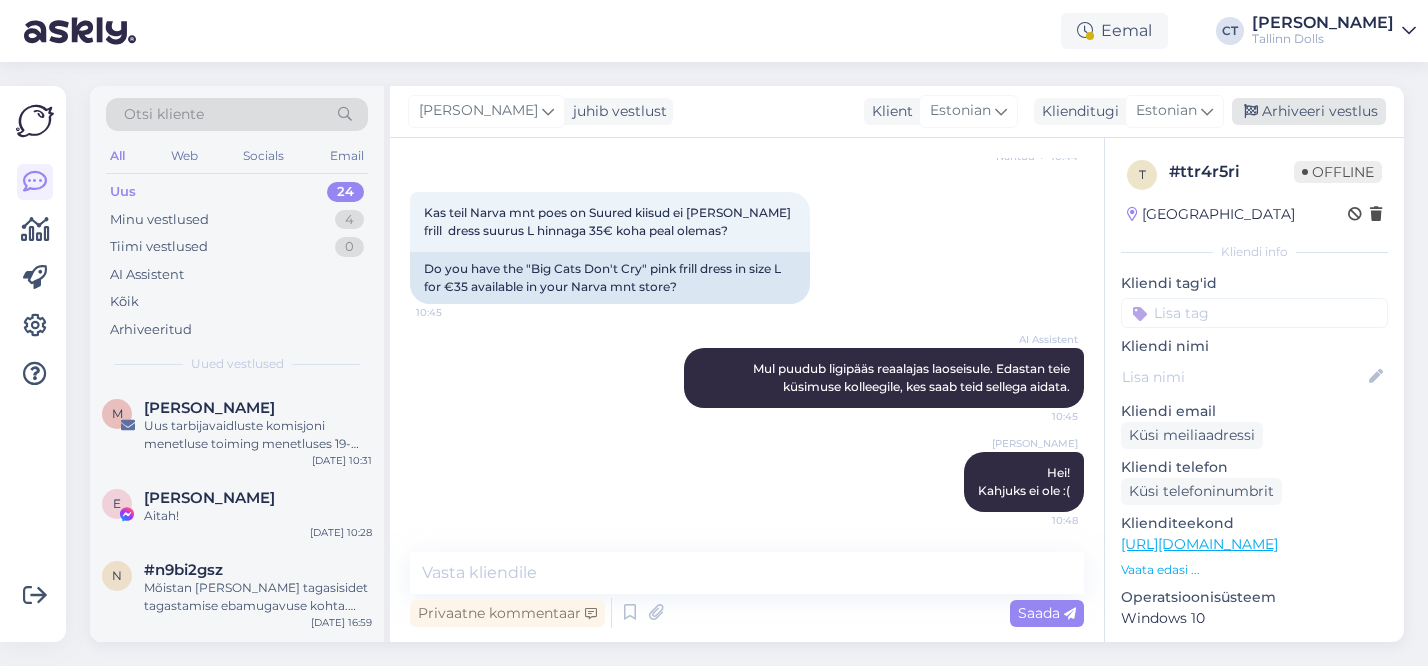 click on "Arhiveeri vestlus" at bounding box center (1309, 111) 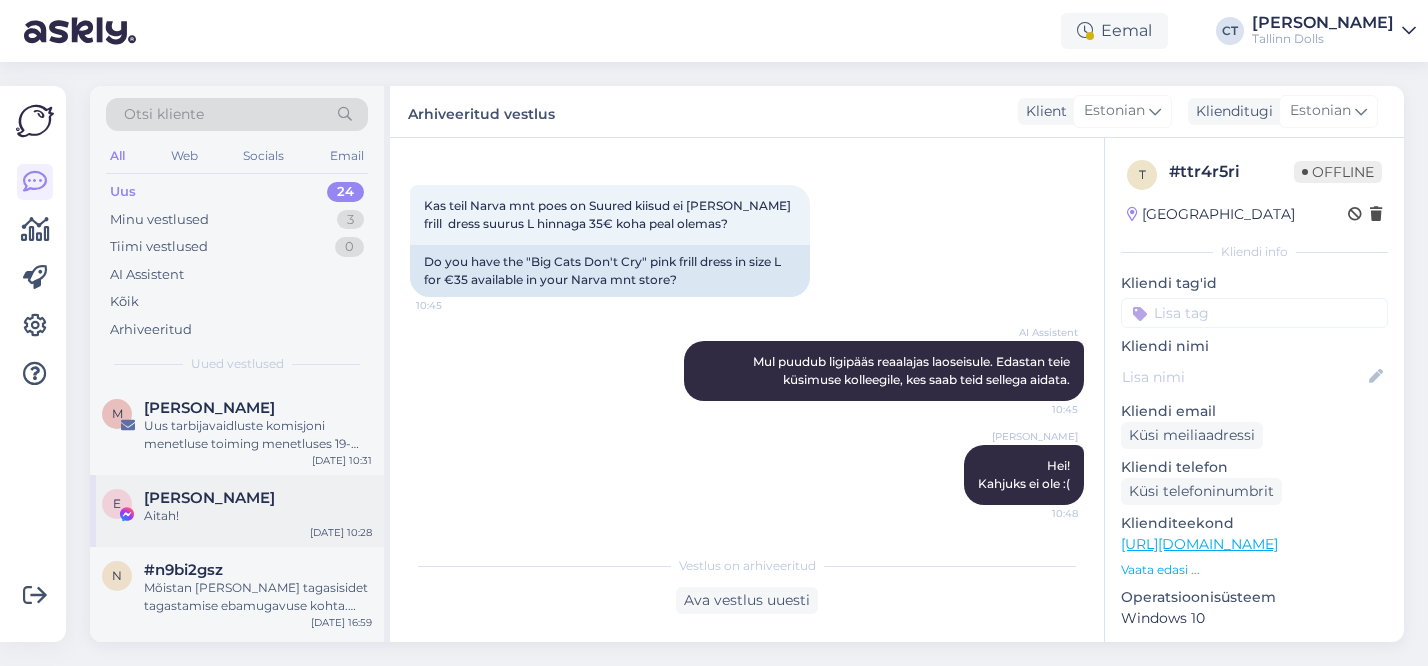 click on "[PERSON_NAME]" at bounding box center (209, 498) 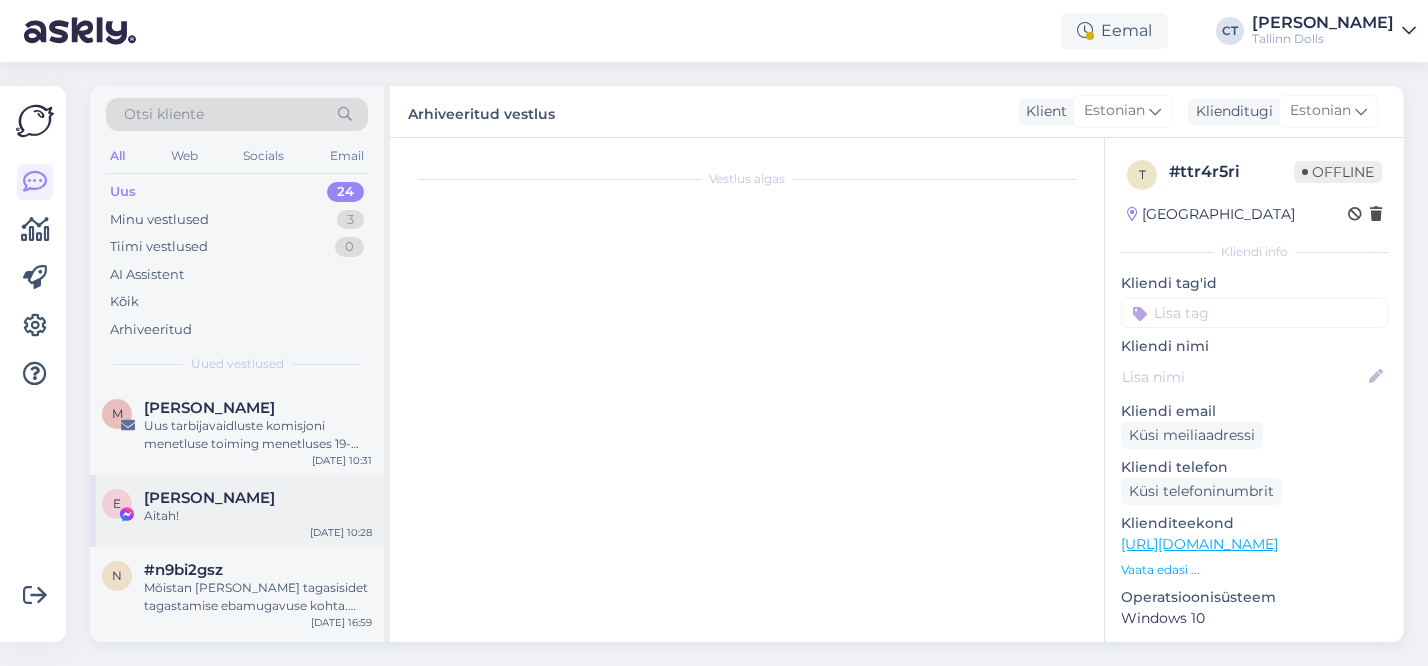 scroll, scrollTop: 303, scrollLeft: 0, axis: vertical 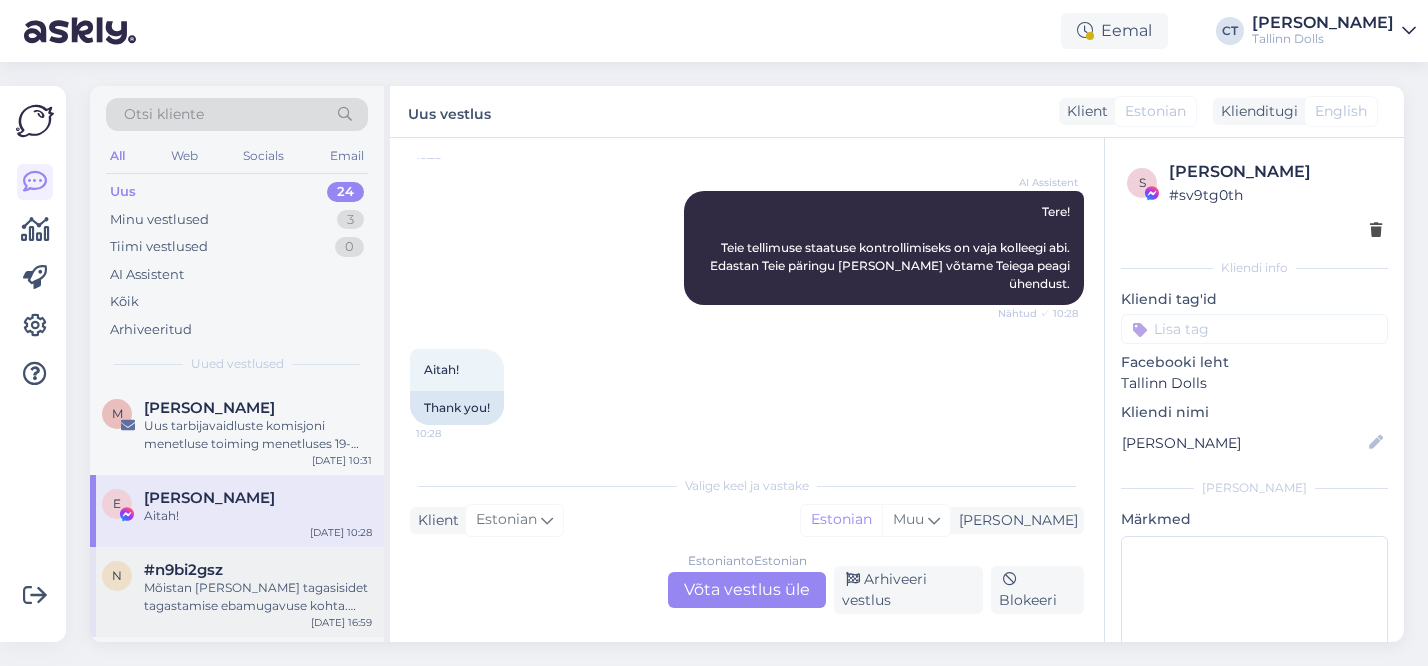 click on "Mõistan [PERSON_NAME] tagasisidet tagastamise ebamugavuse kohta. Edastan selle informatsiooni vastavale kolleegile, kes saab Teid selles osas aidata." at bounding box center (258, 597) 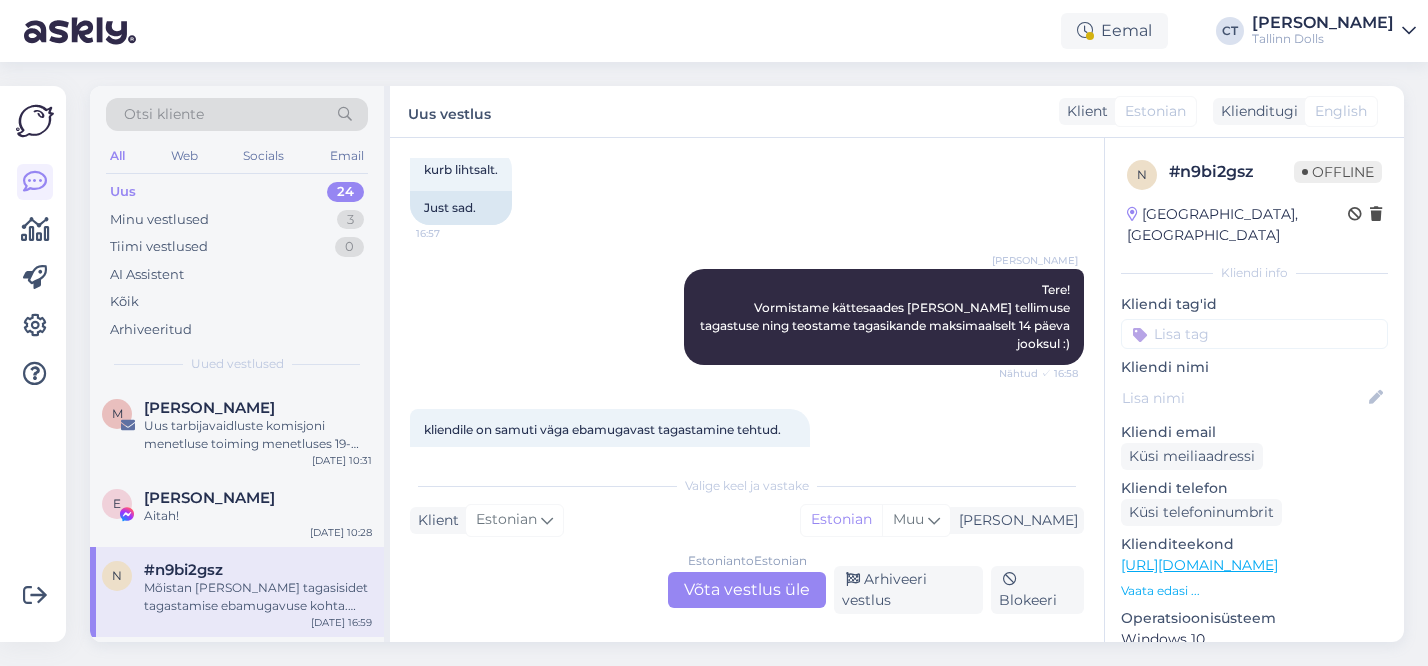 scroll, scrollTop: 6135, scrollLeft: 0, axis: vertical 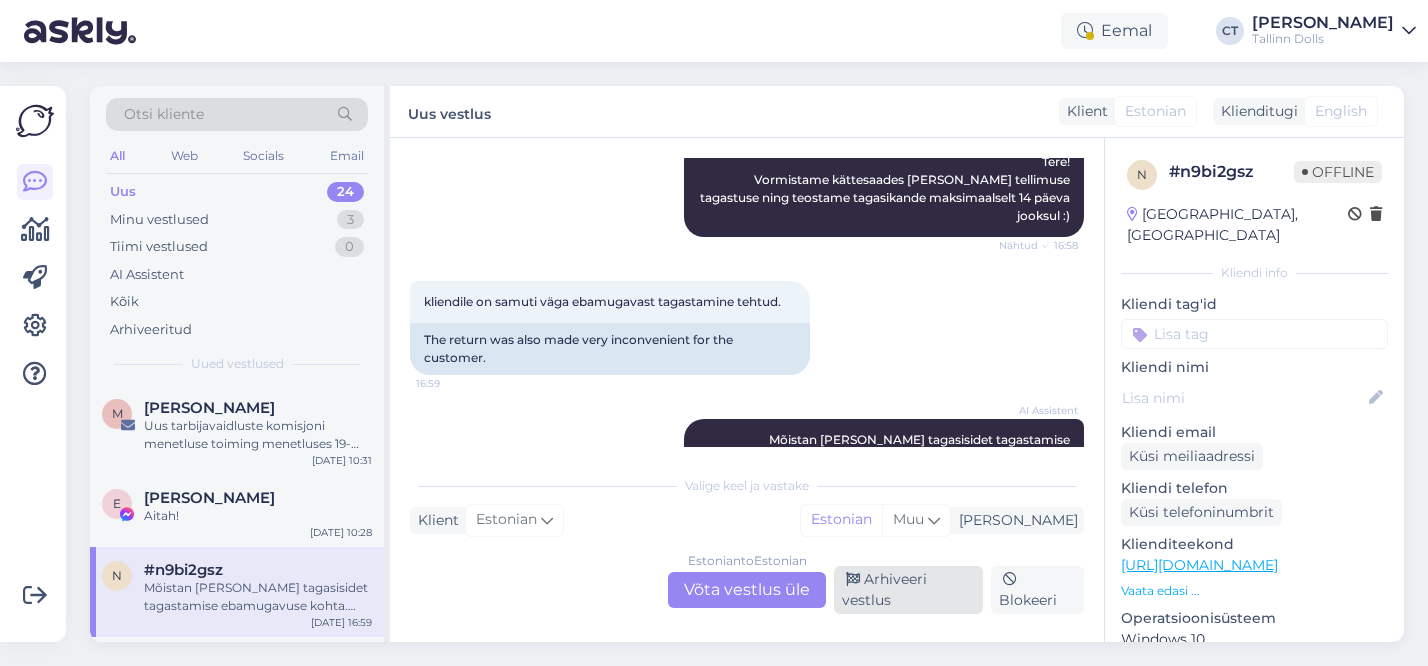 click on "Arhiveeri vestlus" at bounding box center (908, 590) 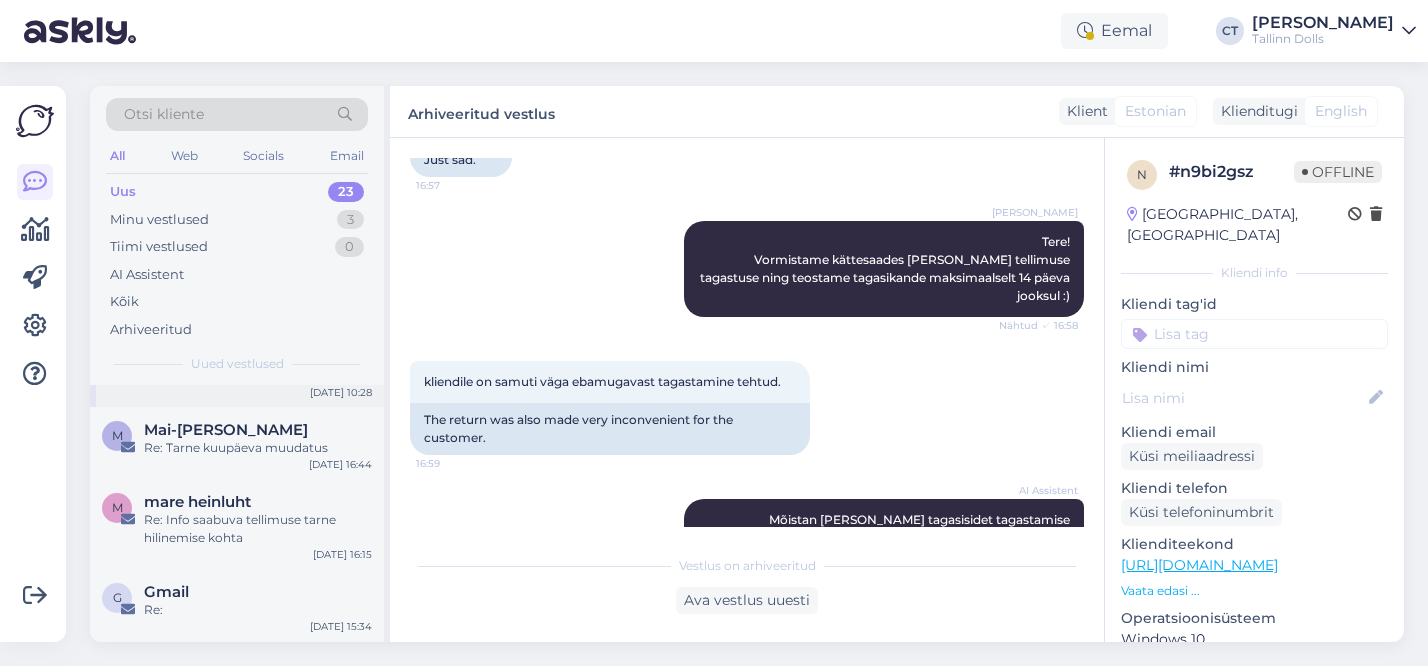 scroll, scrollTop: 169, scrollLeft: 0, axis: vertical 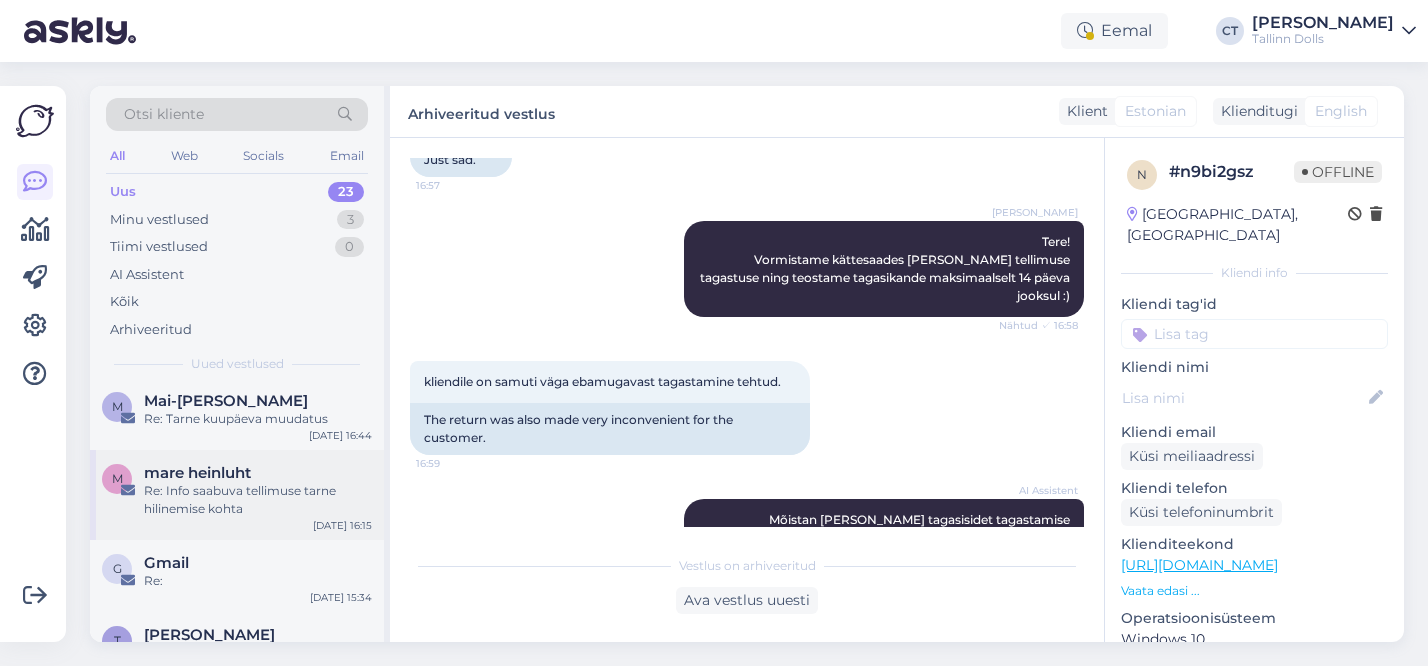 click on "Re: Info saabuva tellimuse tarne hilinemise kohta" at bounding box center [258, 500] 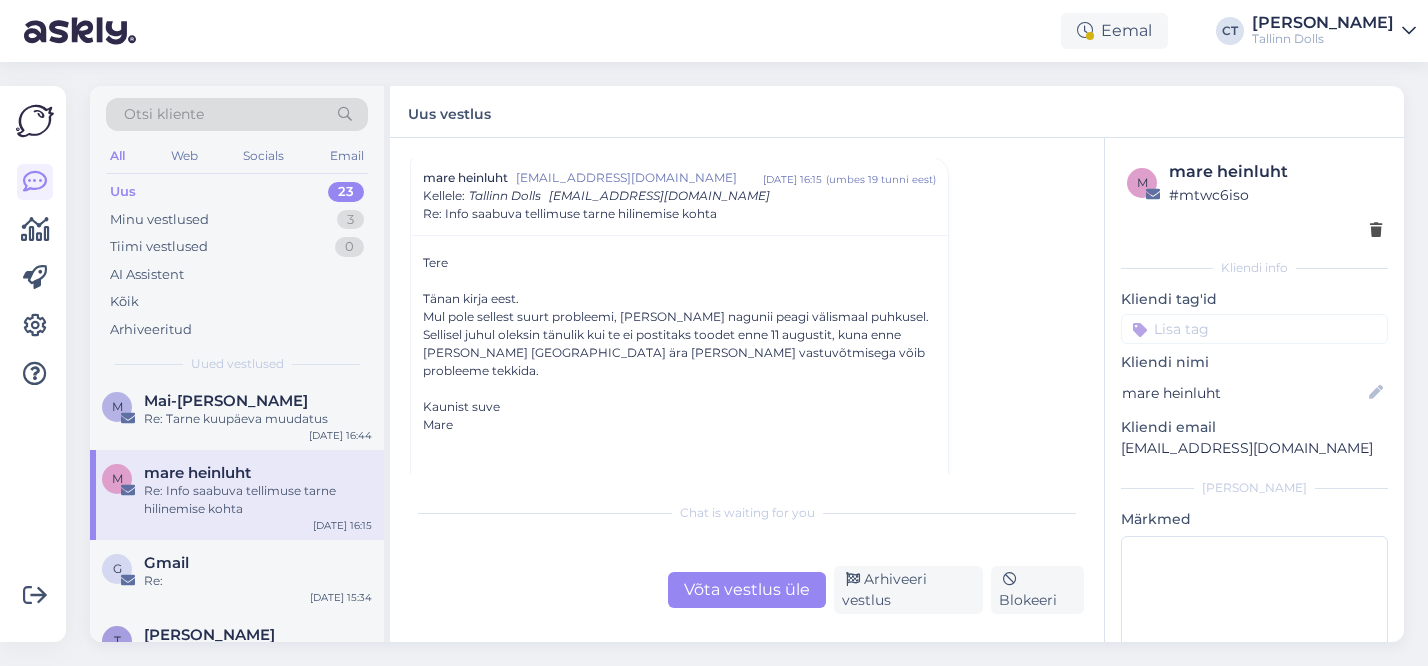 scroll, scrollTop: 55, scrollLeft: 0, axis: vertical 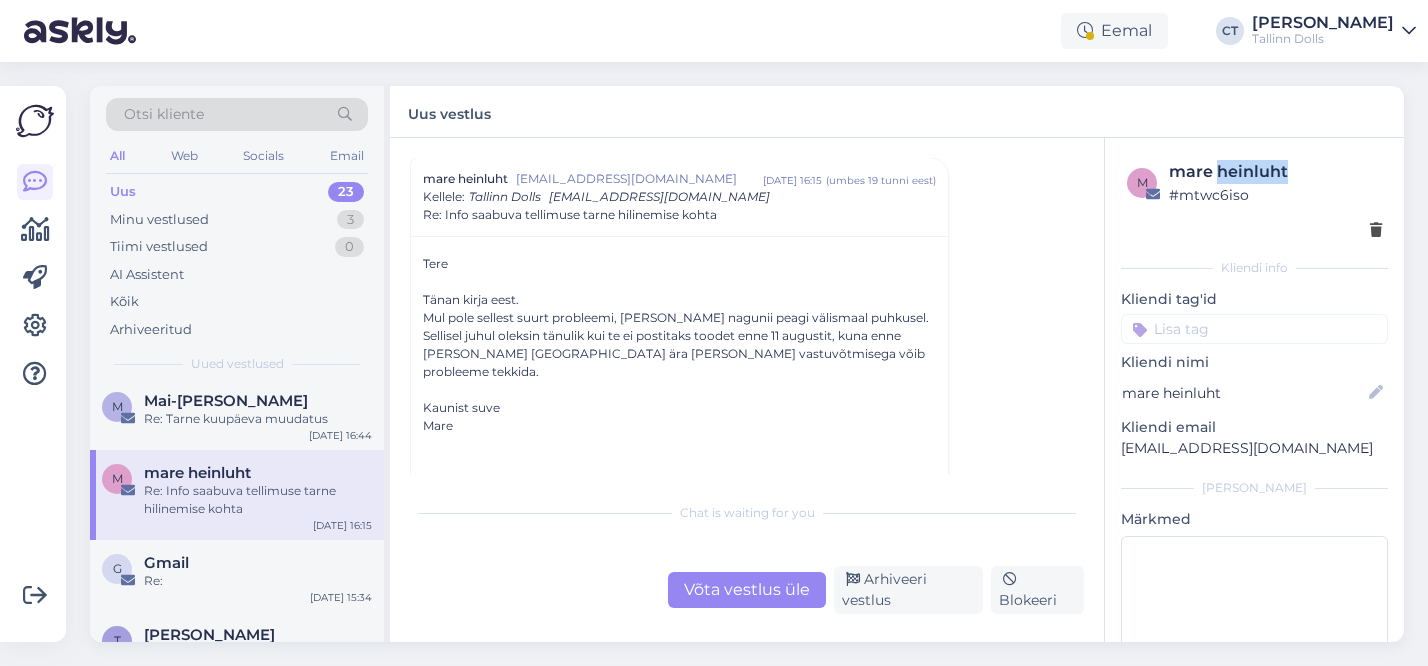 copy on "heinluht" 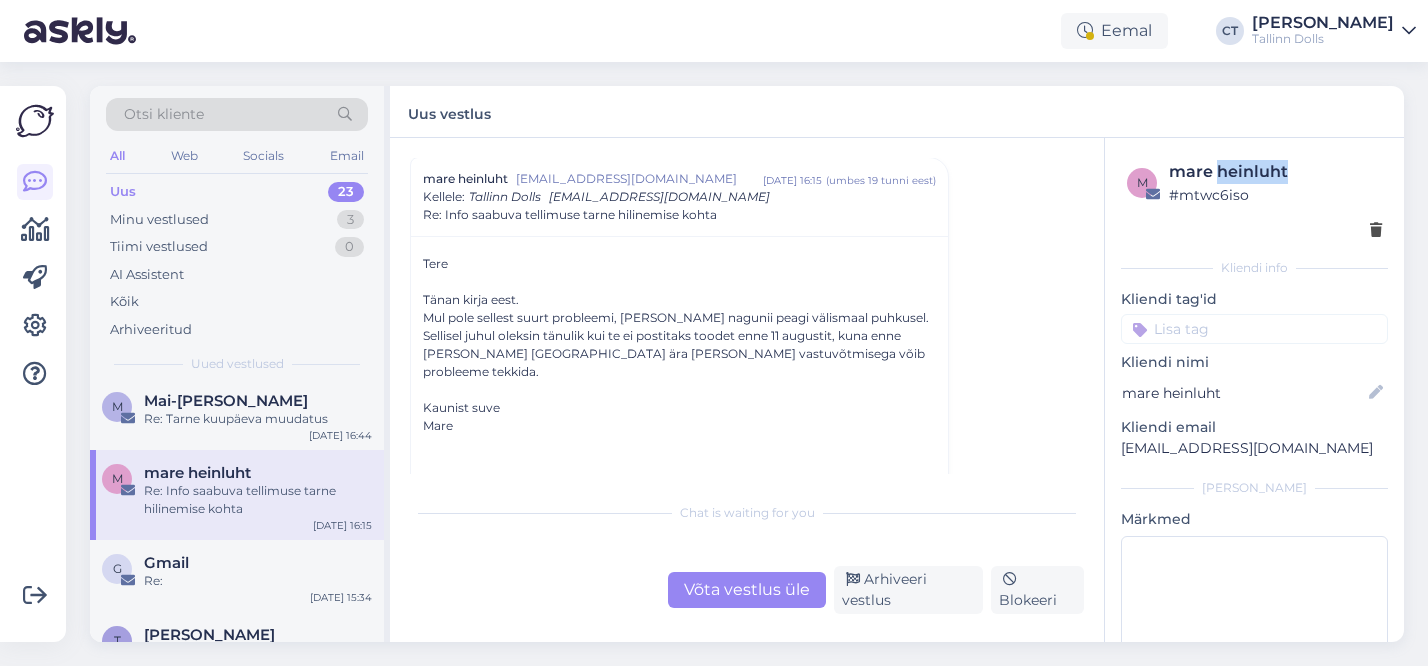 drag, startPoint x: 1290, startPoint y: 174, endPoint x: 1220, endPoint y: 172, distance: 70.028564 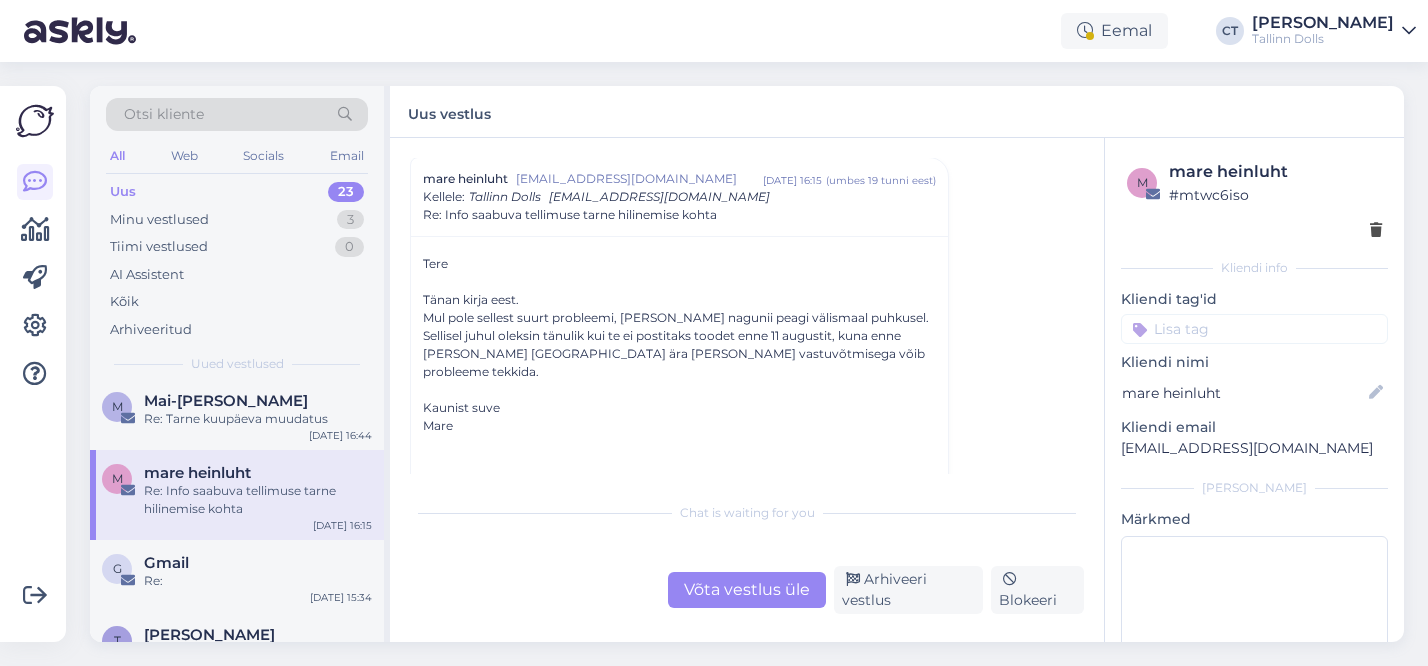 click on "Võta vestlus üle" at bounding box center [747, 590] 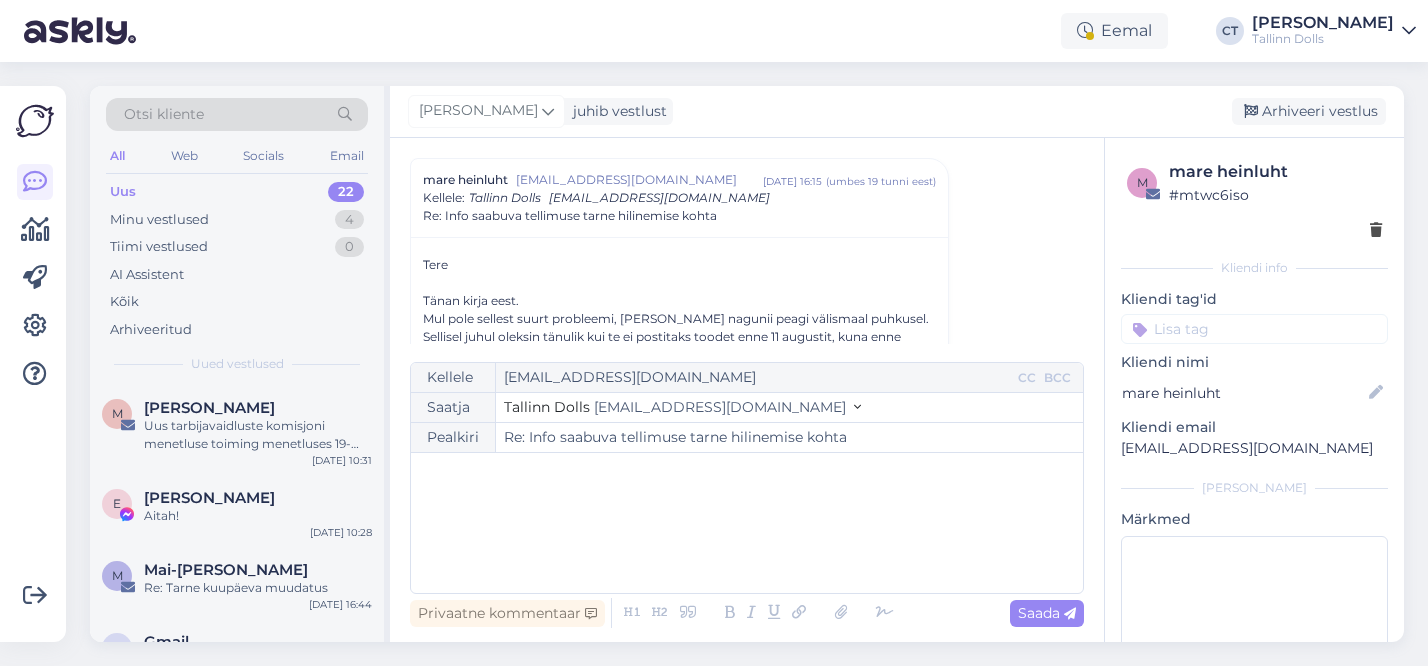 click on "﻿" at bounding box center [747, 523] 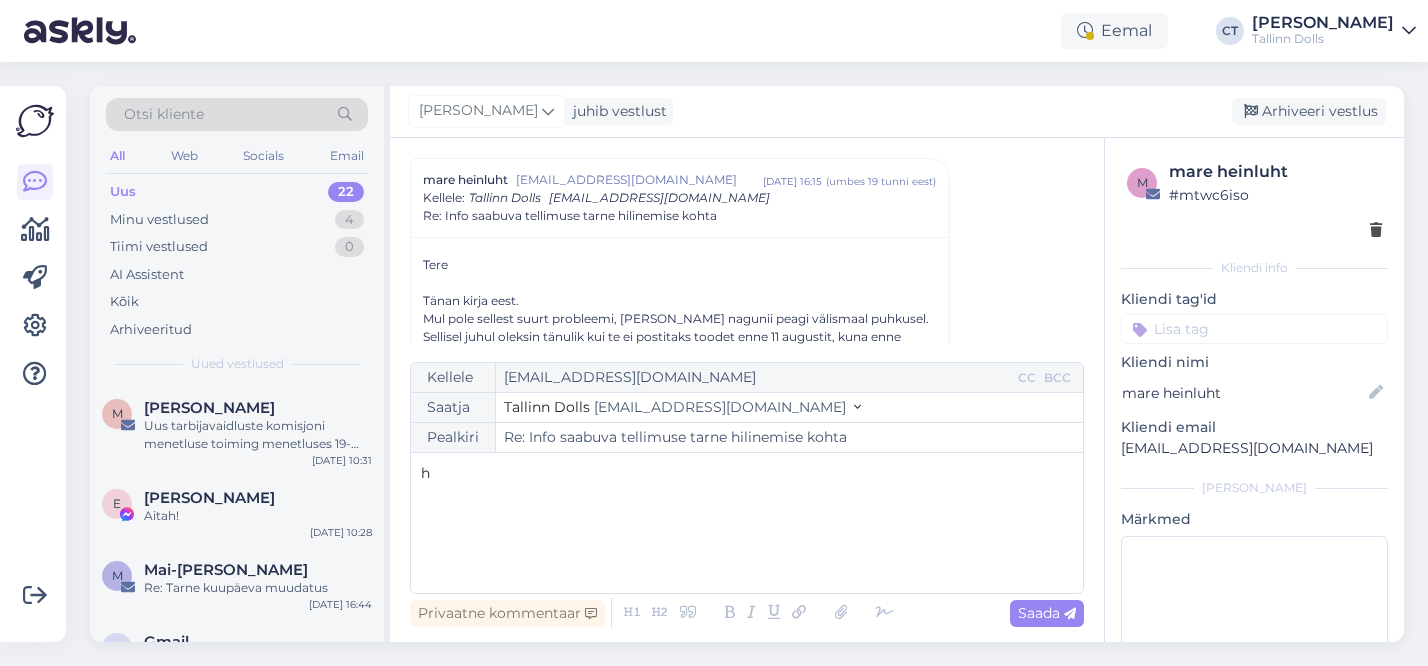 type 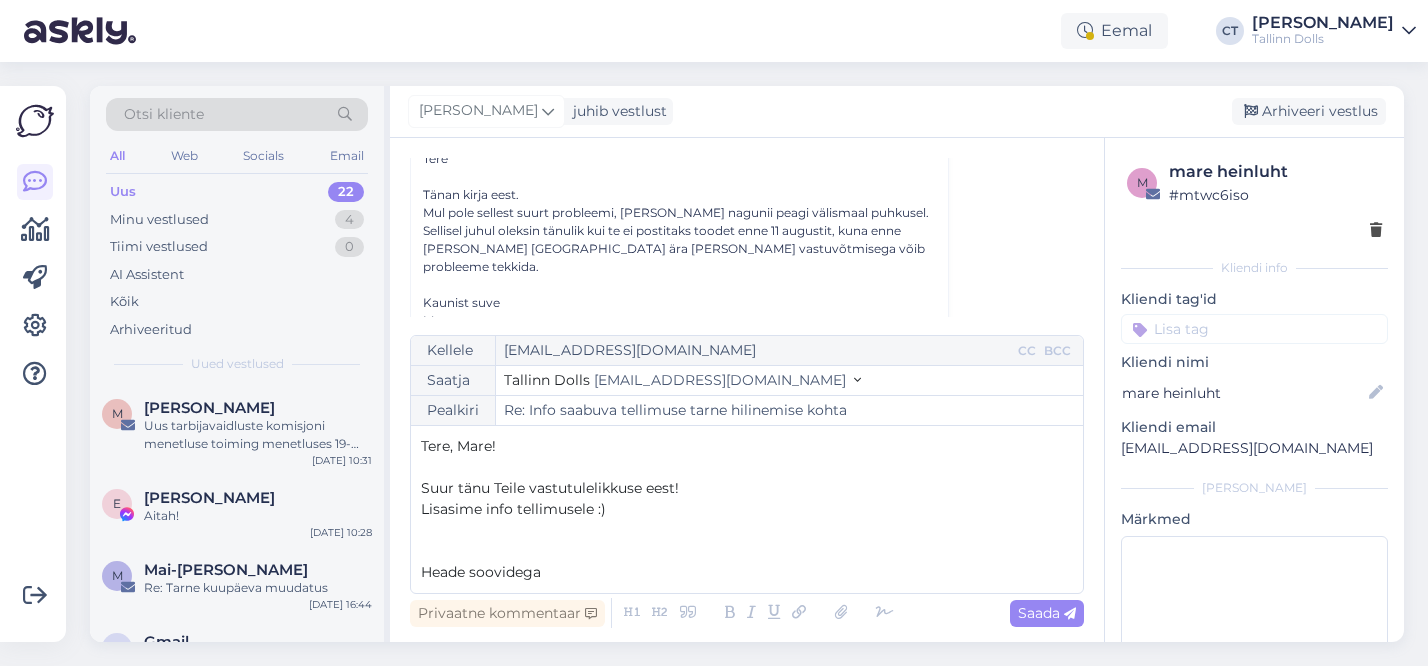 scroll, scrollTop: 164, scrollLeft: 0, axis: vertical 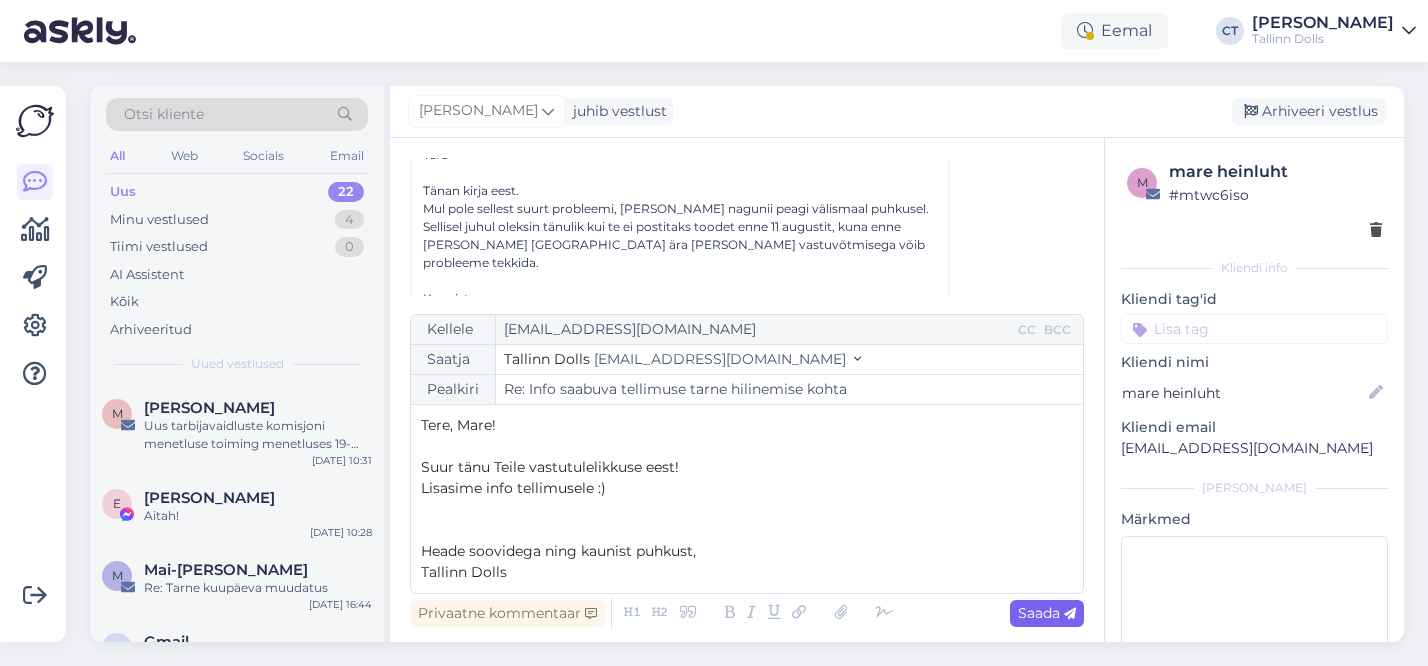 click on "Saada" at bounding box center (1047, 613) 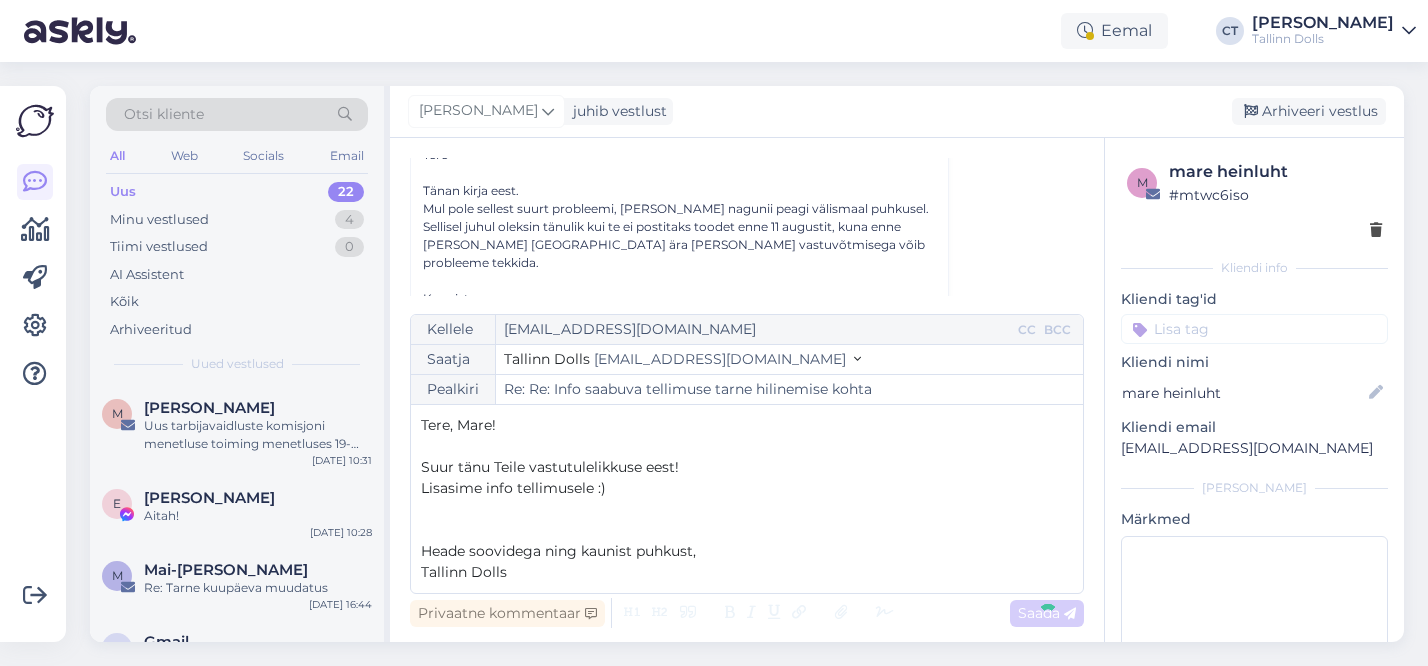 type on "Re: Info saabuva tellimuse tarne hilinemise kohta" 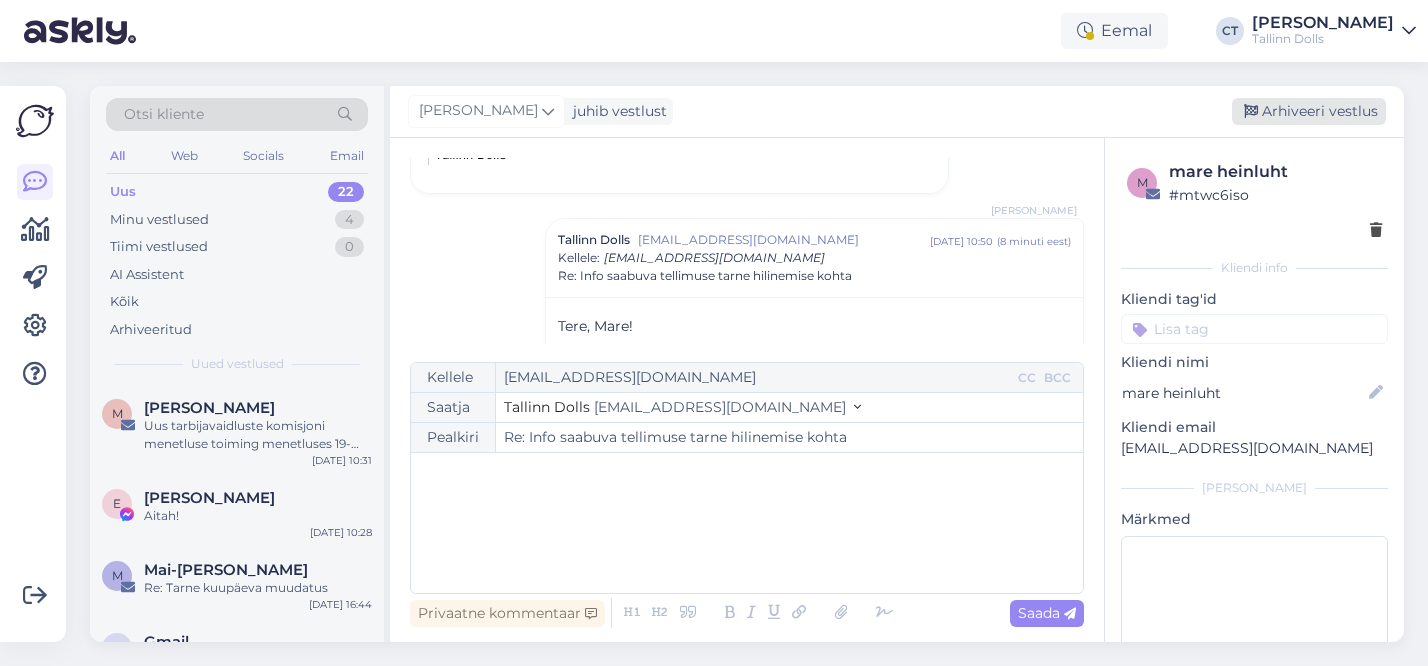 click on "Arhiveeri vestlus" at bounding box center (1309, 111) 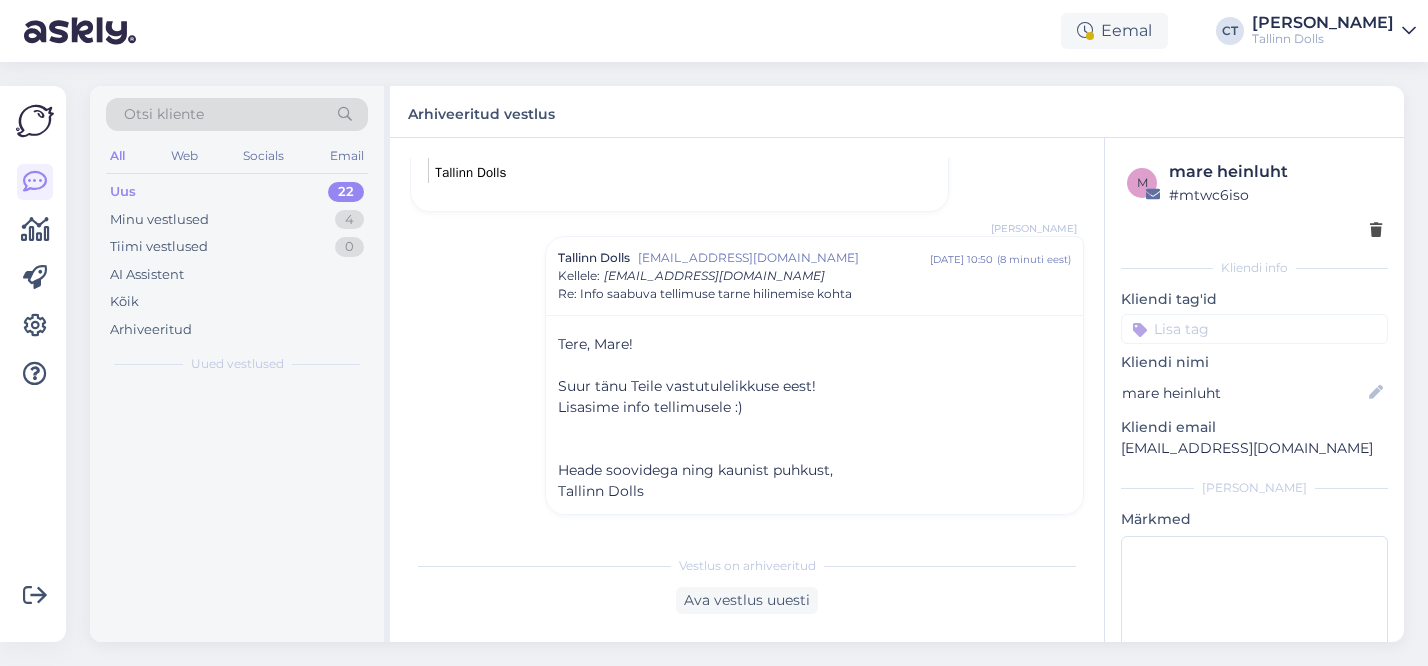 scroll, scrollTop: 1041, scrollLeft: 0, axis: vertical 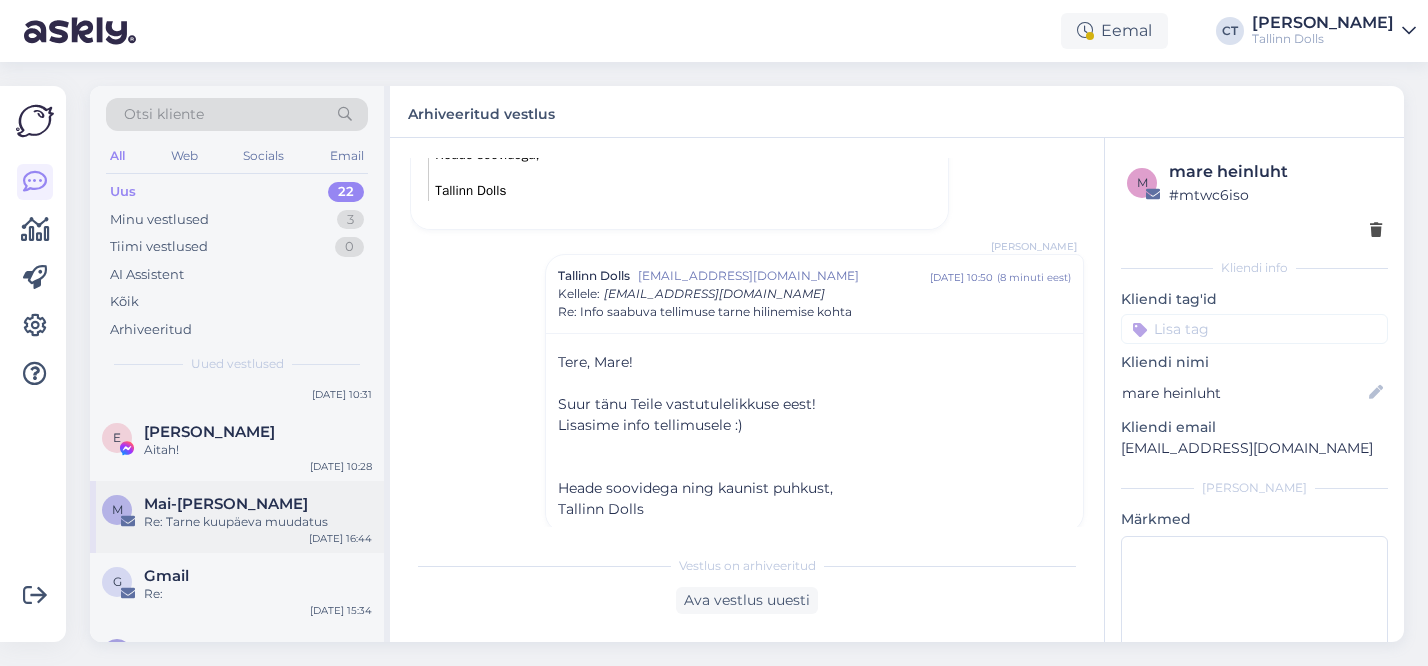 click on "Re: Tarne kuupäeva muudatus" at bounding box center [258, 522] 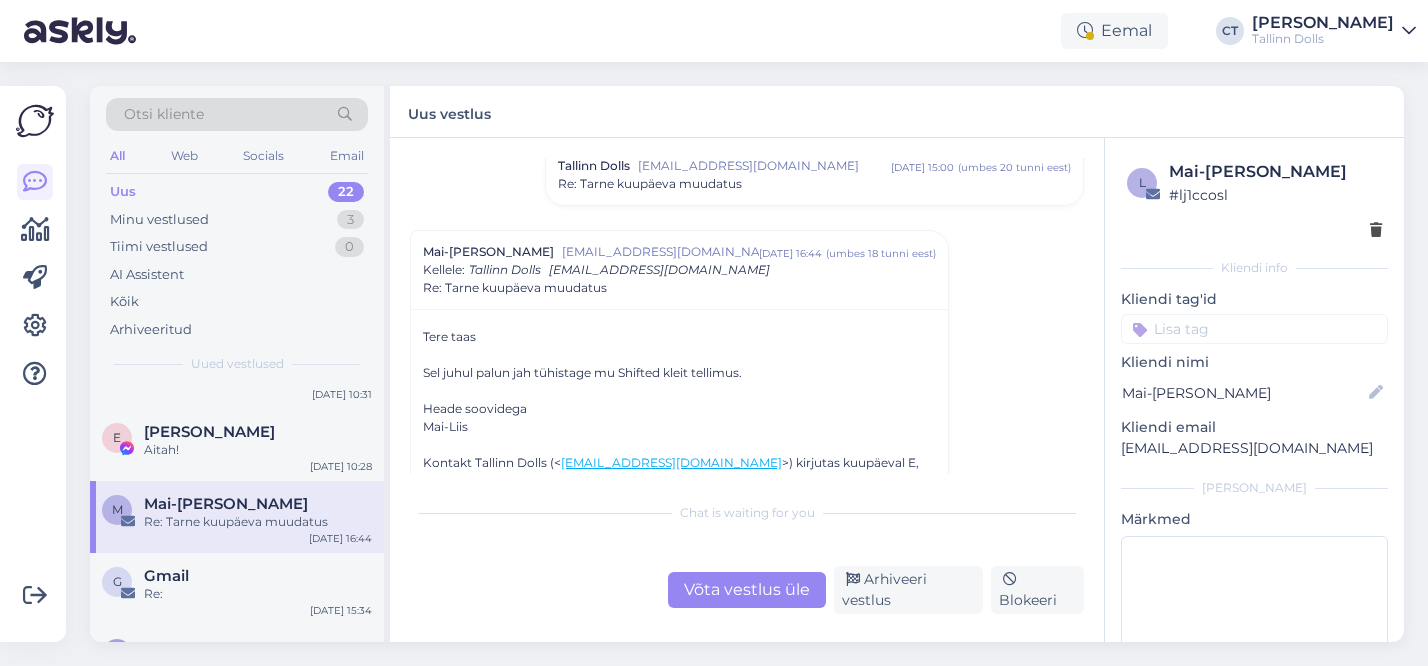 scroll, scrollTop: 714, scrollLeft: 0, axis: vertical 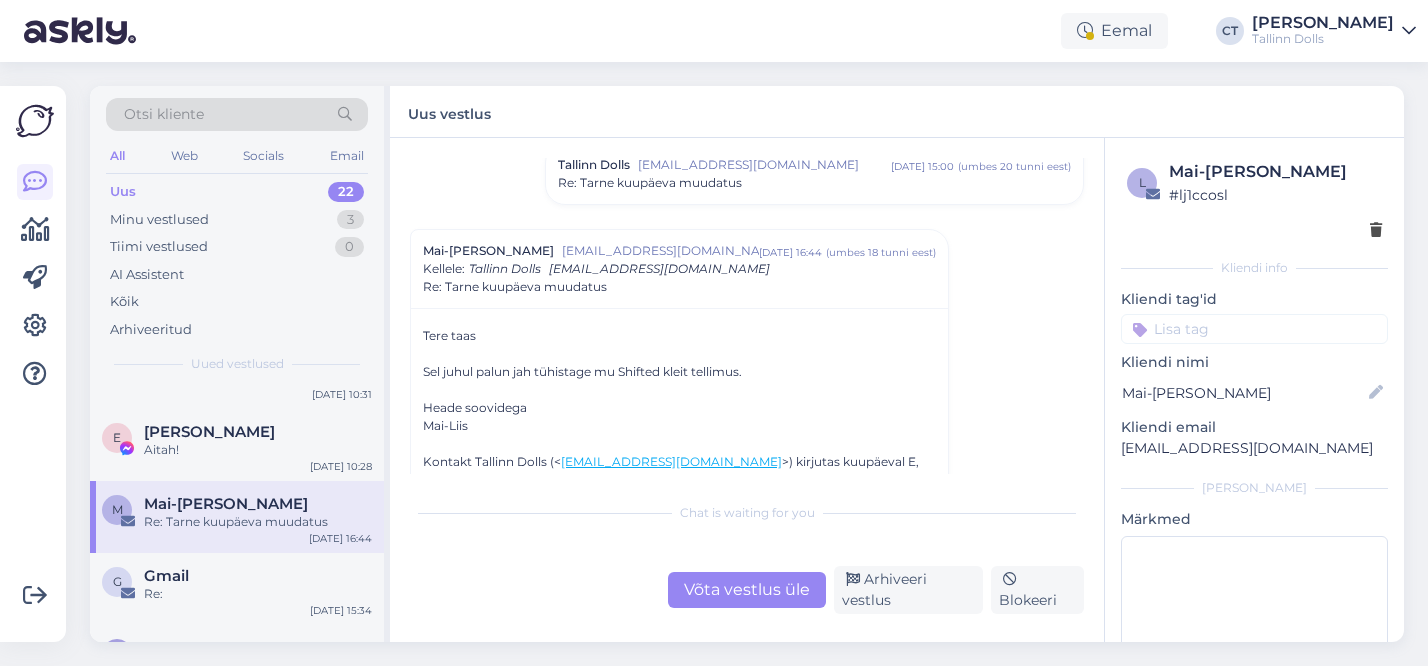 click on "Võta vestlus üle" at bounding box center [747, 590] 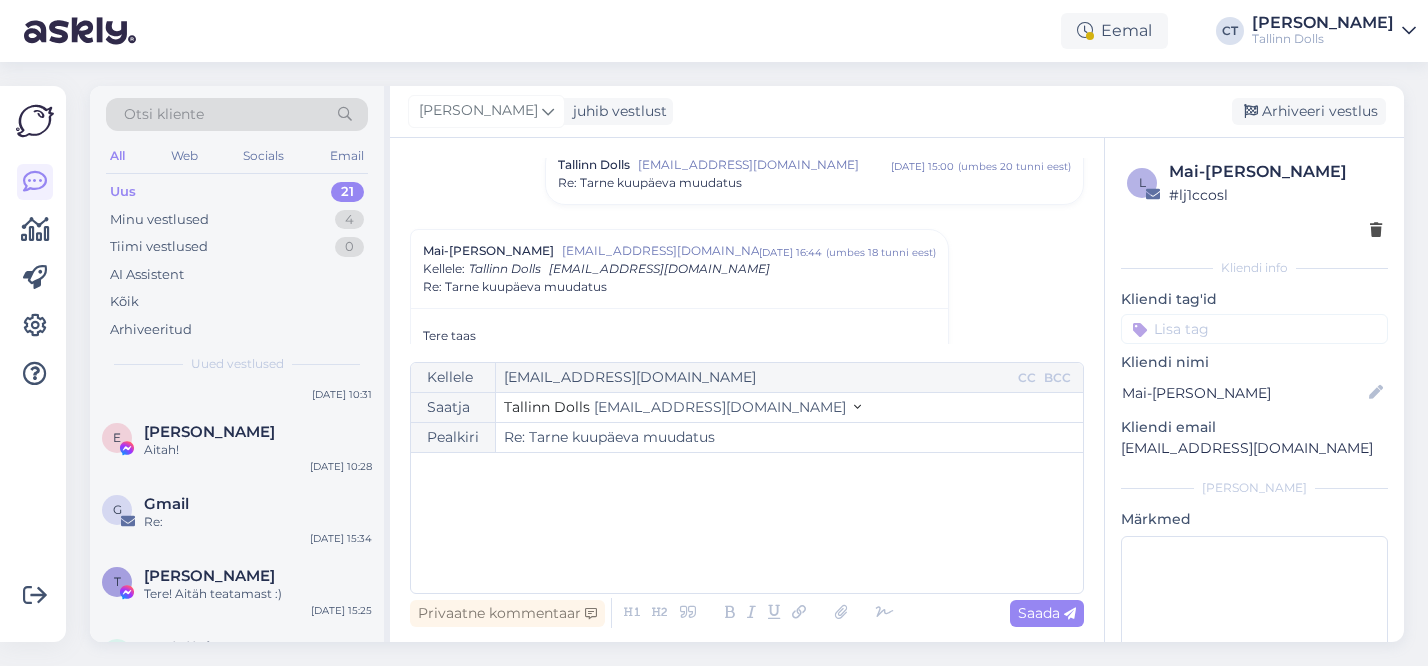 scroll, scrollTop: 785, scrollLeft: 0, axis: vertical 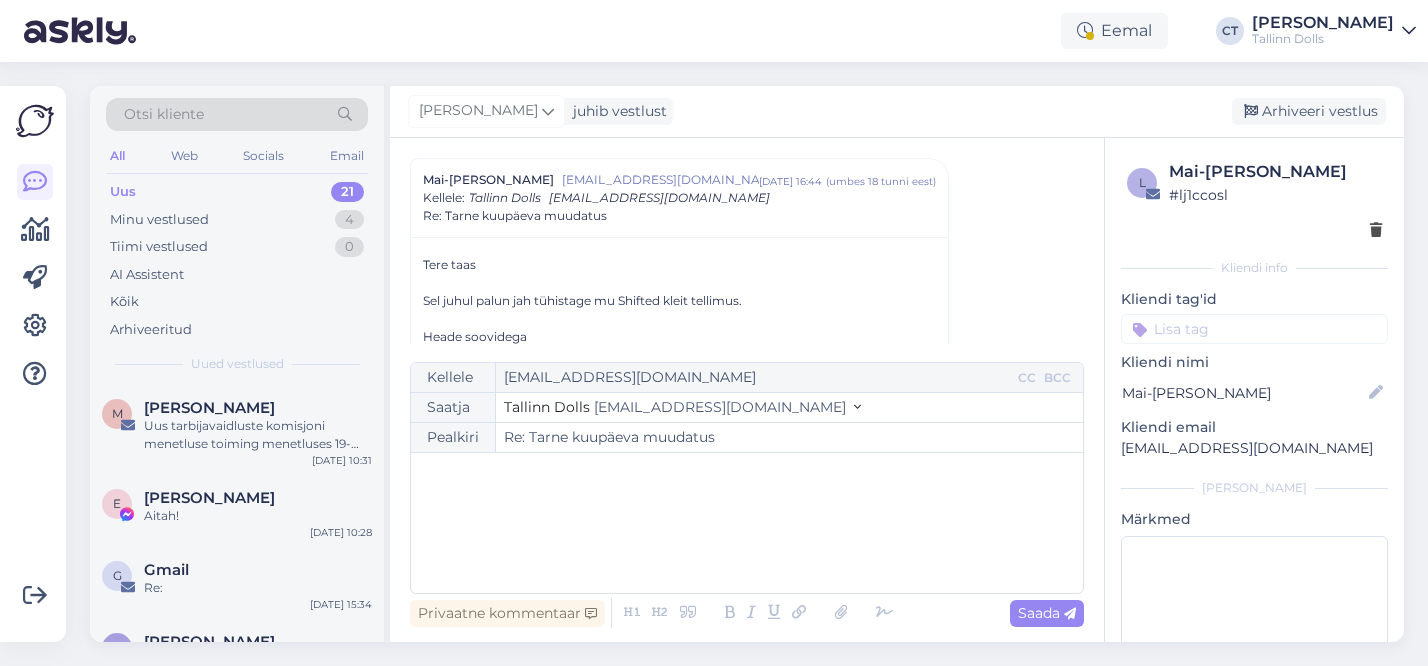click on "﻿" at bounding box center [747, 523] 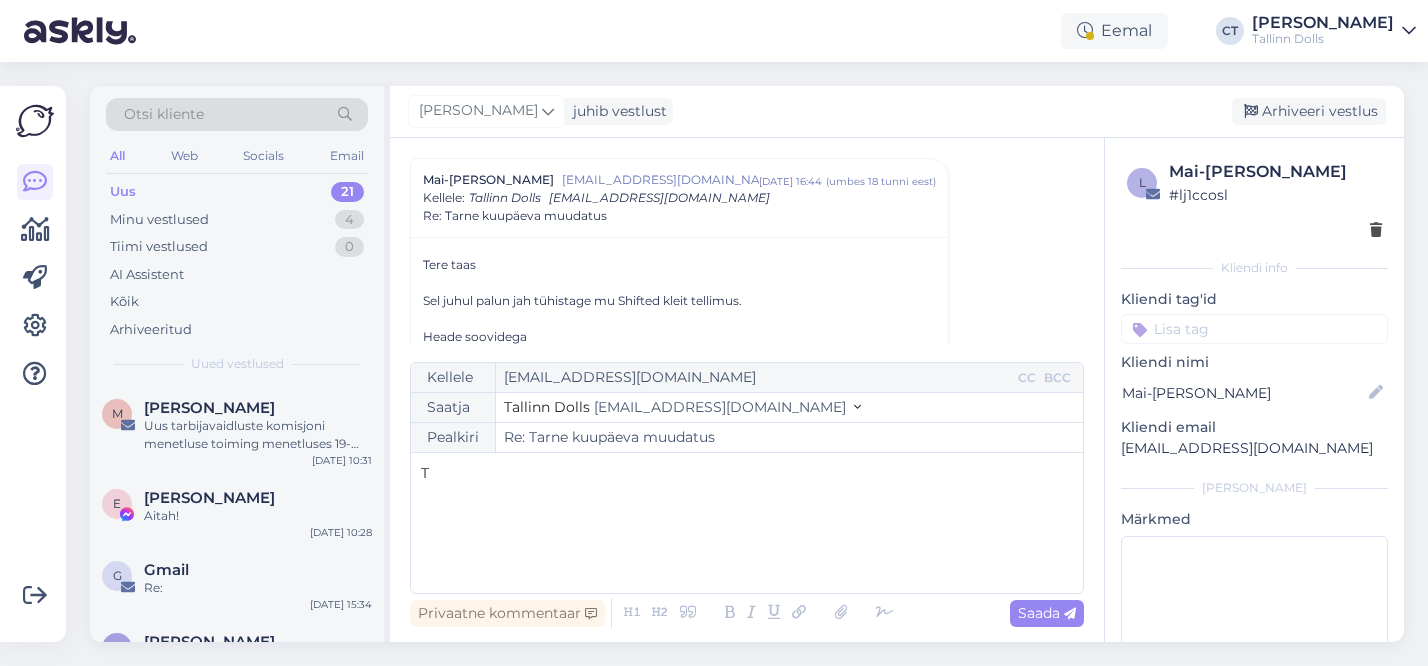 type 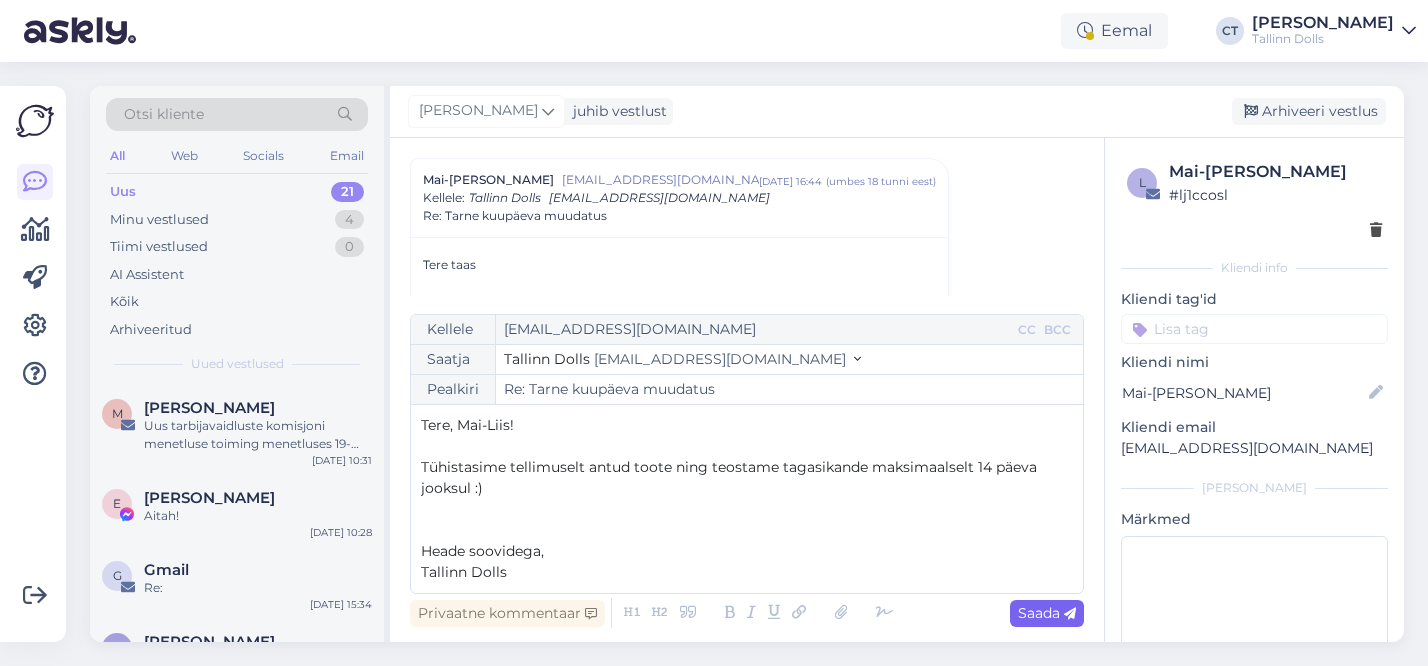 click on "Saada" at bounding box center (1047, 613) 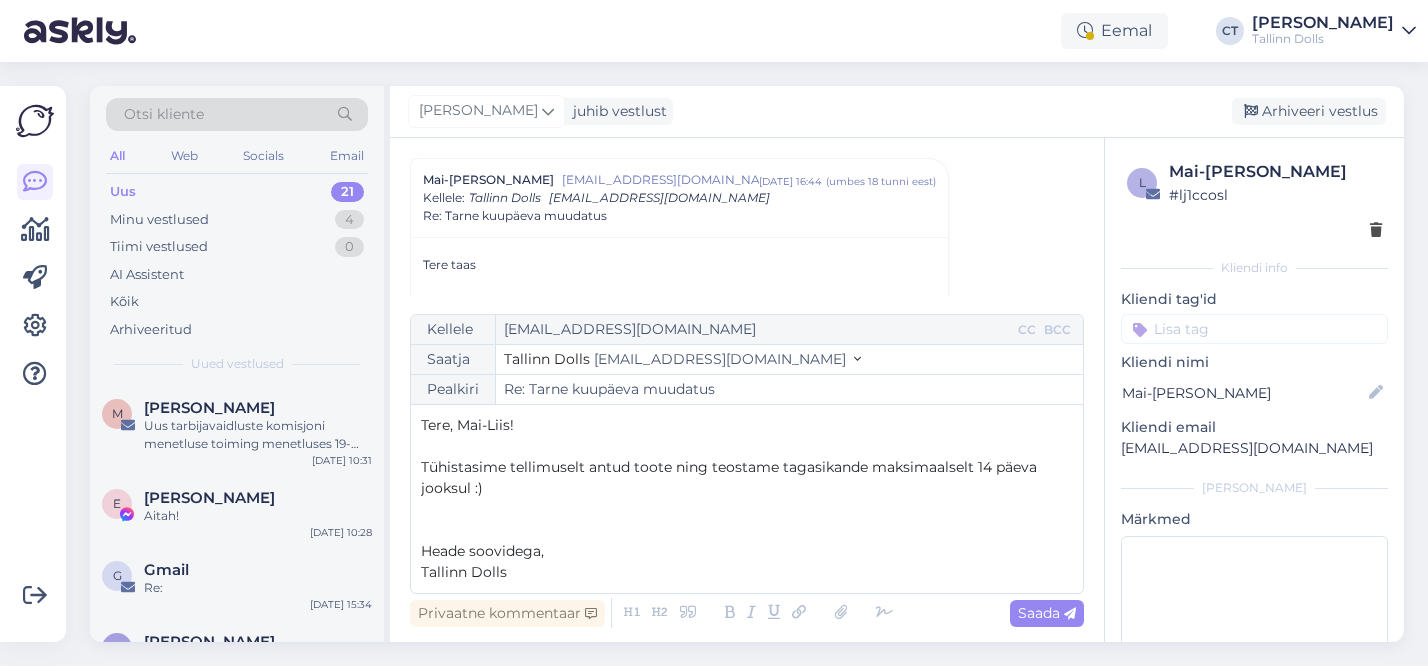 type on "Re: Re: Tarne kuupäeva muudatus" 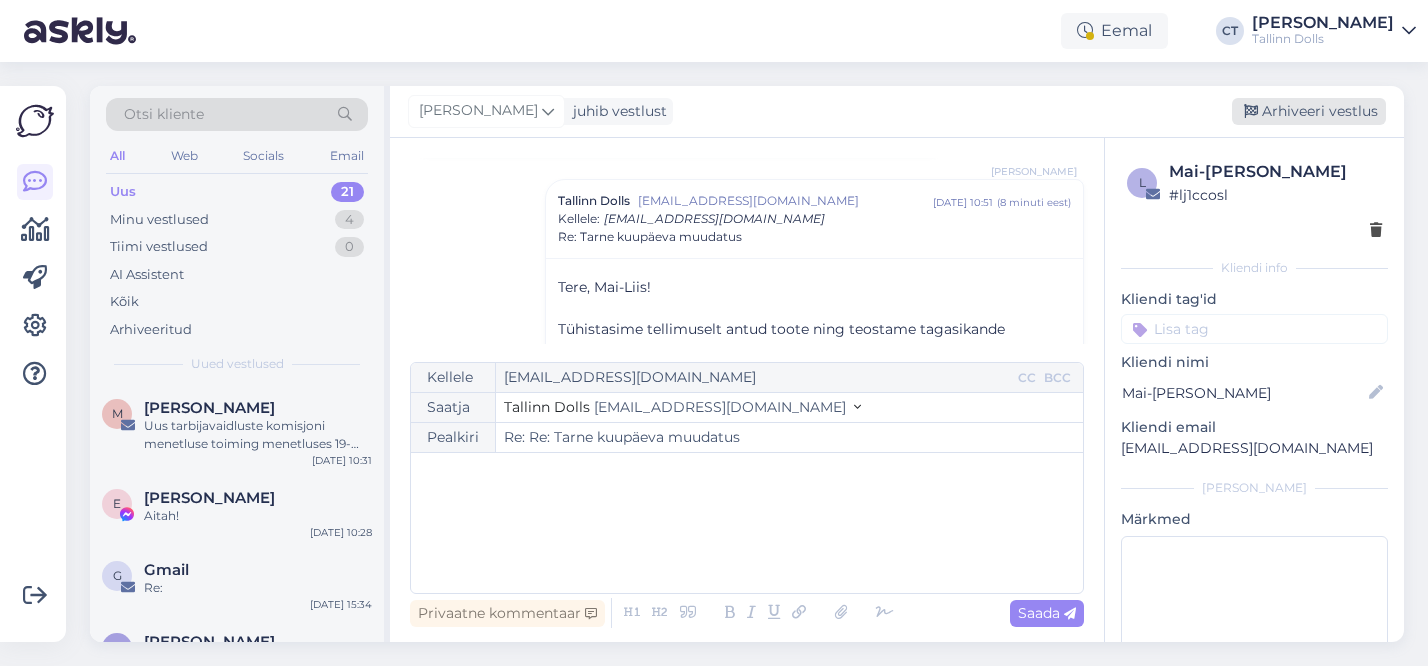 click on "Arhiveeri vestlus" at bounding box center (1309, 111) 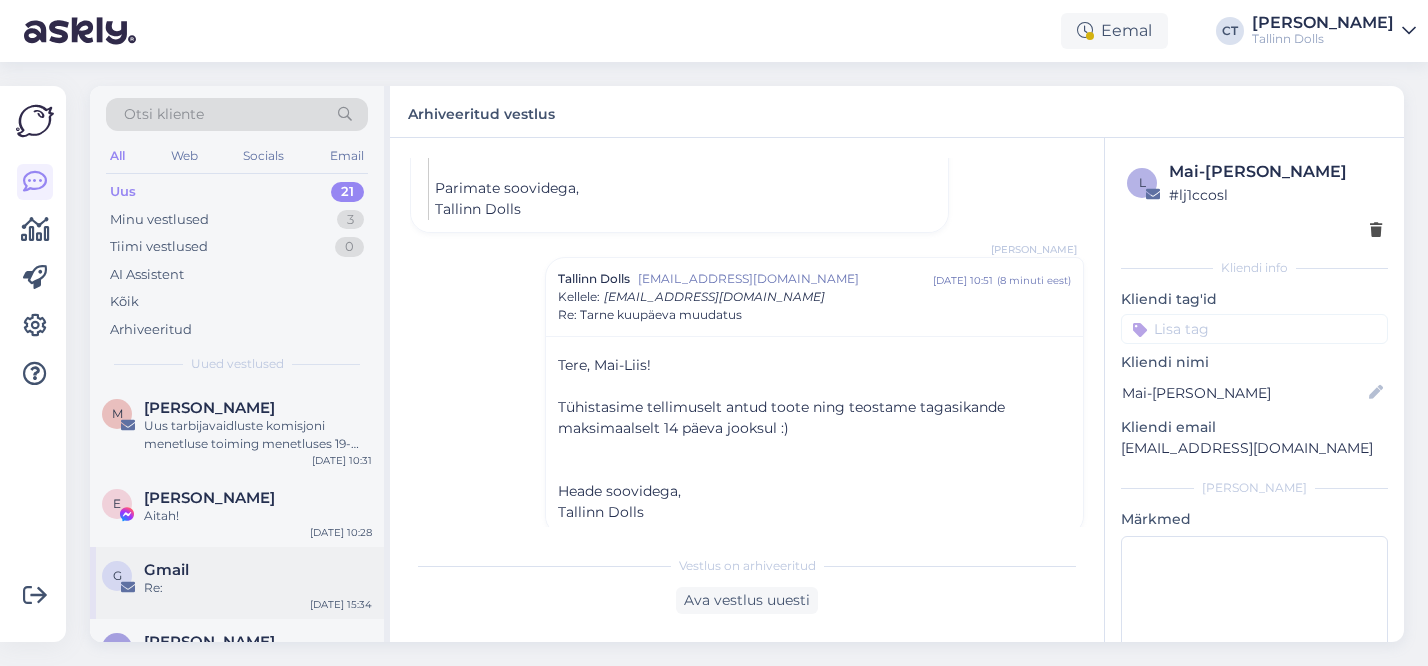 click on "Gmail" at bounding box center [258, 570] 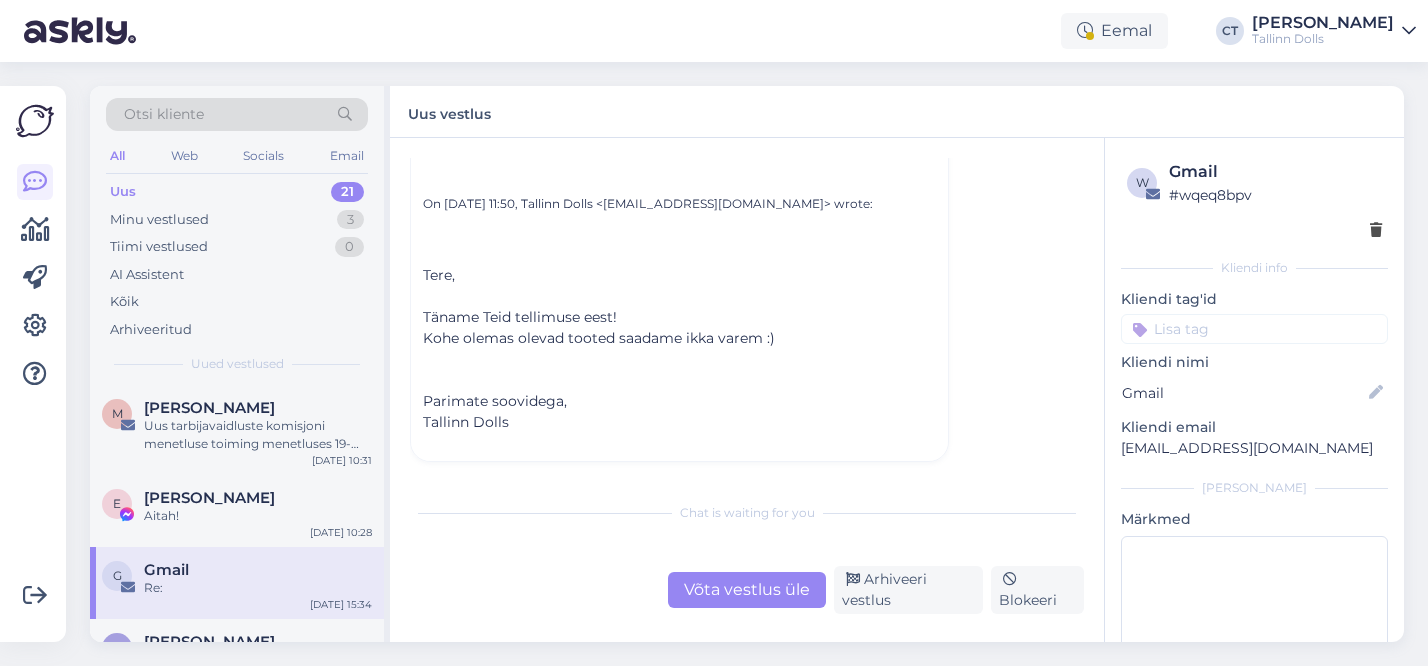 scroll, scrollTop: 398, scrollLeft: 0, axis: vertical 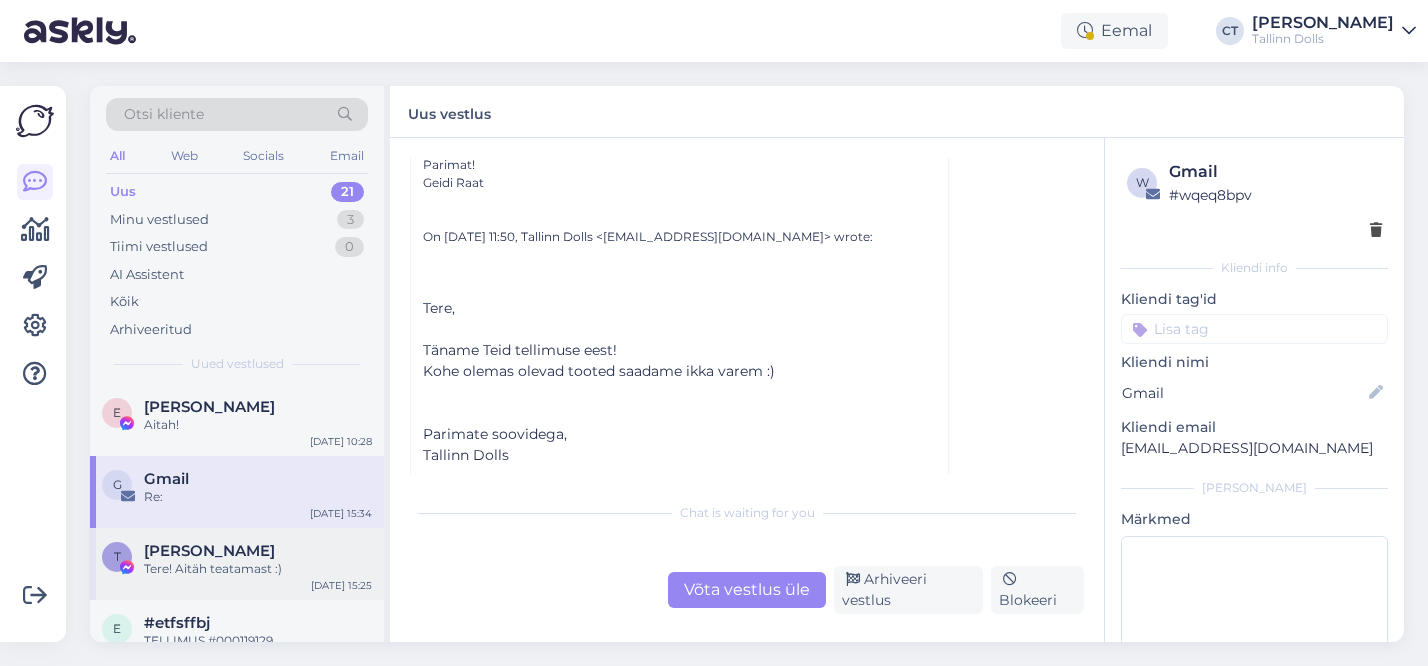 click on "Tere! Aitäh teatamast :)" at bounding box center (258, 569) 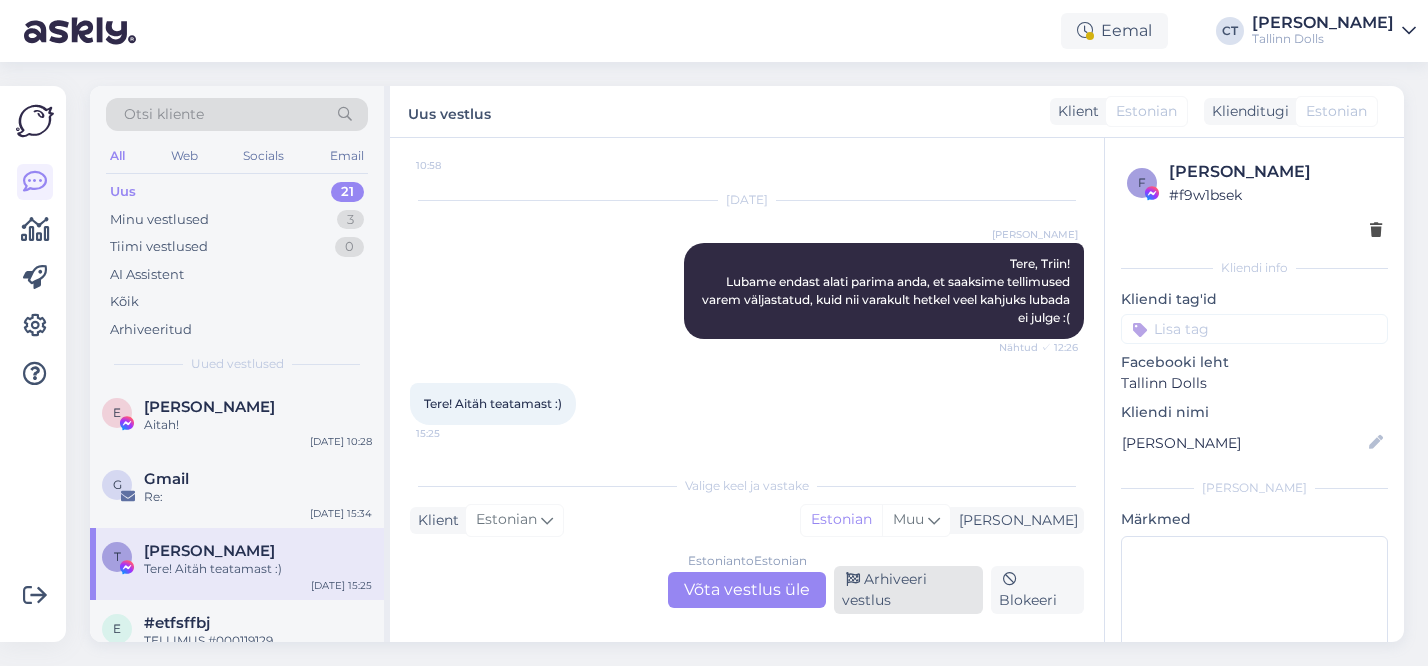 click on "Arhiveeri vestlus" at bounding box center [908, 590] 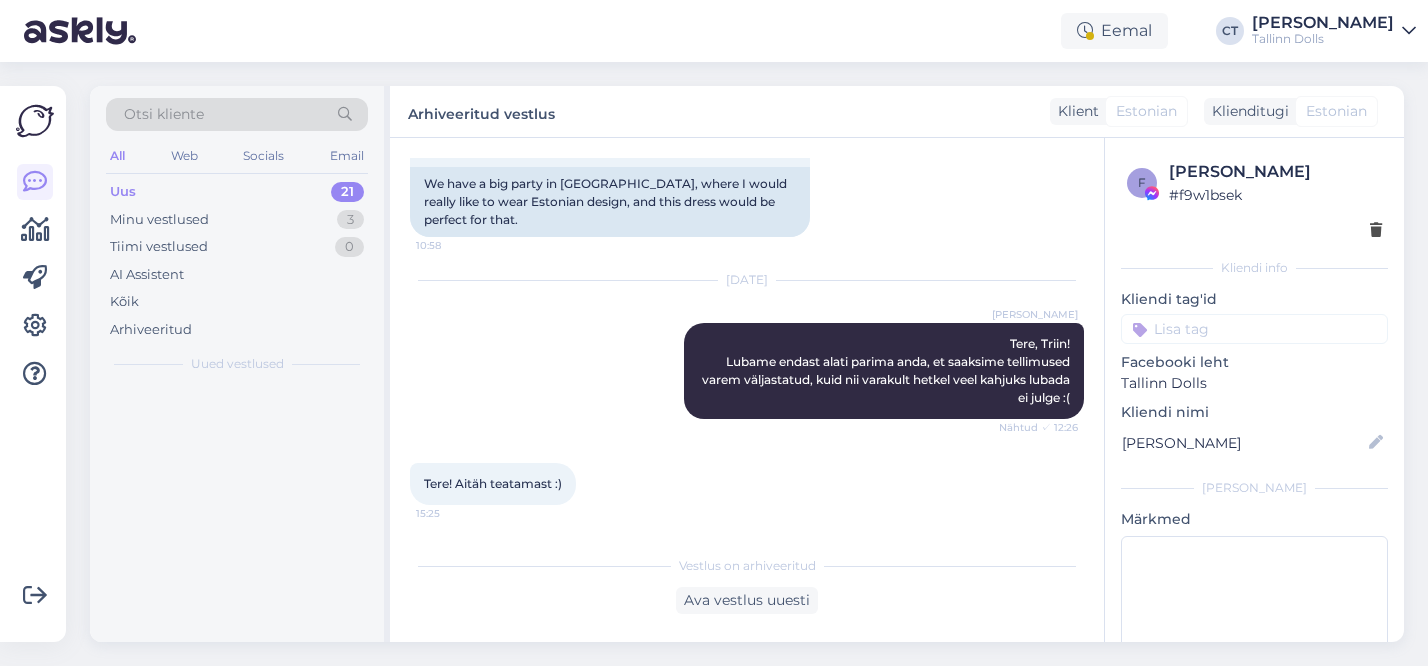 scroll, scrollTop: 0, scrollLeft: 0, axis: both 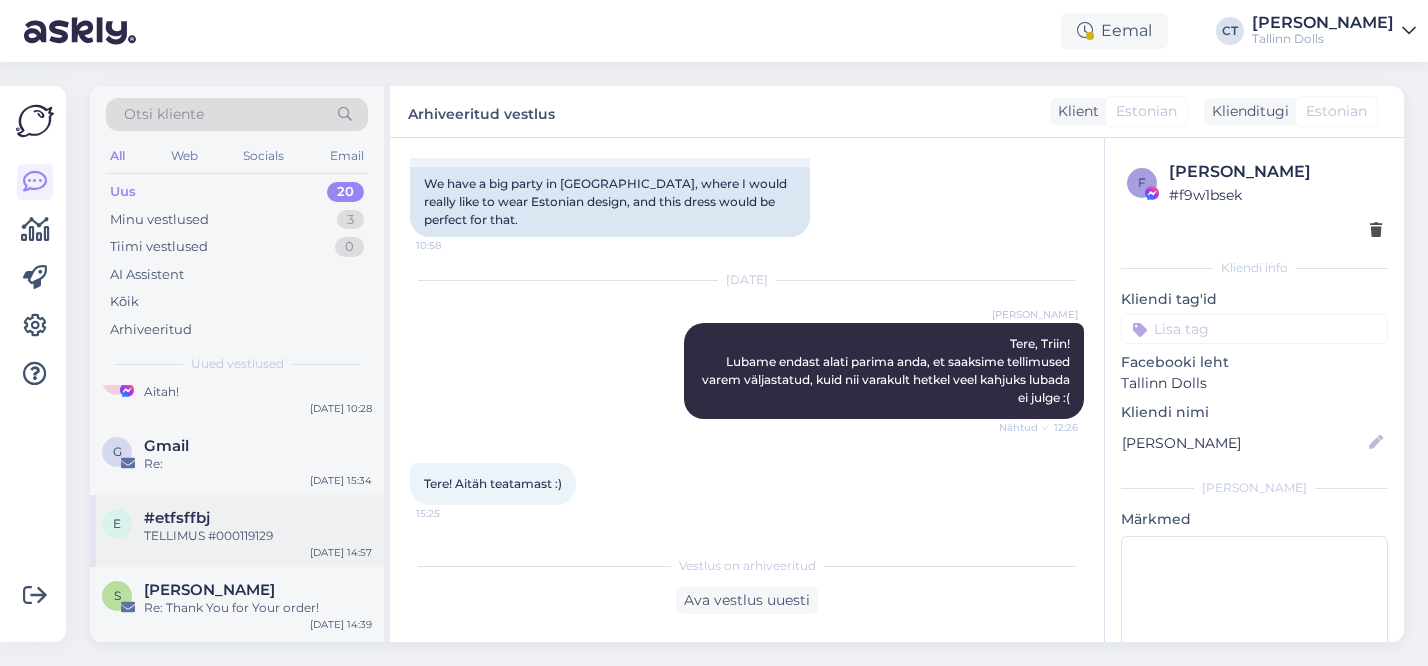 click on "TELLIMUS #000119129" at bounding box center (258, 536) 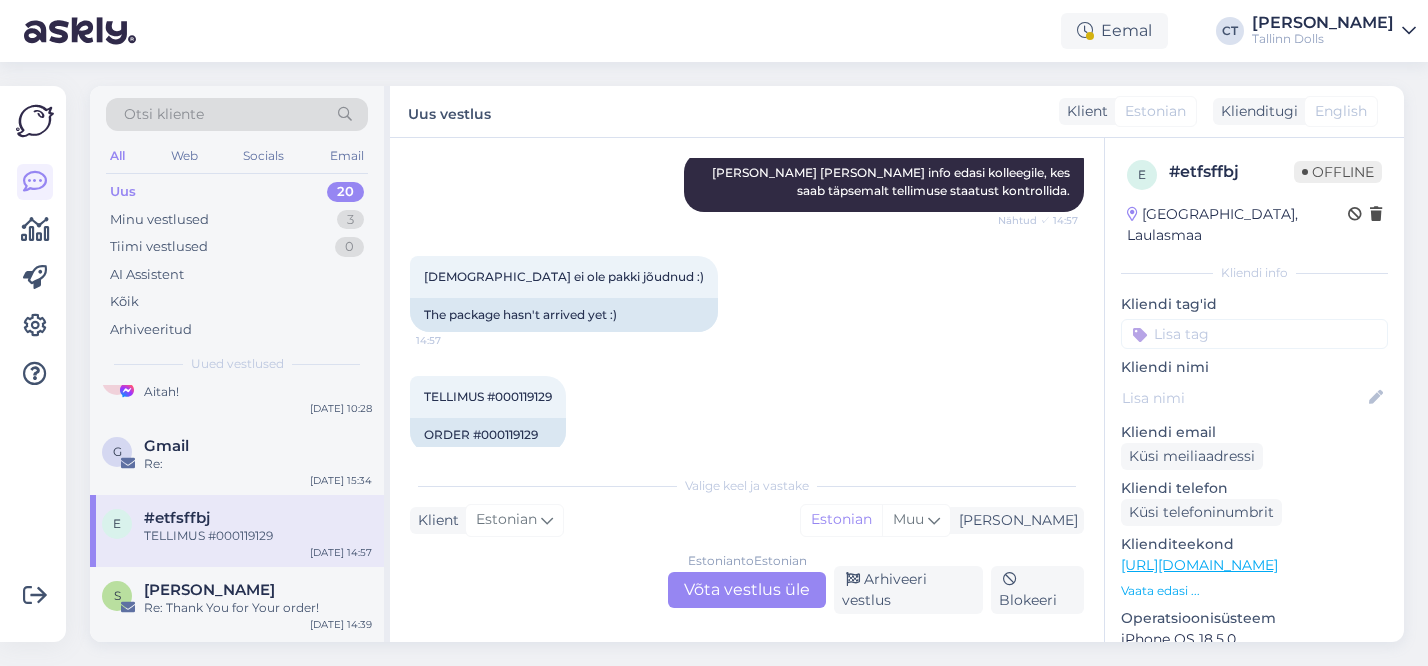 scroll, scrollTop: 501, scrollLeft: 0, axis: vertical 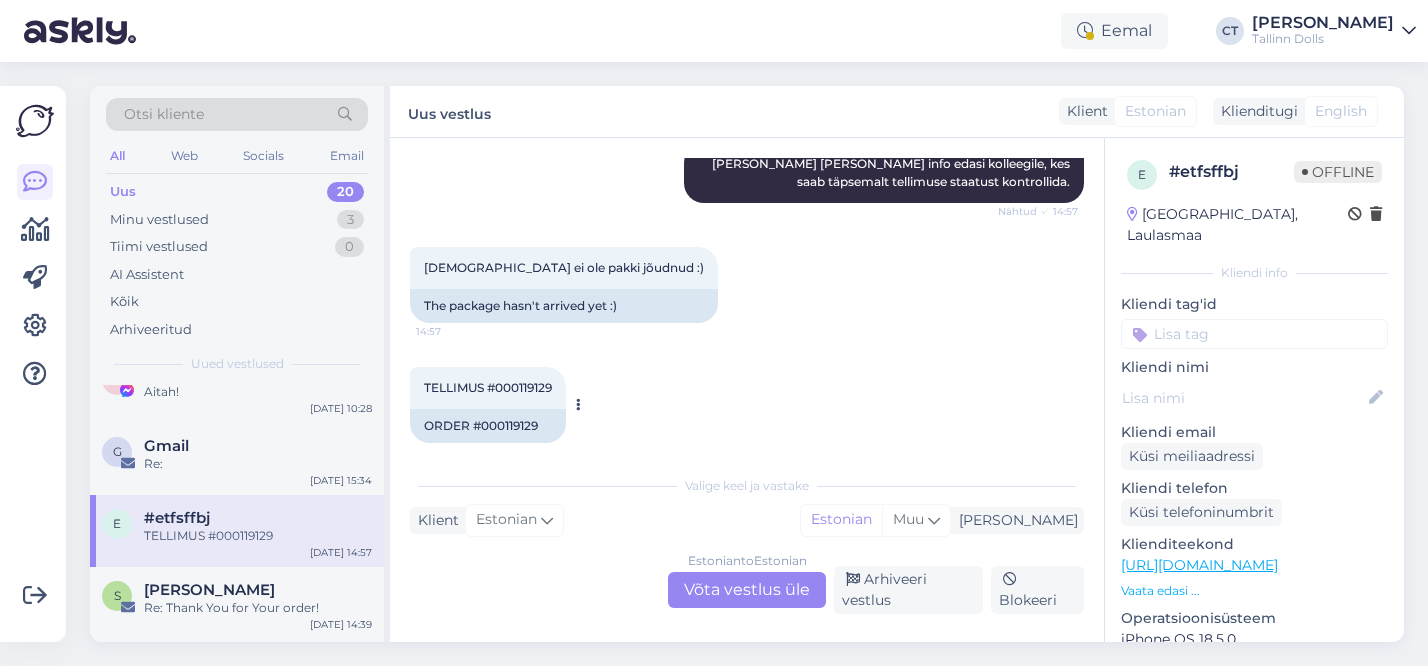 click on "TELLIMUS #000119129" at bounding box center (488, 387) 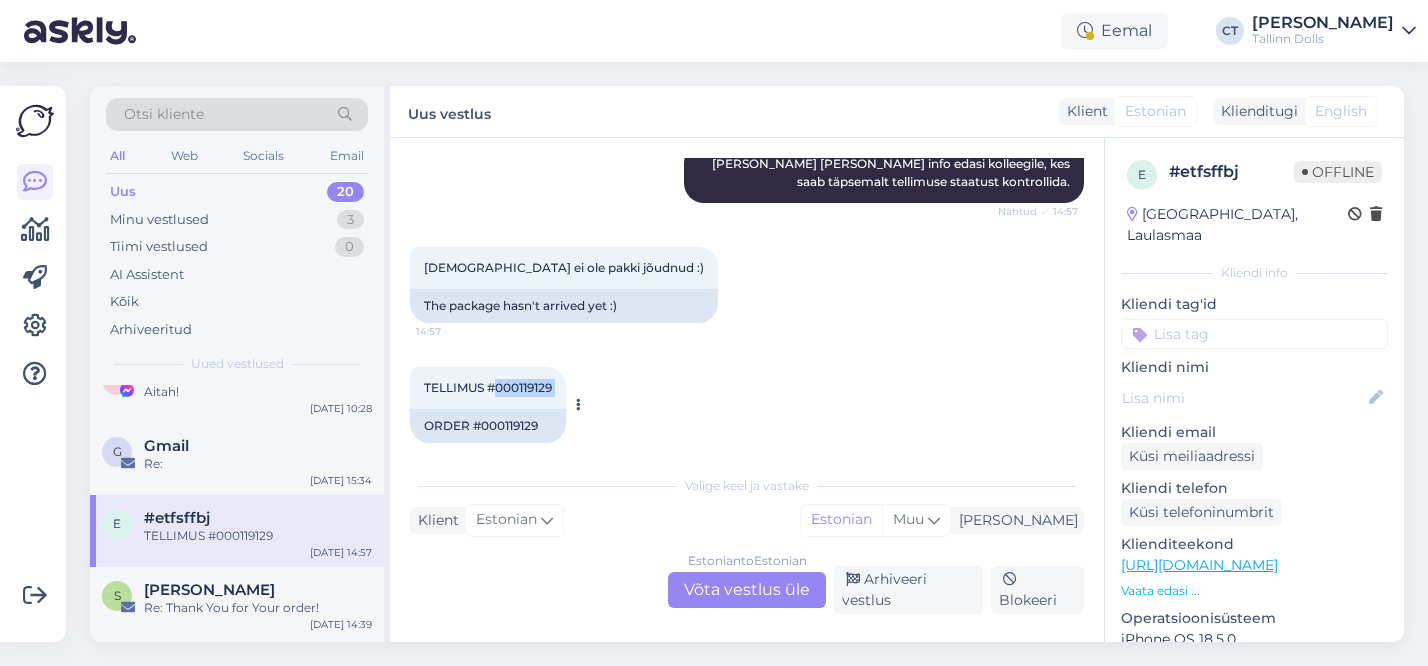 click on "TELLIMUS #000119129" at bounding box center [488, 387] 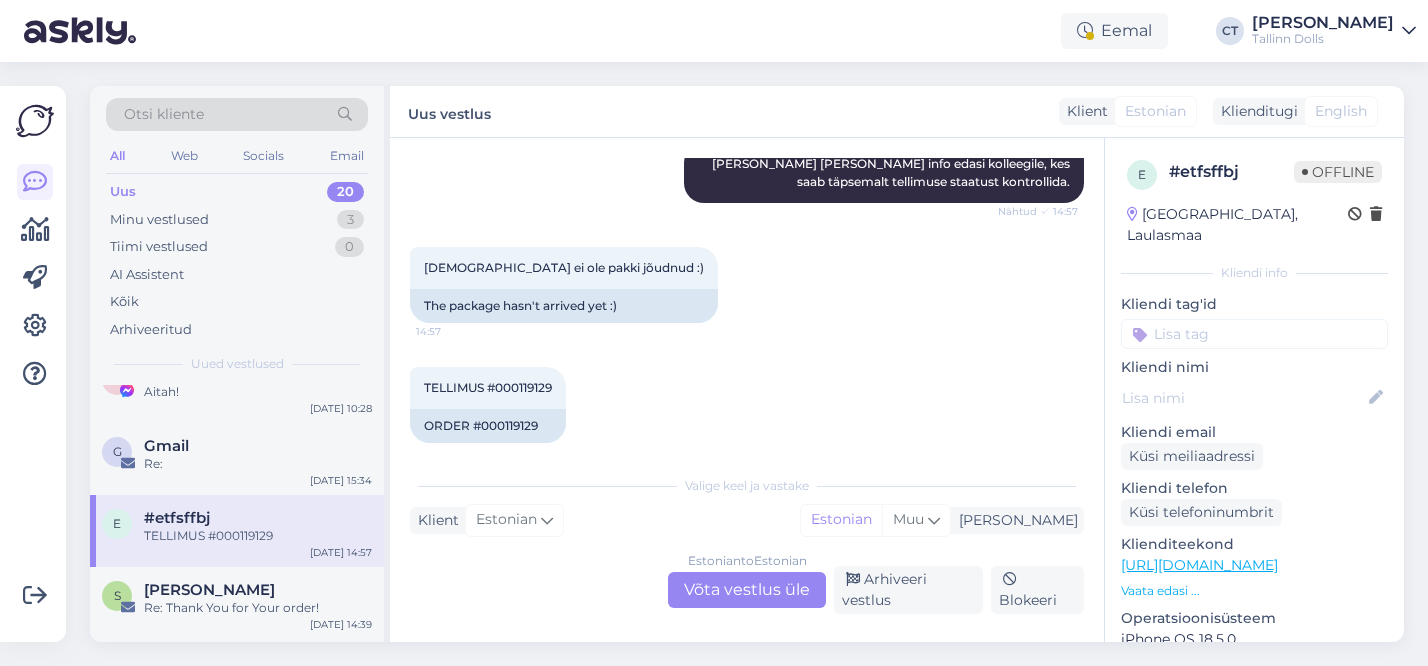 click on "Estonian  to  Estonian Võta vestlus üle" at bounding box center (747, 590) 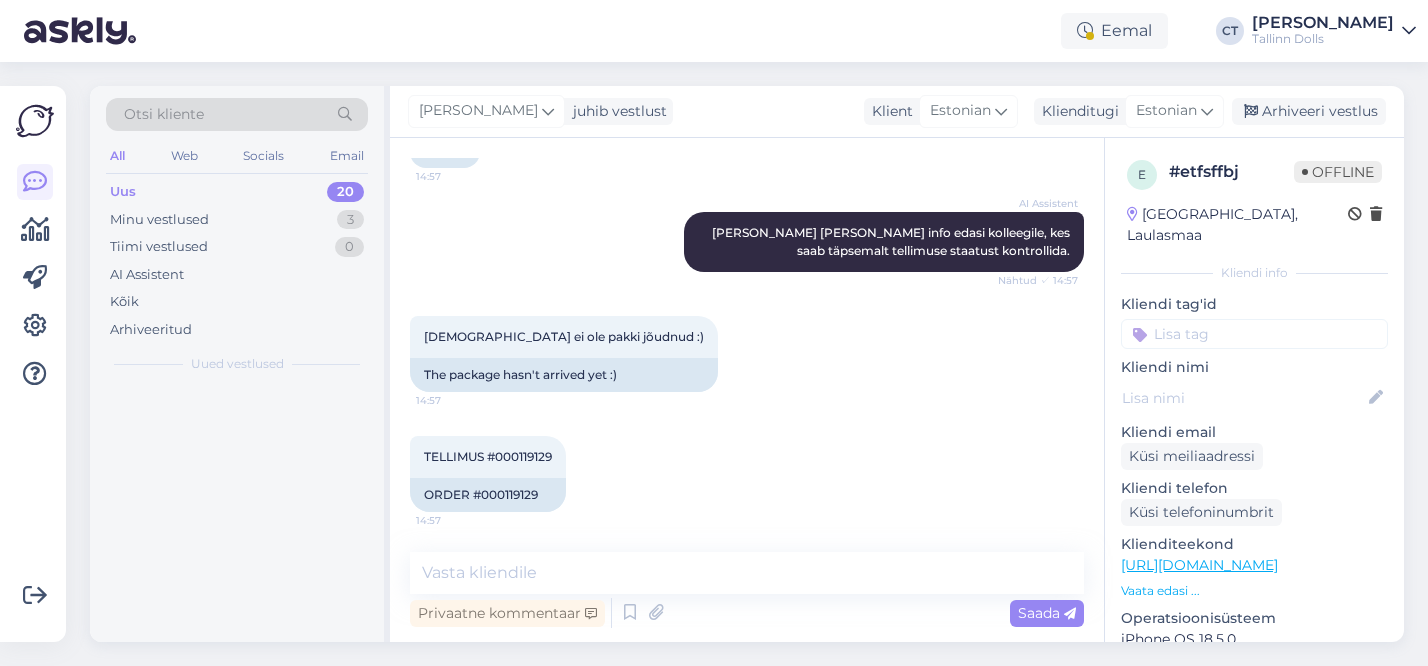scroll, scrollTop: 414, scrollLeft: 0, axis: vertical 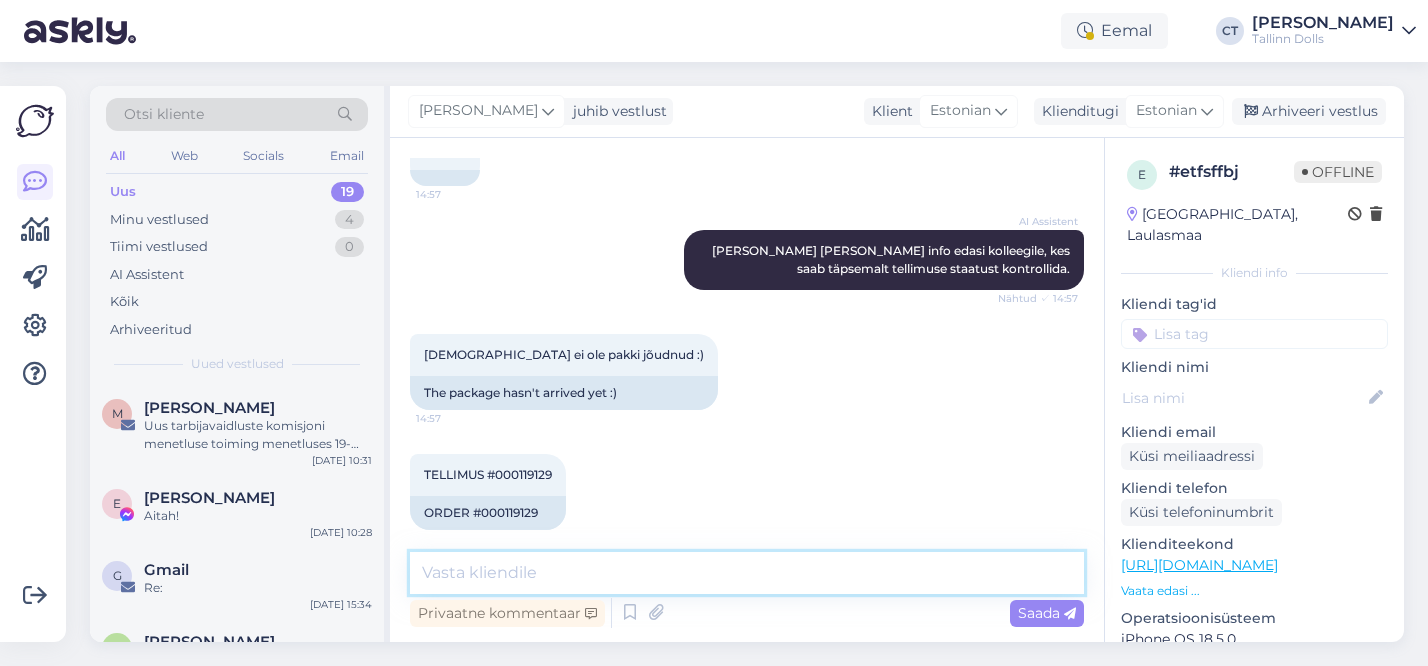 click at bounding box center [747, 573] 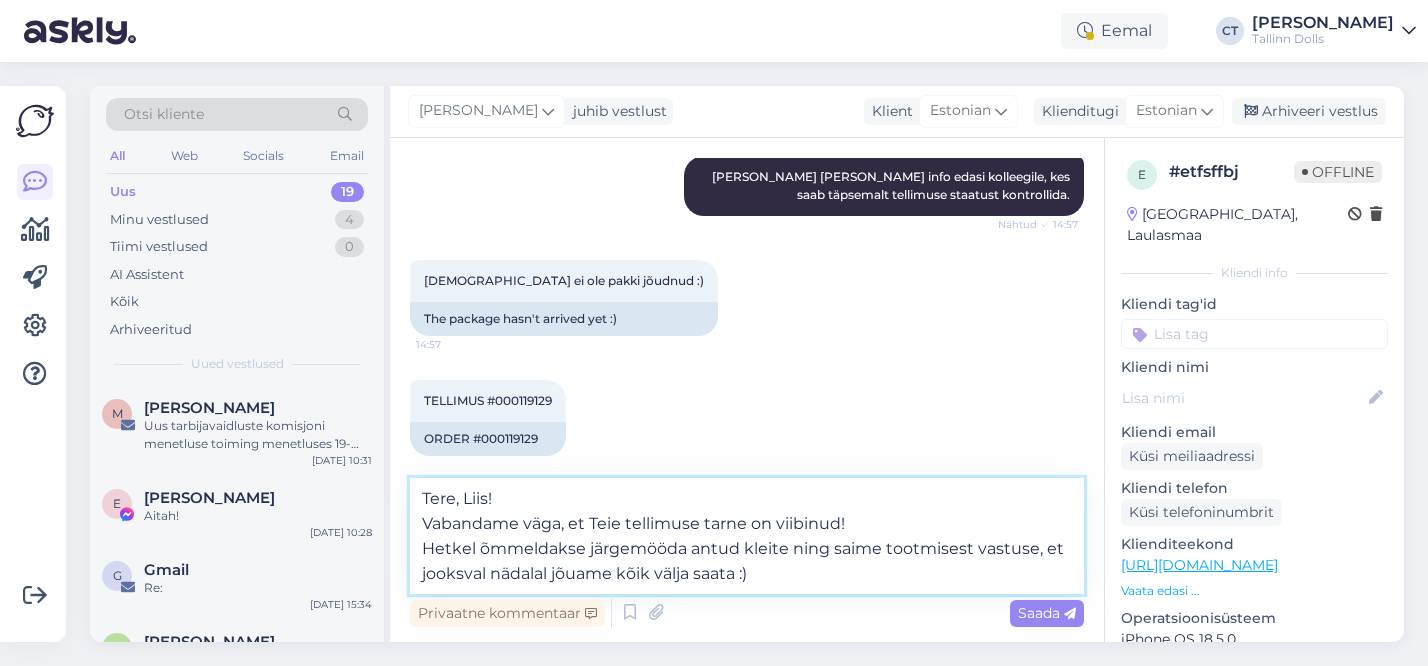 scroll, scrollTop: 501, scrollLeft: 0, axis: vertical 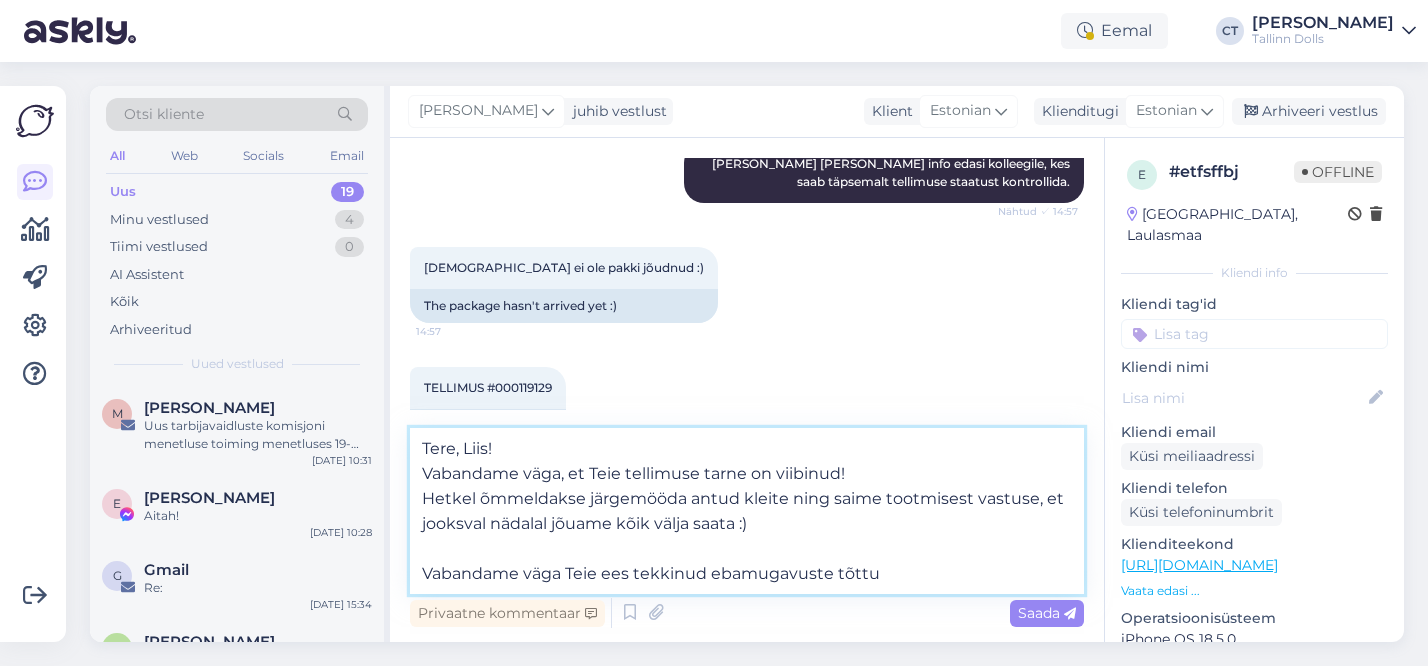 type on "Tere, Liis!
Vabandame väga, et Teie tellimuse tarne on viibinud!
Hetkel õmmeldakse järgemööda antud kleite ning saime tootmisest vastuse, et jooksval nädalal jõuame kõik välja saata :)
Vabandame väga Teie ees tekkinud ebamugavuste tõttu!" 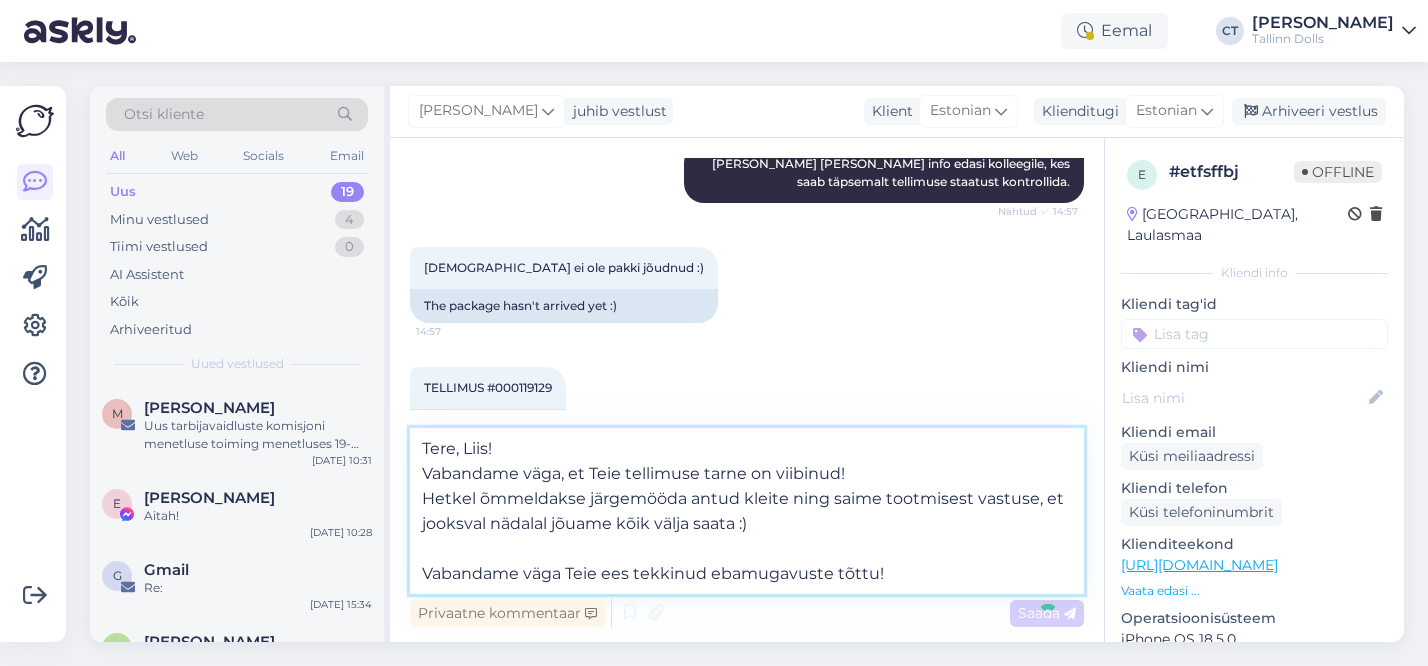 type 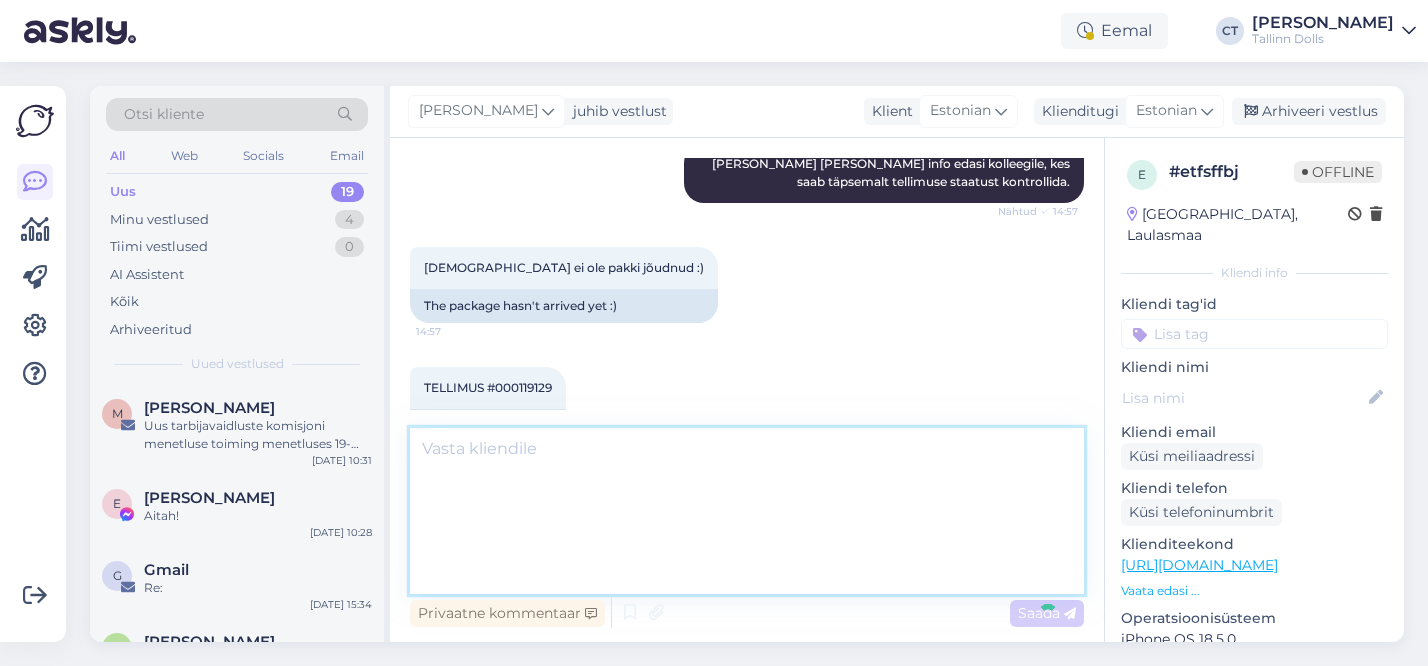 scroll, scrollTop: 650, scrollLeft: 0, axis: vertical 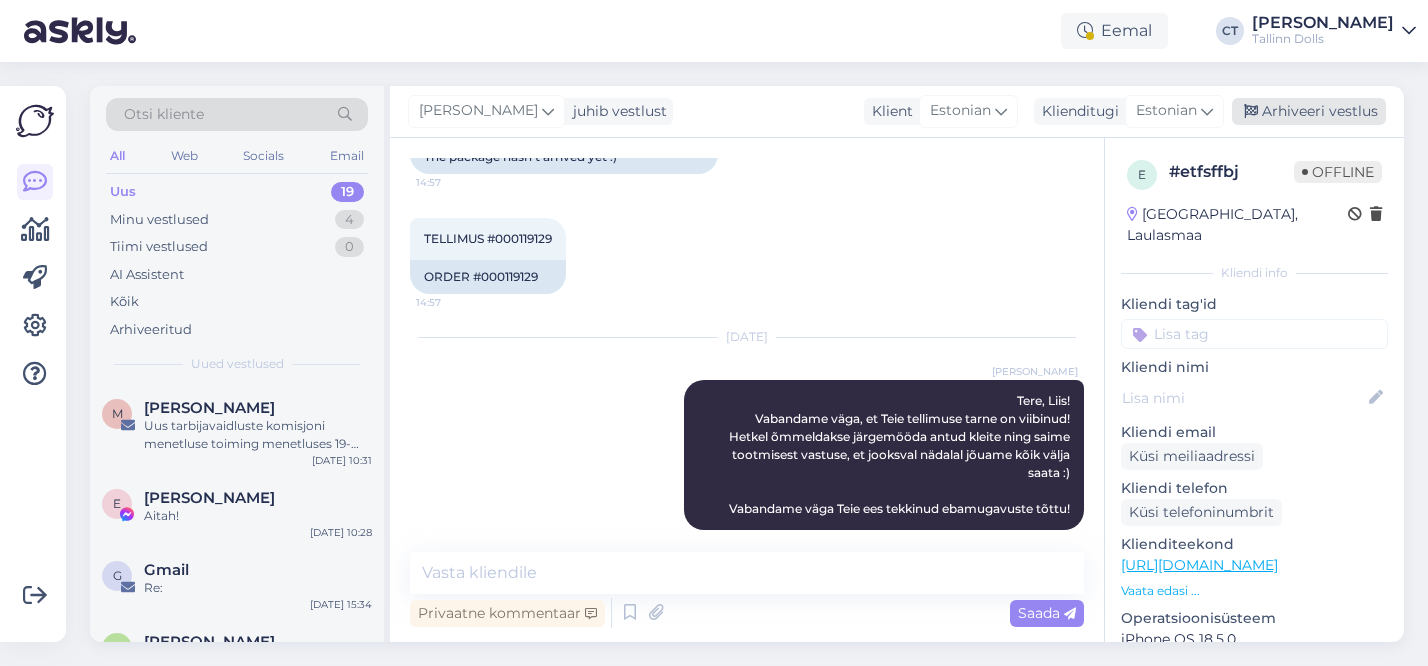 click on "Arhiveeri vestlus" at bounding box center [1309, 111] 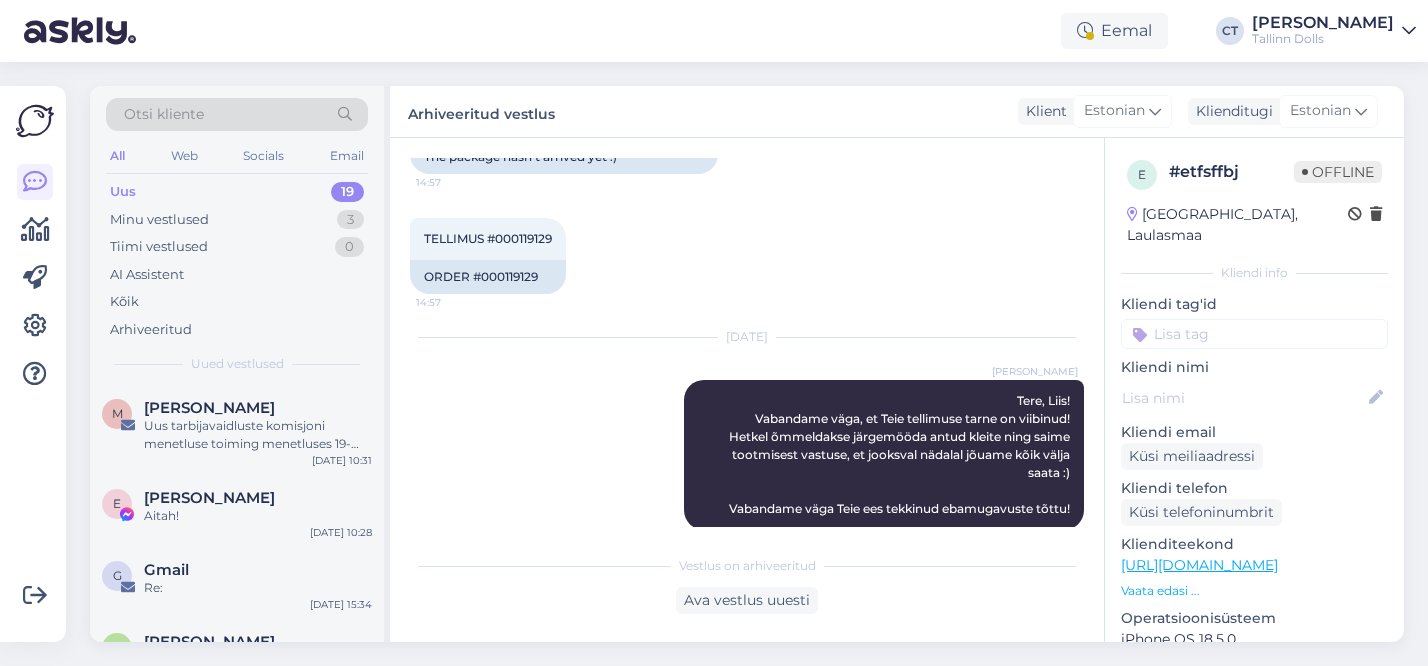 scroll, scrollTop: 657, scrollLeft: 0, axis: vertical 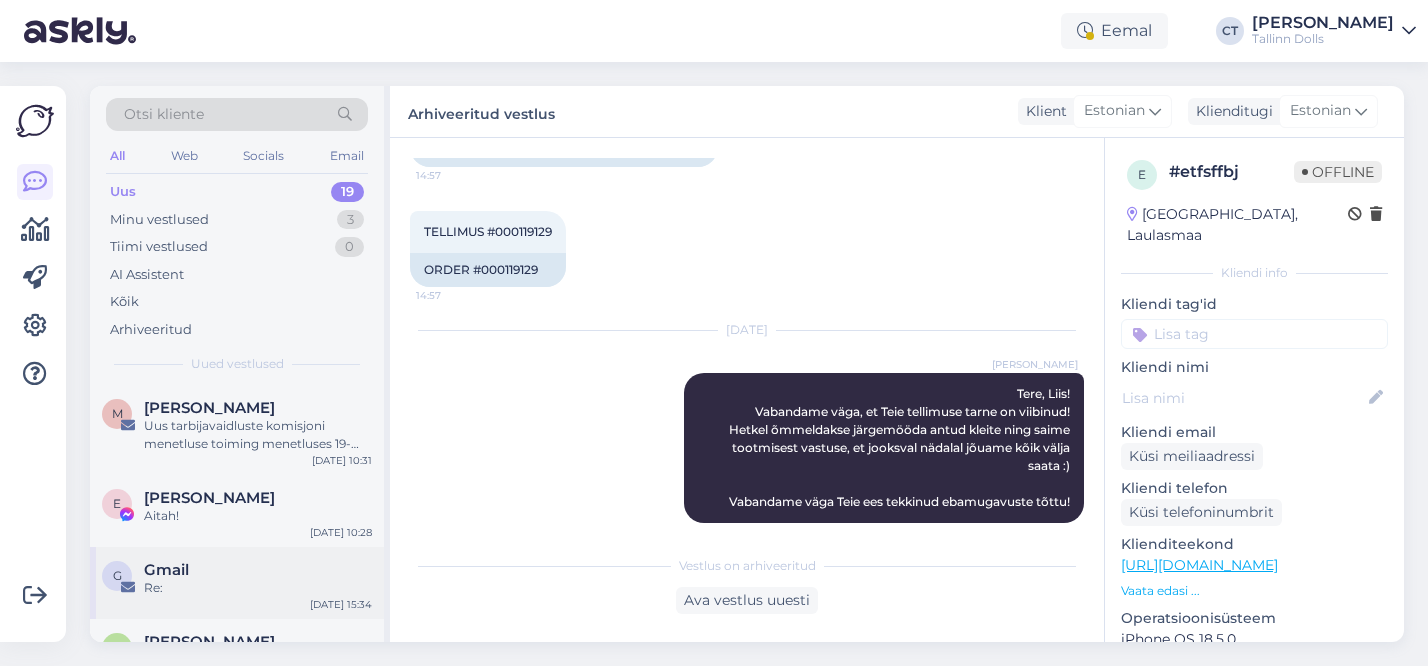 click on "Re:" at bounding box center (258, 588) 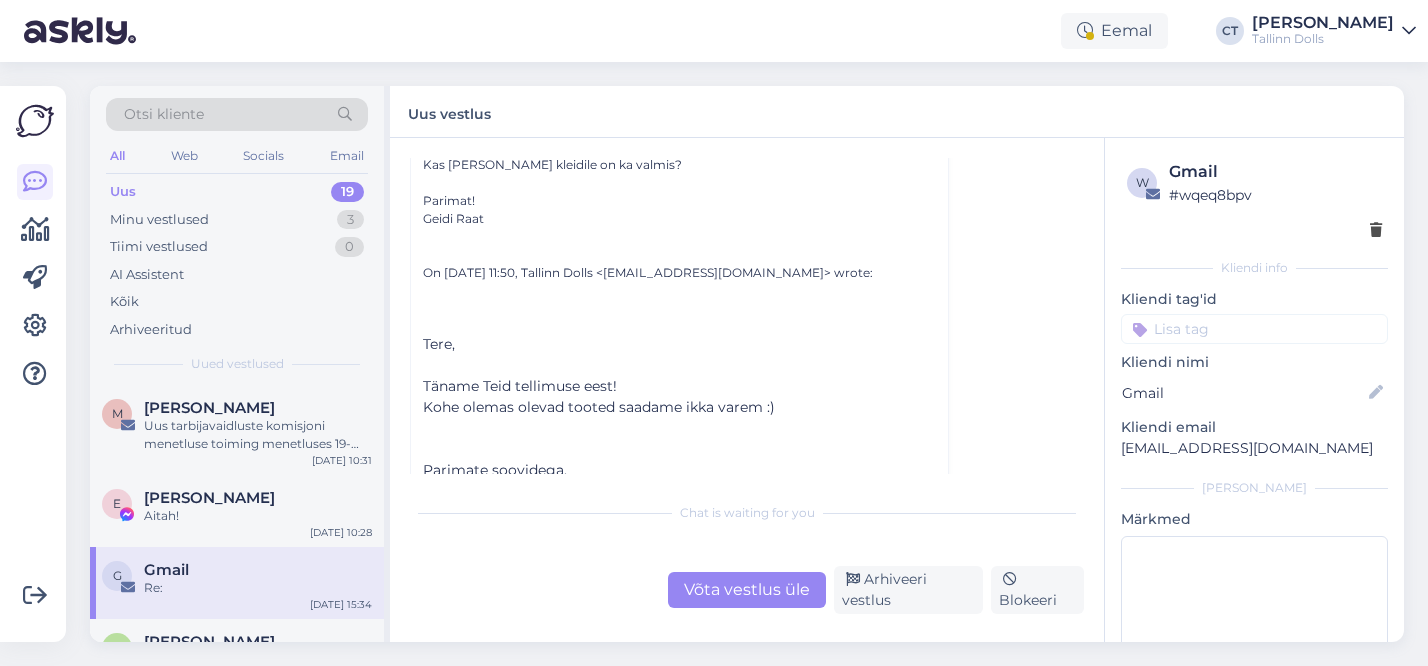 scroll, scrollTop: 431, scrollLeft: 0, axis: vertical 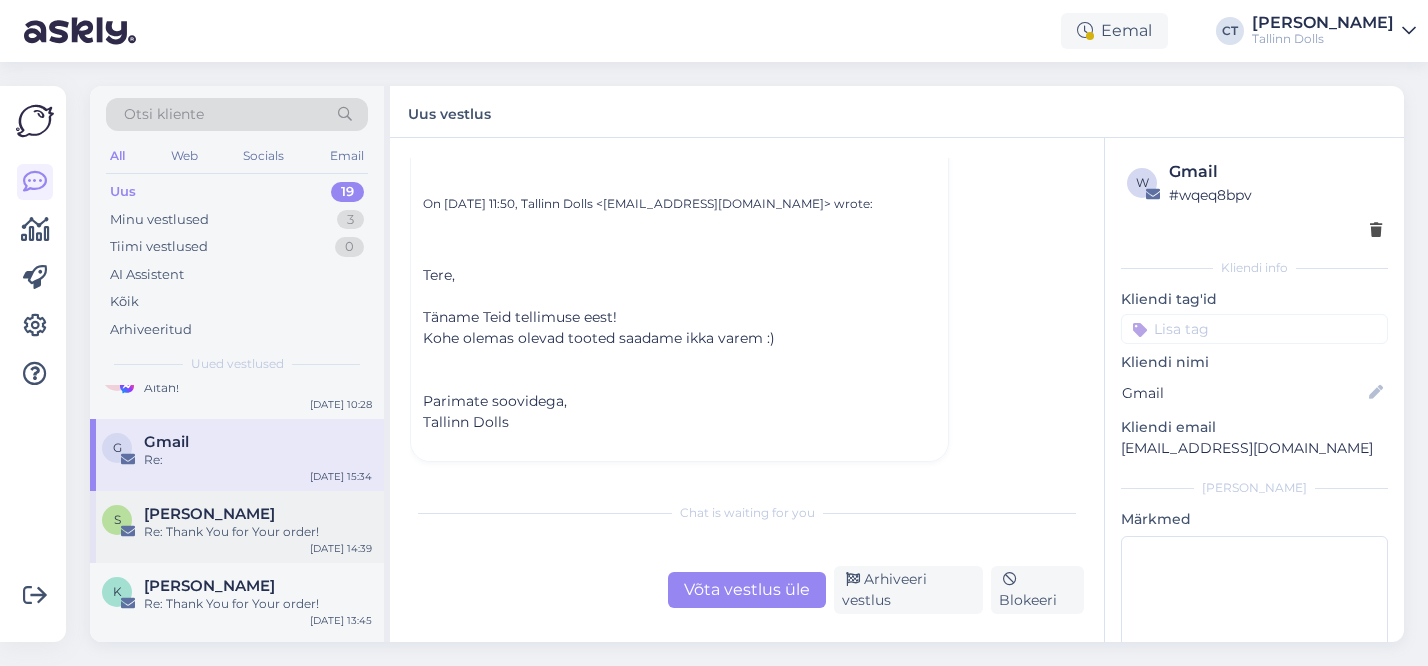 click on "[PERSON_NAME]" at bounding box center [258, 514] 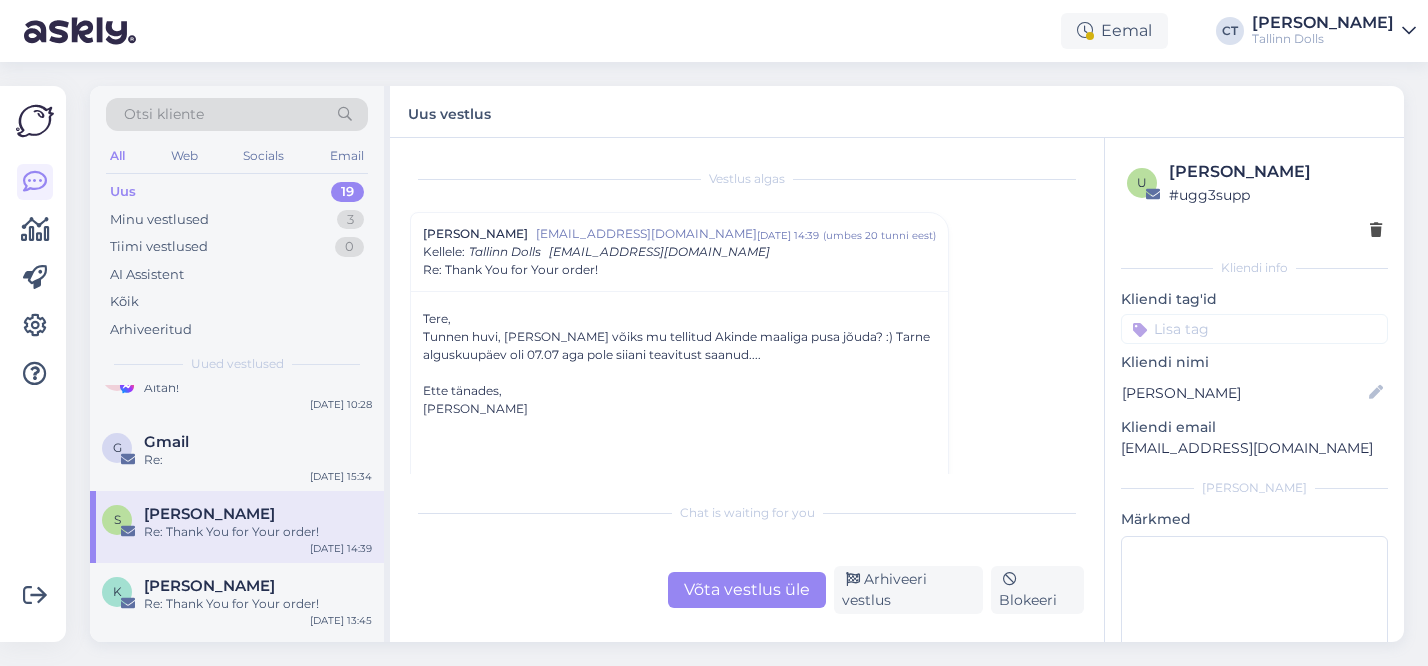 scroll, scrollTop: 216, scrollLeft: 0, axis: vertical 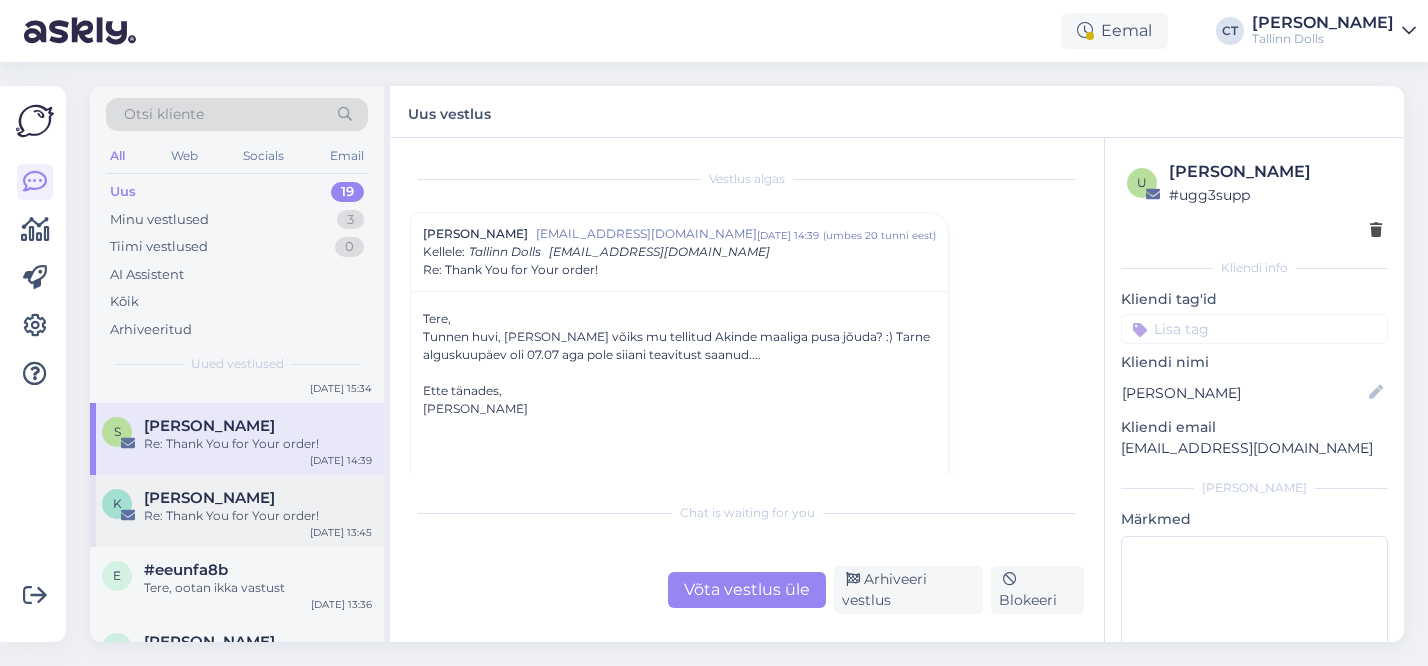 click on "[PERSON_NAME]" at bounding box center [258, 498] 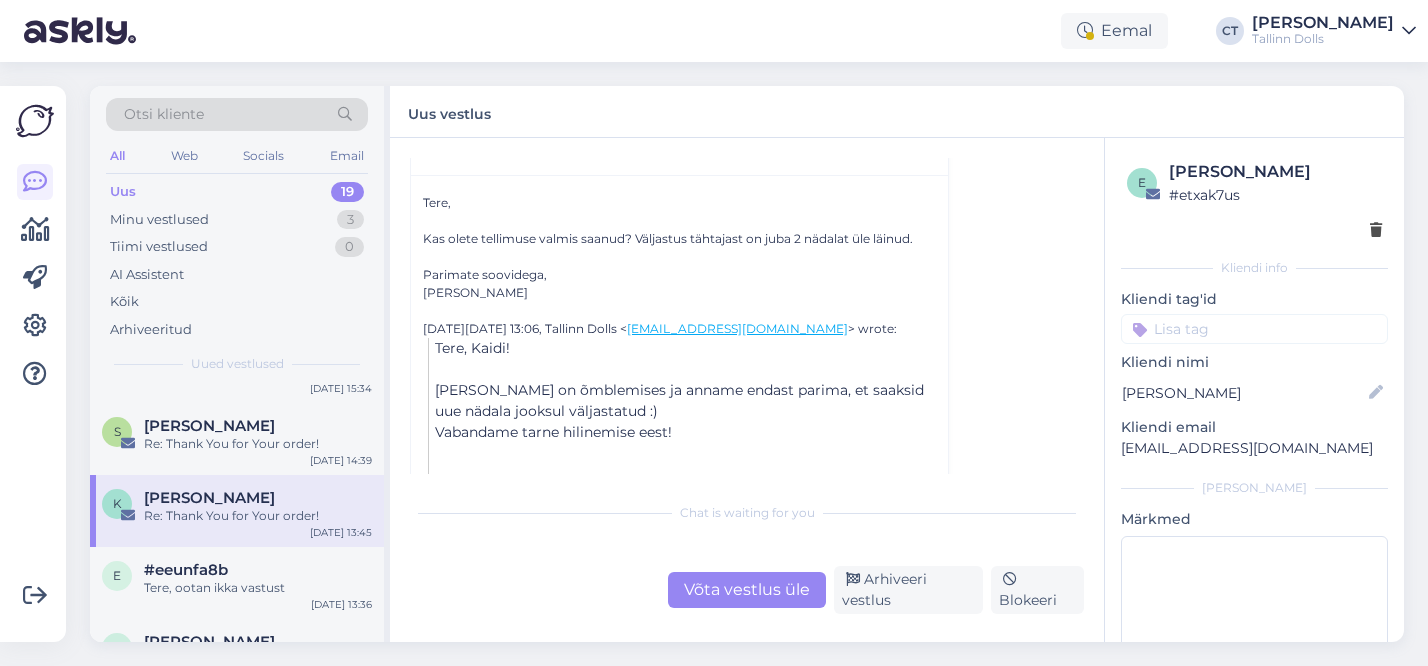 scroll, scrollTop: 1061, scrollLeft: 0, axis: vertical 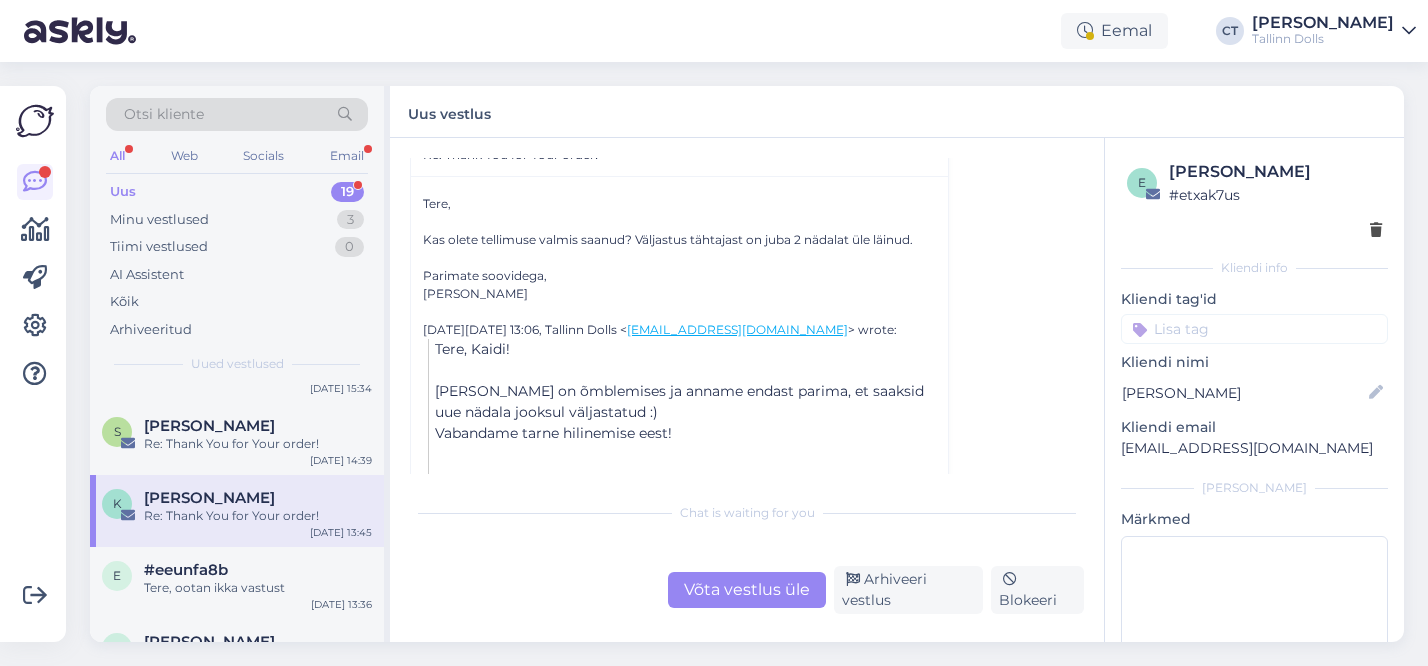 click on "Võta vestlus üle" at bounding box center (747, 590) 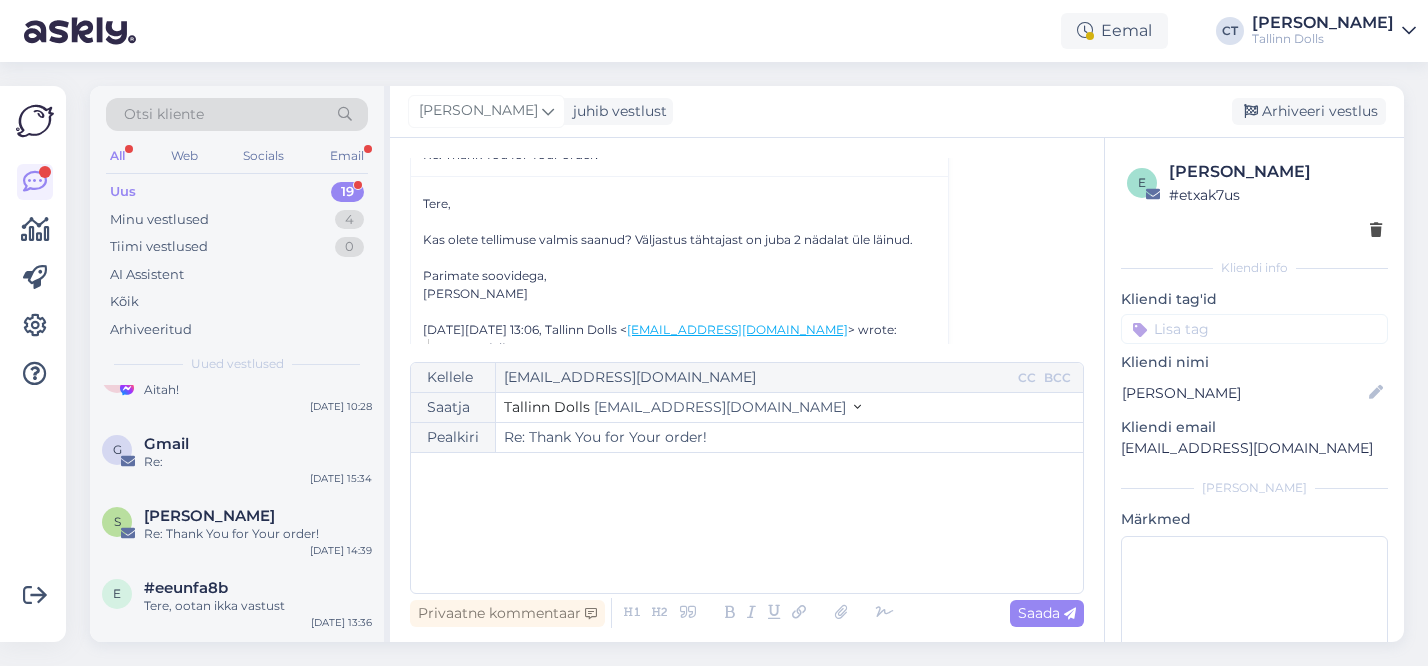 scroll, scrollTop: 1000, scrollLeft: 0, axis: vertical 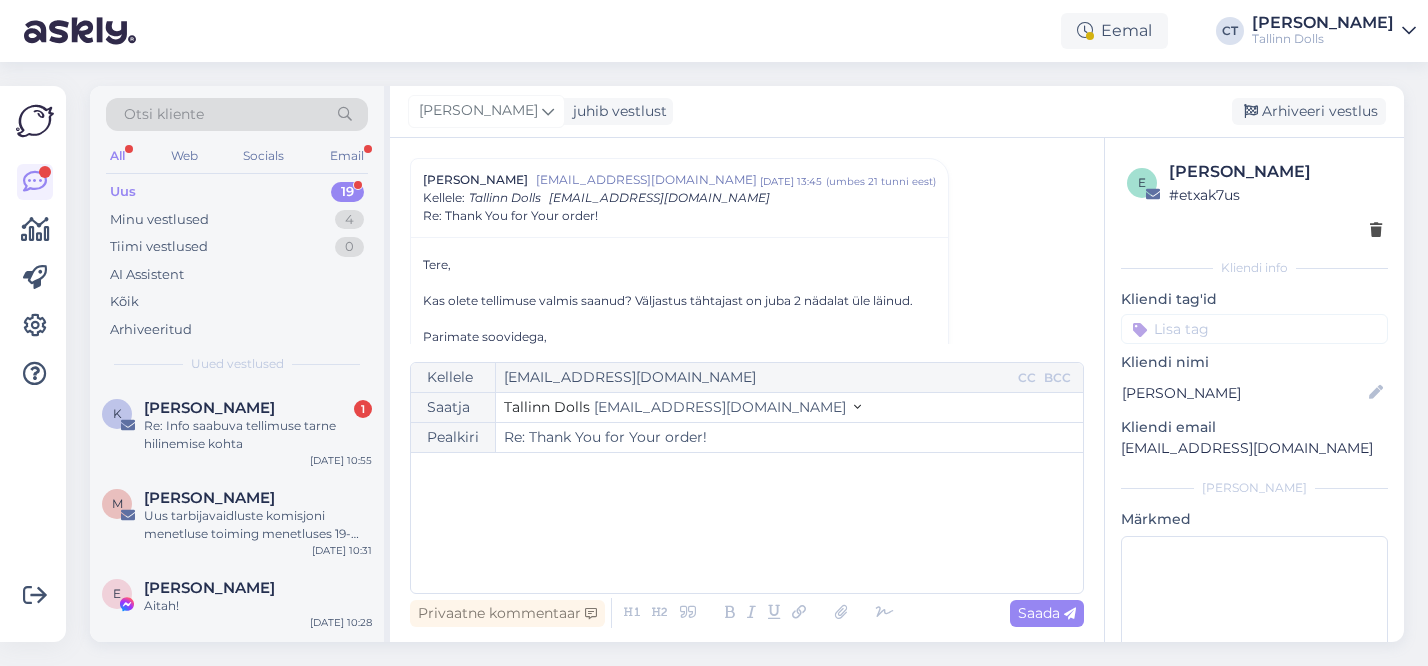 click on "﻿" at bounding box center (747, 523) 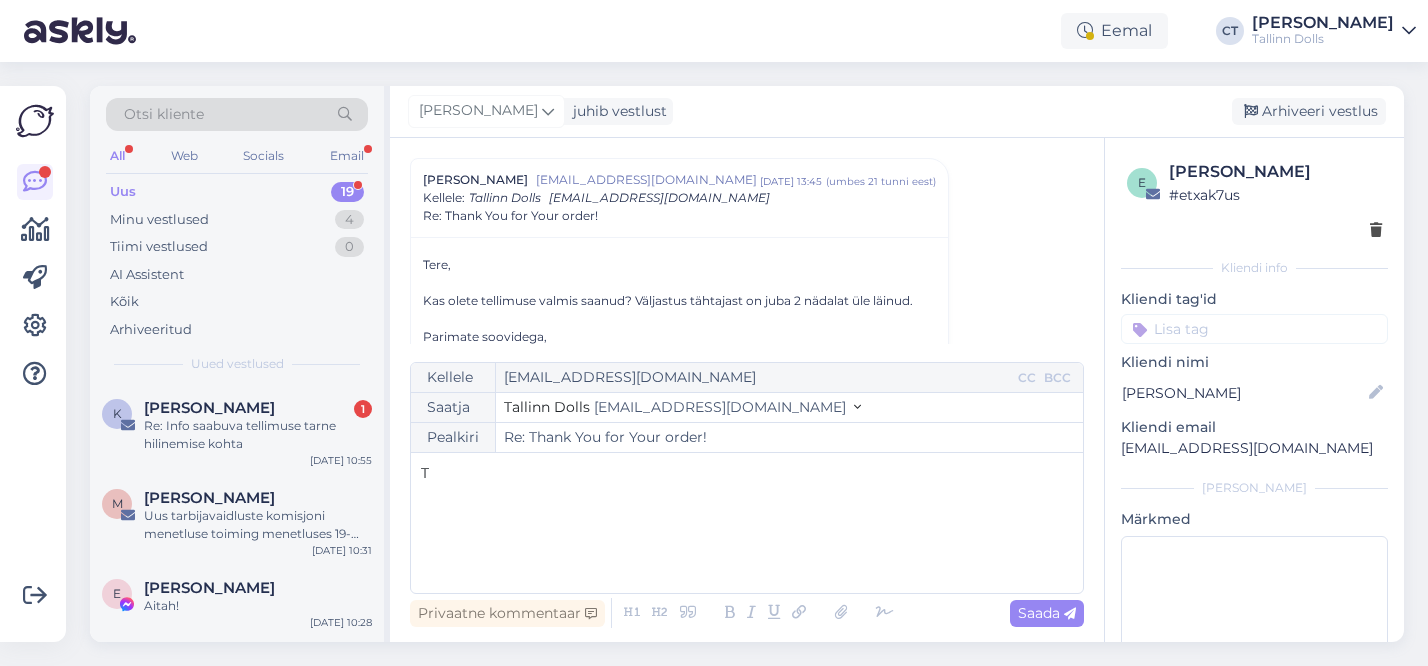 type 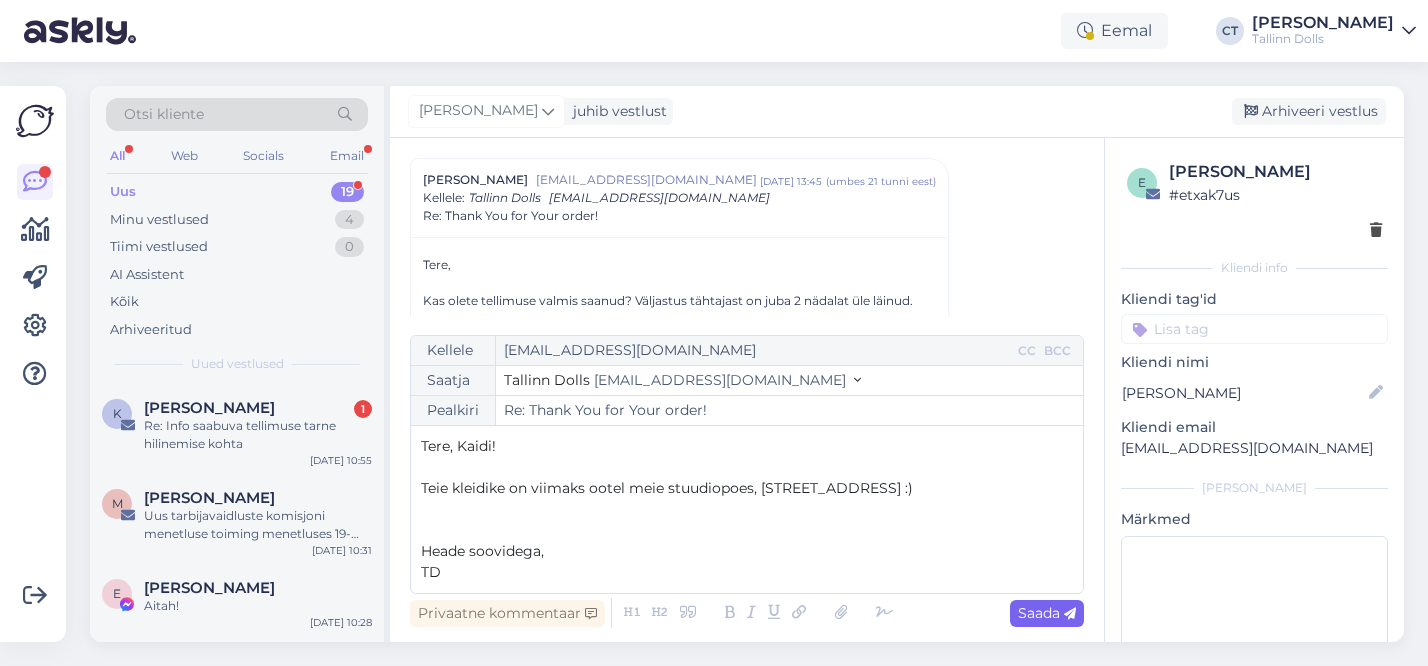 click on "Saada" at bounding box center (1047, 613) 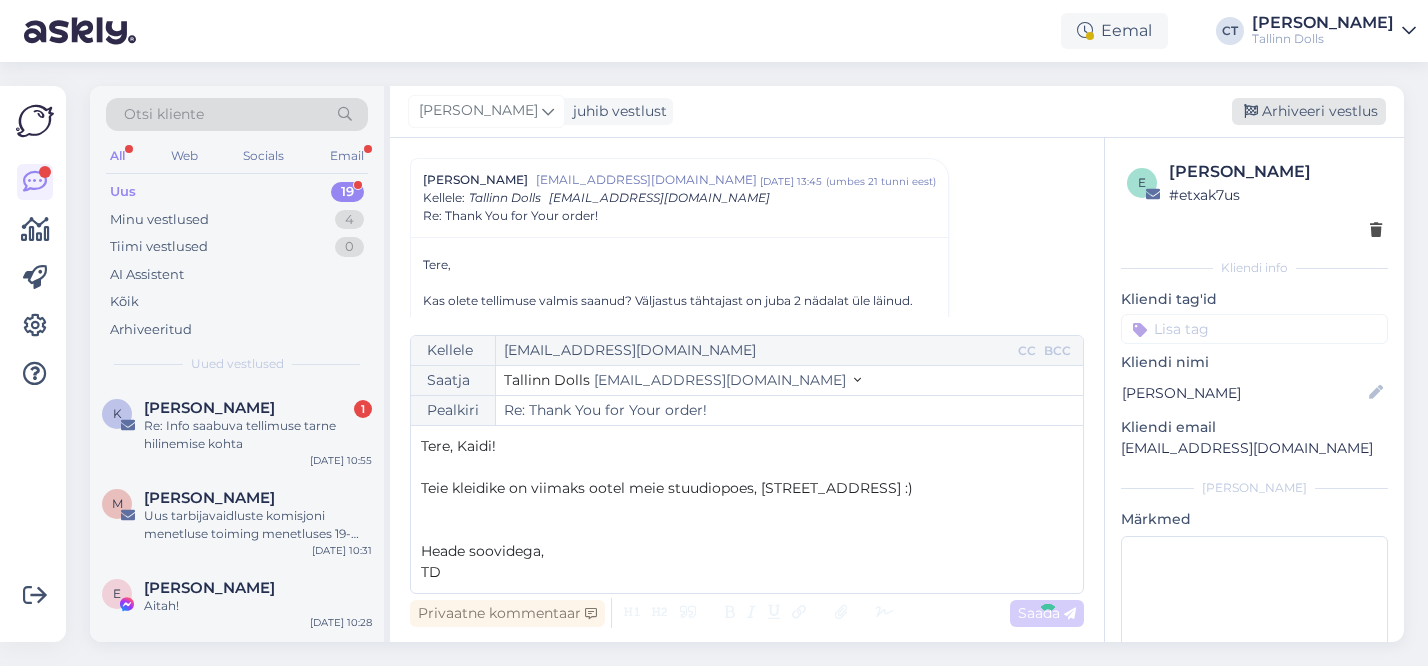 type on "Re: Re: Thank You for Your order!" 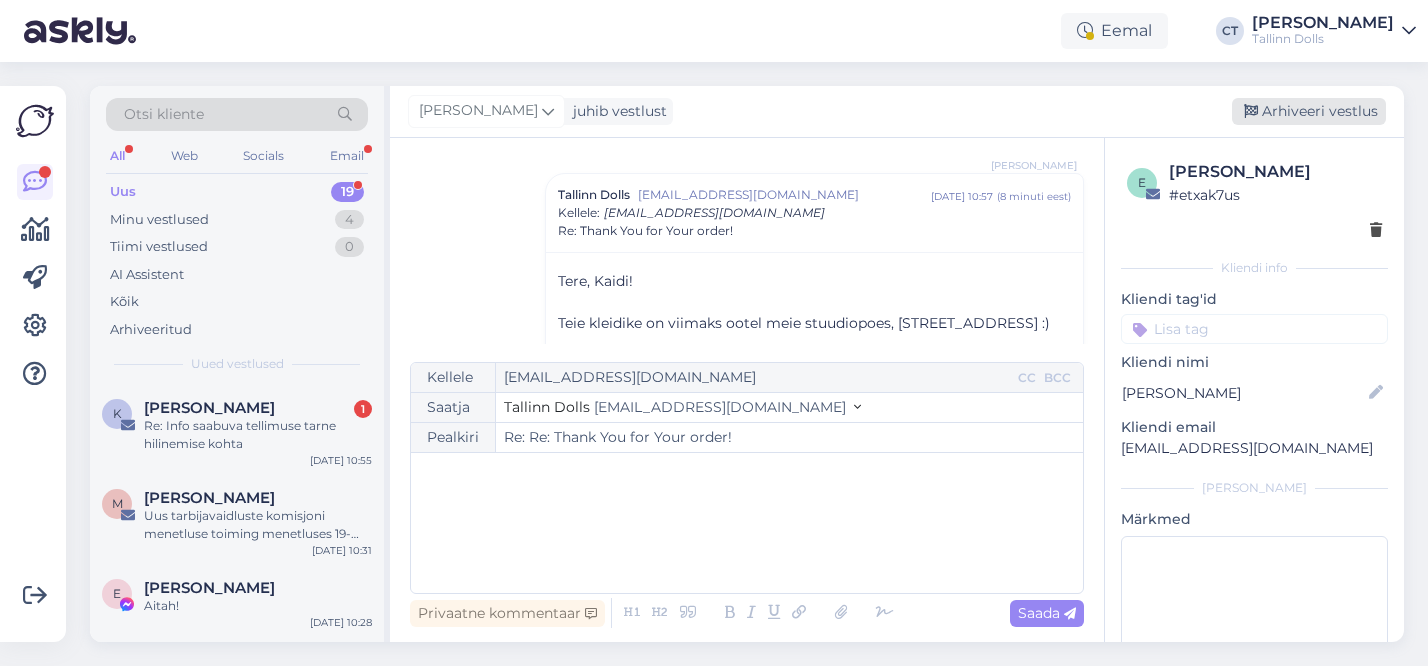 click on "Arhiveeri vestlus" at bounding box center (1309, 111) 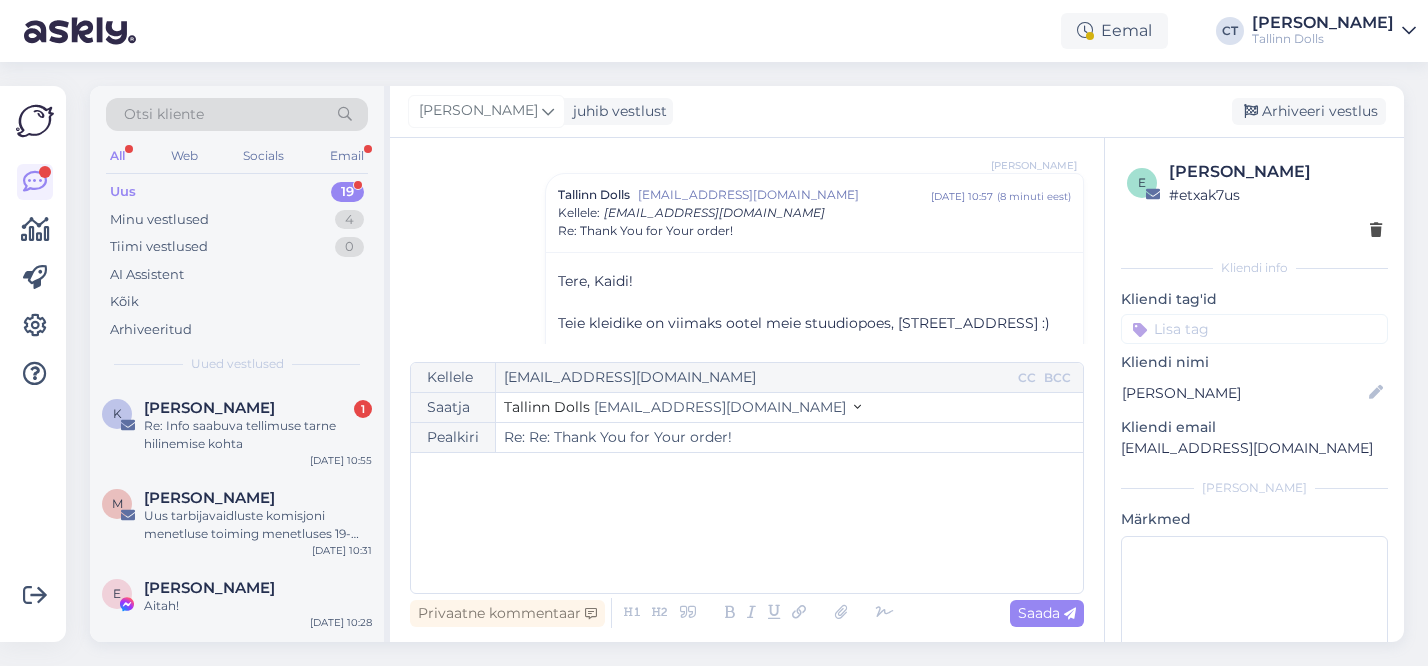 scroll, scrollTop: 1369, scrollLeft: 0, axis: vertical 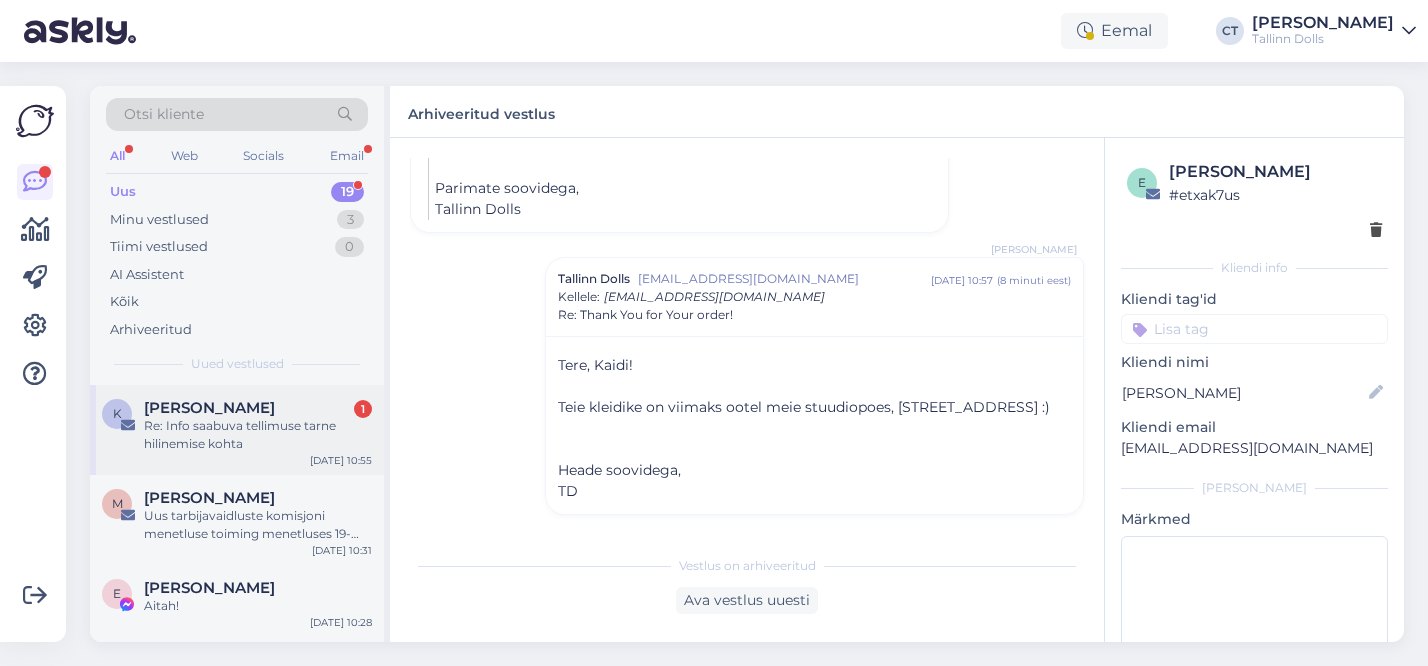 click on "Re: Info saabuva tellimuse tarne hilinemise kohta" at bounding box center (258, 435) 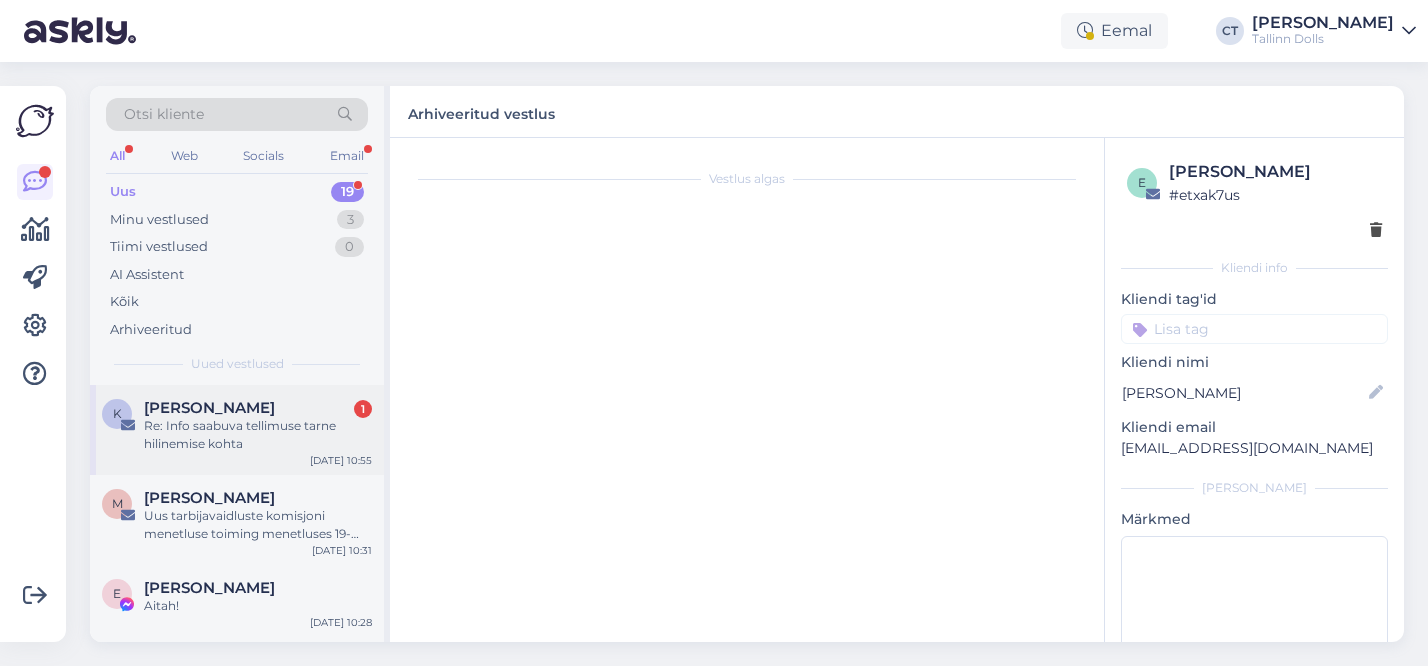 scroll, scrollTop: 0, scrollLeft: 0, axis: both 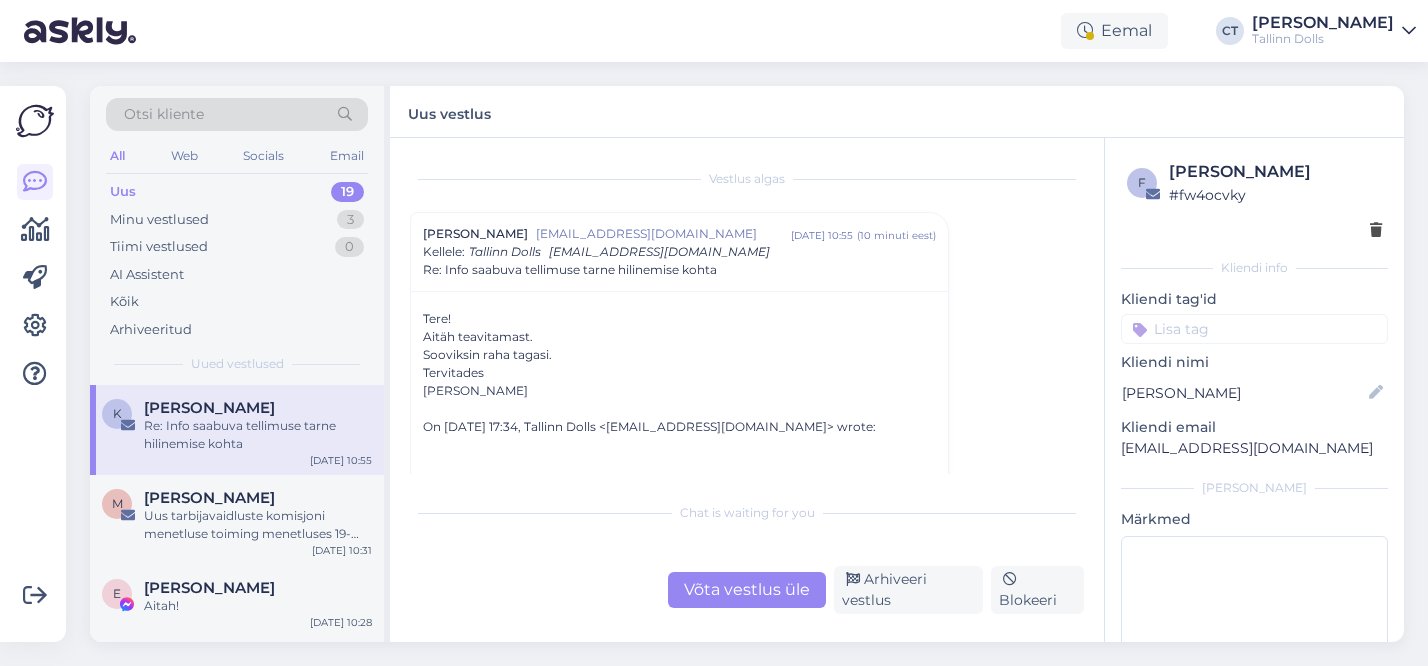 click on "Võta vestlus üle" at bounding box center [747, 590] 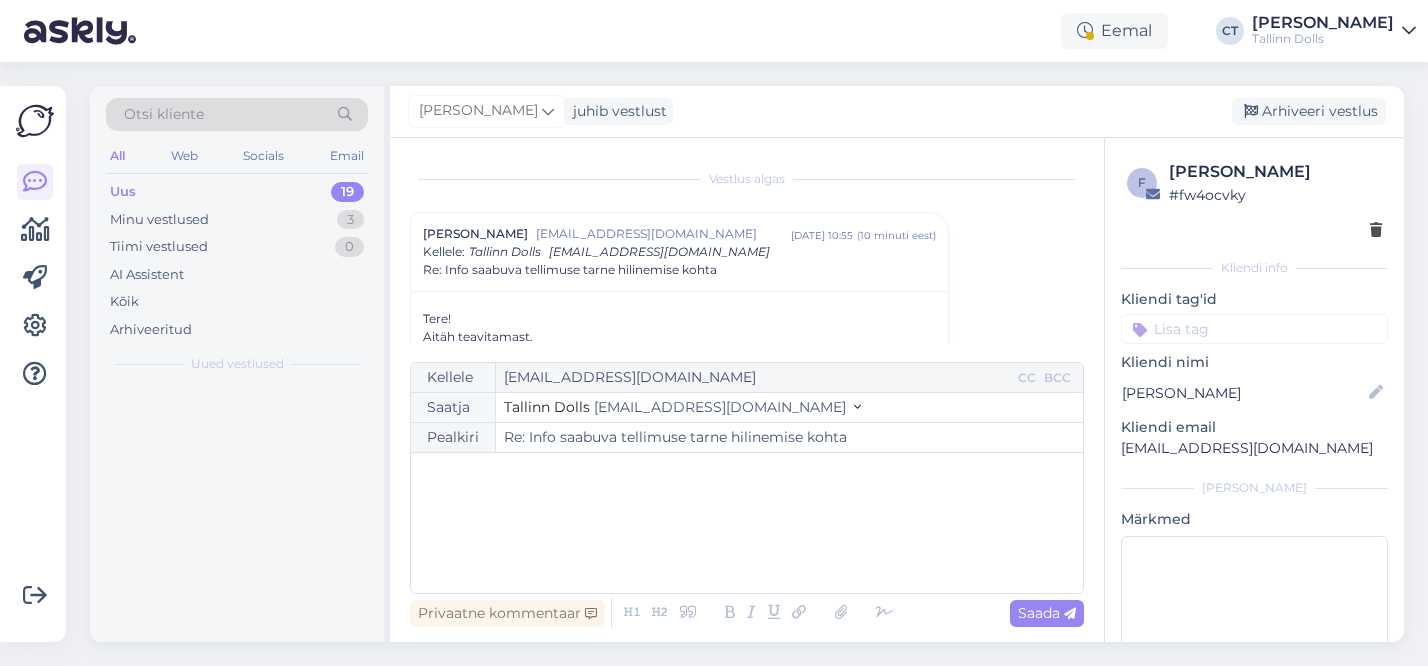 scroll, scrollTop: 54, scrollLeft: 0, axis: vertical 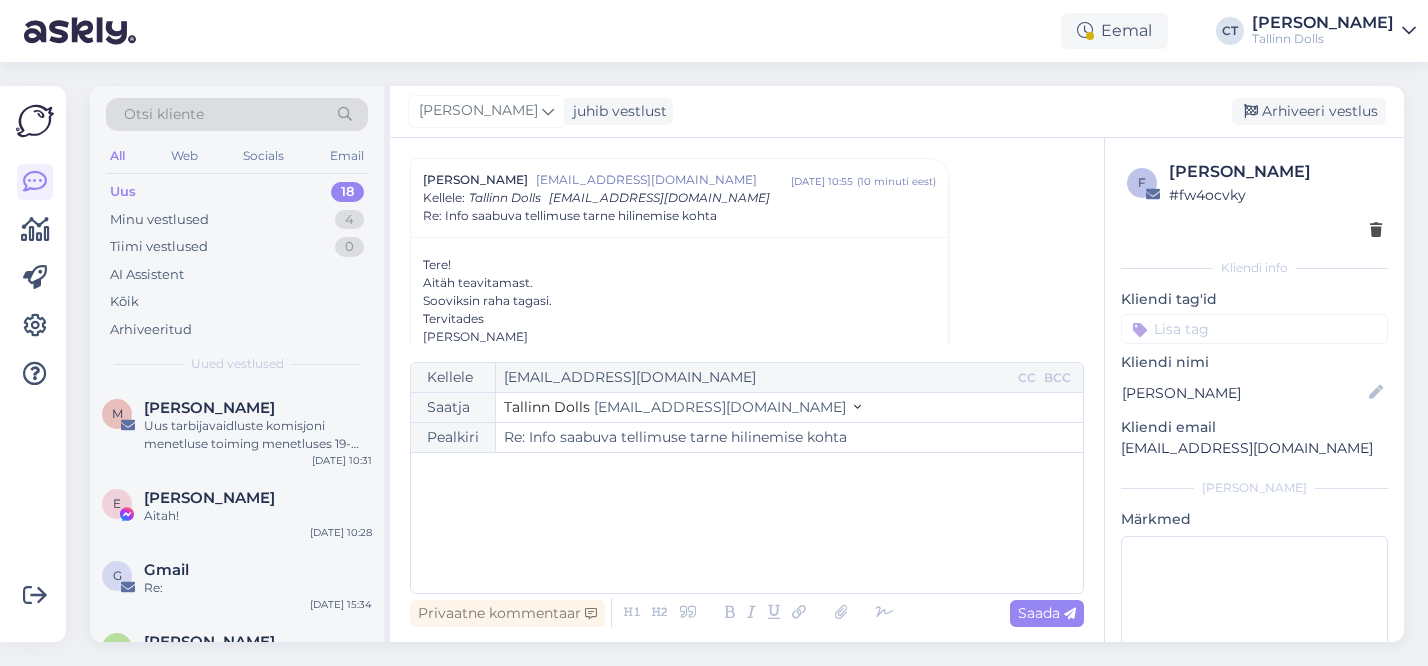 click on "﻿" at bounding box center [747, 523] 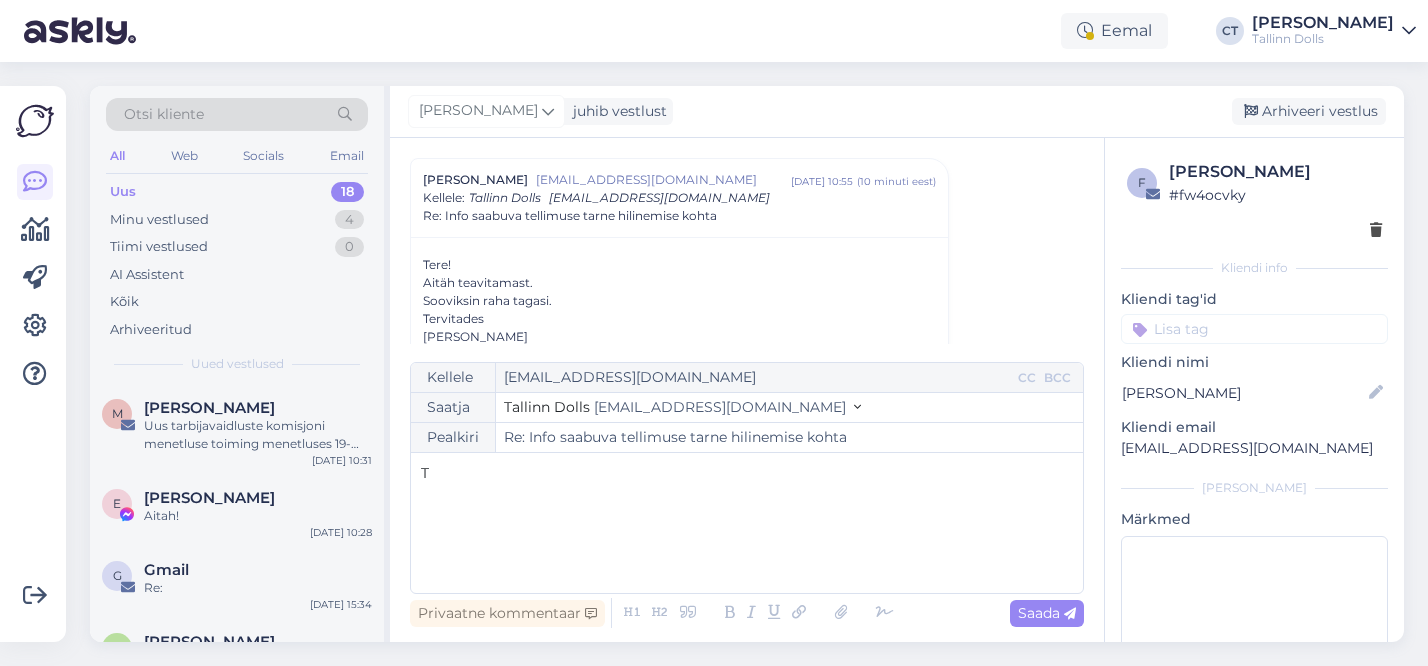 type 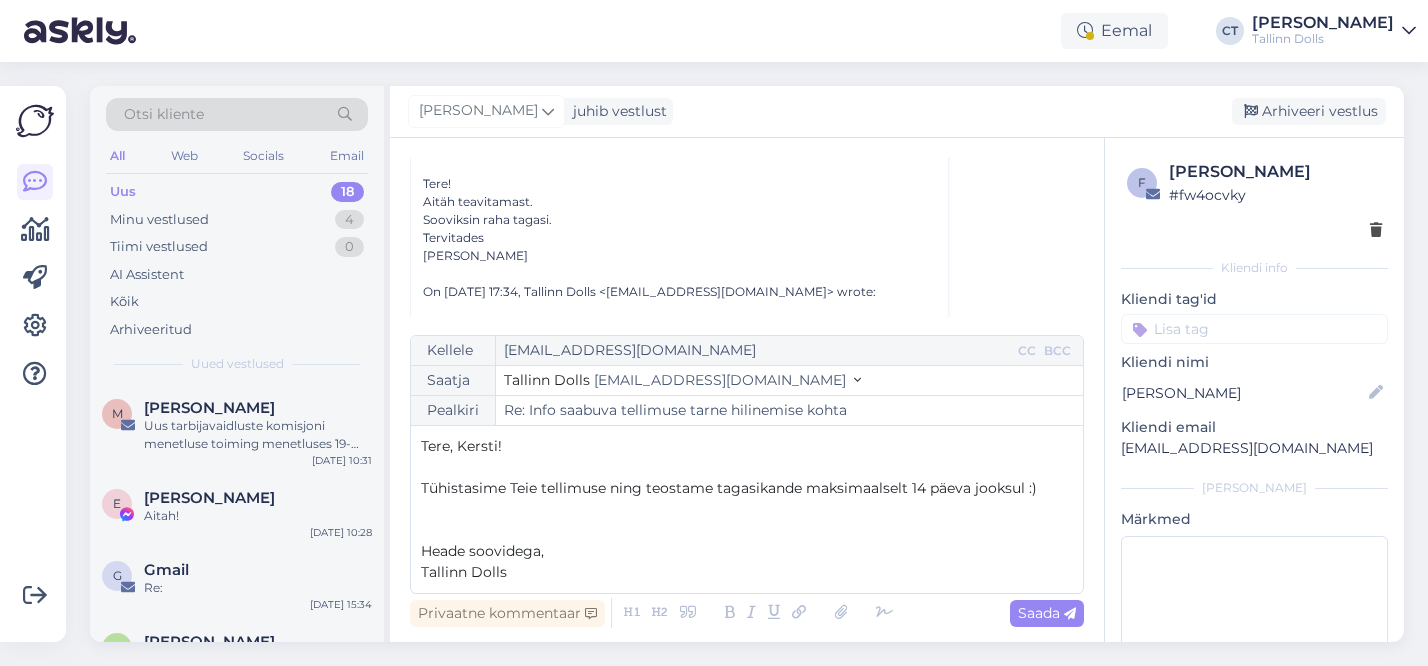 scroll, scrollTop: 143, scrollLeft: 0, axis: vertical 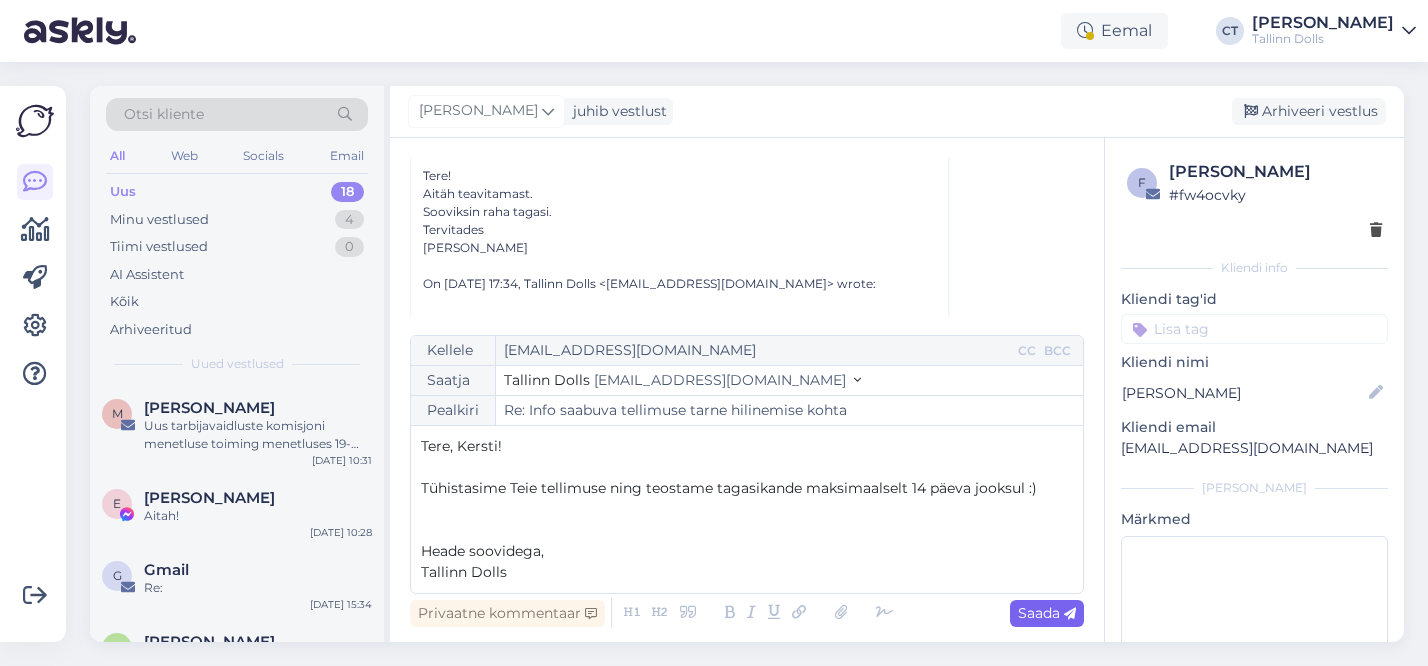 click on "Saada" at bounding box center [1047, 613] 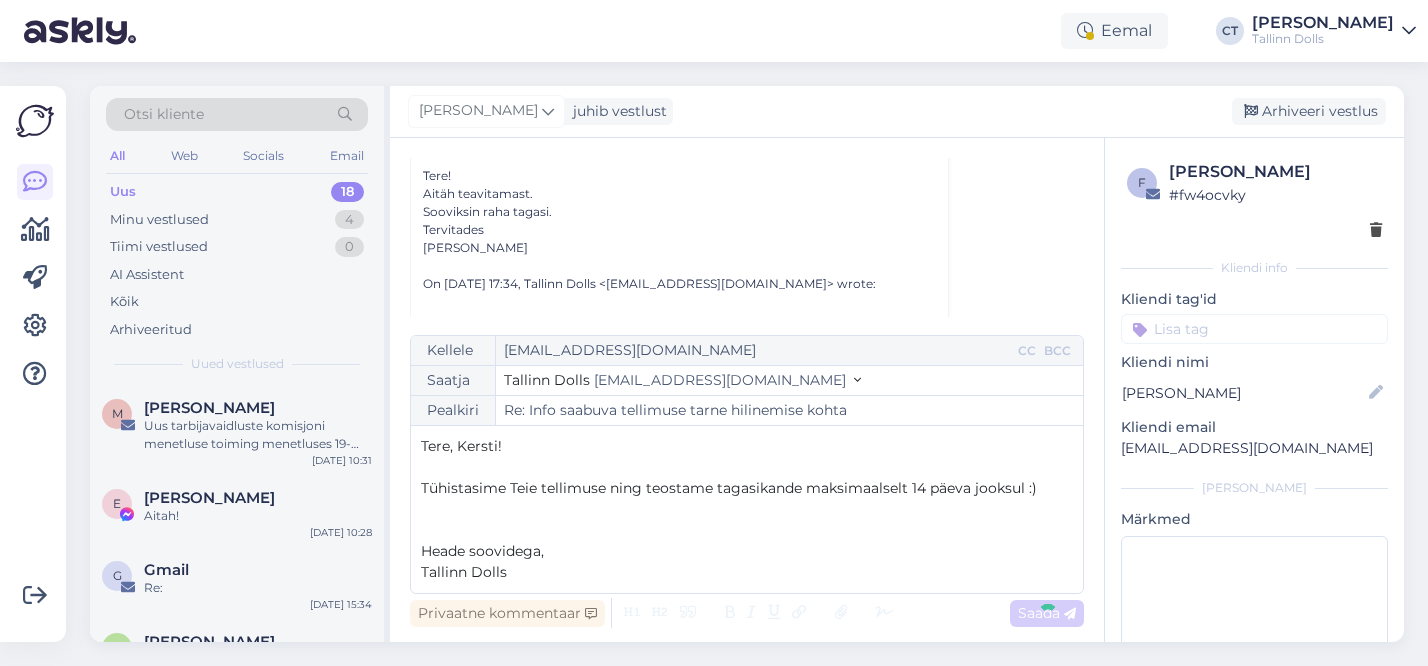 type on "Re: Re: Info saabuva tellimuse tarne hilinemise kohta" 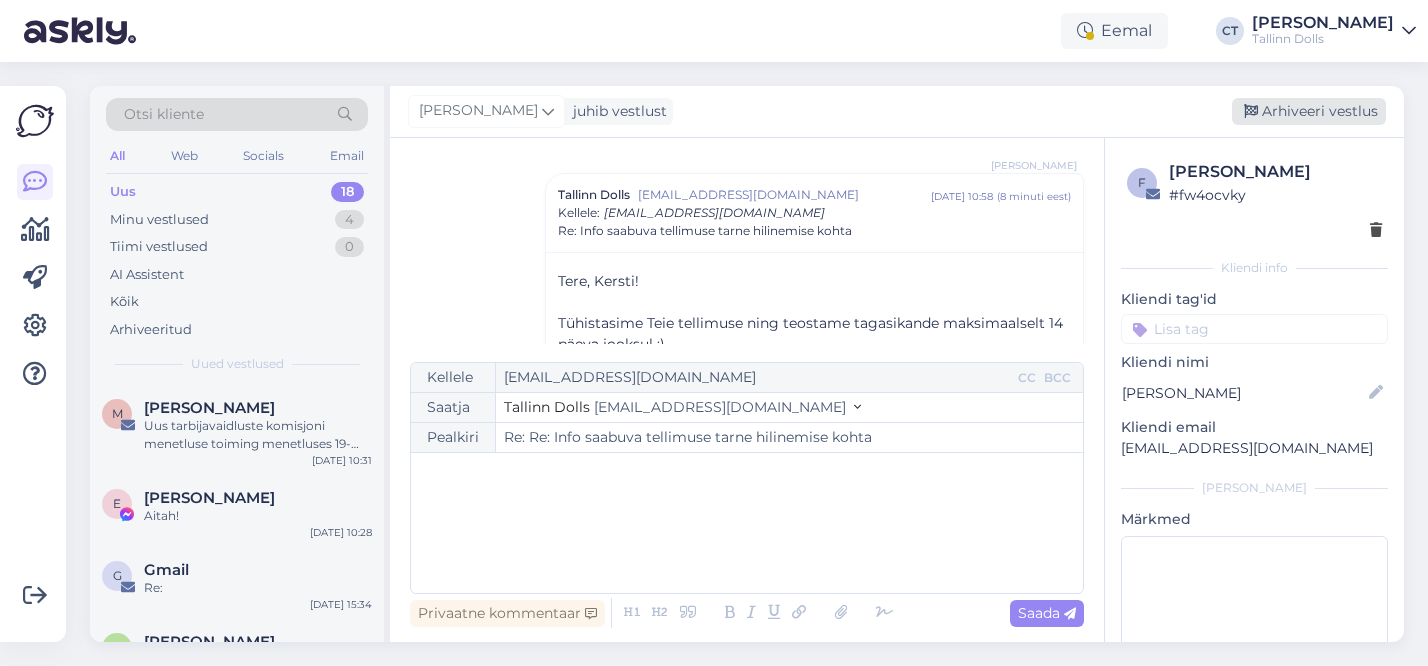 click on "Arhiveeri vestlus" at bounding box center [1309, 111] 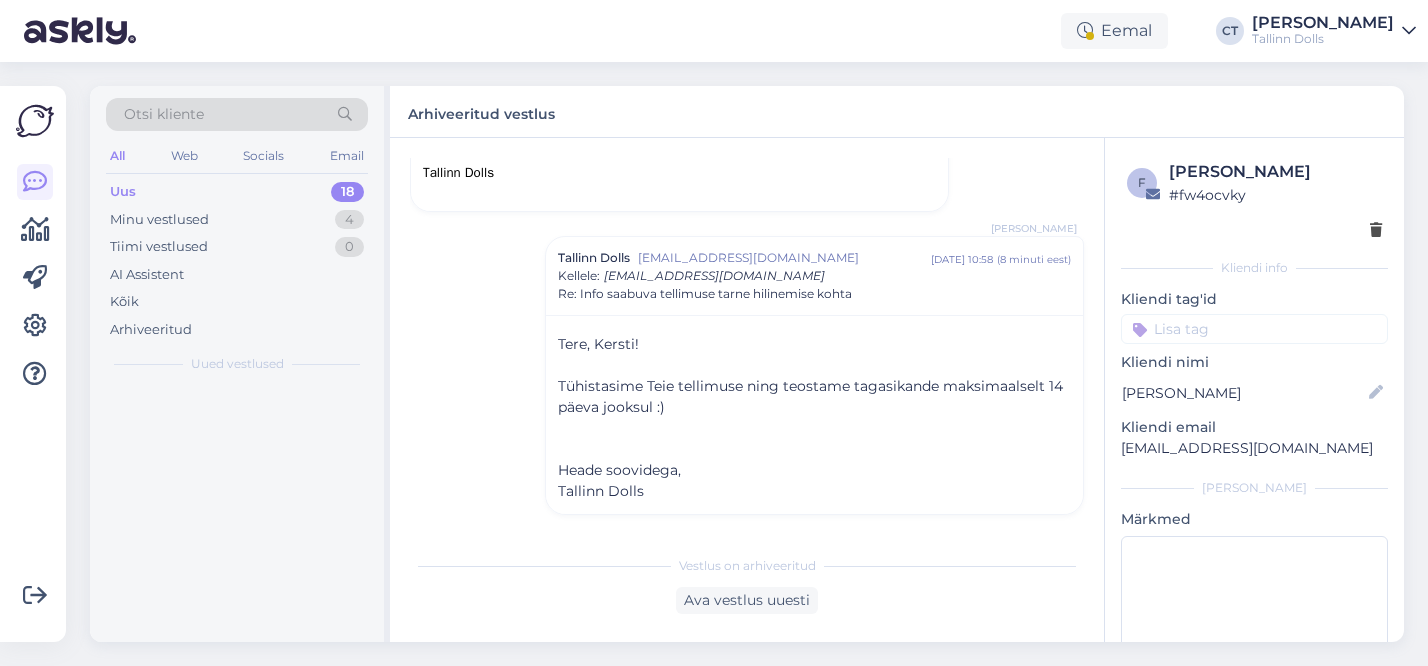 scroll, scrollTop: 985, scrollLeft: 0, axis: vertical 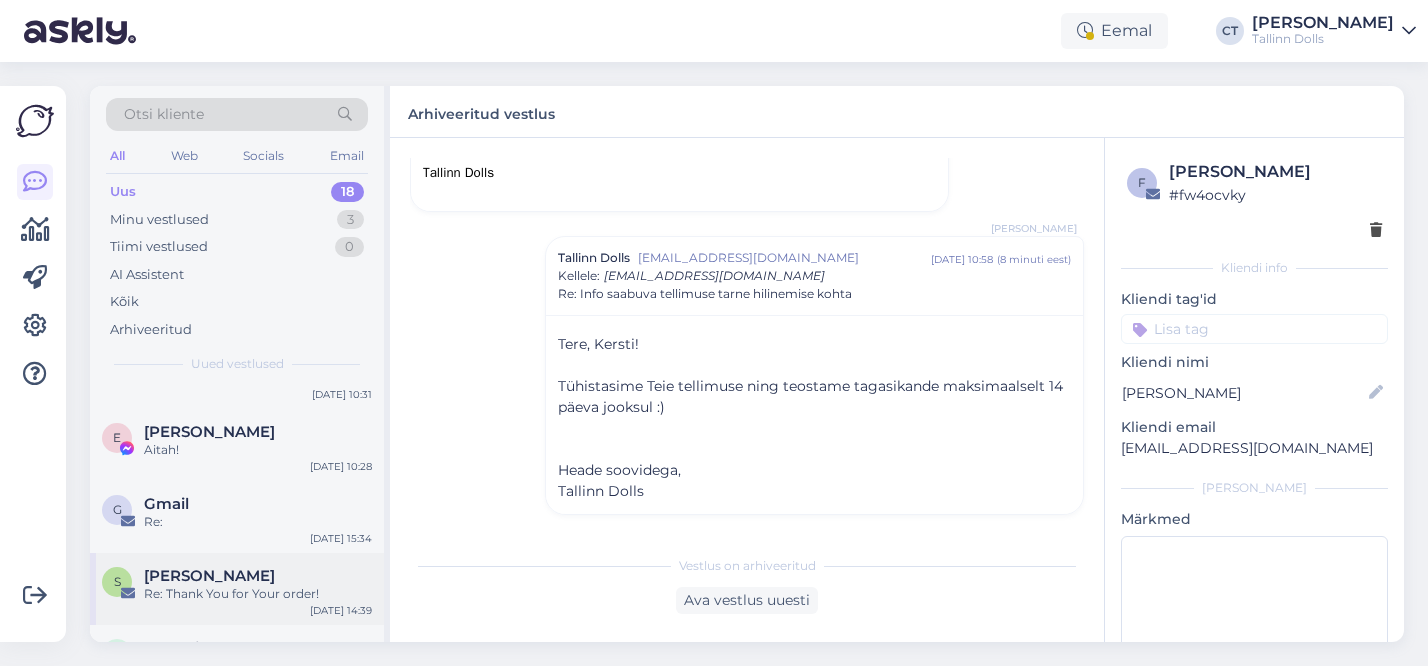 click on "[PERSON_NAME]" at bounding box center [258, 576] 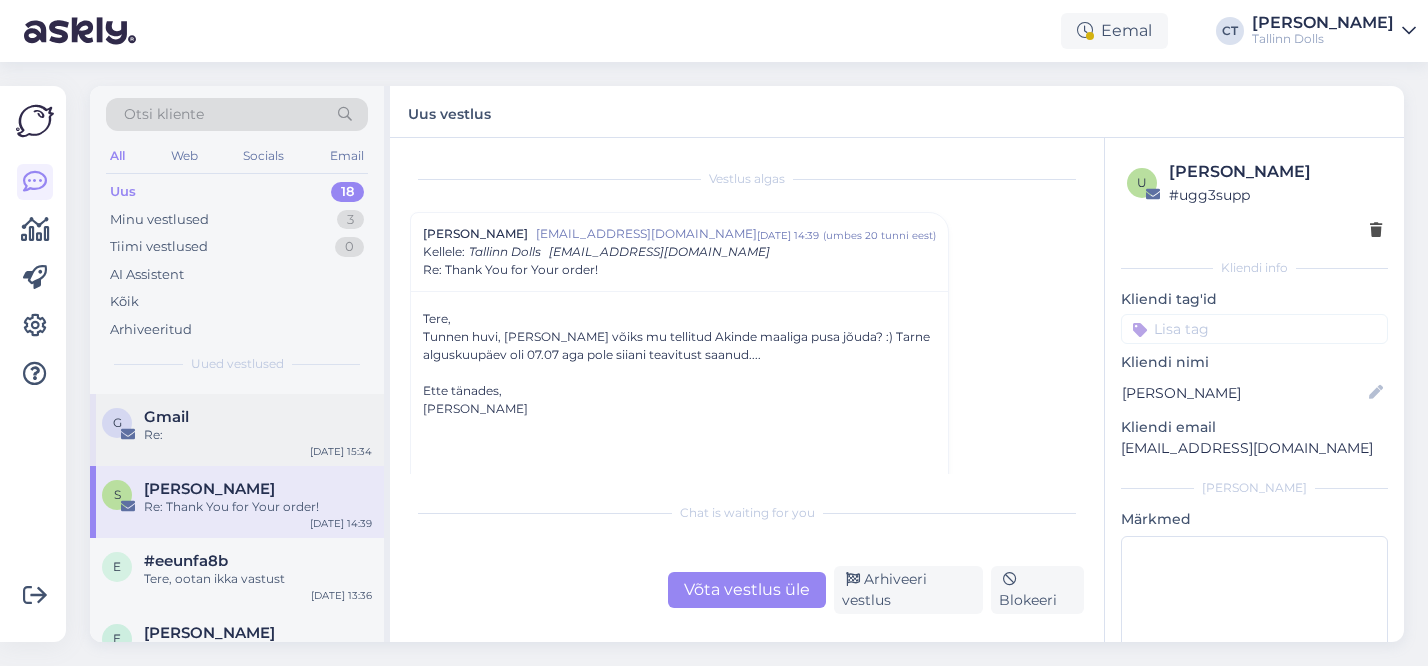 scroll, scrollTop: 172, scrollLeft: 0, axis: vertical 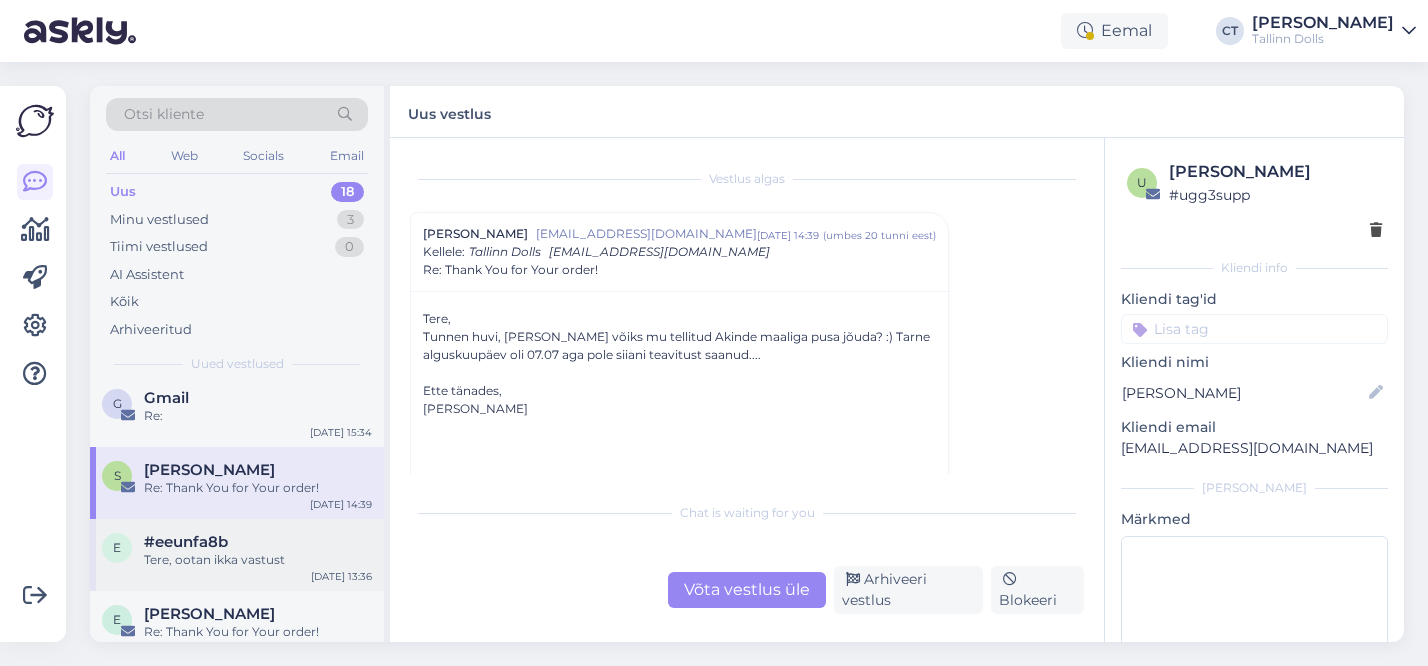 click on "#eeunfa8b" at bounding box center [186, 542] 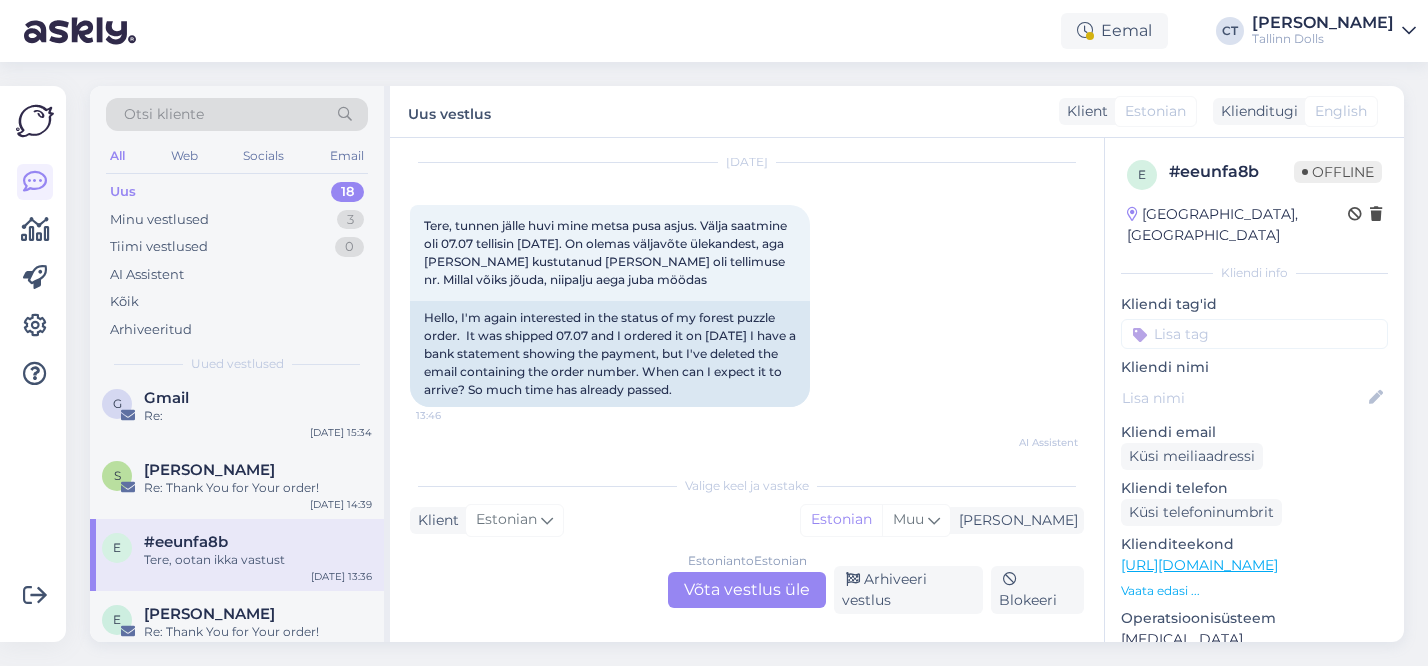 scroll, scrollTop: 55, scrollLeft: 0, axis: vertical 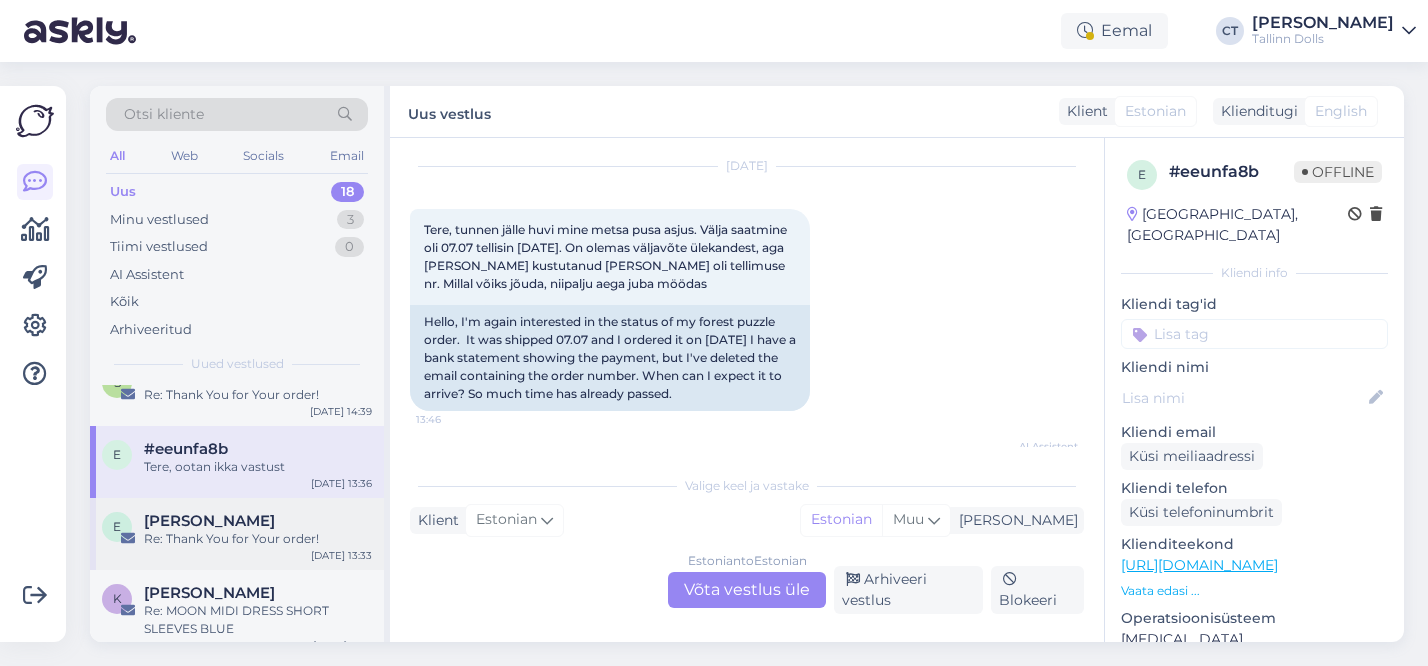 click on "[PERSON_NAME]" at bounding box center (209, 521) 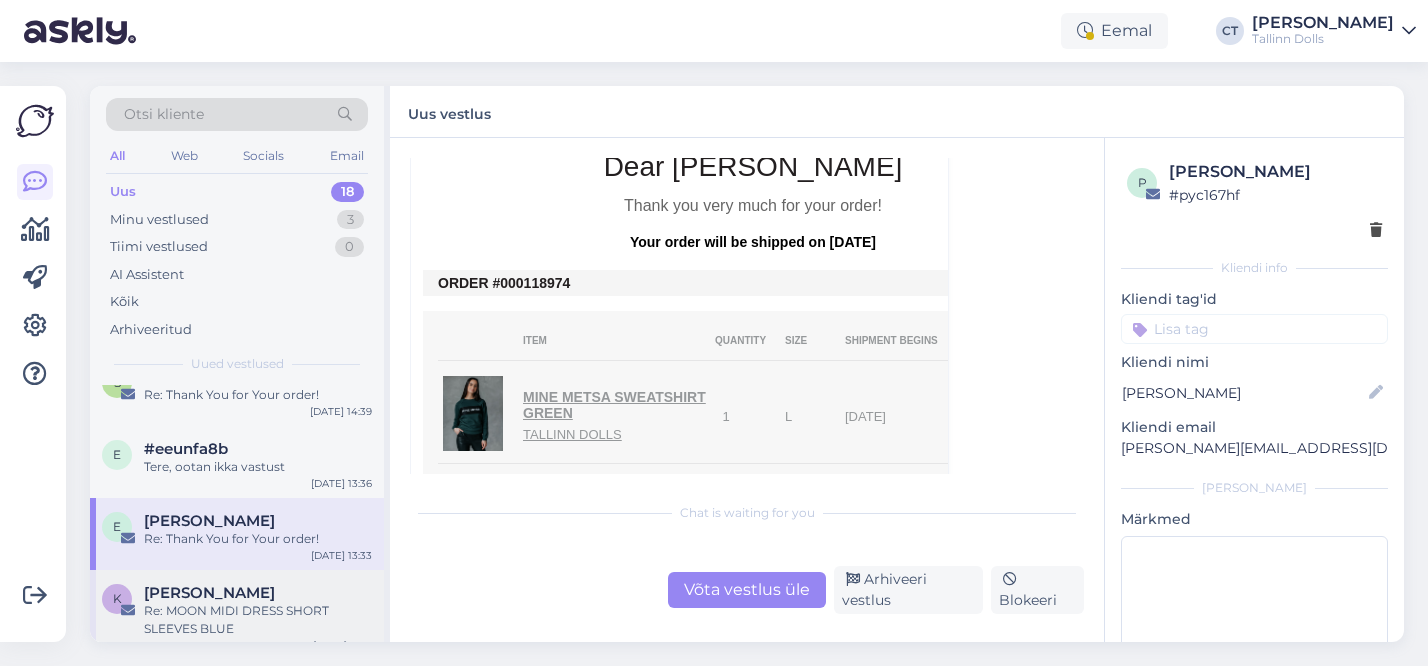 click on "Re: MOON MIDI DRESS SHORT SLEEVES BLUE" at bounding box center (258, 620) 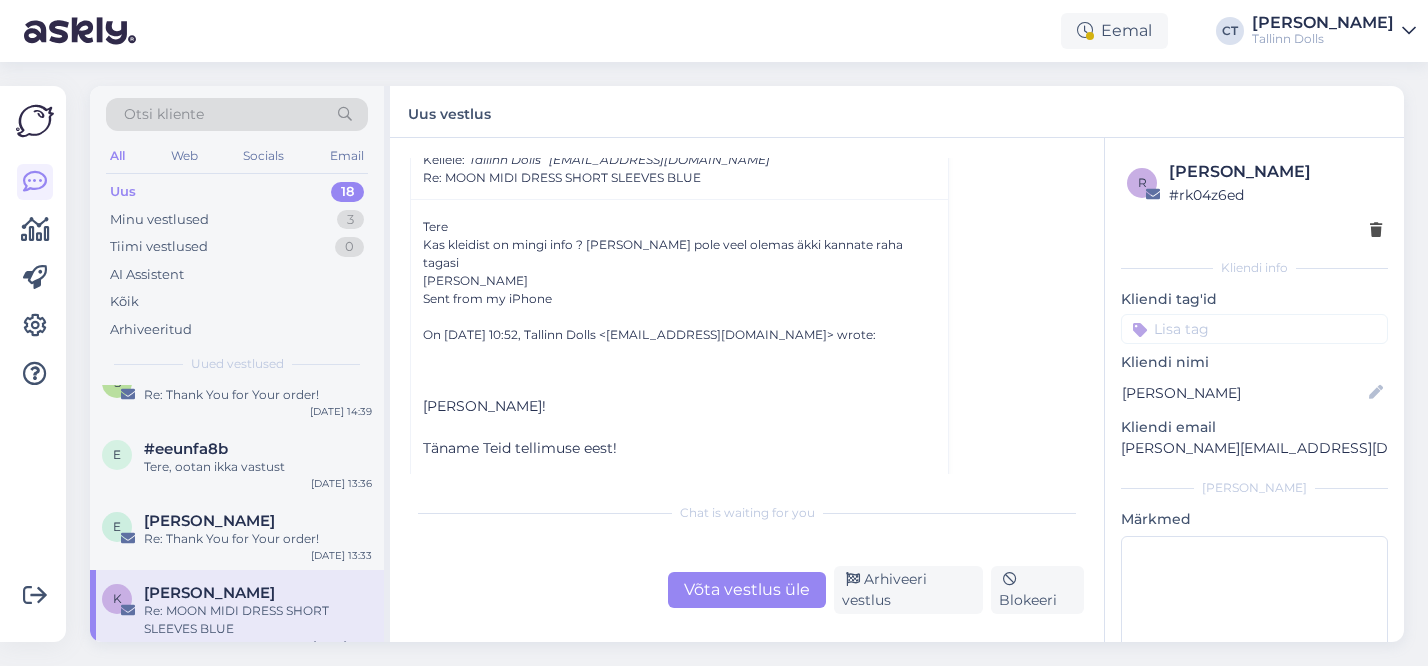 scroll, scrollTop: 567, scrollLeft: 0, axis: vertical 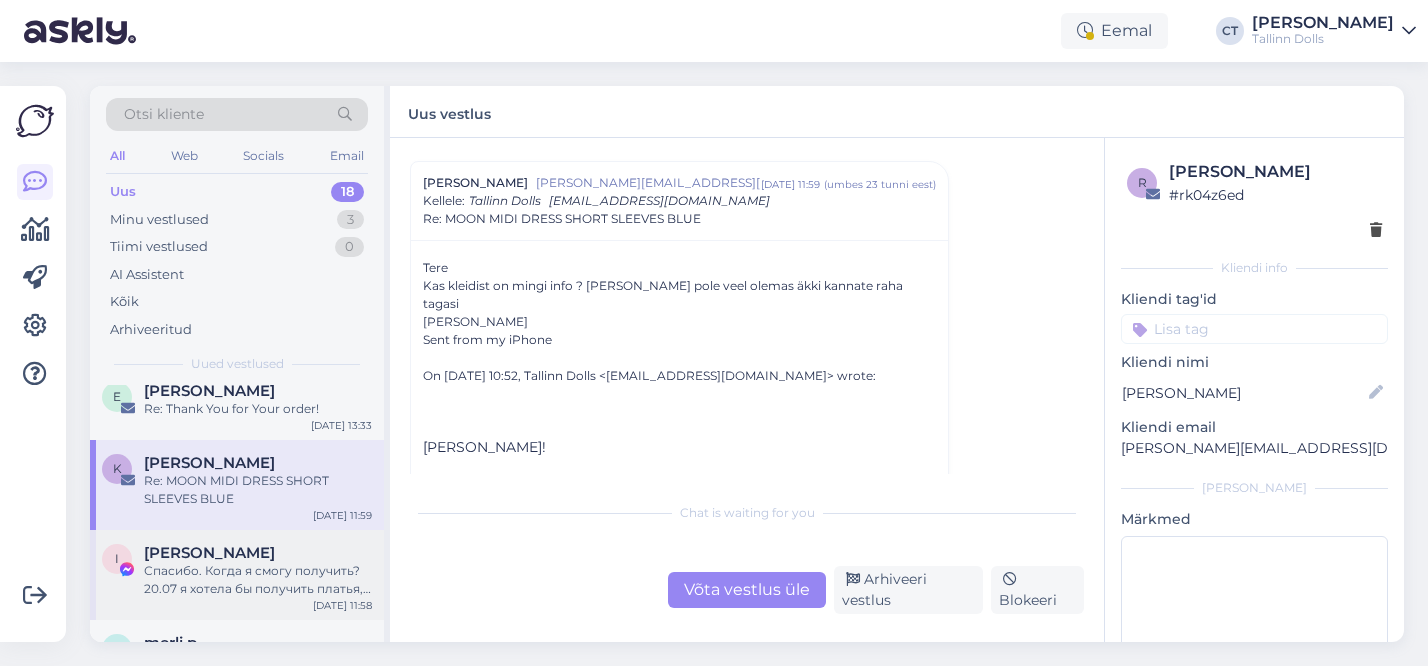 click on "Спасибо.  Когда я смогу получить? 20.07 я хотела бы получить  платья, улетаю в отпуск) заранее благодарна)" at bounding box center (258, 580) 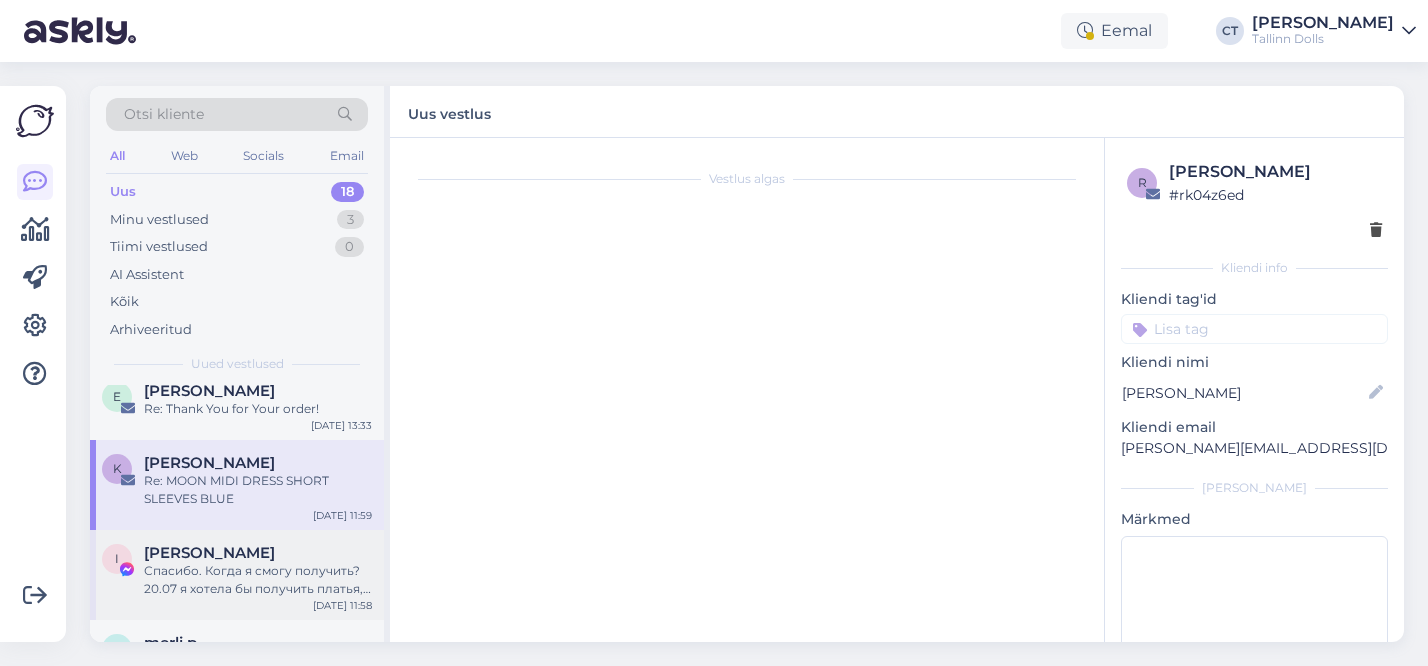 scroll, scrollTop: 3325, scrollLeft: 0, axis: vertical 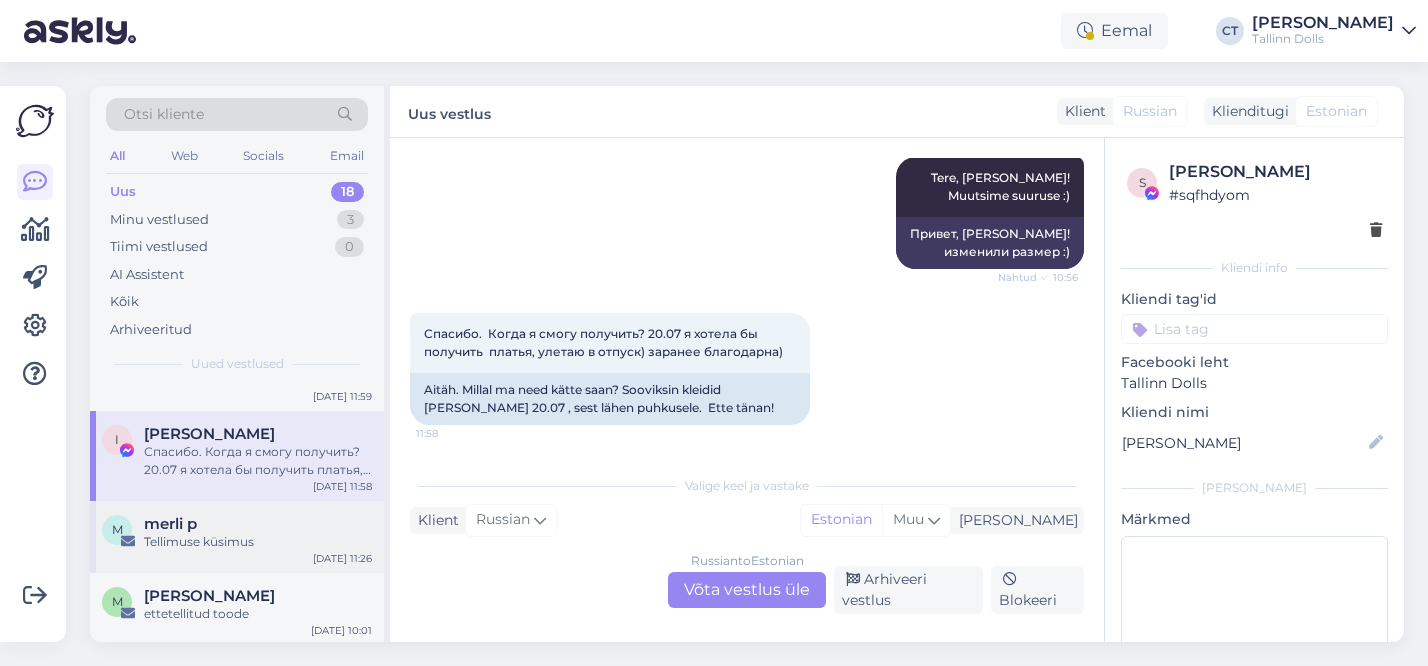 click on "Tellimuse küsimus" at bounding box center (258, 542) 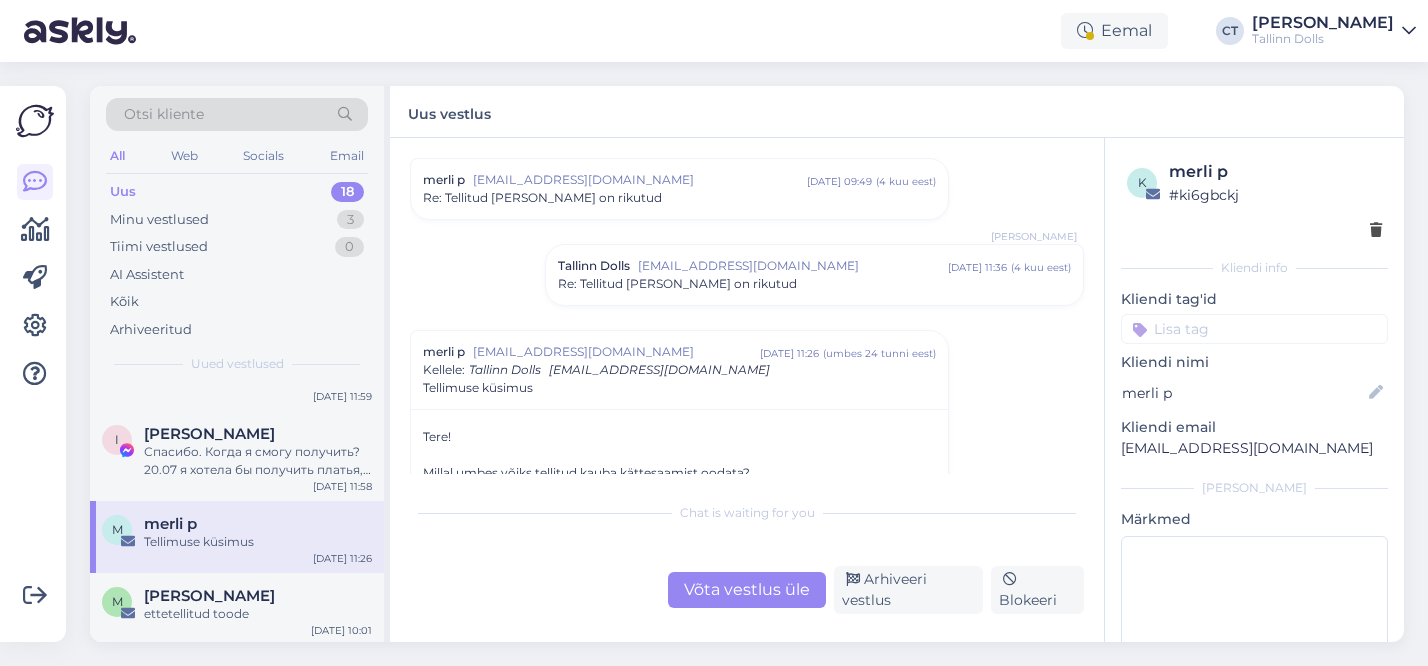 scroll, scrollTop: 506, scrollLeft: 0, axis: vertical 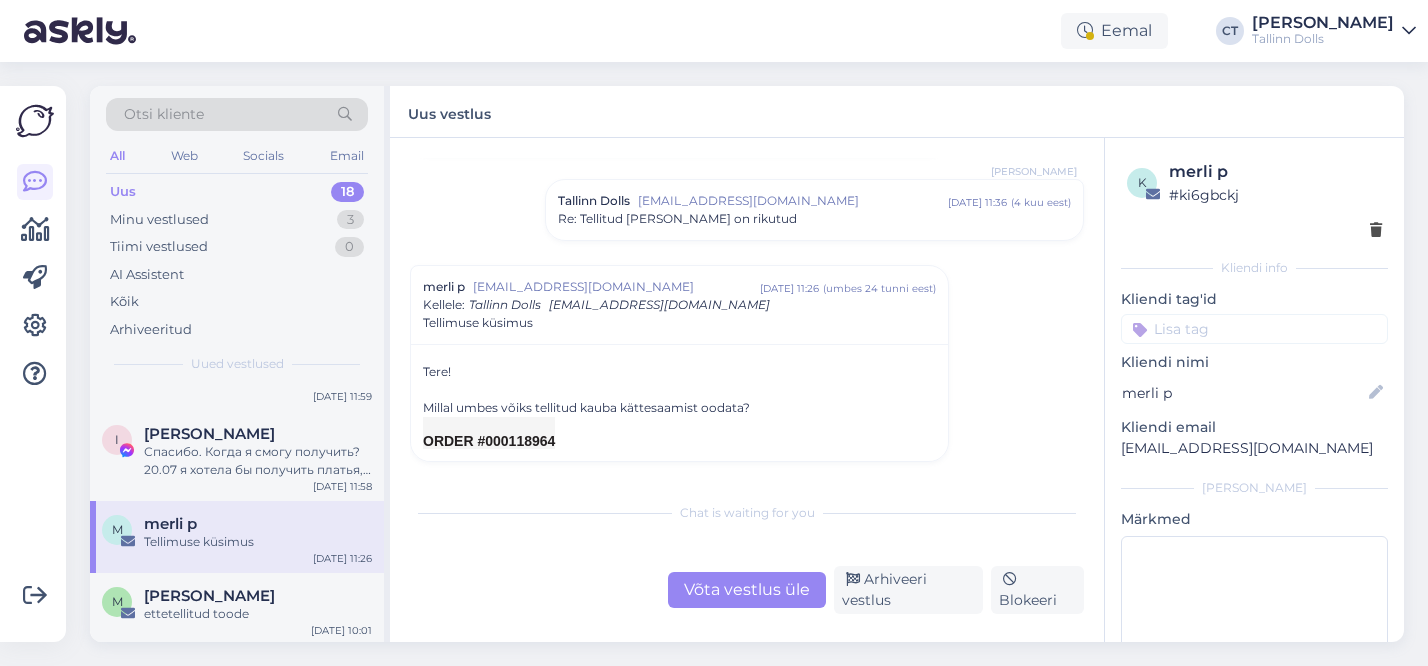 click on "ORDER #000118964" at bounding box center (489, 433) 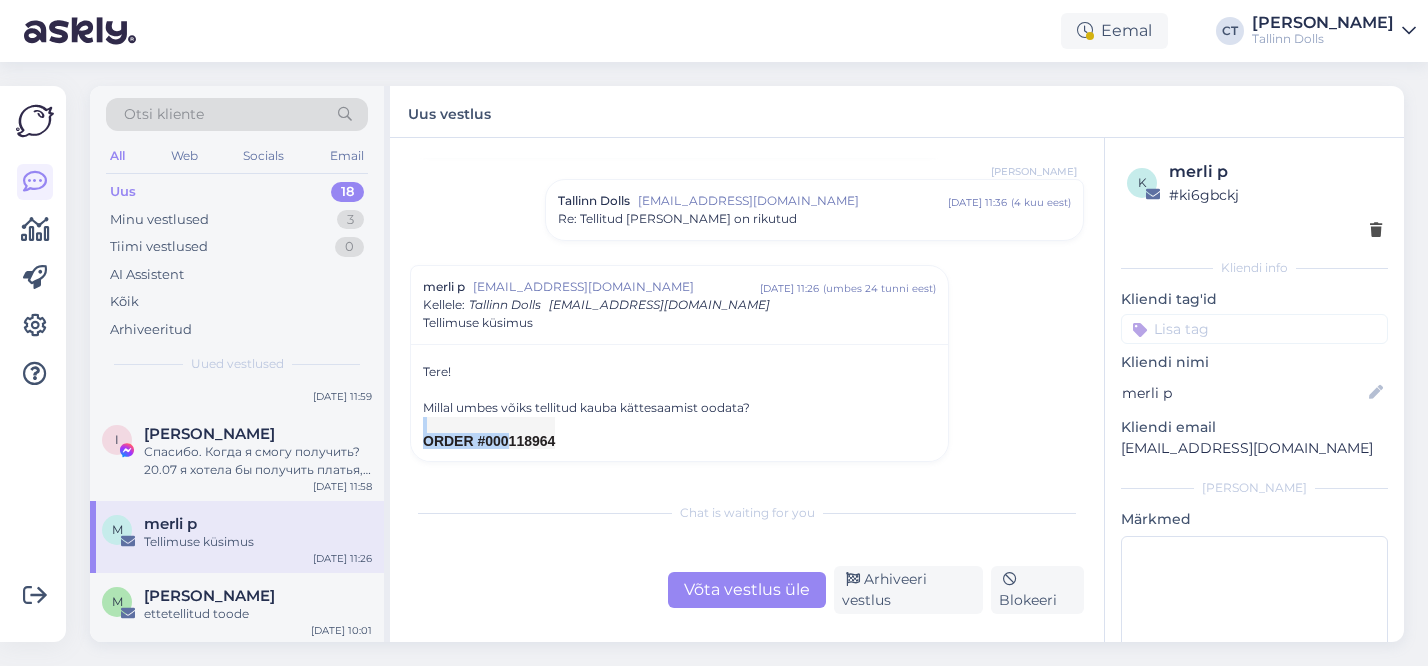 copy on "ORDER #000" 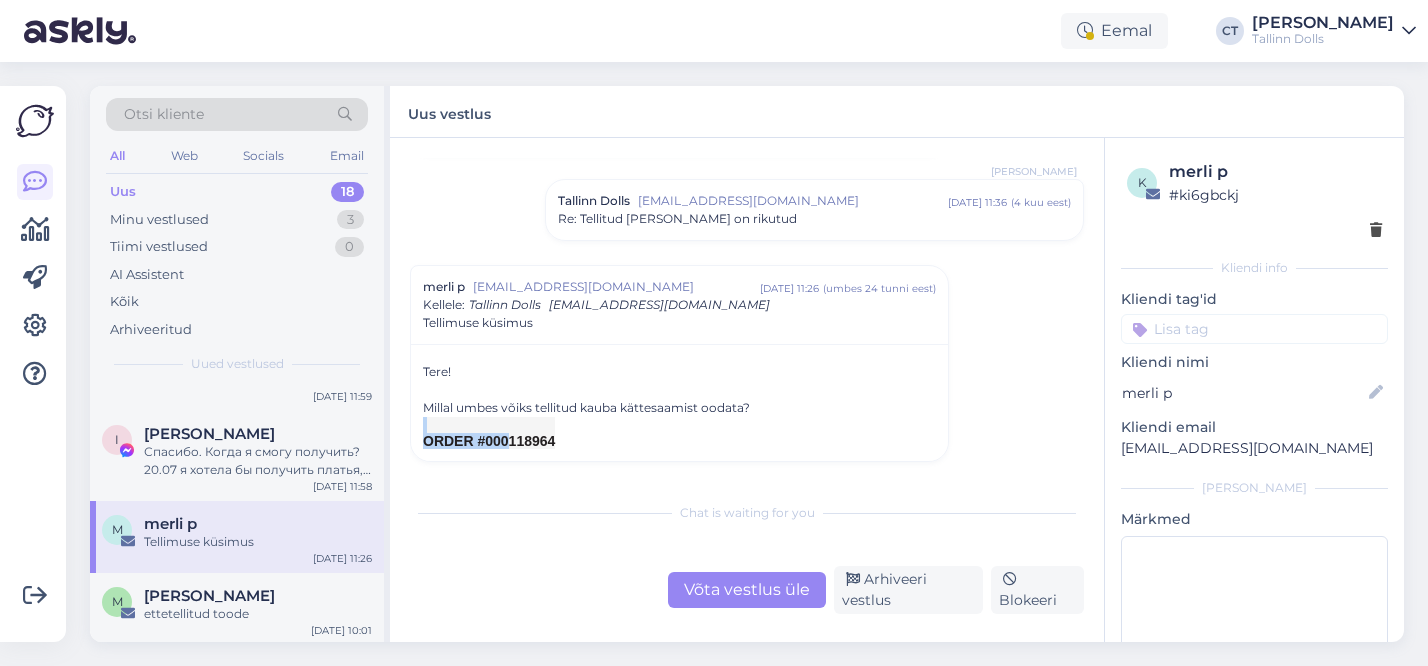 drag, startPoint x: 557, startPoint y: 444, endPoint x: 508, endPoint y: 444, distance: 49 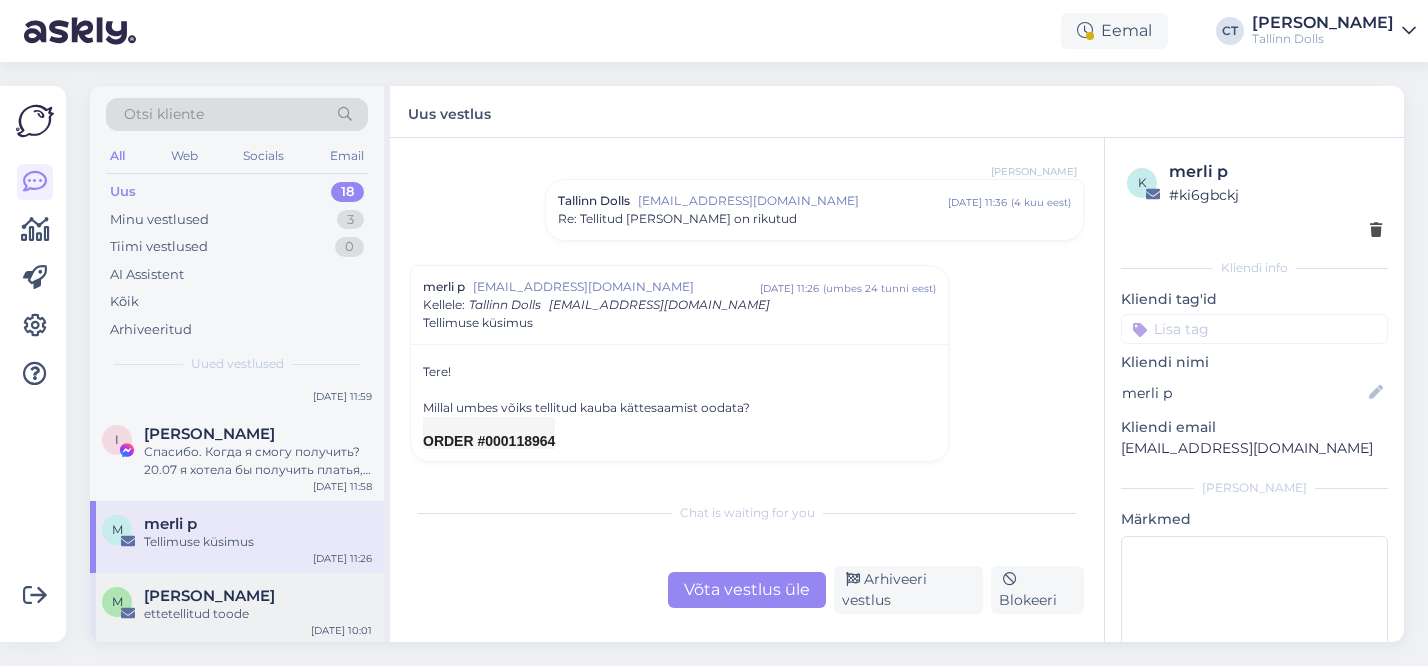 click on "[PERSON_NAME]" at bounding box center (209, 596) 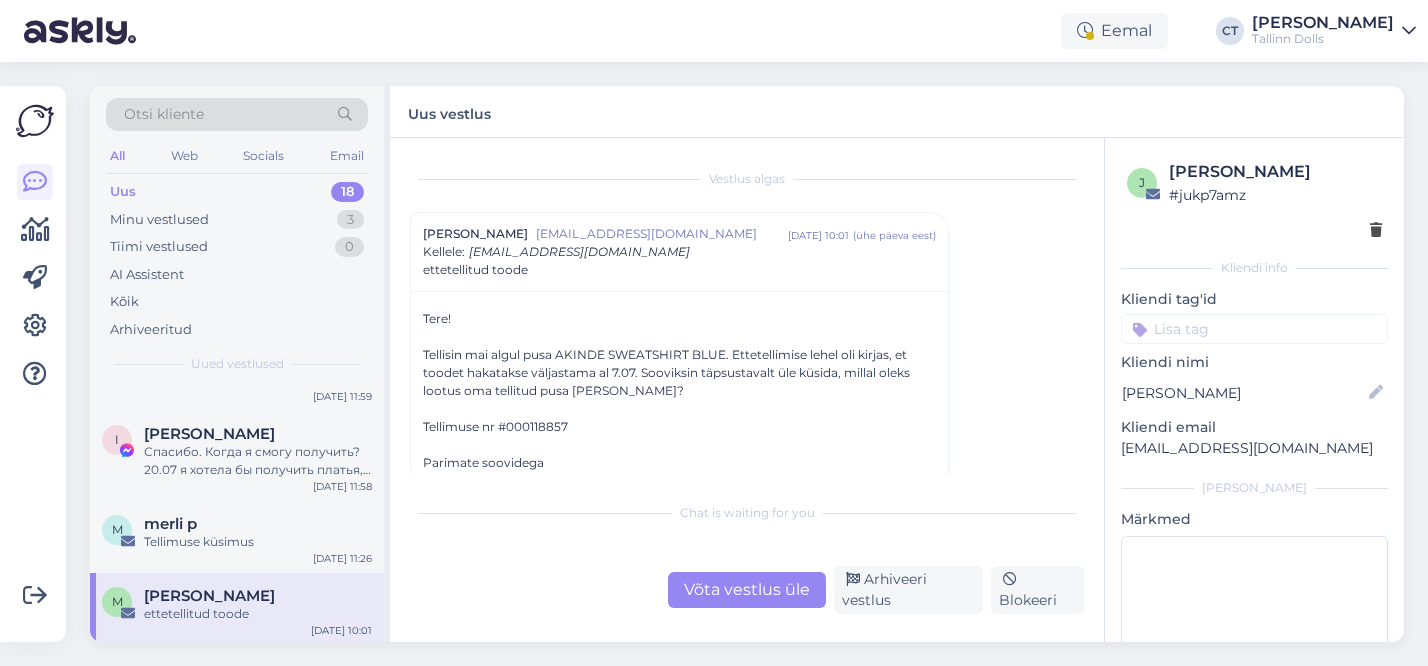 scroll, scrollTop: 41, scrollLeft: 0, axis: vertical 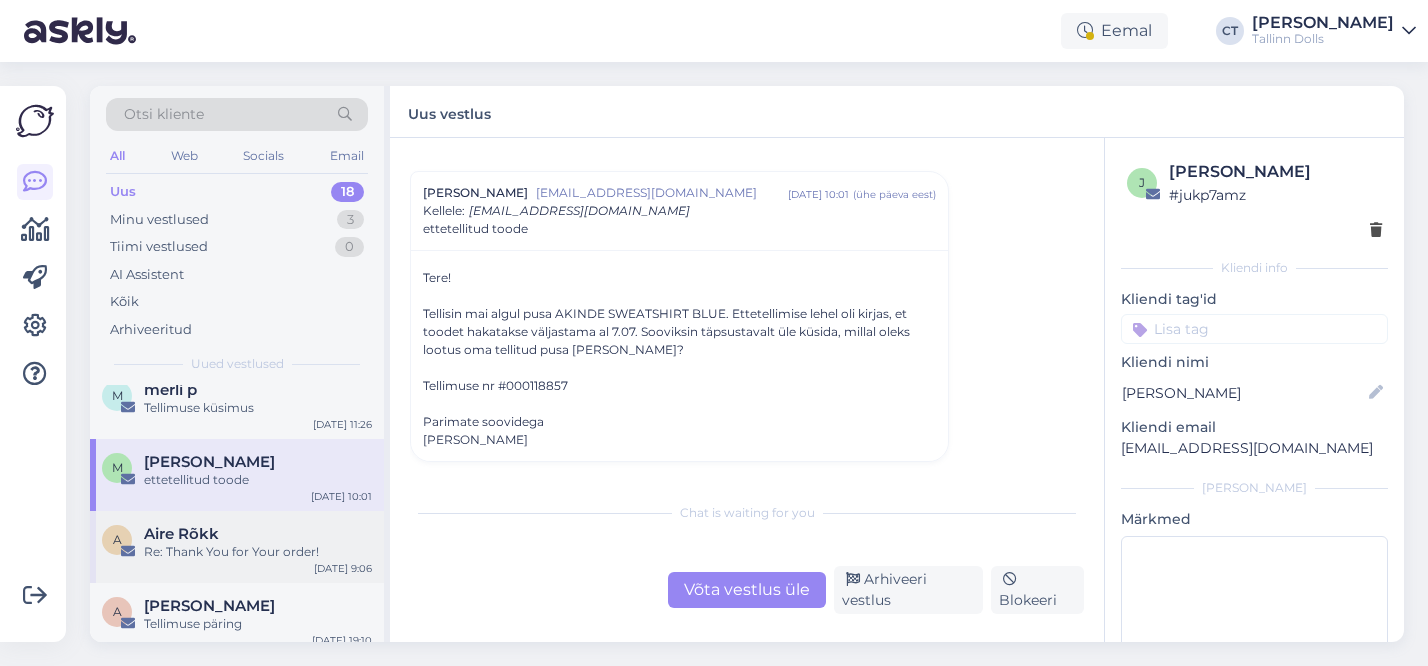 click on "Aire Rõkk" at bounding box center [258, 534] 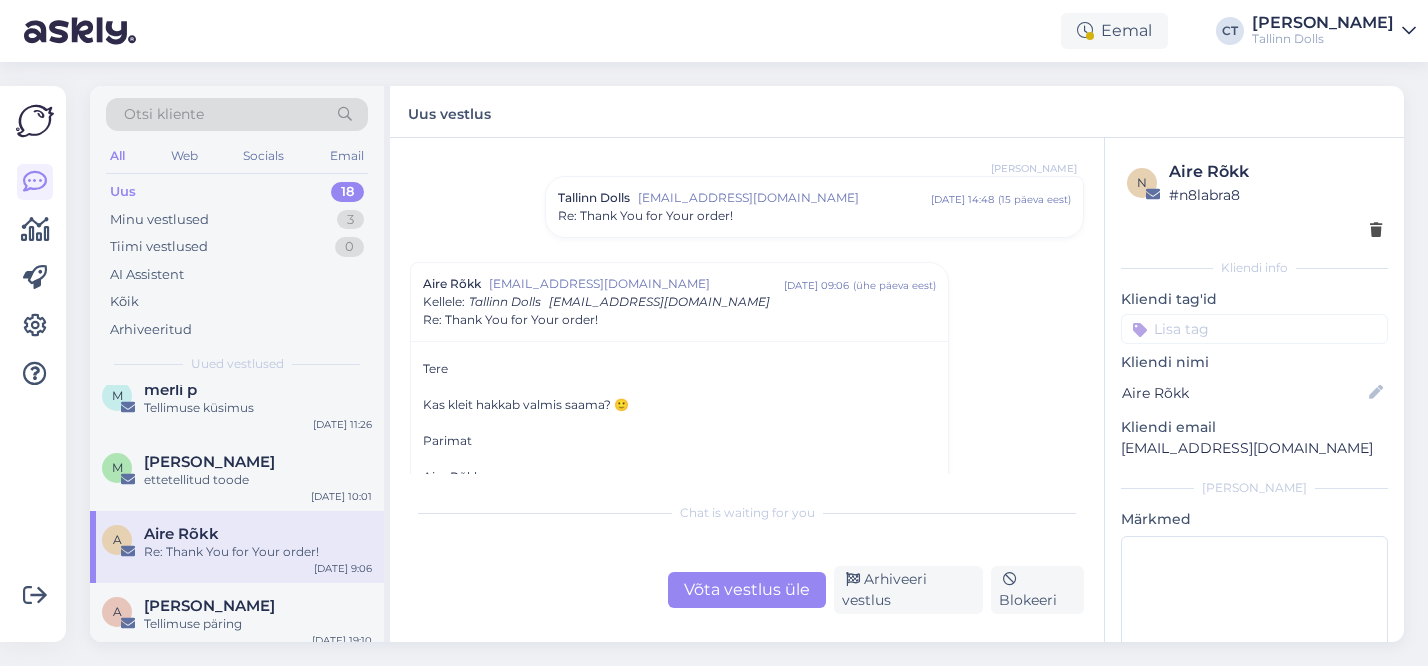 scroll, scrollTop: 126, scrollLeft: 0, axis: vertical 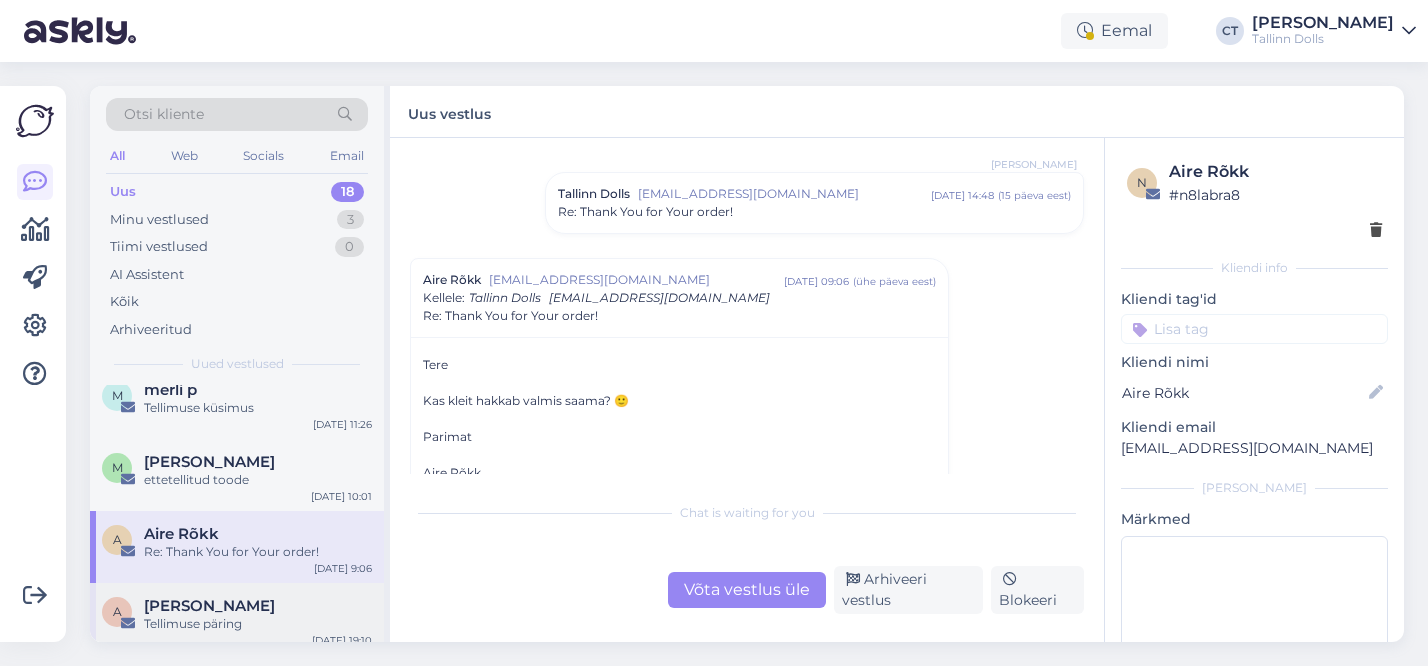 click on "Tellimuse päring" at bounding box center (258, 624) 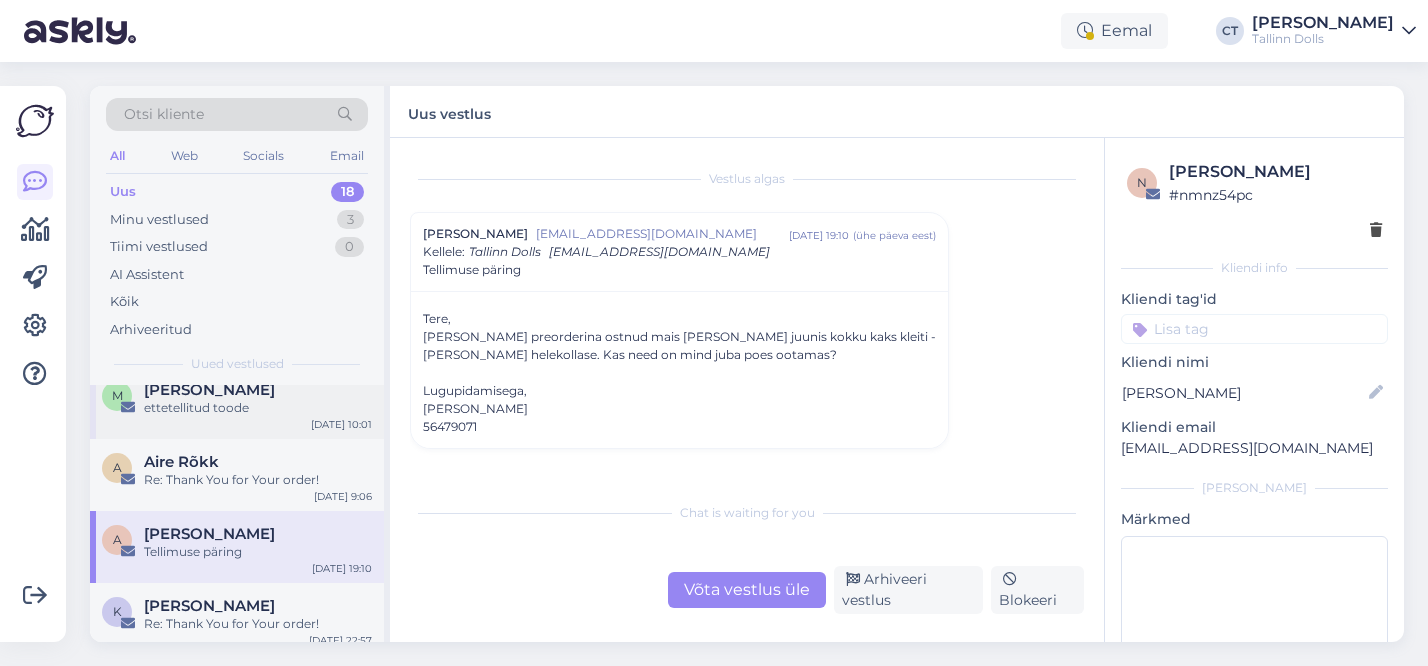 scroll, scrollTop: 741, scrollLeft: 0, axis: vertical 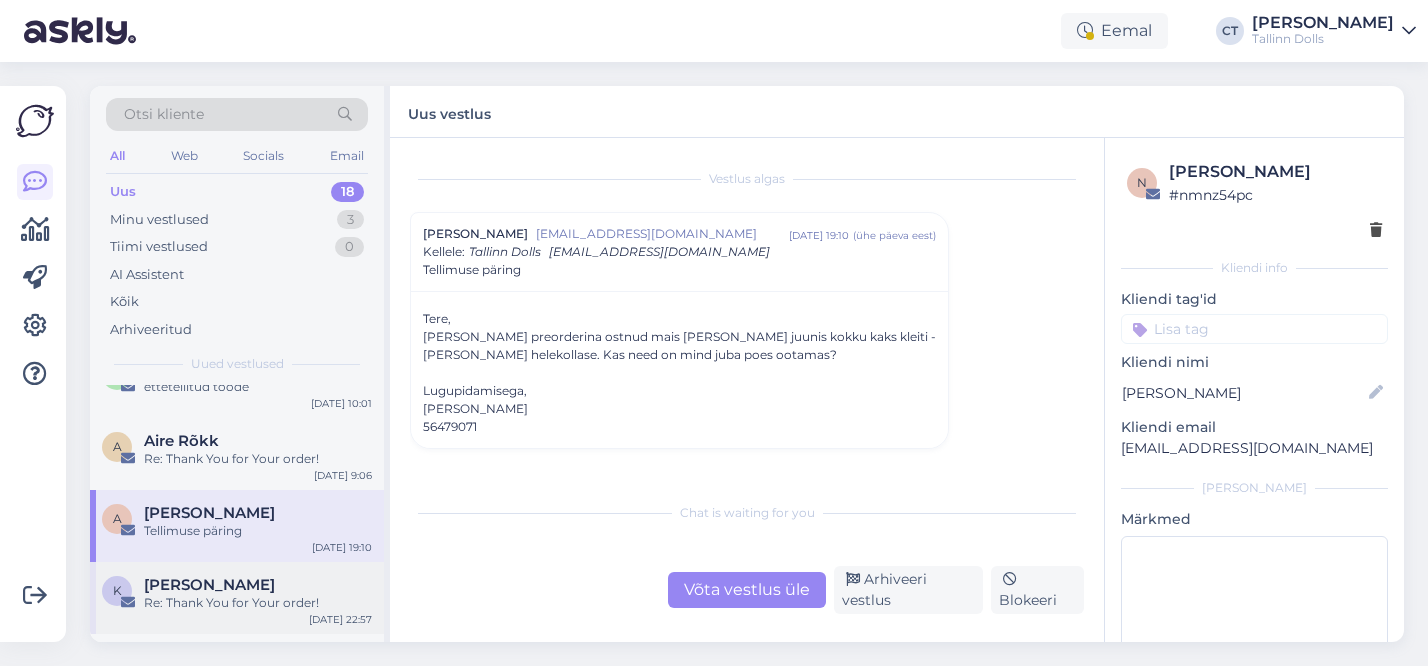 click on "K [PERSON_NAME] Re: Thank You for Your order! [DATE] 22:57" at bounding box center (237, 598) 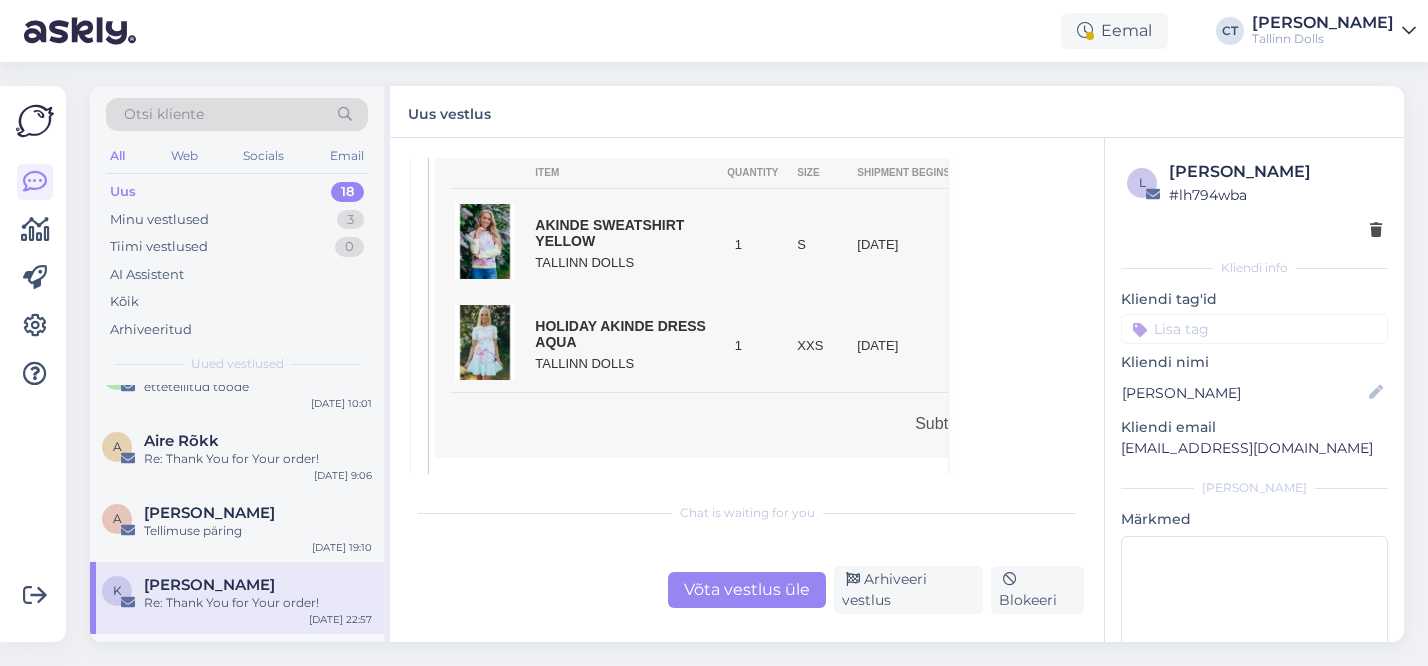 scroll, scrollTop: 596, scrollLeft: 0, axis: vertical 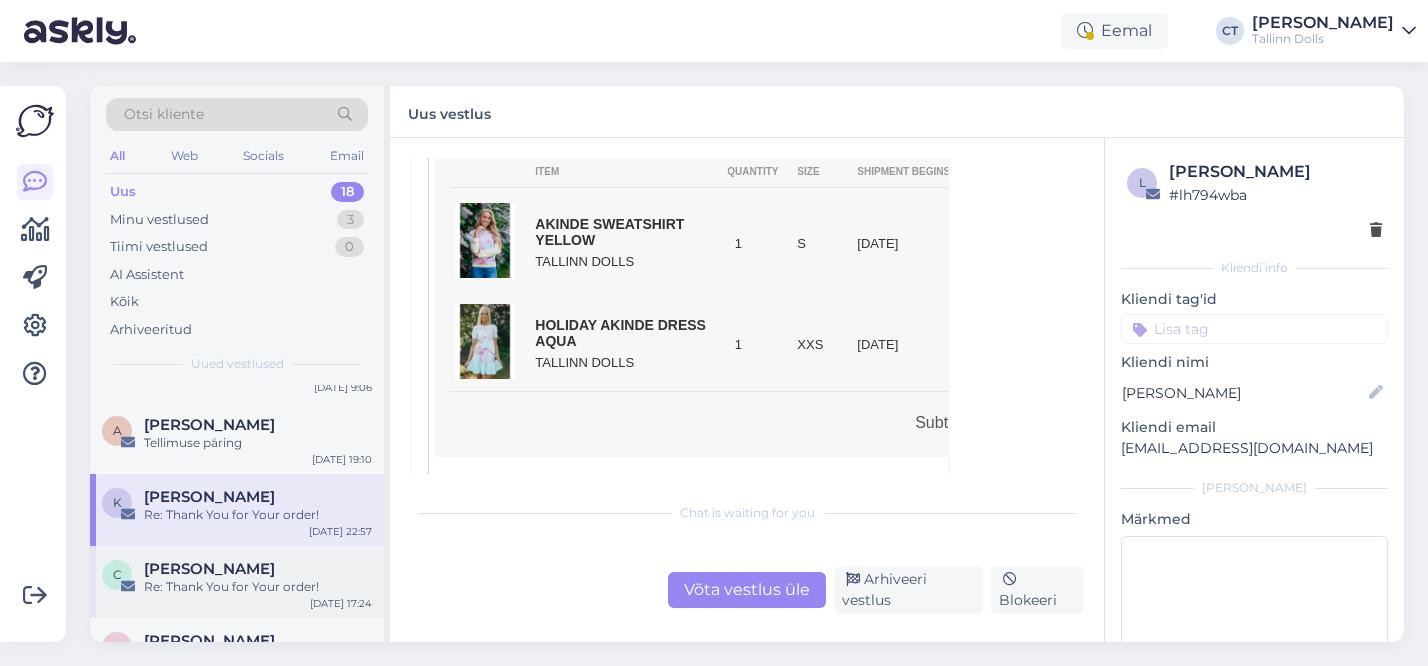 click on "Re: Thank You for Your order!" at bounding box center (258, 587) 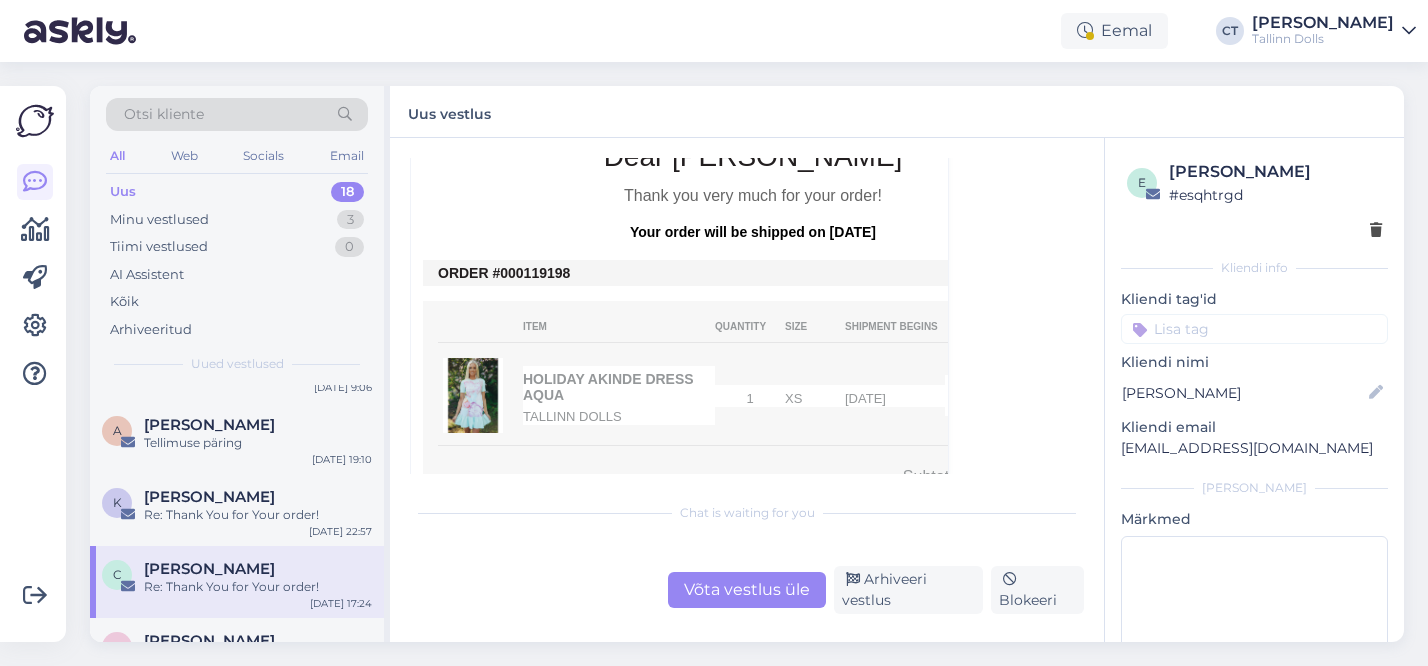 scroll, scrollTop: 710, scrollLeft: 0, axis: vertical 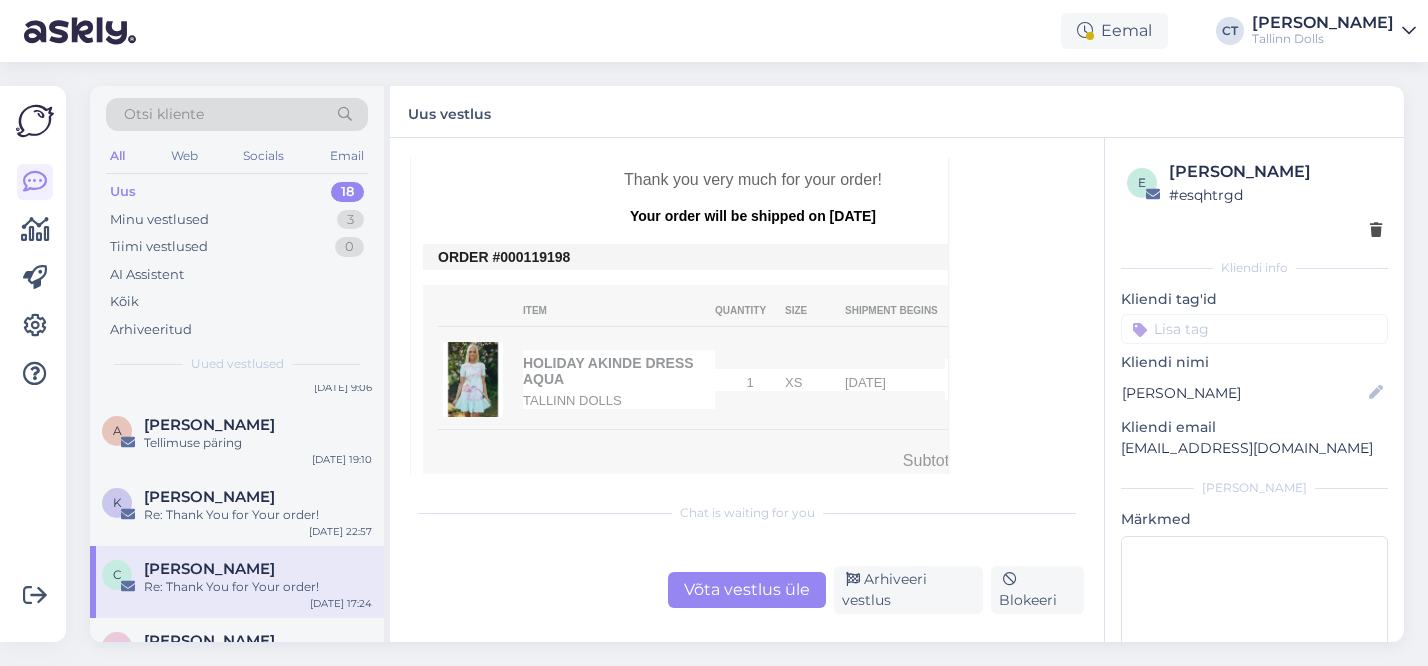click on "Võta vestlus üle" at bounding box center (747, 590) 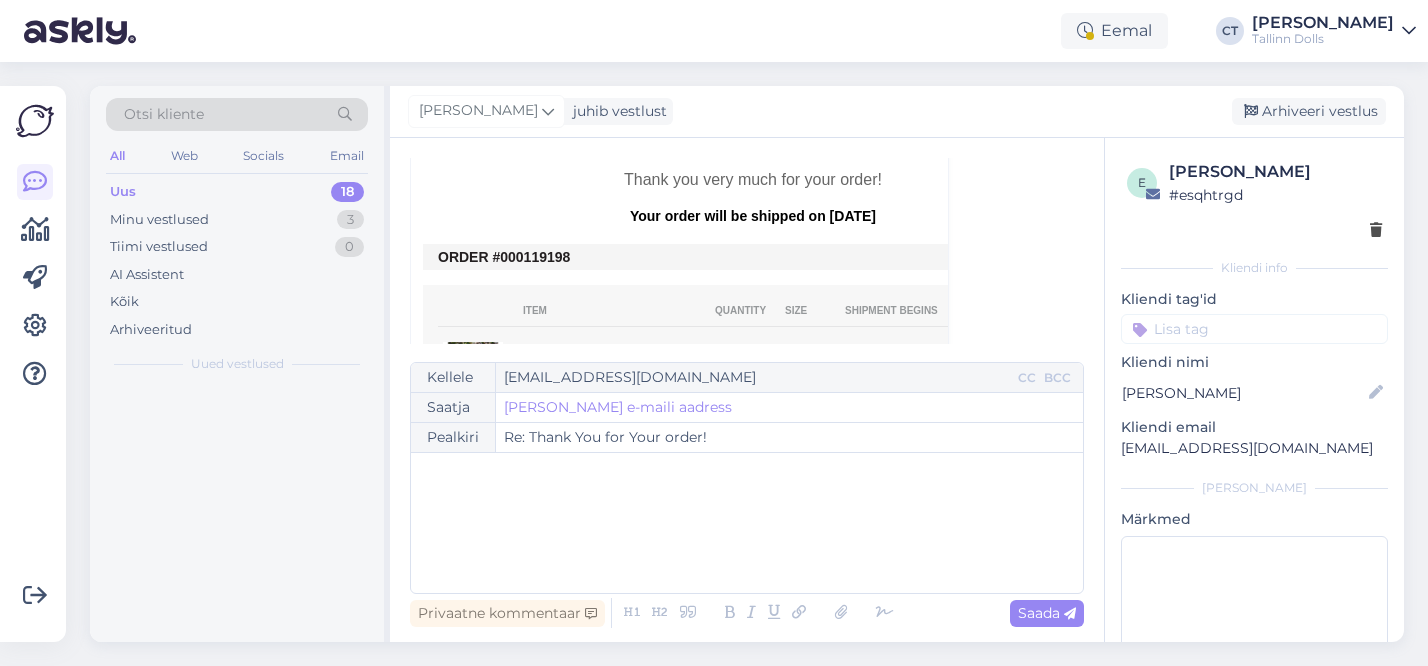 scroll, scrollTop: 54, scrollLeft: 0, axis: vertical 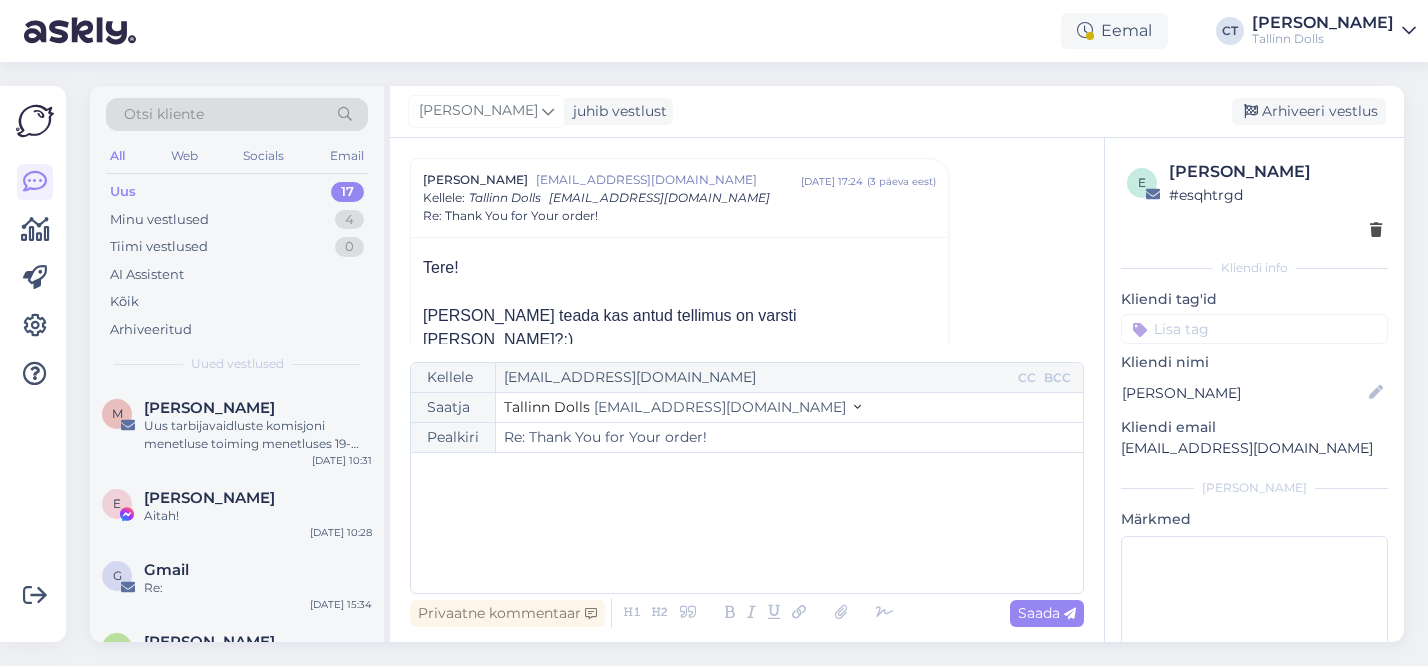 click on "﻿" at bounding box center (747, 523) 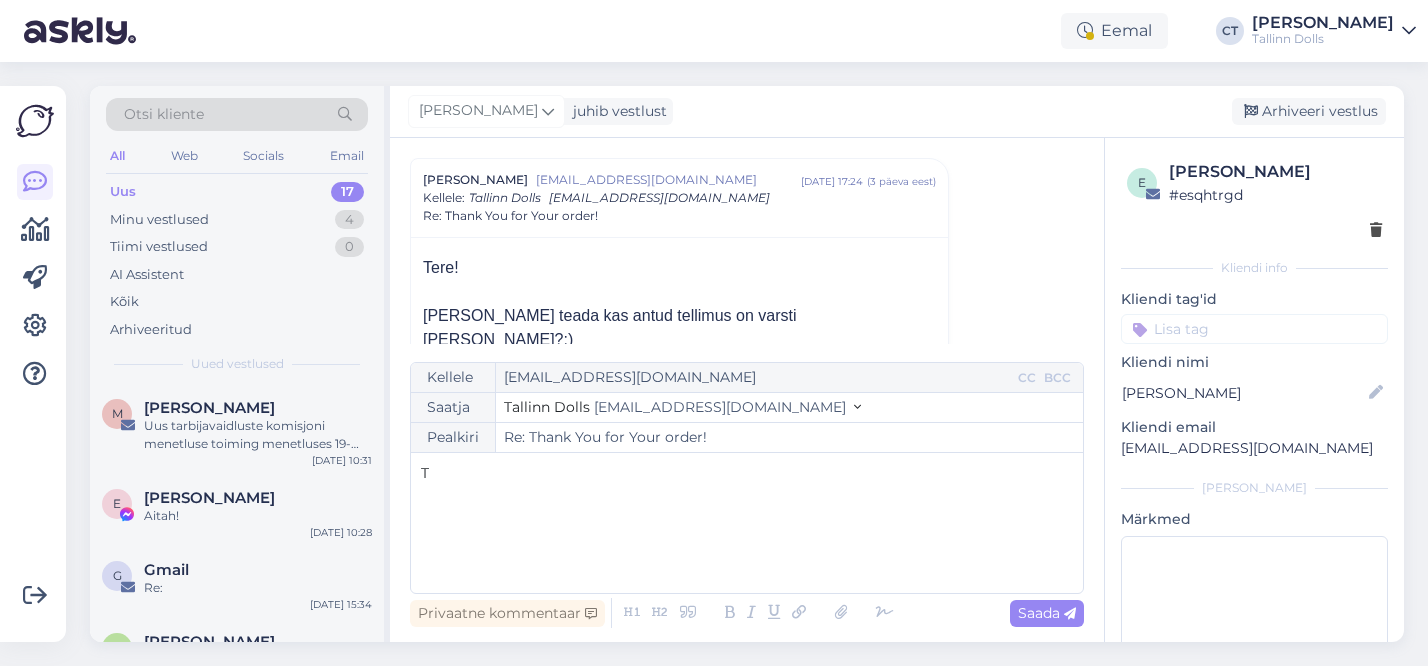 type 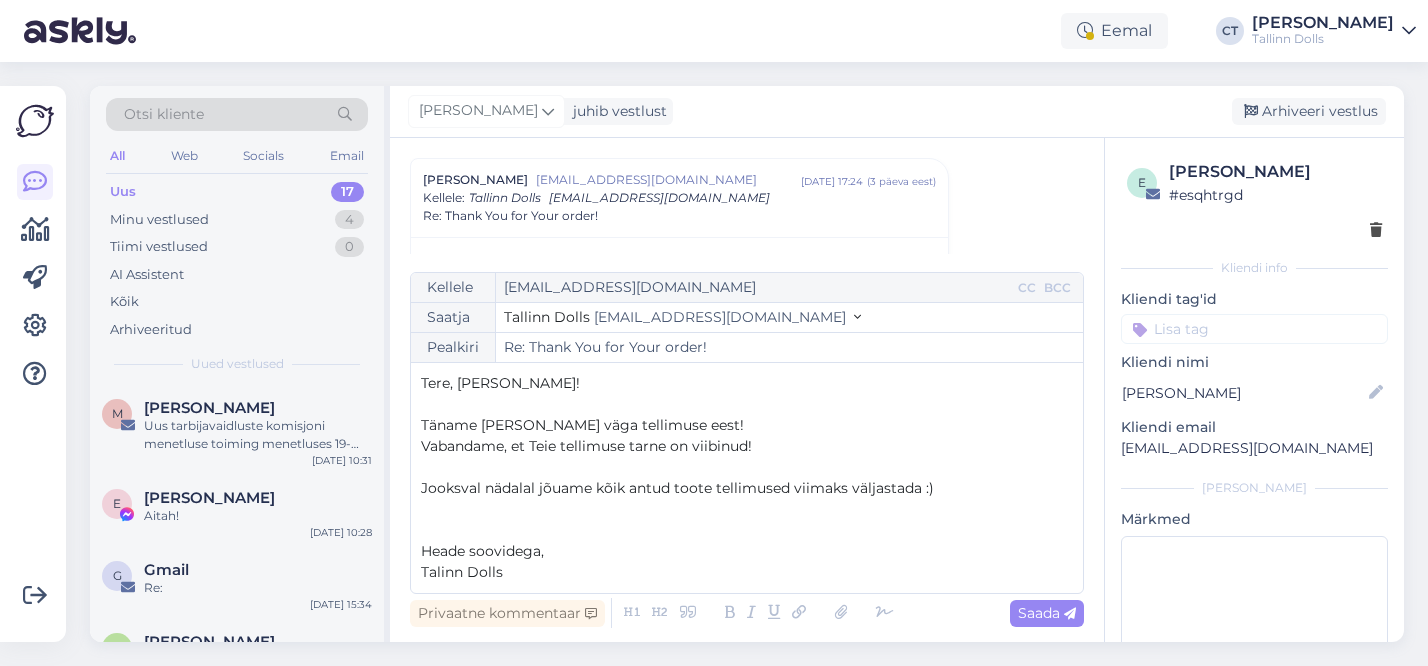 click on "Talinn Dolls" at bounding box center [462, 572] 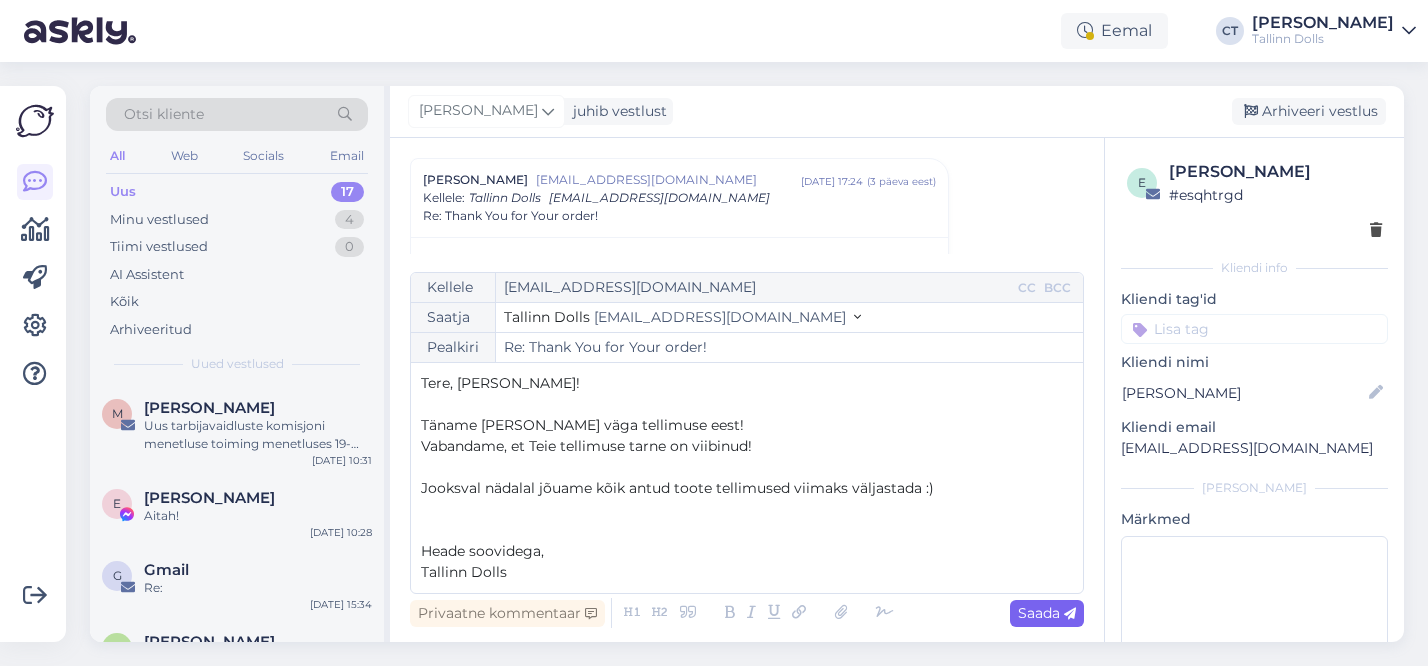 click on "Saada" at bounding box center [1047, 613] 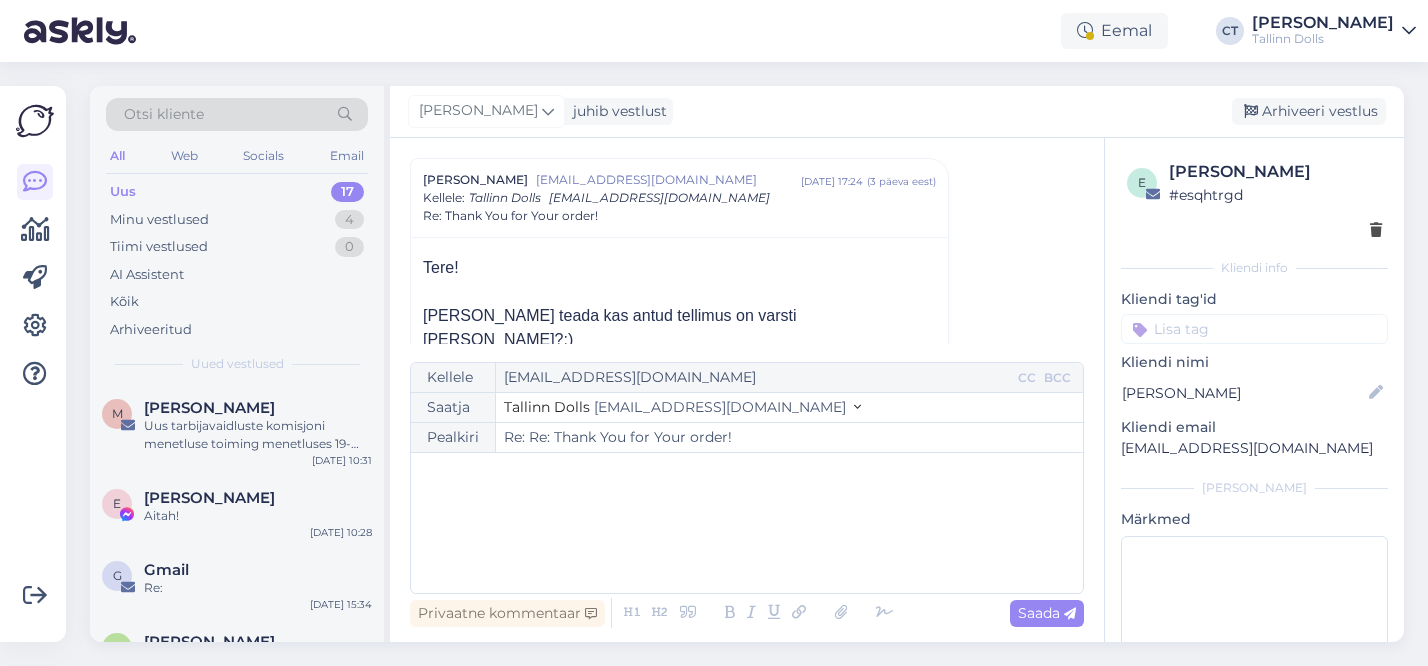 type on "Re: Thank You for Your order!" 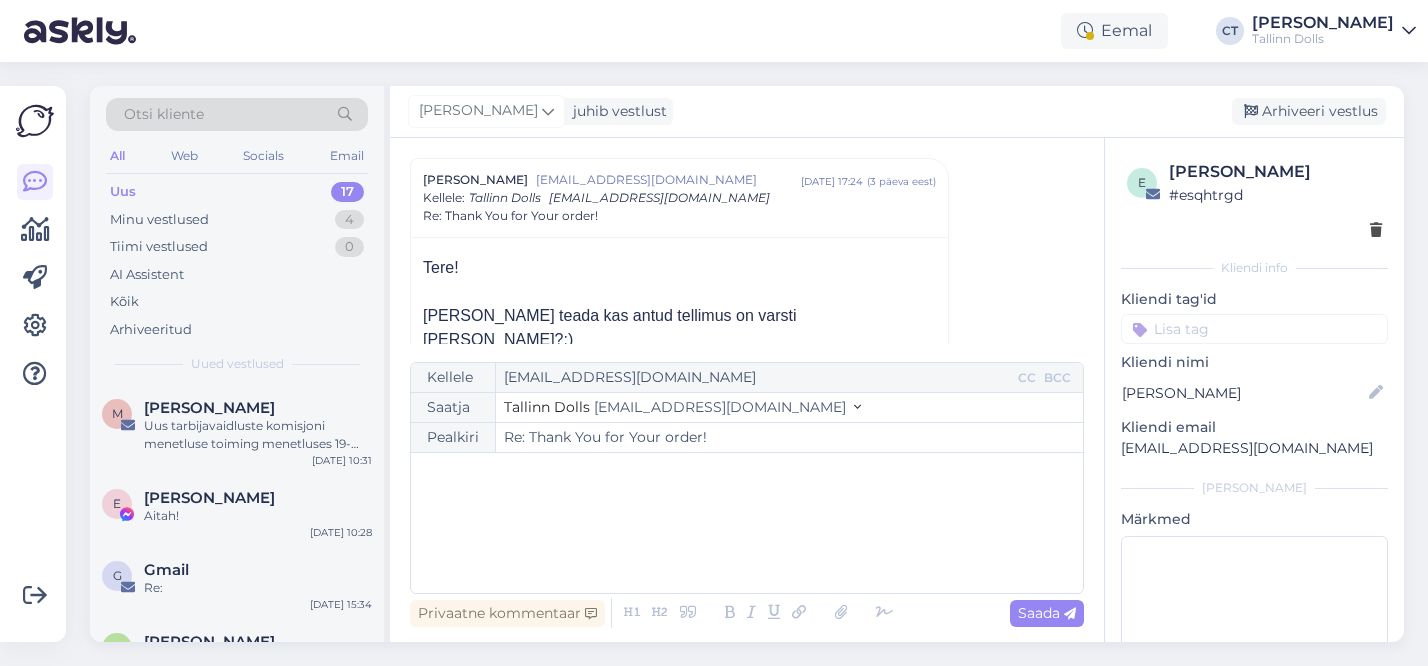 scroll, scrollTop: 1466, scrollLeft: 0, axis: vertical 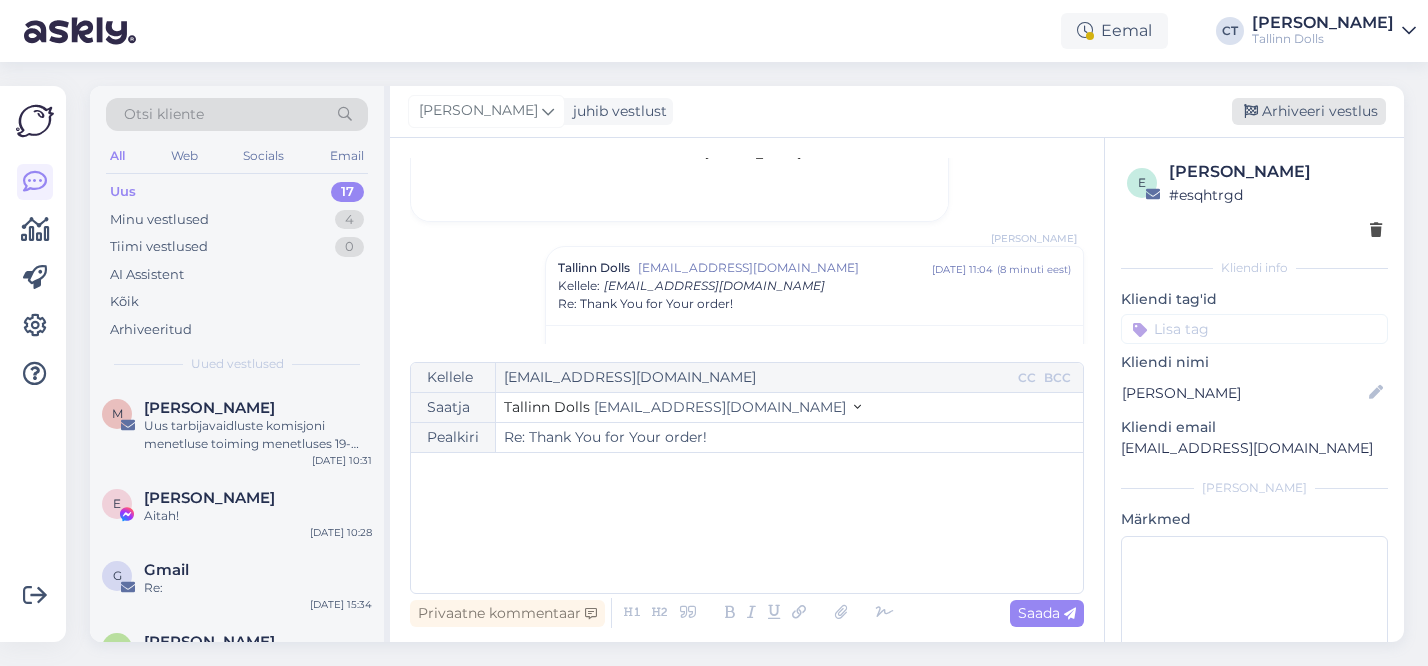 click on "Arhiveeri vestlus" at bounding box center [1309, 111] 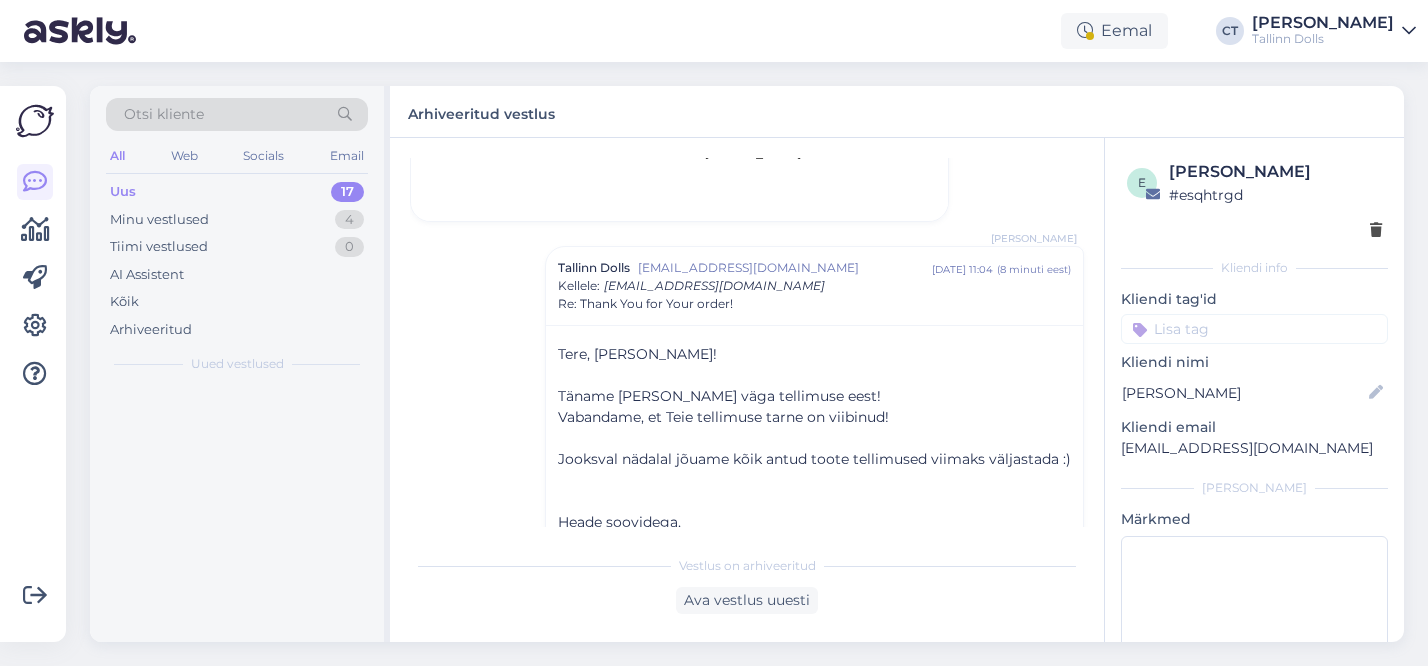 scroll, scrollTop: 1472, scrollLeft: 0, axis: vertical 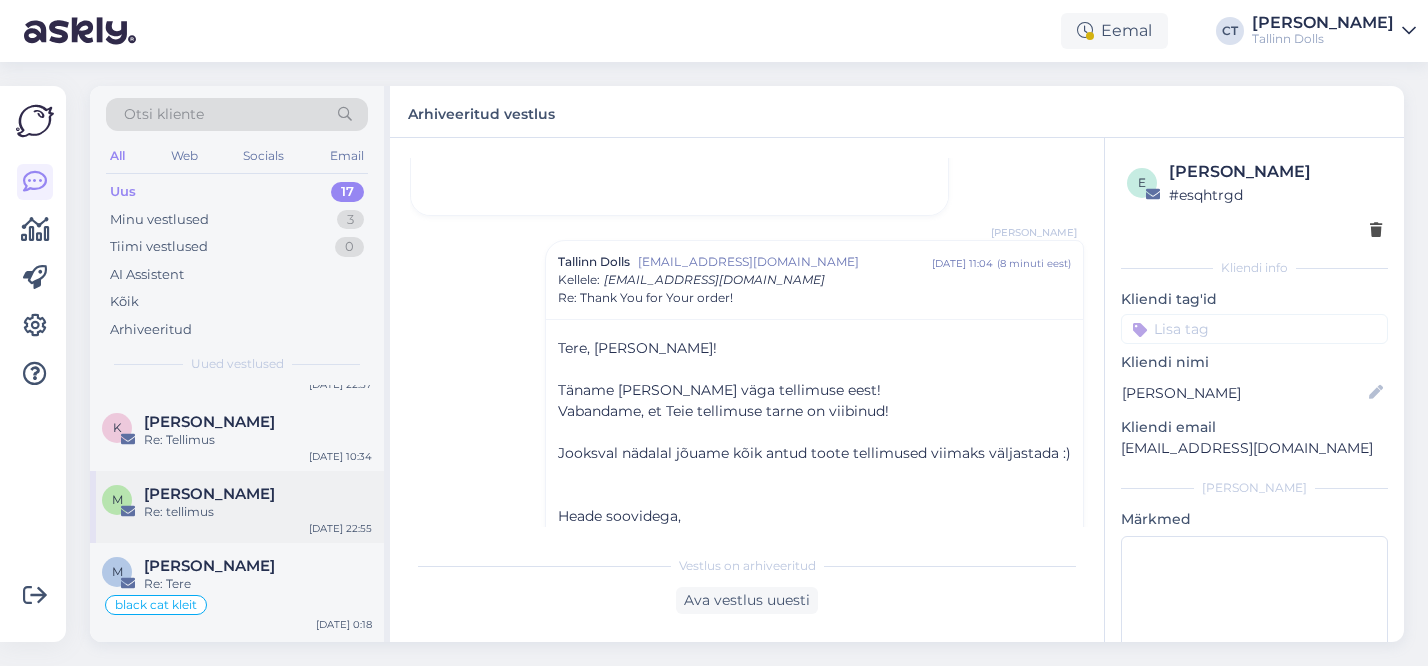 click on "[PERSON_NAME]" at bounding box center (258, 494) 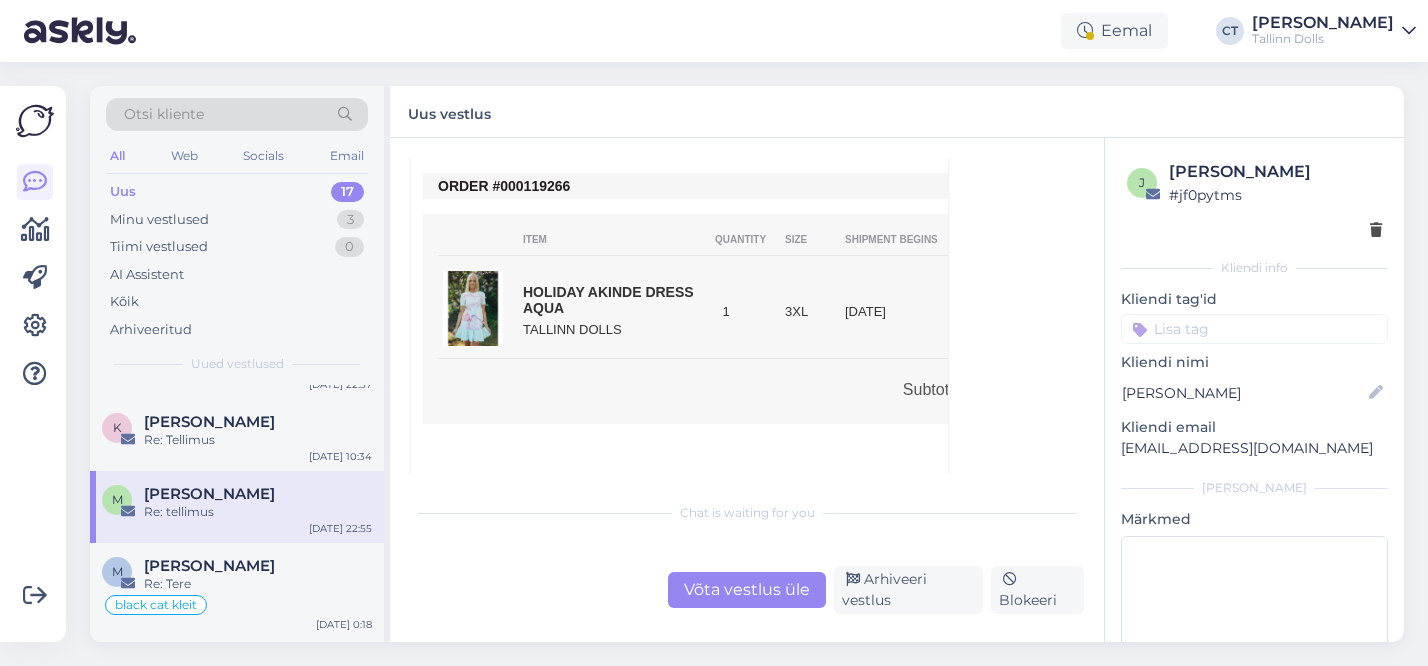 click on "Võta vestlus üle" at bounding box center [747, 590] 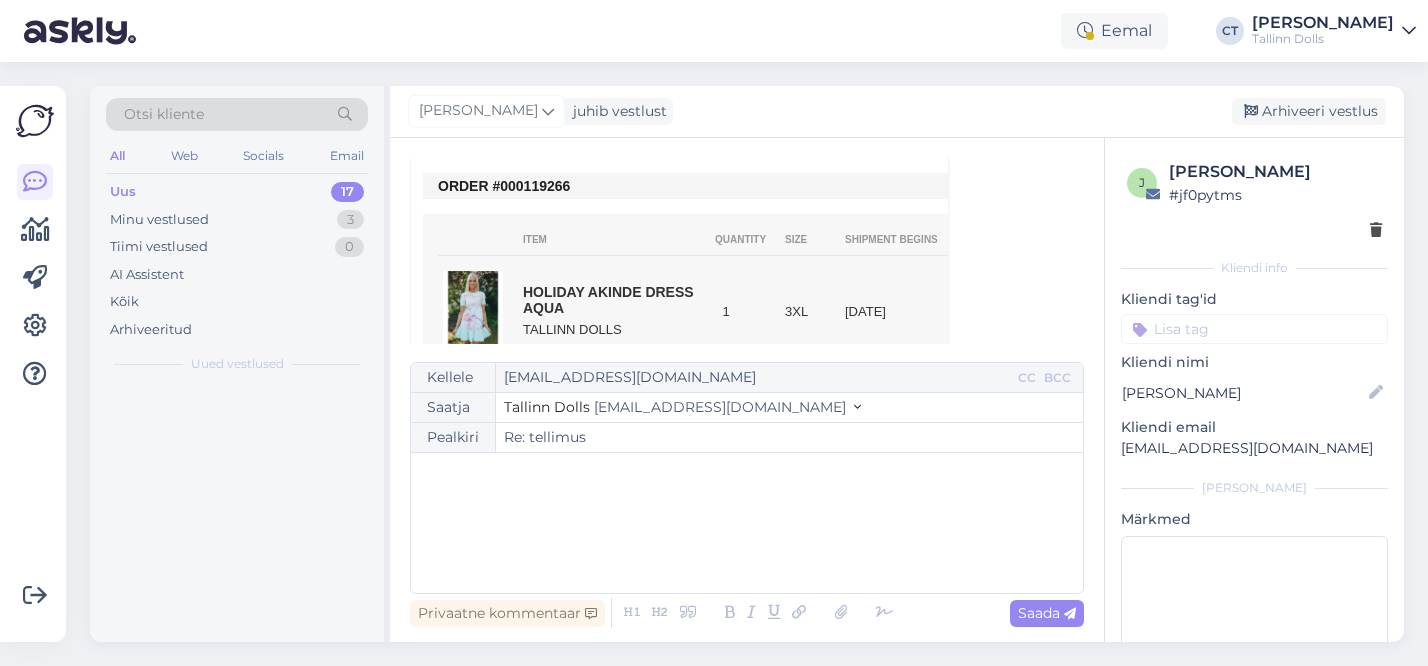 scroll, scrollTop: 54, scrollLeft: 0, axis: vertical 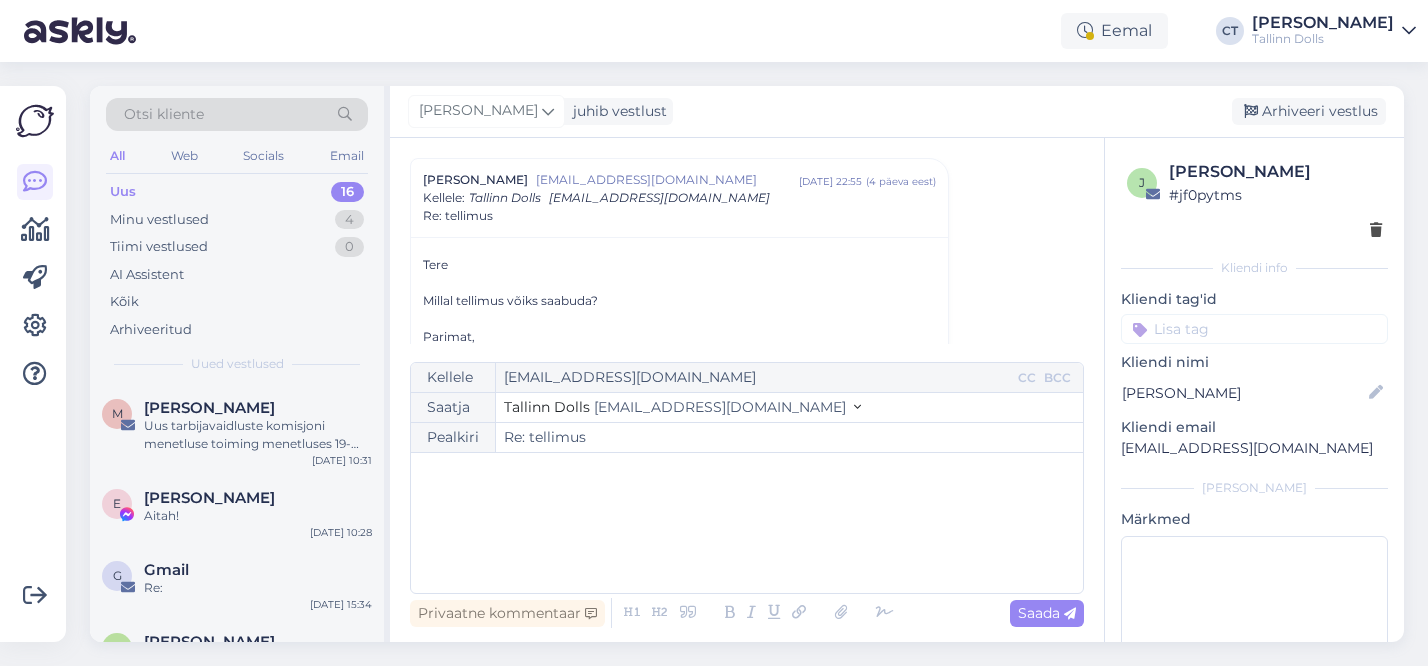 click on "﻿" at bounding box center [747, 523] 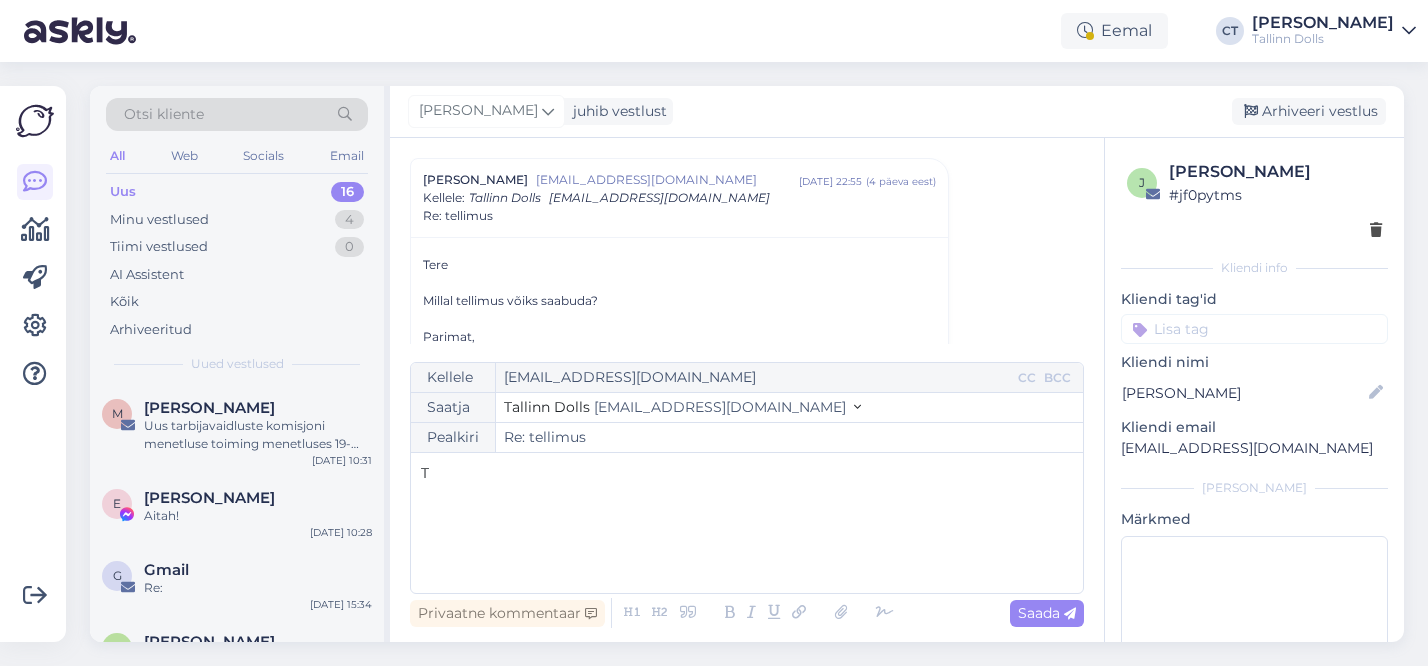 type 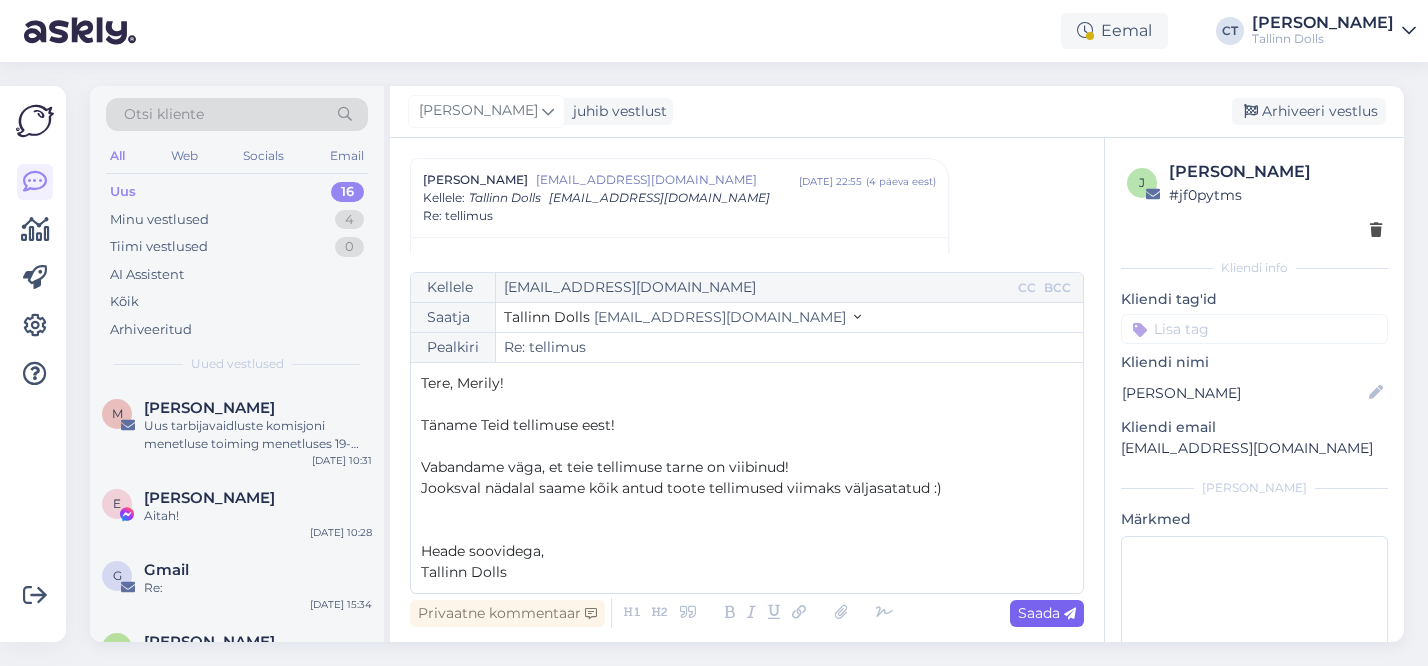 click on "Saada" at bounding box center [1047, 613] 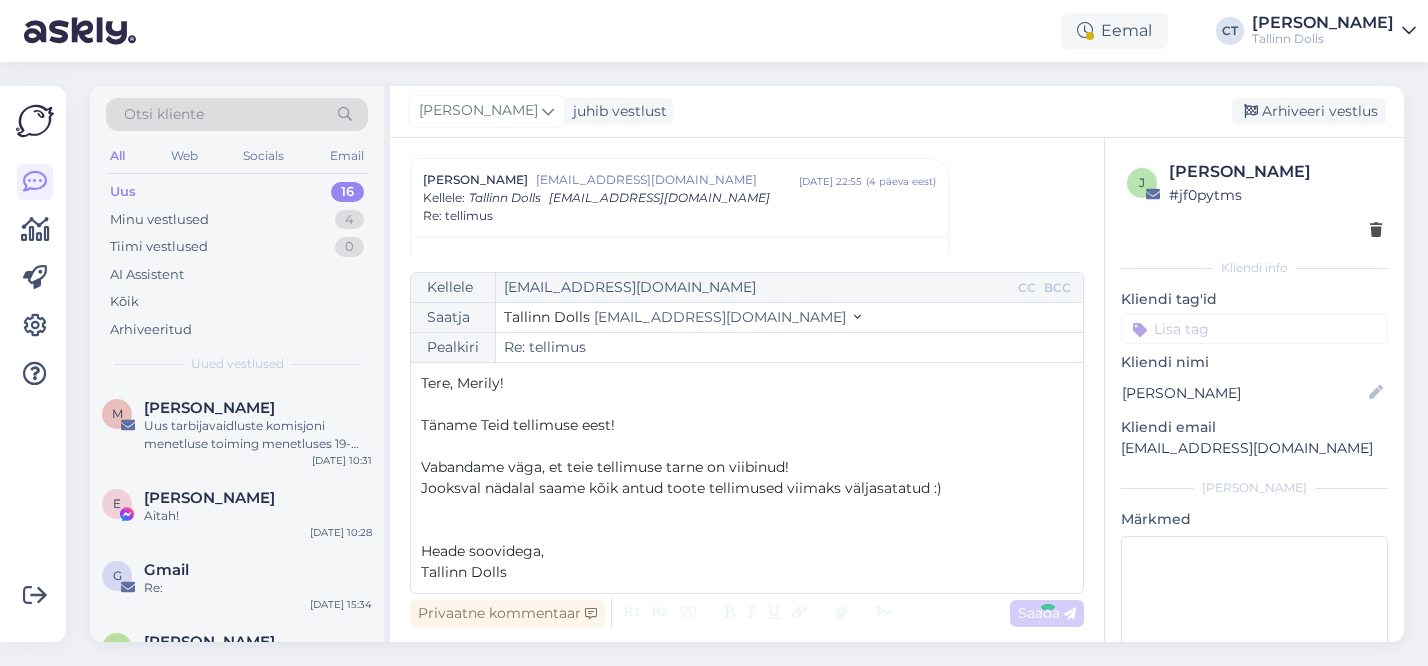 type on "Re: Re: tellimus" 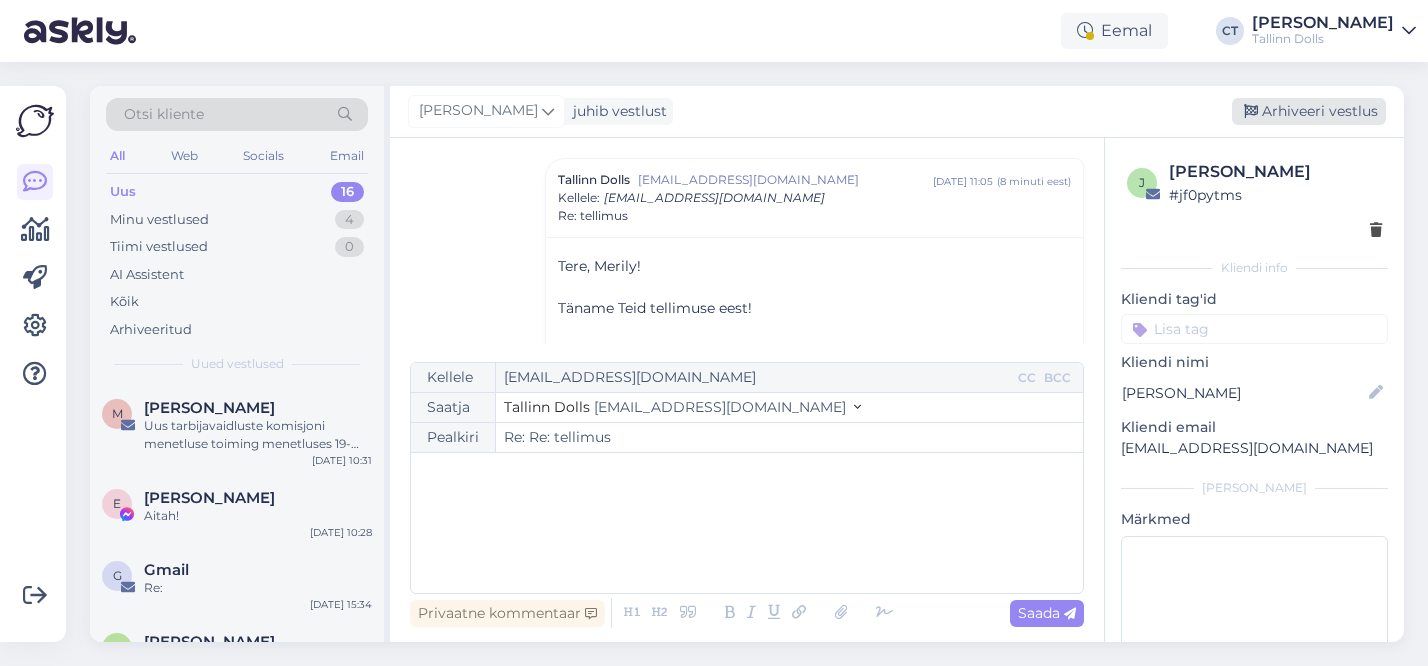 click on "Arhiveeri vestlus" at bounding box center (1309, 111) 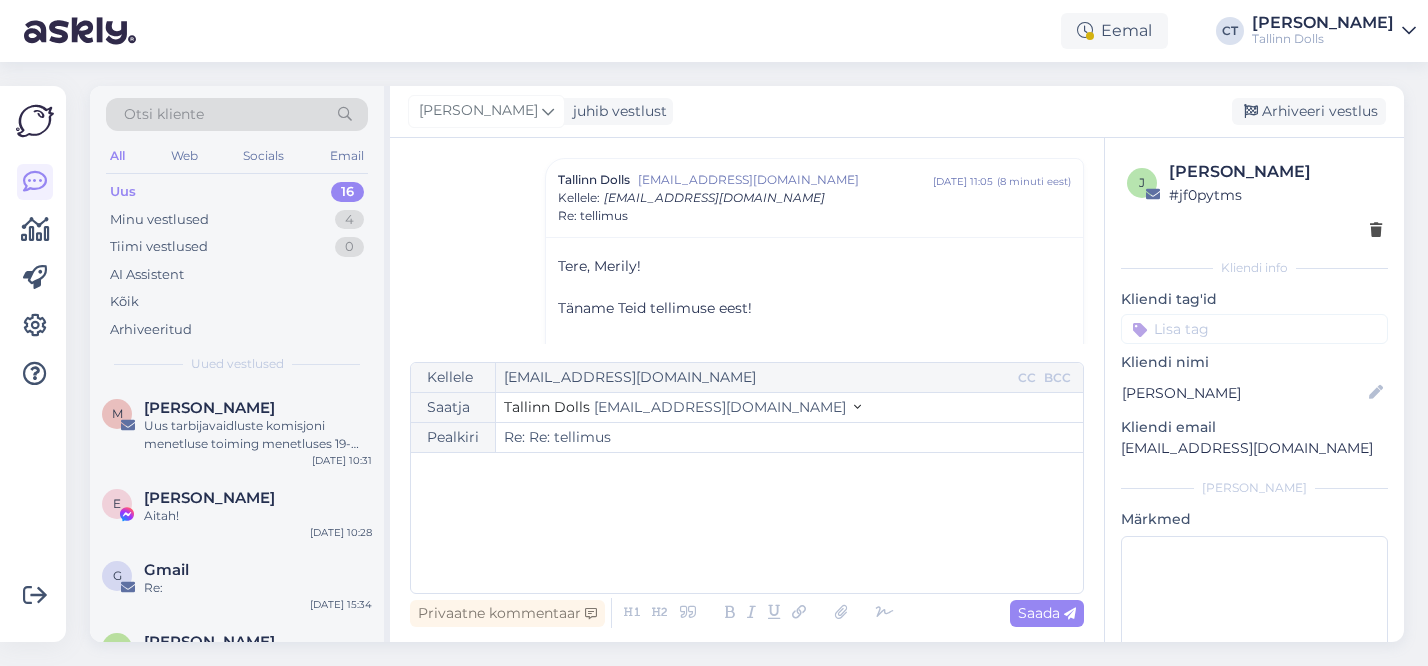 scroll, scrollTop: 1408, scrollLeft: 0, axis: vertical 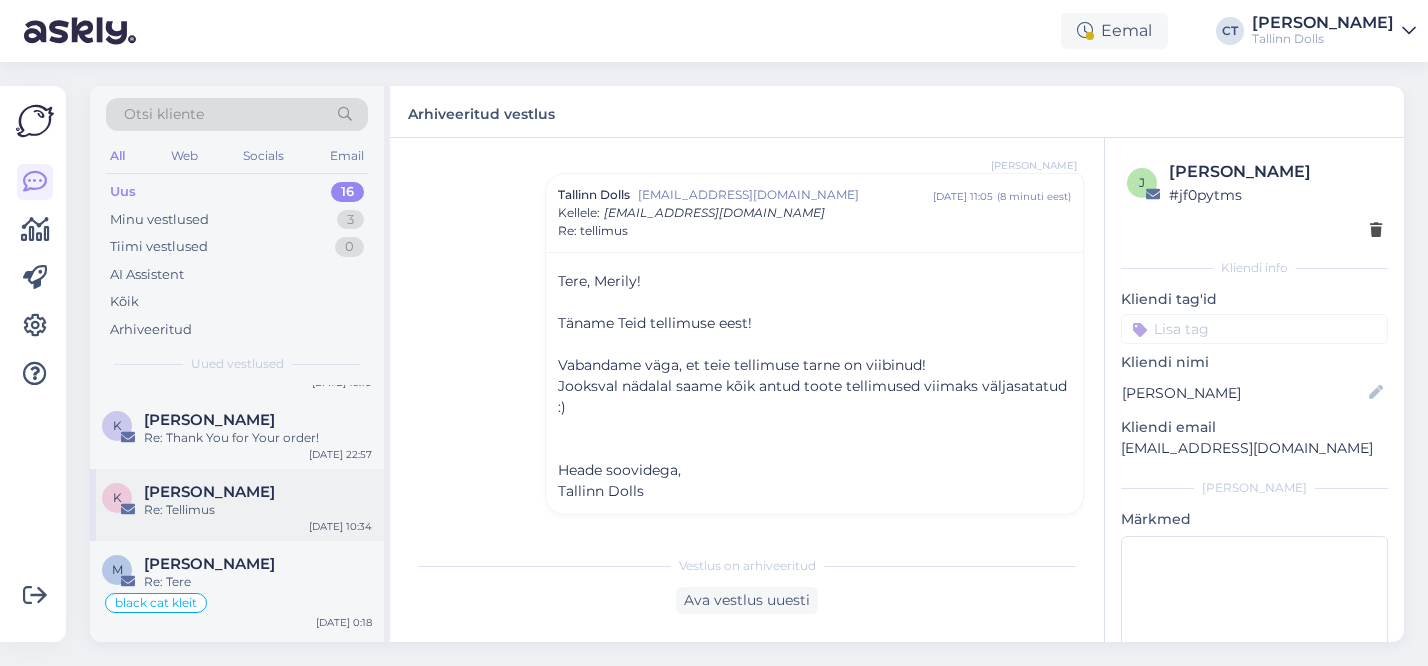 click on "Re: Tellimus" at bounding box center (258, 510) 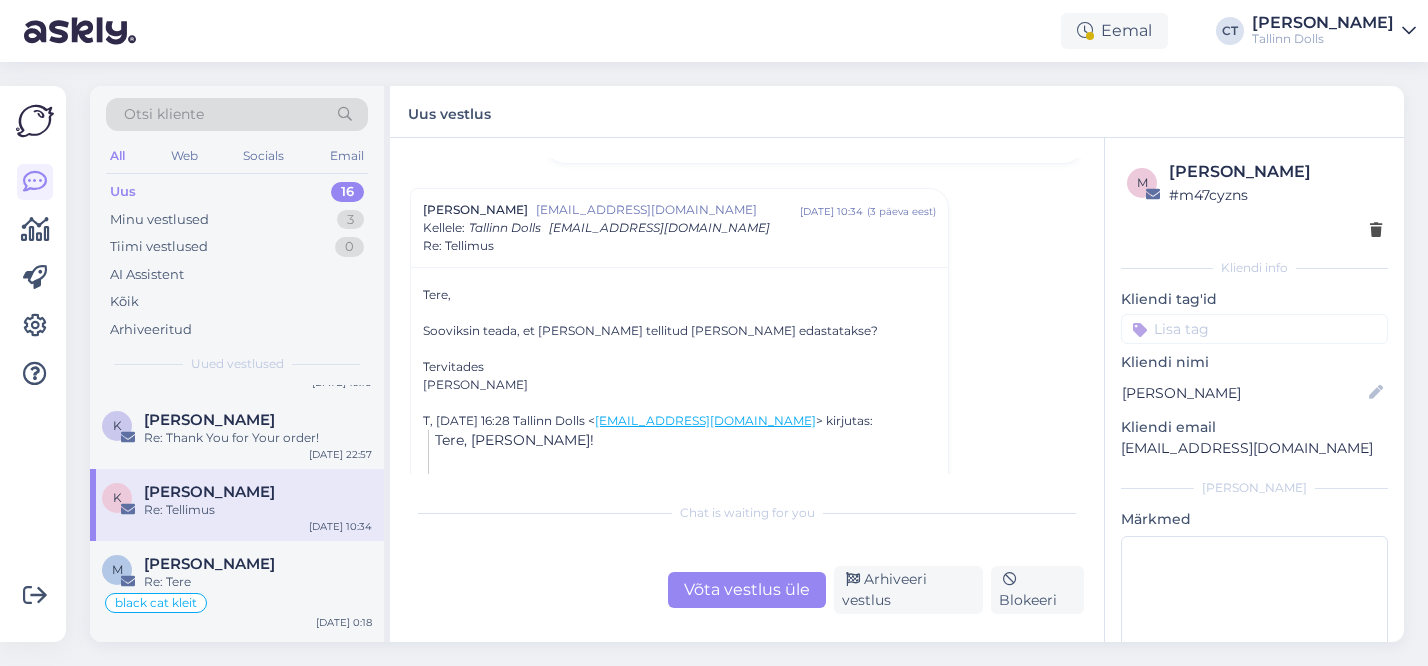 scroll, scrollTop: 451, scrollLeft: 0, axis: vertical 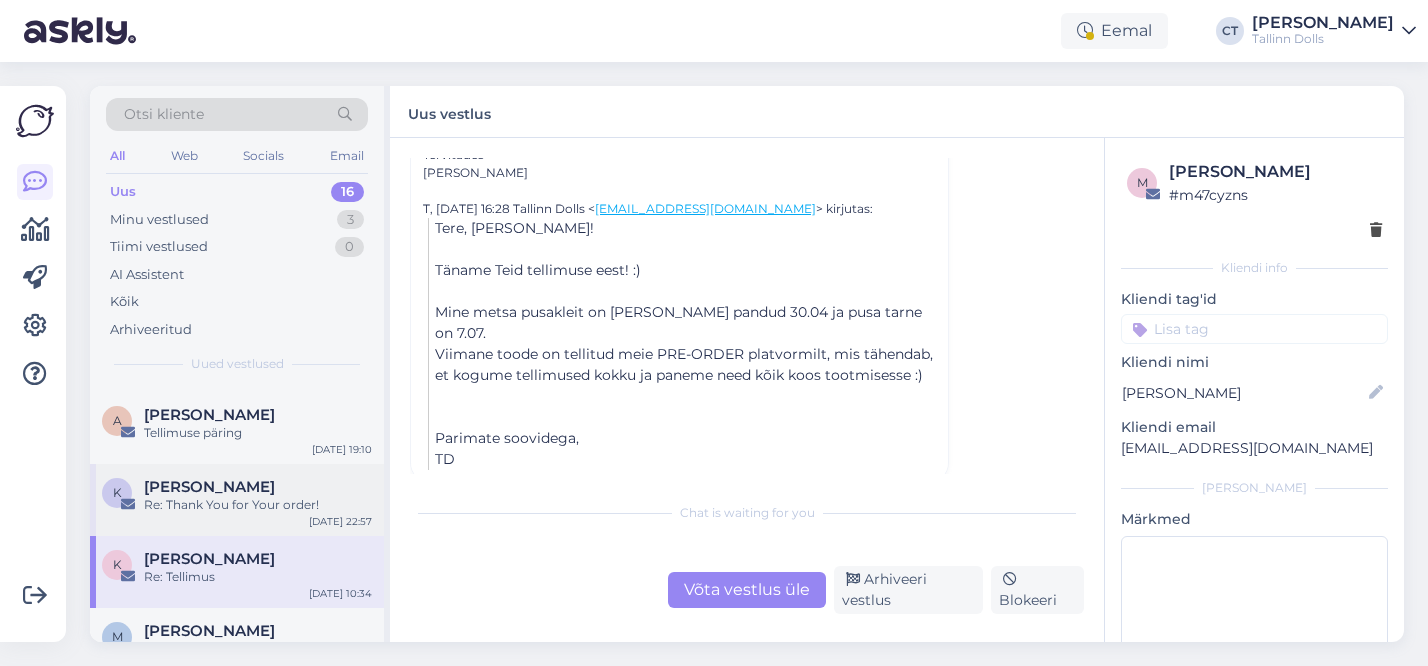 click on "K [PERSON_NAME] Re: Thank You for Your order! [DATE] 22:57" at bounding box center [237, 500] 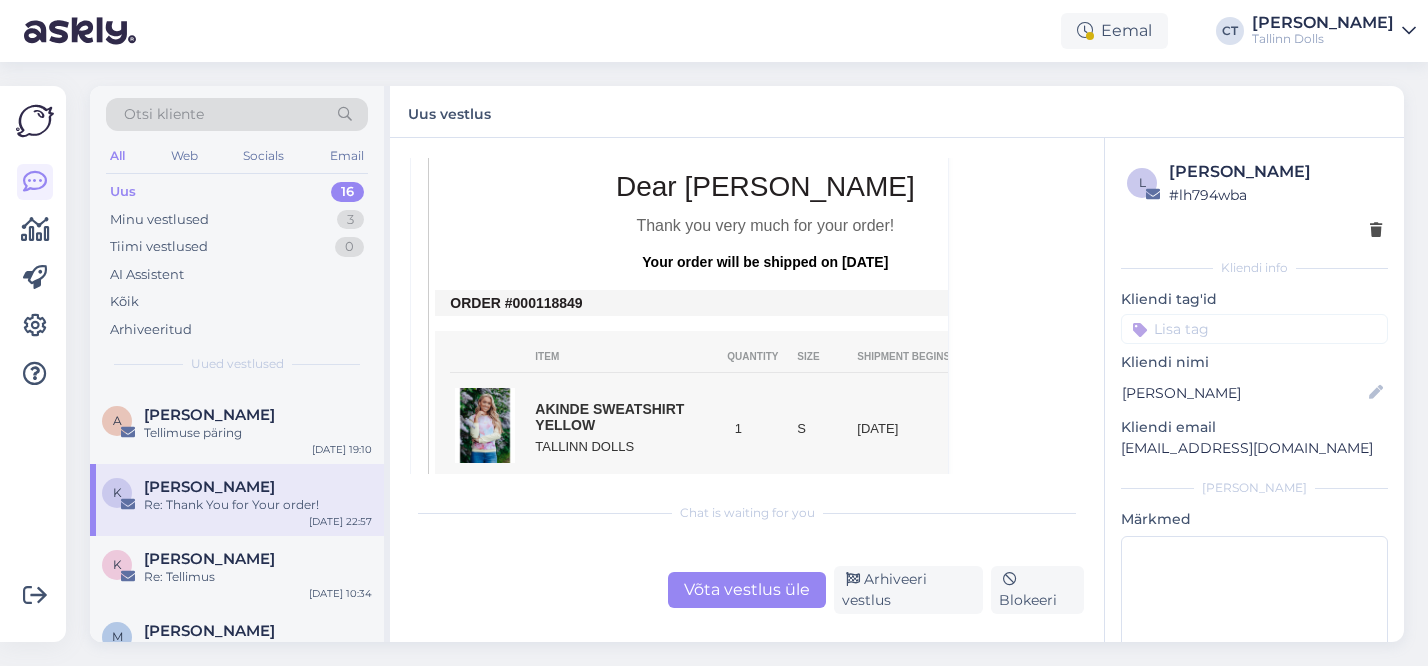 scroll, scrollTop: 531, scrollLeft: 0, axis: vertical 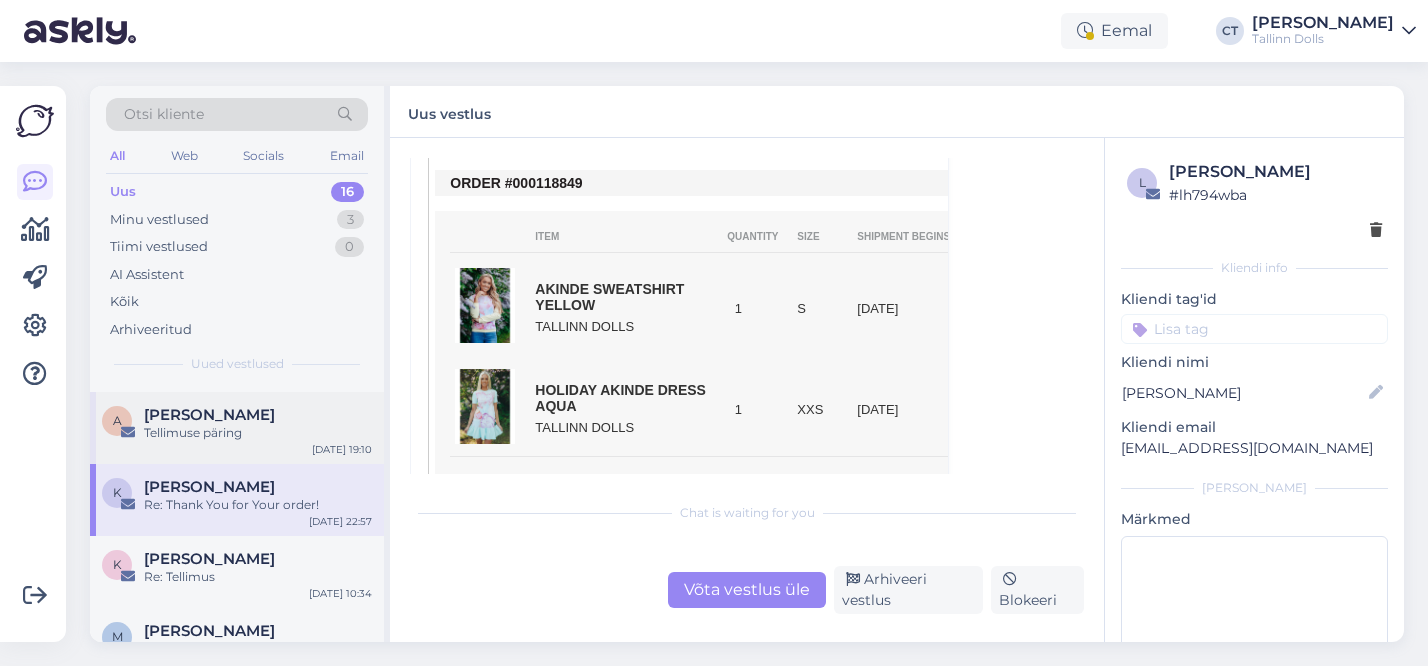 click on "Tellimuse päring" at bounding box center [258, 433] 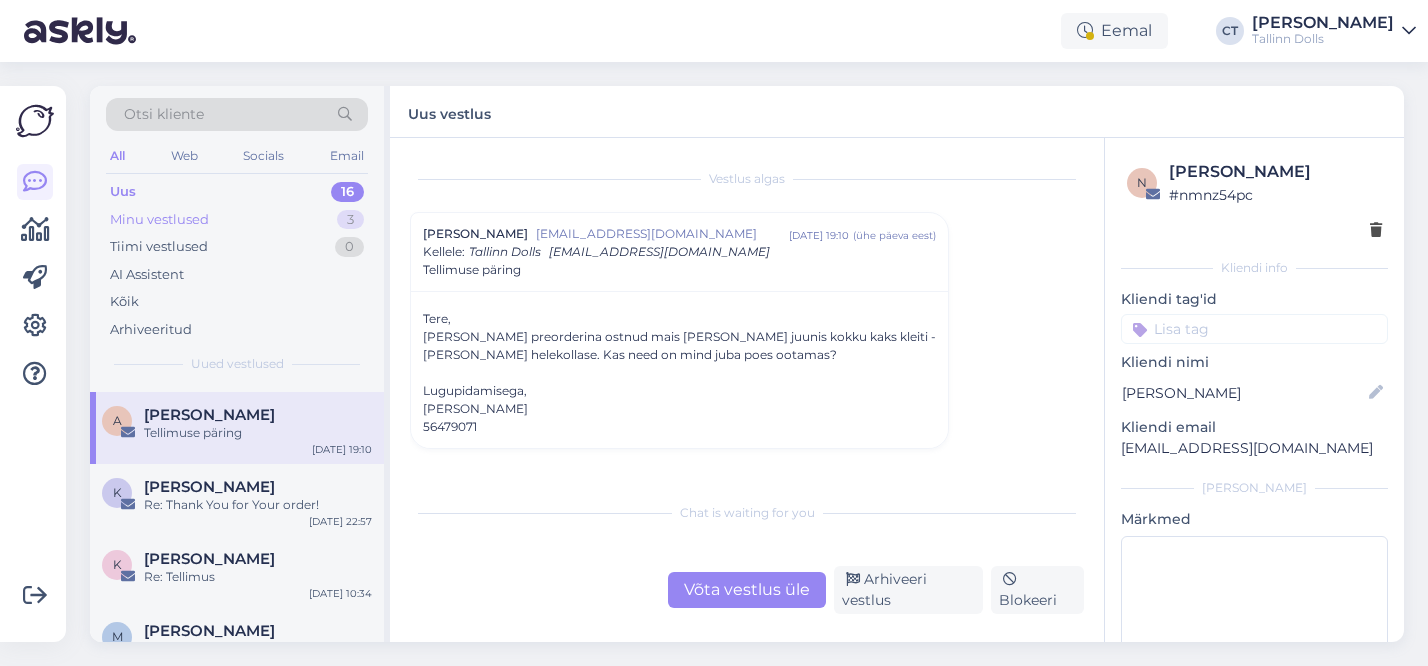 click on "Minu vestlused 3" at bounding box center (237, 220) 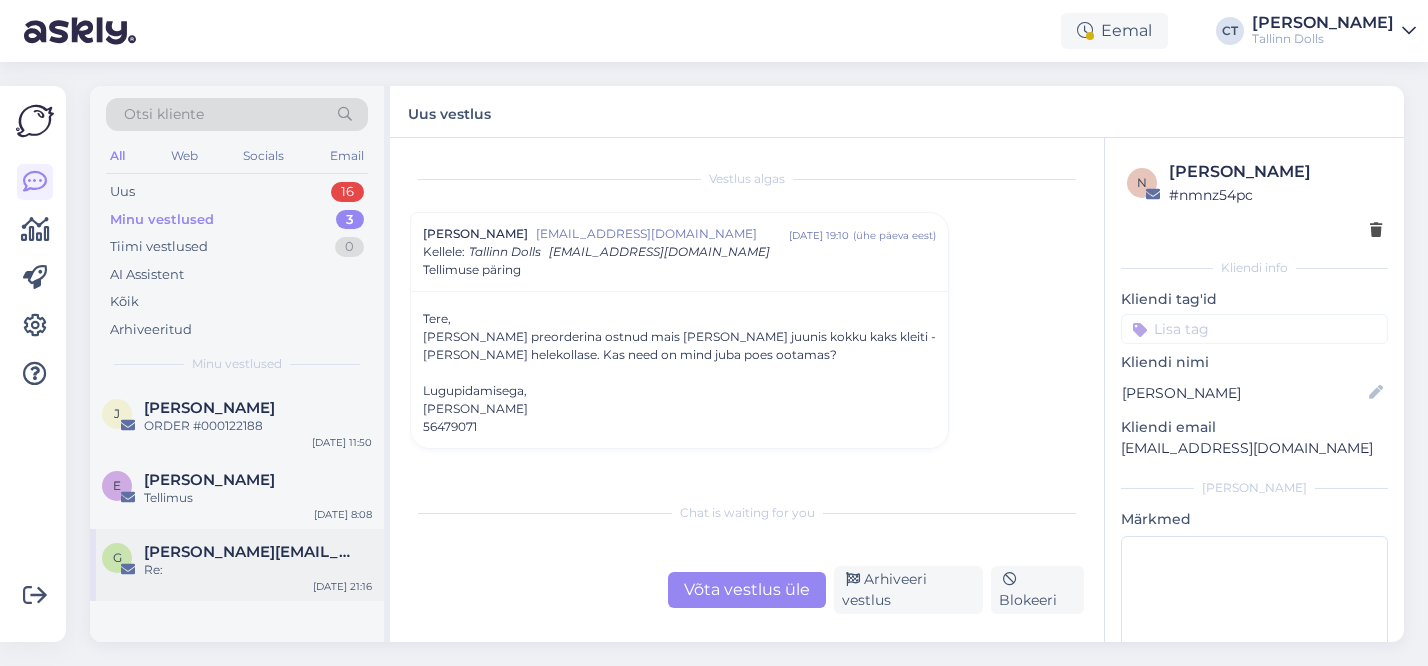 click on "Re:" at bounding box center [258, 570] 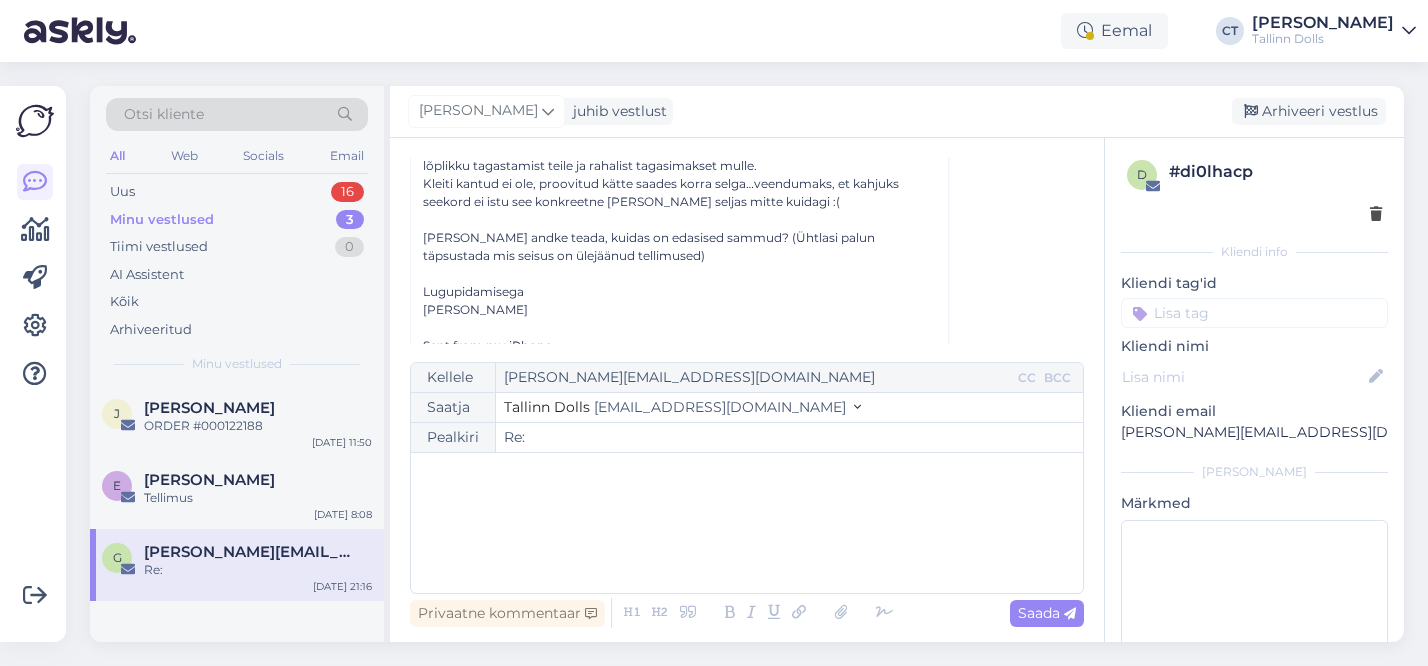 scroll, scrollTop: 246, scrollLeft: 0, axis: vertical 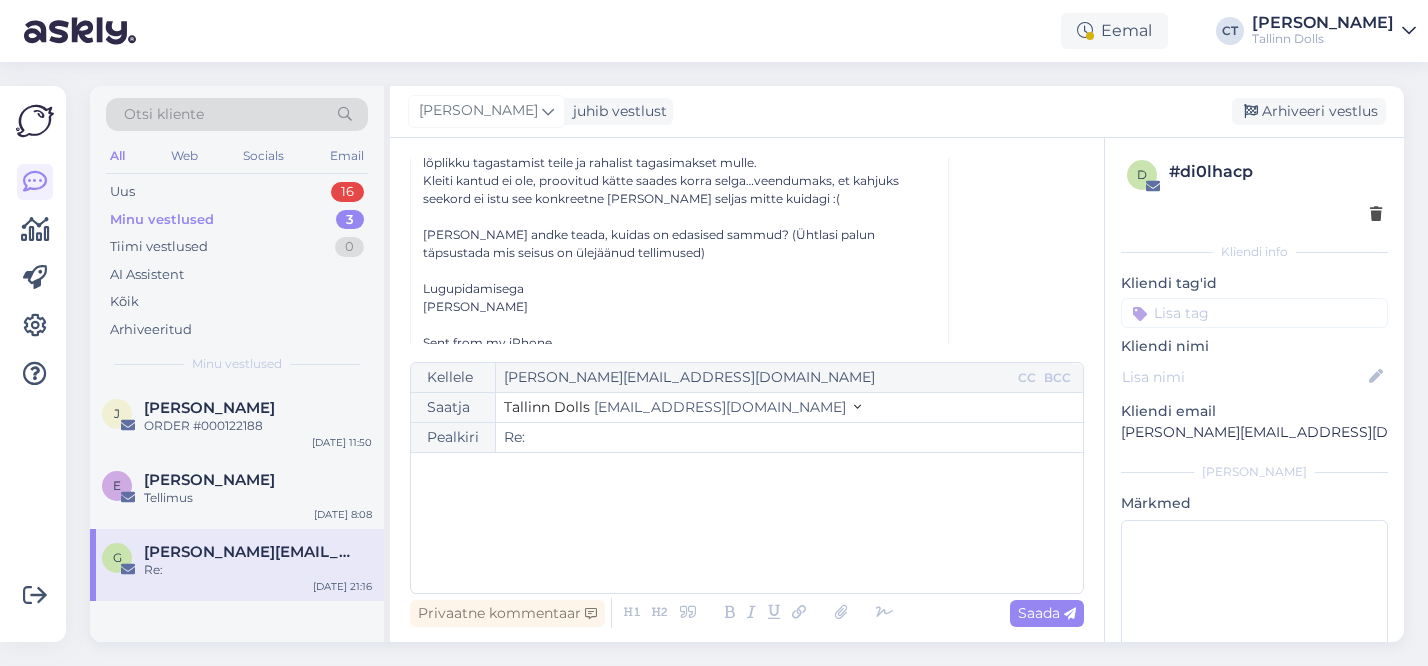 paste 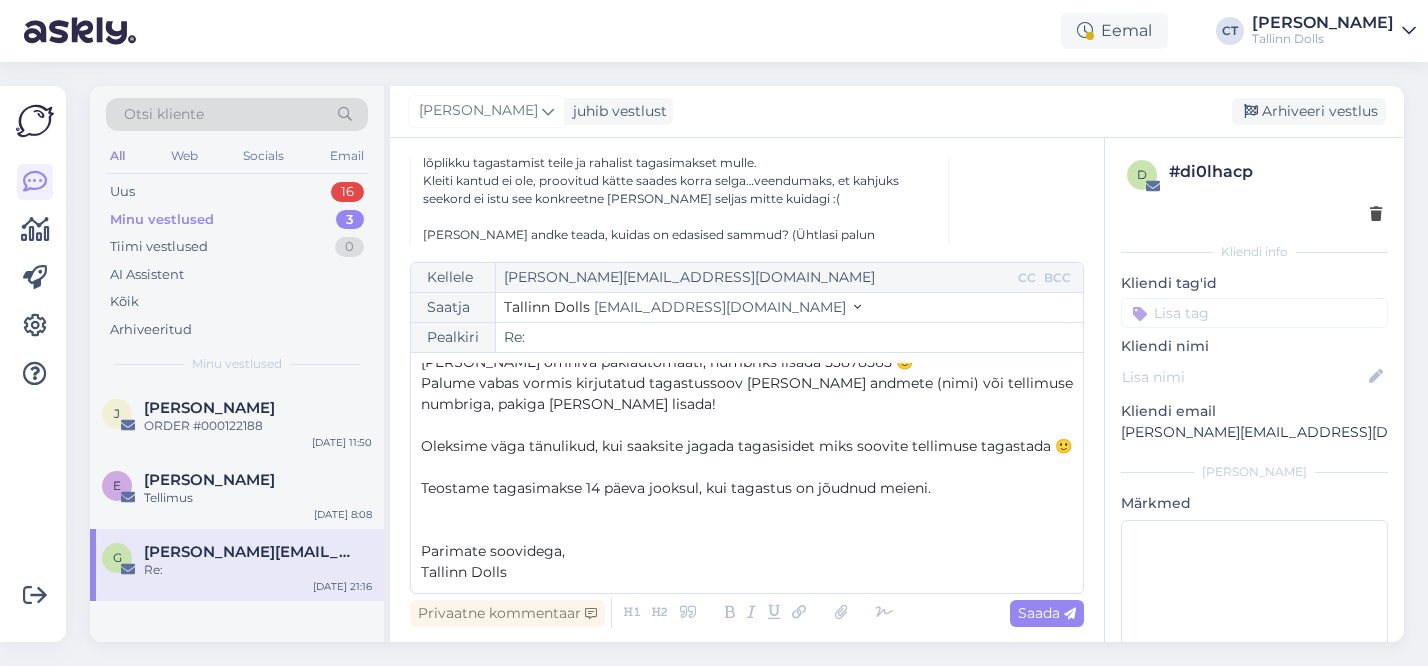 scroll, scrollTop: 0, scrollLeft: 0, axis: both 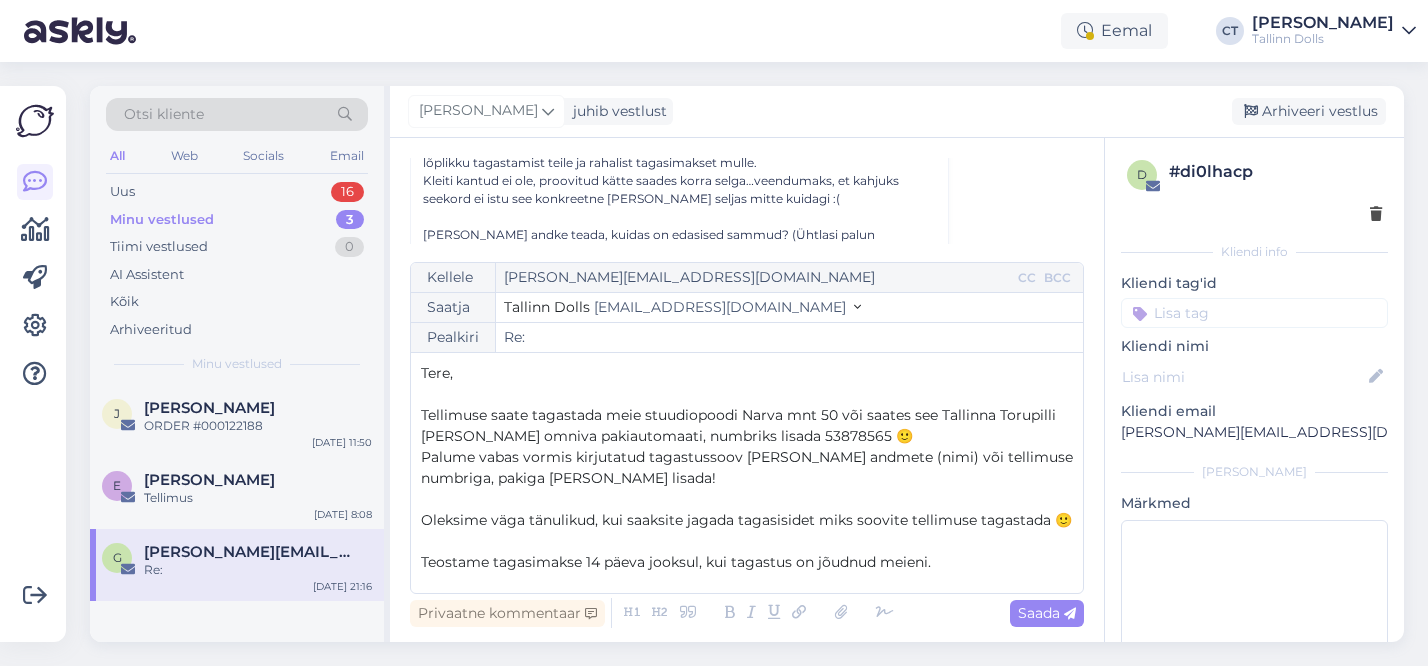 click on "Tere," at bounding box center [747, 373] 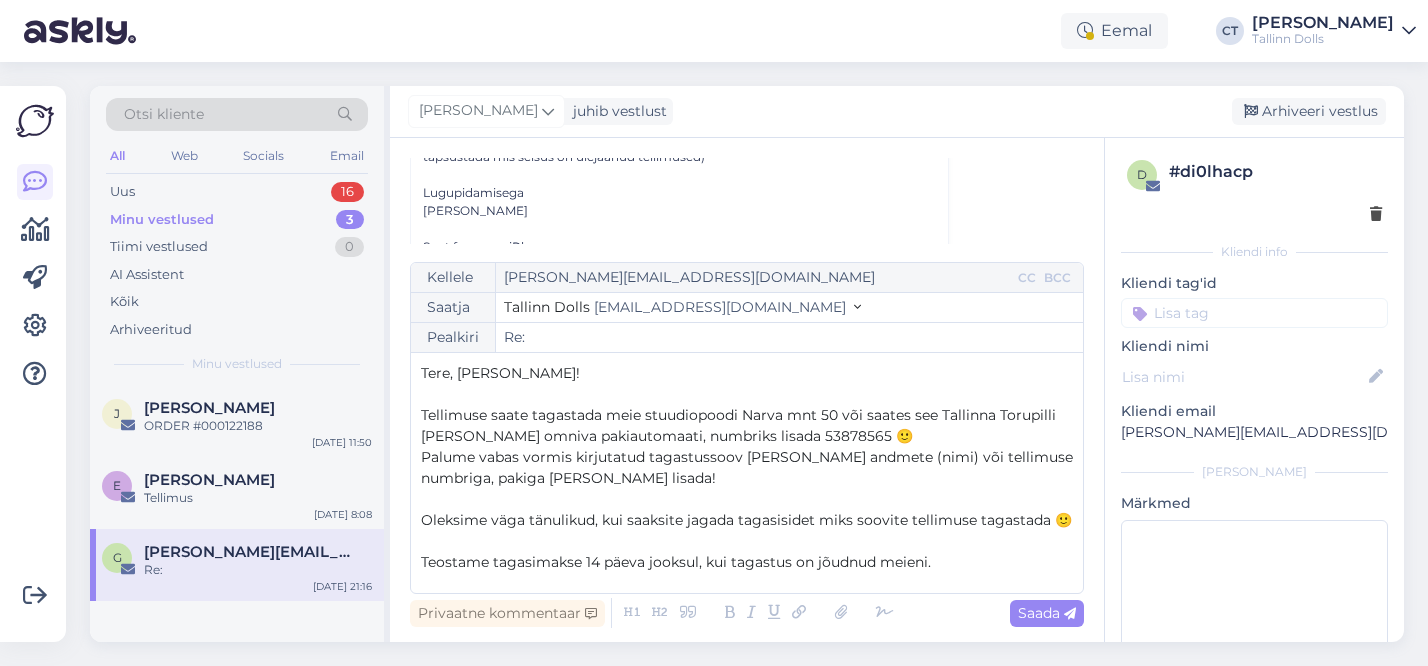 scroll, scrollTop: 347, scrollLeft: 0, axis: vertical 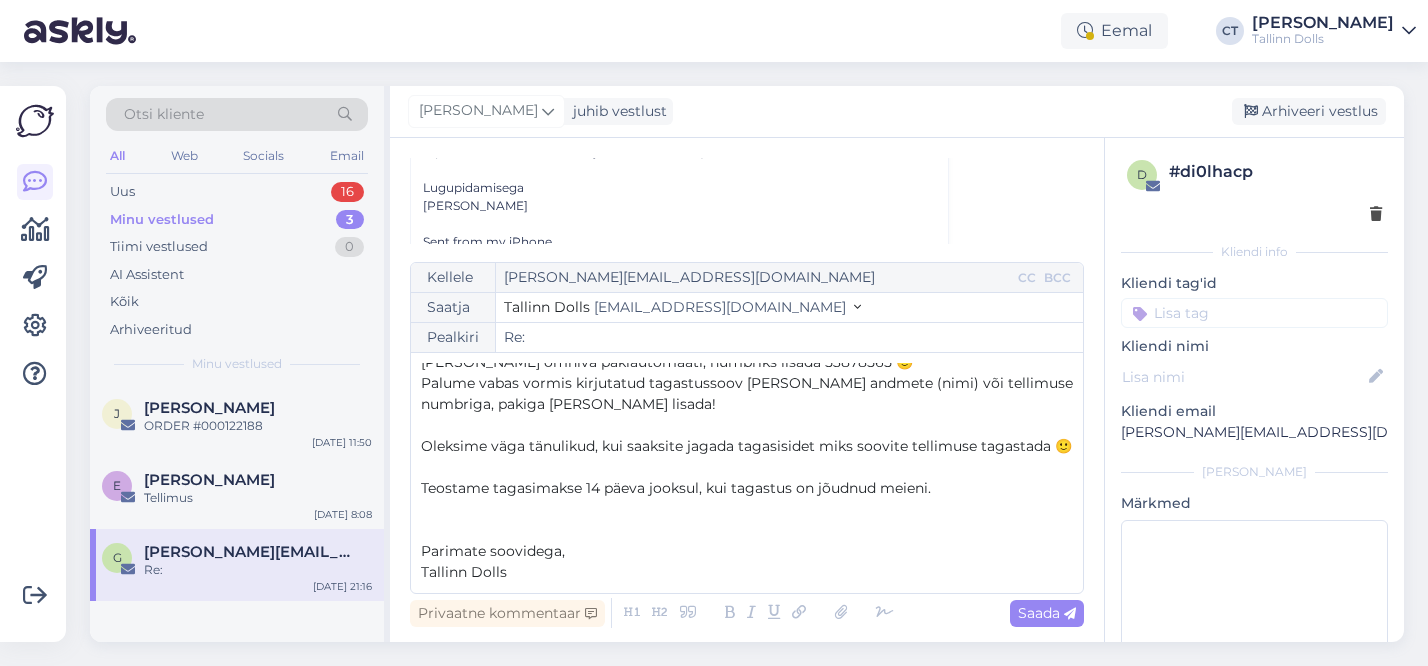 click on "Teostame tagasimakse 14 päeva jooksul, kui tagastus on jõudnud meieni." at bounding box center (747, 488) 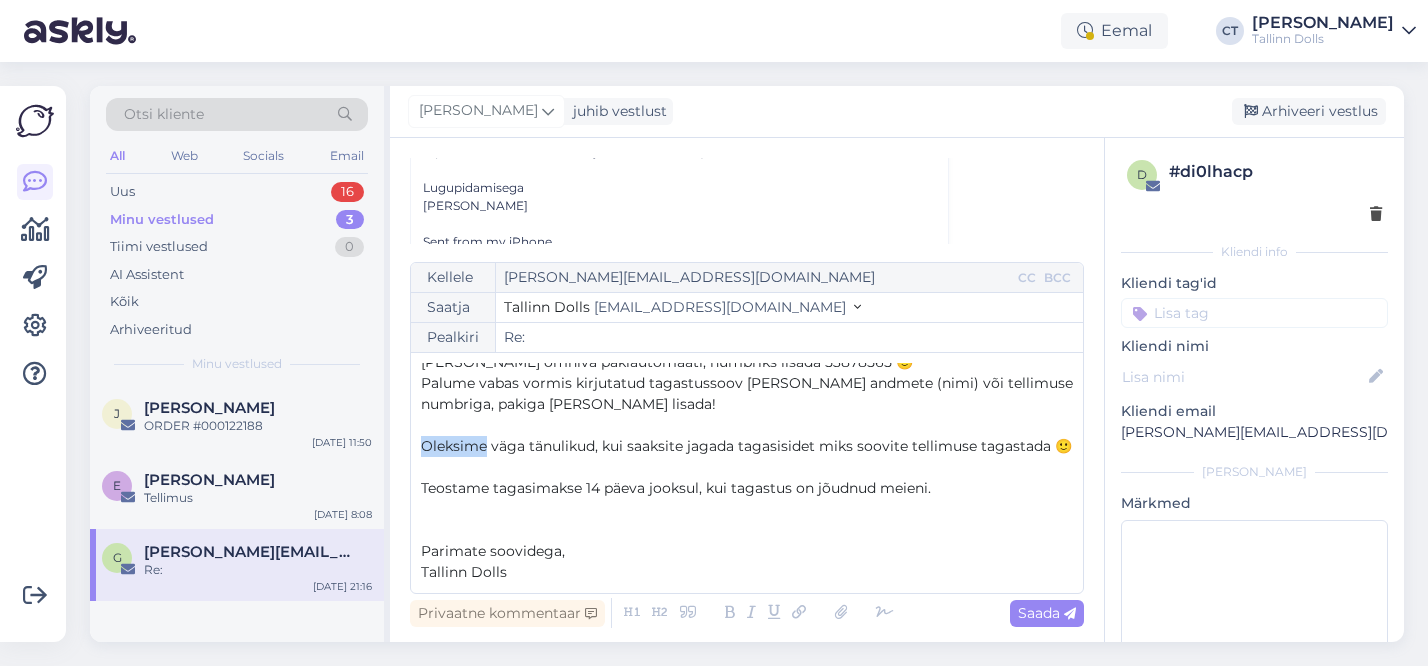 click on "Oleksime väga tänulikud, kui saaksite jagada tagasisidet miks soovite tellimuse tagastada 🙂" at bounding box center (747, 446) 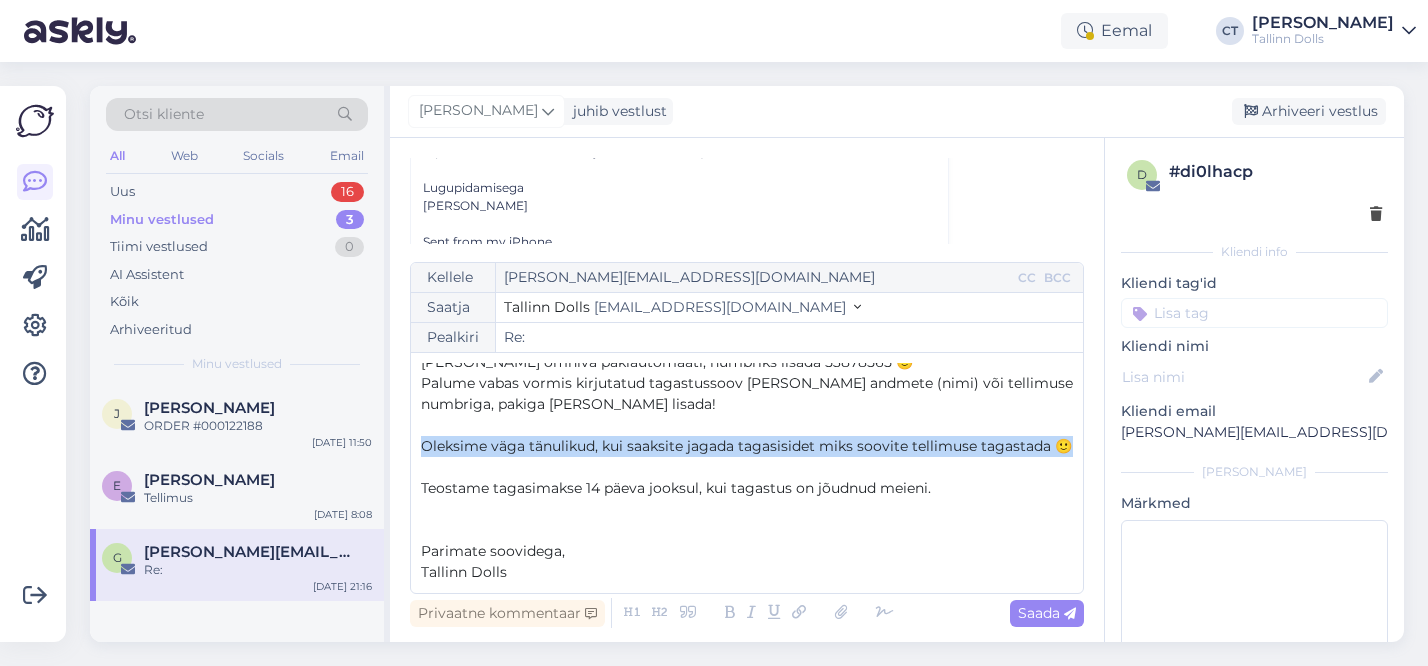 click on "Oleksime väga tänulikud, kui saaksite jagada tagasisidet miks soovite tellimuse tagastada 🙂" at bounding box center (747, 446) 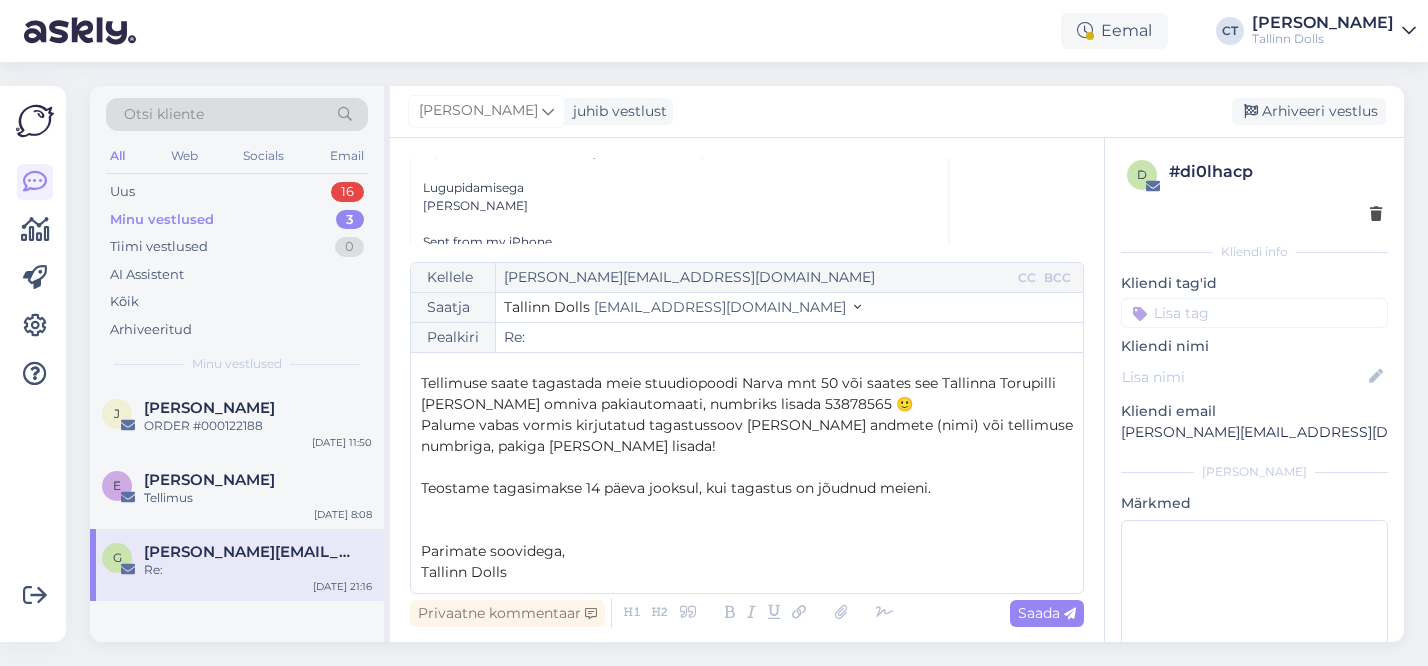 scroll, scrollTop: 32, scrollLeft: 0, axis: vertical 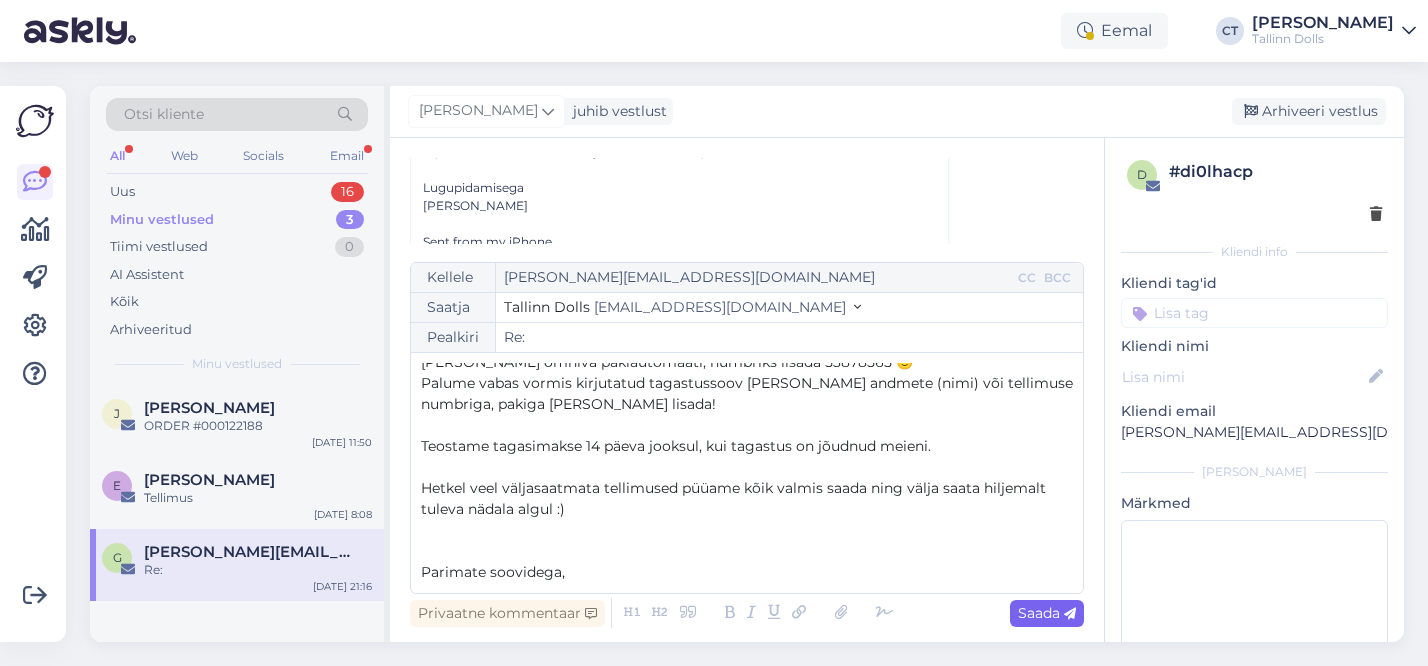 click on "Saada" at bounding box center [1047, 613] 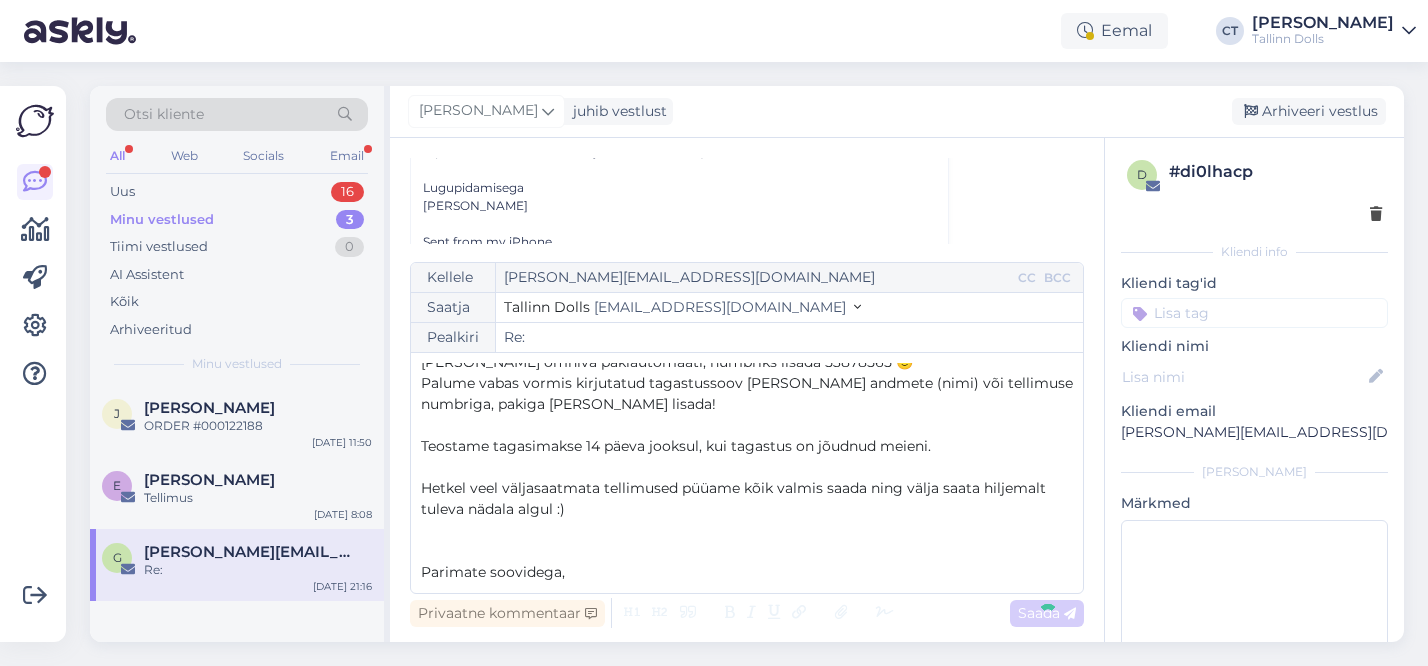type on "Re: Re:" 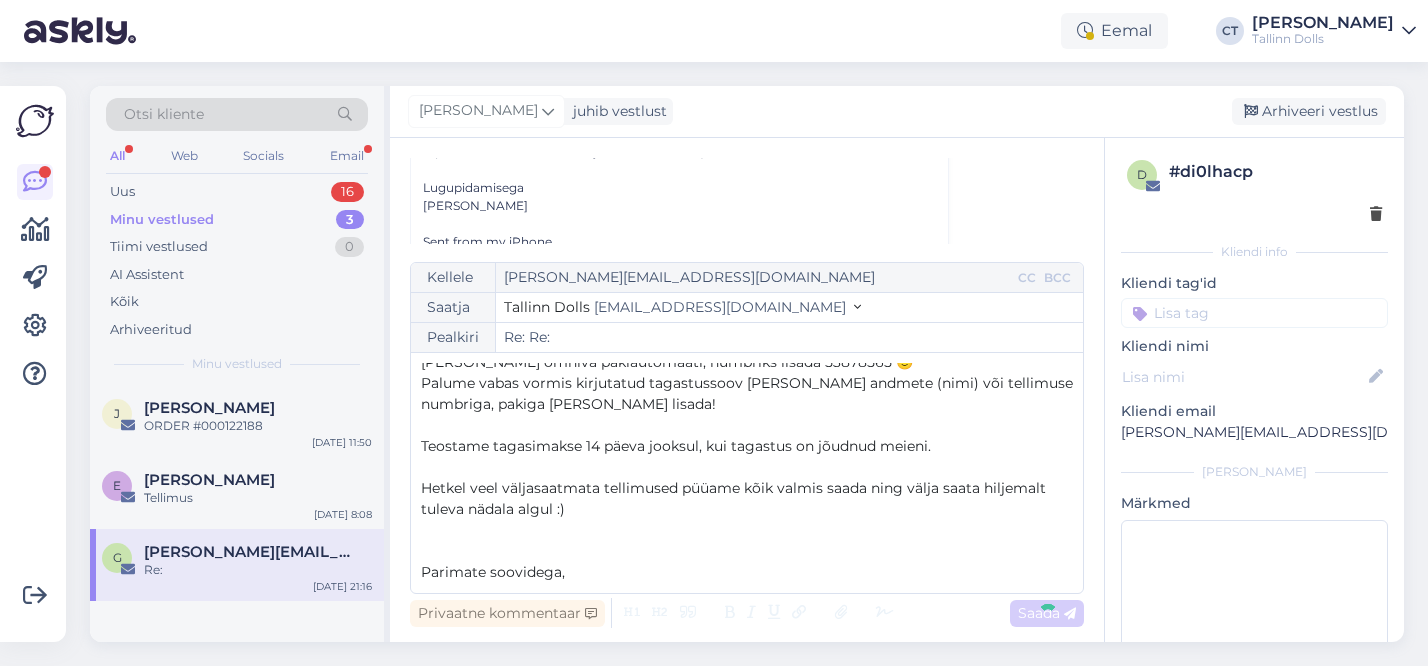 scroll, scrollTop: 1650, scrollLeft: 0, axis: vertical 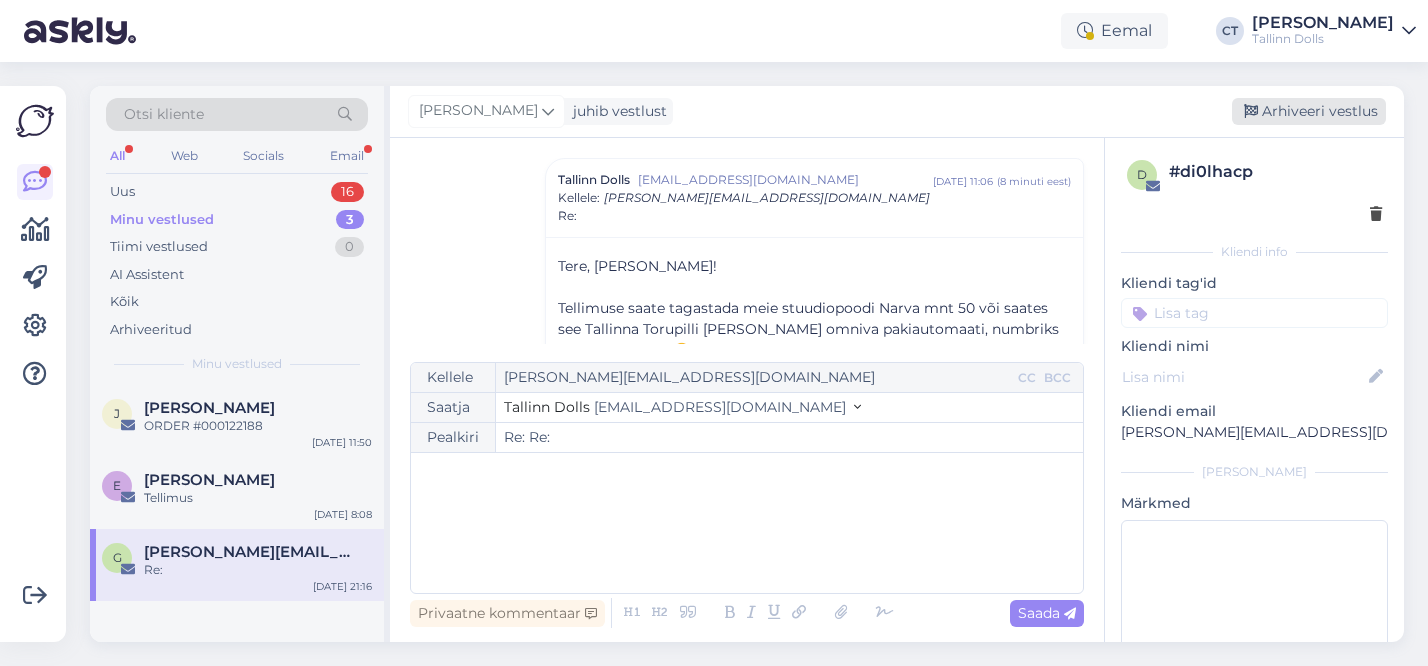 click on "Arhiveeri vestlus" at bounding box center (1309, 111) 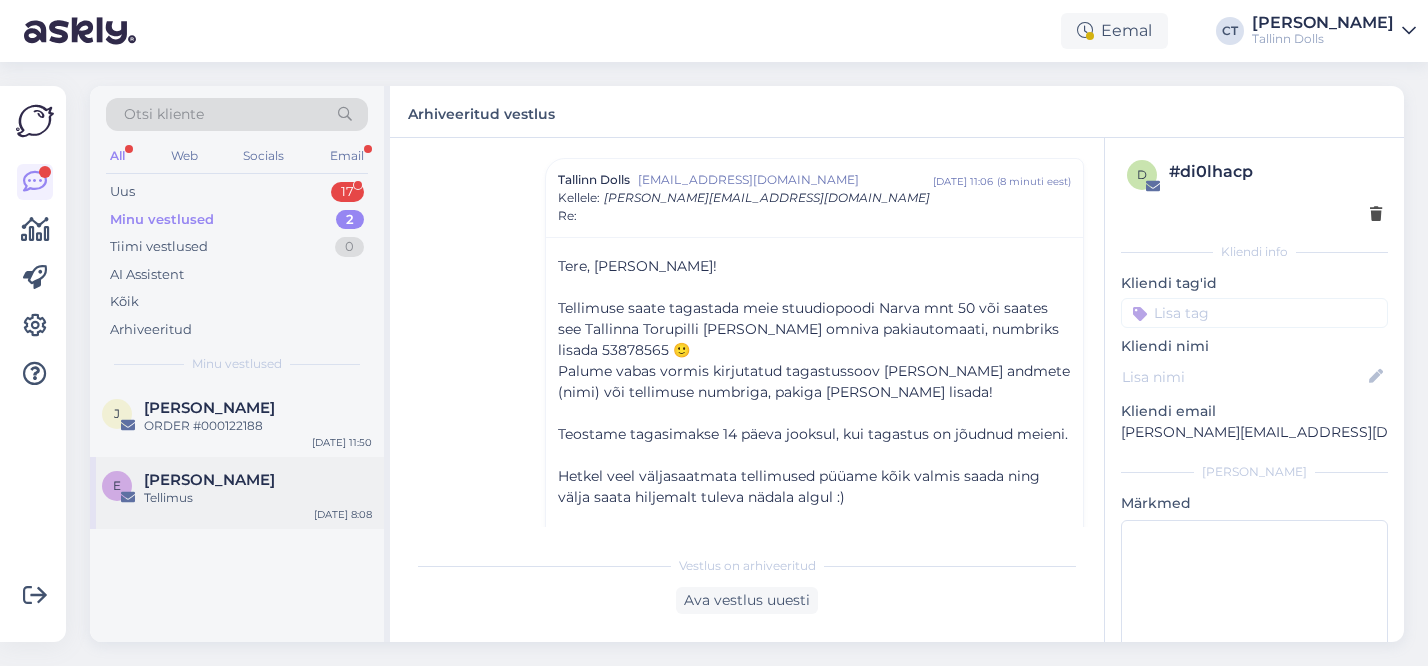 click on "Tellimus" at bounding box center [258, 498] 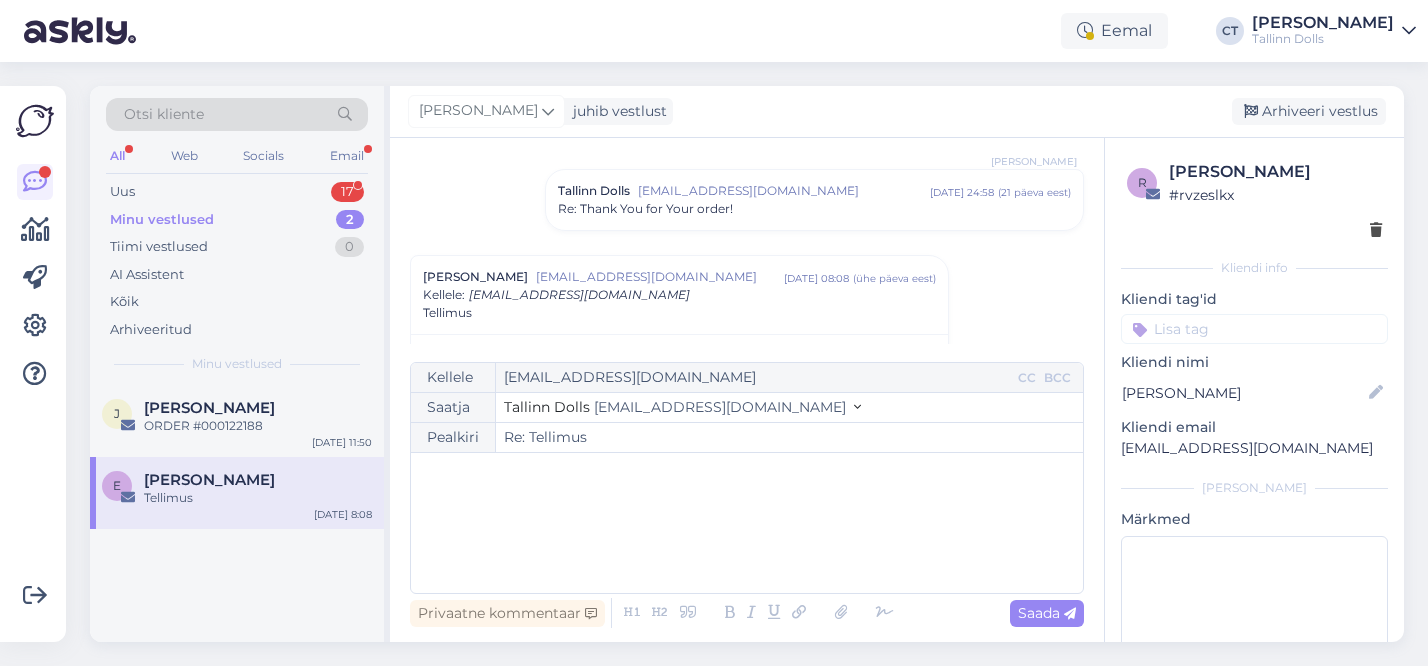 scroll, scrollTop: 291, scrollLeft: 0, axis: vertical 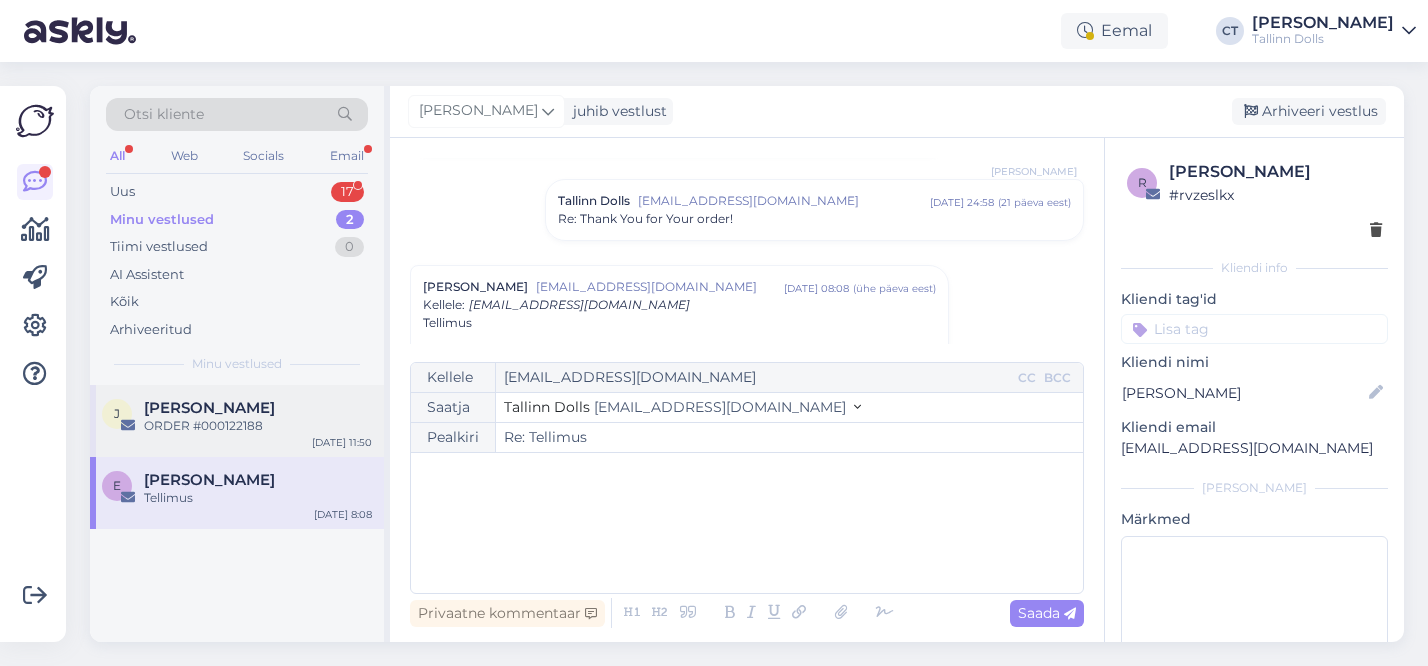 click on "ORDER #000122188" at bounding box center (258, 426) 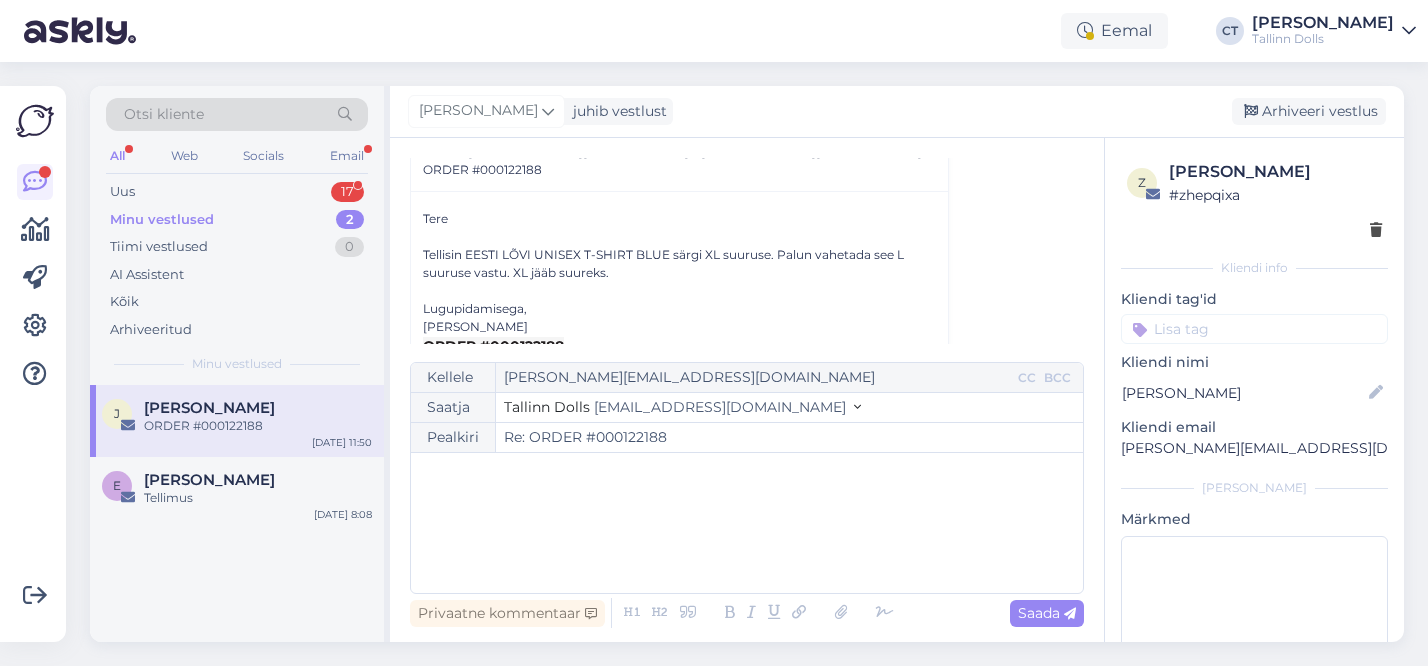 scroll, scrollTop: 104, scrollLeft: 0, axis: vertical 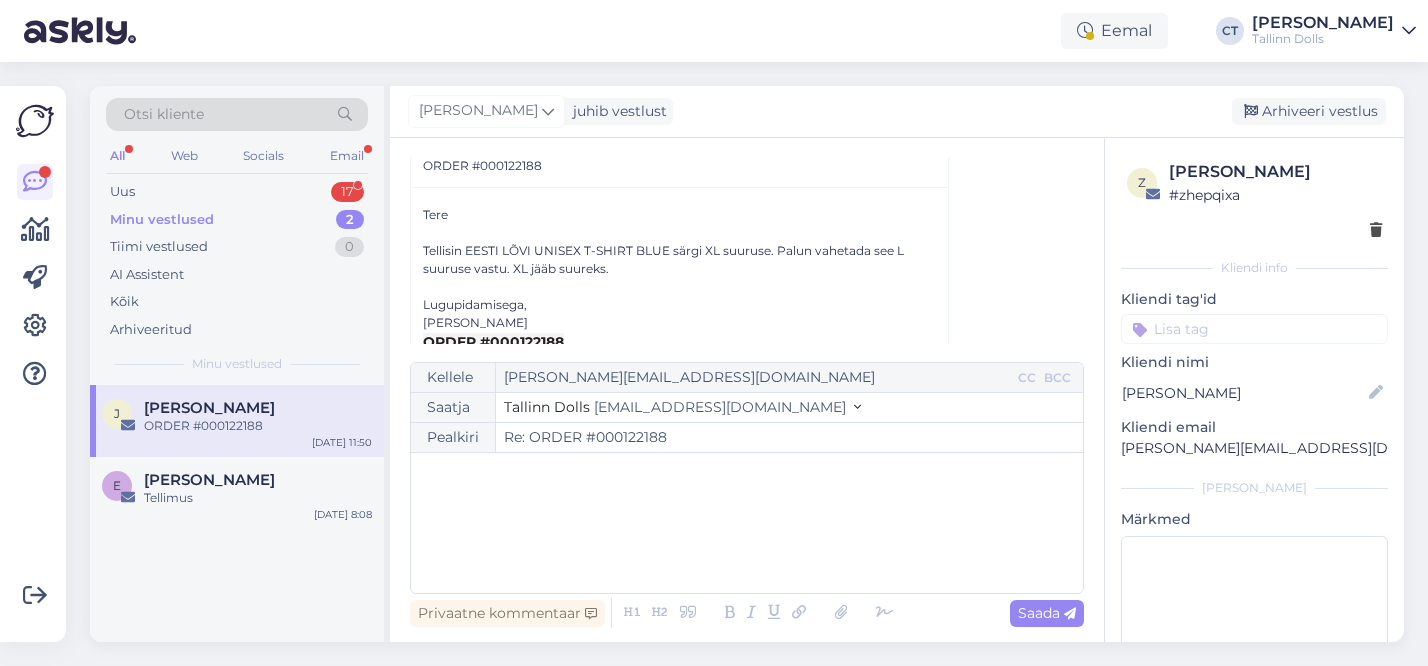 click on "﻿" at bounding box center (747, 473) 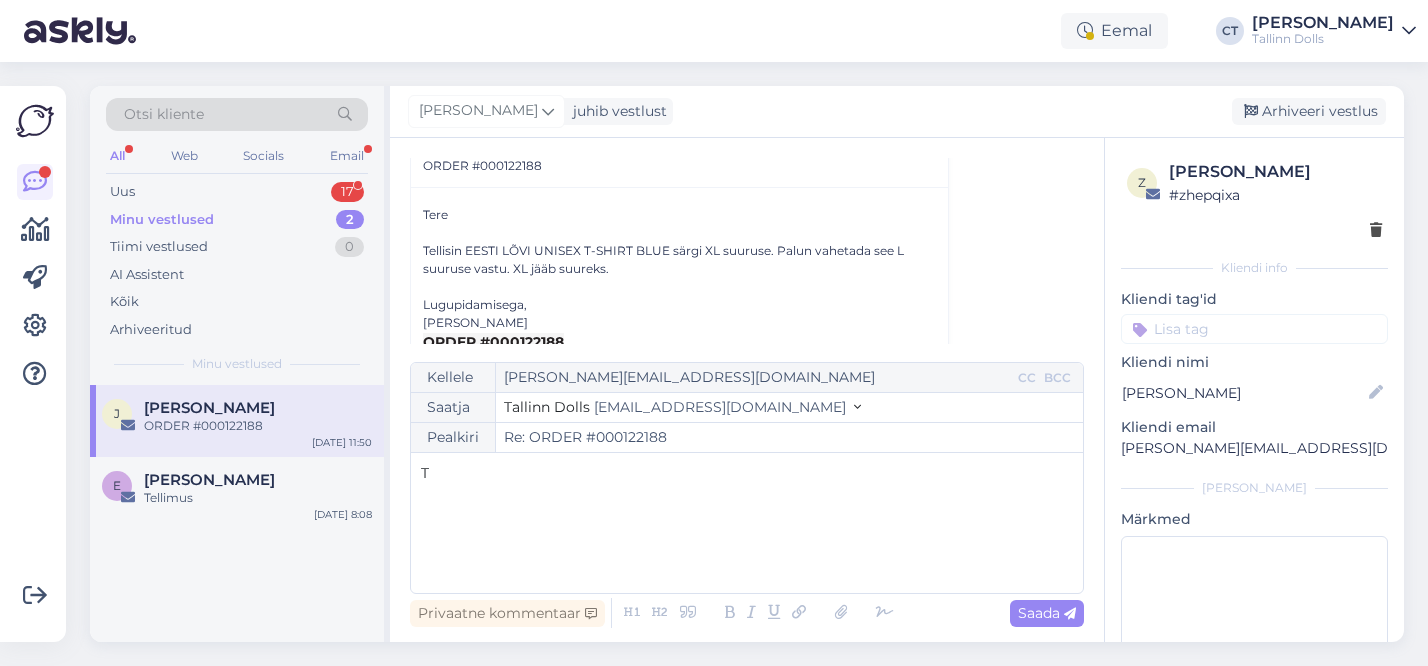 type 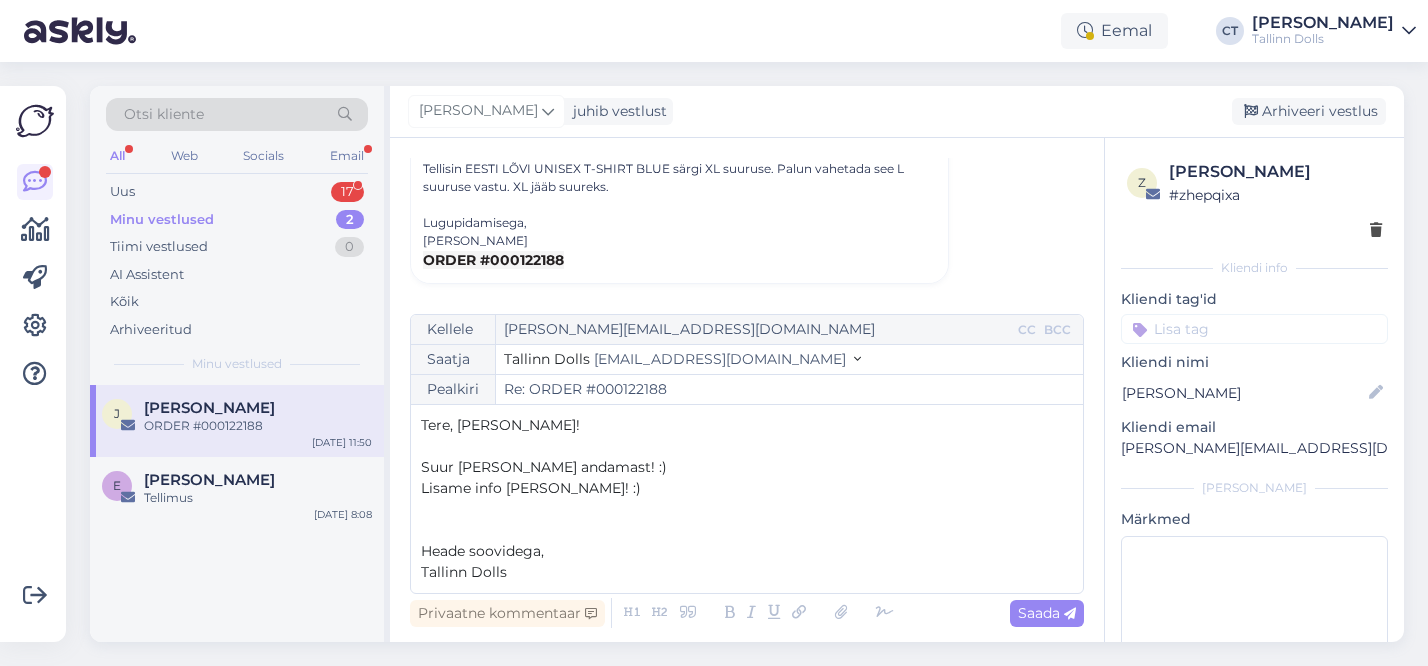 scroll, scrollTop: 185, scrollLeft: 0, axis: vertical 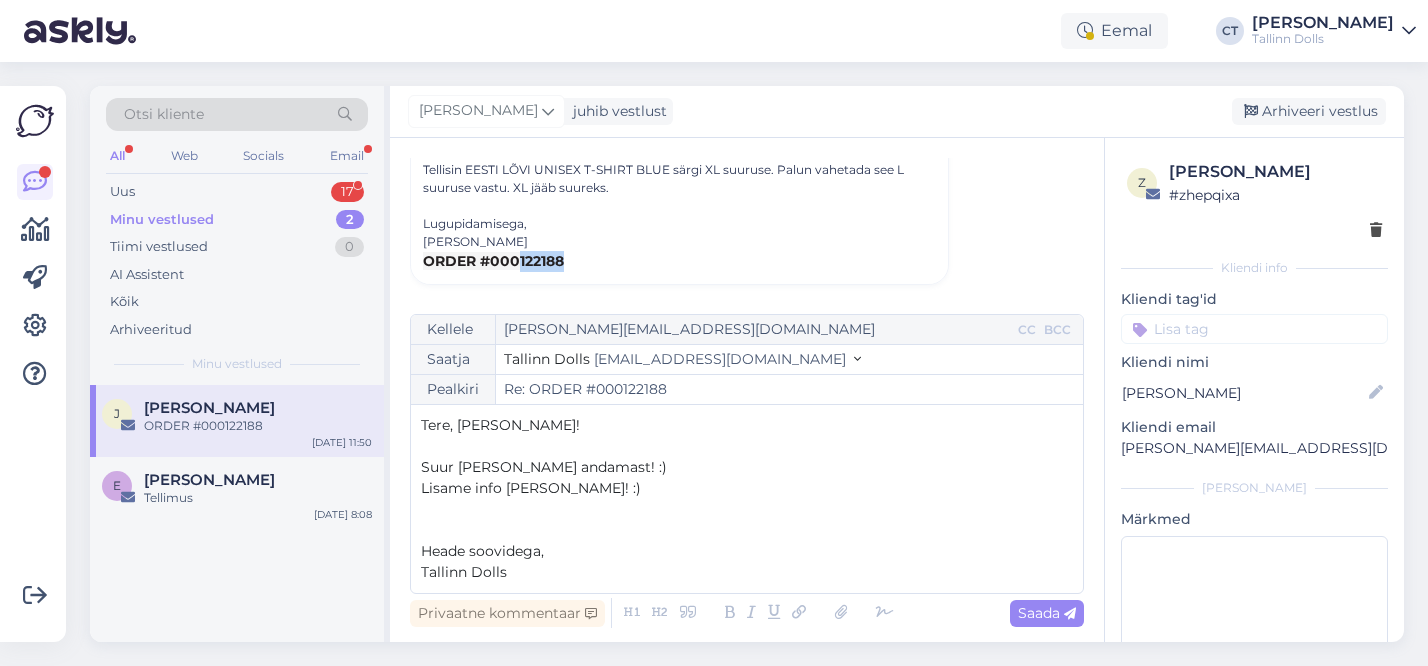 copy on "122188" 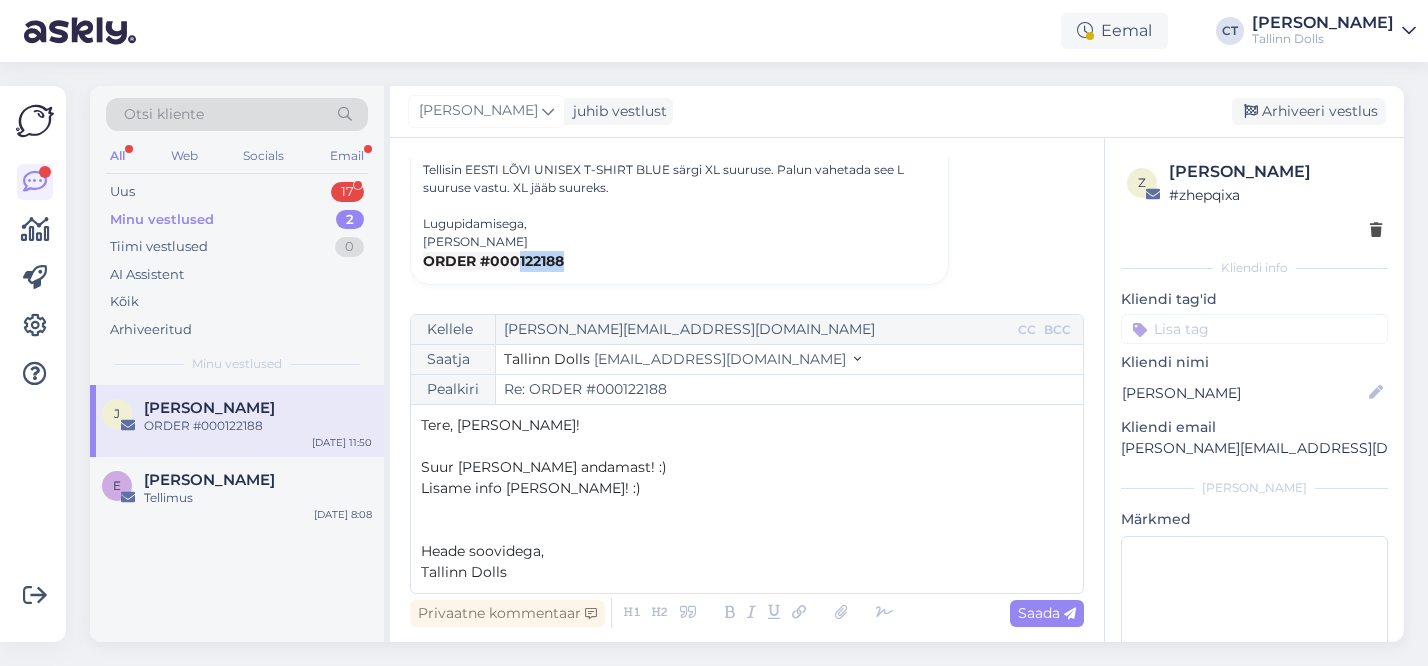drag, startPoint x: 555, startPoint y: 264, endPoint x: 518, endPoint y: 264, distance: 37 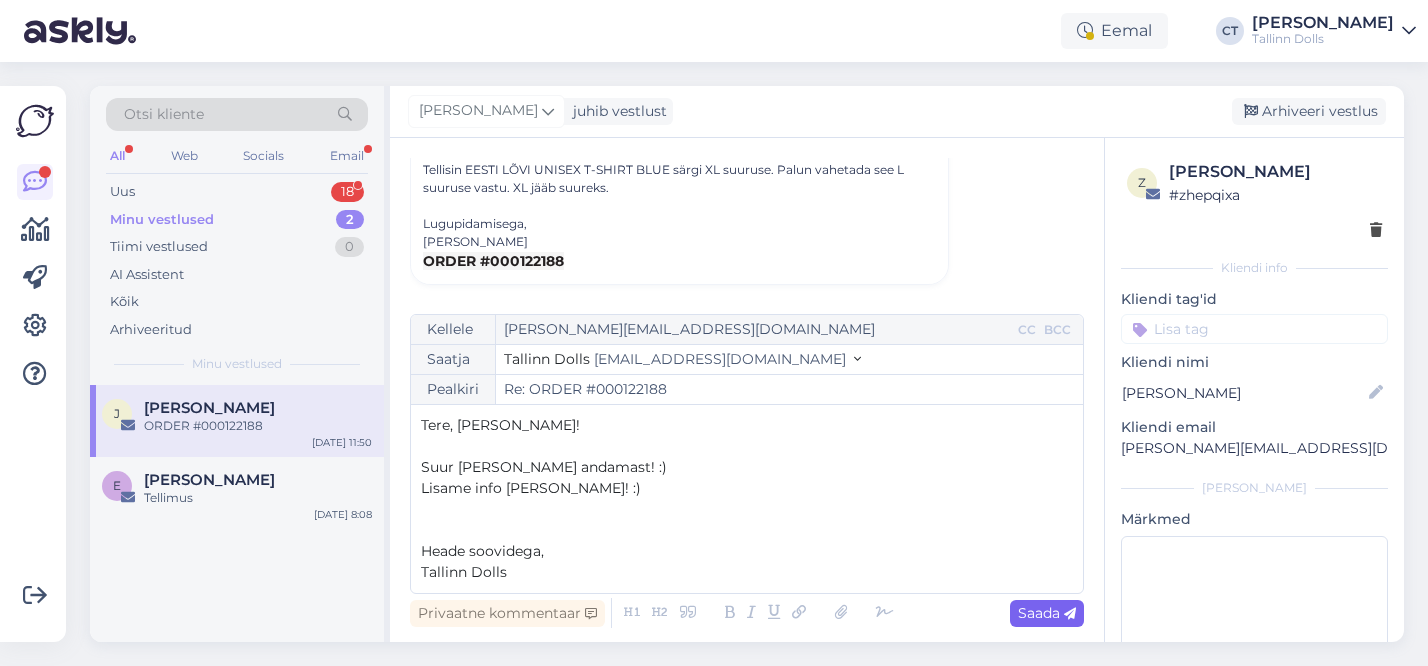 click on "Saada" at bounding box center (1047, 613) 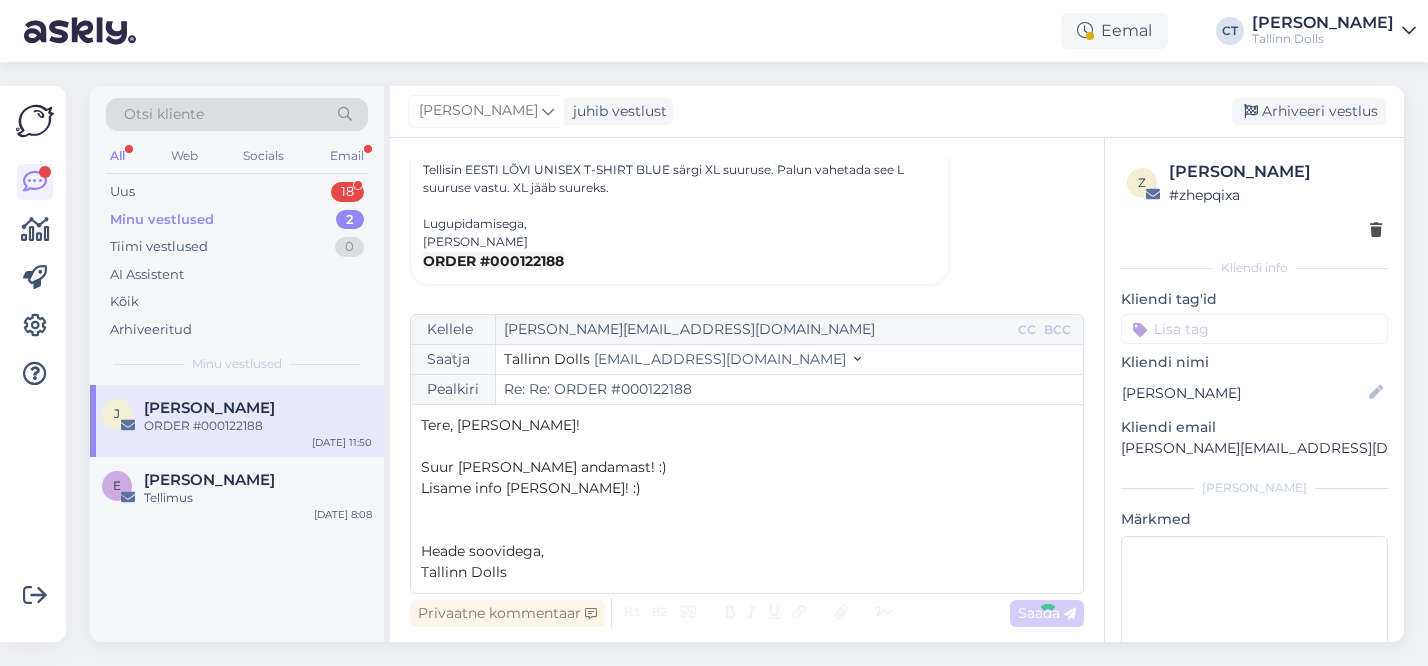 type on "Re: ORDER #000122188" 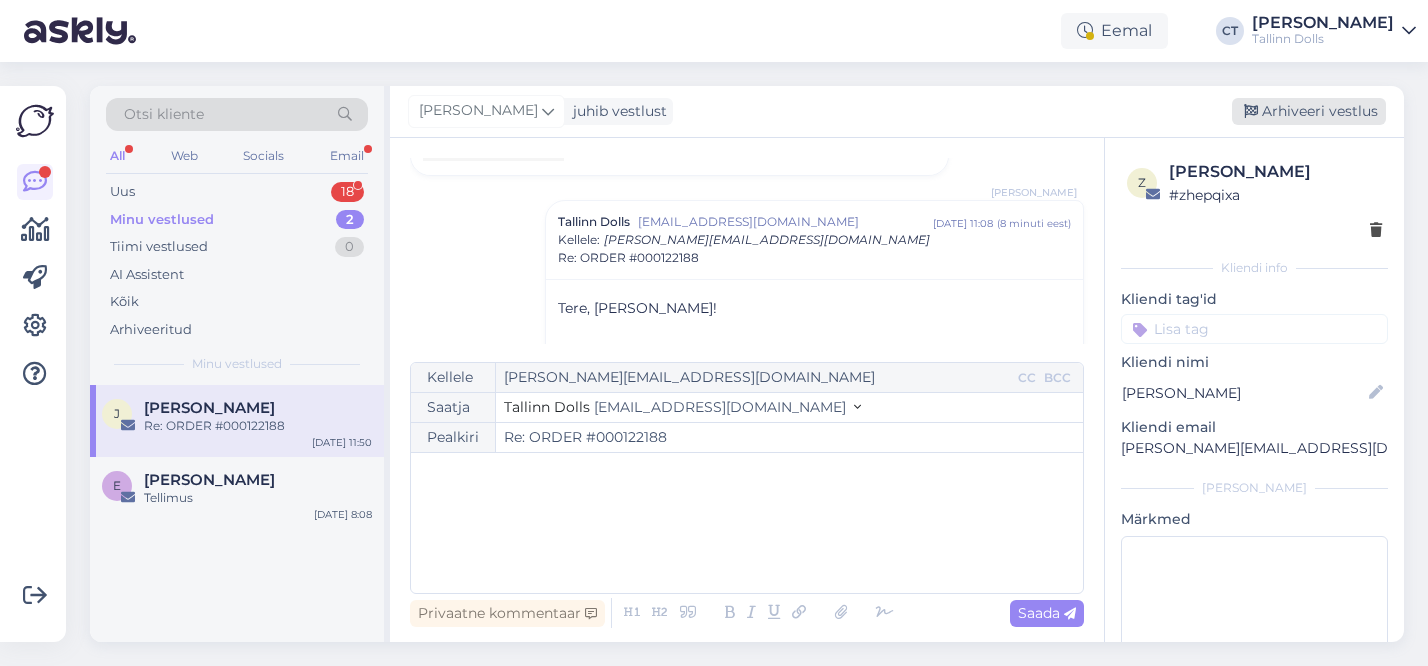 click on "Arhiveeri vestlus" at bounding box center [1309, 111] 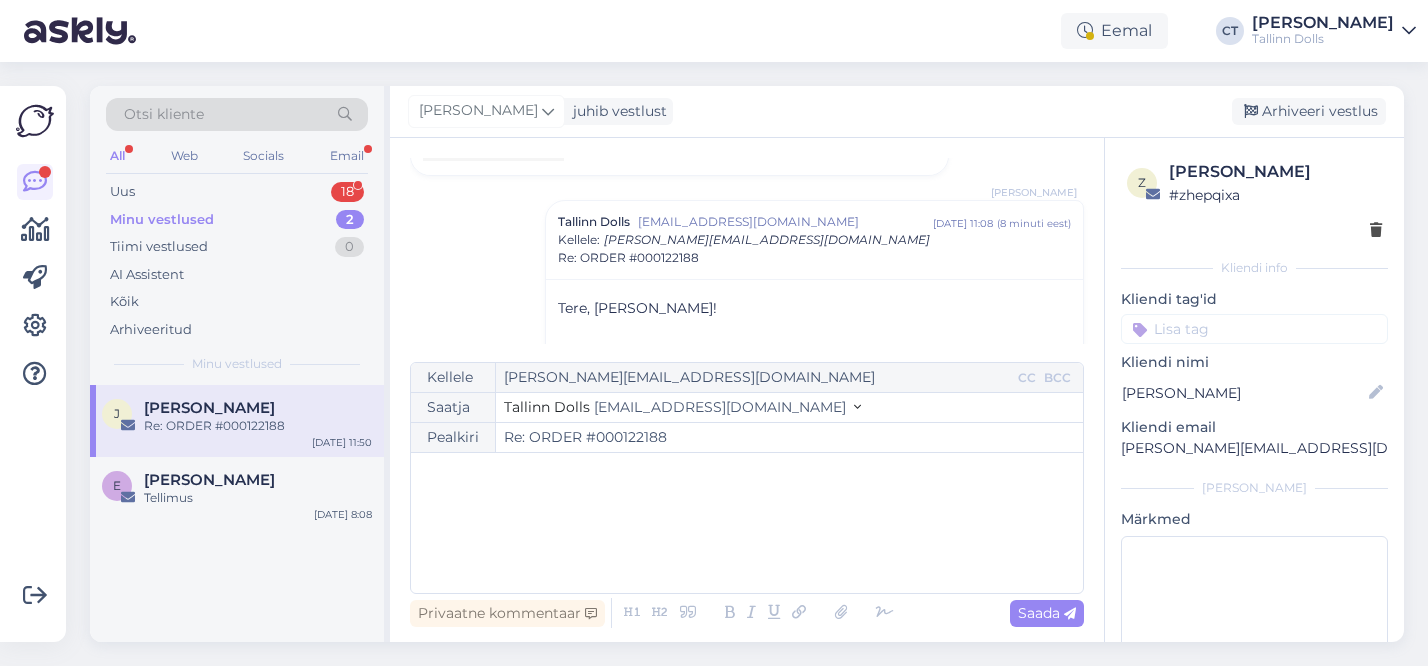 scroll, scrollTop: 258, scrollLeft: 0, axis: vertical 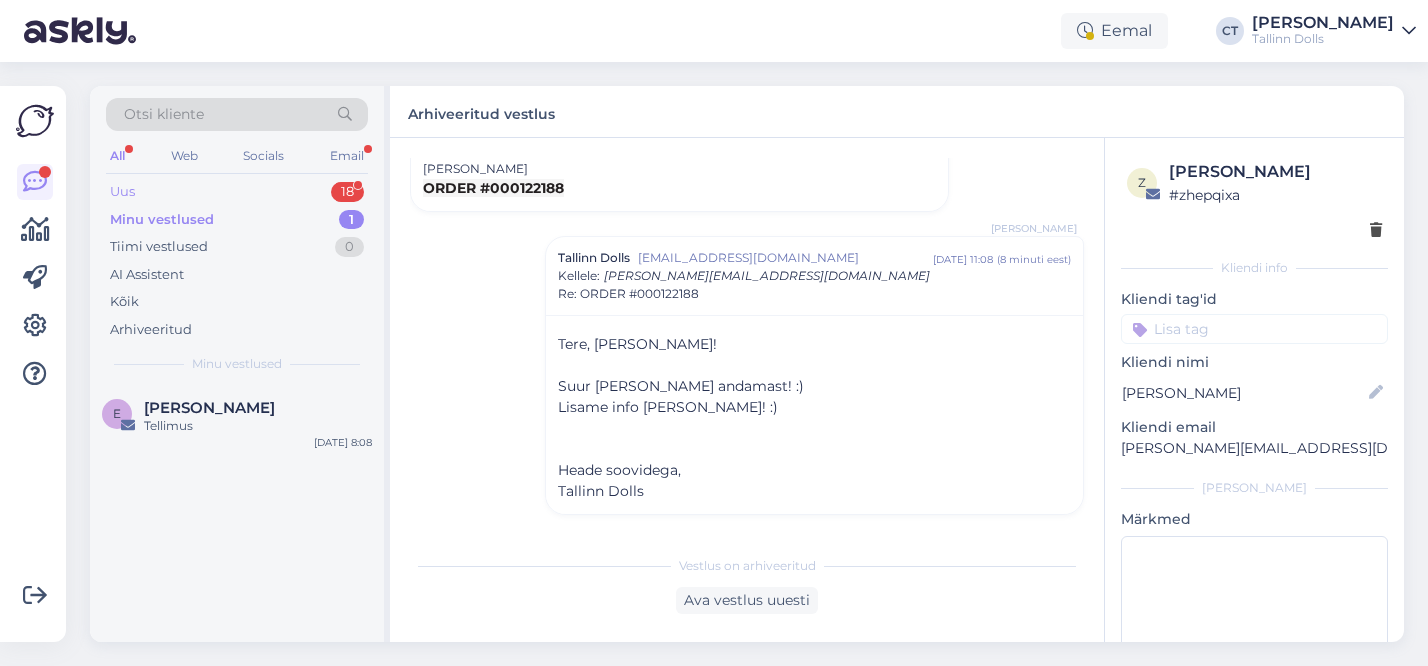 click on "Uus 18" at bounding box center (237, 192) 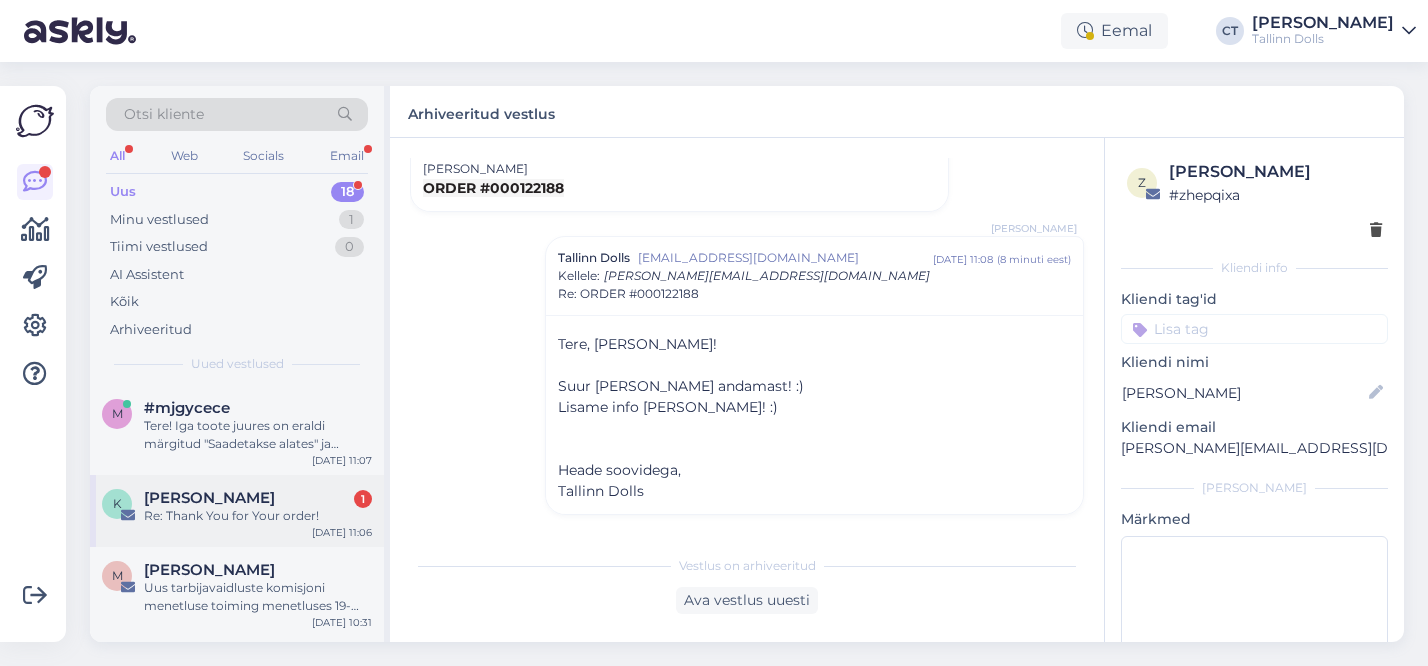 click on "Kaidi Kala 1" at bounding box center [258, 498] 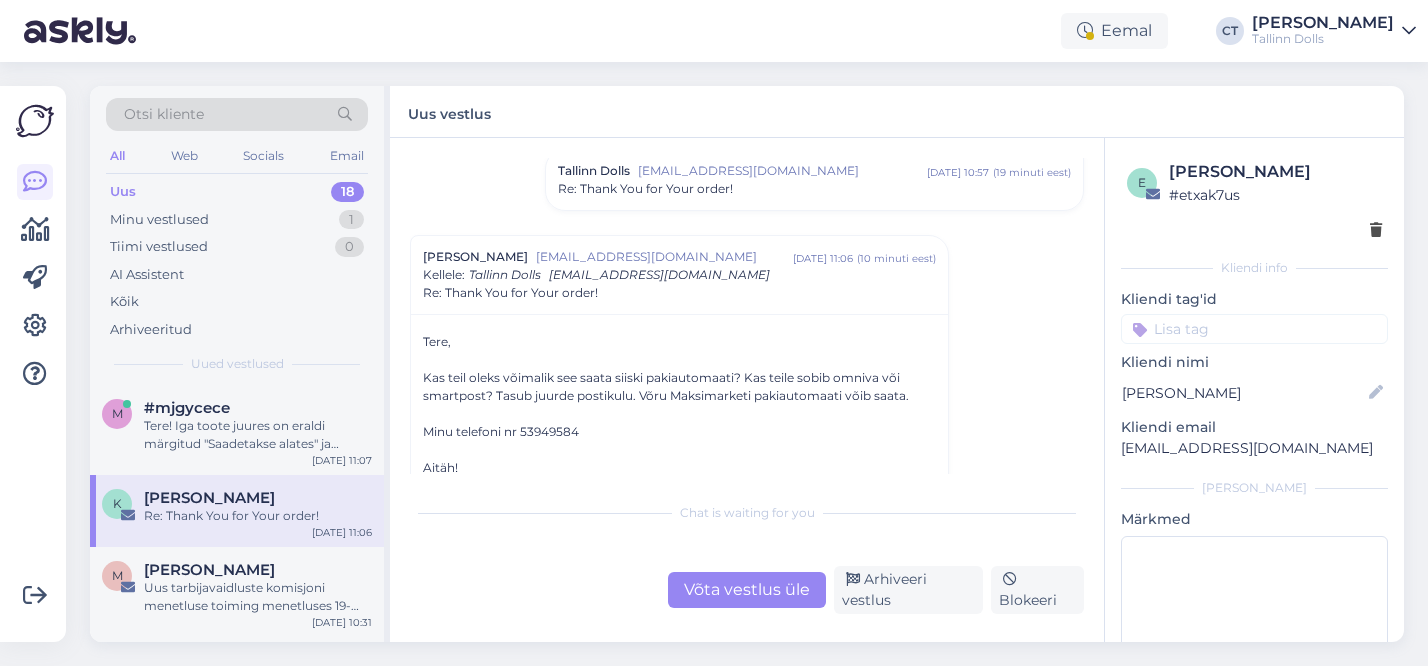 scroll, scrollTop: 1118, scrollLeft: 0, axis: vertical 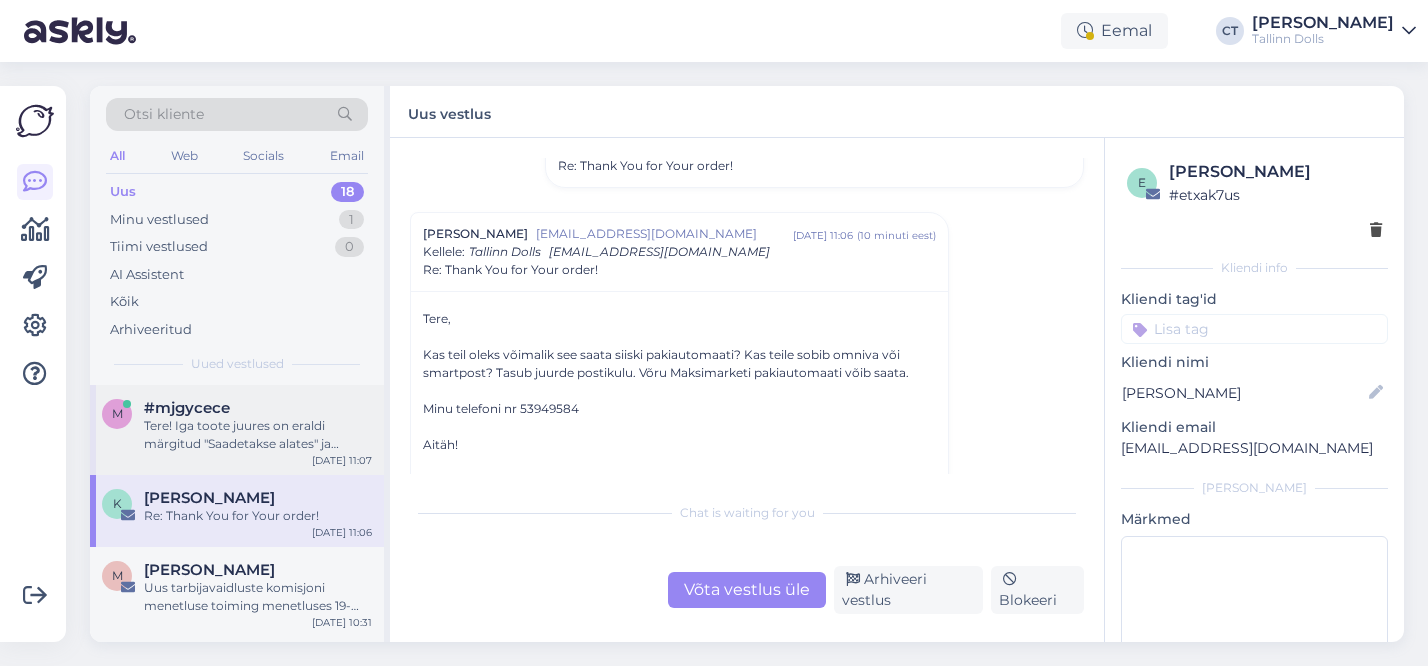 click on "Tere!
Iga toote juures on eraldi märgitud "Saadetakse alates" ja kuupäev, mis näitab, millal antud [PERSON_NAME] pannakse. Teie tellimuse pühapäevaks kättesaamise võimaluse osas pean ma edastama teie päringu kolleegile, kes saab seda täpsemalt uurida." at bounding box center (258, 435) 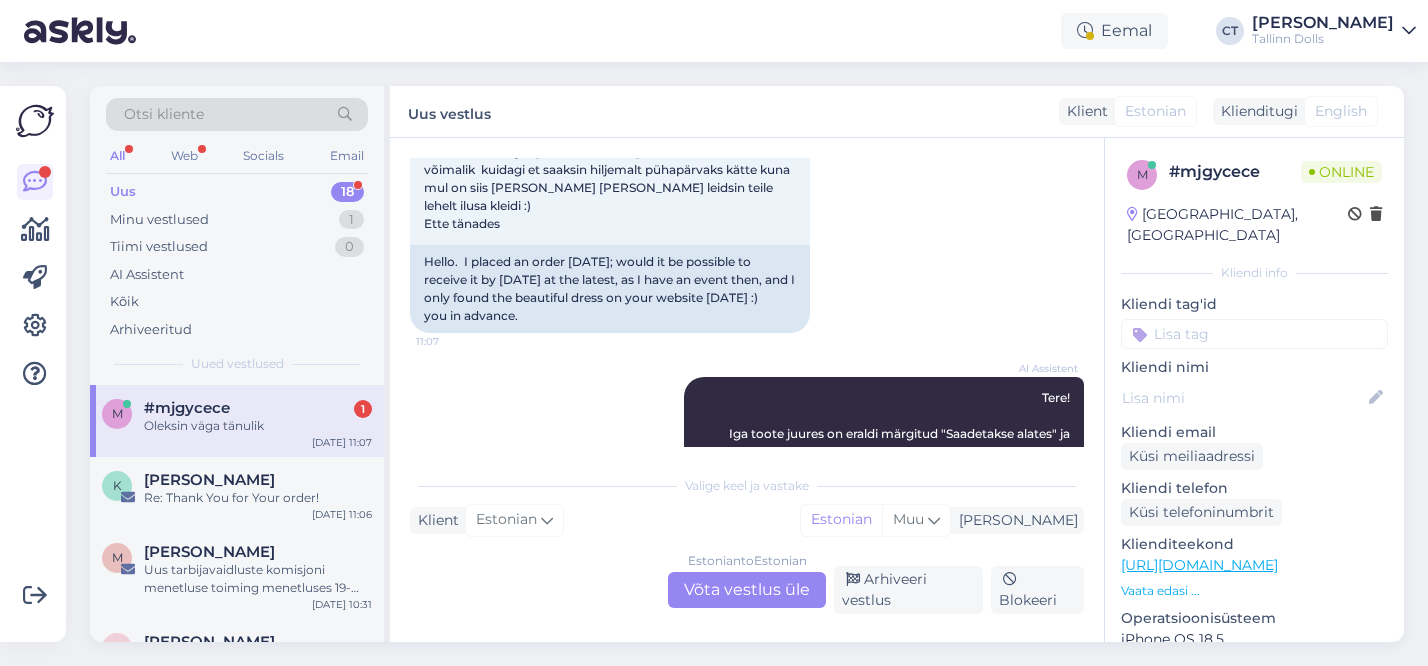 scroll, scrollTop: 337, scrollLeft: 0, axis: vertical 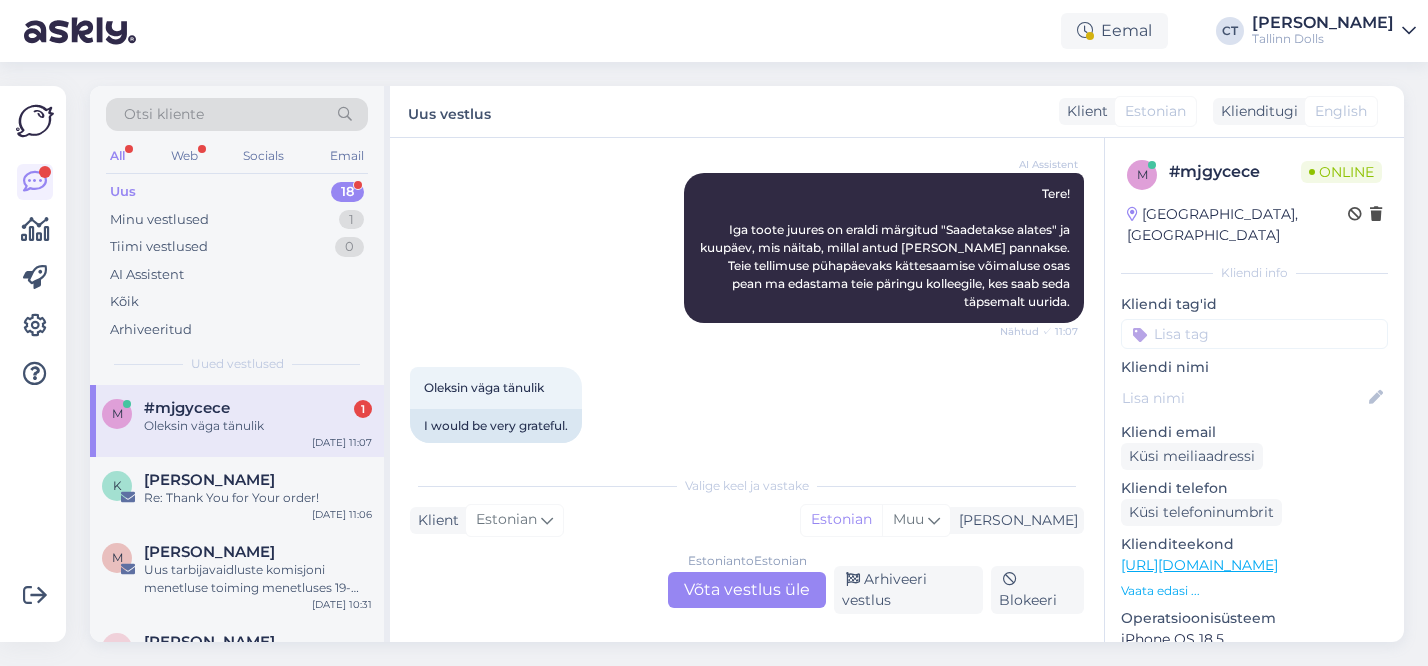 click on "Estonian  to  Estonian Võta vestlus üle" at bounding box center [747, 590] 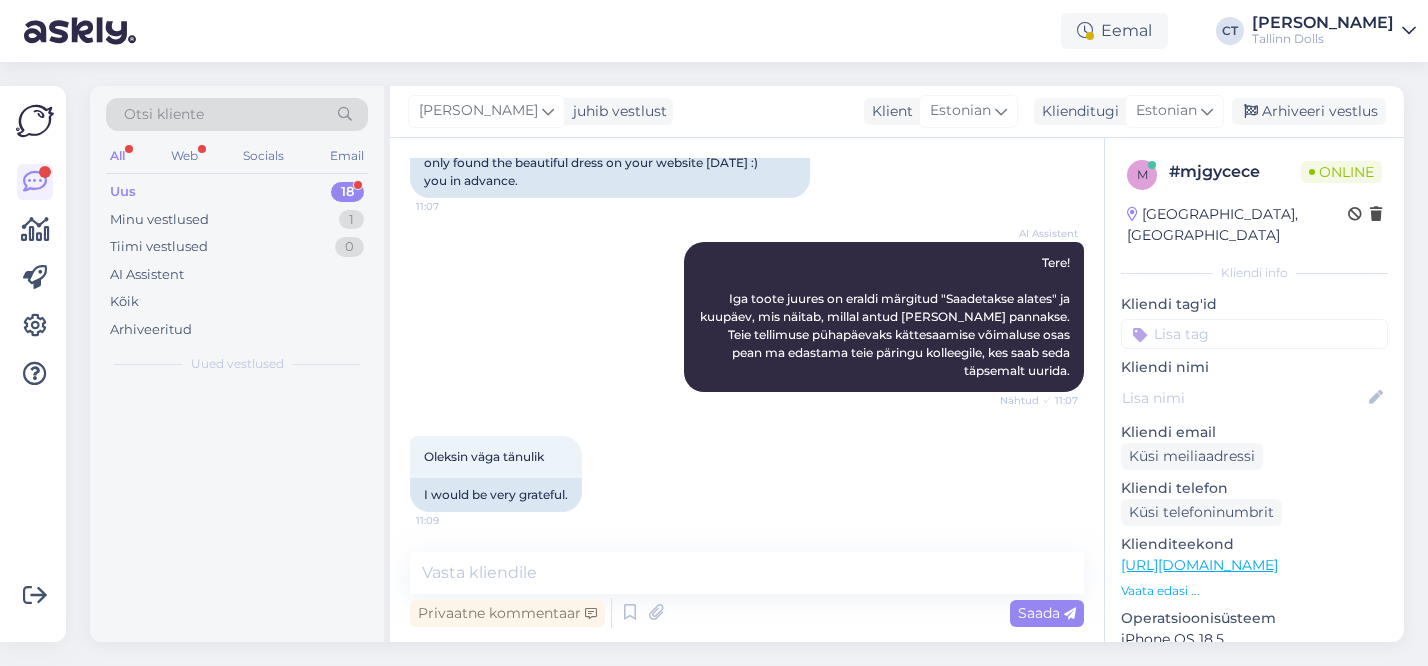 scroll, scrollTop: 250, scrollLeft: 0, axis: vertical 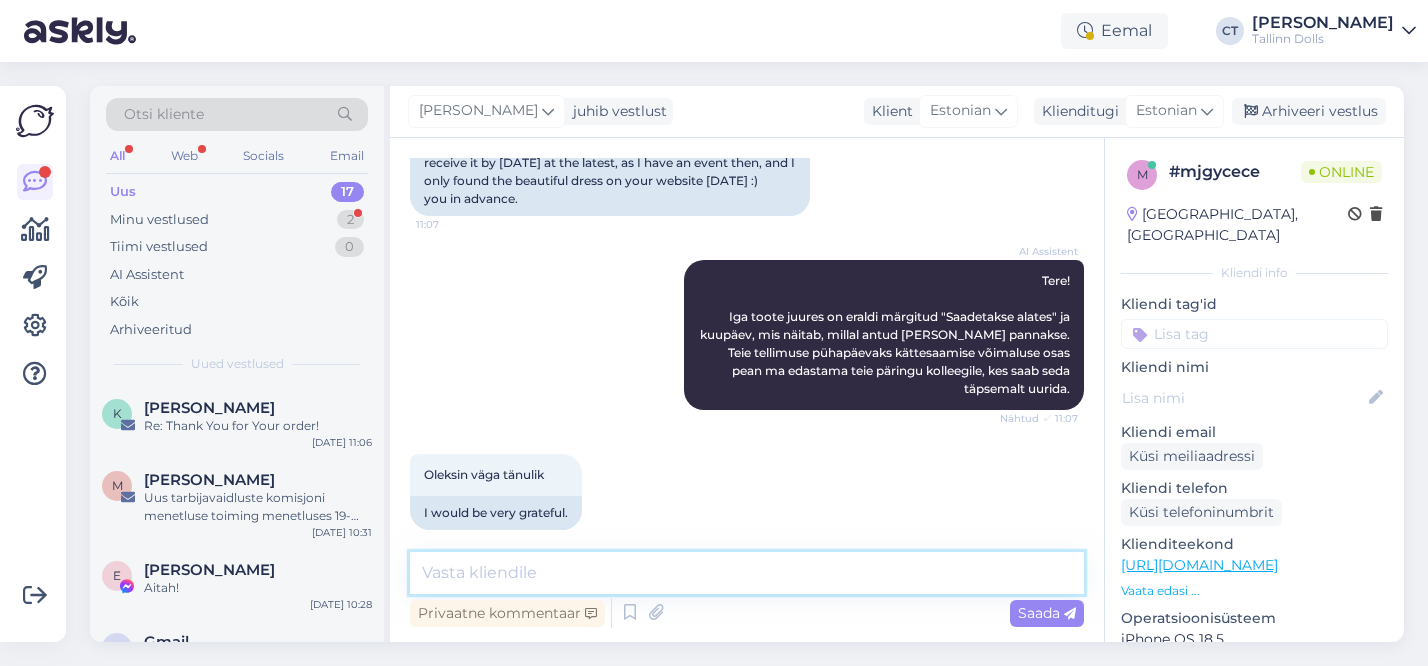 click at bounding box center (747, 573) 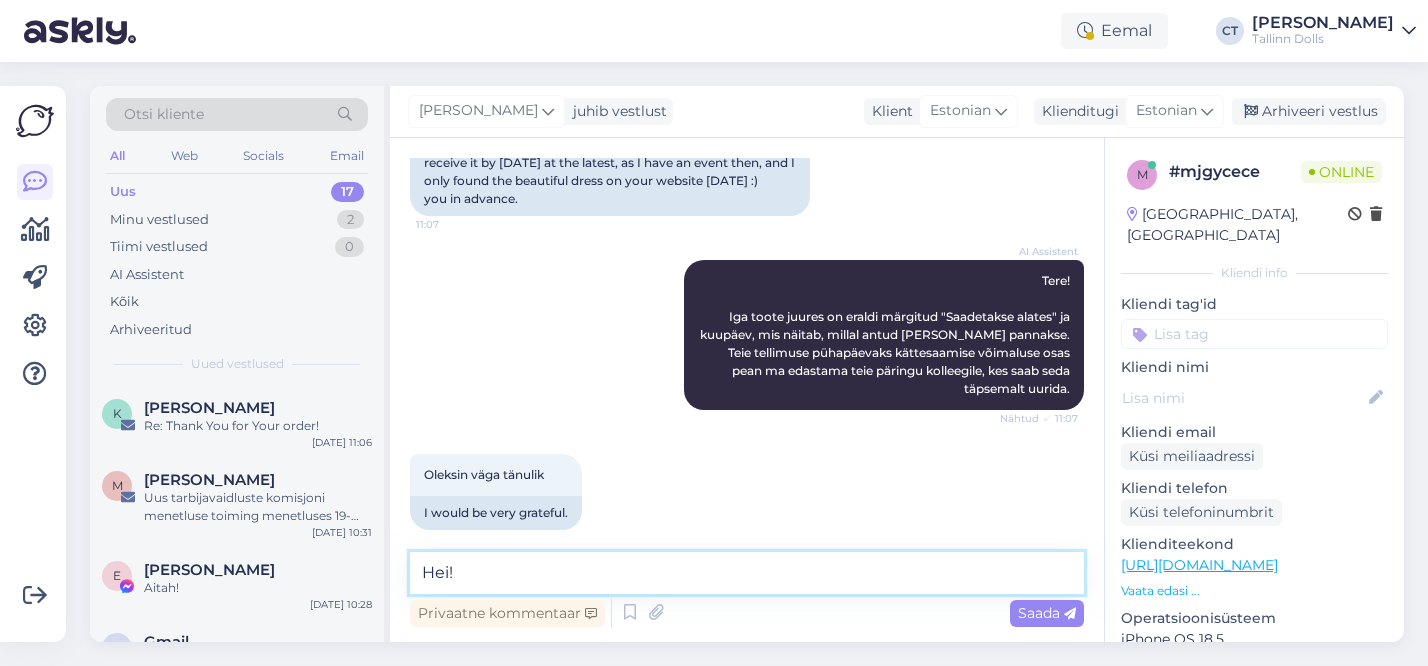 scroll, scrollTop: 274, scrollLeft: 0, axis: vertical 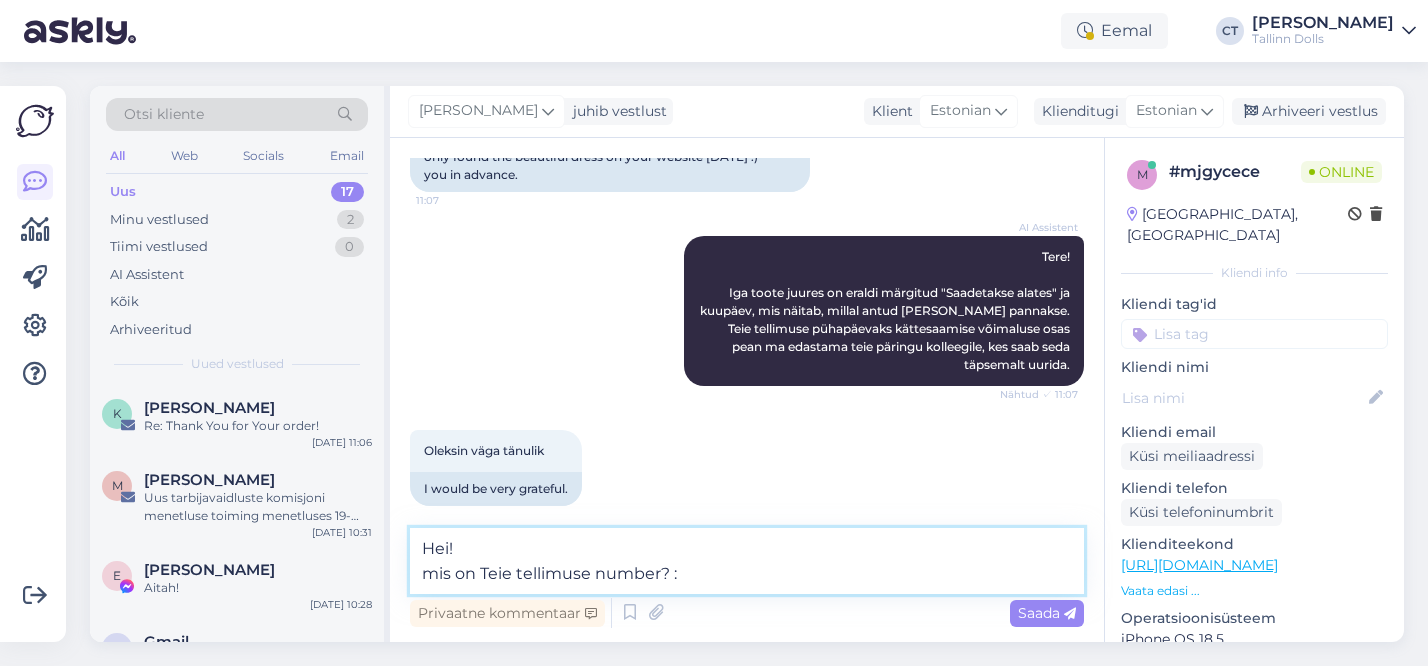 type on "Hei!
mis on Teie tellimuse number? :)" 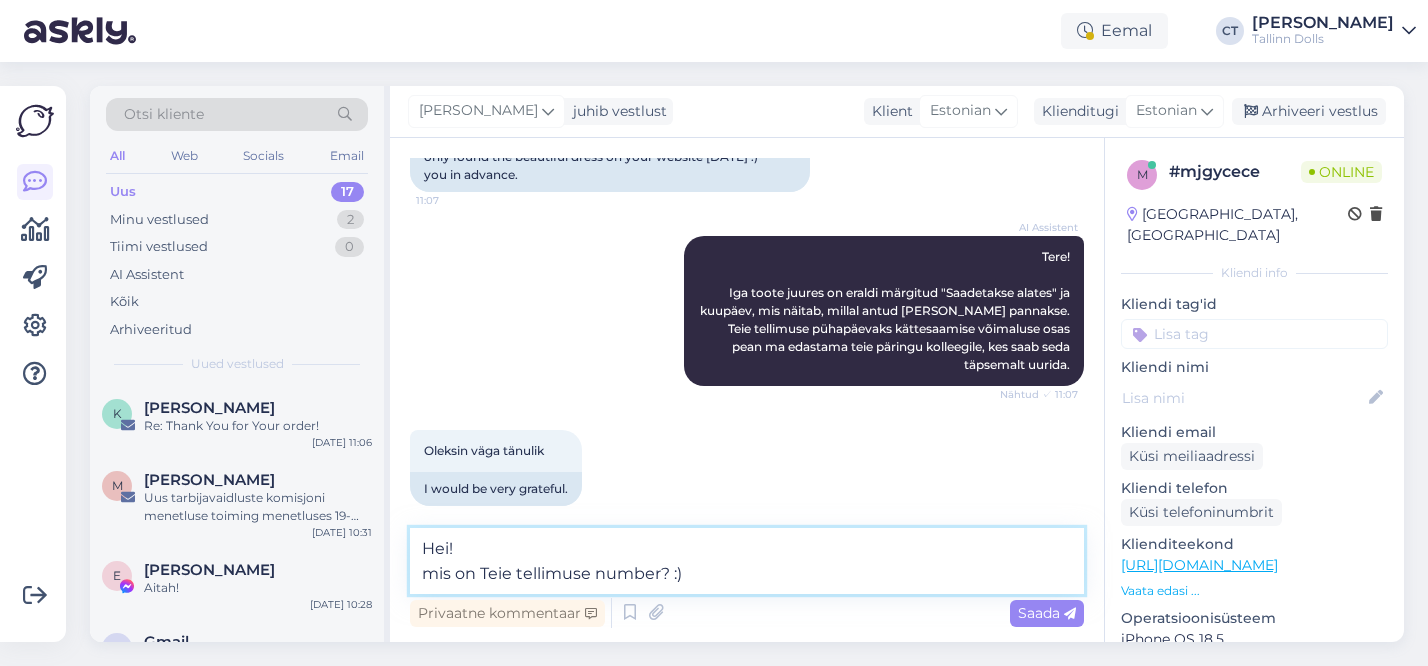 type 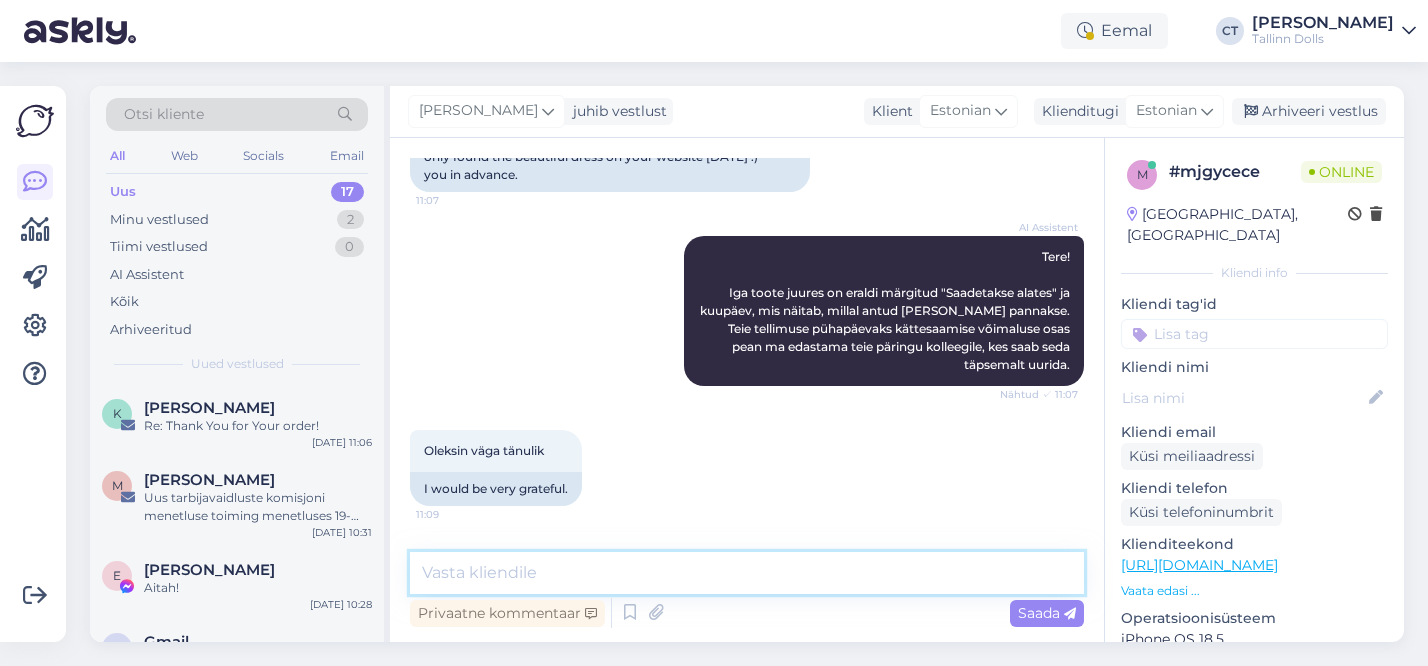 scroll, scrollTop: 354, scrollLeft: 0, axis: vertical 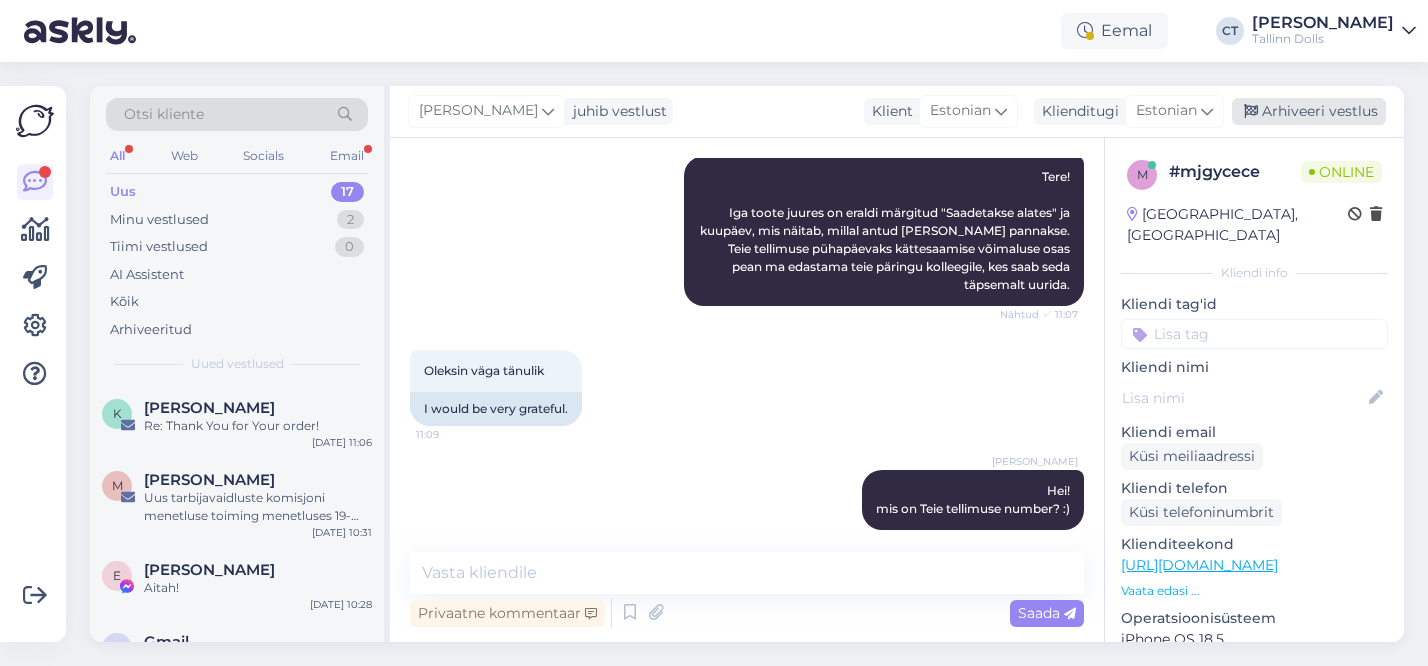 click on "Arhiveeri vestlus" at bounding box center (1309, 111) 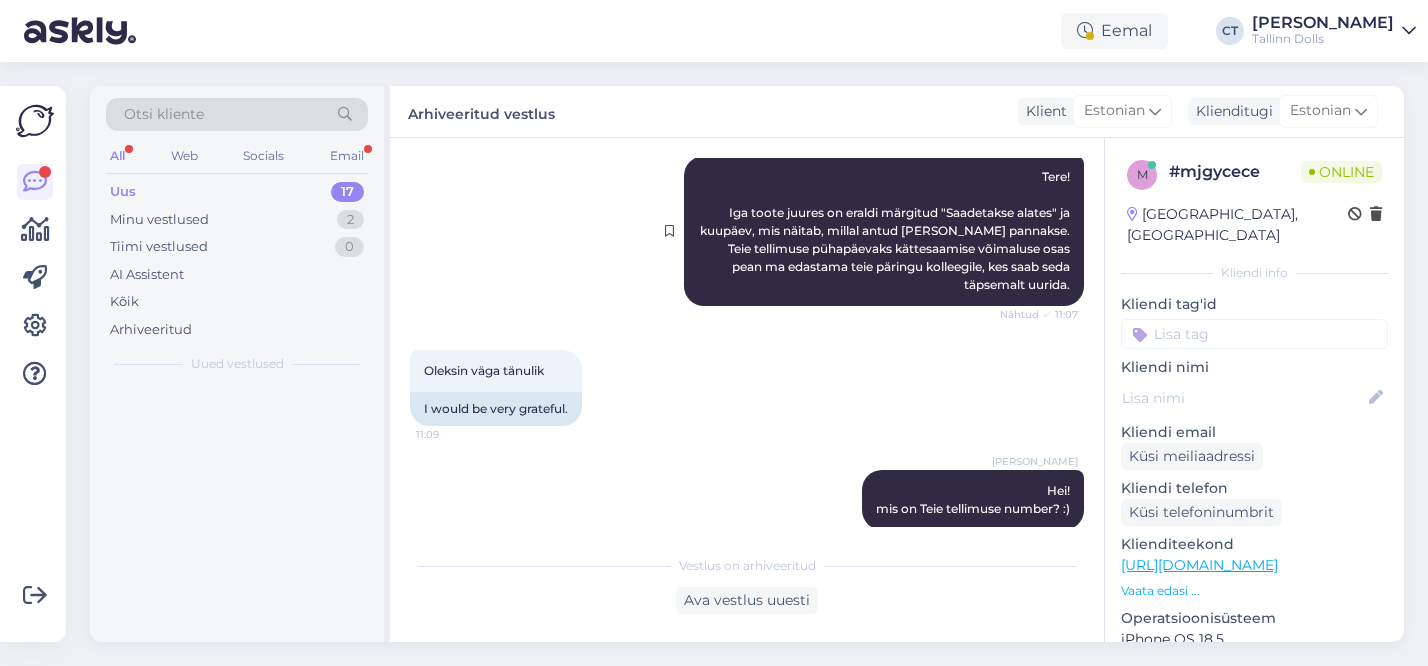 scroll, scrollTop: 361, scrollLeft: 0, axis: vertical 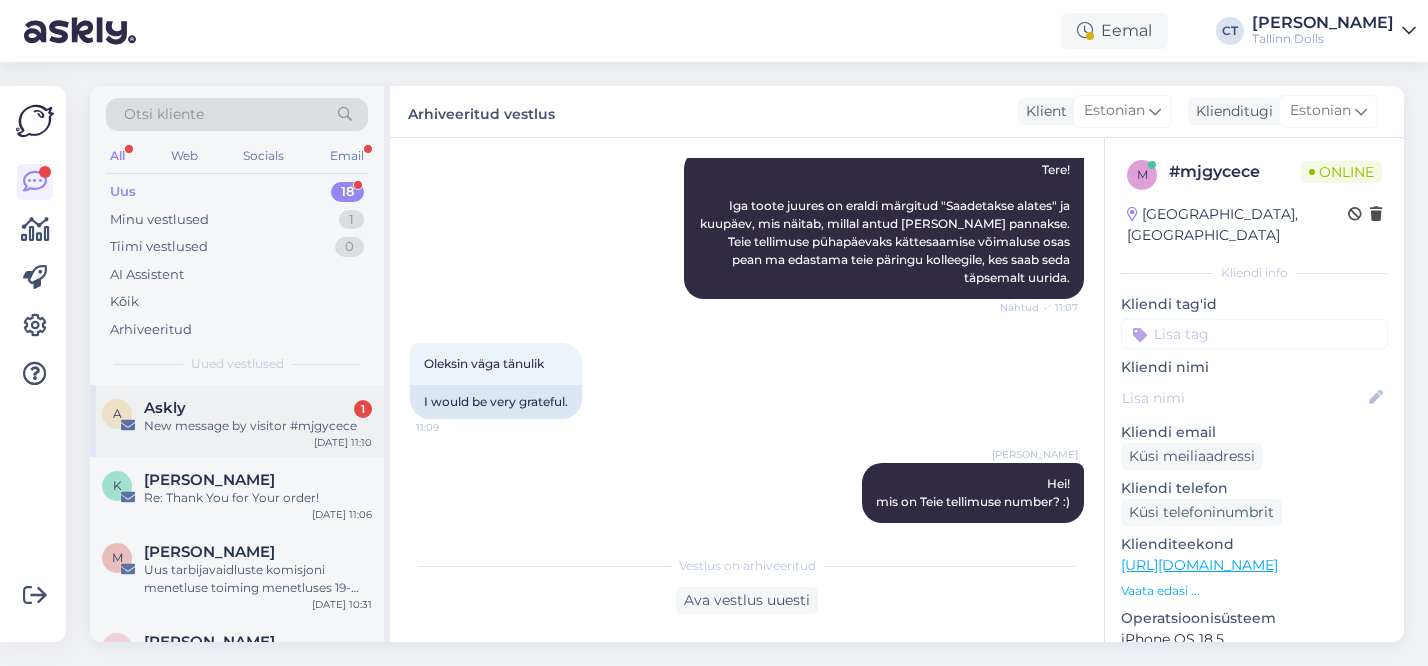 click on "A Askly 1 New message by visitor #mjgycece [DATE] 11:10" at bounding box center (237, 421) 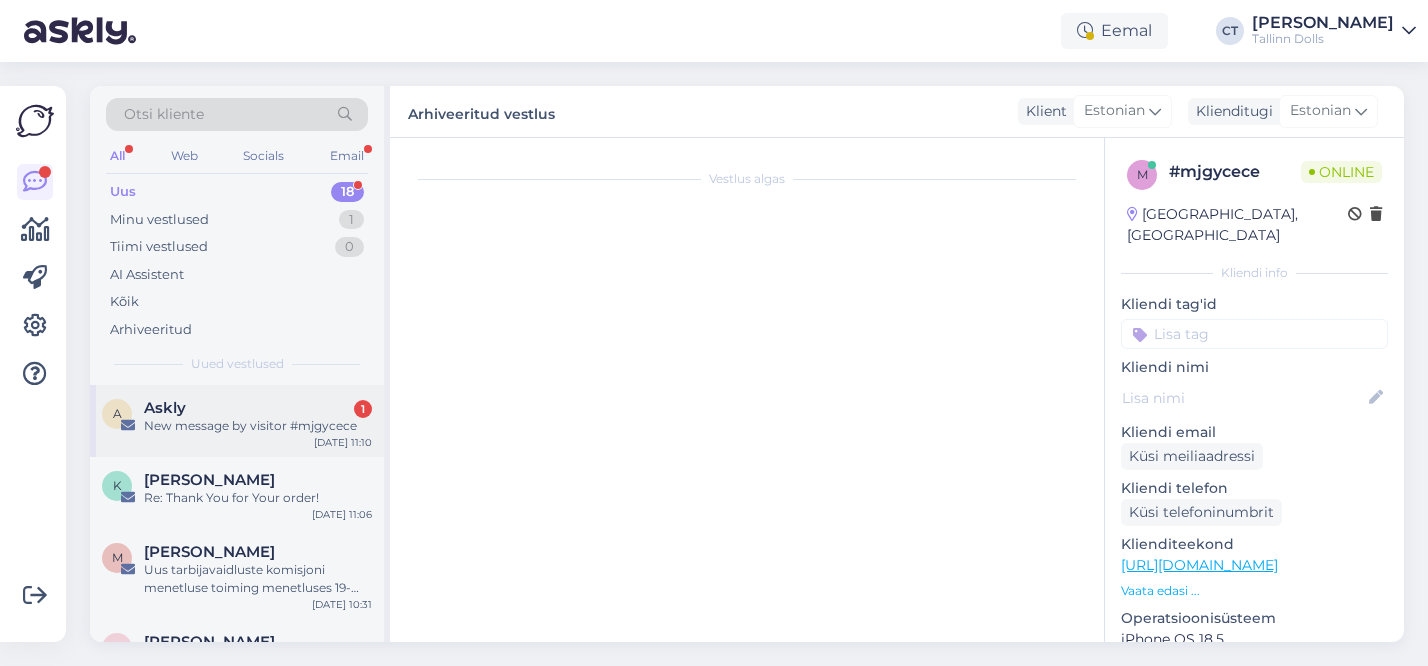scroll, scrollTop: 0, scrollLeft: 0, axis: both 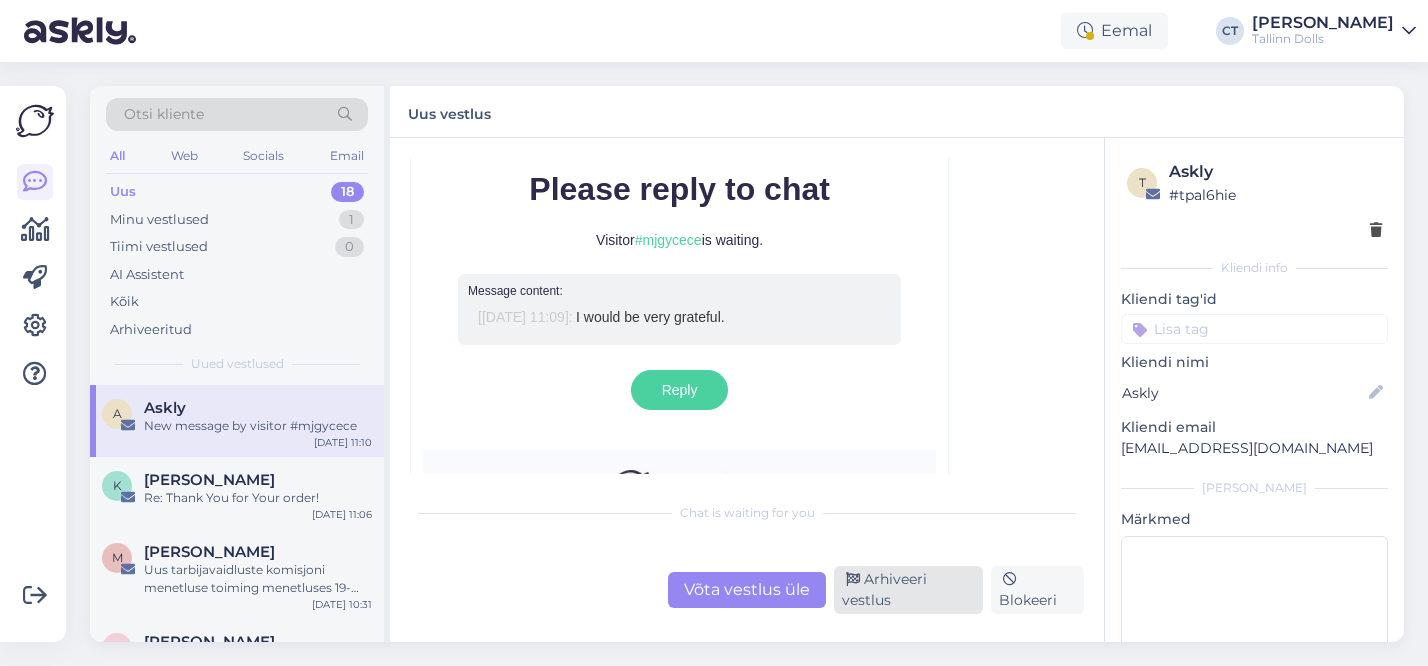 click on "Arhiveeri vestlus" at bounding box center [908, 590] 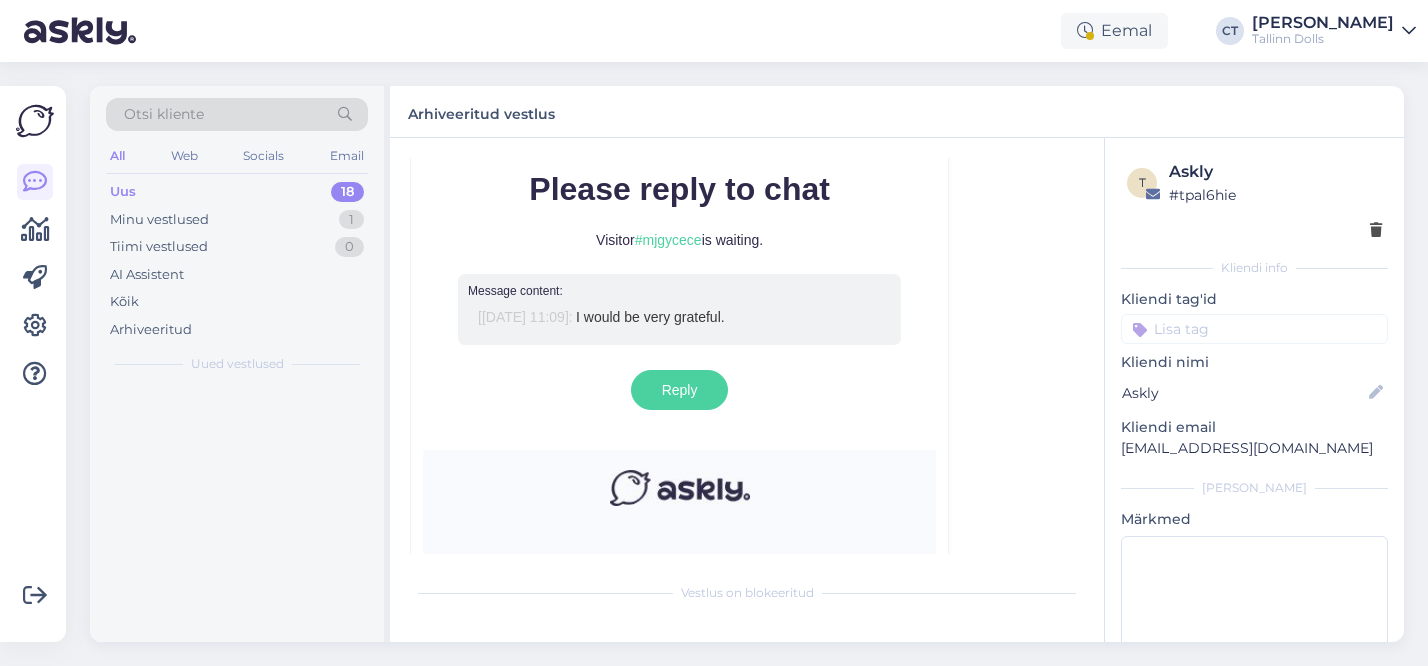 scroll, scrollTop: 8568, scrollLeft: 0, axis: vertical 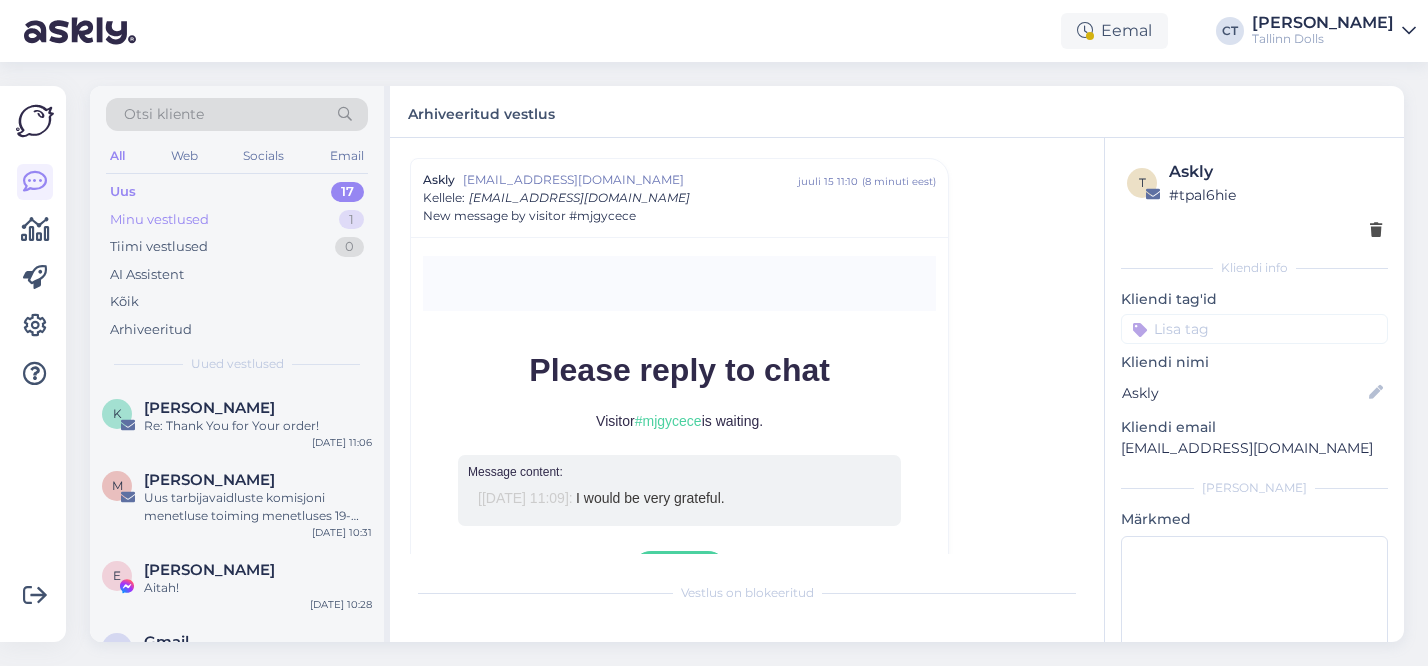 click on "Minu vestlused 1" at bounding box center (237, 220) 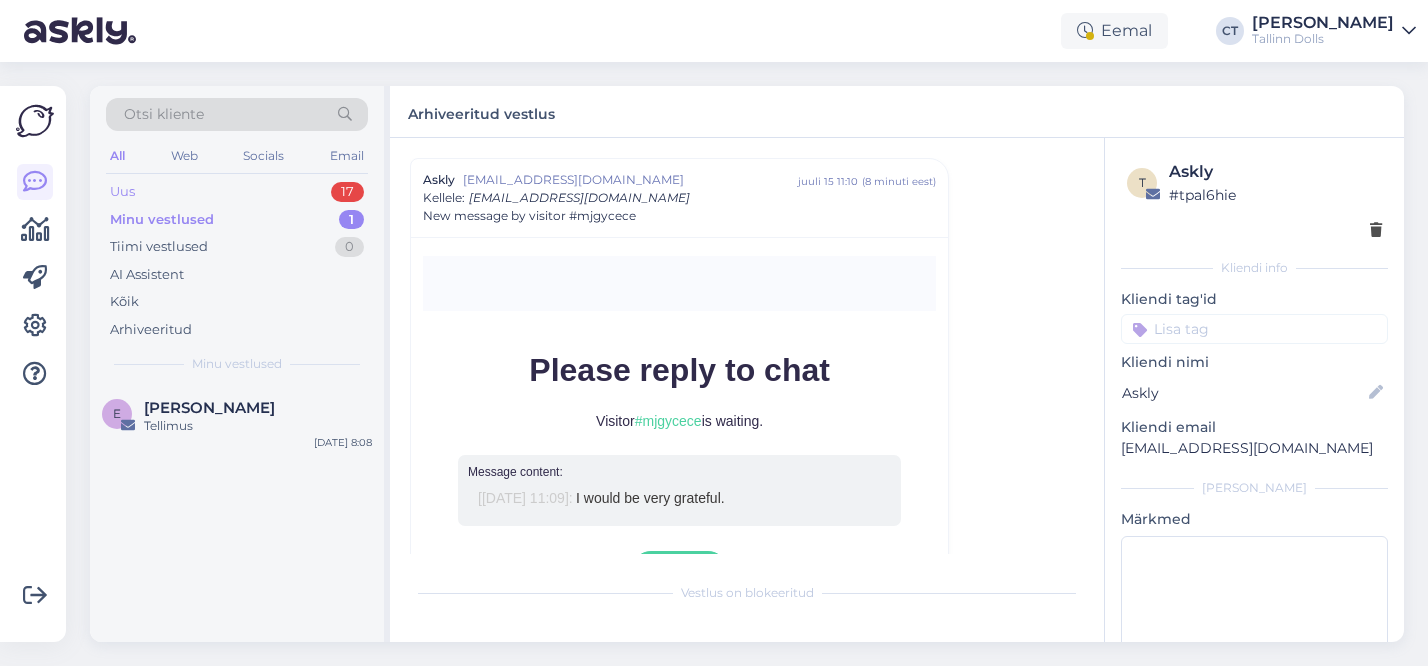 click on "Uus 17" at bounding box center (237, 192) 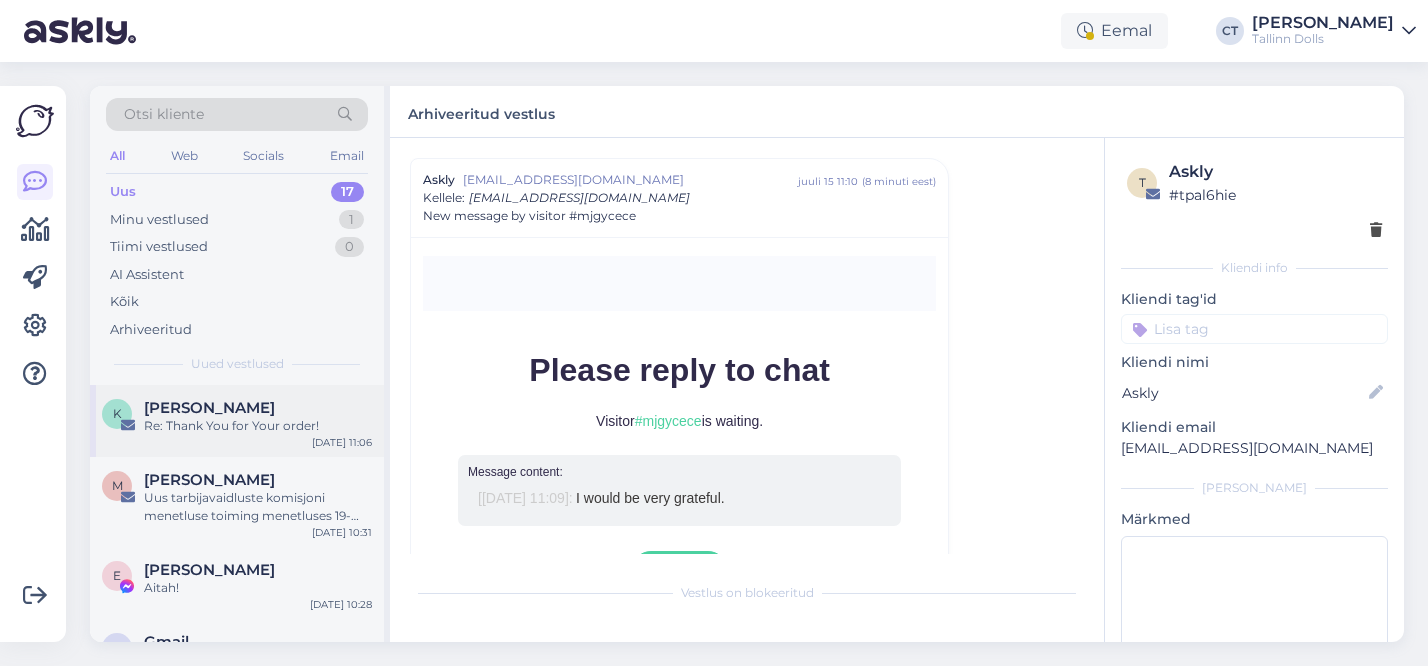 click on "Re: Thank You for Your order!" at bounding box center (258, 426) 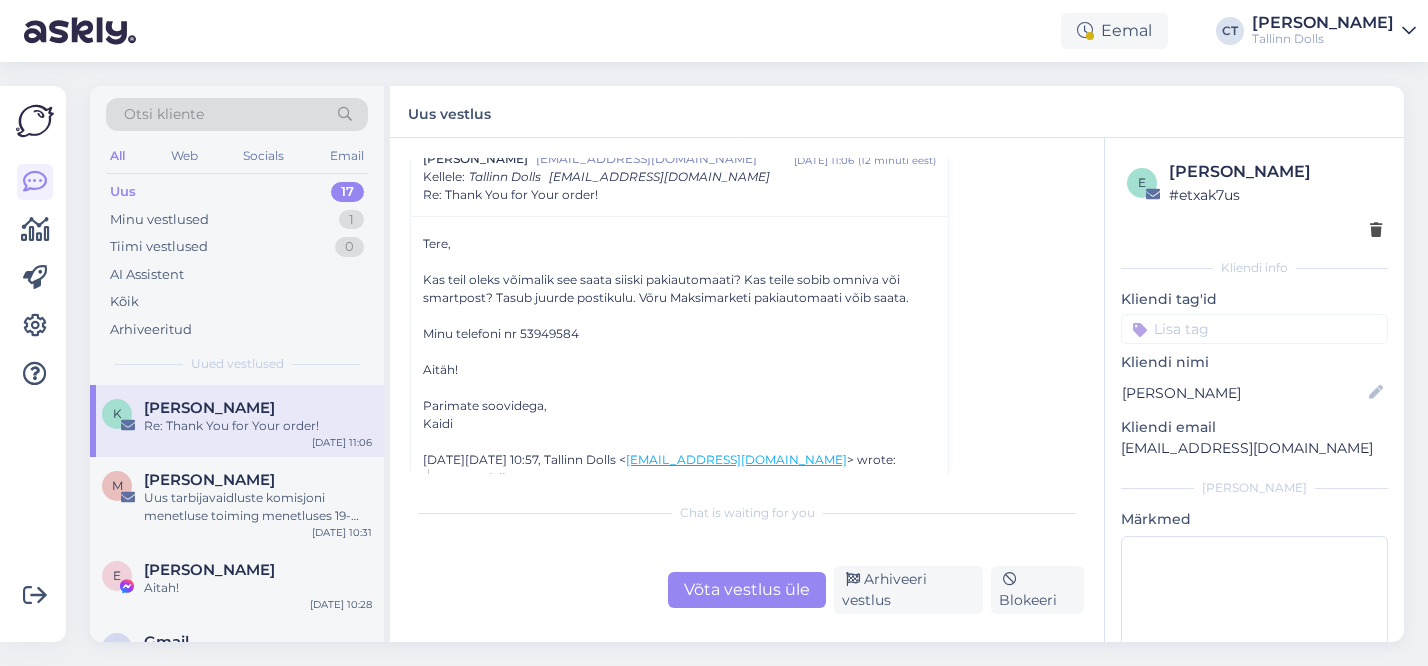 scroll, scrollTop: 1192, scrollLeft: 0, axis: vertical 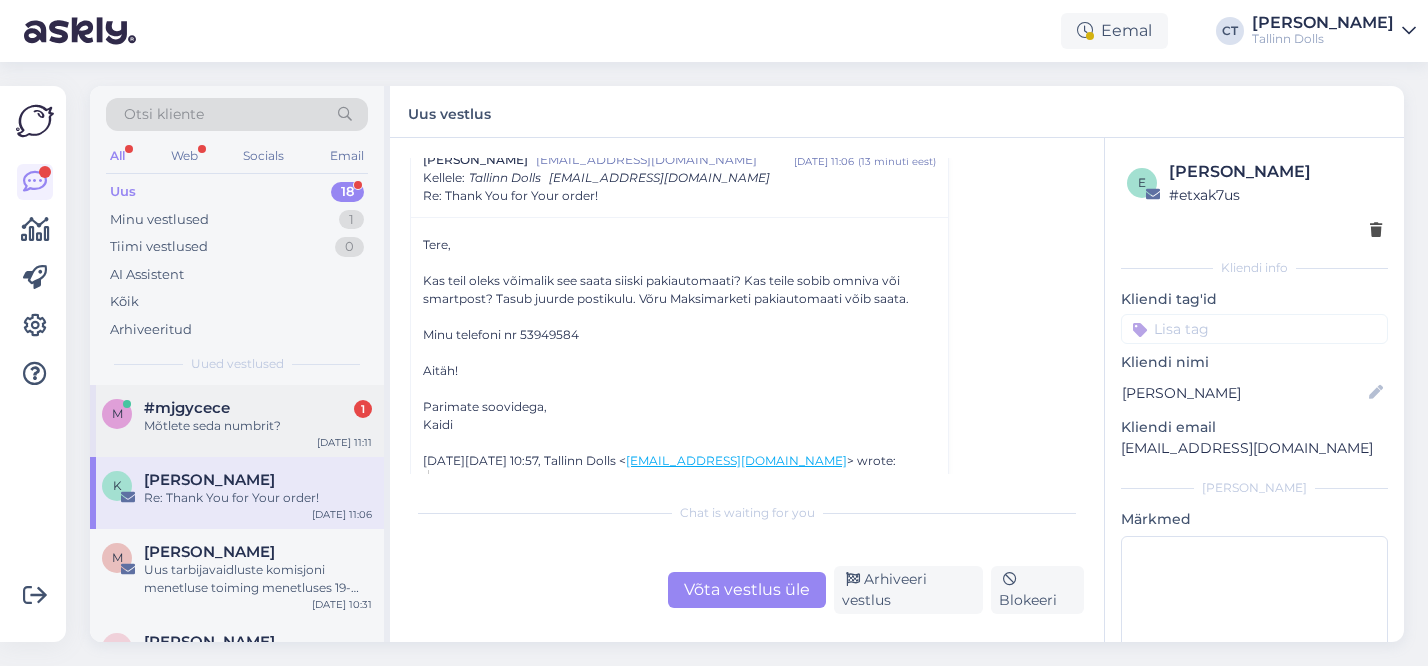 click on "Mõtlete seda numbrit?" at bounding box center [258, 426] 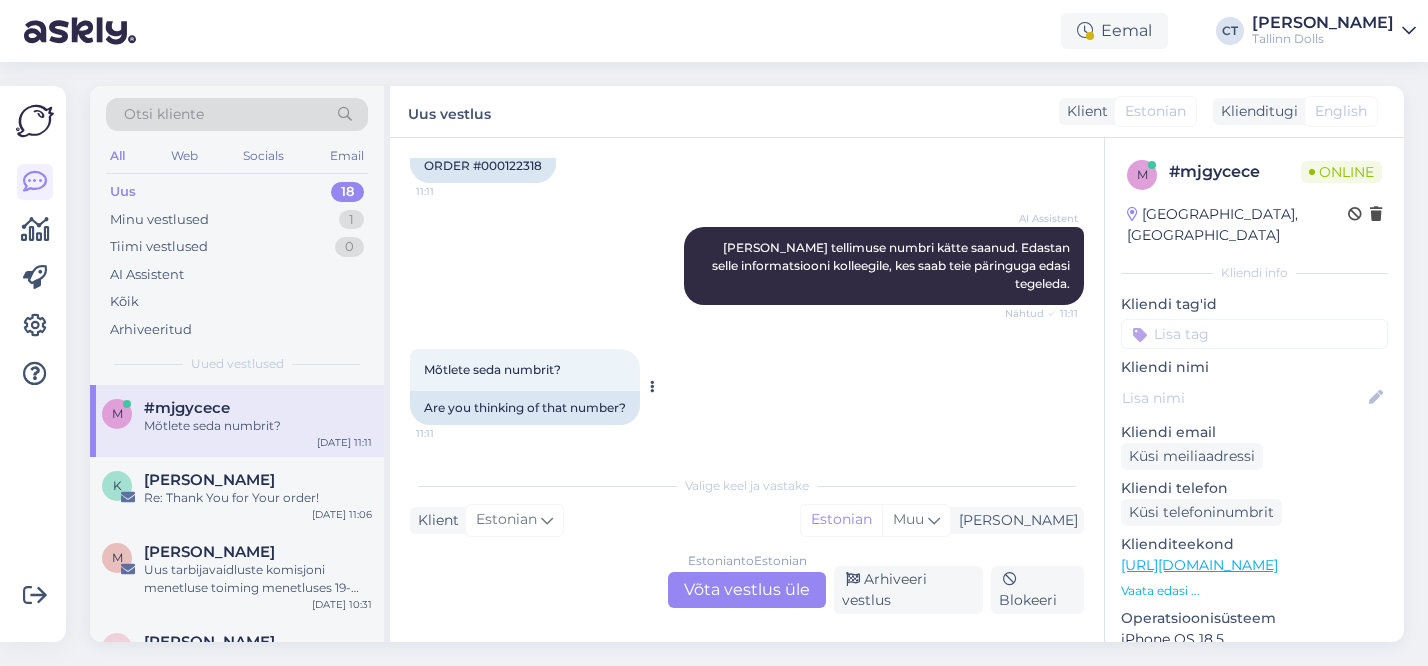 scroll, scrollTop: 757, scrollLeft: 0, axis: vertical 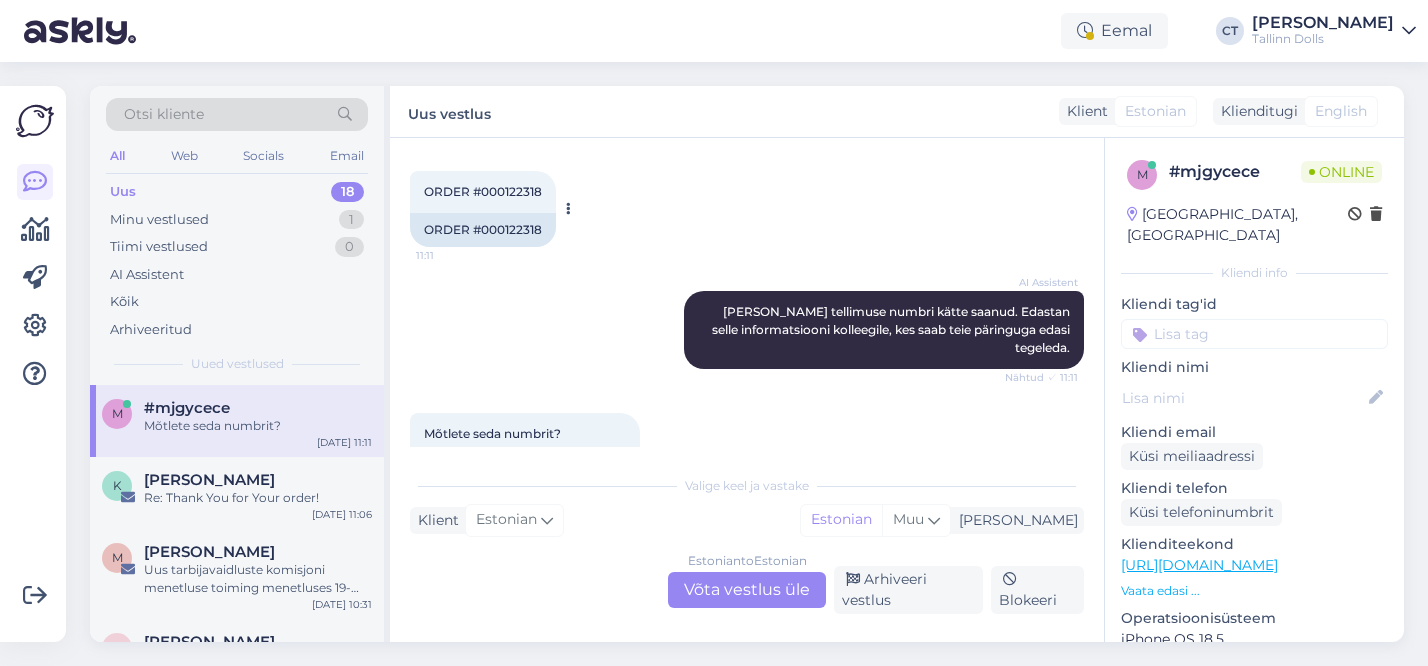click on "ORDER #000122318" at bounding box center [483, 191] 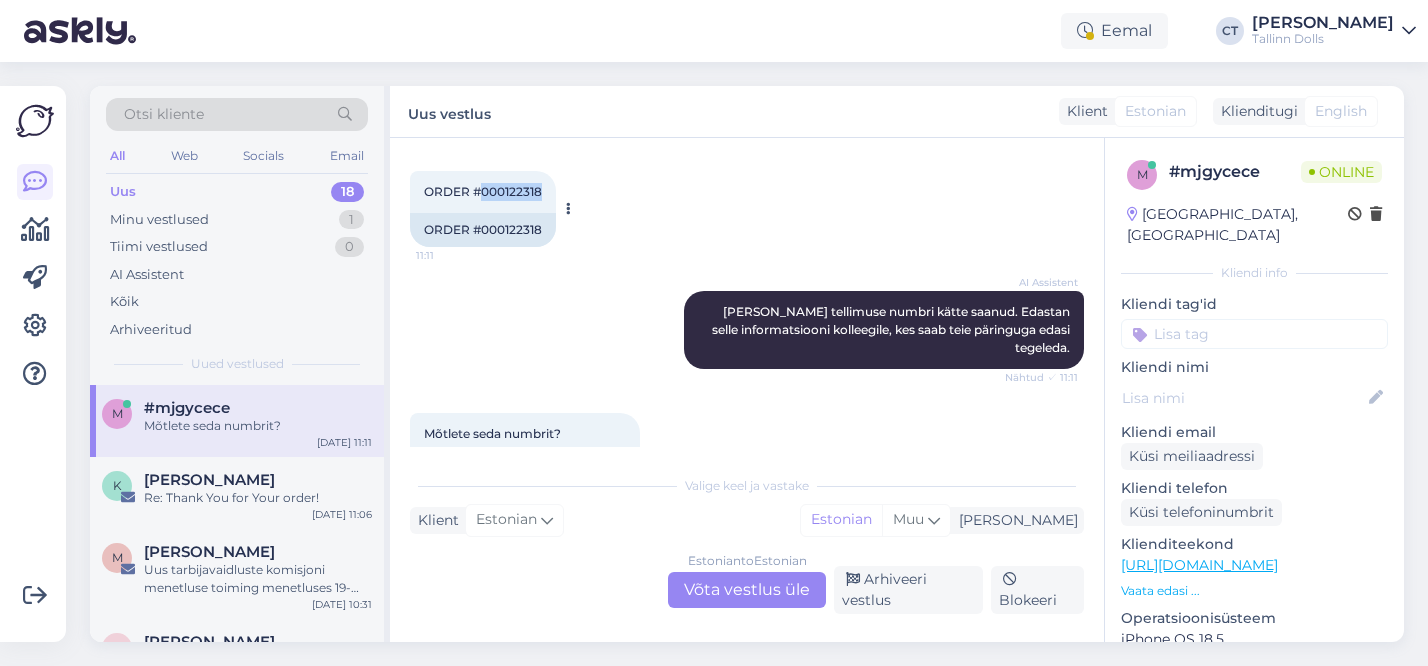 click on "ORDER #000122318" at bounding box center [483, 191] 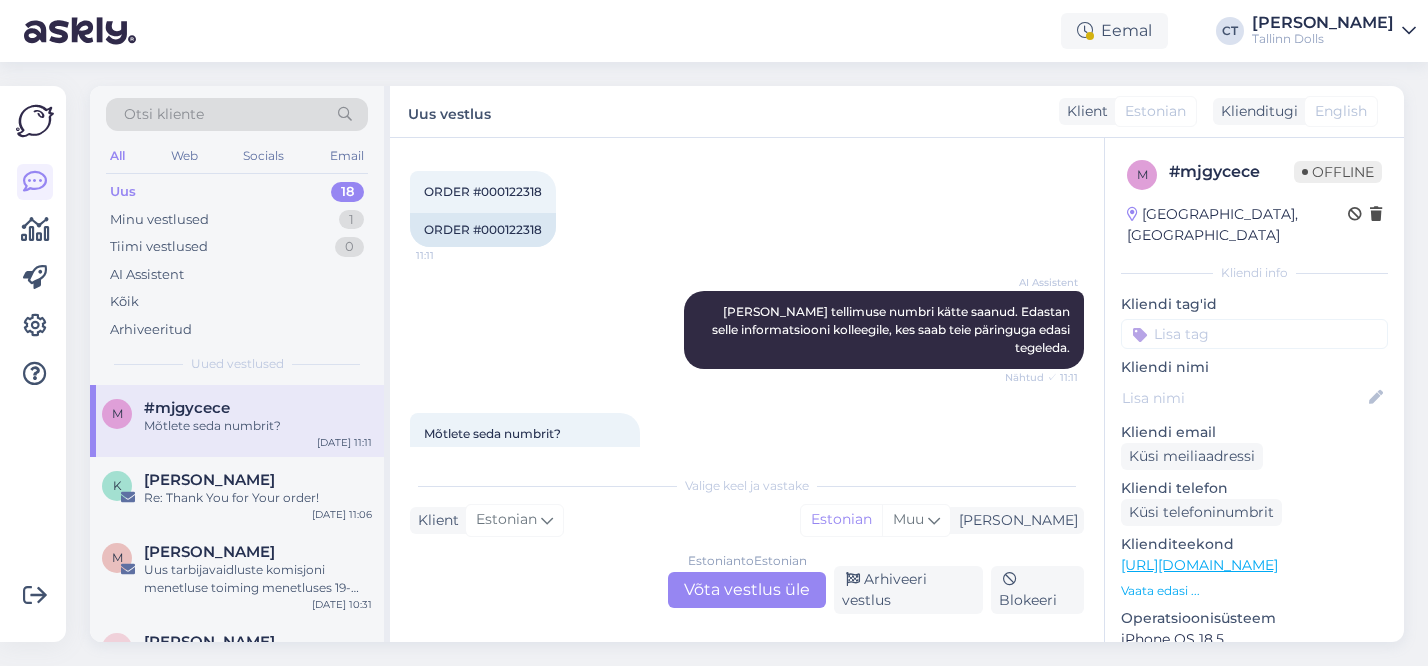 click on "Estonian  to  Estonian Võta vestlus üle" at bounding box center [747, 590] 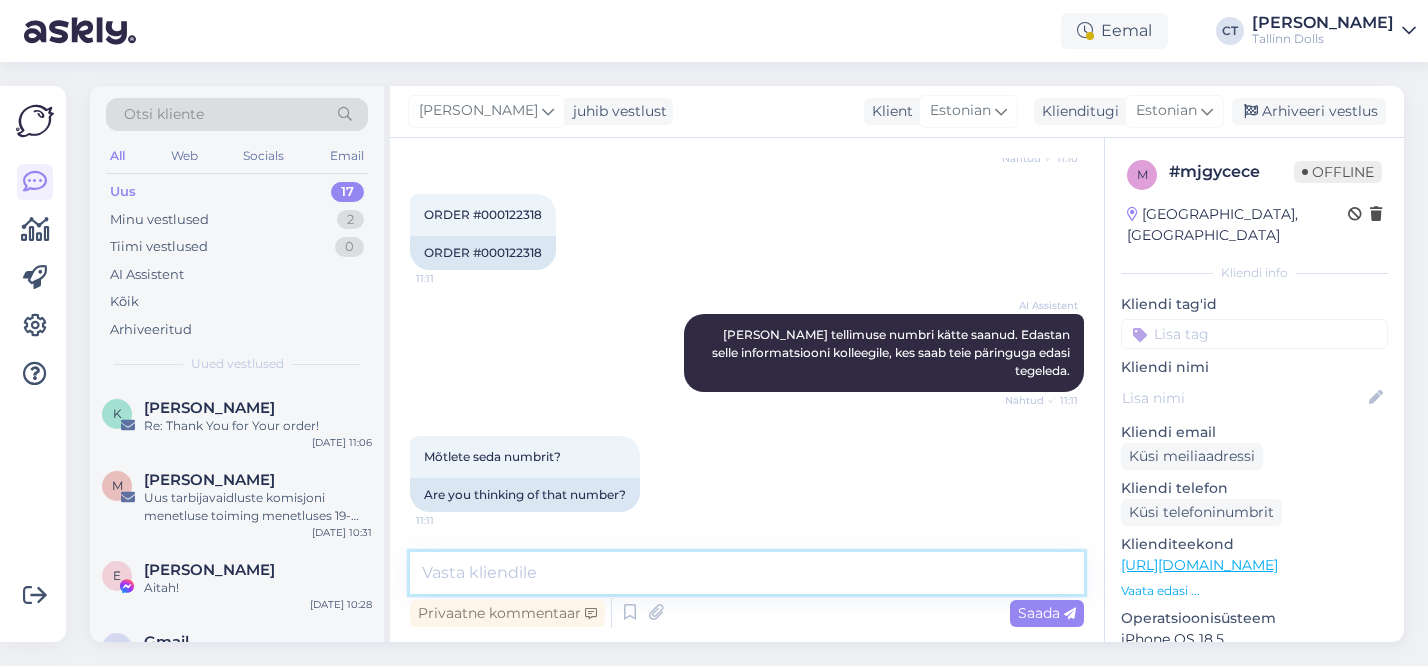click at bounding box center (747, 573) 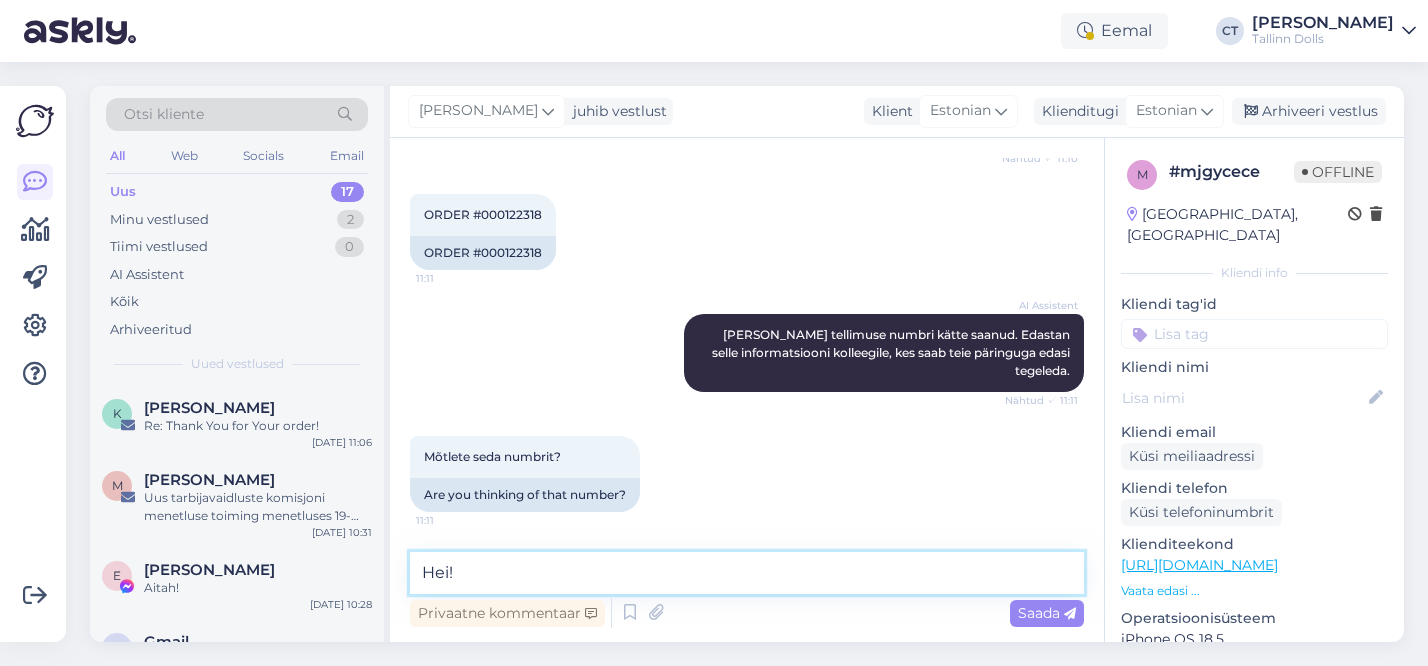 scroll, scrollTop: 757, scrollLeft: 0, axis: vertical 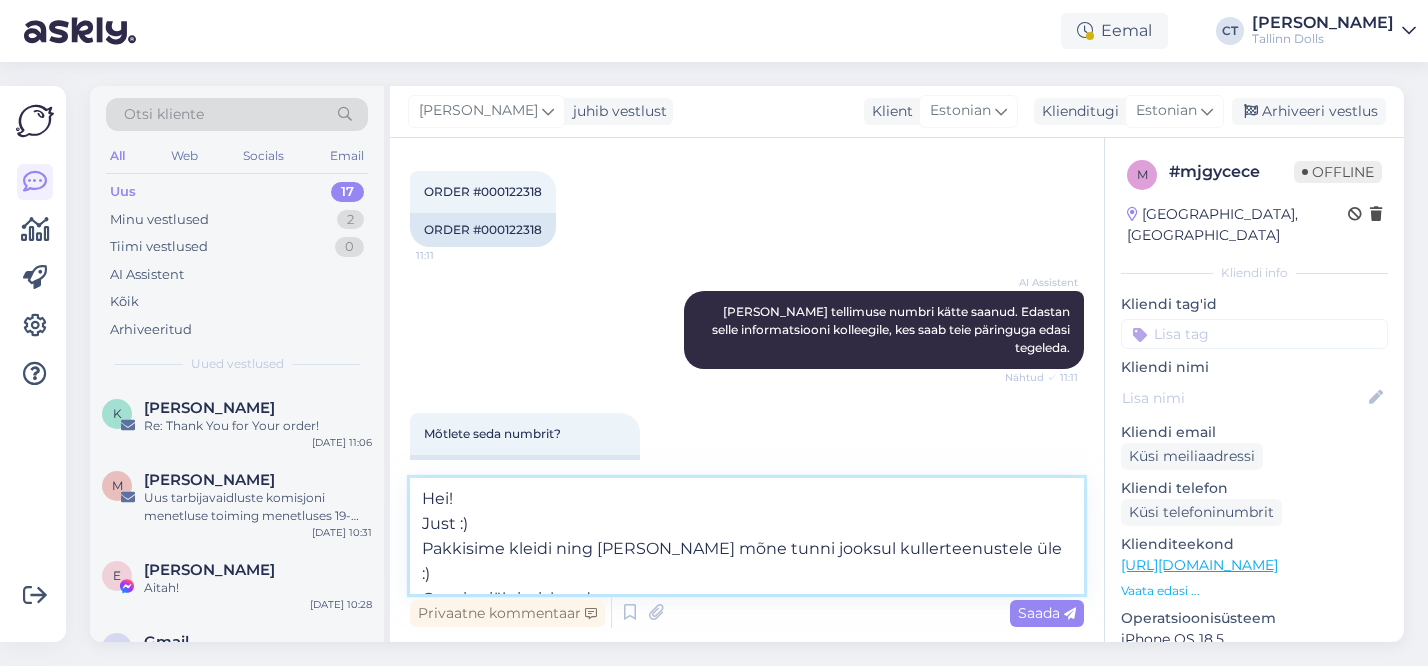 paste on "CC806097675EE" 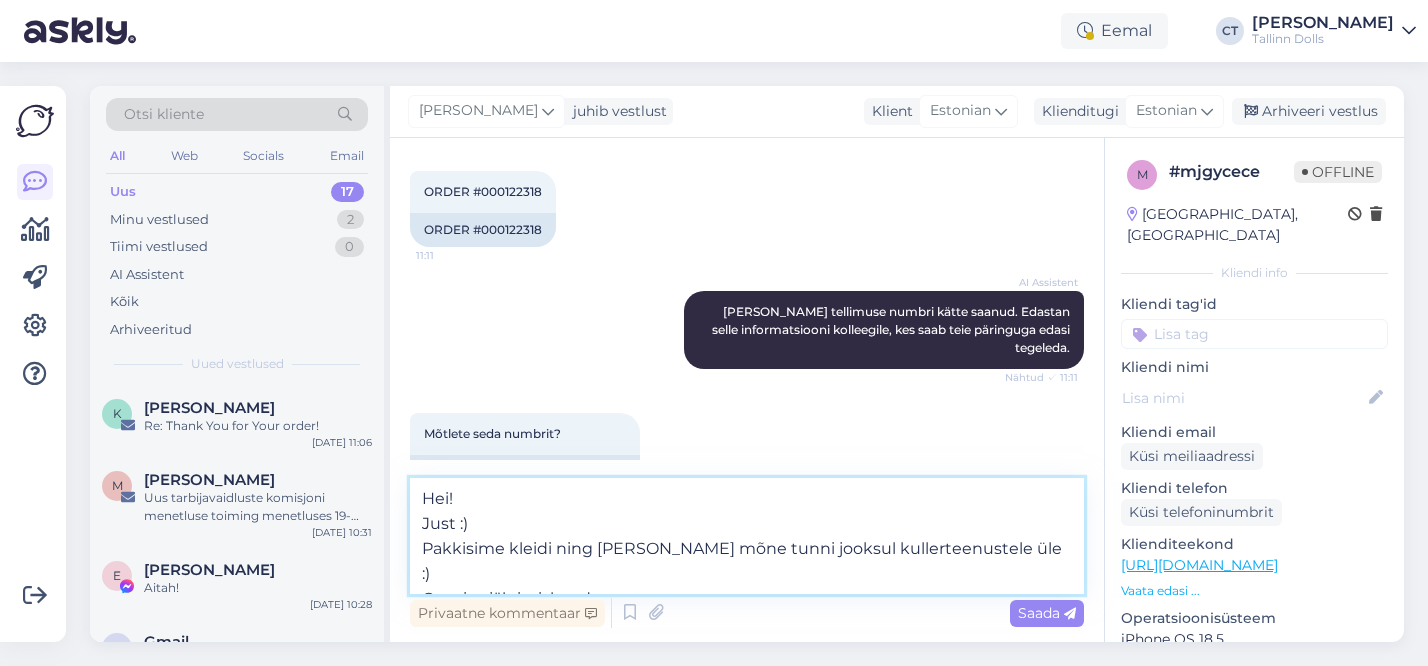 type on "Hei!
Just :)
Pakkisime kleidi ning [PERSON_NAME] mõne tunni jooksul kullerteenustele üle :)
Omniva jälgimiskood CC806097675EE" 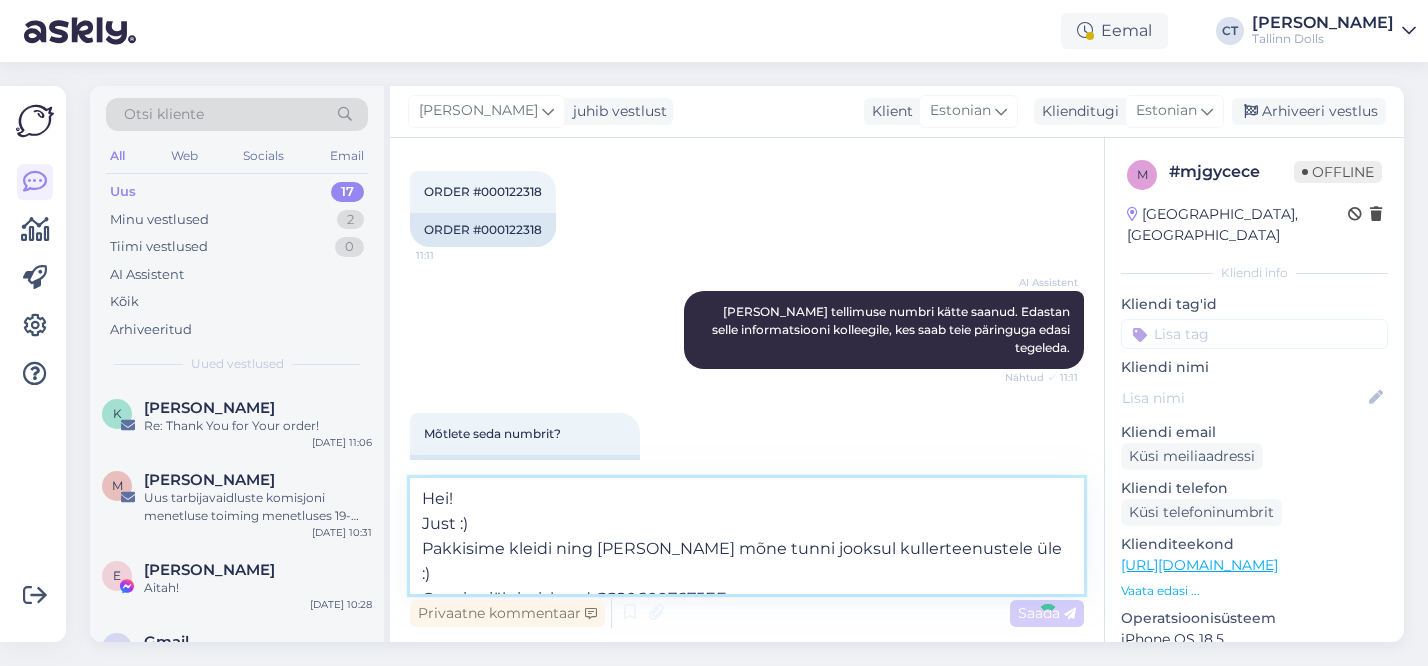 type 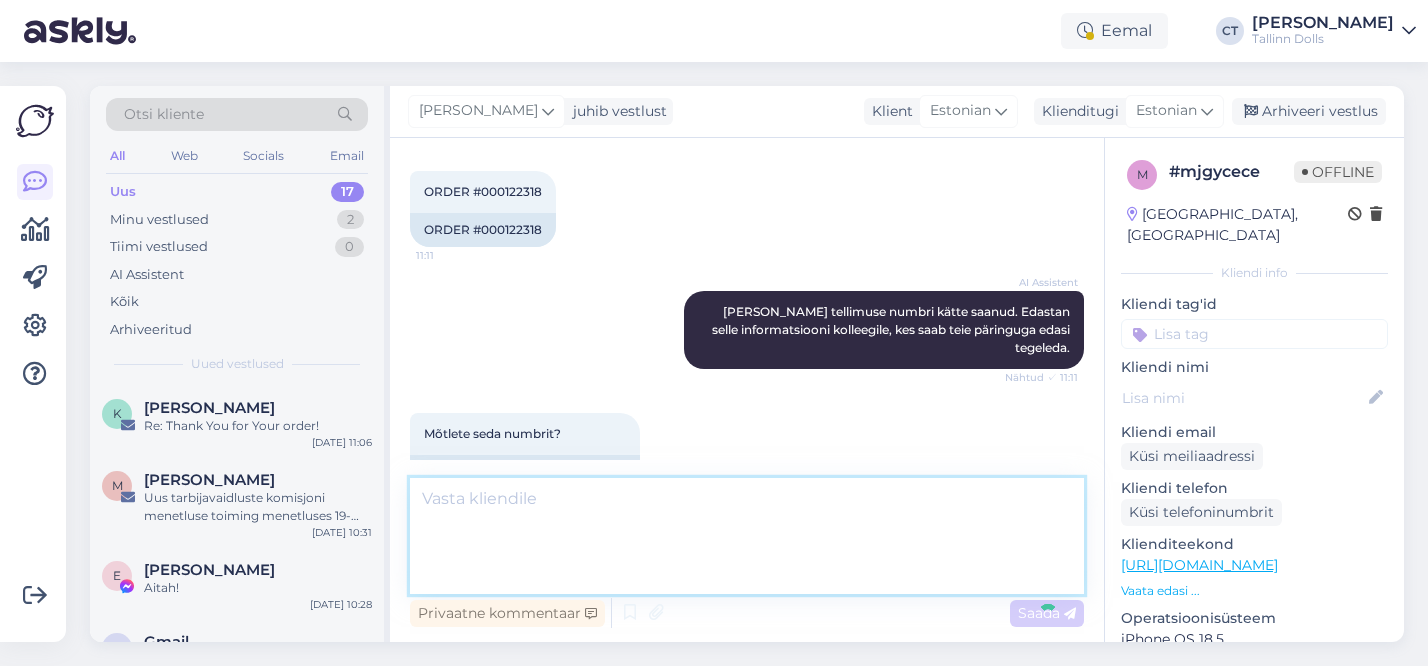 scroll, scrollTop: 892, scrollLeft: 0, axis: vertical 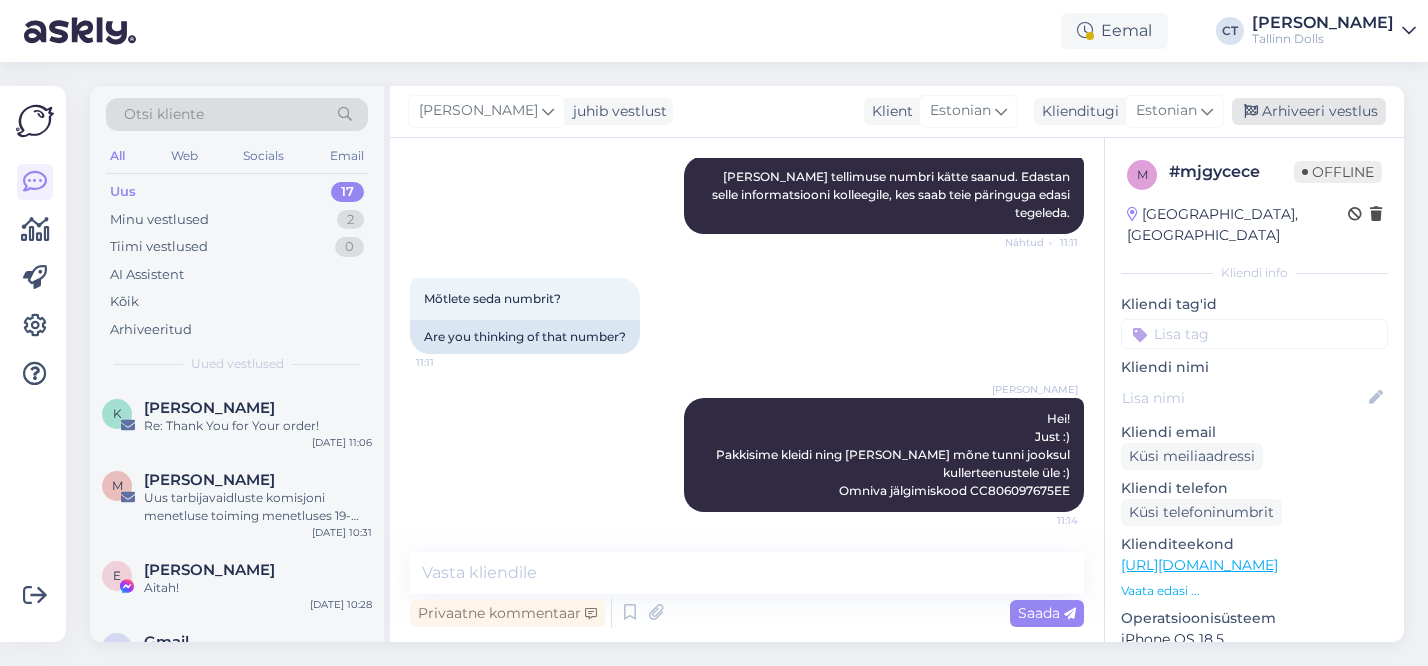click on "Arhiveeri vestlus" at bounding box center (1309, 111) 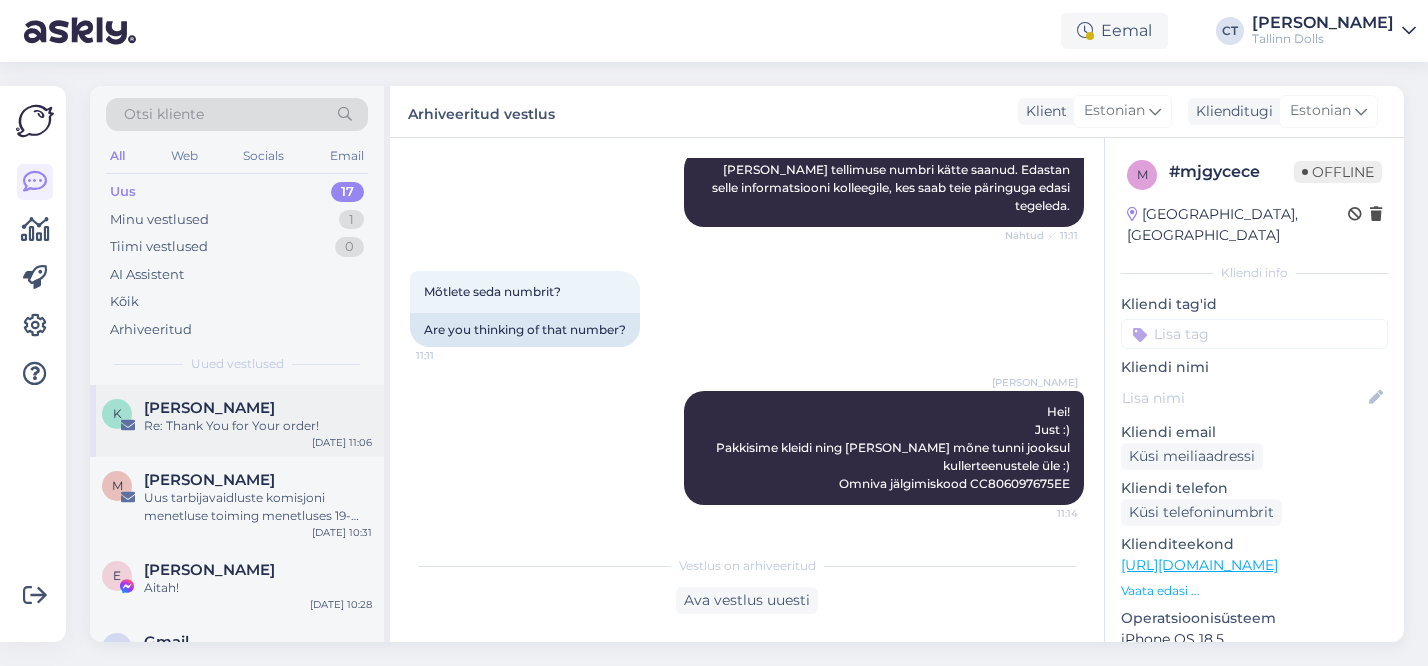 click on "[PERSON_NAME]" at bounding box center (258, 408) 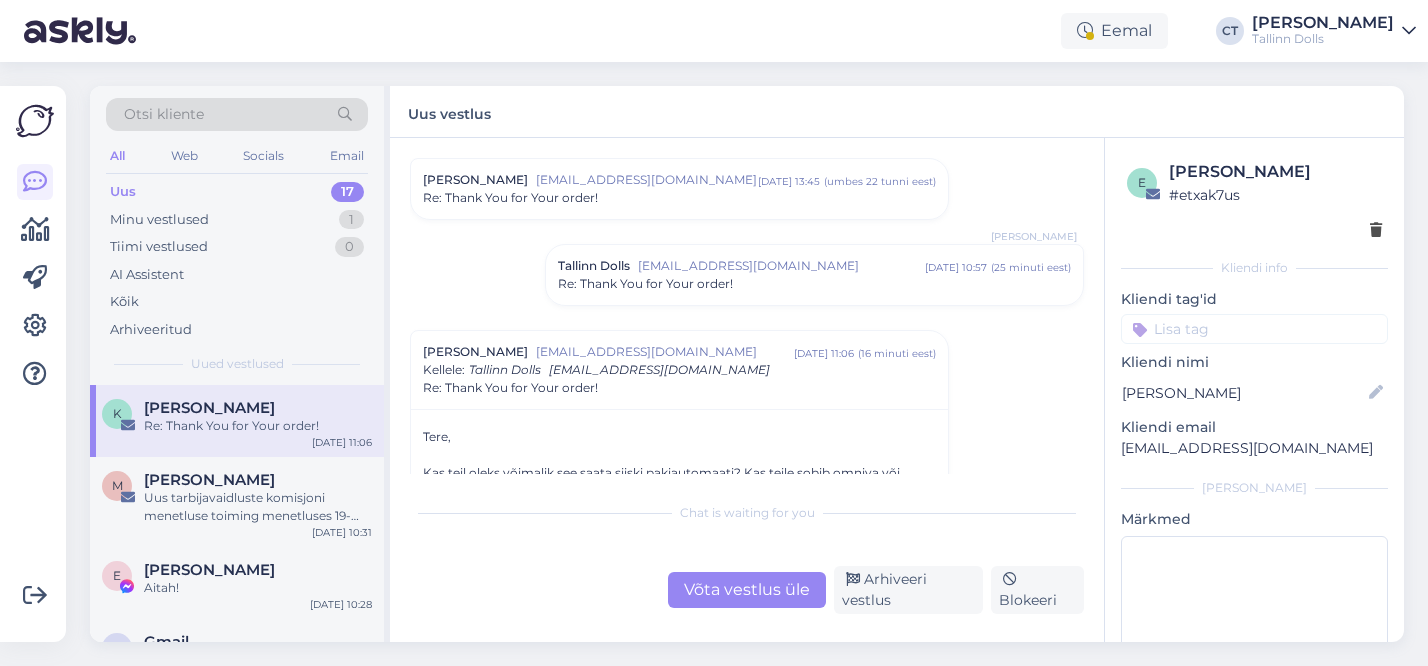 scroll, scrollTop: 1107, scrollLeft: 0, axis: vertical 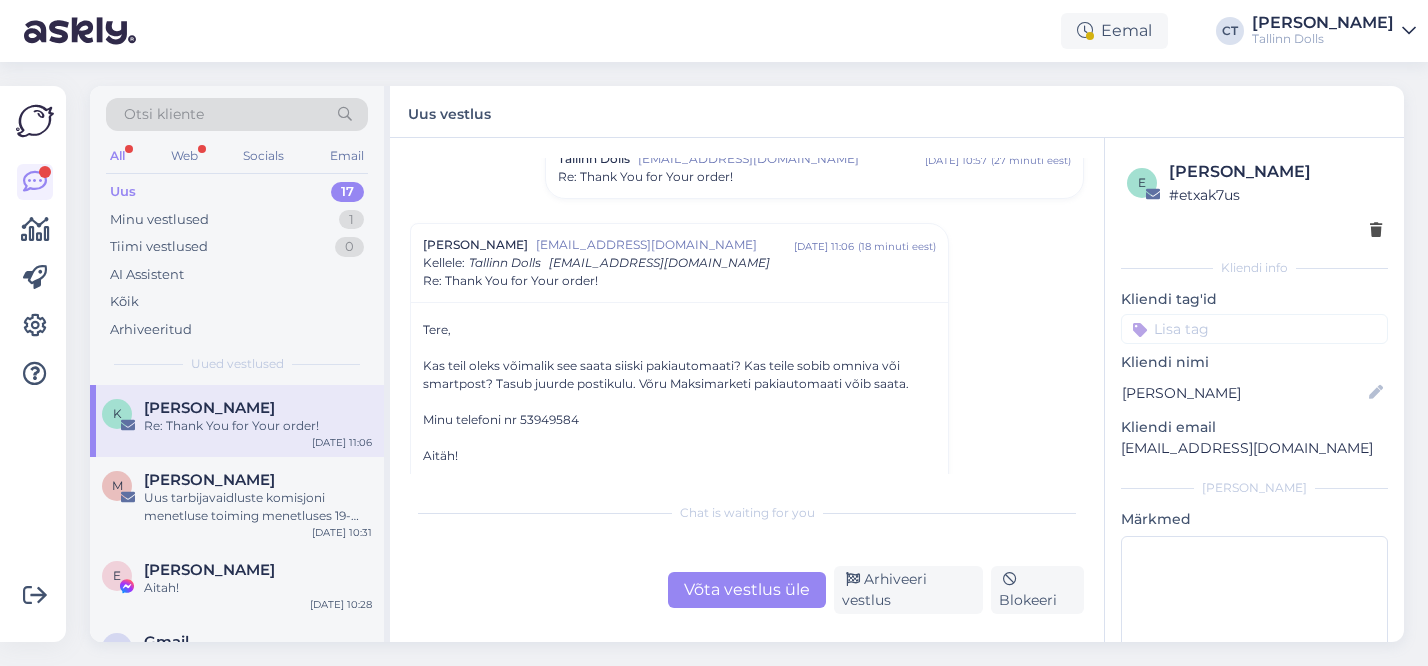 click on "Võta vestlus üle" at bounding box center (747, 590) 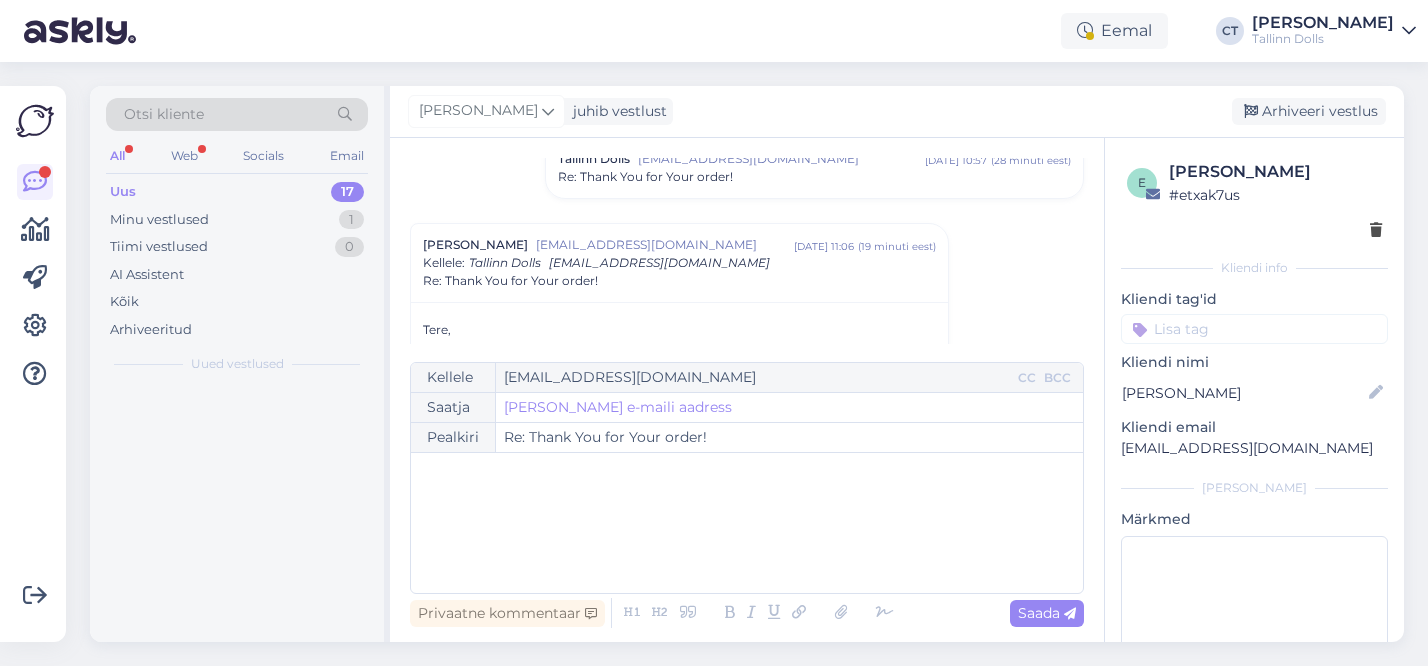 scroll, scrollTop: 1172, scrollLeft: 0, axis: vertical 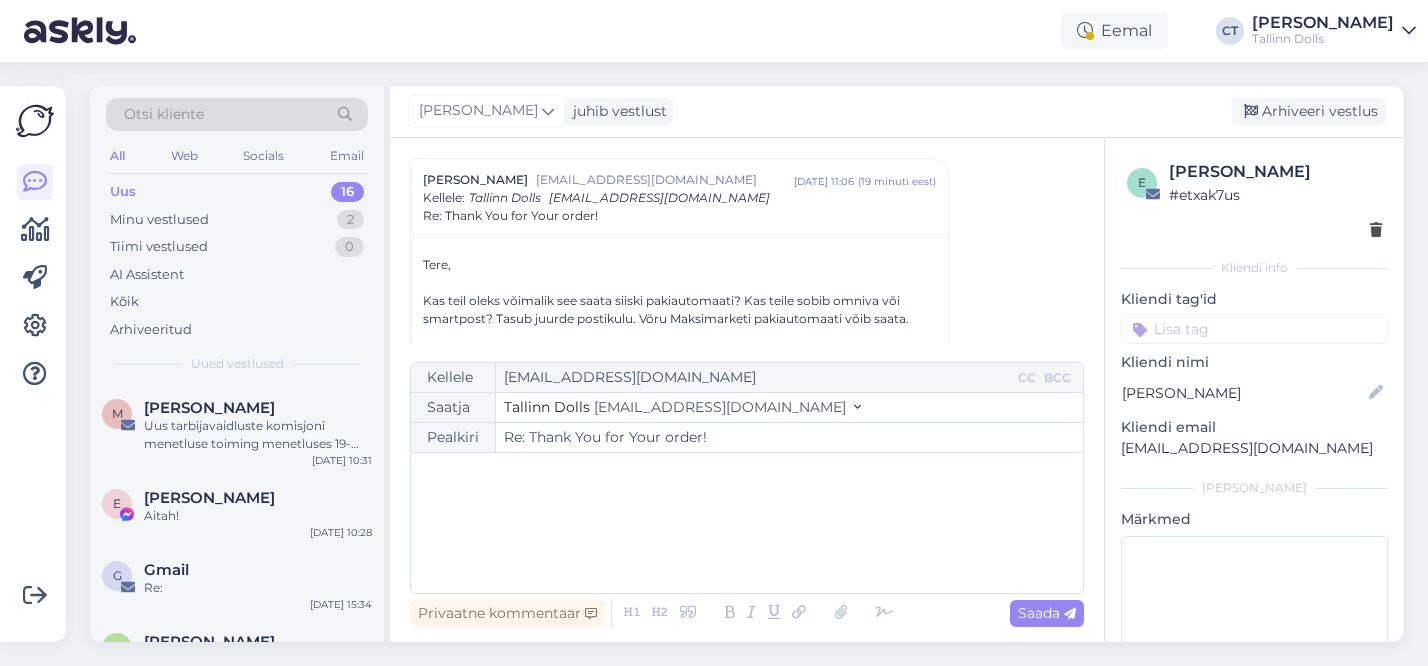 click on "﻿" at bounding box center (747, 523) 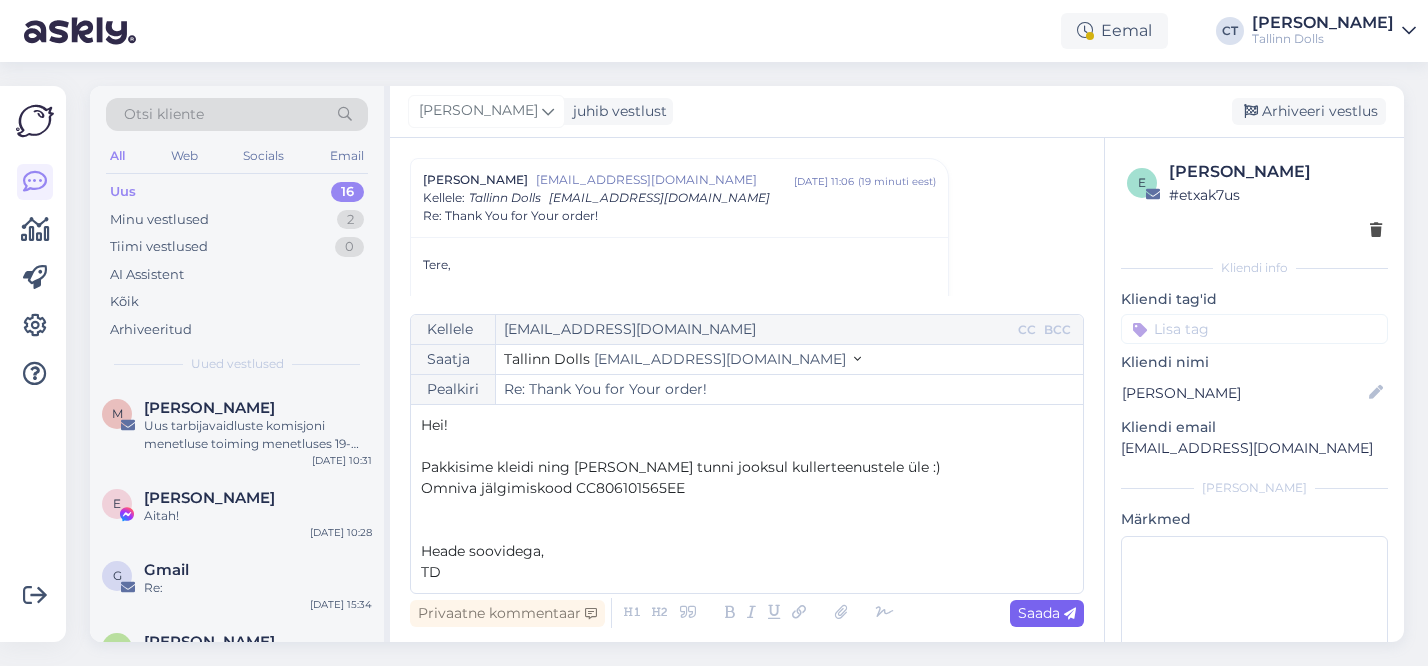 click on "Saada" at bounding box center (1047, 613) 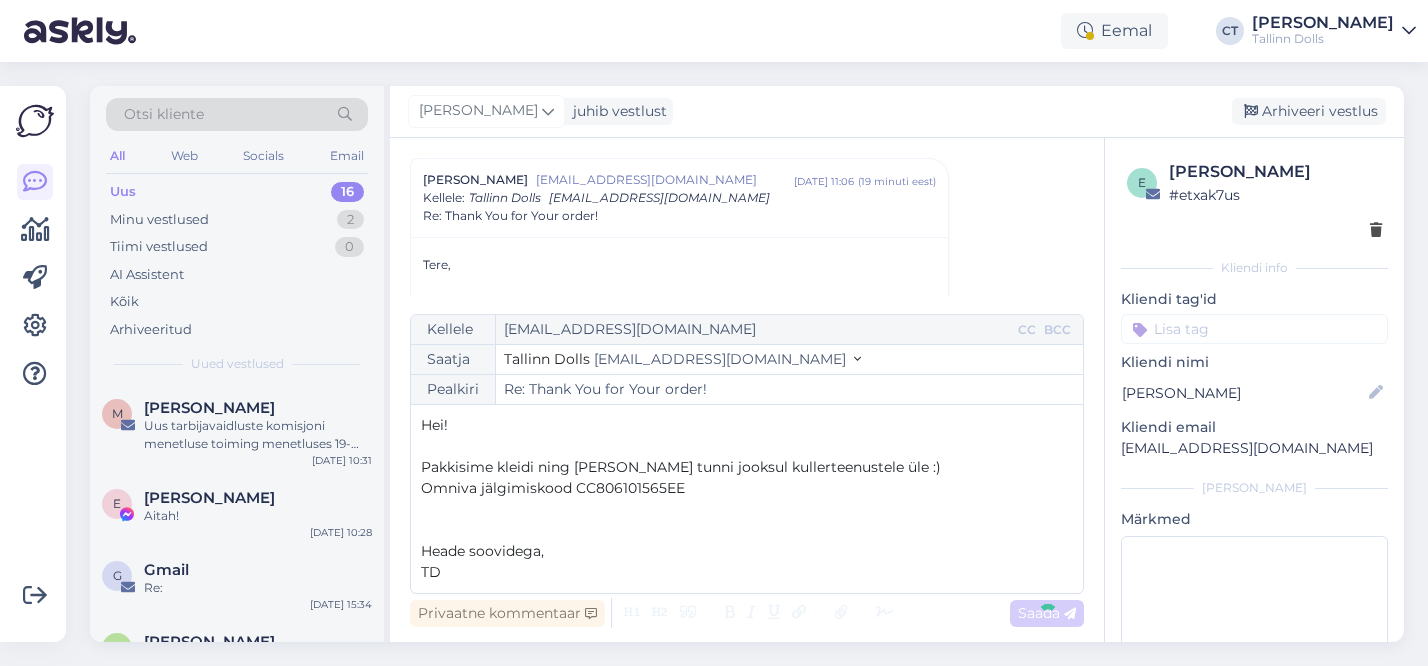 type on "Re: Re: Thank You for Your order!" 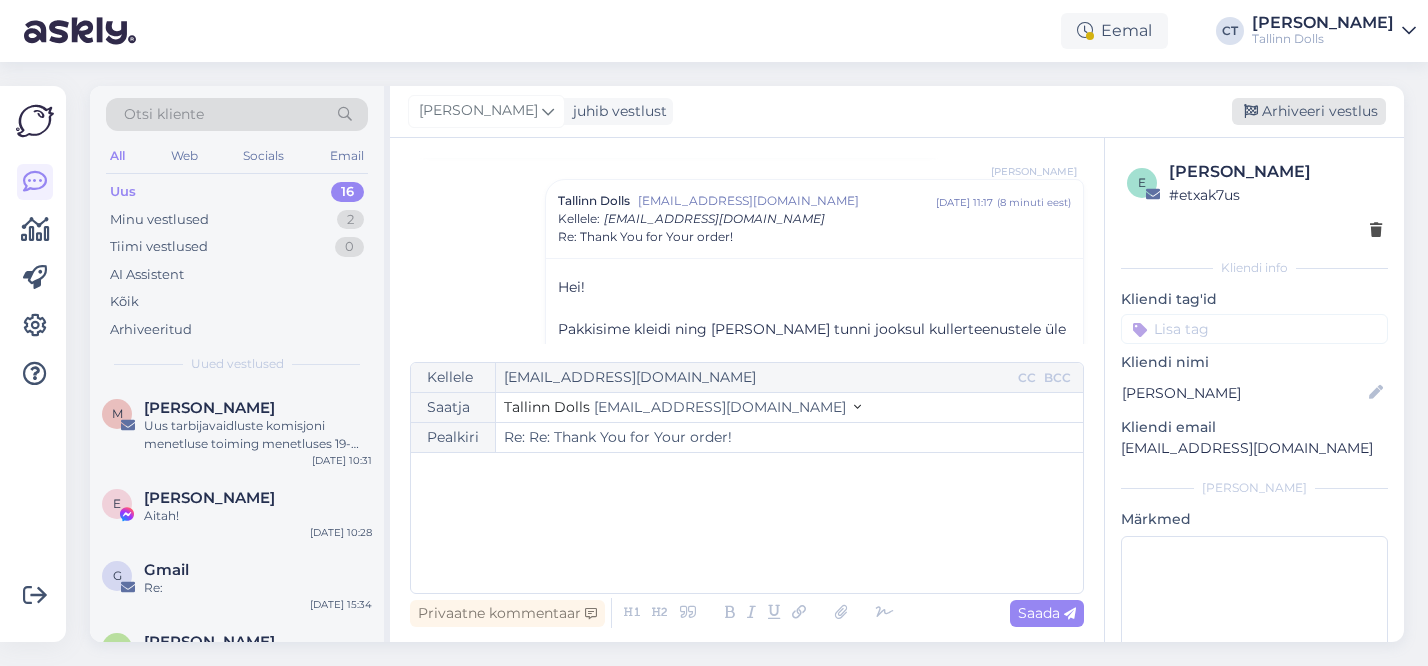 click on "Arhiveeri vestlus" at bounding box center (1309, 111) 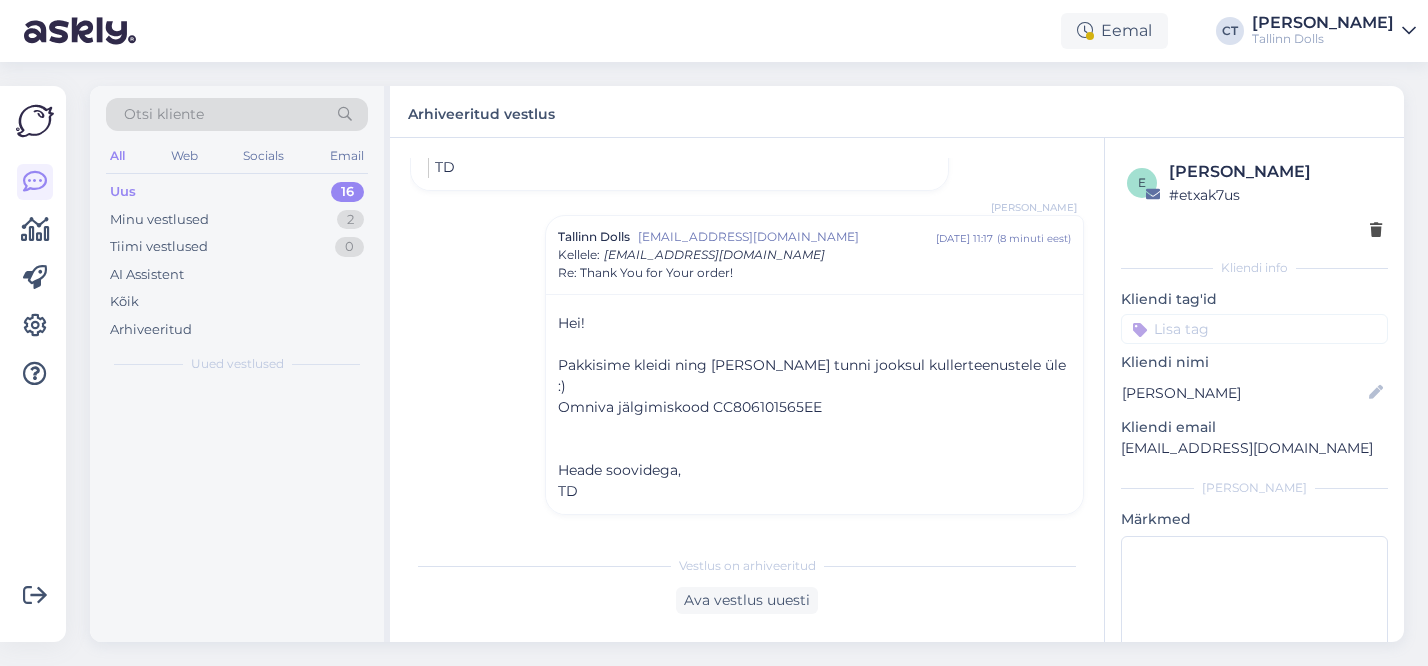 scroll, scrollTop: 1610, scrollLeft: 0, axis: vertical 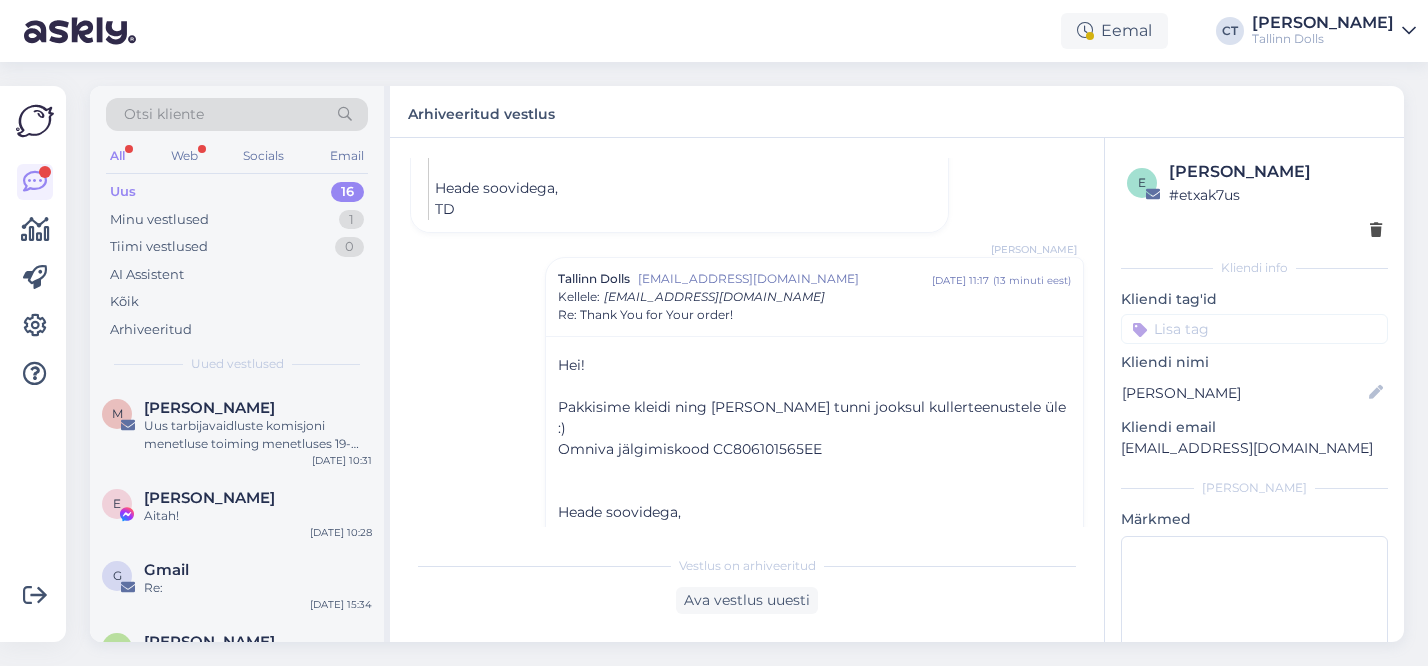 click on "Uus 16" at bounding box center (237, 192) 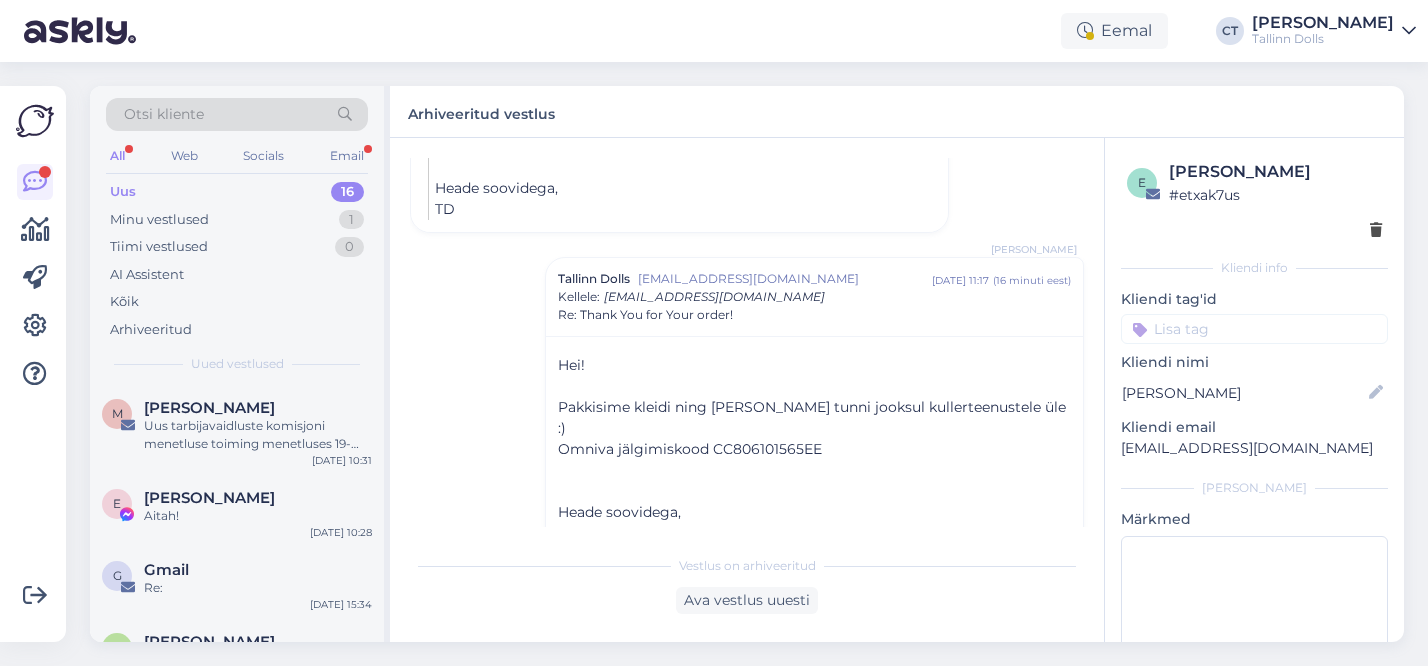 scroll, scrollTop: 1766, scrollLeft: 0, axis: vertical 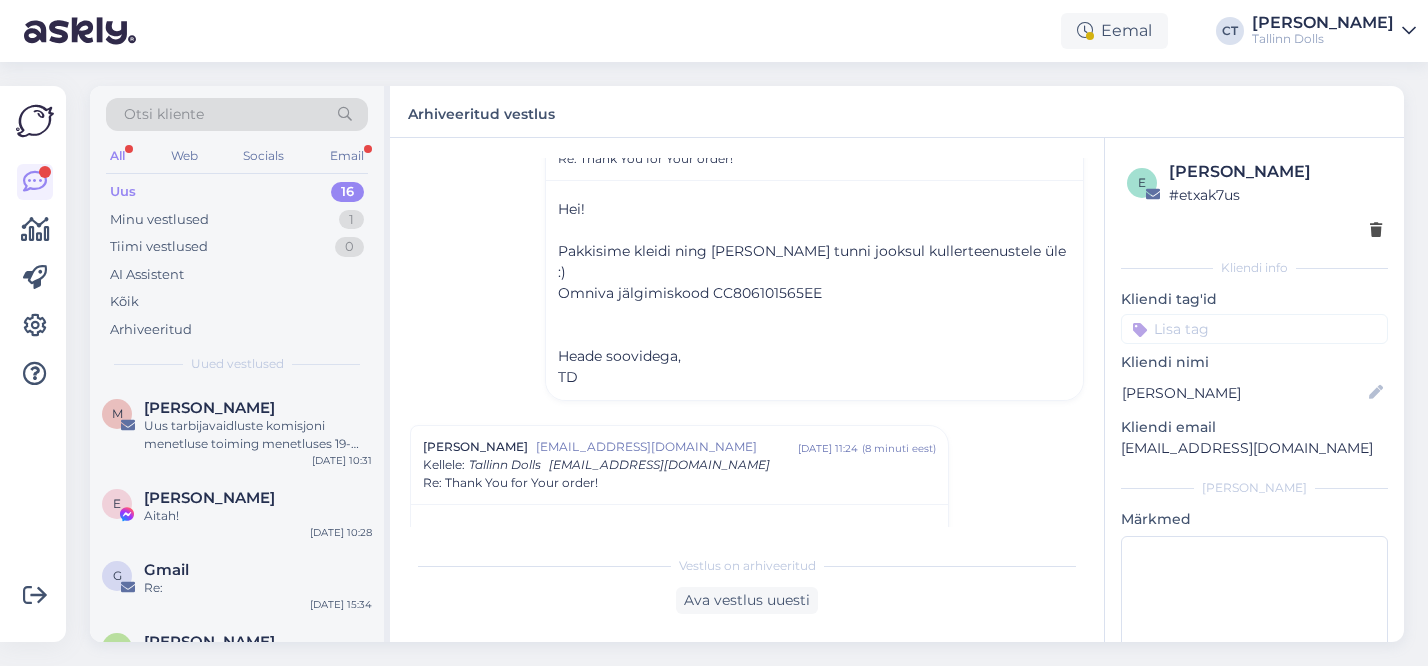 click on "Uus 16" at bounding box center [237, 192] 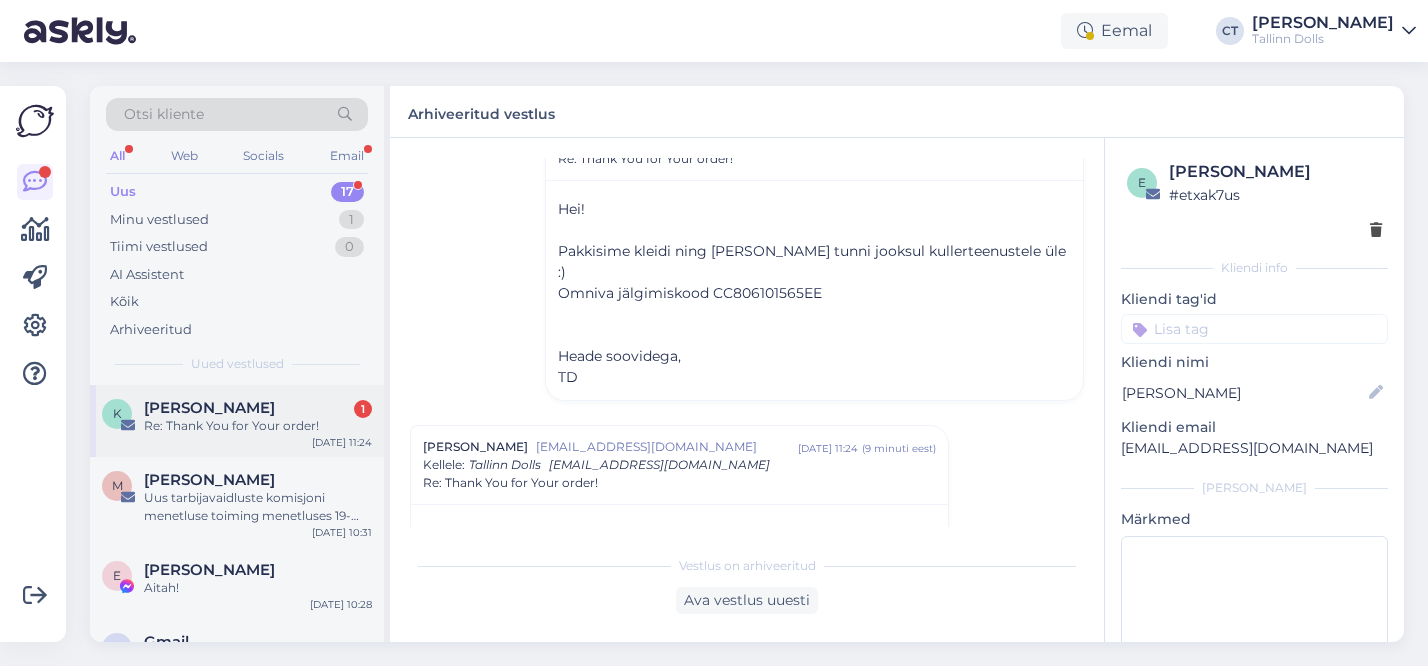 click on "Re: Thank You for Your order!" at bounding box center [258, 426] 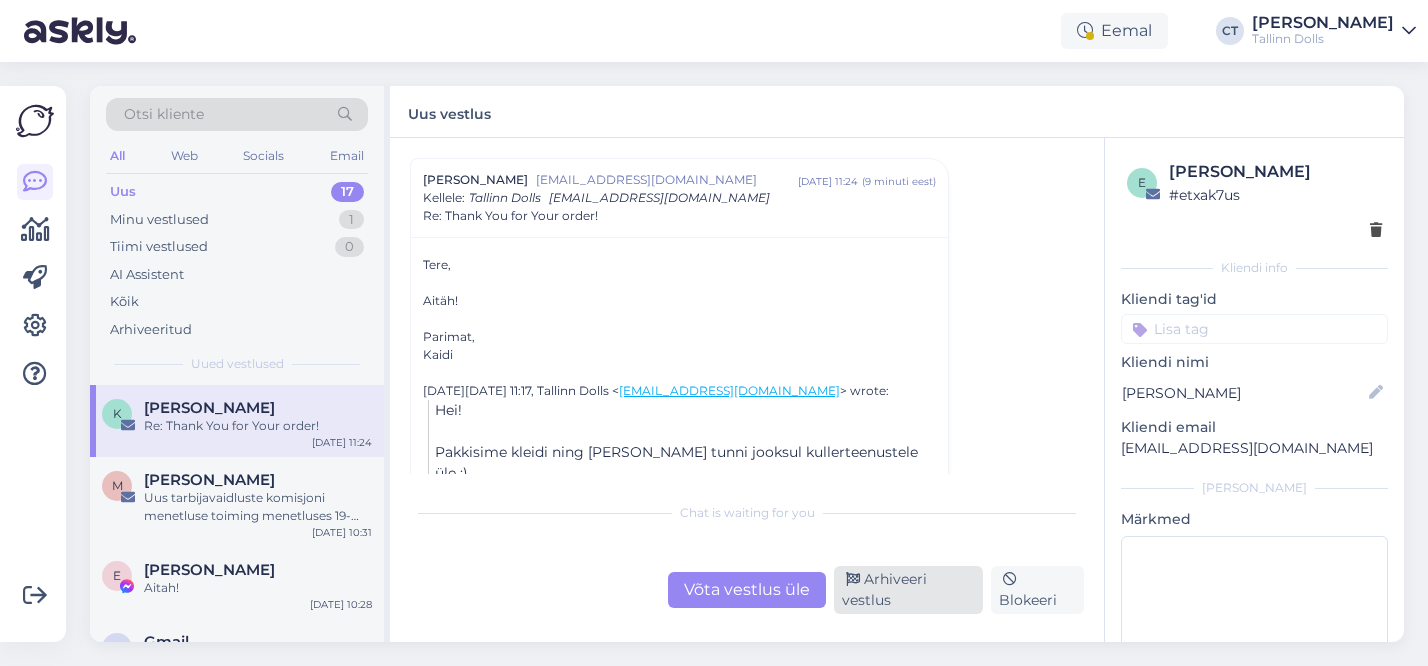 click on "Arhiveeri vestlus" at bounding box center (908, 590) 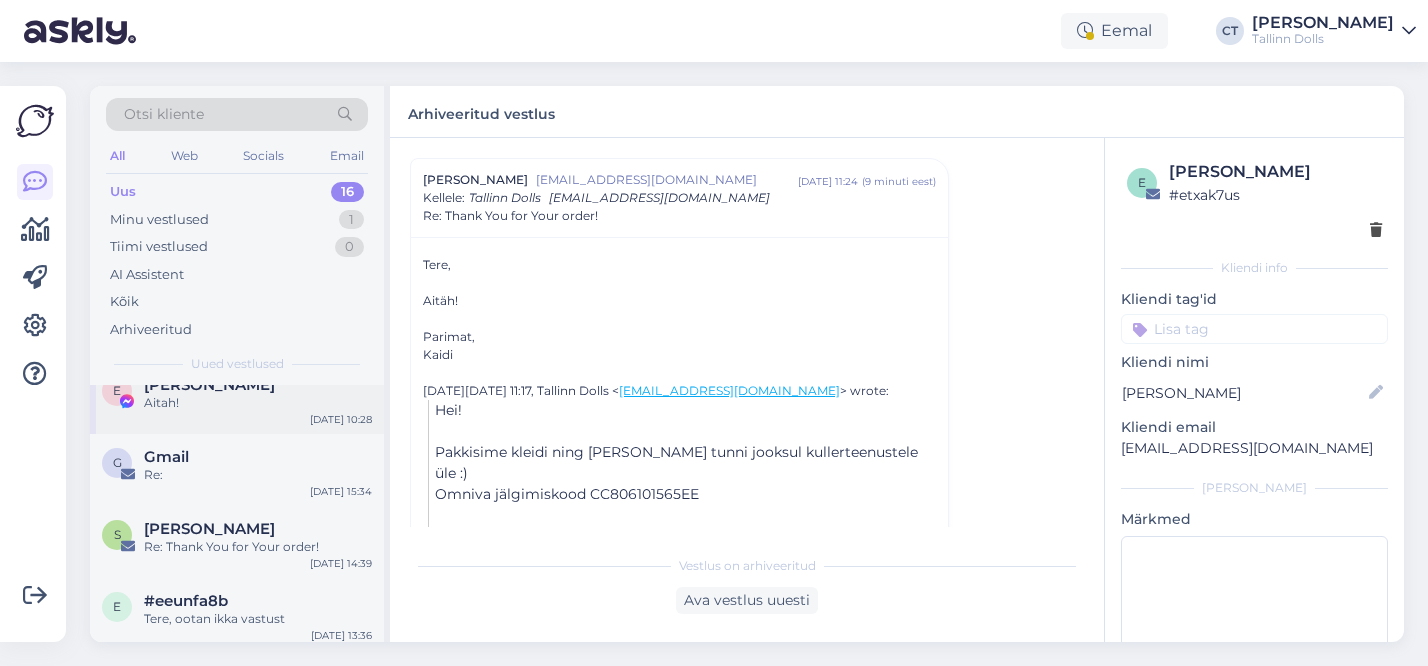 scroll, scrollTop: 114, scrollLeft: 0, axis: vertical 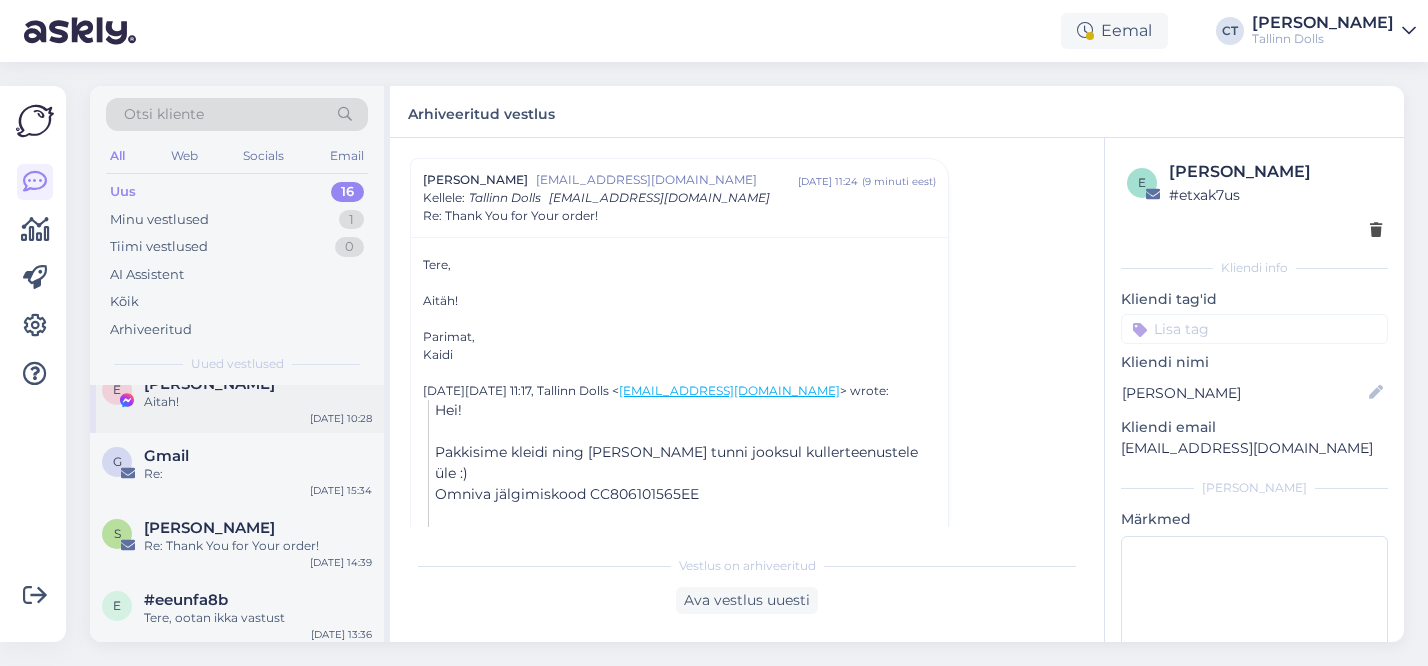 click on "E [PERSON_NAME] Ojamets Aitah! [DATE] 10:28" at bounding box center (237, 397) 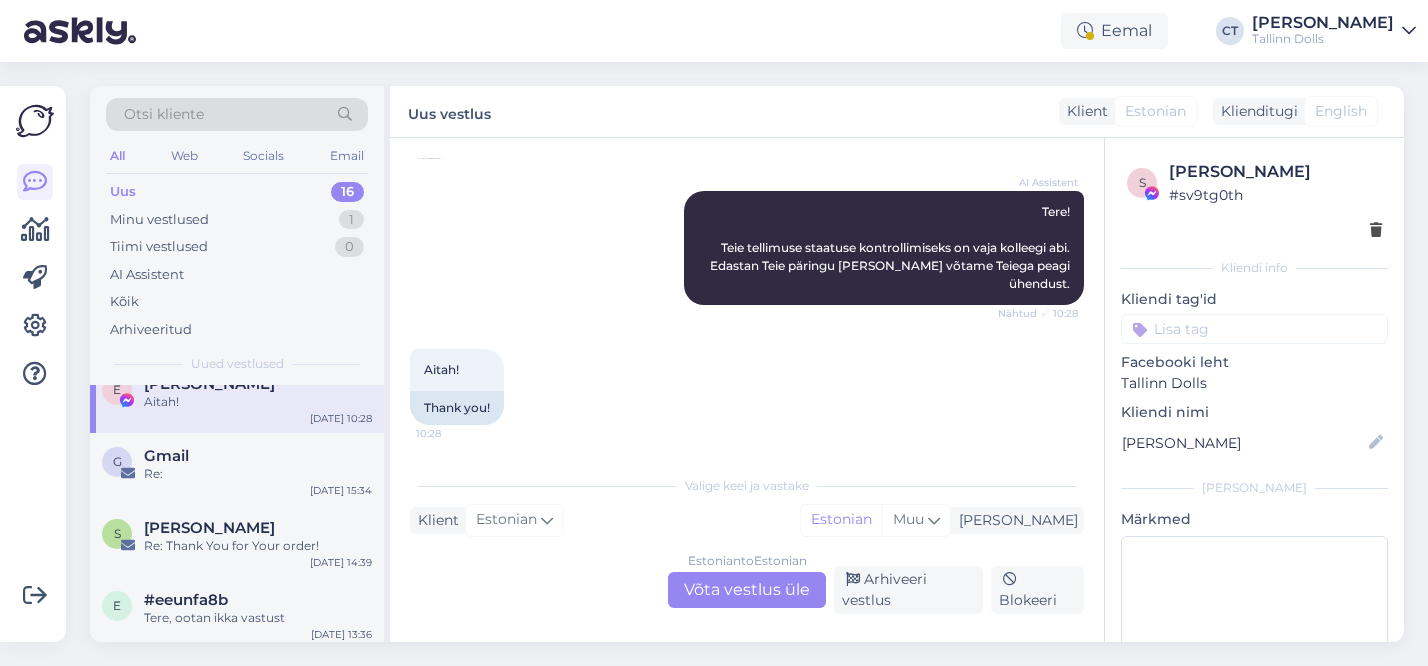 click on "Estonian  to  Estonian Võta vestlus üle" at bounding box center [747, 590] 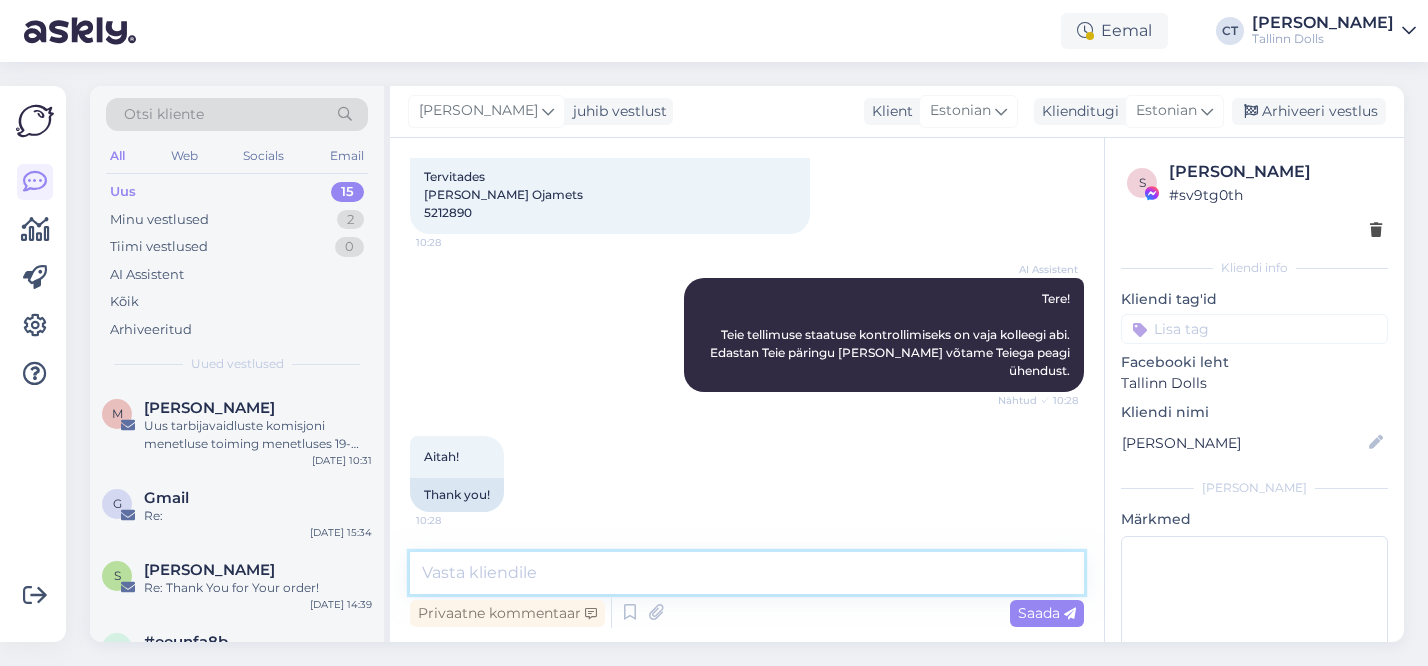 click at bounding box center [747, 573] 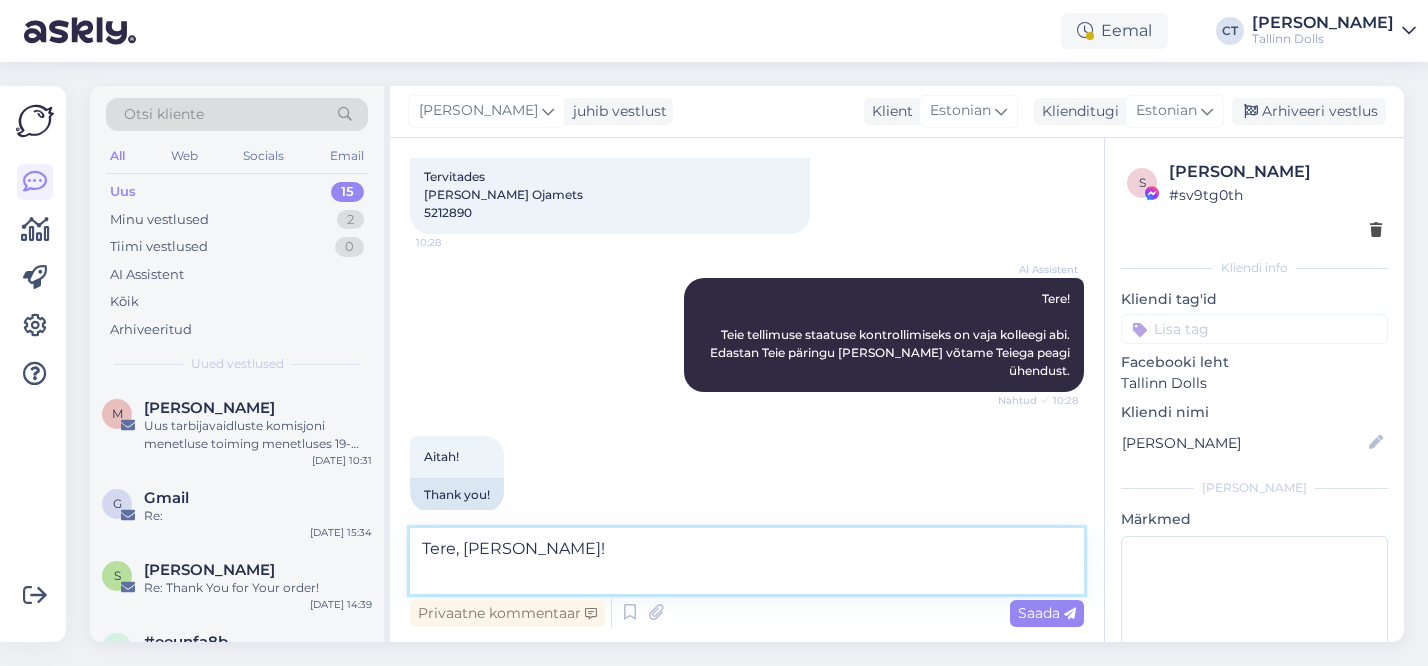 scroll, scrollTop: 240, scrollLeft: 0, axis: vertical 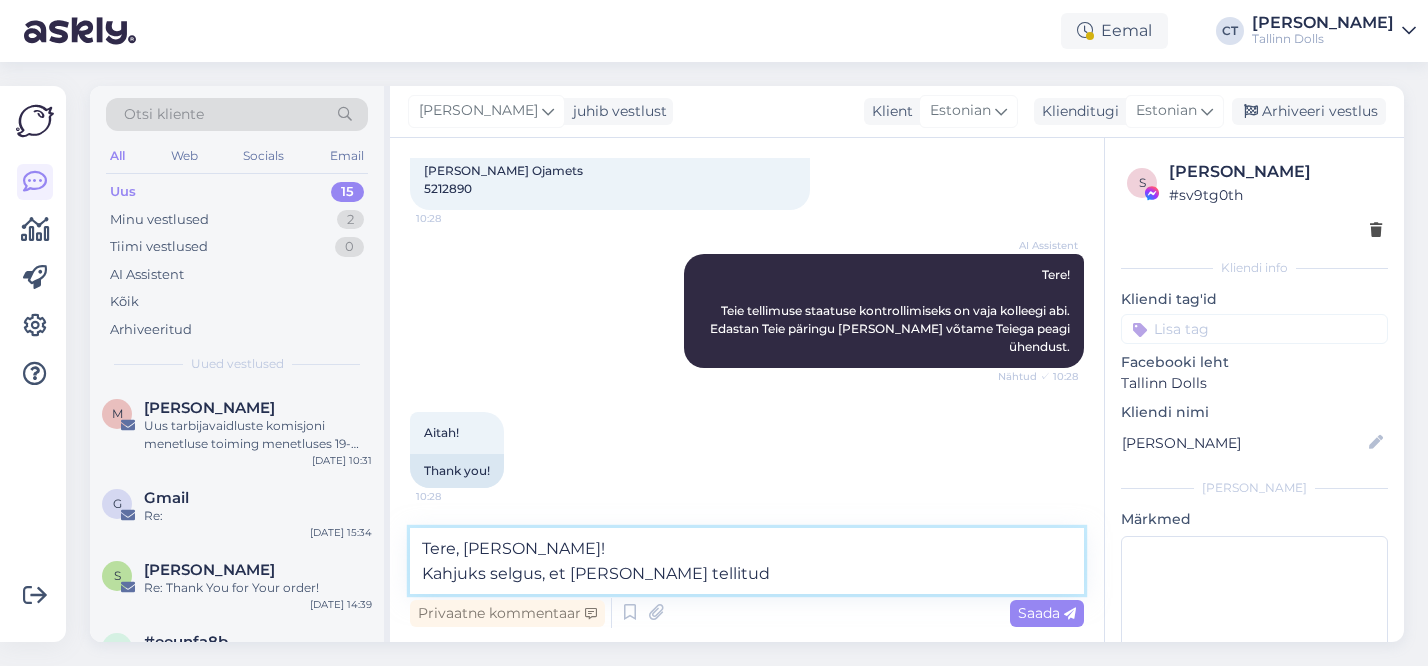 paste on "[URL][DOMAIN_NAME]" 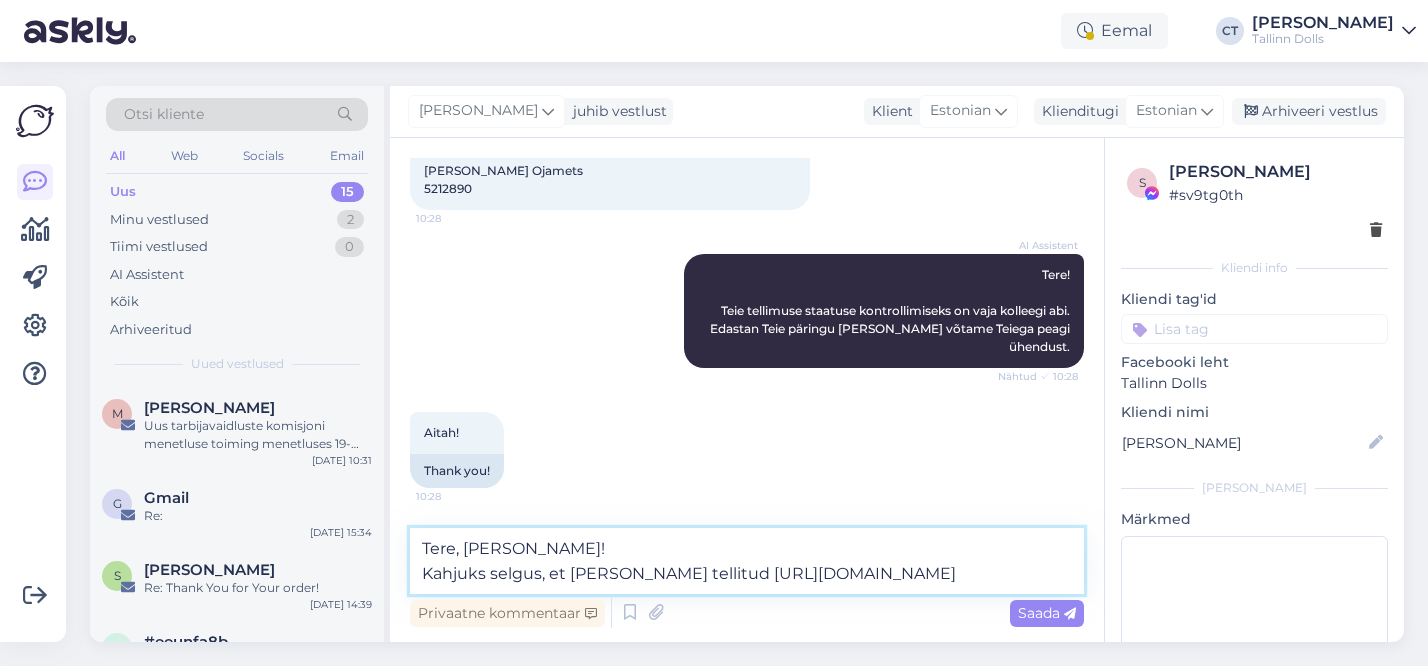 drag, startPoint x: 1020, startPoint y: 573, endPoint x: 669, endPoint y: 566, distance: 351.0698 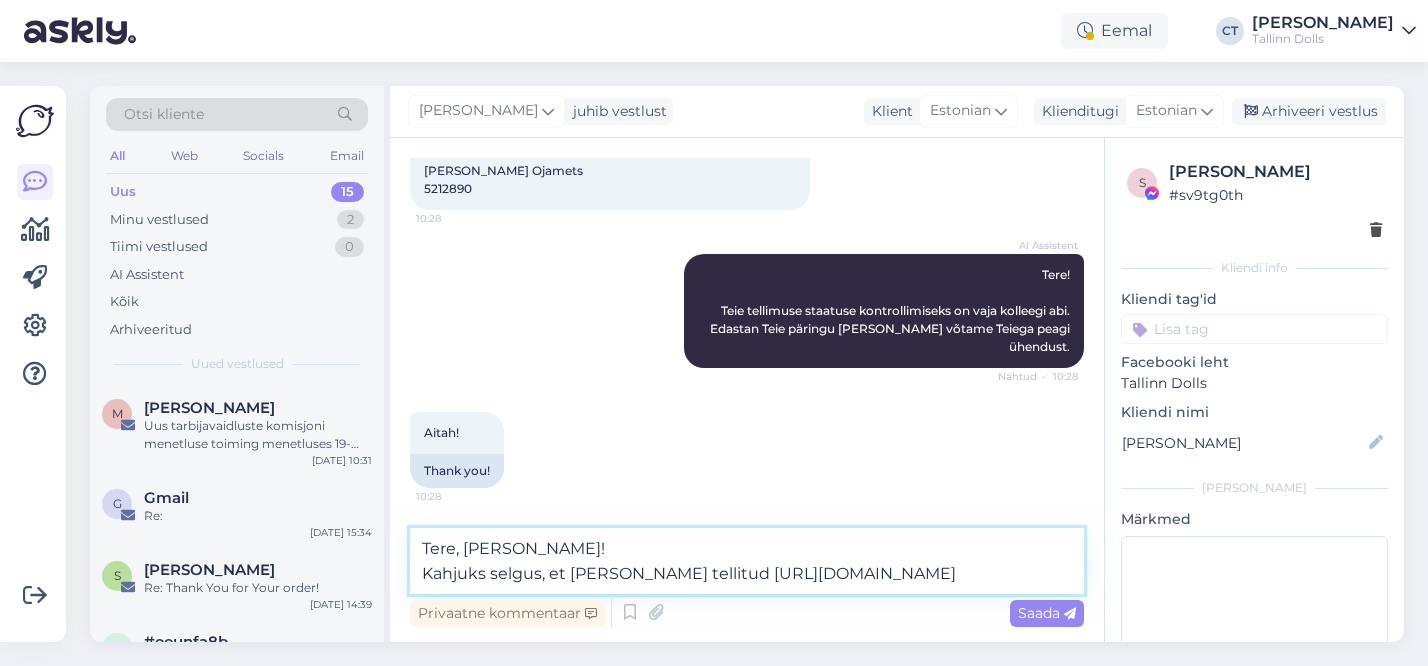 click on "Tere, [PERSON_NAME]!
Kahjuks selgus, et [PERSON_NAME] tellitud [URL][DOMAIN_NAME]" at bounding box center (747, 561) 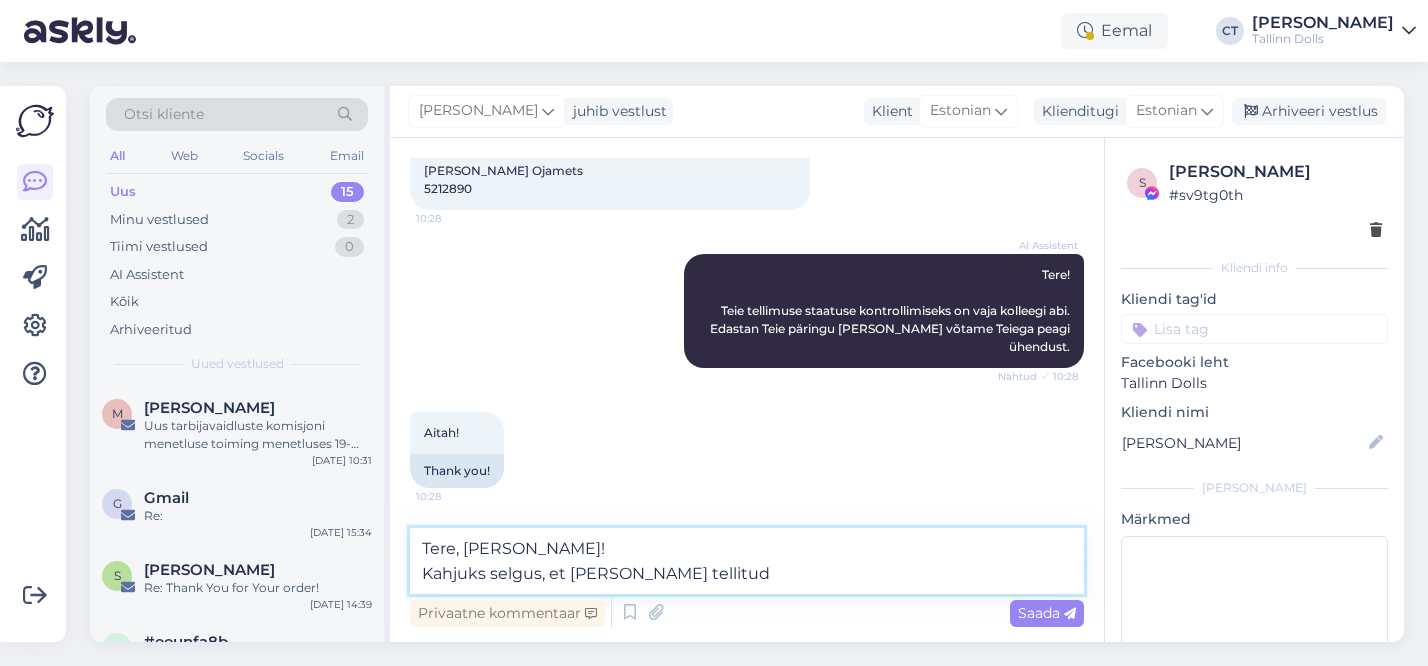 paste on "PUFF SLEEVE MINI DRESS GREEN" 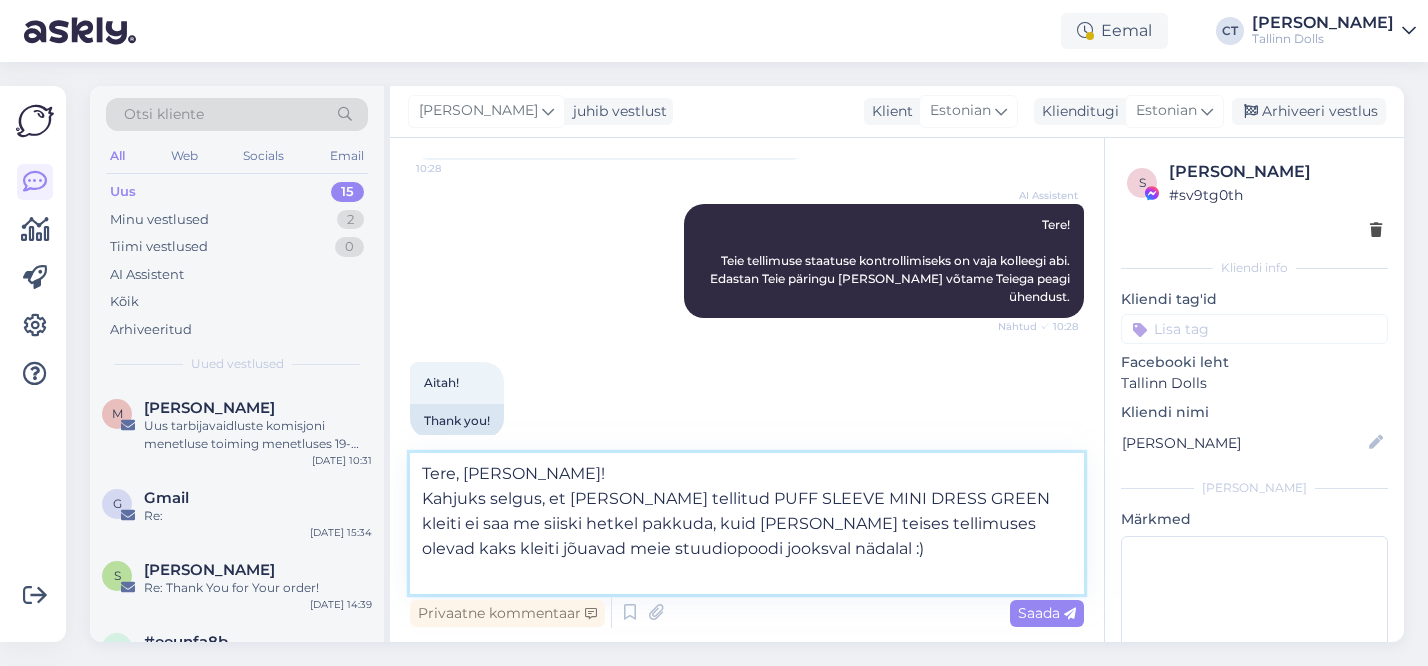 scroll, scrollTop: 303, scrollLeft: 0, axis: vertical 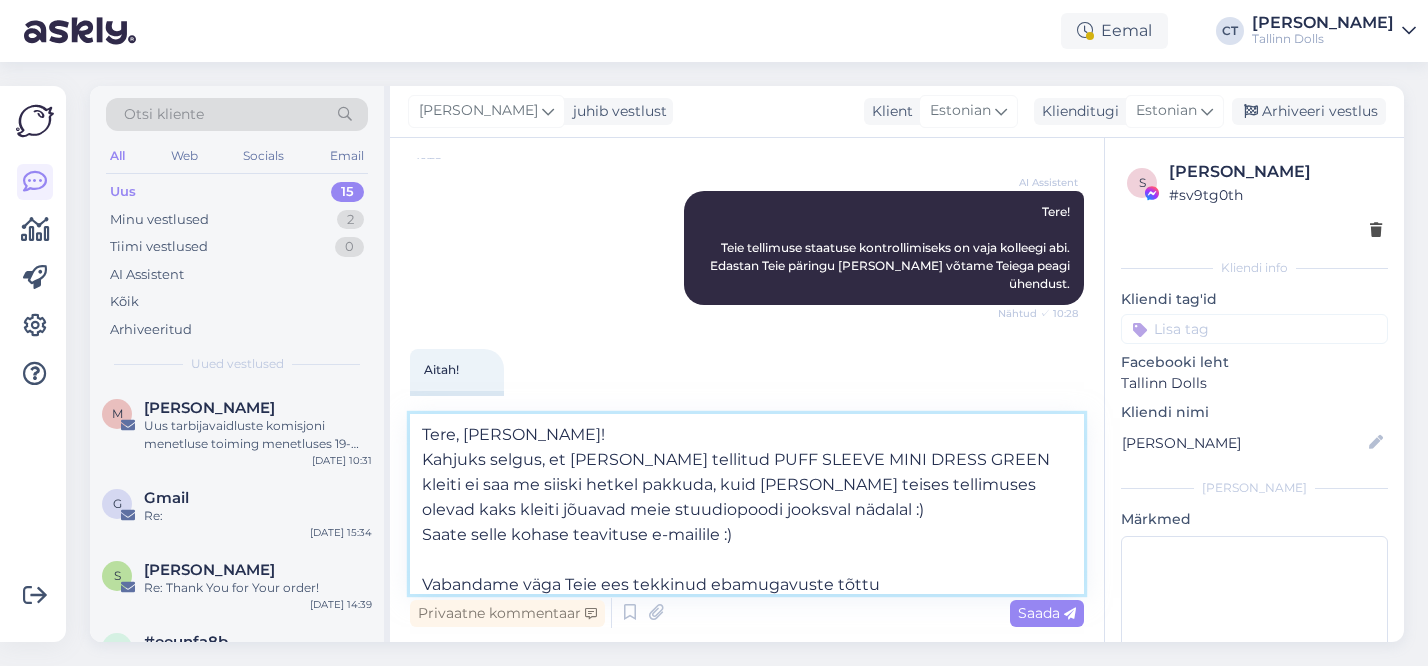 type on "Tere, [PERSON_NAME]!
Kahjuks selgus, et [PERSON_NAME] tellitud PUFF SLEEVE MINI DRESS GREEN kleiti ei saa me siiski hetkel pakkuda, kuid [PERSON_NAME] teises tellimuses olevad kaks kleiti jõuavad meie stuudiopoodi jooksval nädalal :)
Saate selle kohase teavituse e-mailile :)
Vabandame väga Teie ees tekkinud ebamugavuste tõttu!" 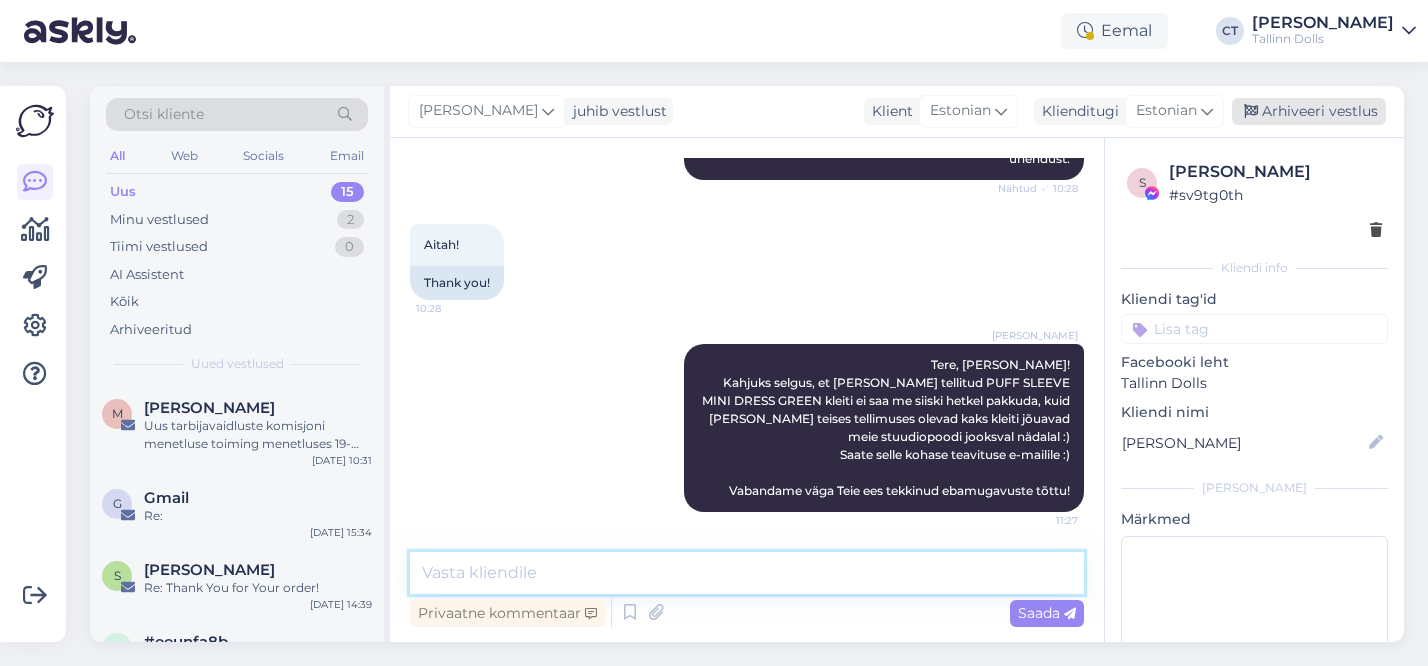 type 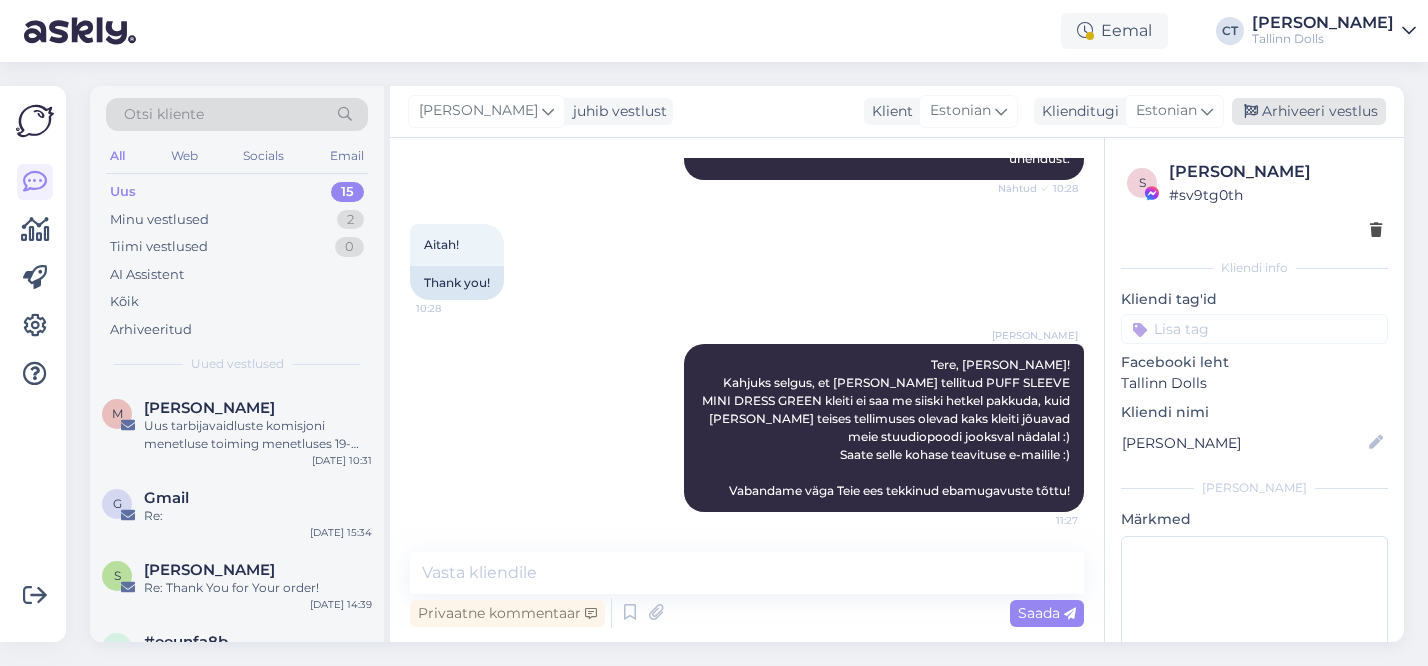 click on "Arhiveeri vestlus" at bounding box center (1309, 111) 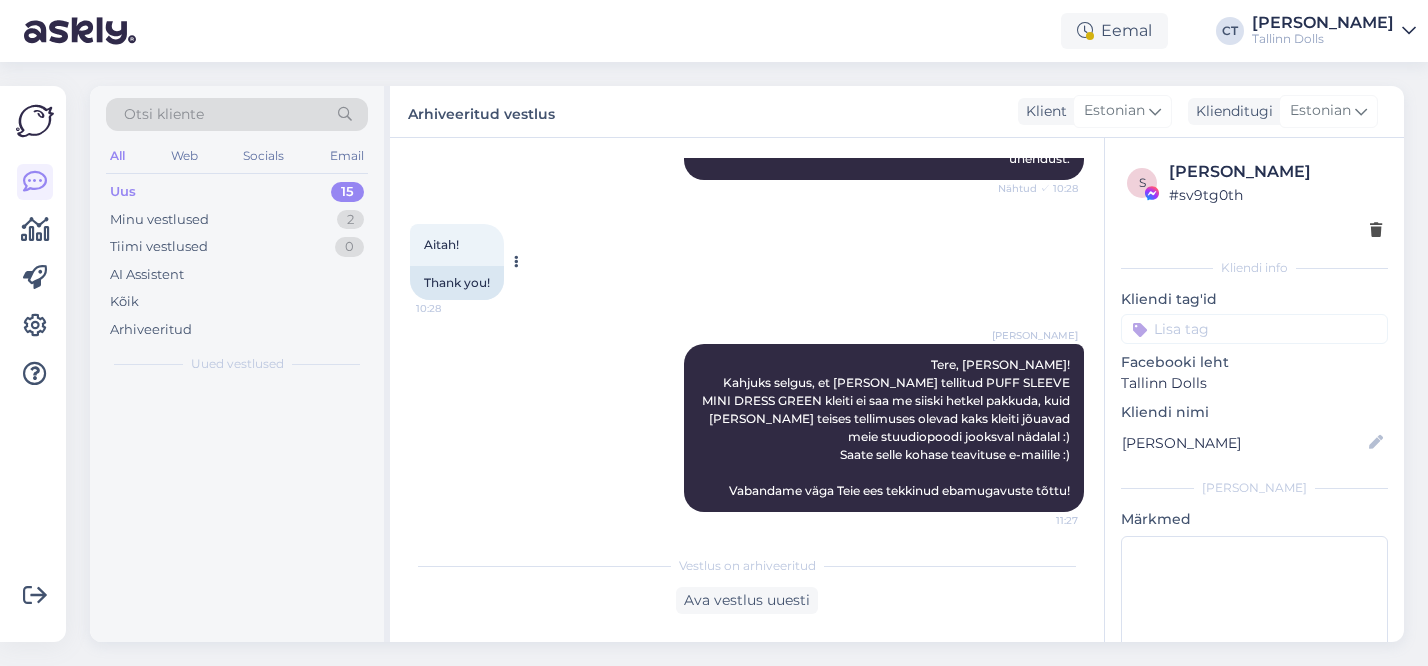 scroll, scrollTop: 435, scrollLeft: 0, axis: vertical 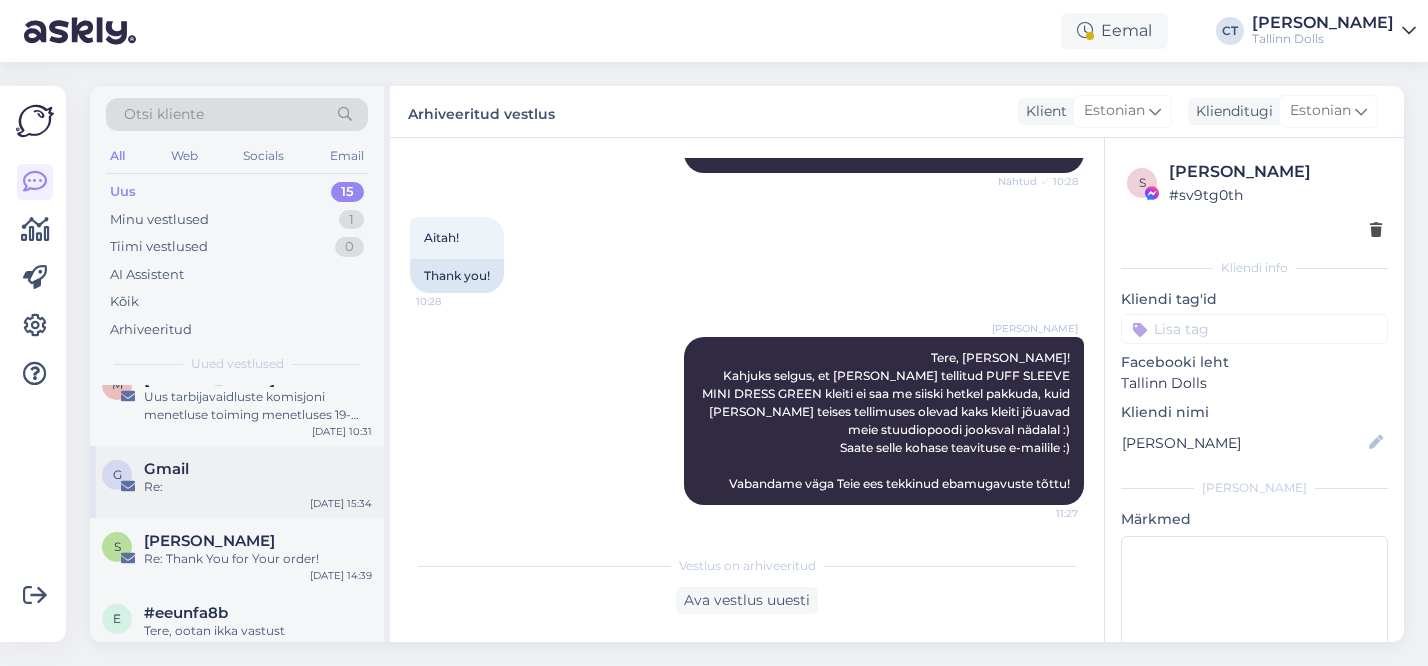 click on "Re:" at bounding box center [258, 487] 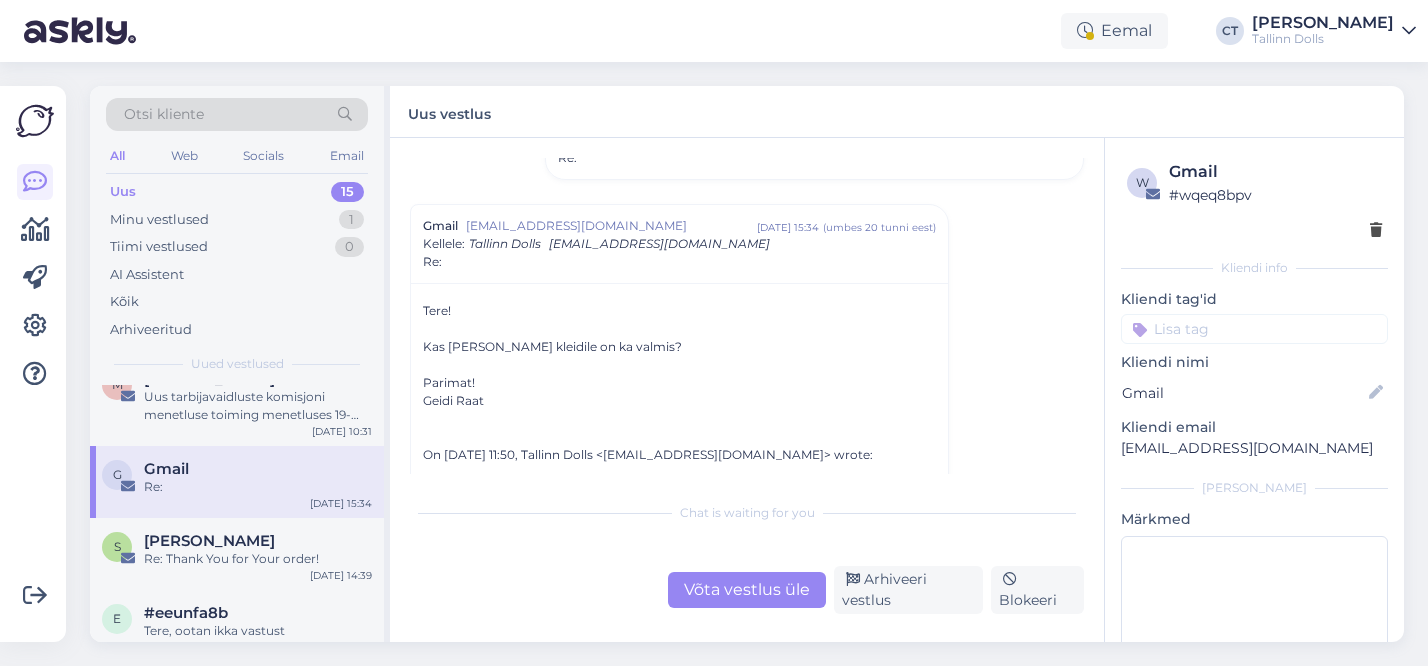 scroll, scrollTop: 190, scrollLeft: 0, axis: vertical 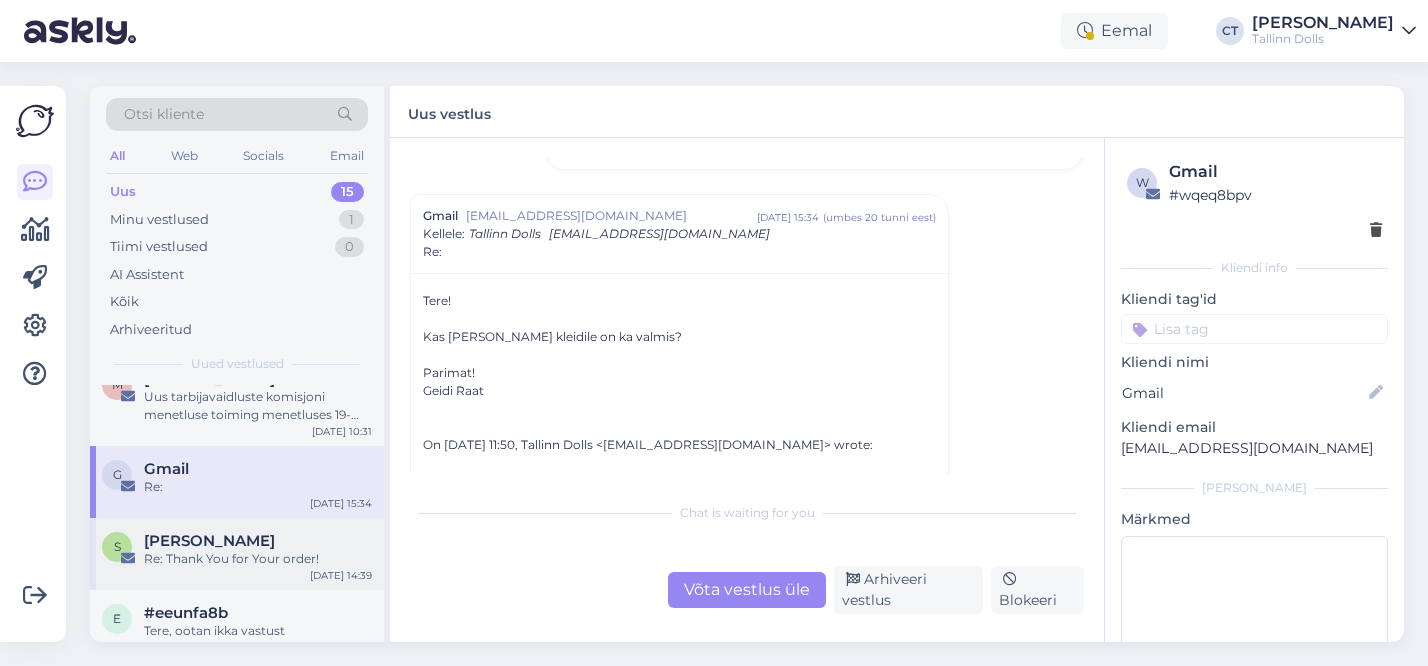 click on "S [PERSON_NAME] Re: Thank You for Your order! [DATE] 14:39" at bounding box center [237, 554] 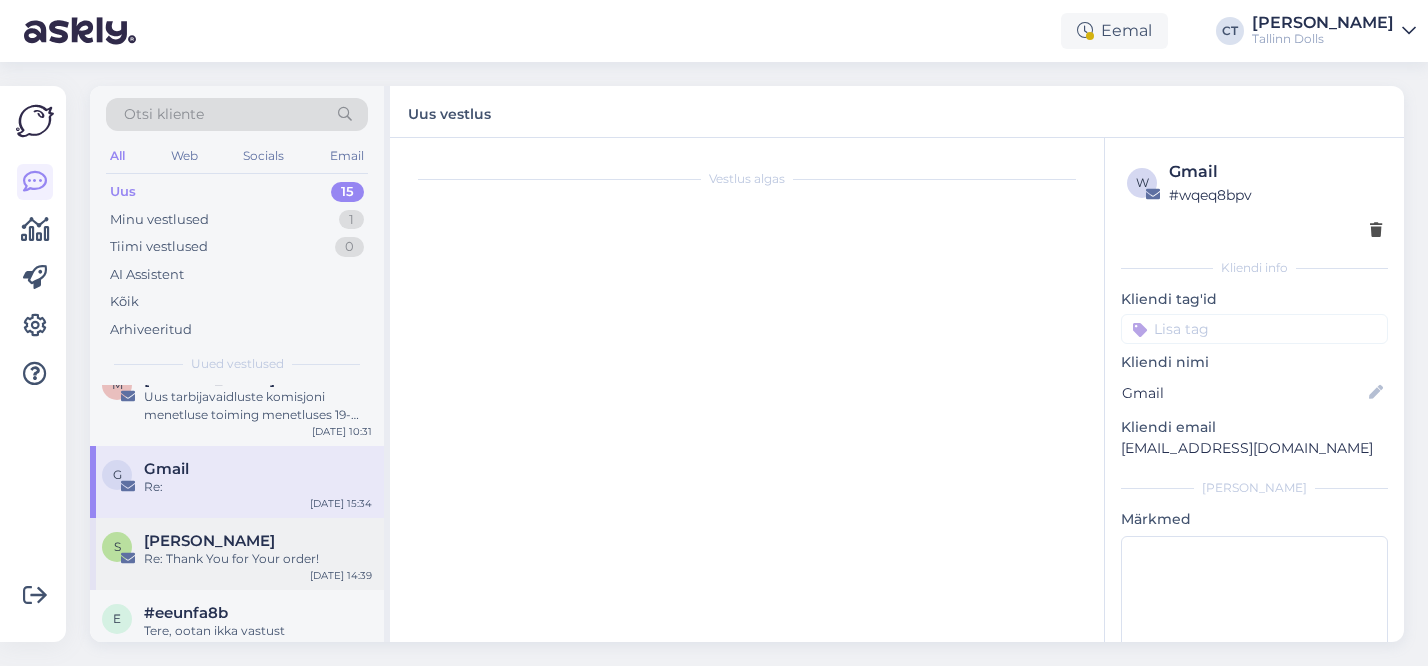 scroll, scrollTop: 0, scrollLeft: 0, axis: both 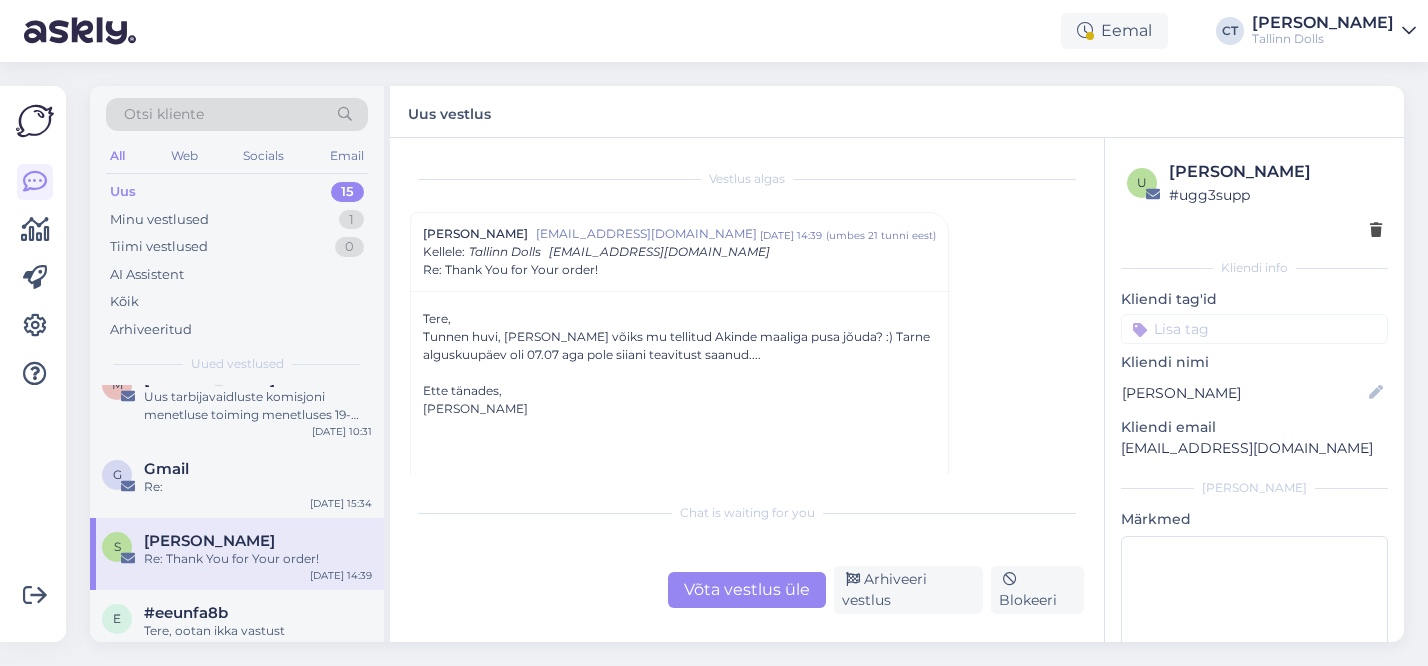 click on "S [PERSON_NAME] Re: Thank You for Your order!" at bounding box center (237, 550) 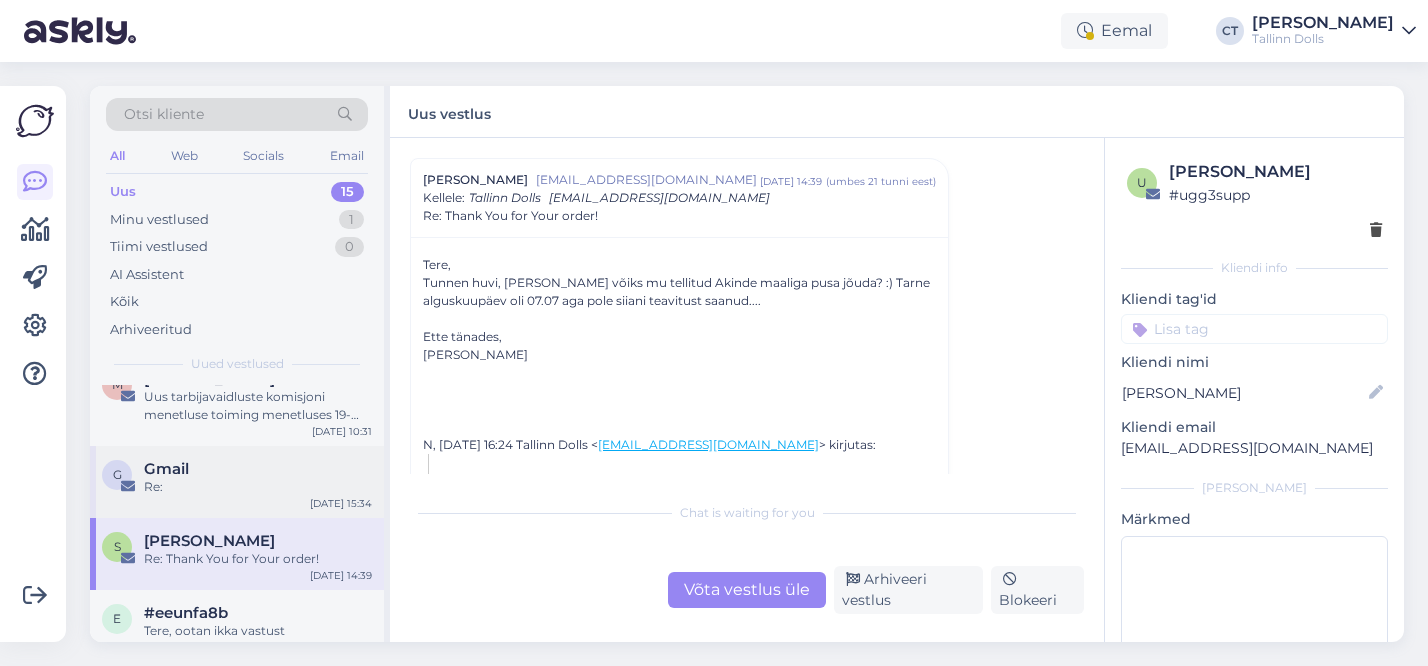 click on "Re:" at bounding box center (258, 487) 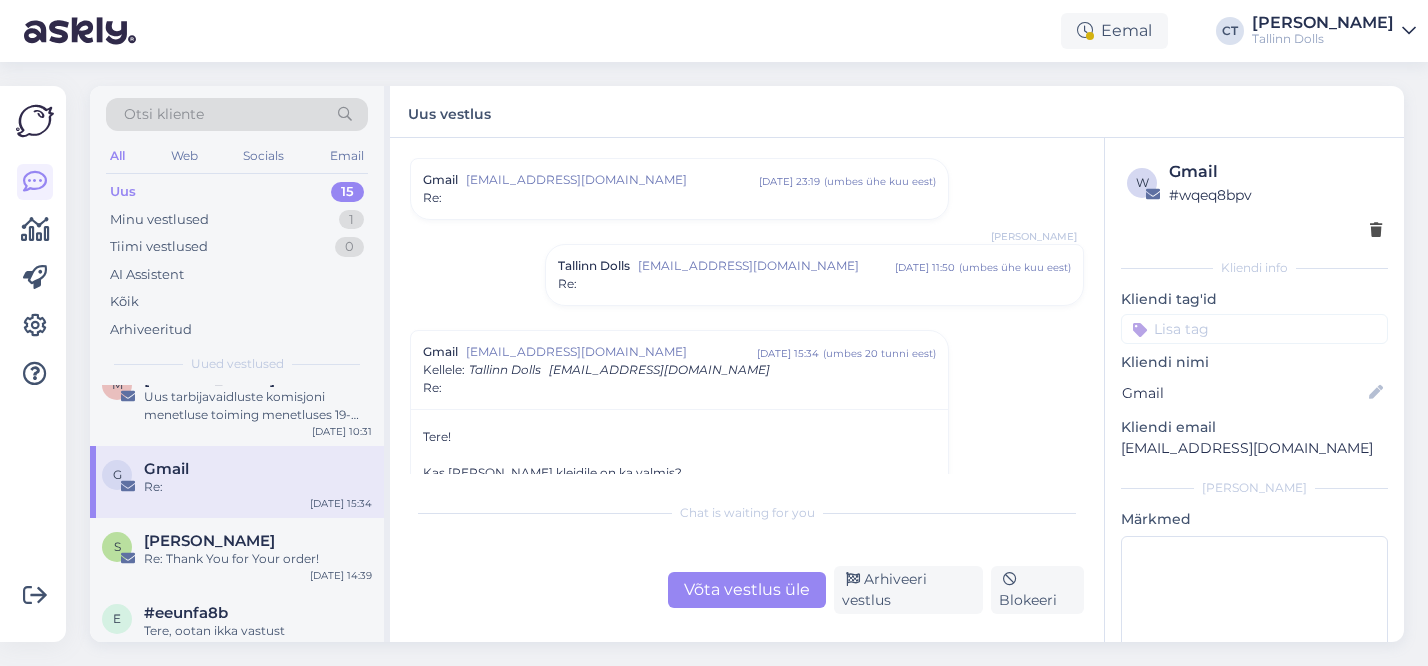 scroll, scrollTop: 226, scrollLeft: 0, axis: vertical 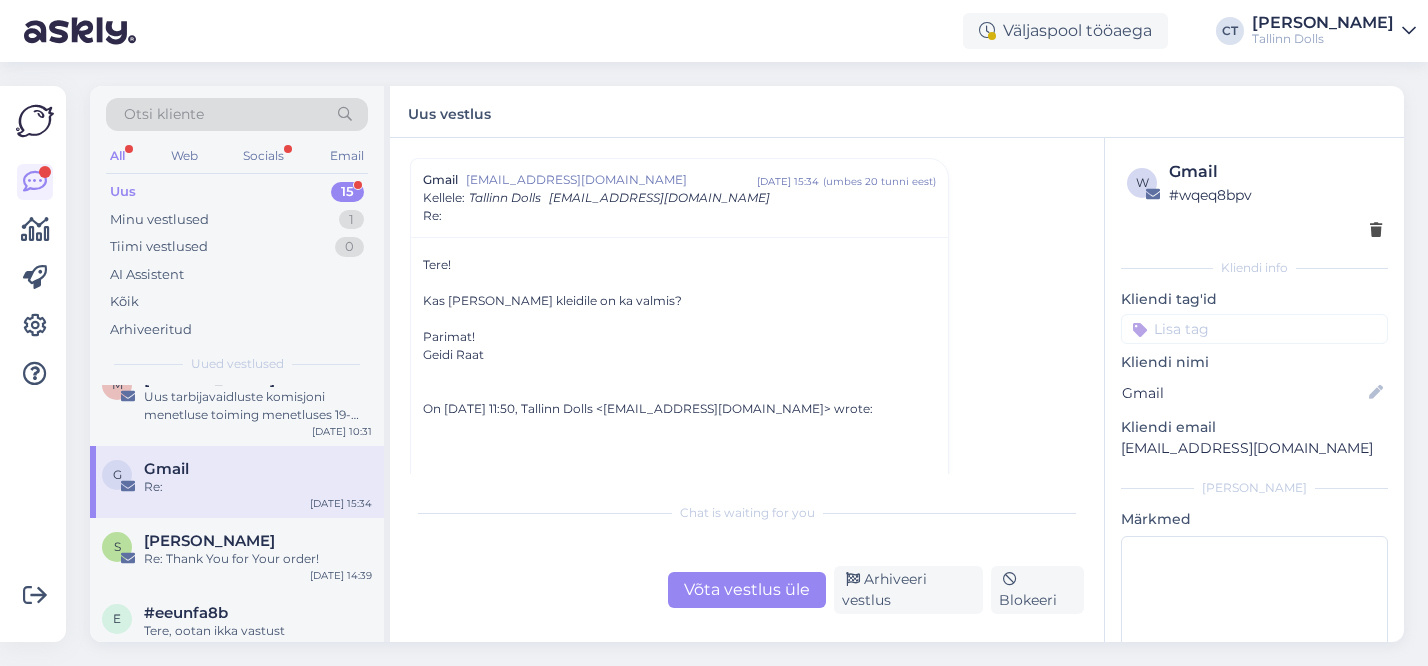click on "Uus 15" at bounding box center [237, 192] 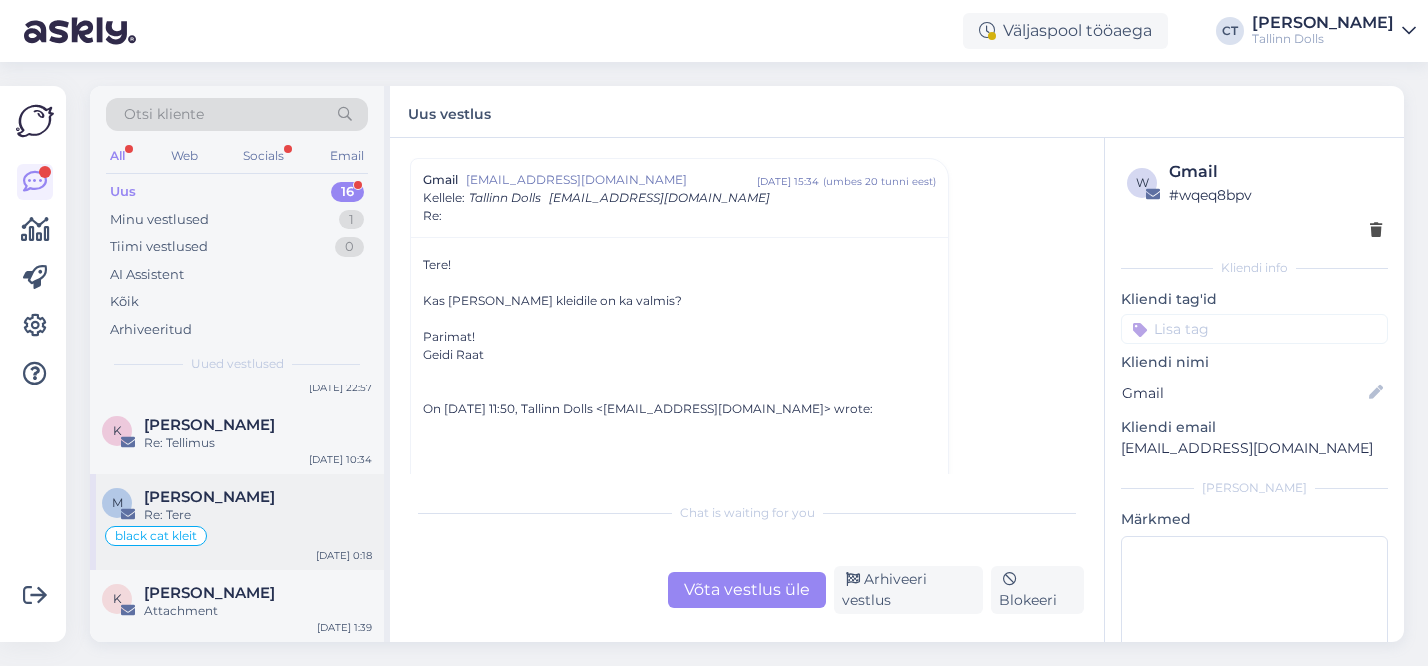 scroll, scrollTop: 932, scrollLeft: 0, axis: vertical 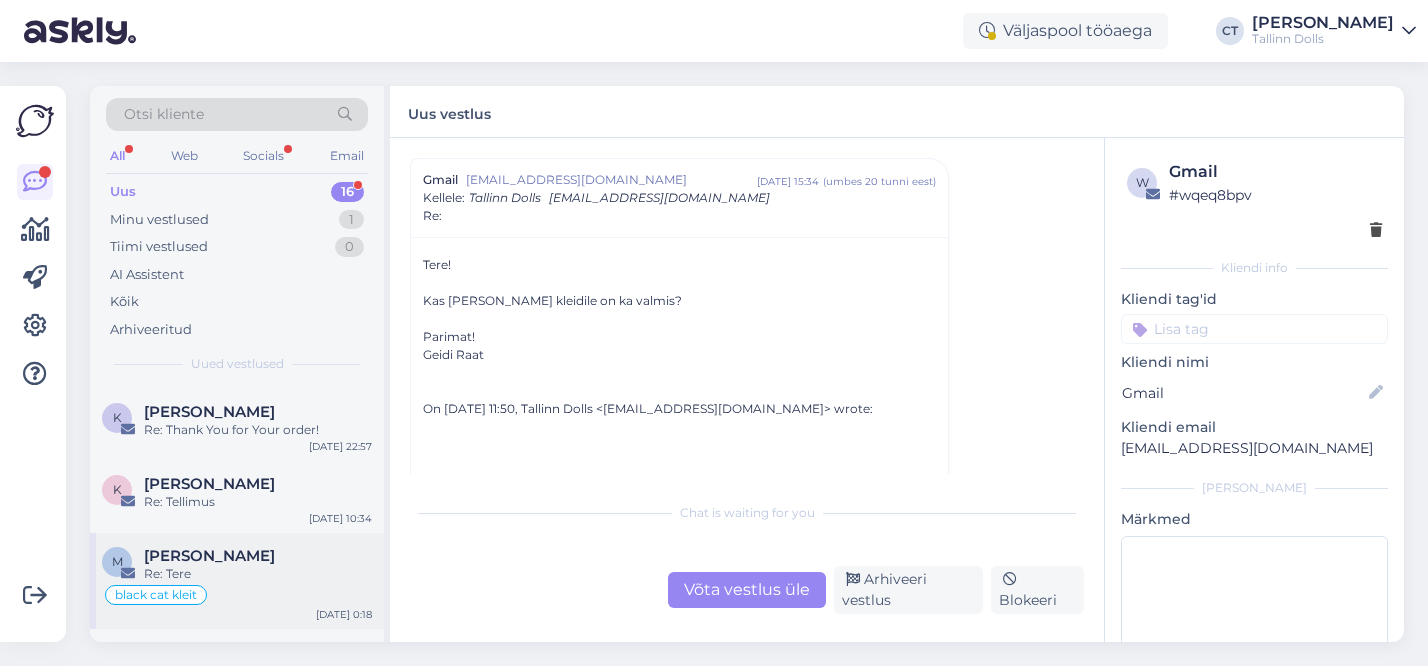 click on "Re: Tellimus" at bounding box center (258, 502) 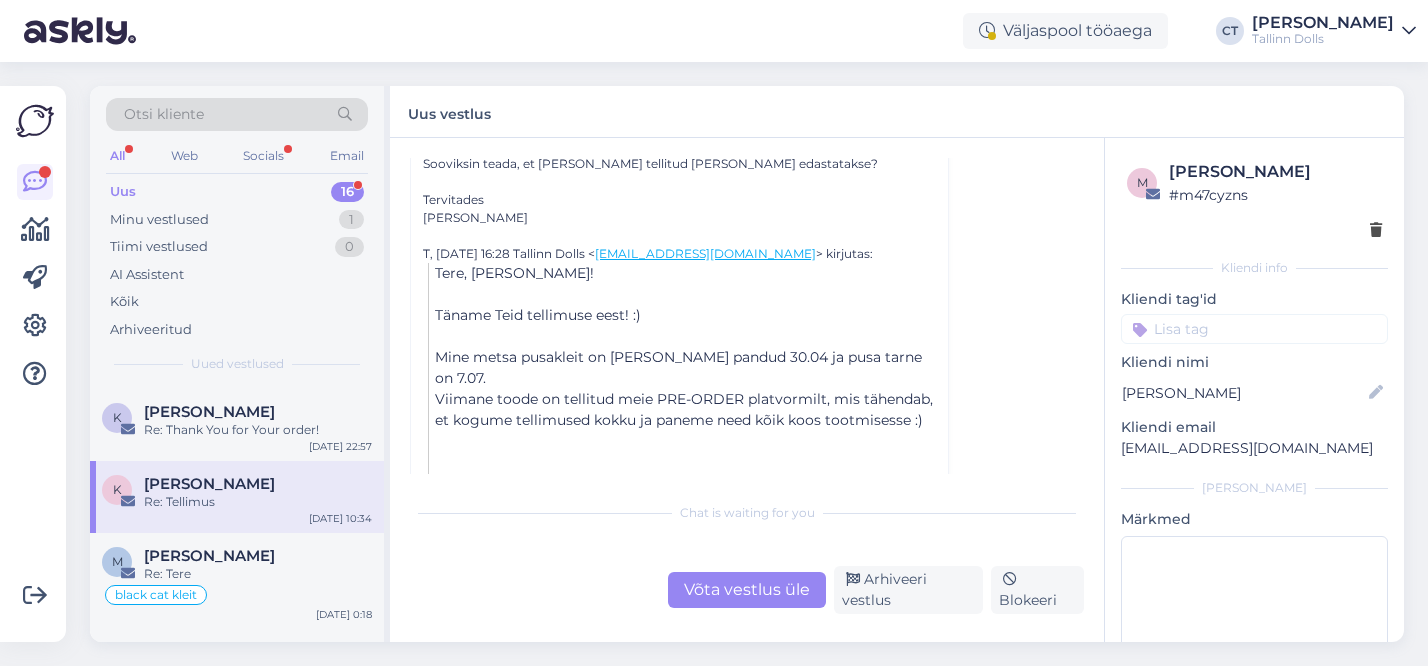 scroll, scrollTop: 410, scrollLeft: 0, axis: vertical 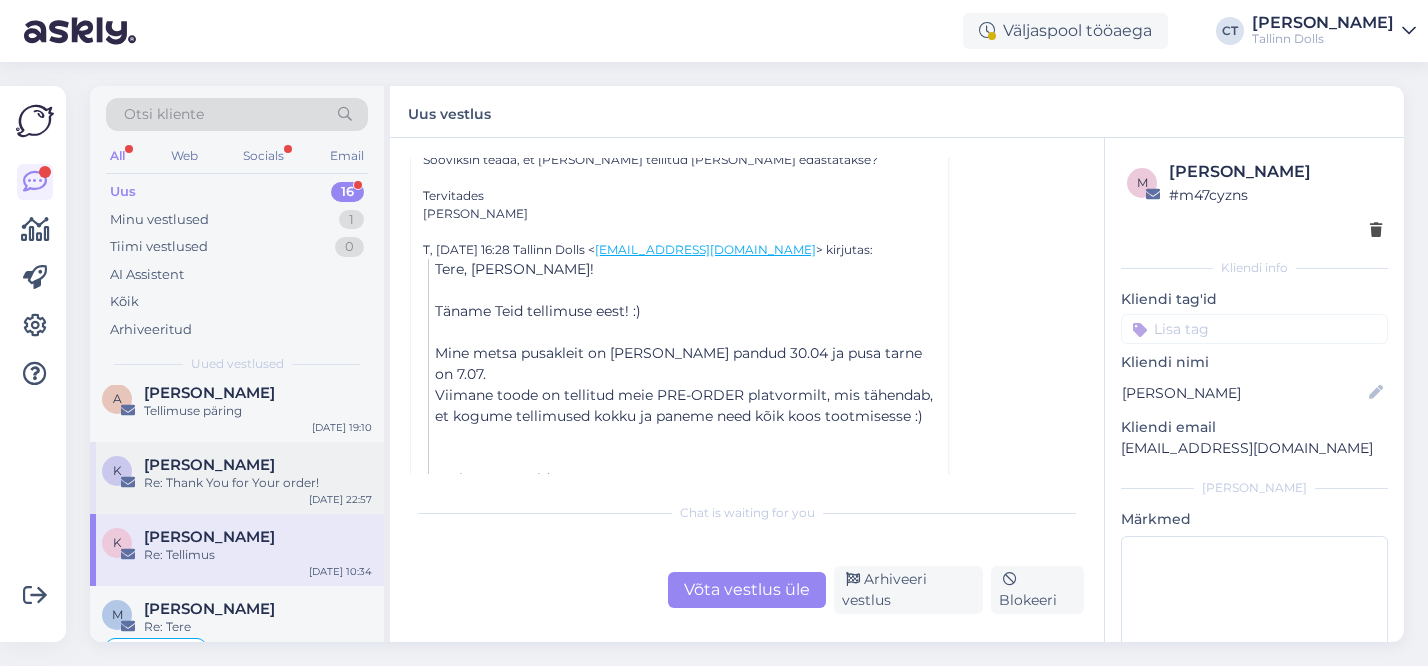 click on "[PERSON_NAME]" at bounding box center [258, 465] 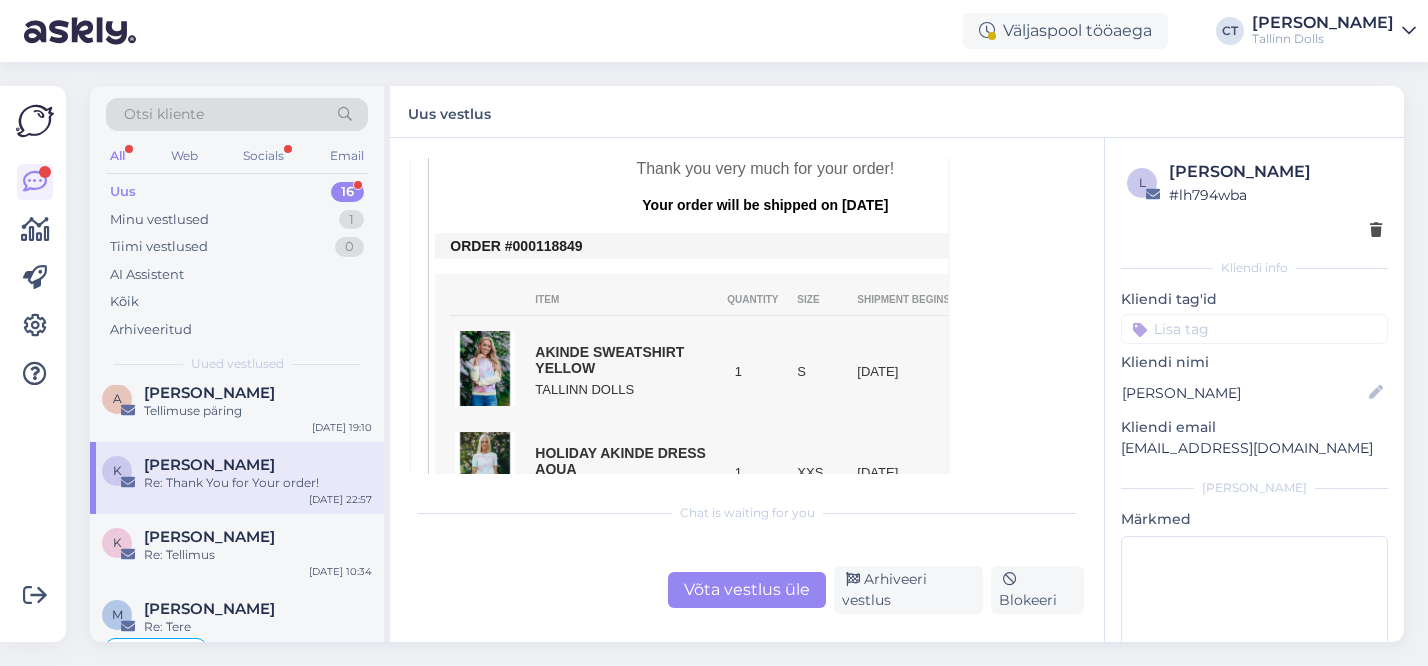 scroll, scrollTop: 452, scrollLeft: 0, axis: vertical 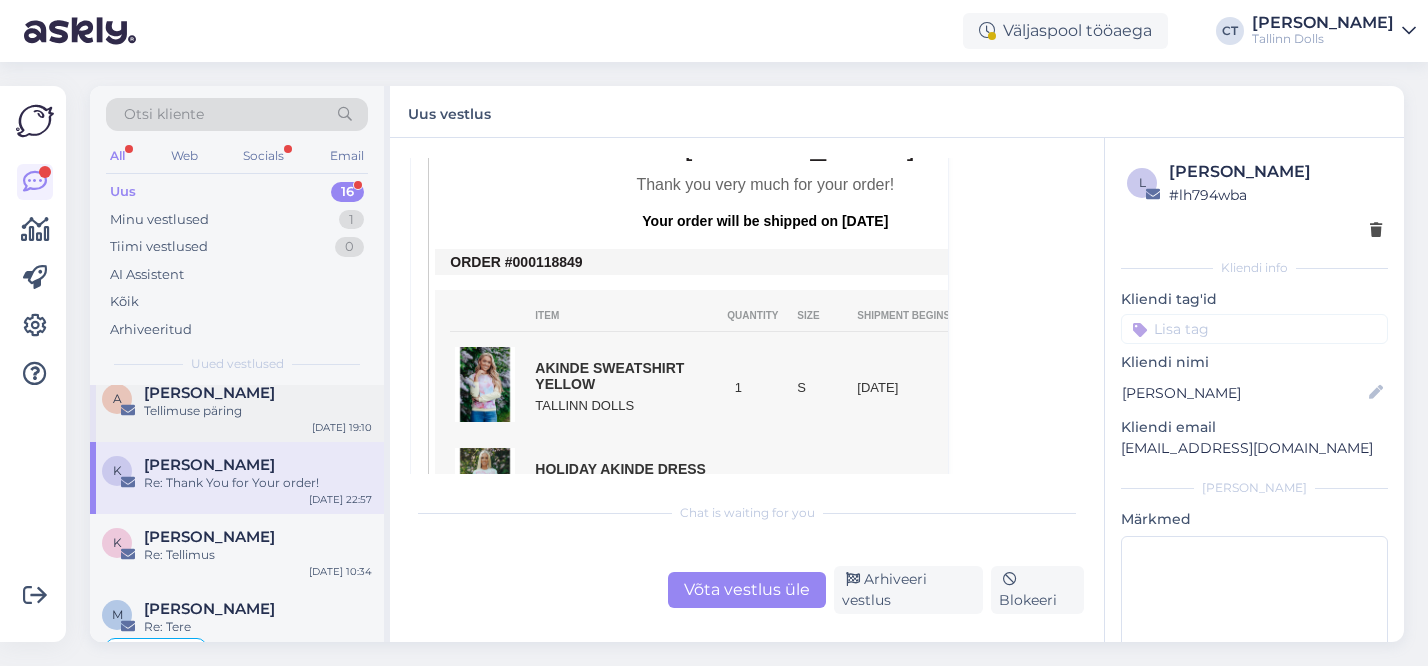 click on "[PERSON_NAME]" at bounding box center [258, 393] 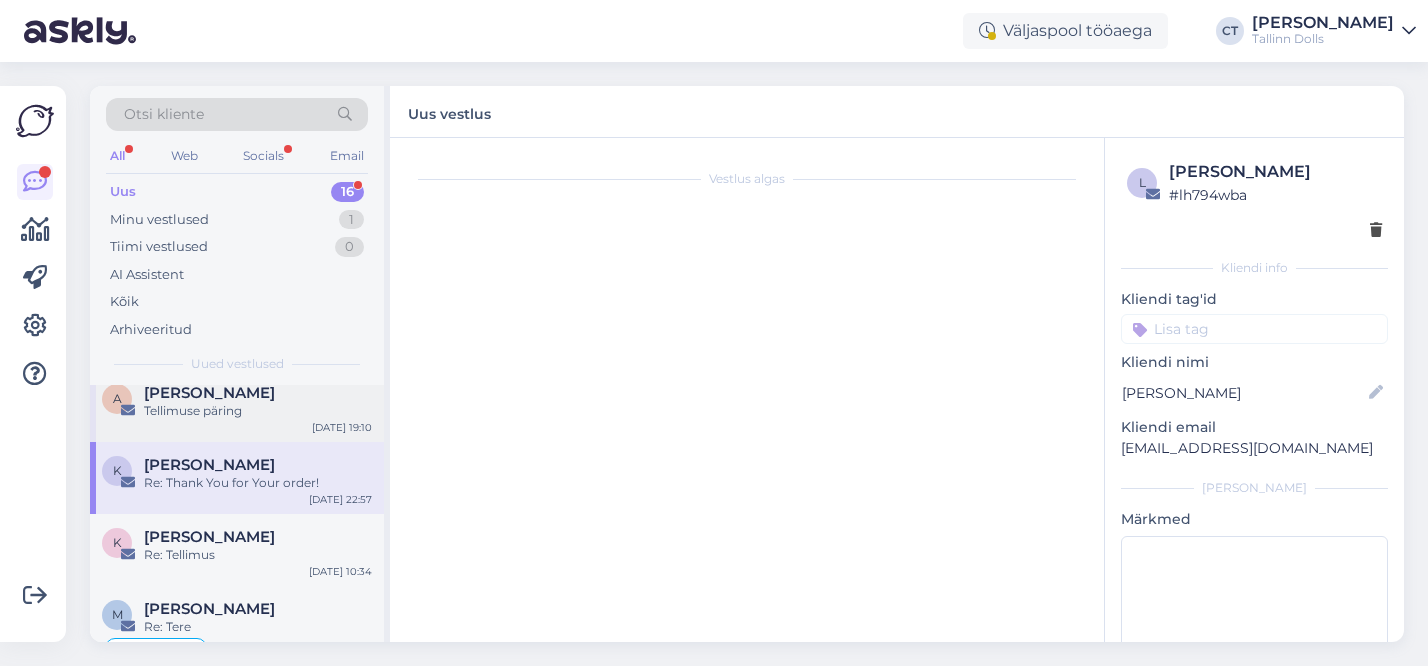scroll, scrollTop: 0, scrollLeft: 0, axis: both 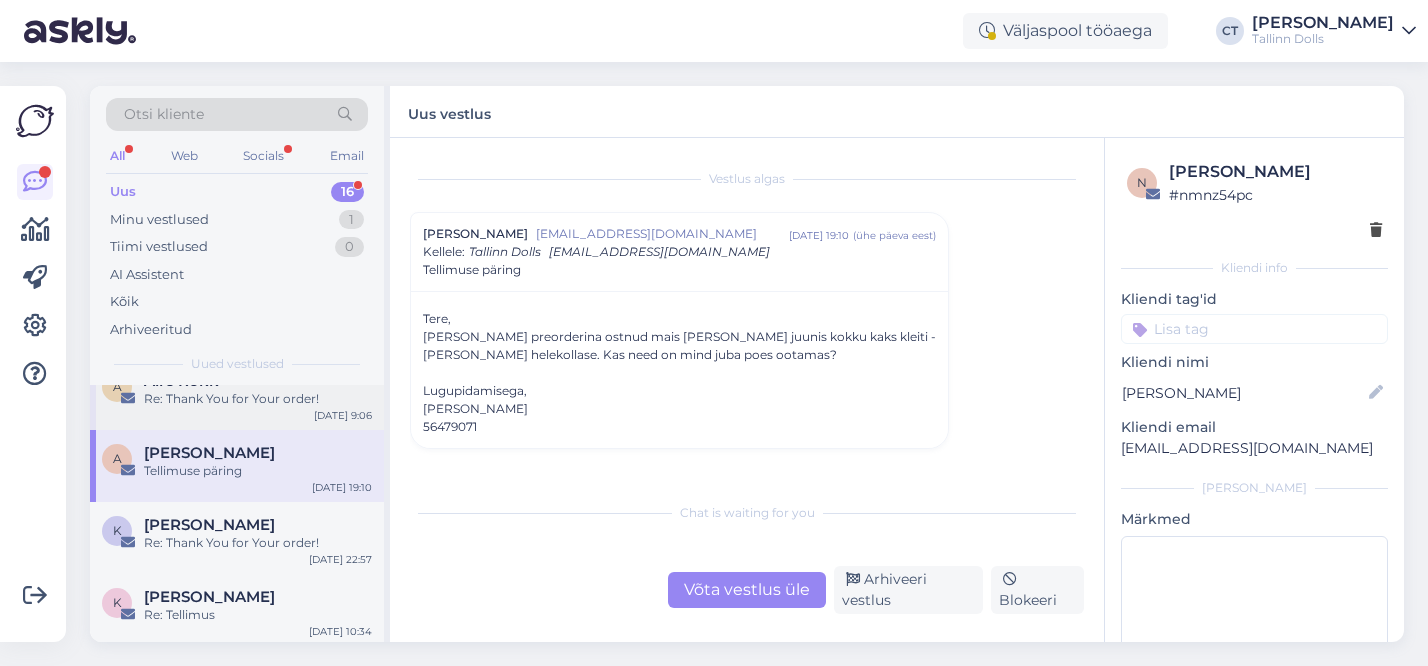 click on "Re: Thank You for Your order!" at bounding box center (258, 399) 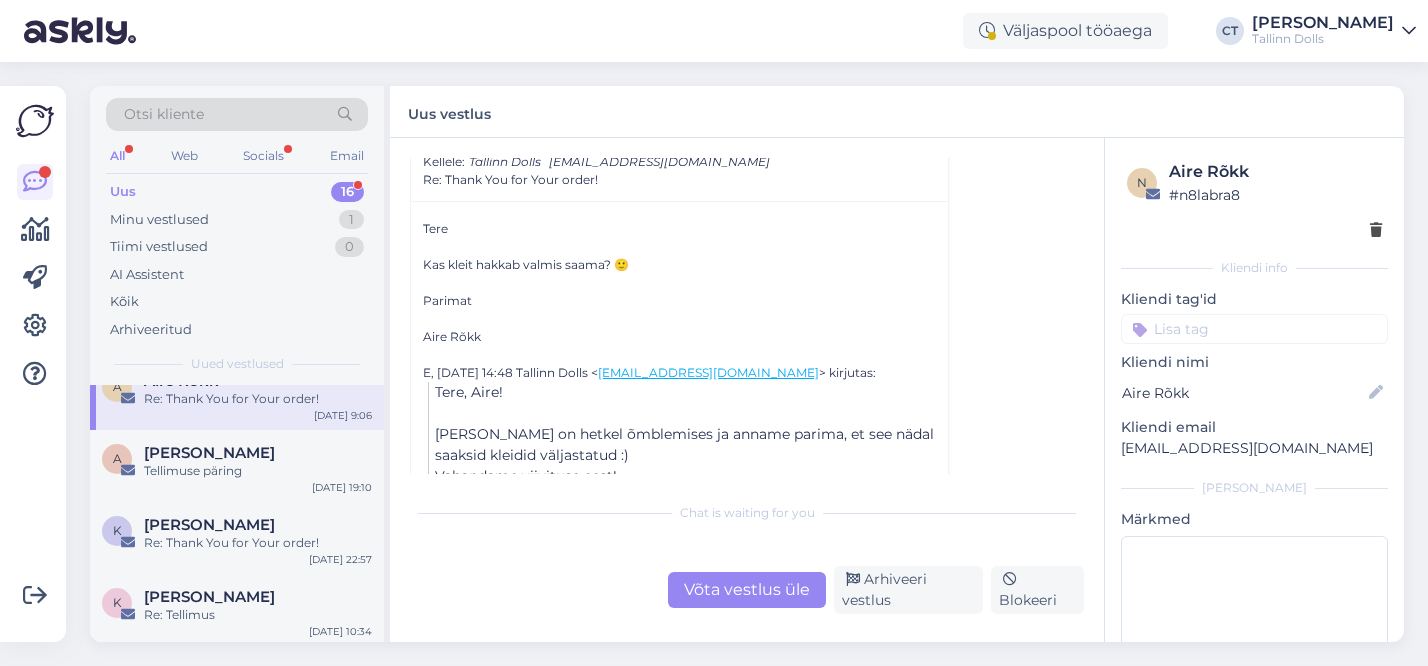 scroll, scrollTop: 384, scrollLeft: 0, axis: vertical 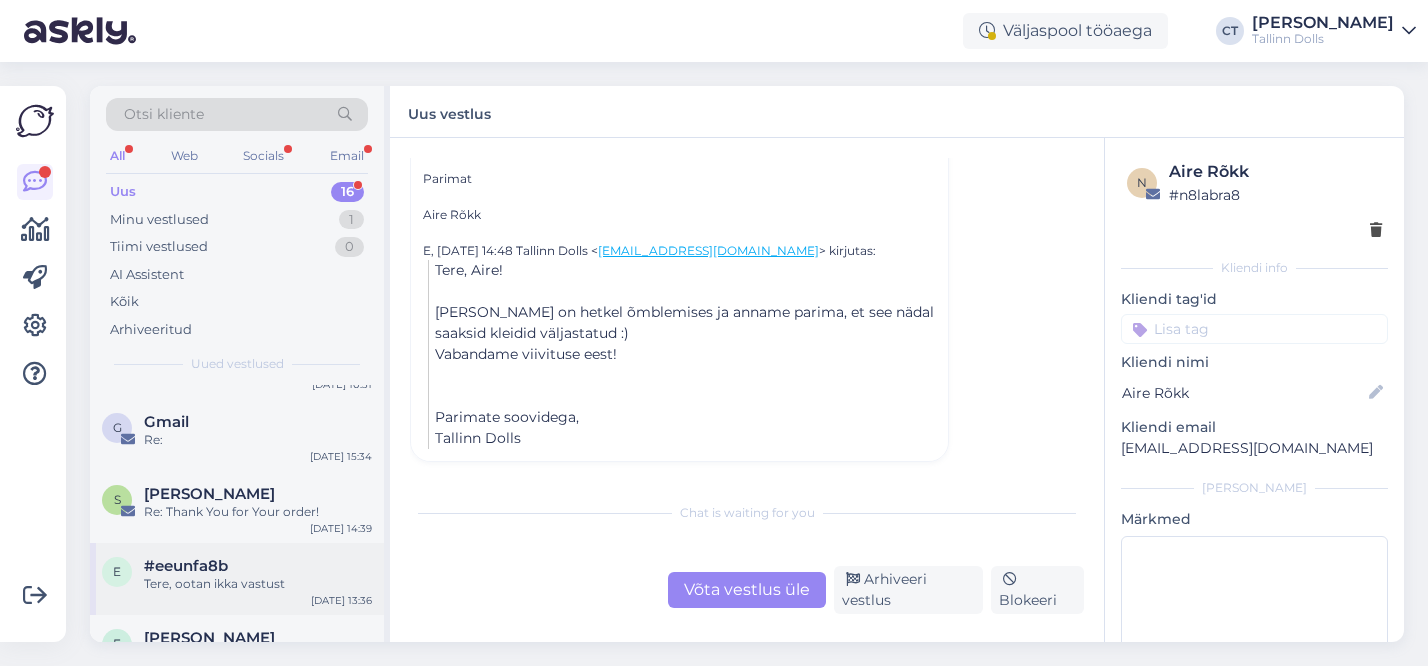 click on "Tere, ootan ikka vastust" at bounding box center (258, 584) 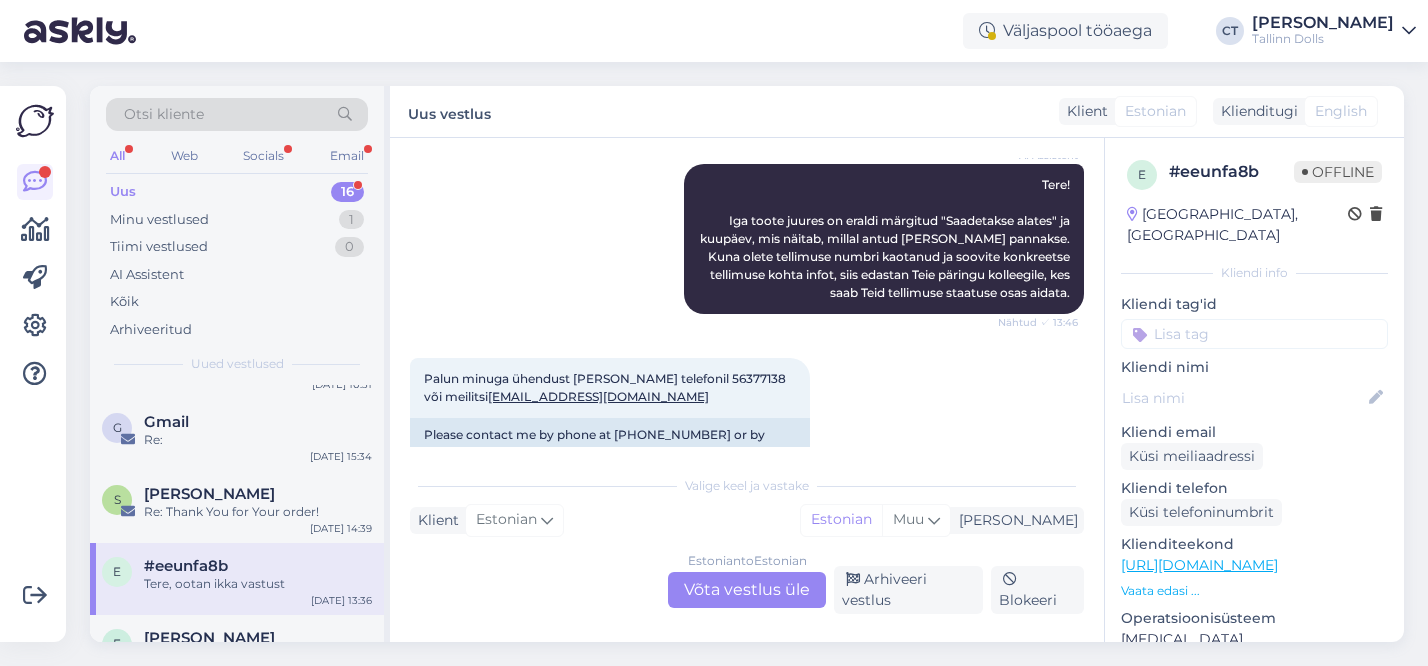 scroll, scrollTop: 345, scrollLeft: 0, axis: vertical 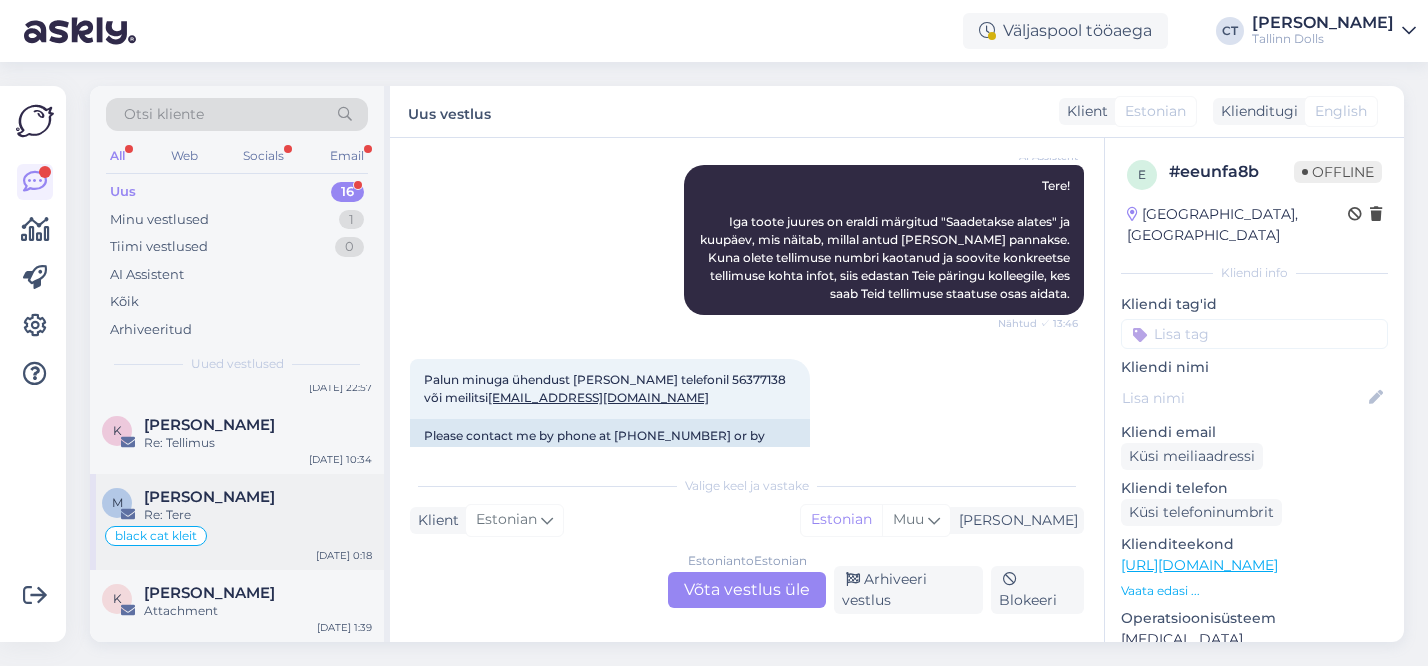 click on "[PERSON_NAME]" at bounding box center [209, 497] 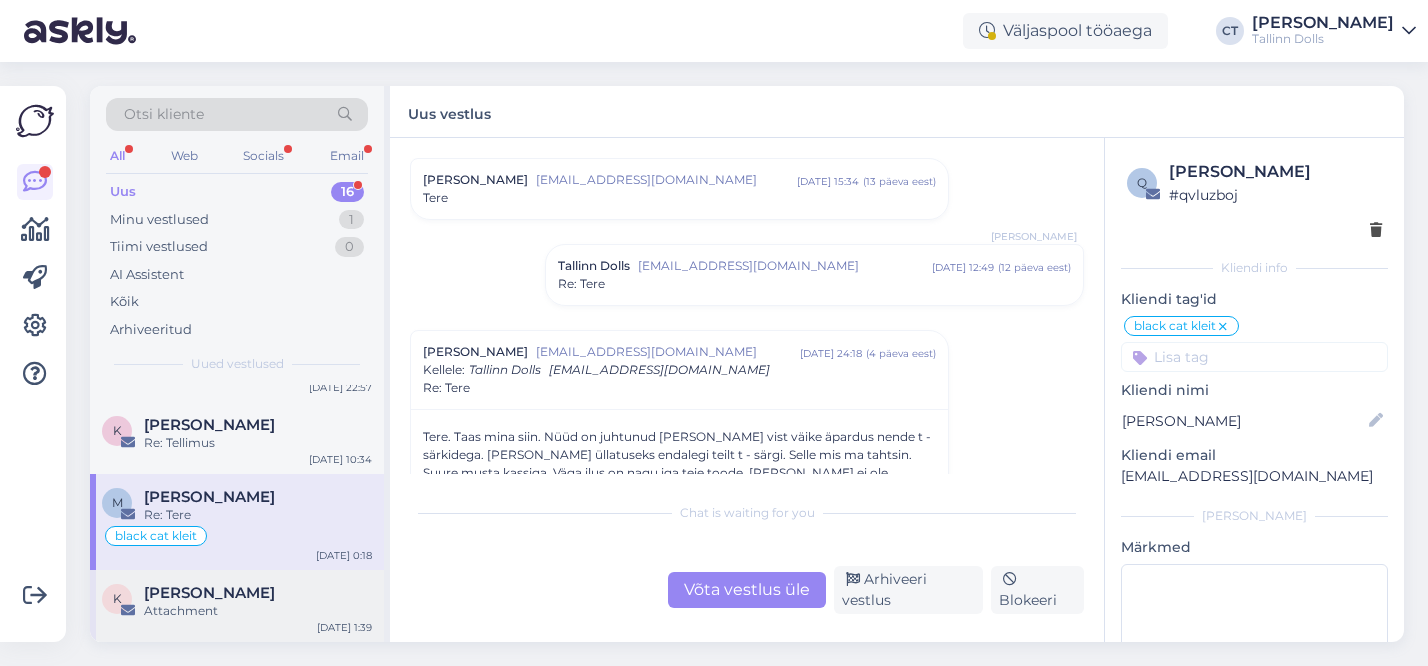 click on "[PERSON_NAME]" at bounding box center (209, 593) 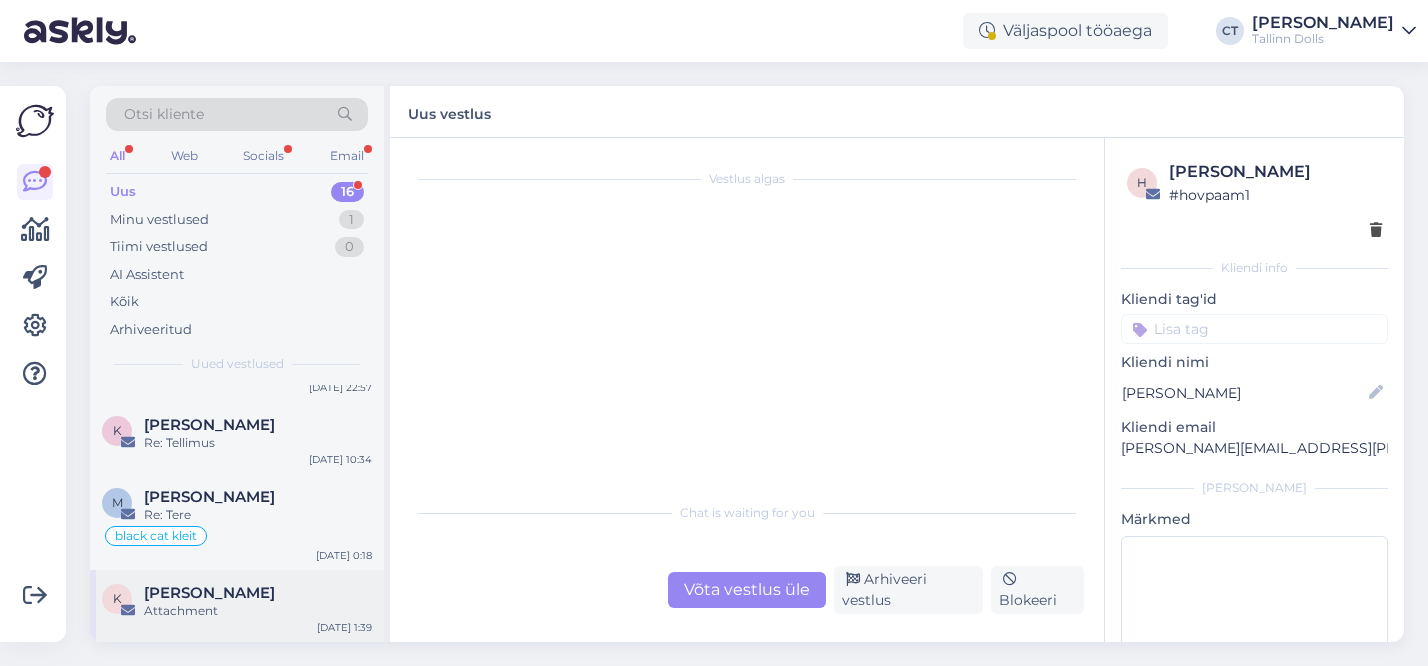 click on "Attachment" at bounding box center [258, 611] 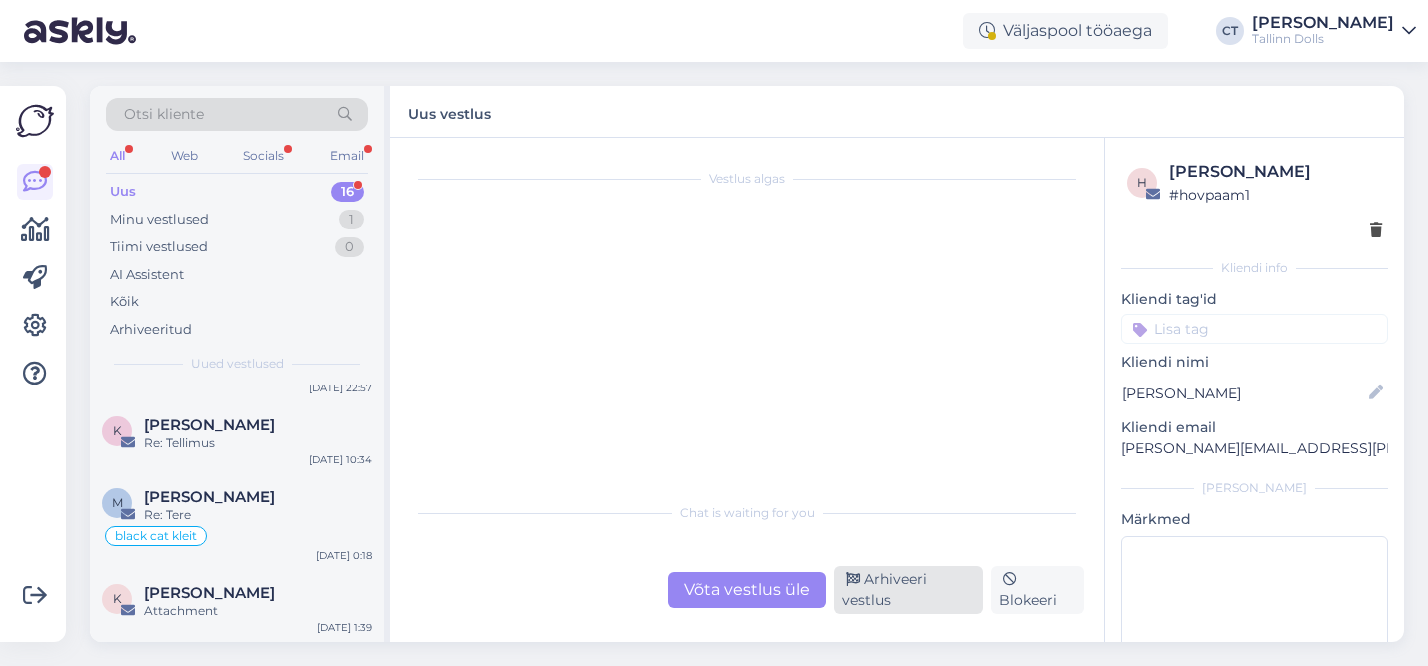click on "Arhiveeri vestlus" at bounding box center [908, 590] 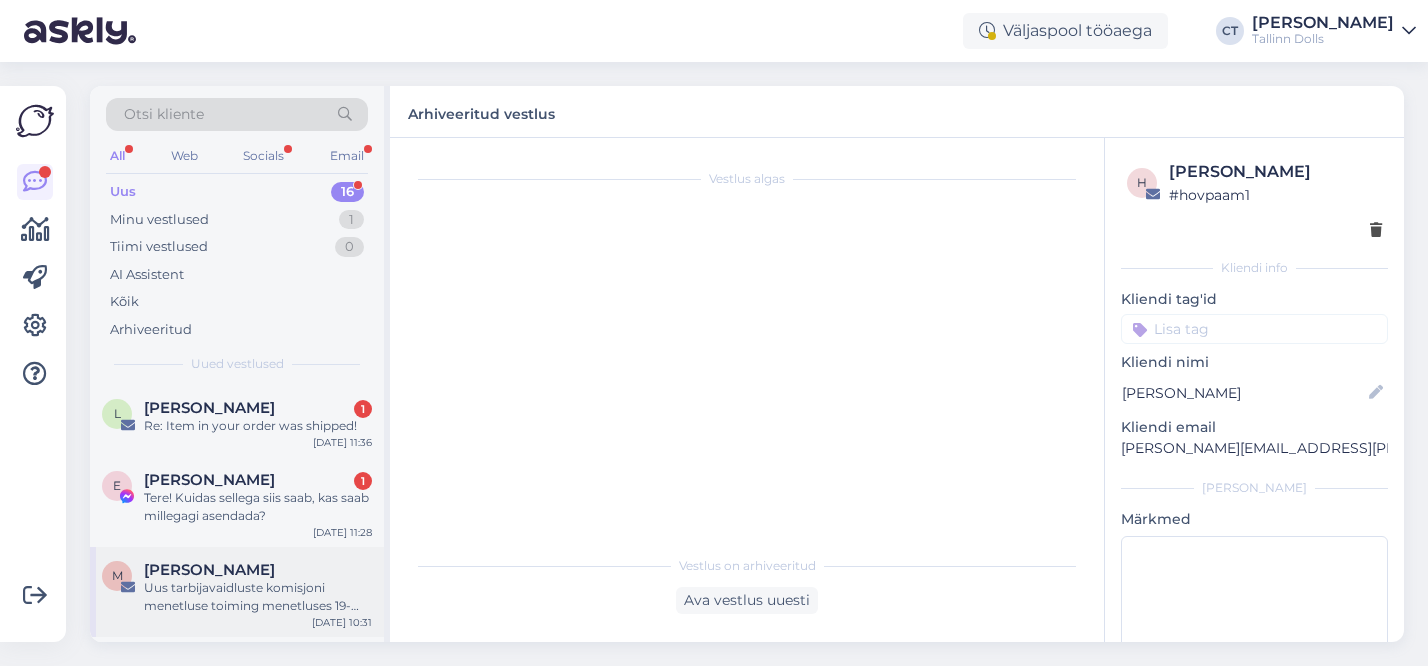 scroll, scrollTop: 991, scrollLeft: 0, axis: vertical 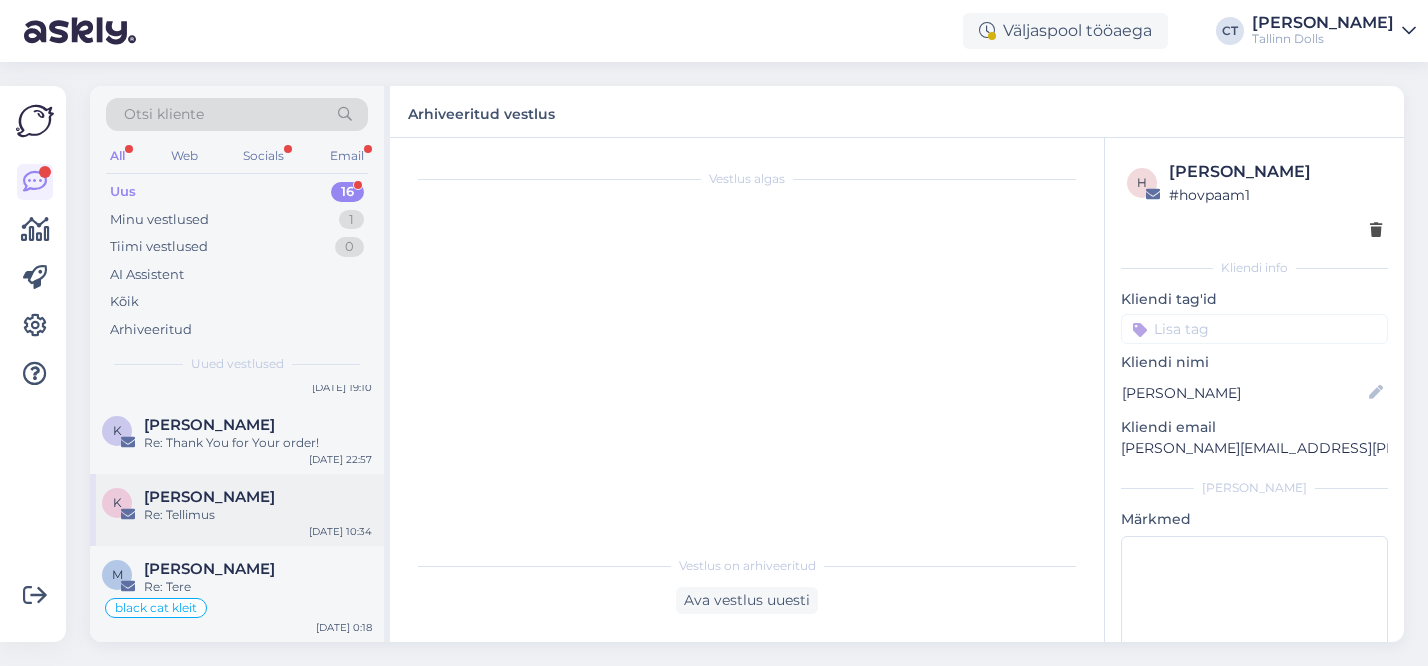 click on "Re: Tellimus" at bounding box center [258, 515] 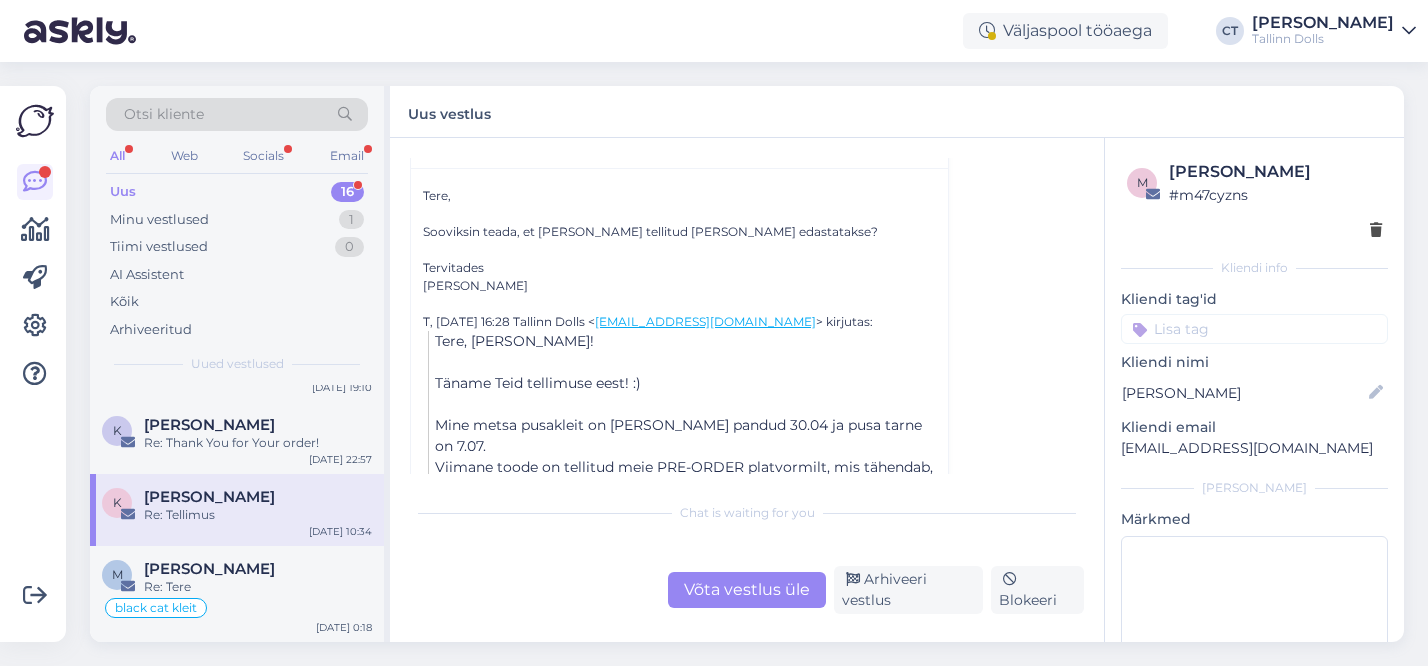 scroll, scrollTop: 339, scrollLeft: 0, axis: vertical 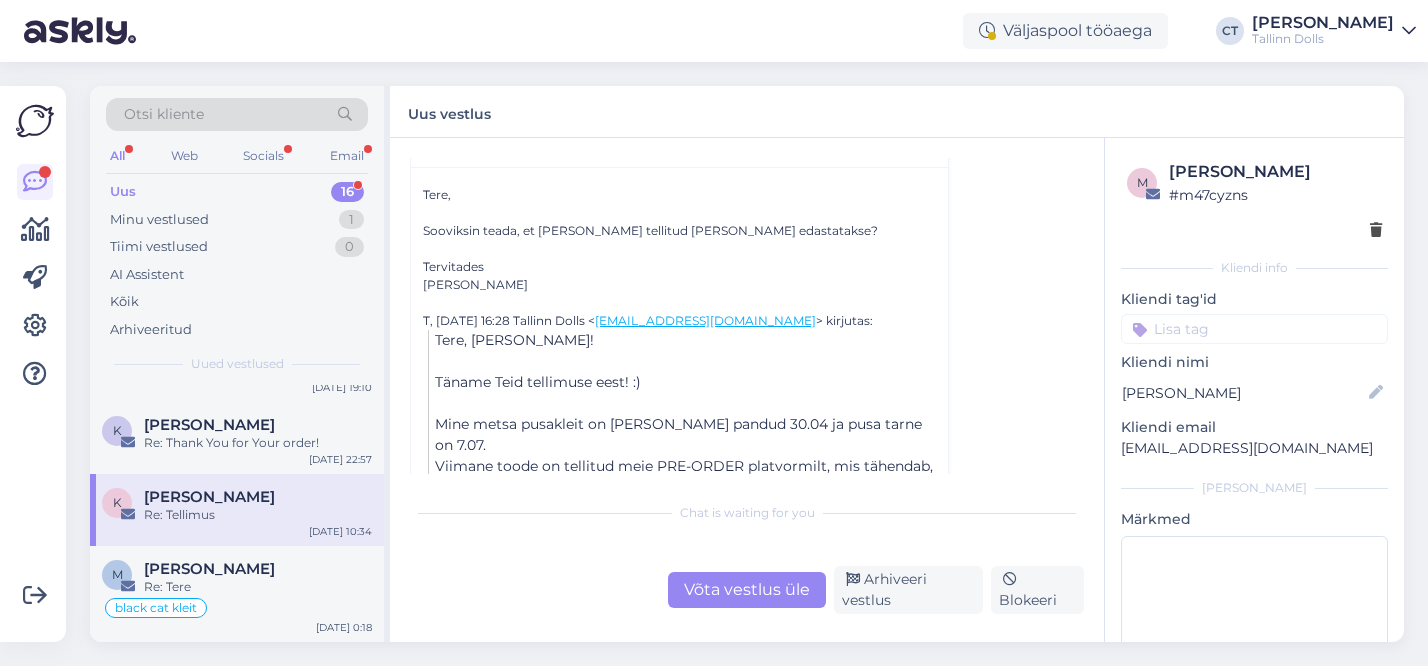 click on "Võta vestlus üle" at bounding box center (747, 590) 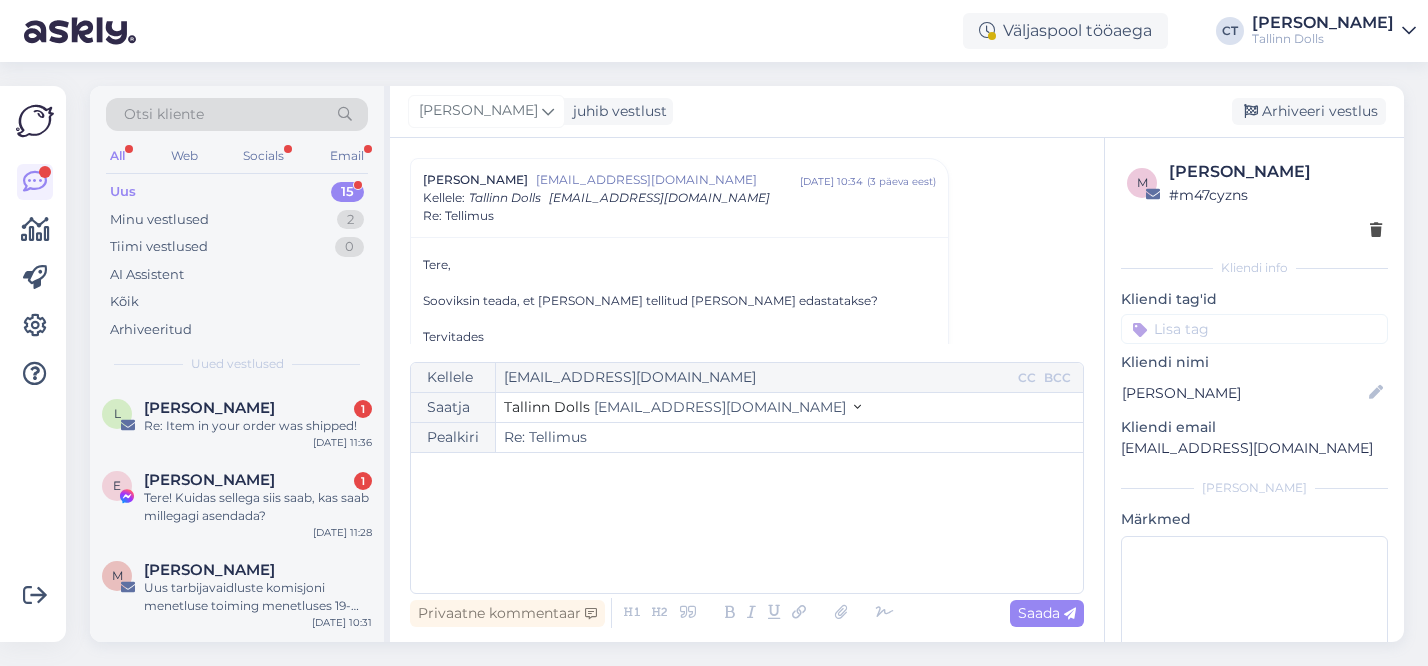 click on "﻿" at bounding box center [747, 523] 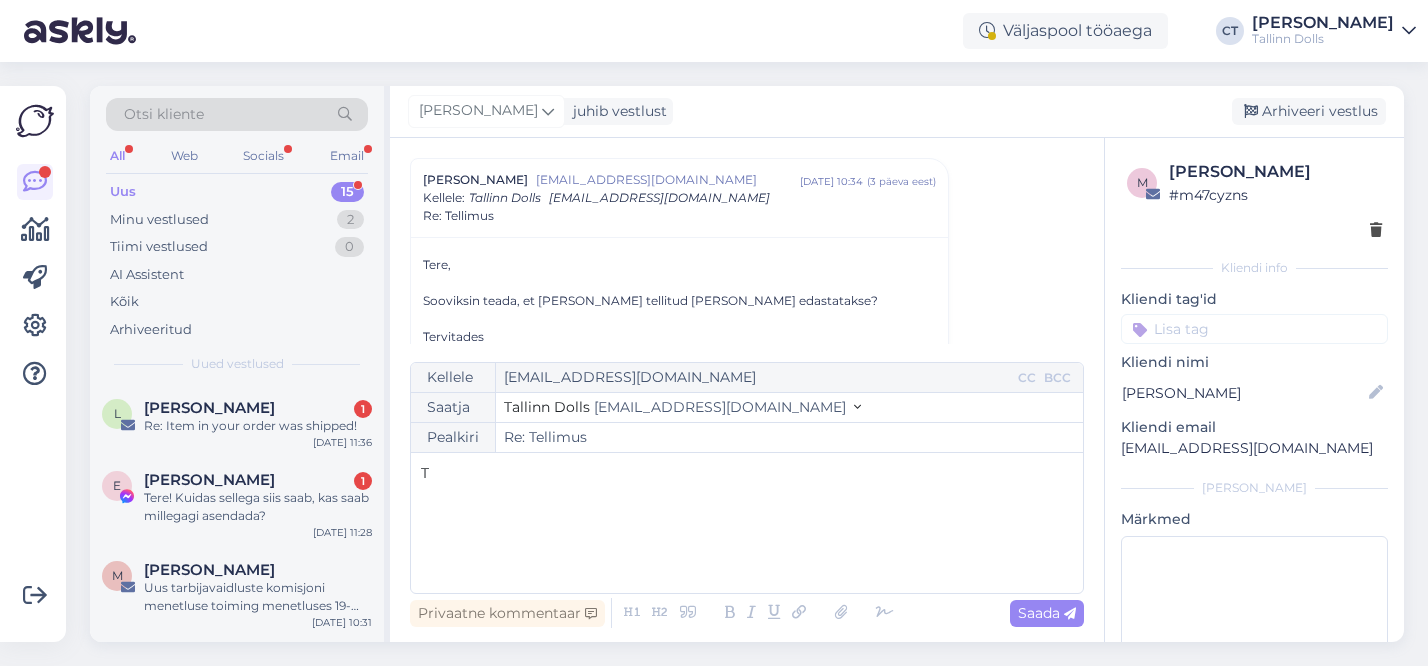 type 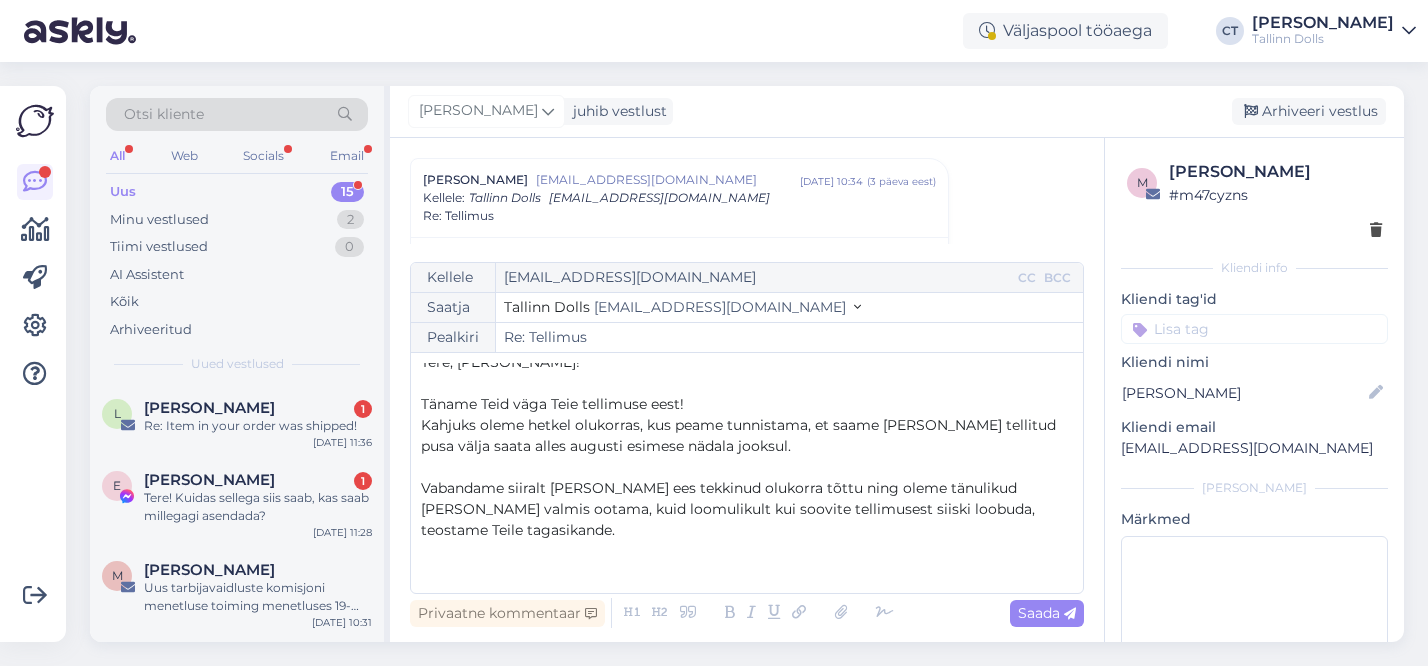 scroll, scrollTop: 32, scrollLeft: 0, axis: vertical 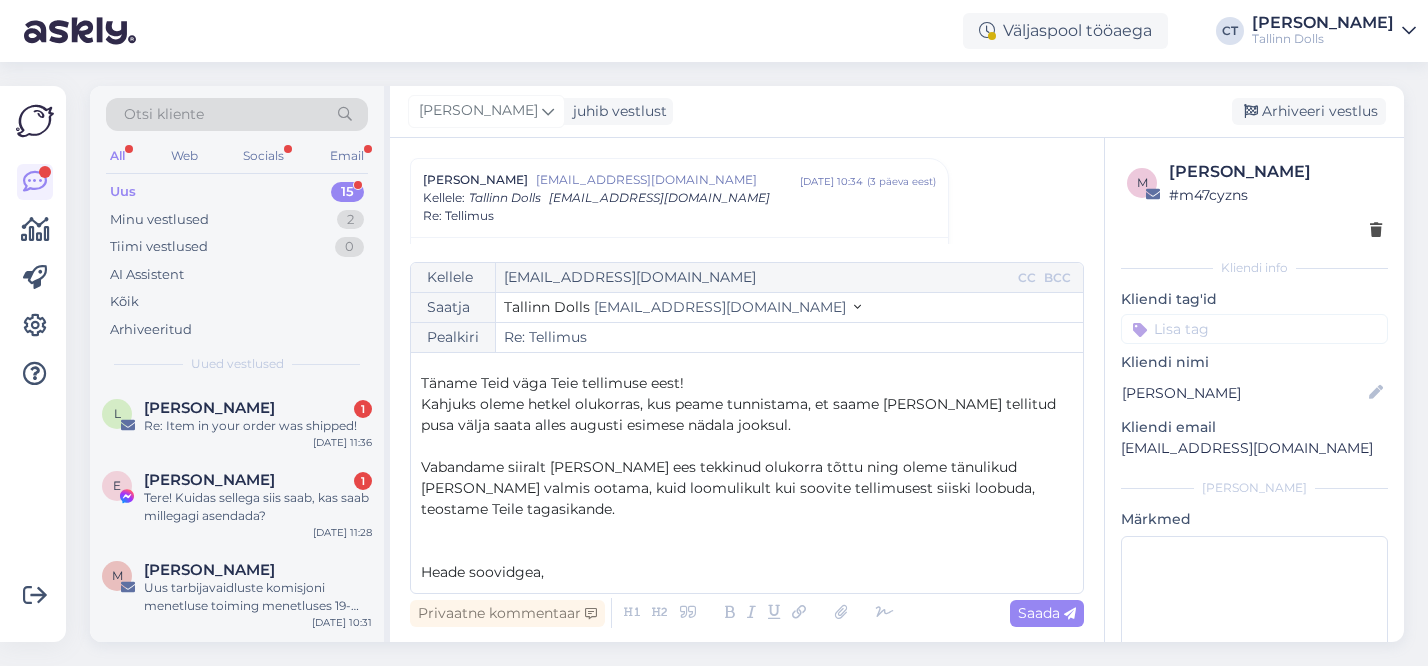 click on "Heade soovidgea," at bounding box center [482, 572] 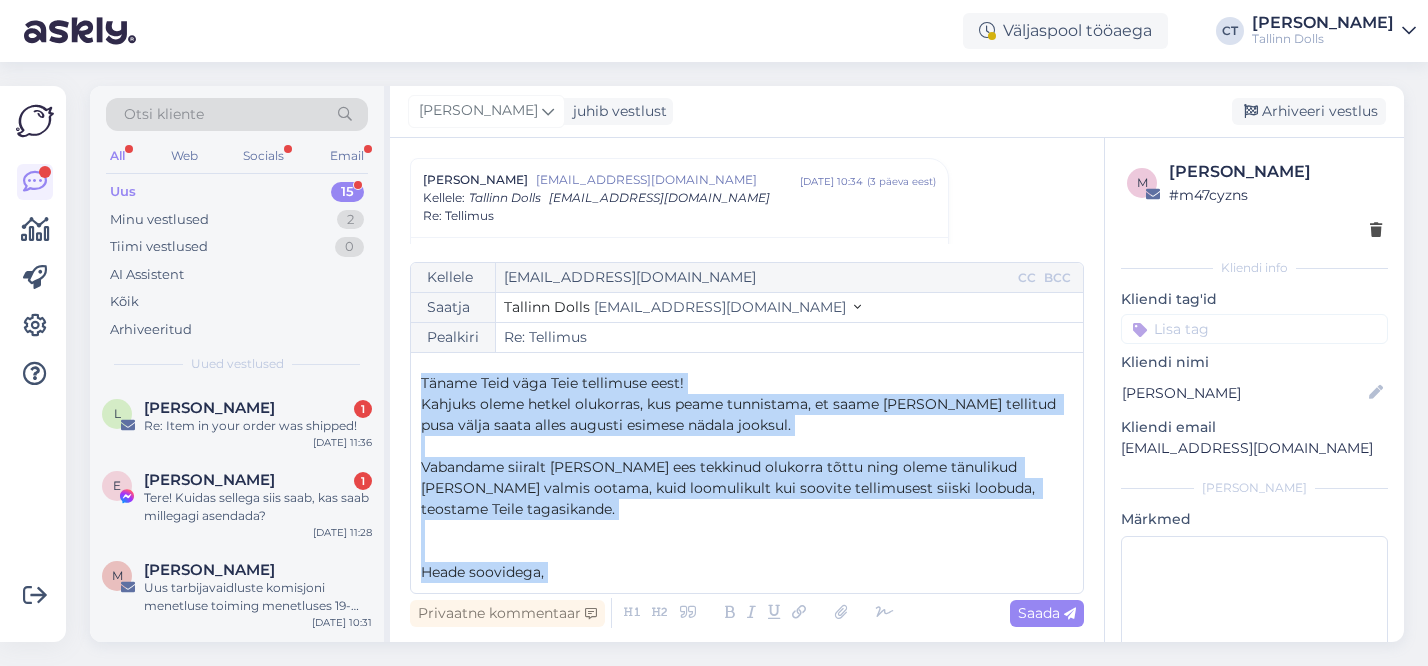 scroll, scrollTop: 0, scrollLeft: 0, axis: both 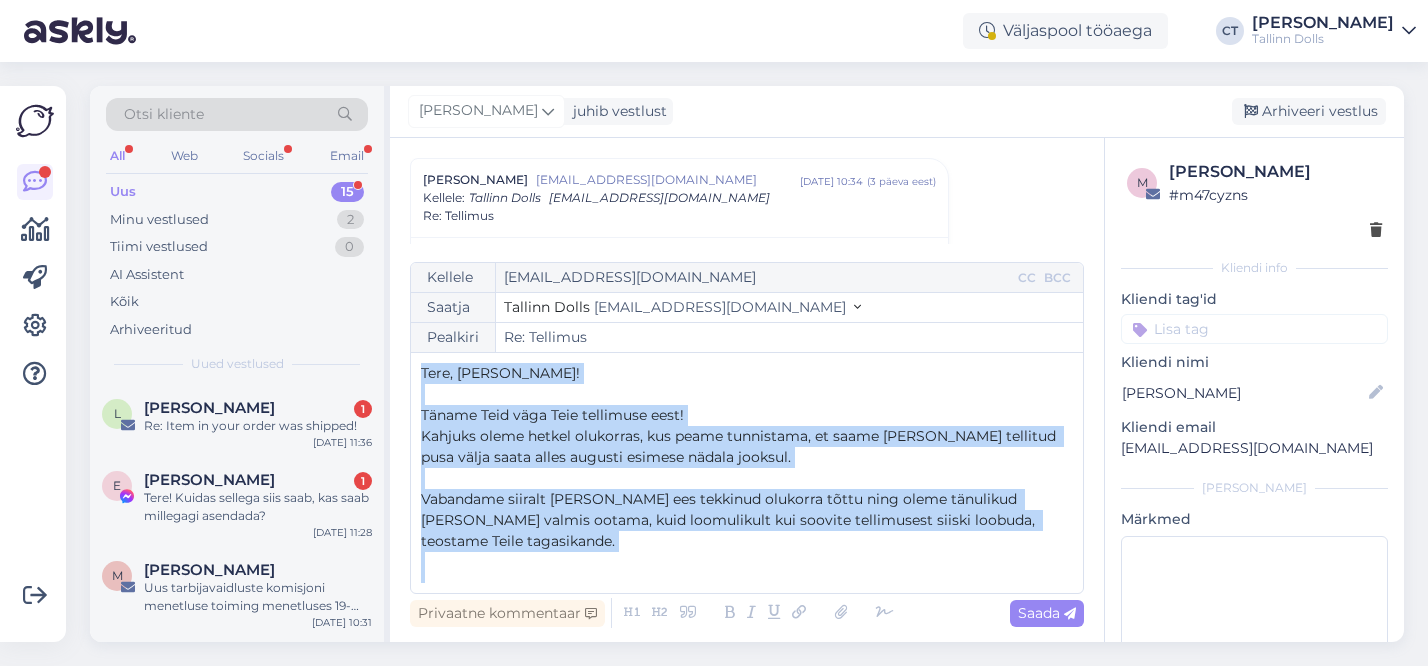 drag, startPoint x: 512, startPoint y: 574, endPoint x: 388, endPoint y: 329, distance: 274.59244 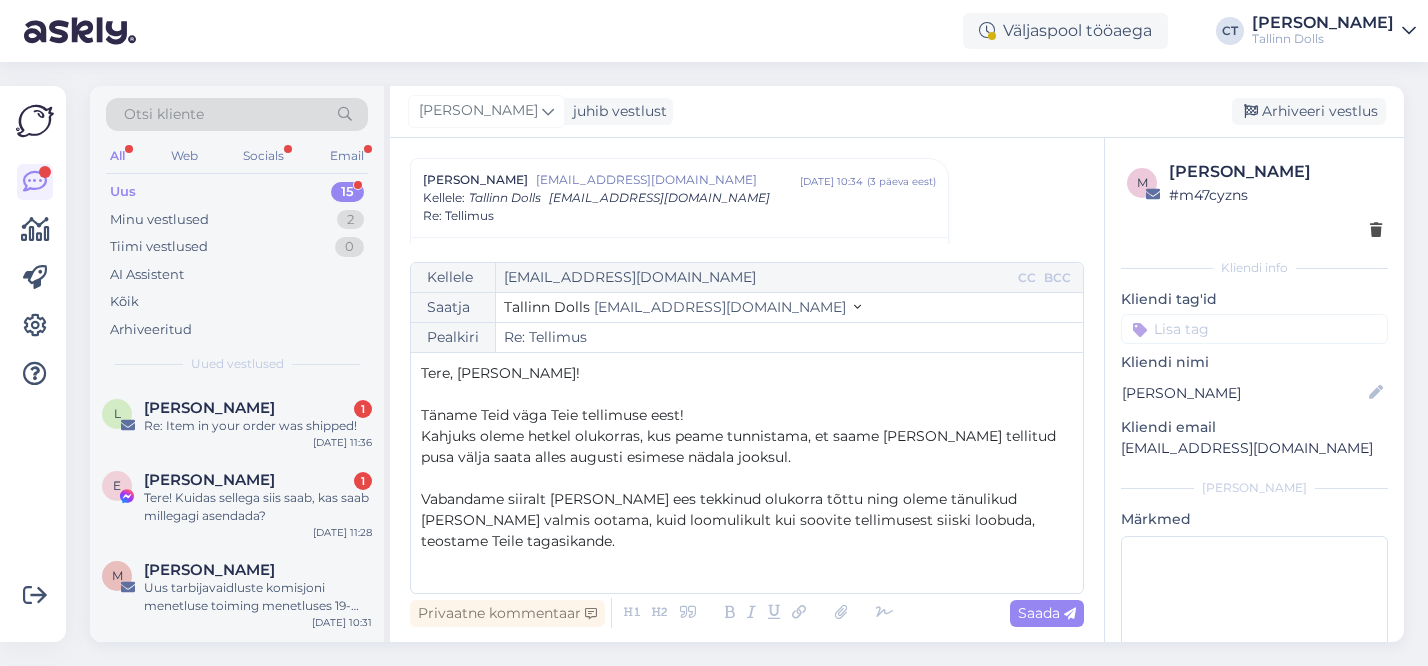 scroll, scrollTop: 32, scrollLeft: 0, axis: vertical 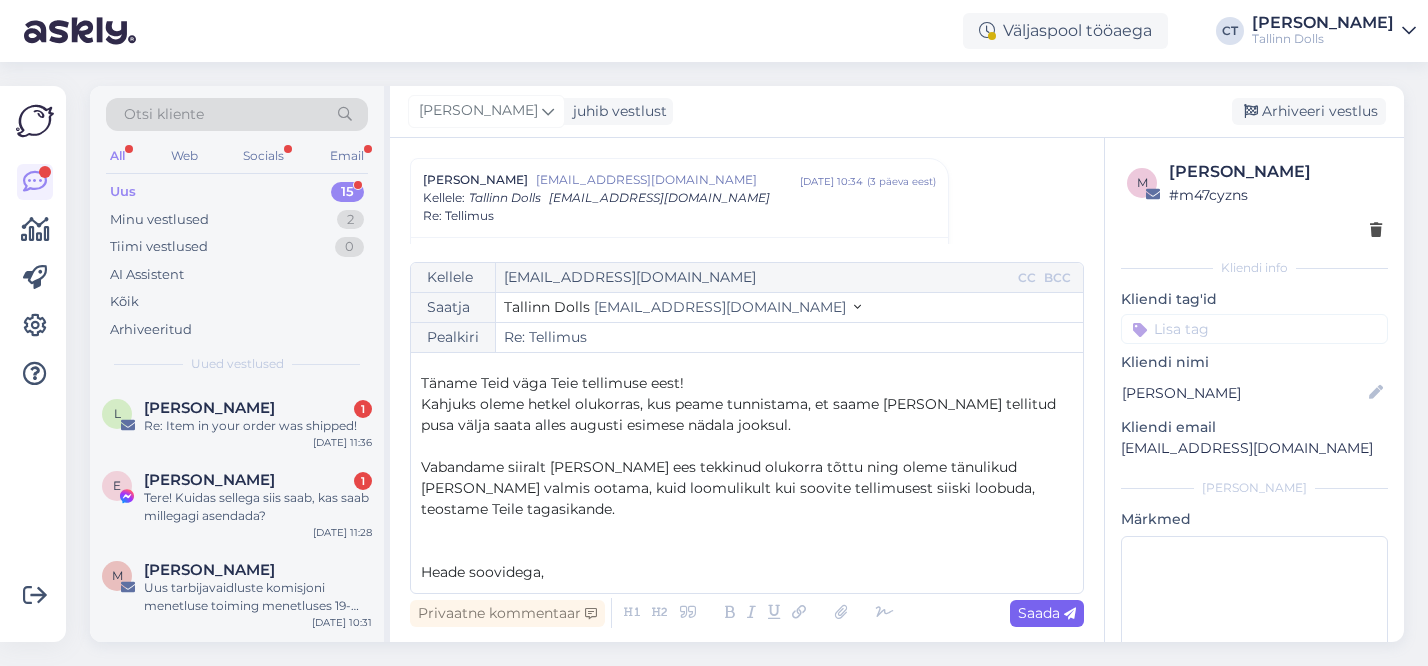 click on "Saada" at bounding box center (1047, 613) 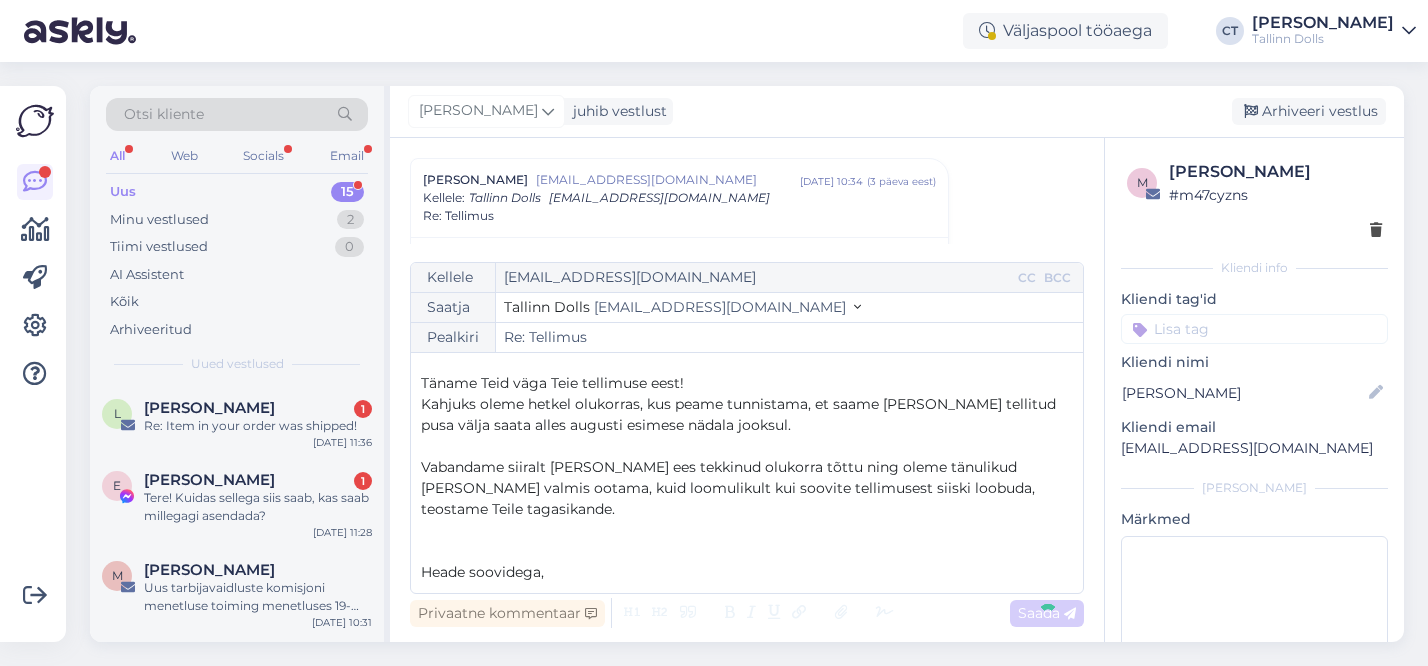 type on "Re: Re: Tellimus" 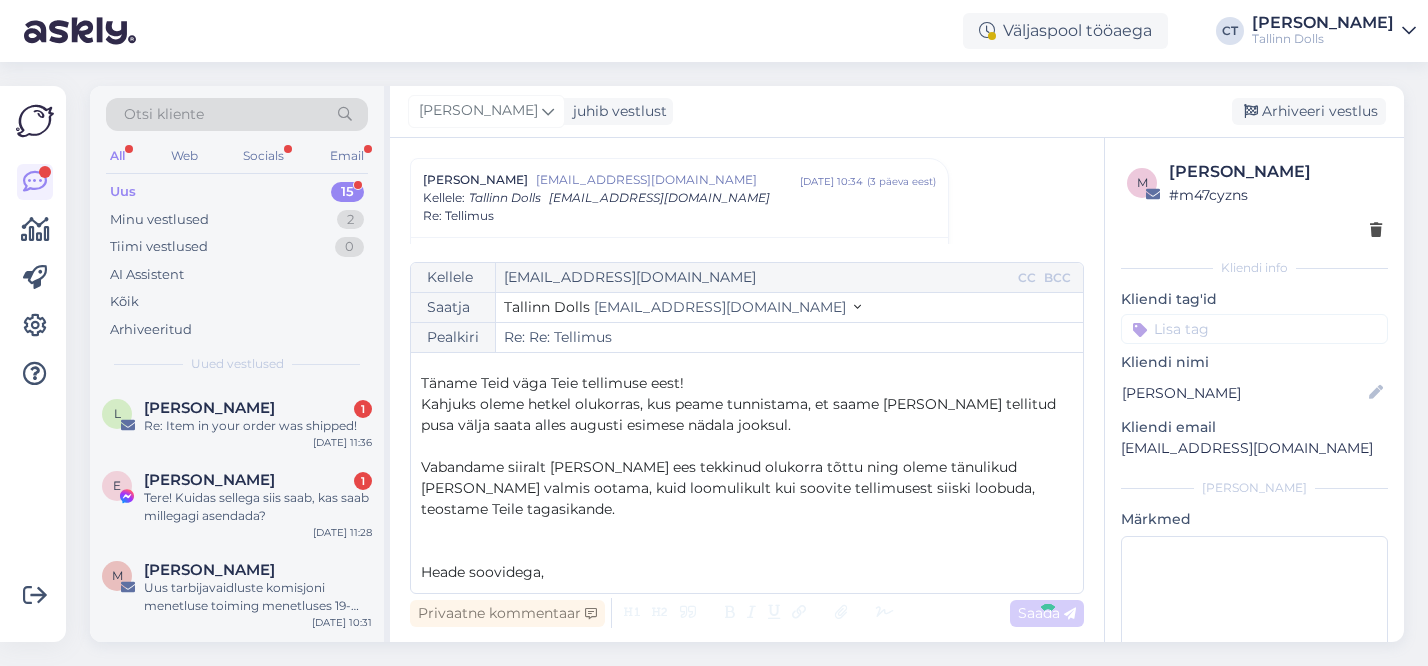 scroll, scrollTop: 779, scrollLeft: 0, axis: vertical 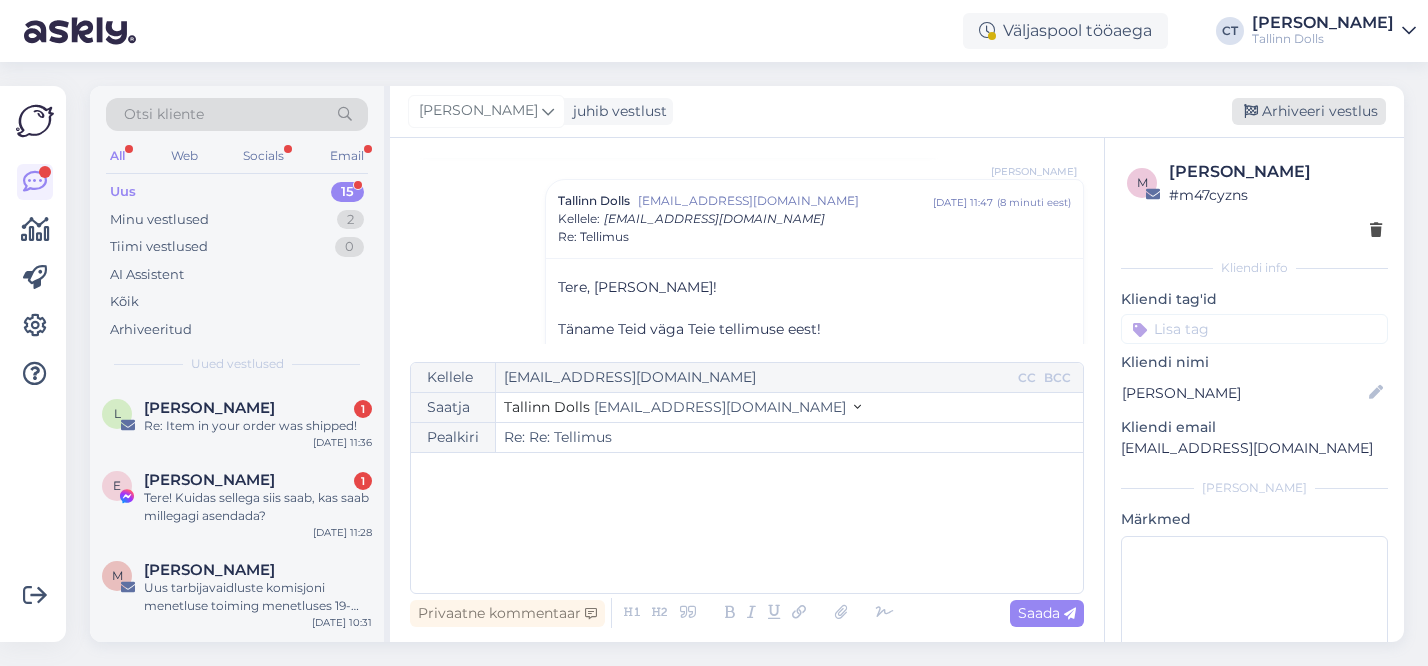 click on "Arhiveeri vestlus" at bounding box center (1309, 111) 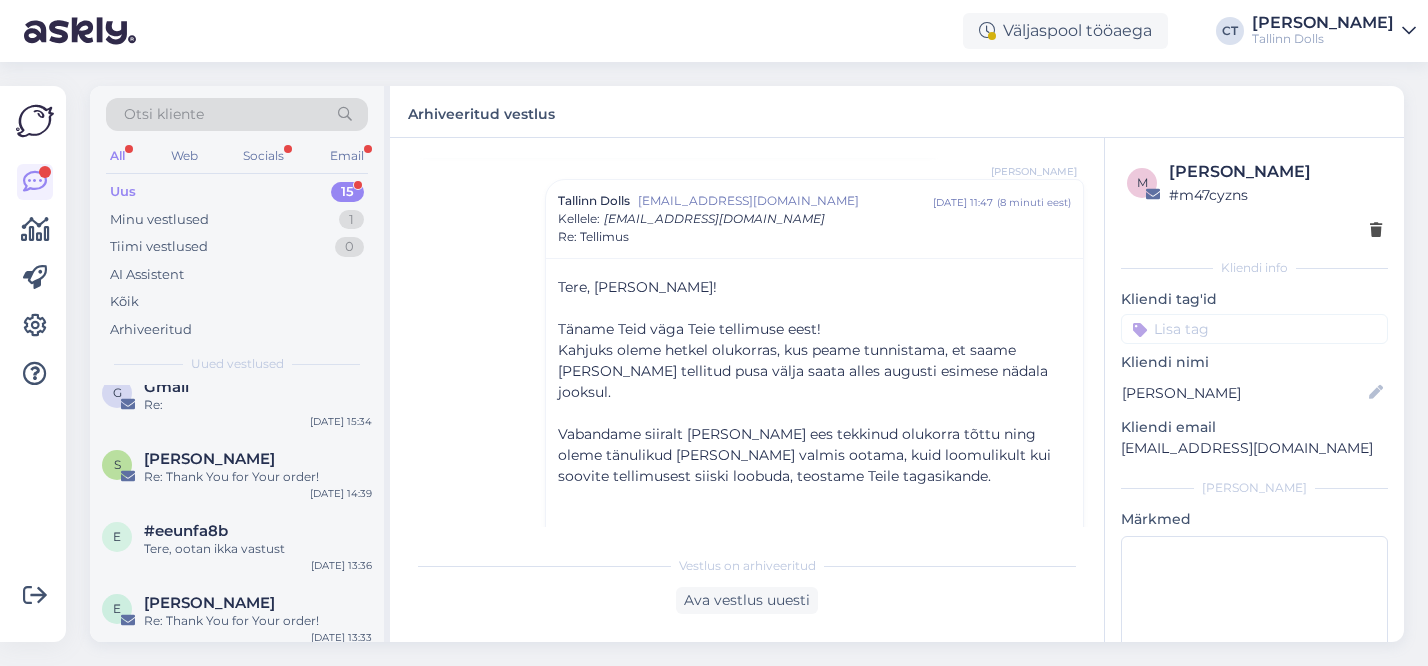scroll, scrollTop: 919, scrollLeft: 0, axis: vertical 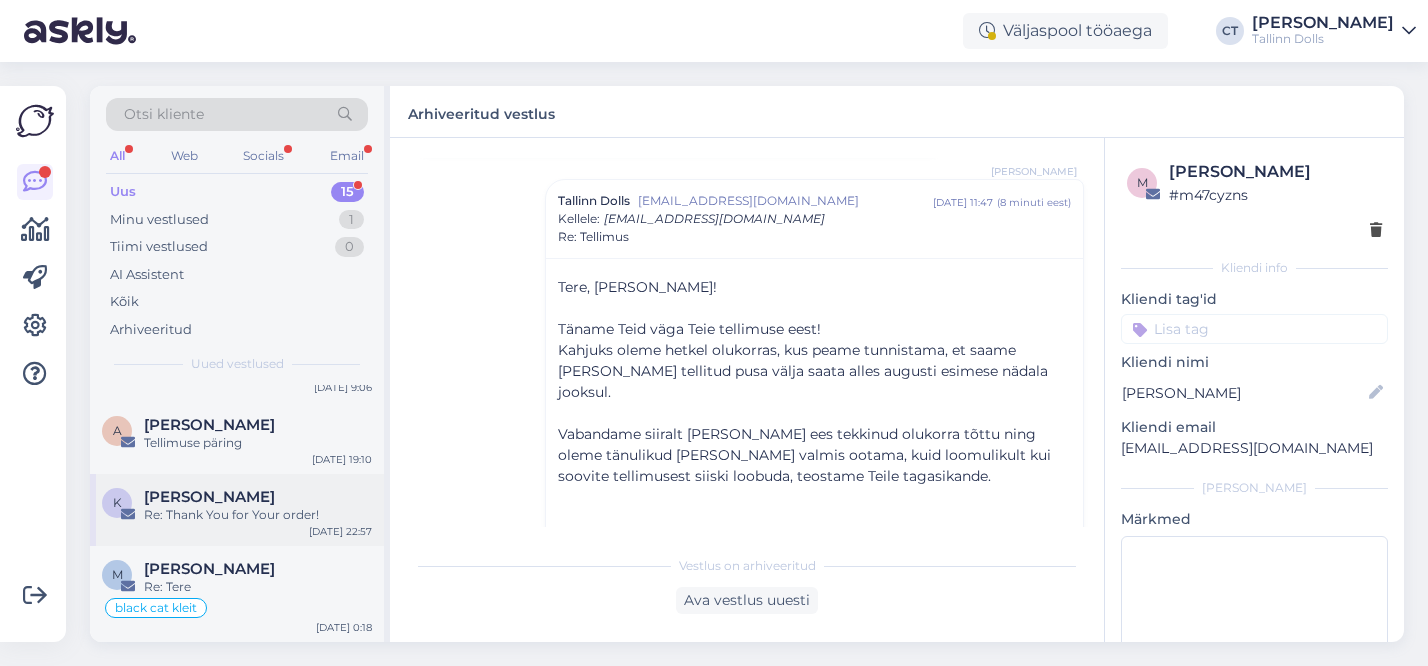 click on "[PERSON_NAME]" at bounding box center [209, 497] 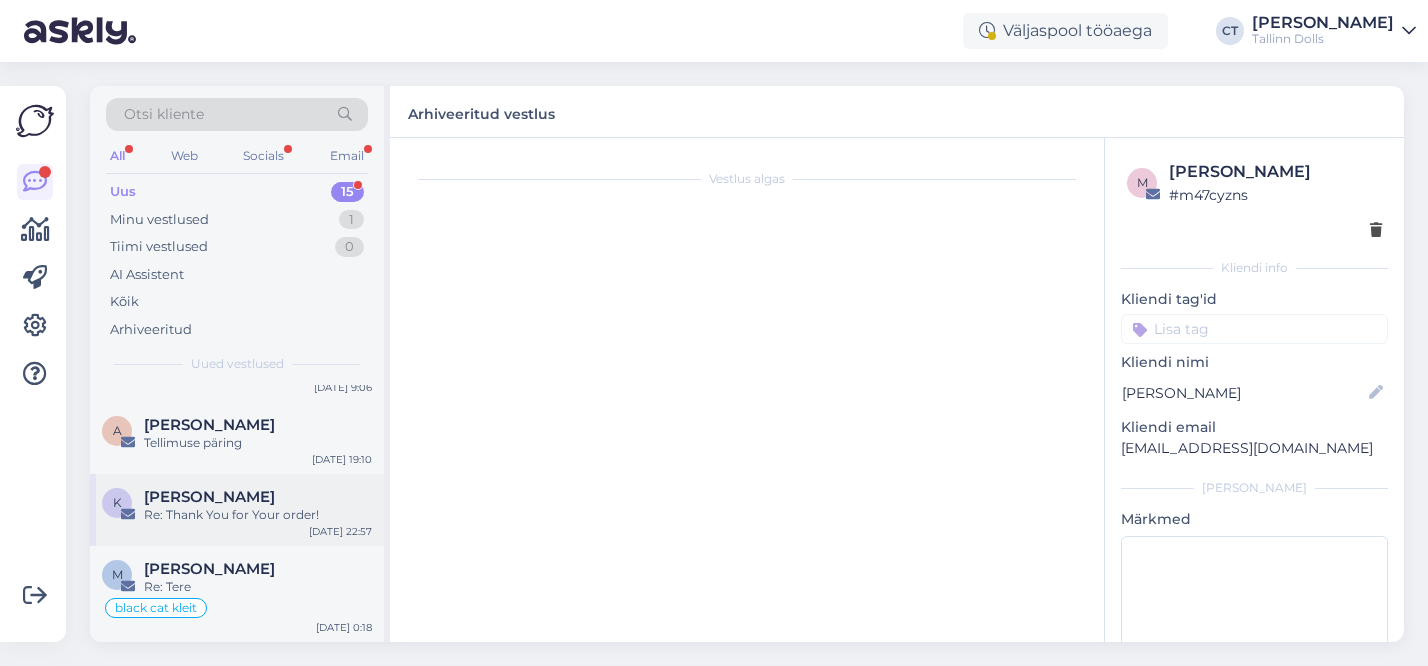 scroll, scrollTop: 0, scrollLeft: 0, axis: both 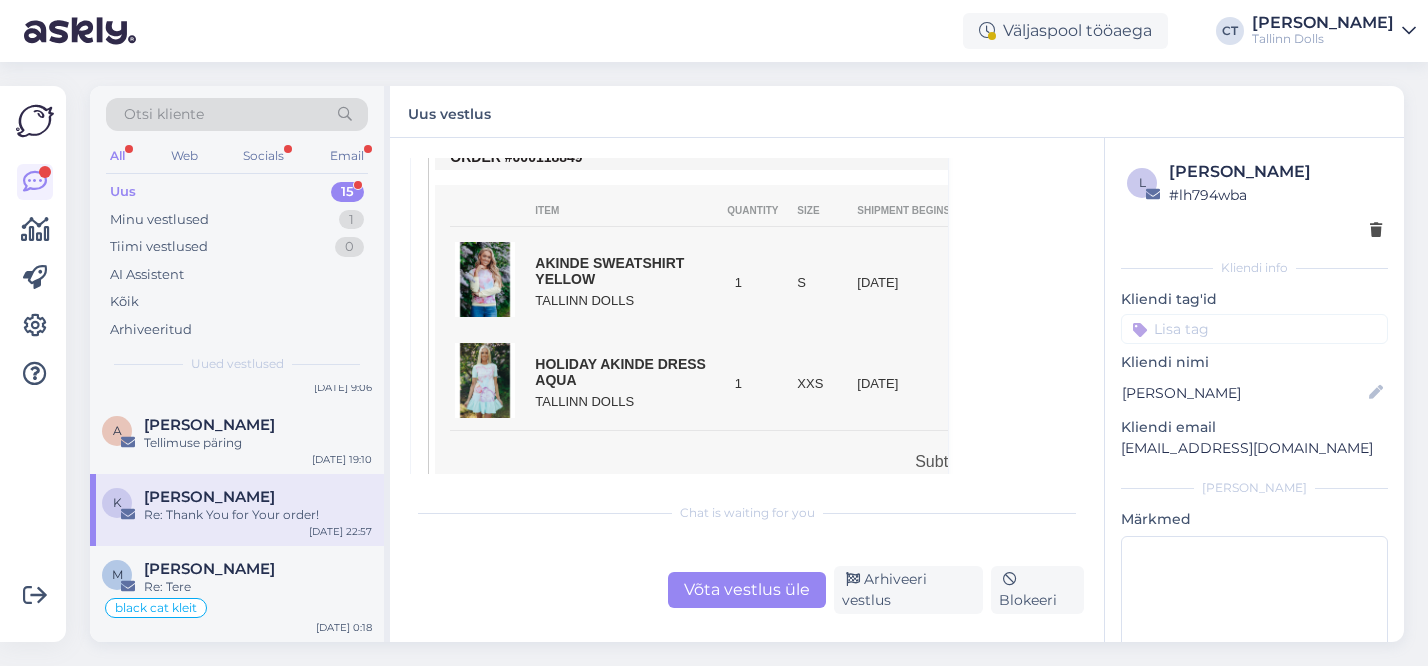click on "Võta vestlus üle" at bounding box center (747, 590) 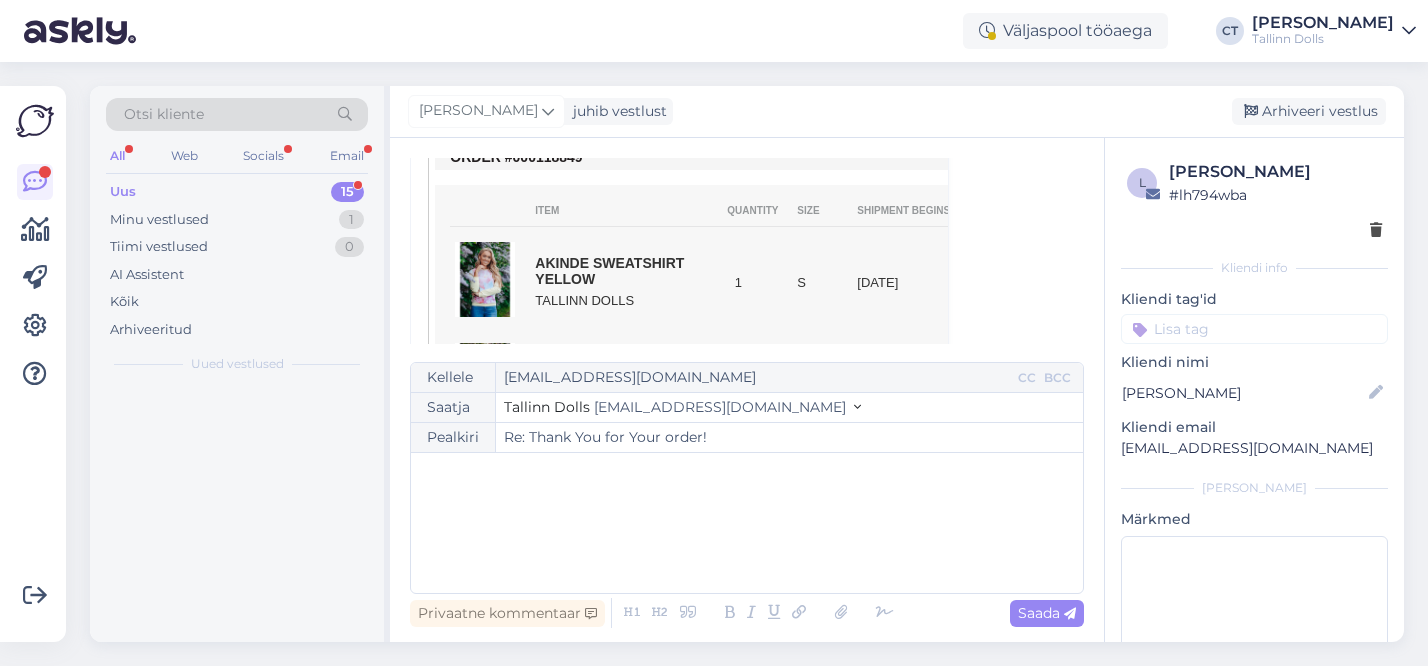 scroll, scrollTop: 54, scrollLeft: 0, axis: vertical 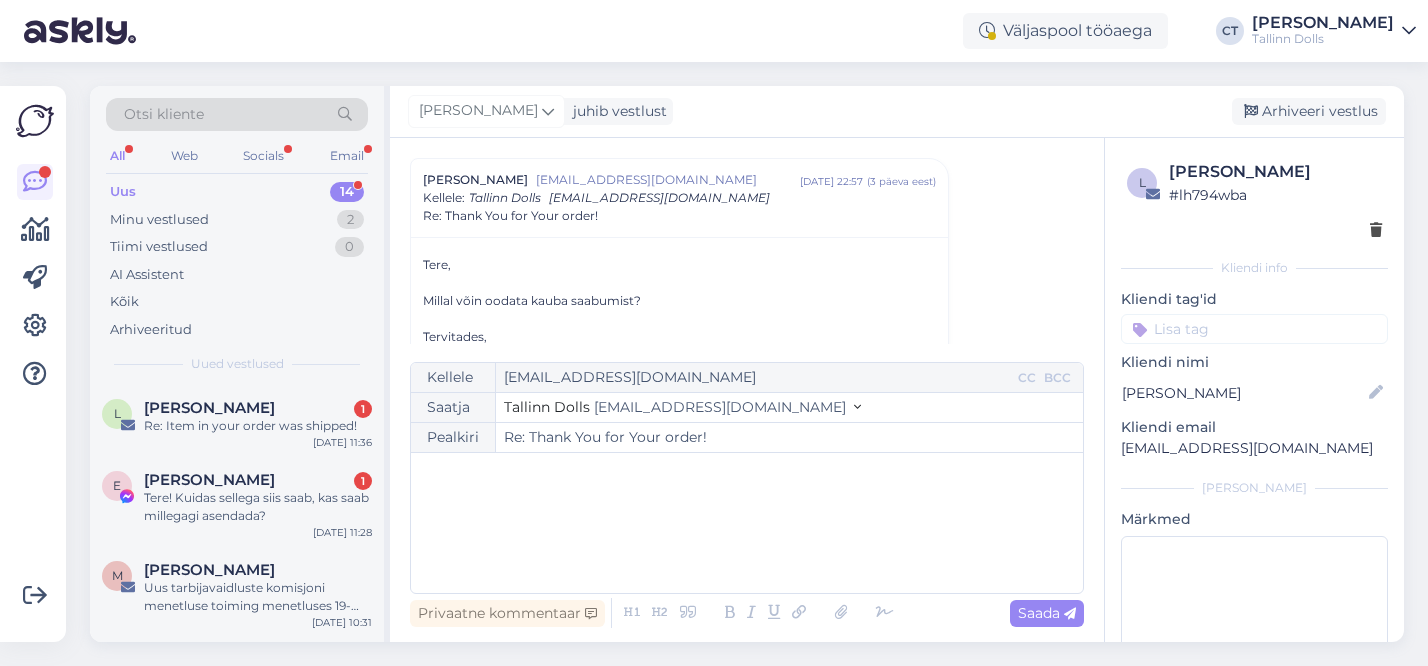 click on "﻿" at bounding box center [747, 523] 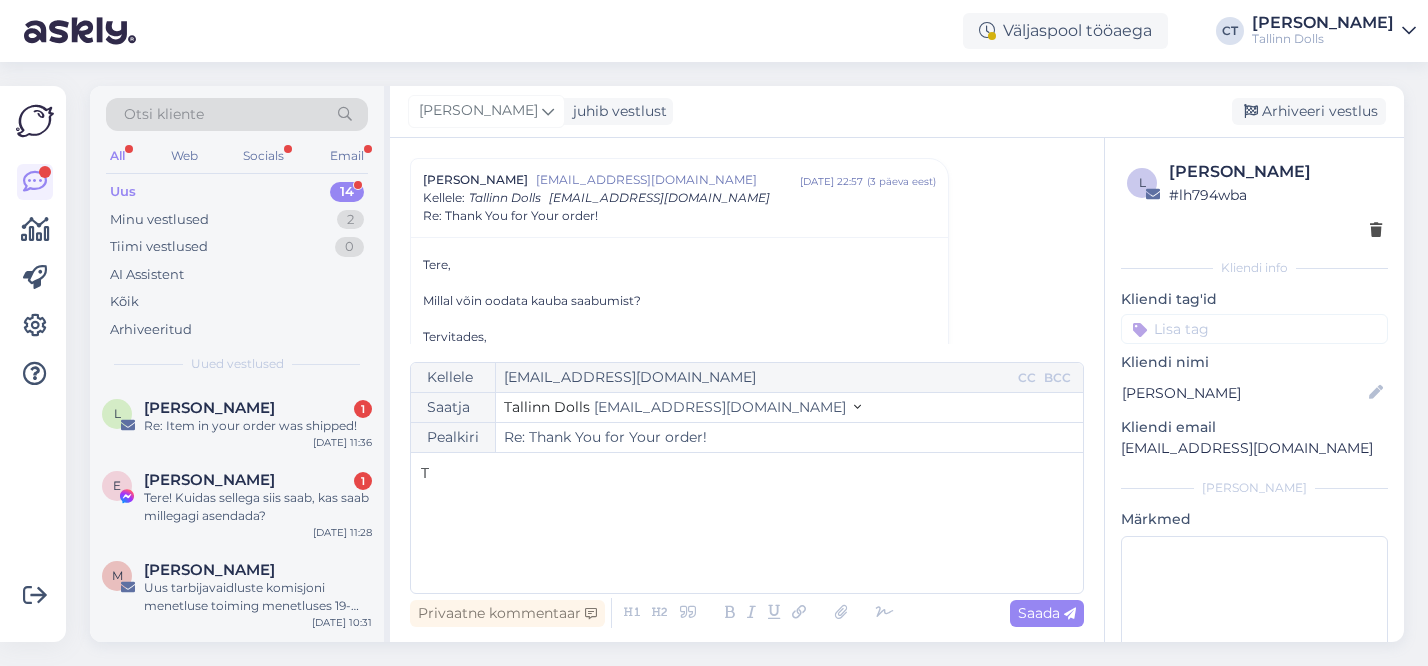 type 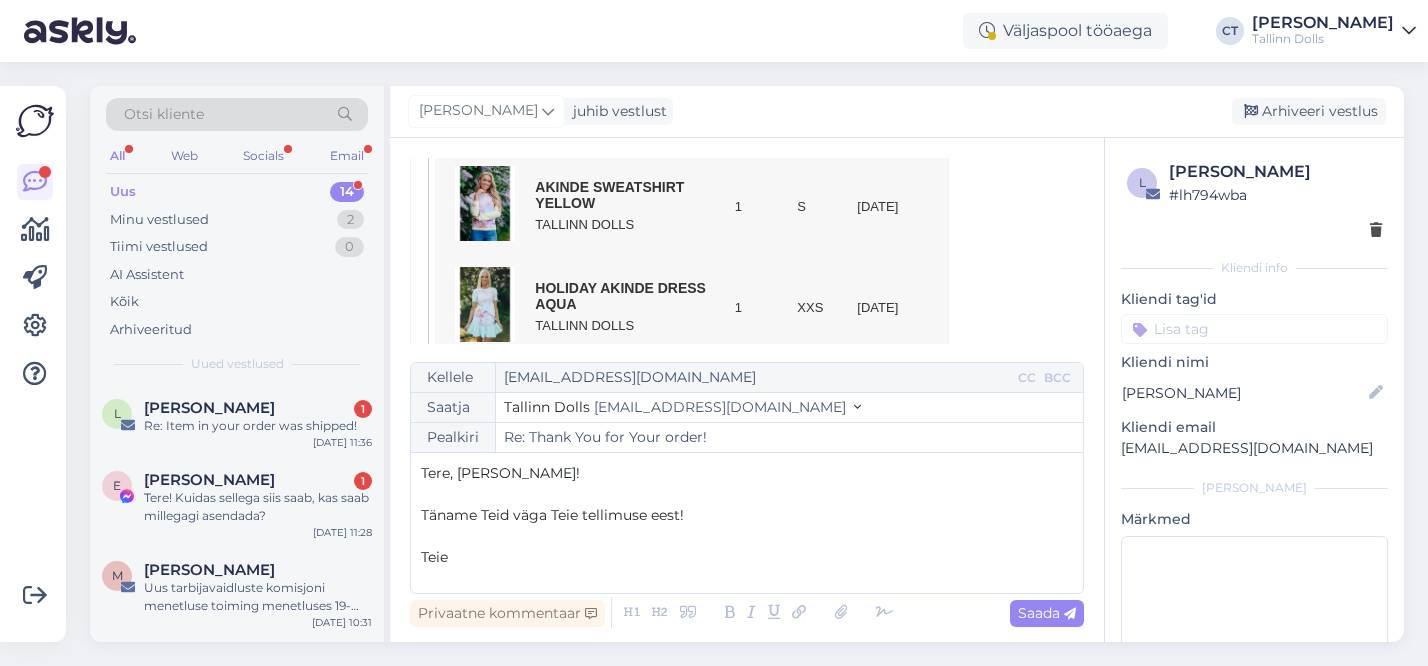 scroll, scrollTop: 634, scrollLeft: 0, axis: vertical 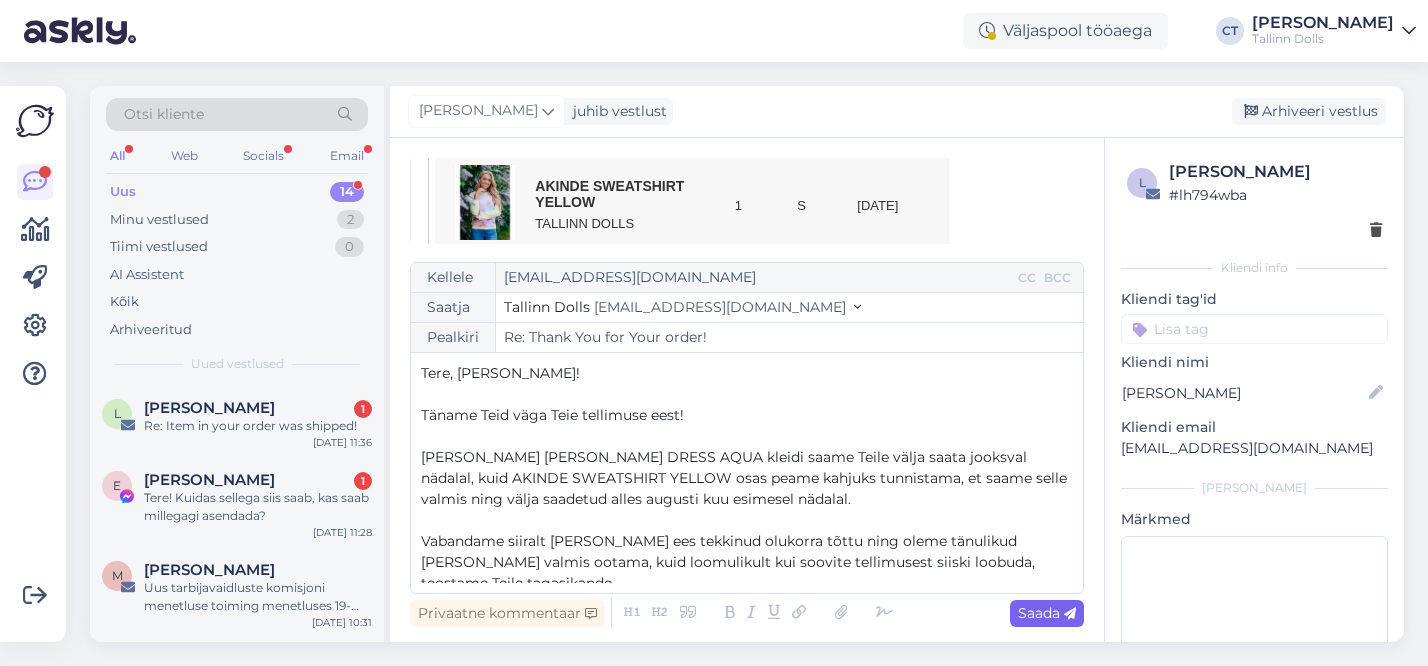 click on "Saada" at bounding box center [1047, 613] 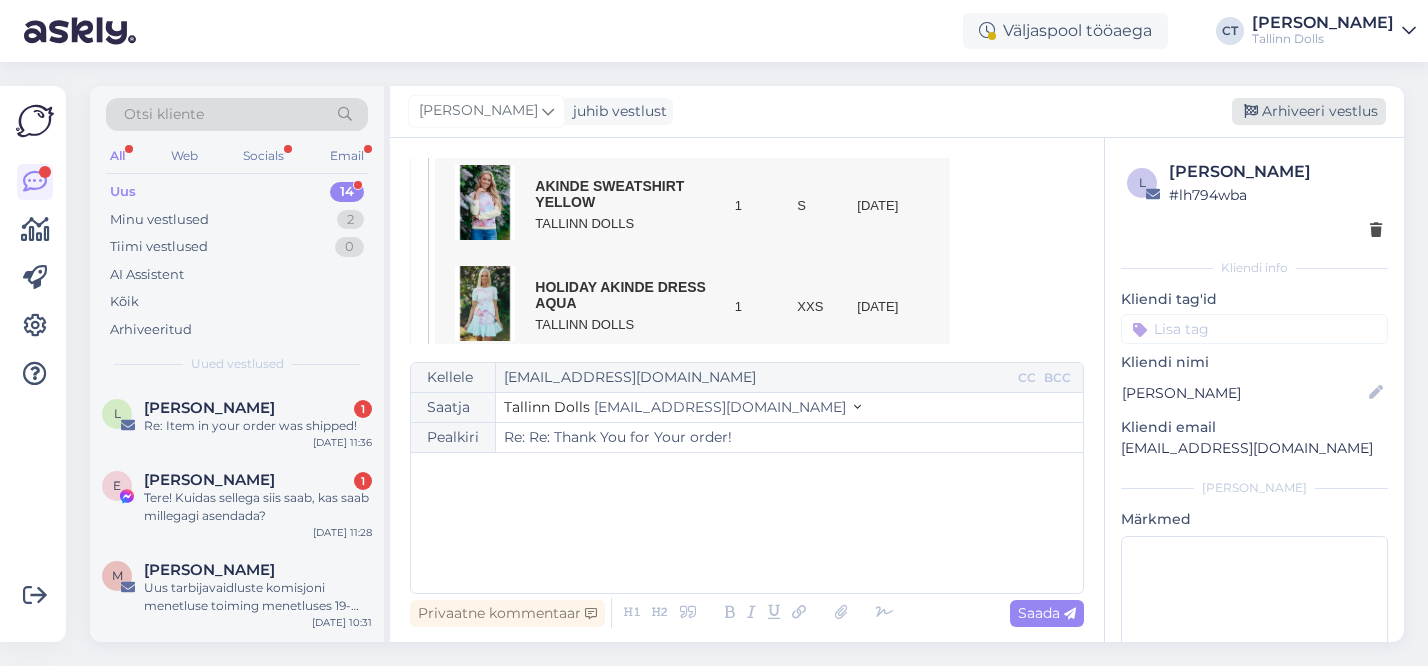 type on "Re: Thank You for Your order!" 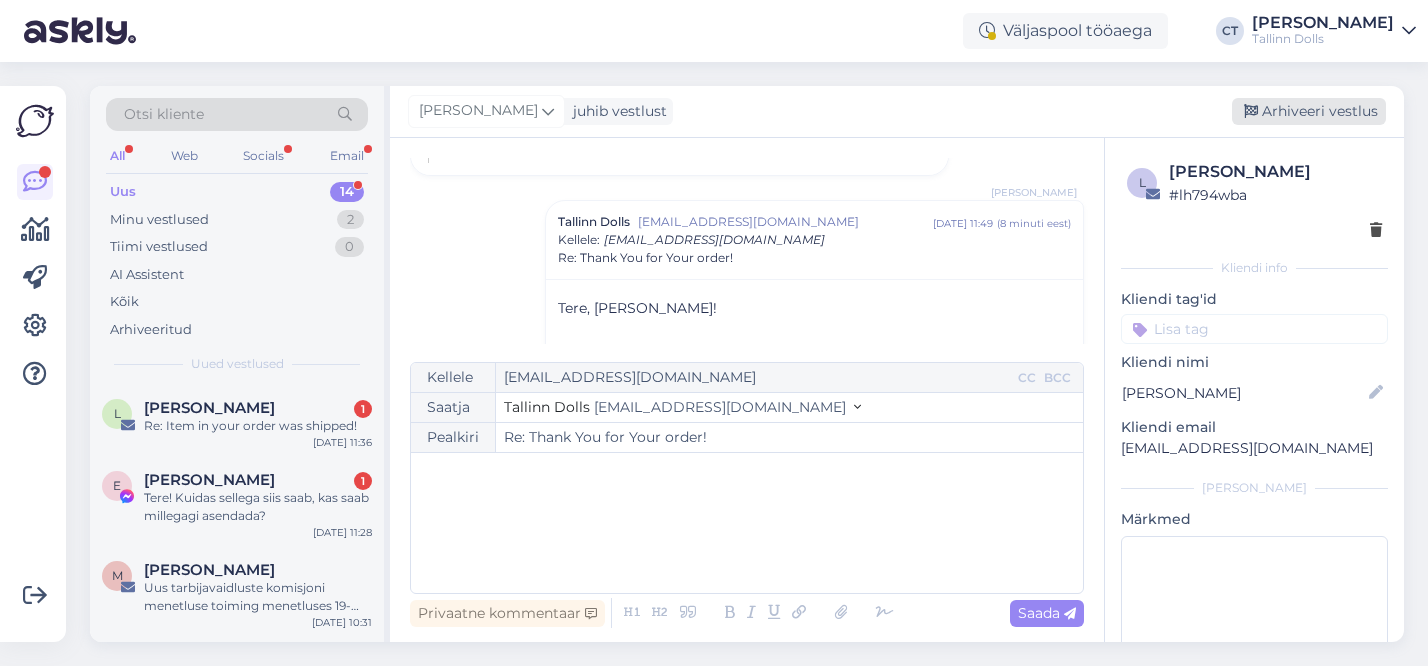click on "Arhiveeri vestlus" at bounding box center (1309, 111) 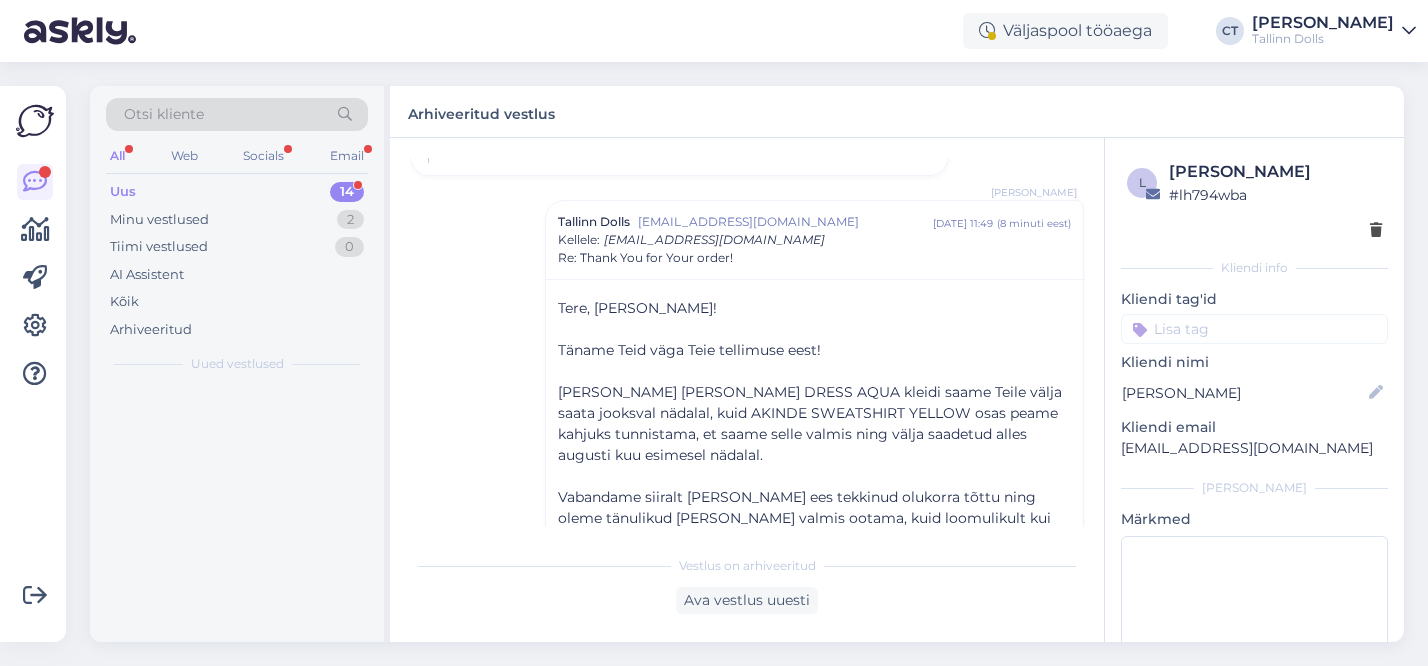 scroll, scrollTop: 1402, scrollLeft: 0, axis: vertical 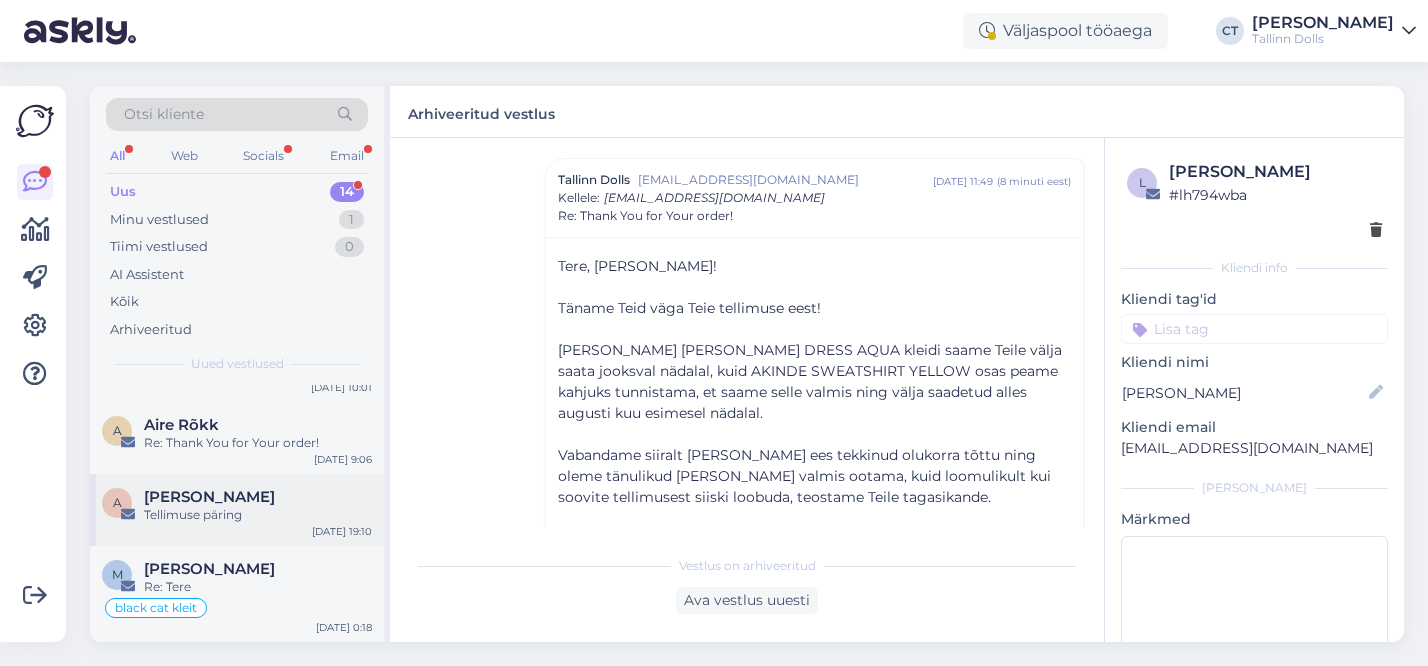 click on "Tellimuse päring" at bounding box center (258, 515) 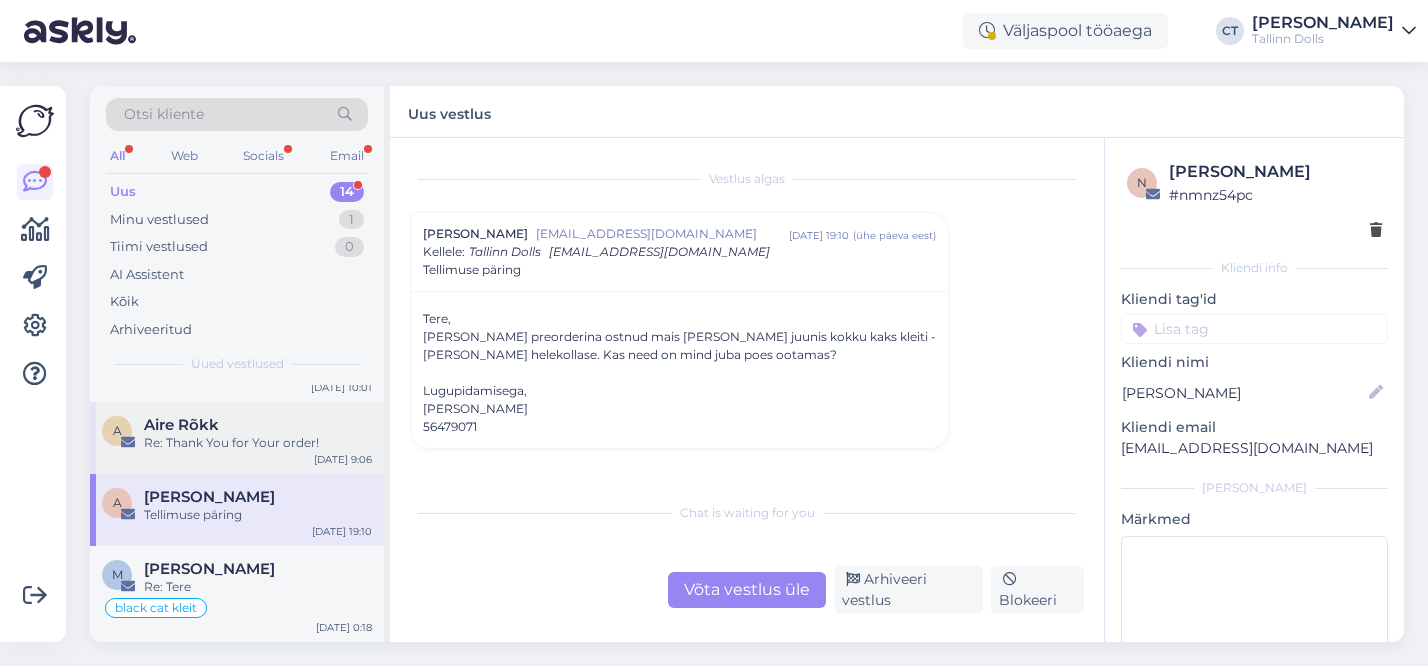 click on "A Aire Rõkk Re: Thank You for Your order! [DATE] 9:06" at bounding box center (237, 438) 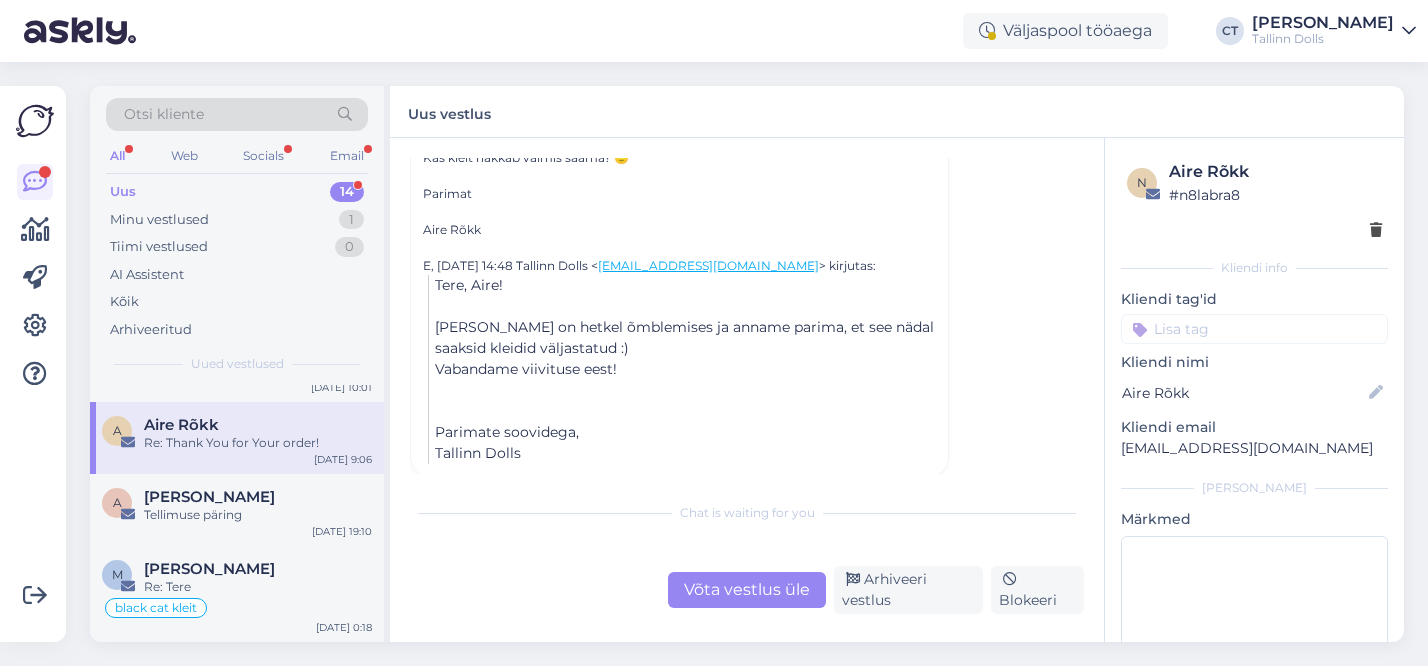 scroll, scrollTop: 374, scrollLeft: 0, axis: vertical 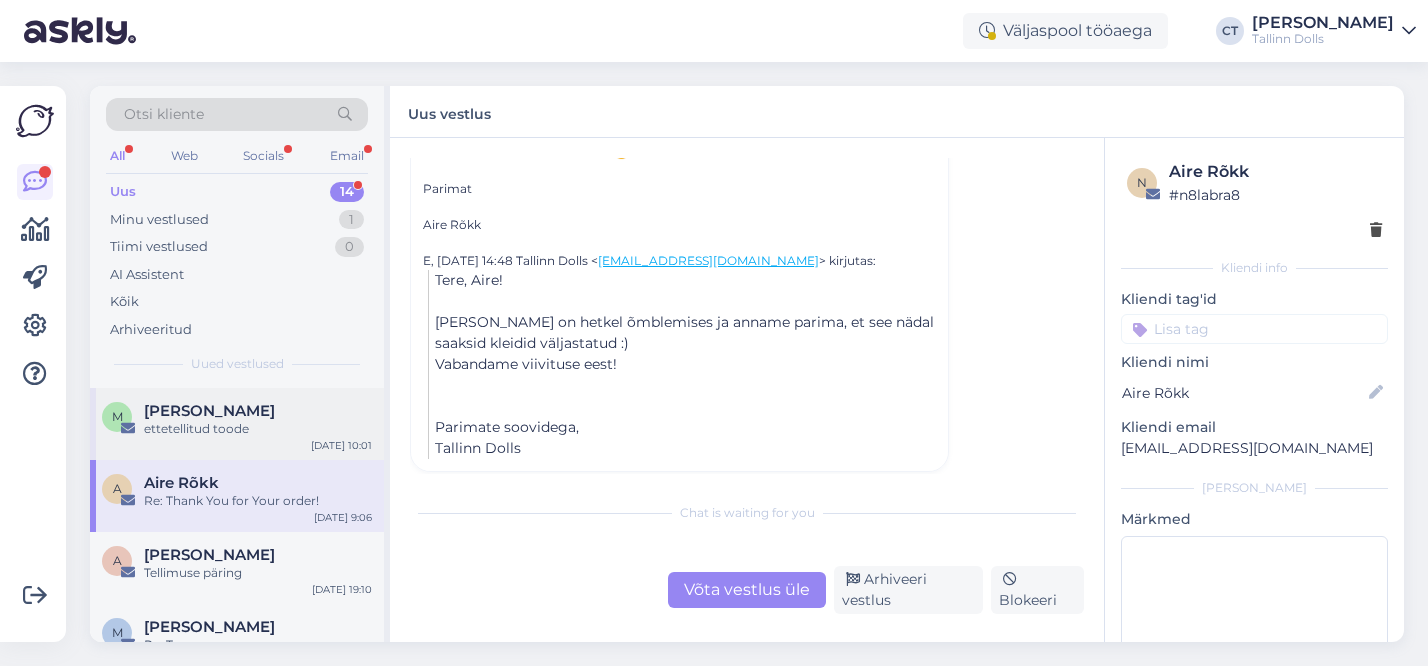 click on "M [PERSON_NAME] ettetellitud toode [DATE] 10:01" at bounding box center [237, 424] 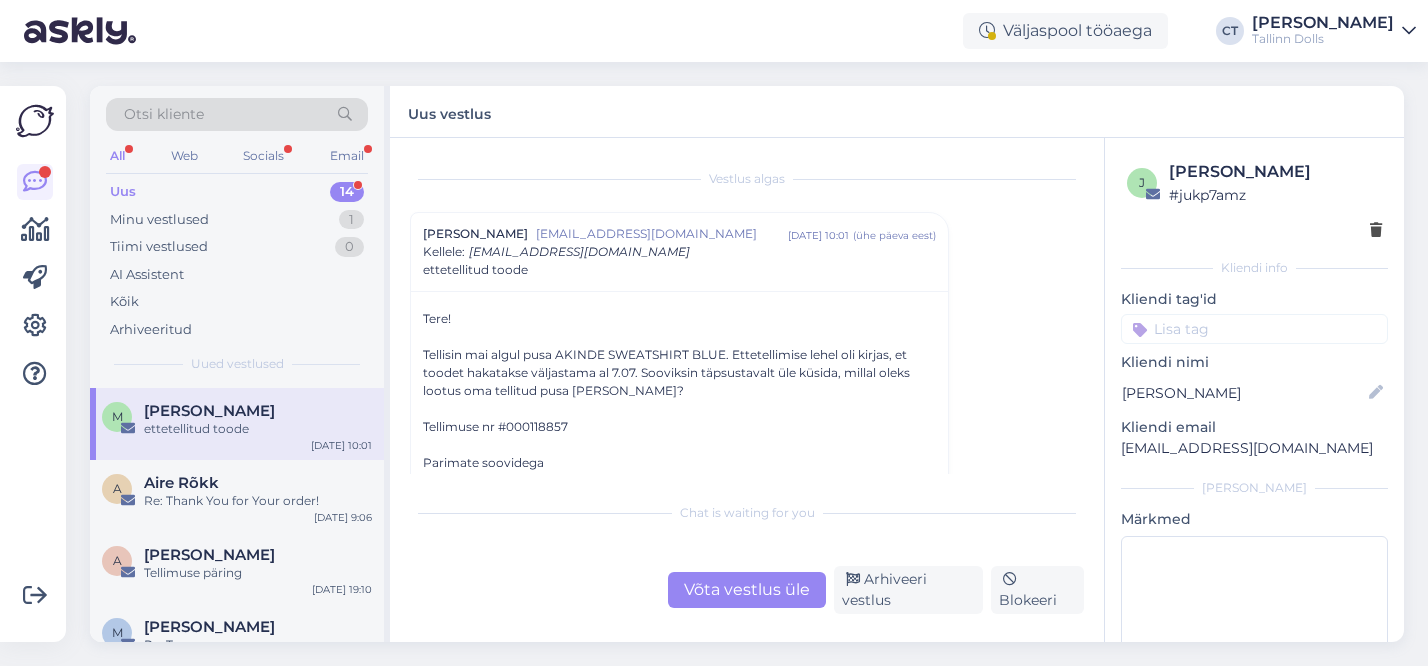 scroll, scrollTop: 41, scrollLeft: 0, axis: vertical 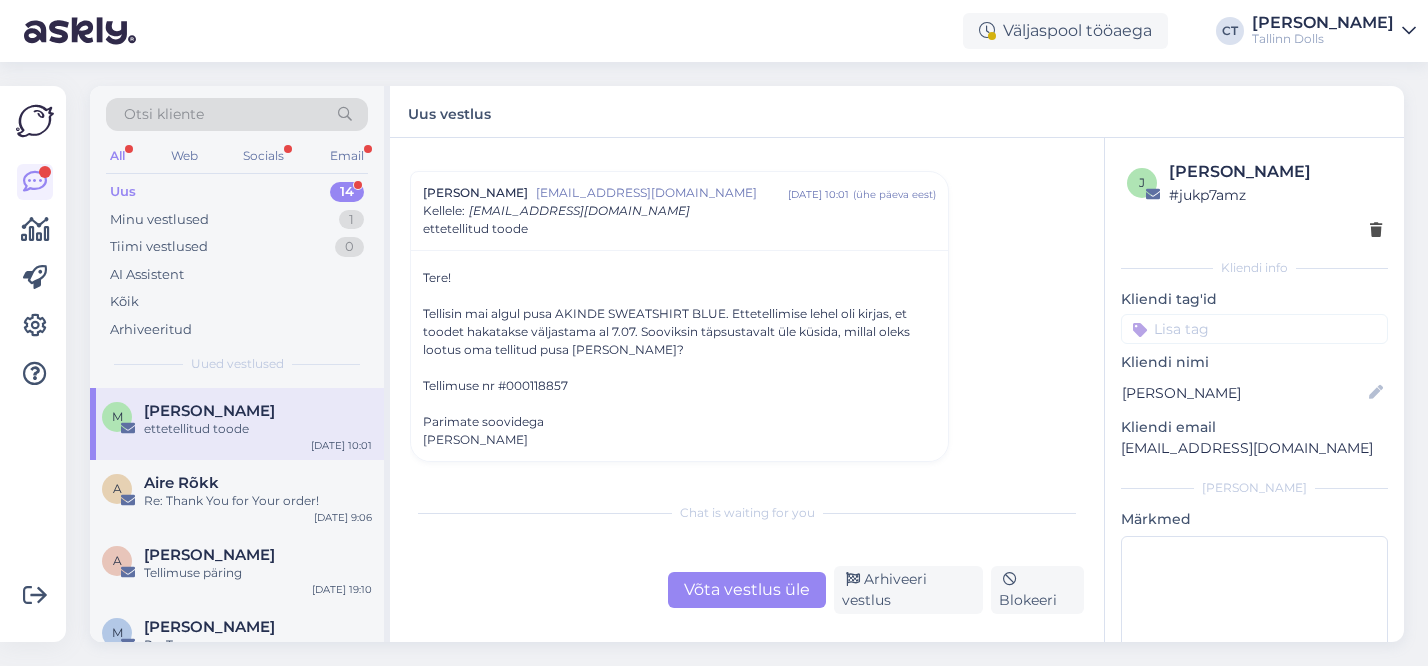 click on "Võta vestlus üle" at bounding box center [747, 590] 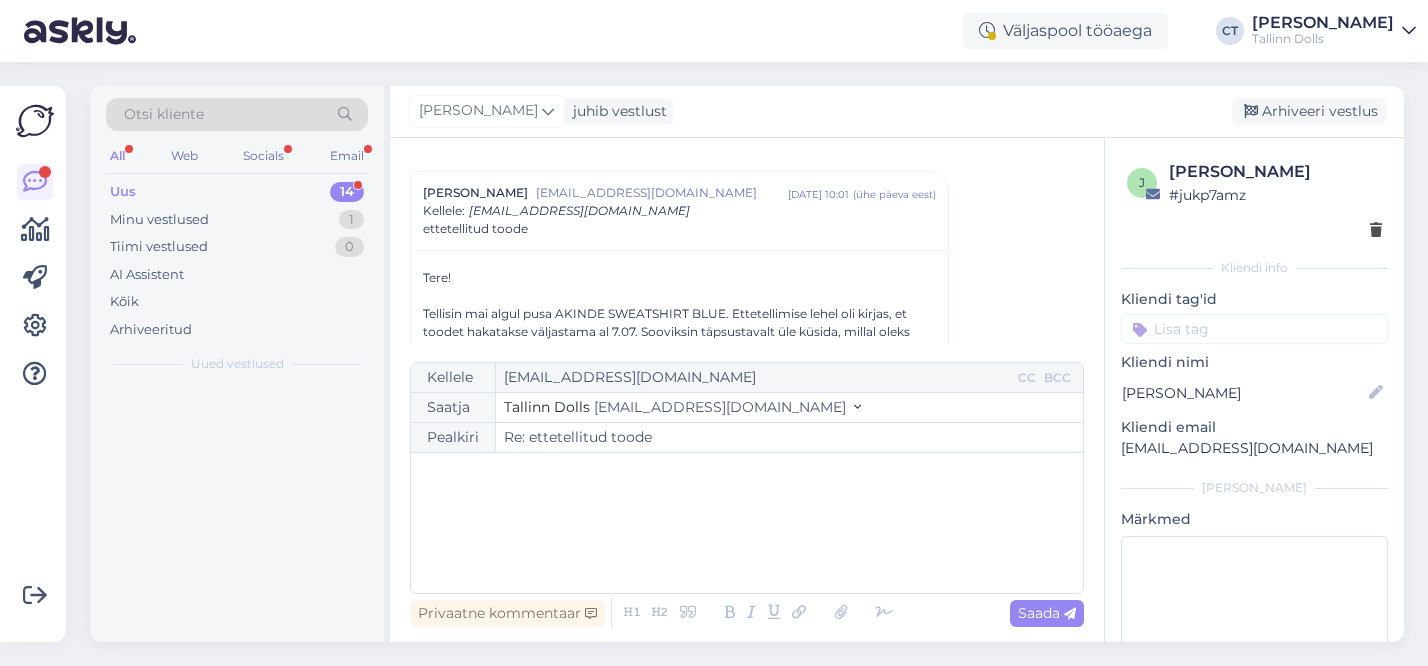 scroll, scrollTop: 54, scrollLeft: 0, axis: vertical 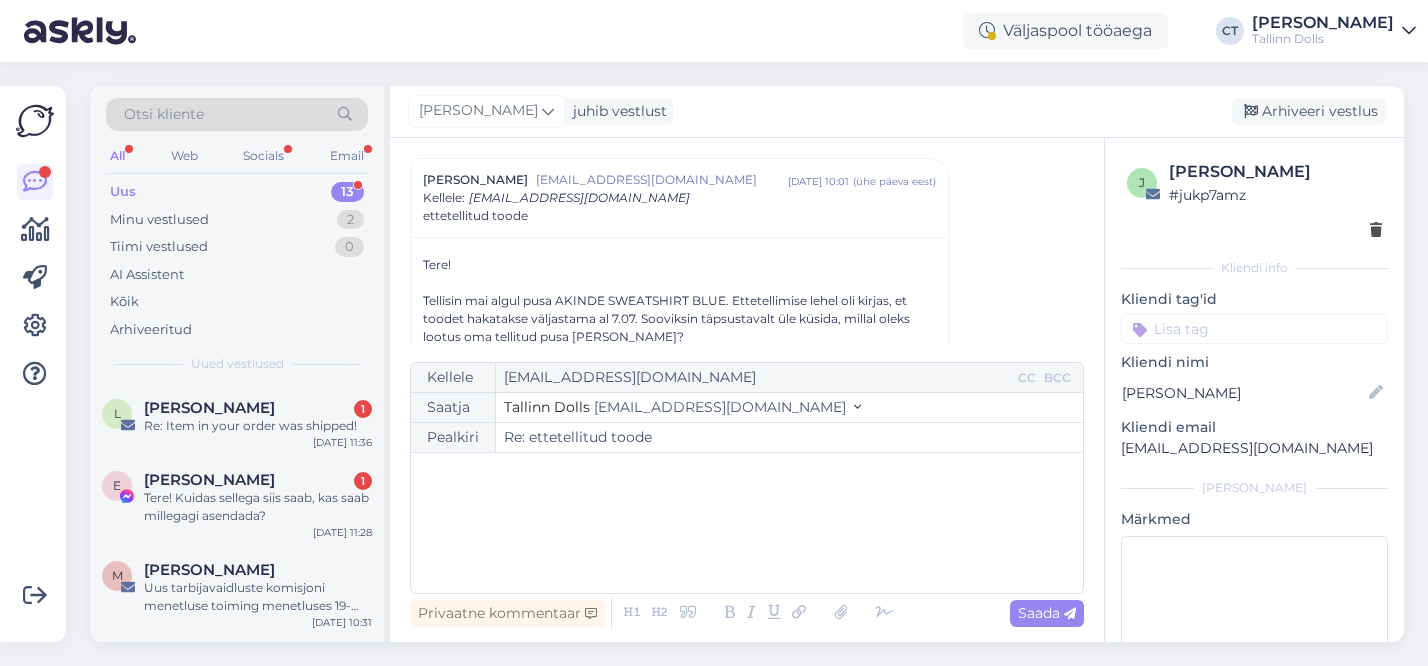 paste 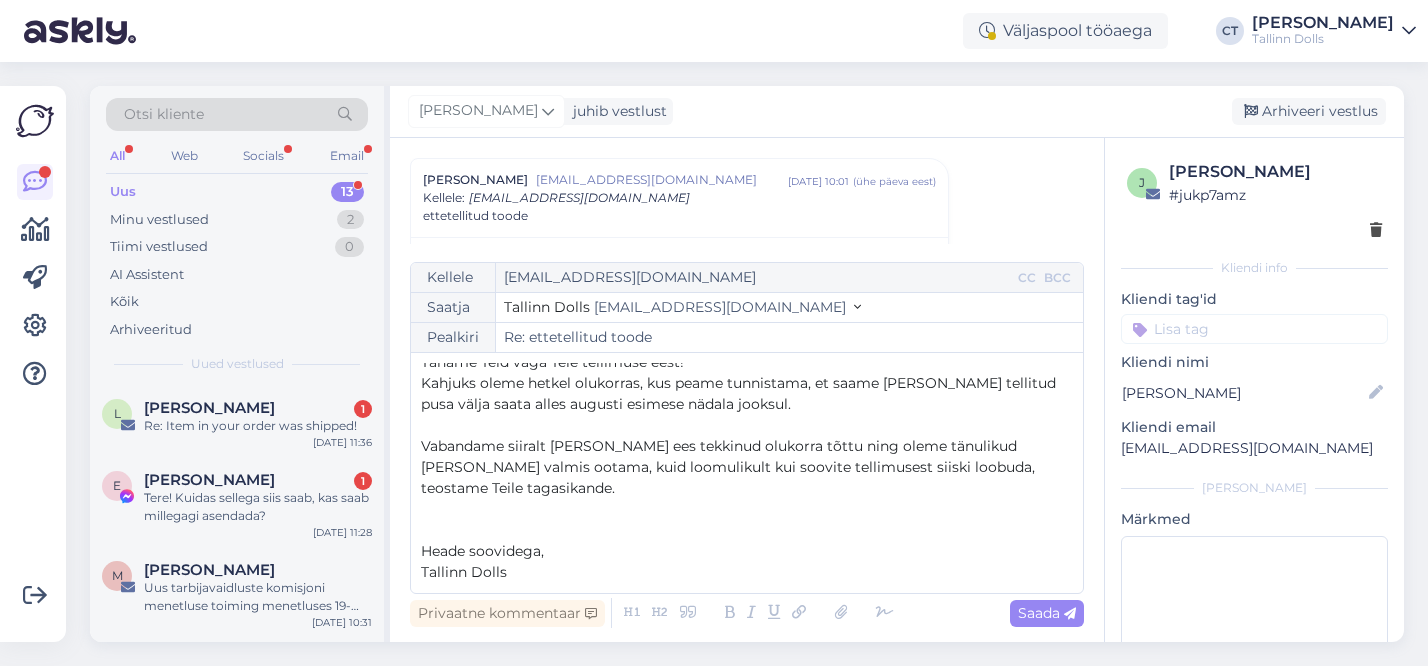 scroll, scrollTop: 0, scrollLeft: 0, axis: both 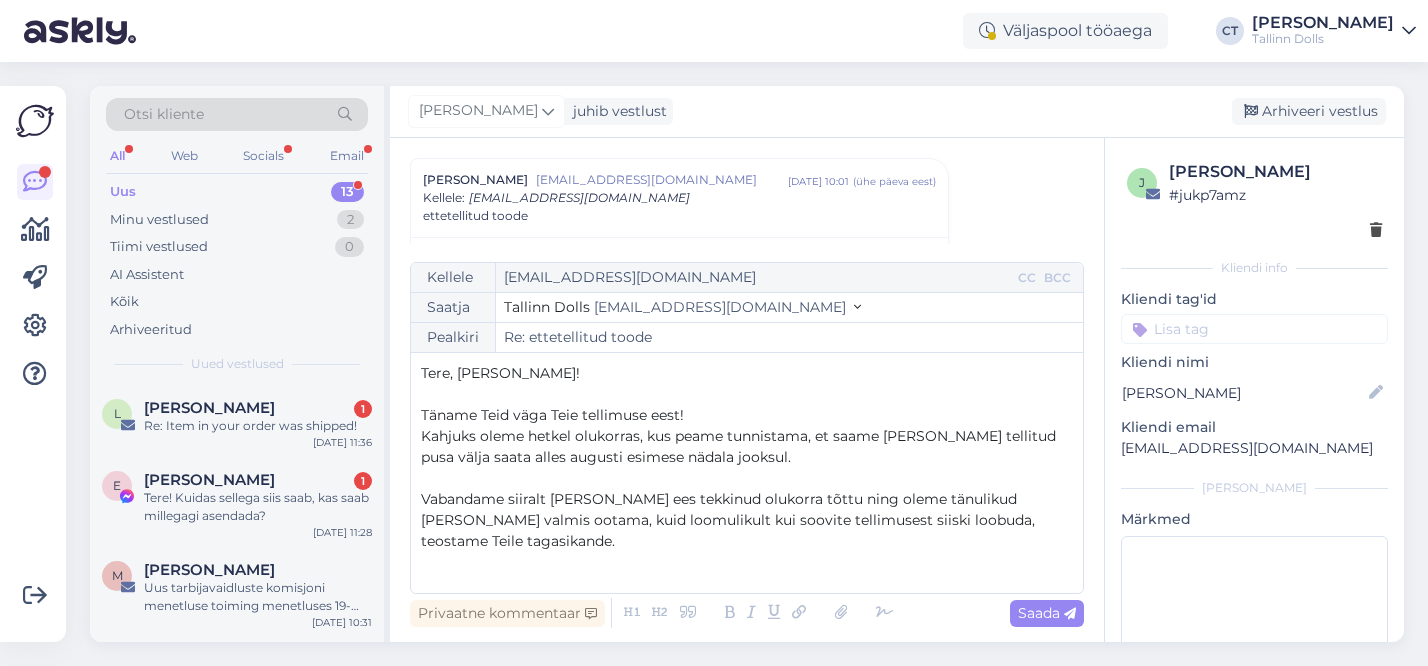 click on "Tere, [PERSON_NAME]!" at bounding box center (500, 373) 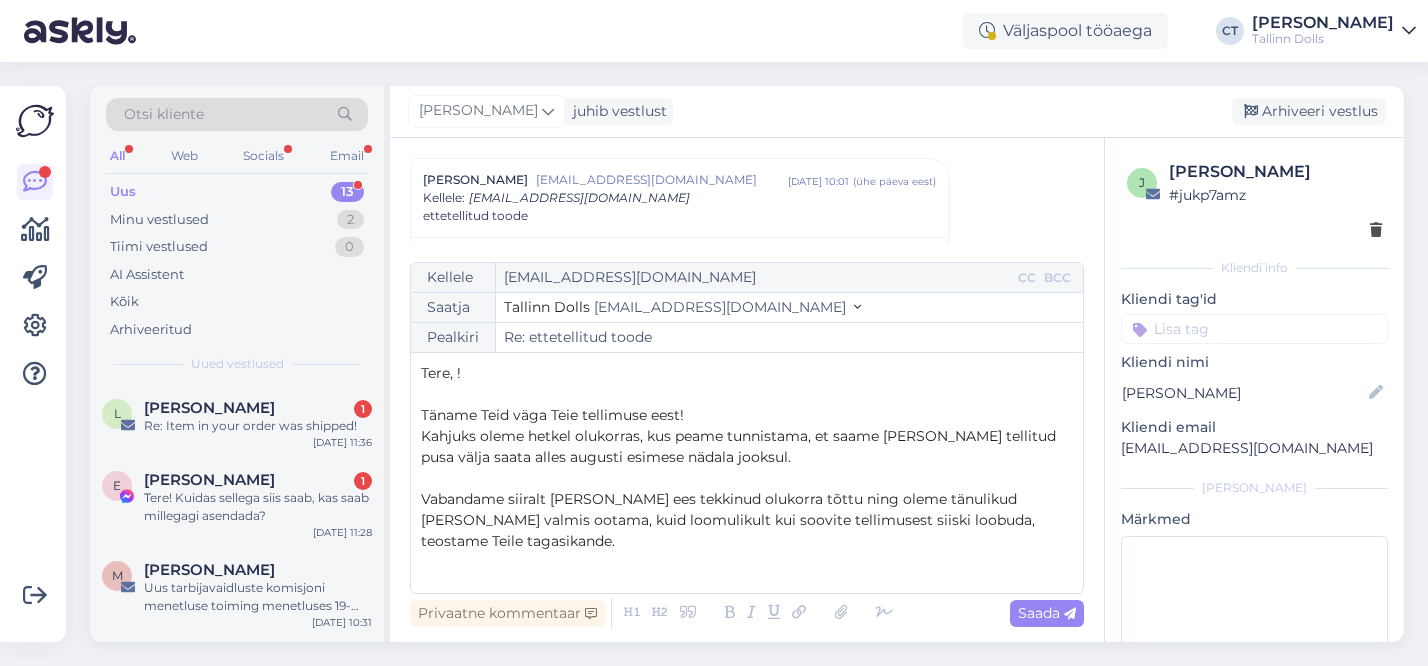 type 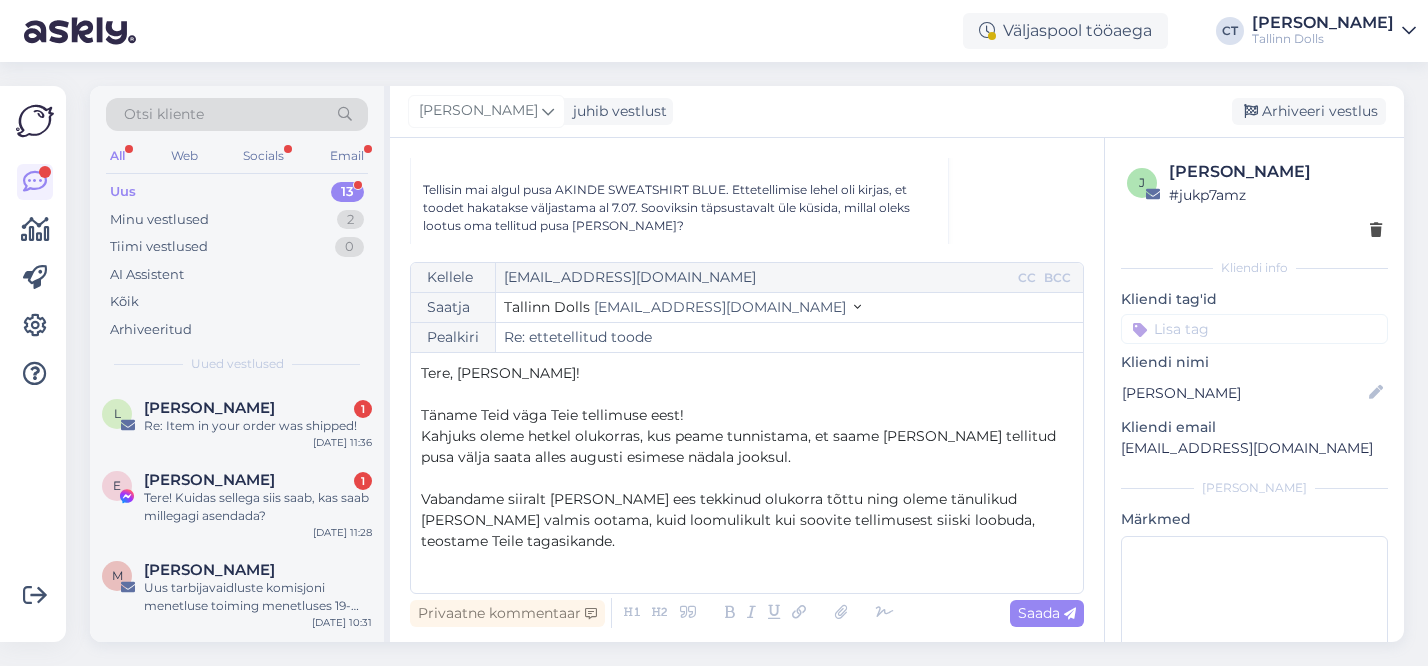scroll, scrollTop: 170, scrollLeft: 0, axis: vertical 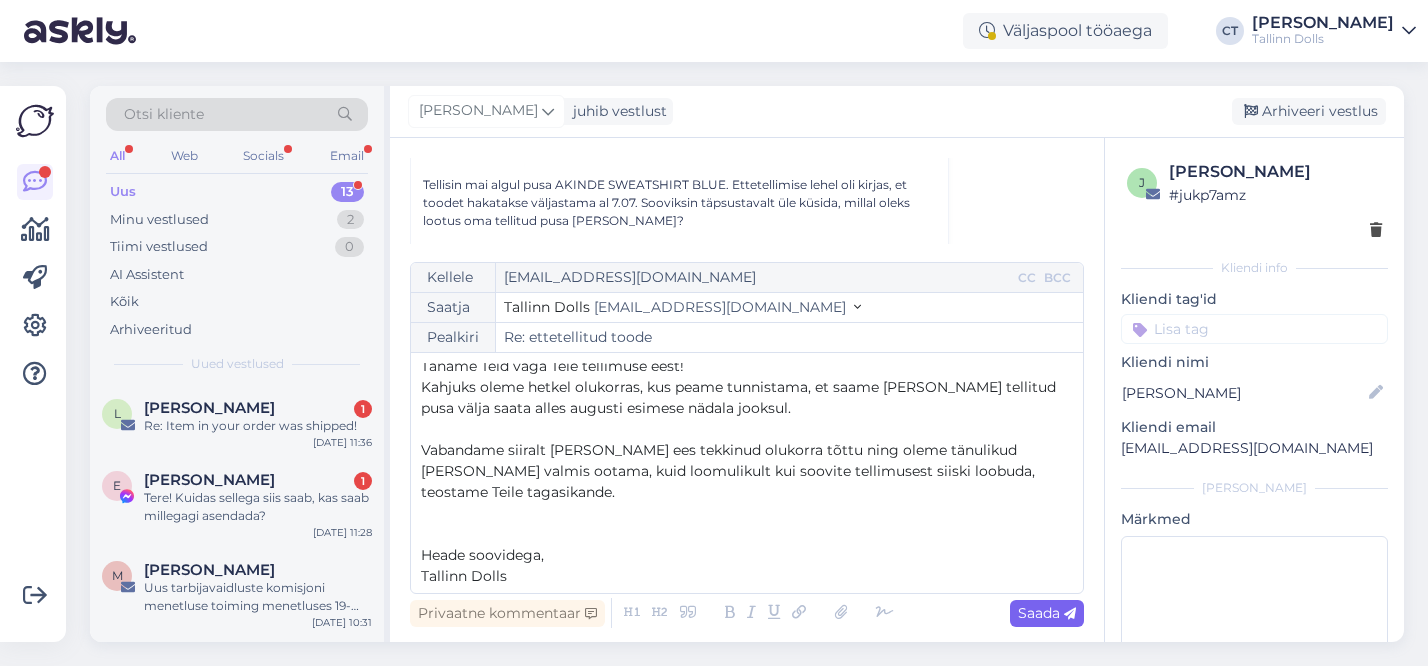 click on "Saada" at bounding box center (1047, 613) 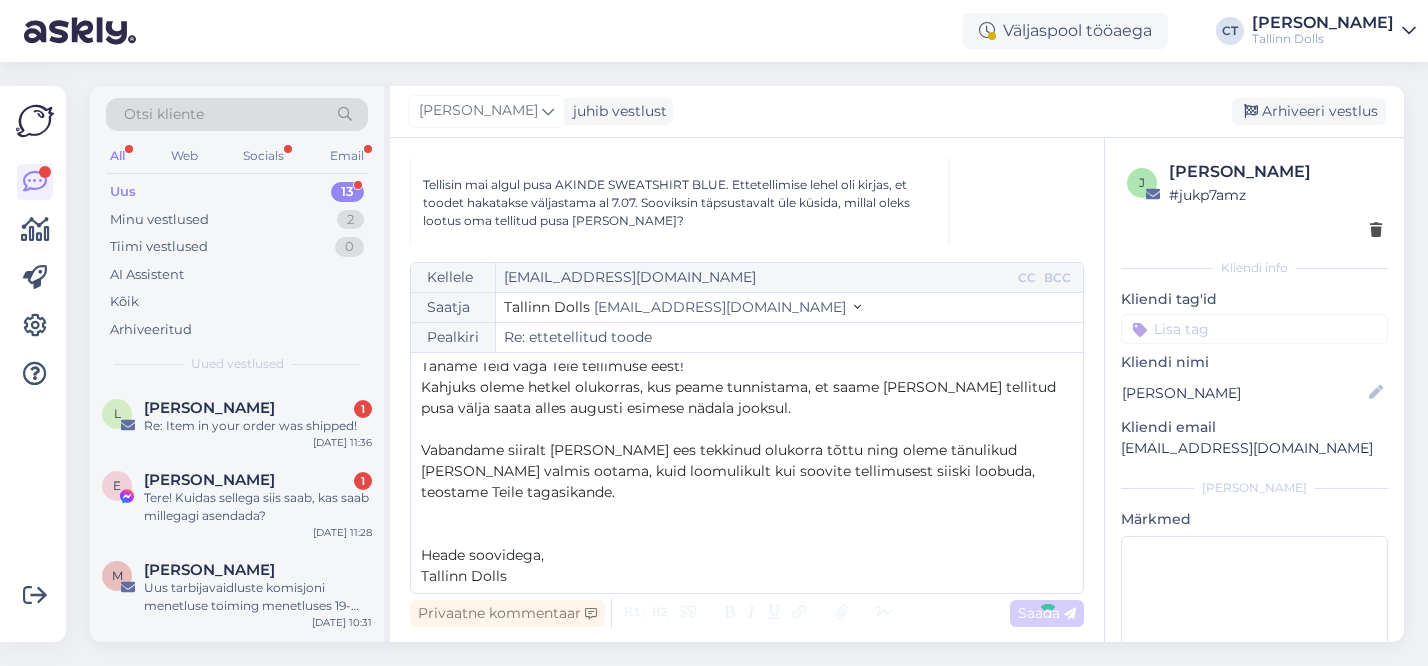 type on "Re: Re: ettetellitud toode" 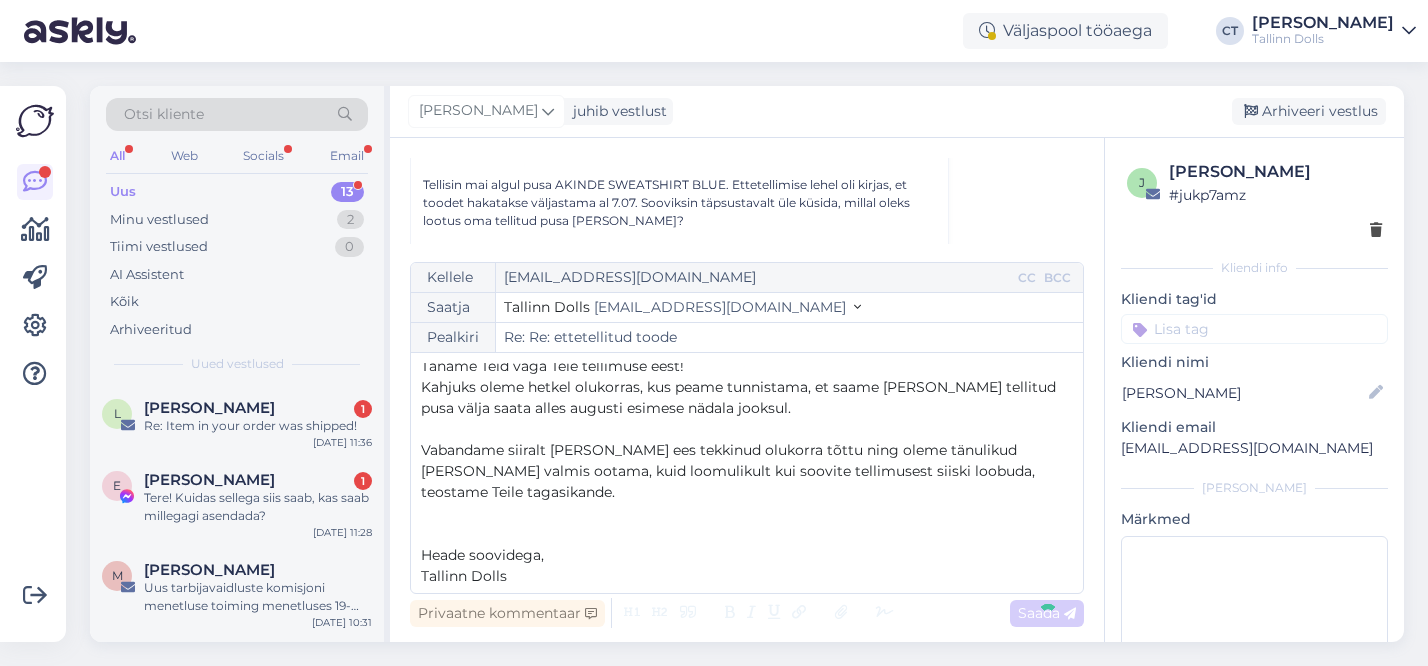 scroll, scrollTop: 369, scrollLeft: 0, axis: vertical 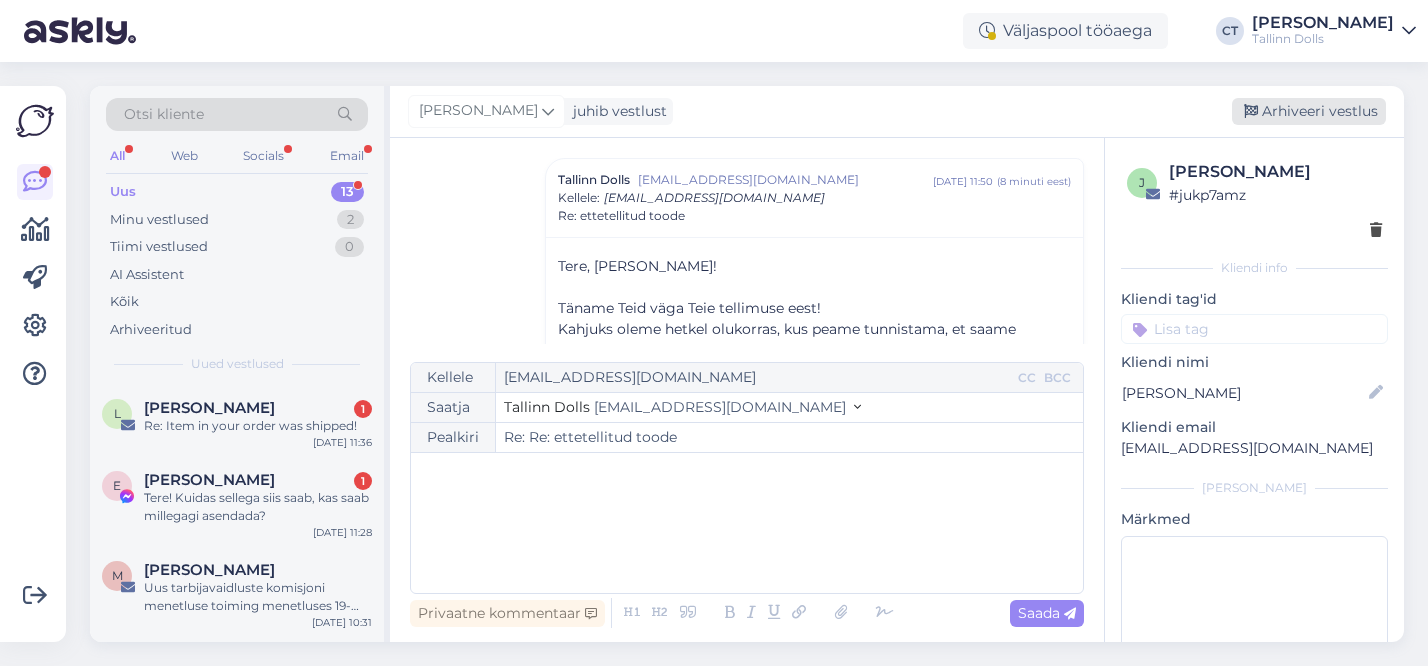 click on "Arhiveeri vestlus" at bounding box center (1309, 111) 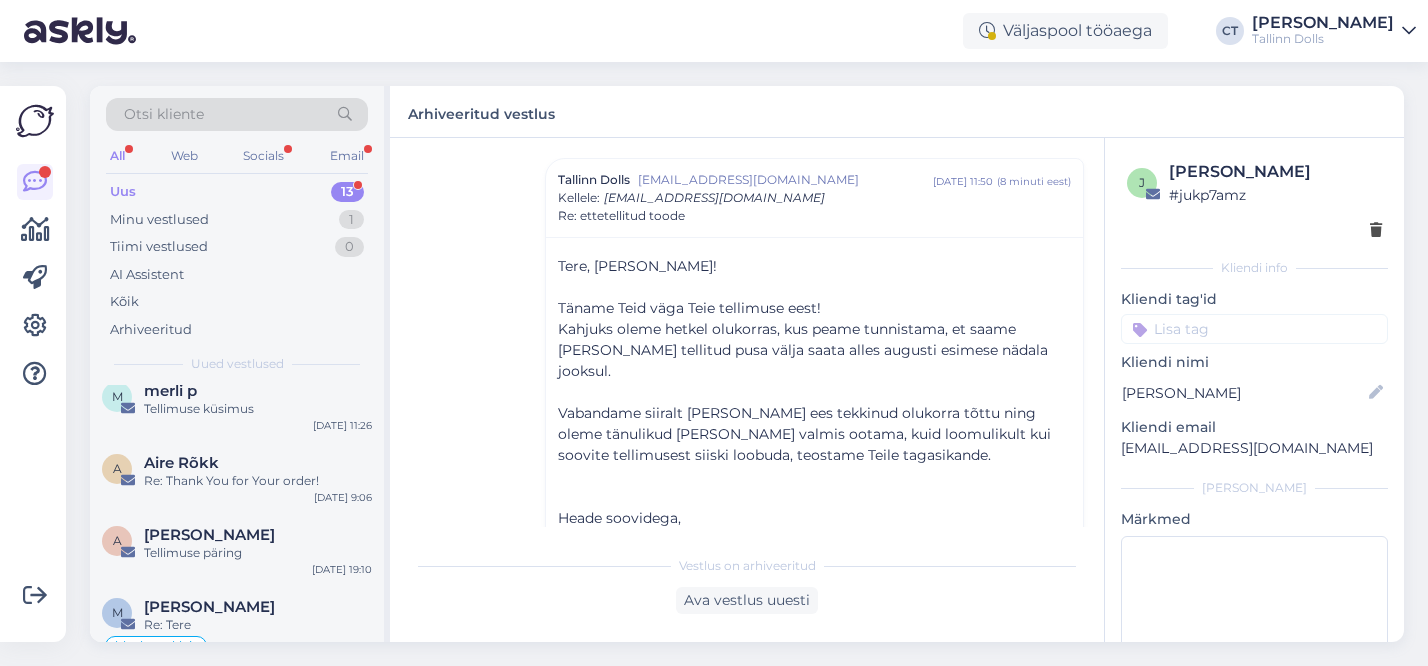 scroll, scrollTop: 775, scrollLeft: 0, axis: vertical 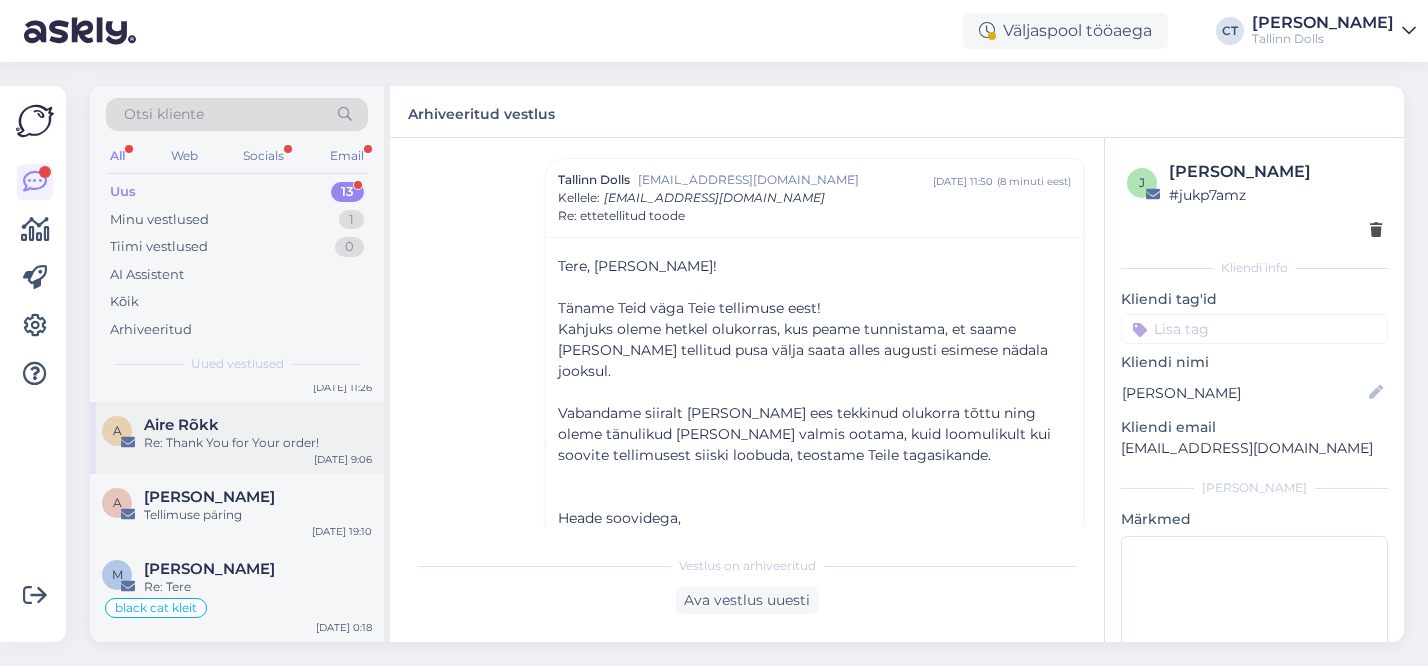 click on "A Aire Rõkk Re: Thank You for Your order! [DATE] 9:06" at bounding box center [237, 438] 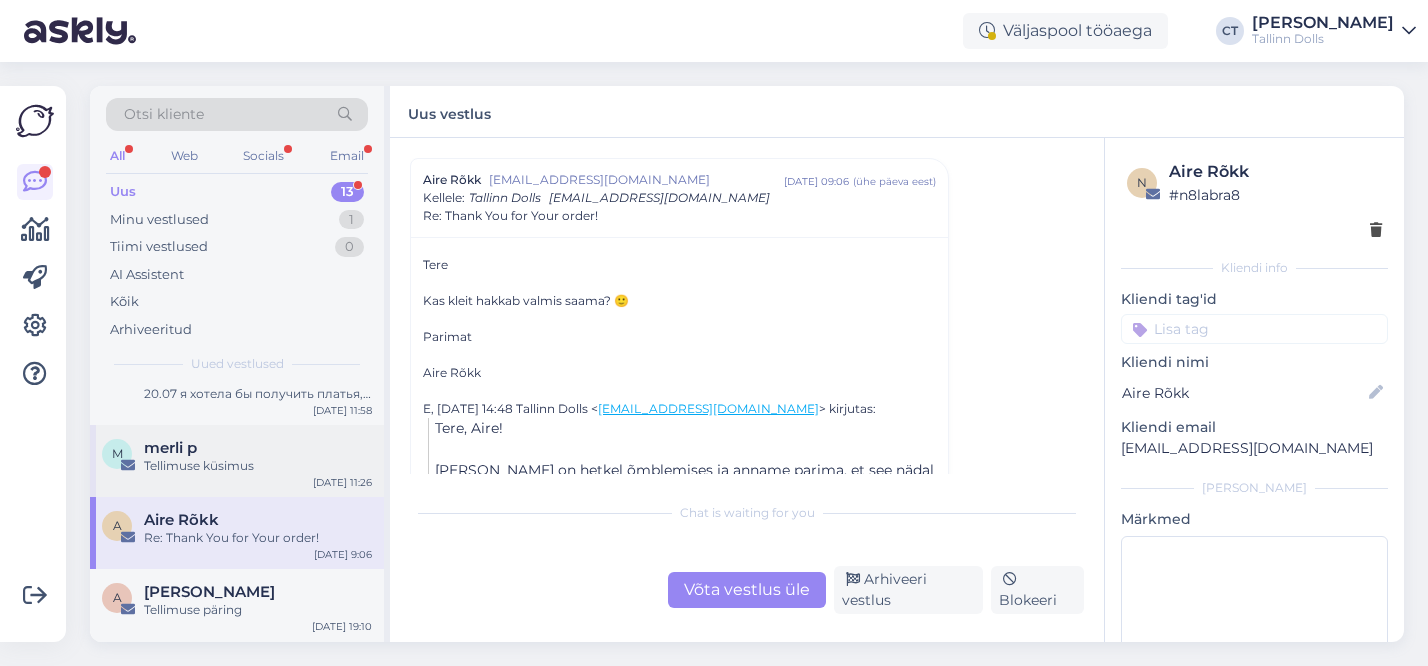 scroll, scrollTop: 660, scrollLeft: 0, axis: vertical 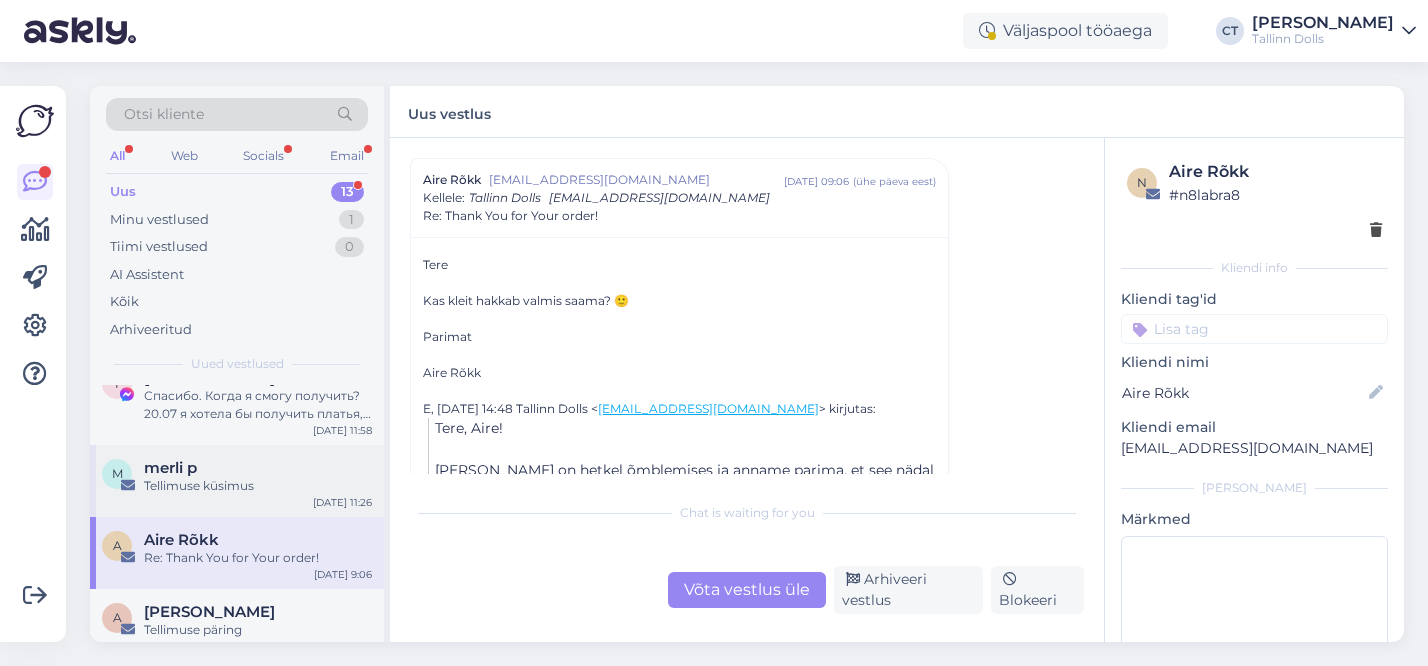 click on "m merli p Tellimuse küsimus [DATE] 11:26" at bounding box center [237, 481] 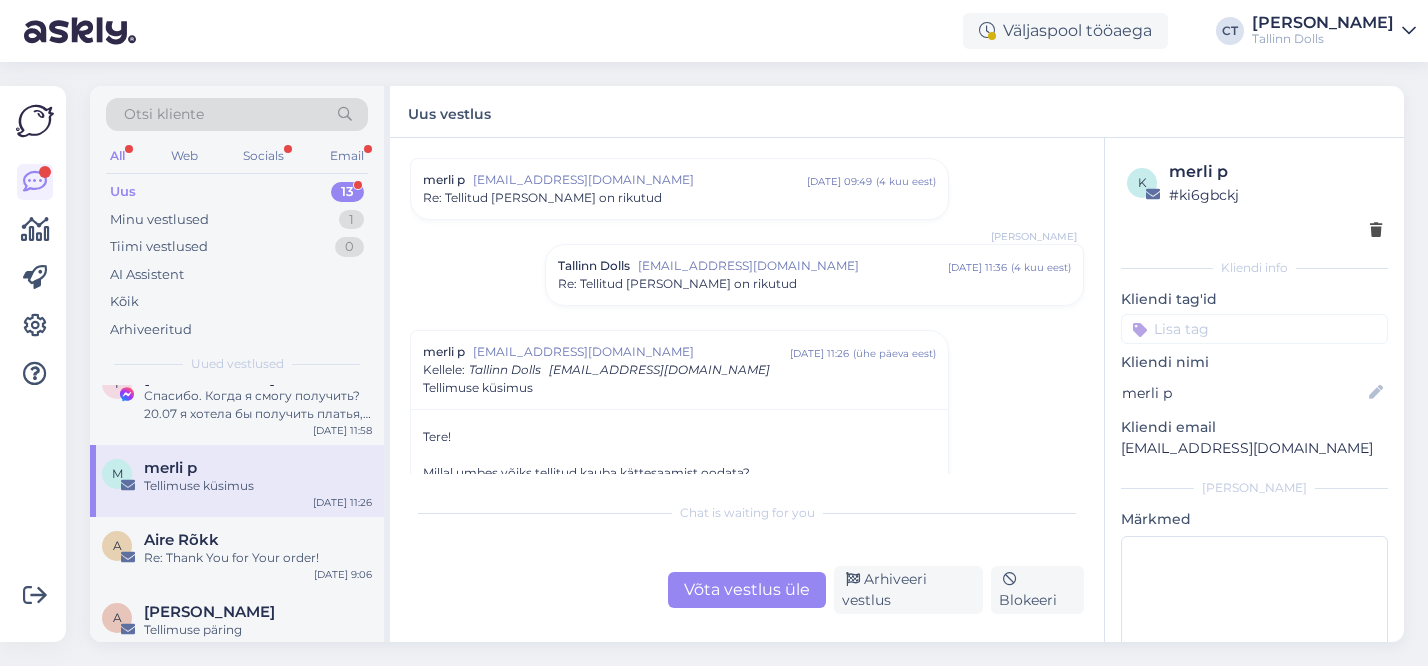 scroll, scrollTop: 506, scrollLeft: 0, axis: vertical 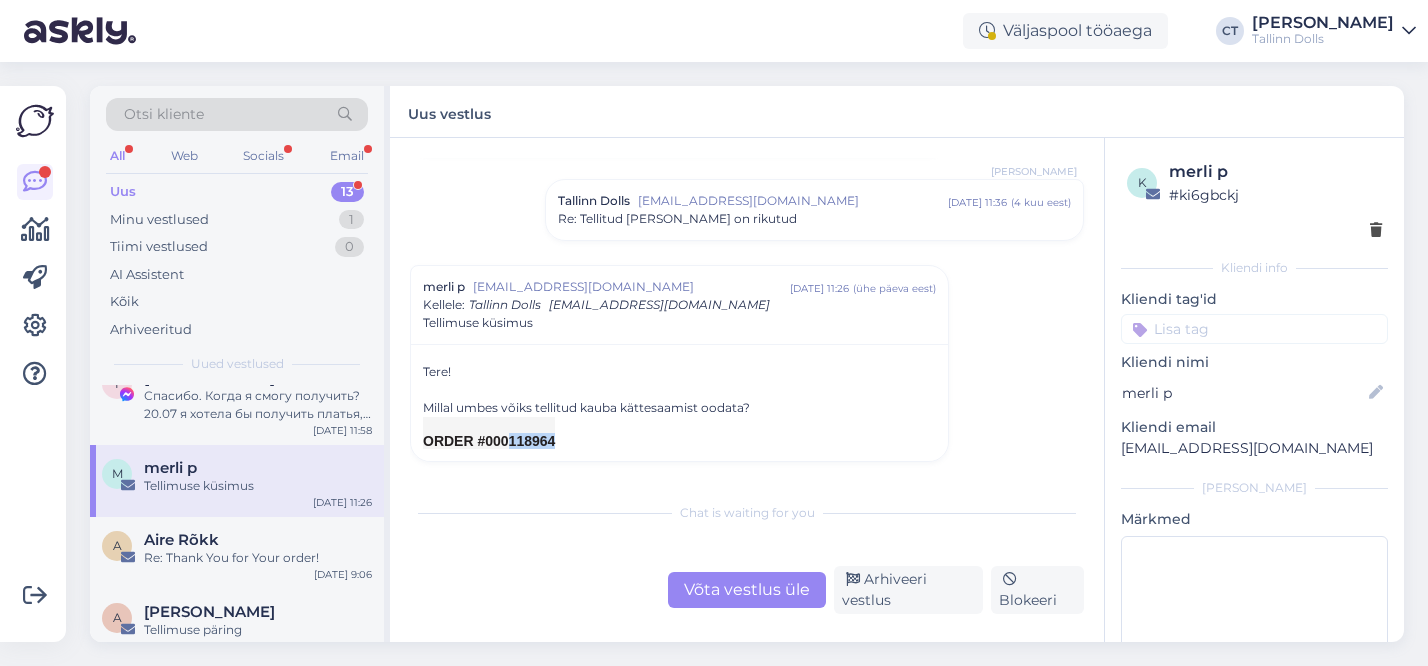 copy on "118964" 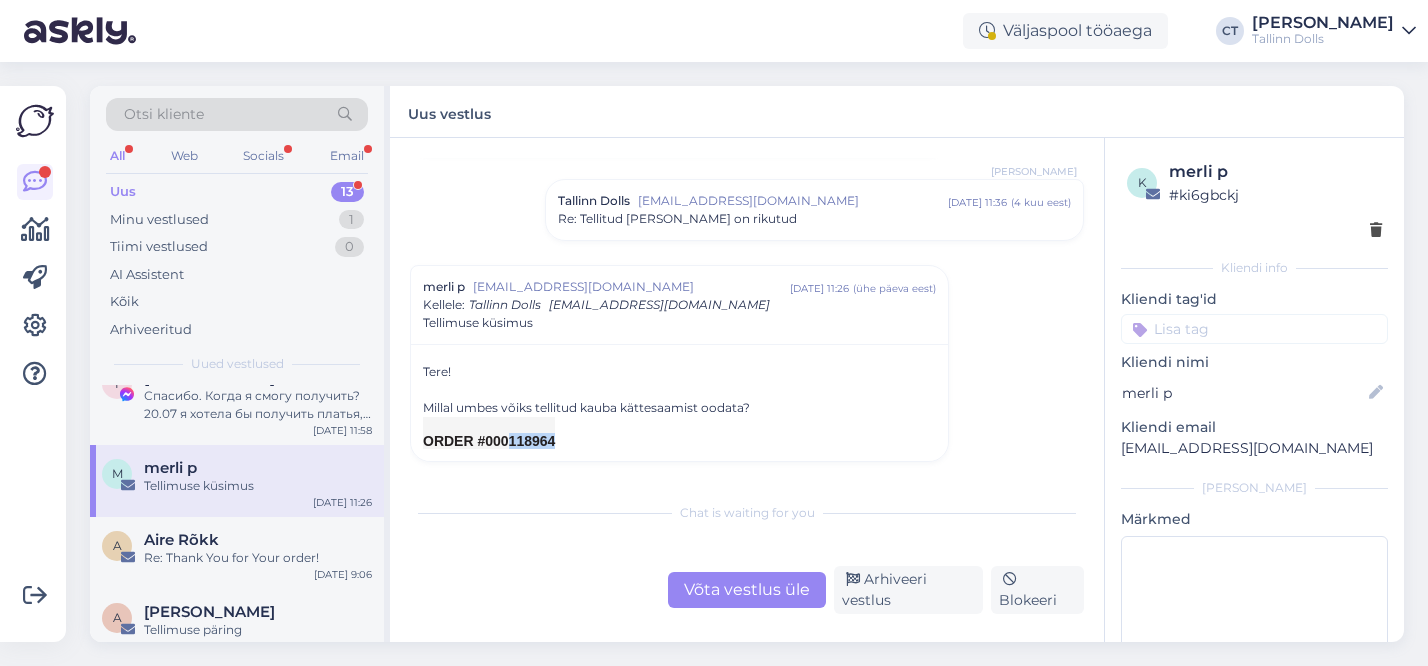 drag, startPoint x: 554, startPoint y: 441, endPoint x: 511, endPoint y: 440, distance: 43.011627 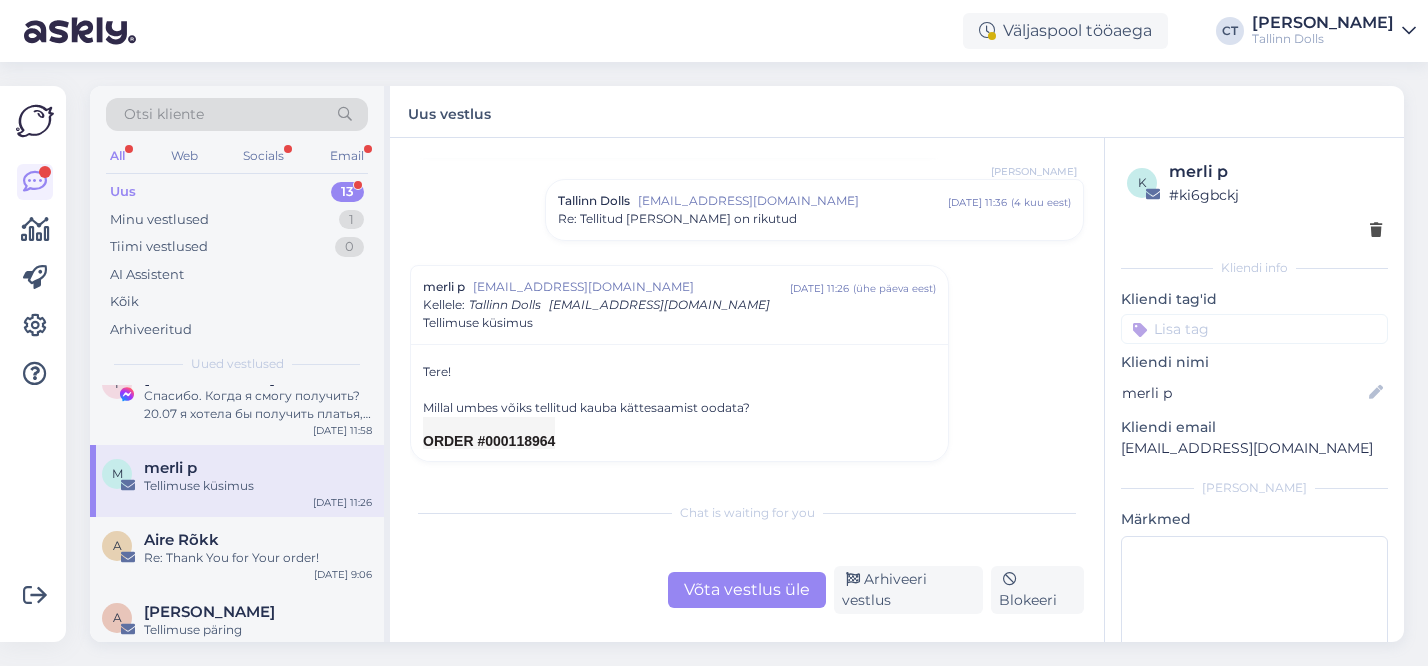 click on "Võta vestlus üle" at bounding box center [747, 590] 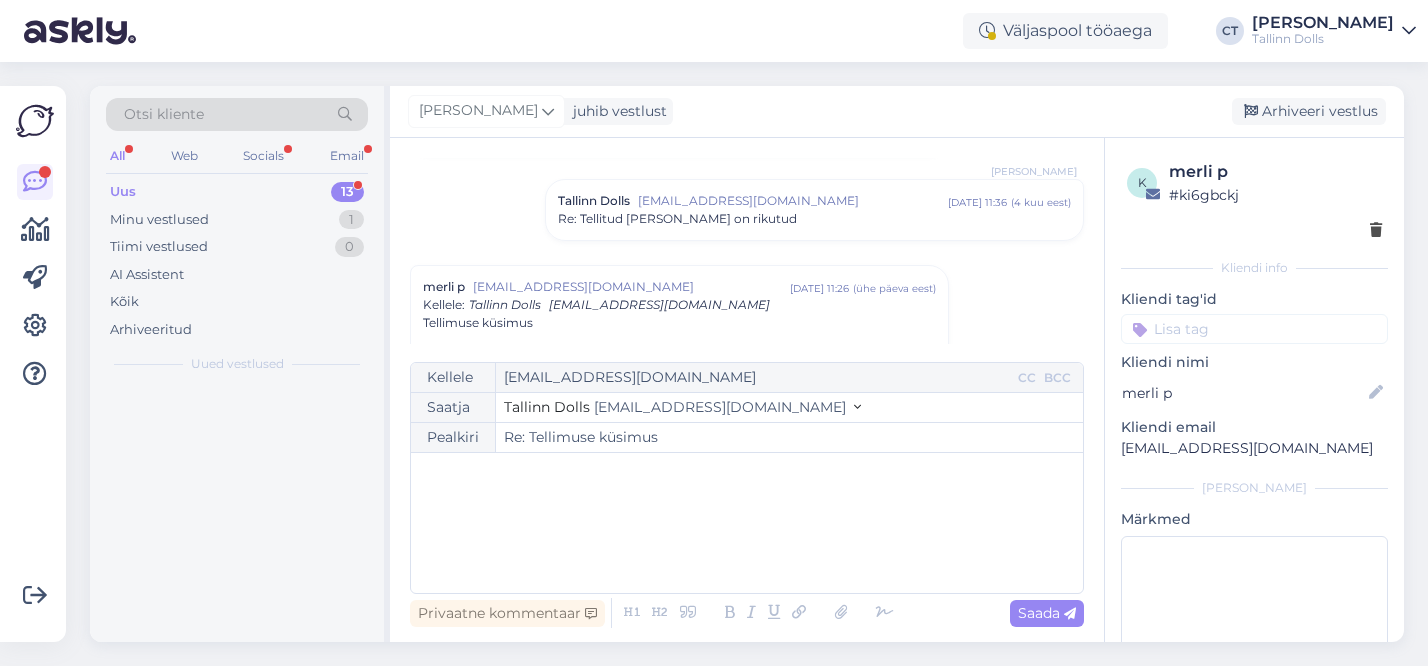 scroll, scrollTop: 613, scrollLeft: 0, axis: vertical 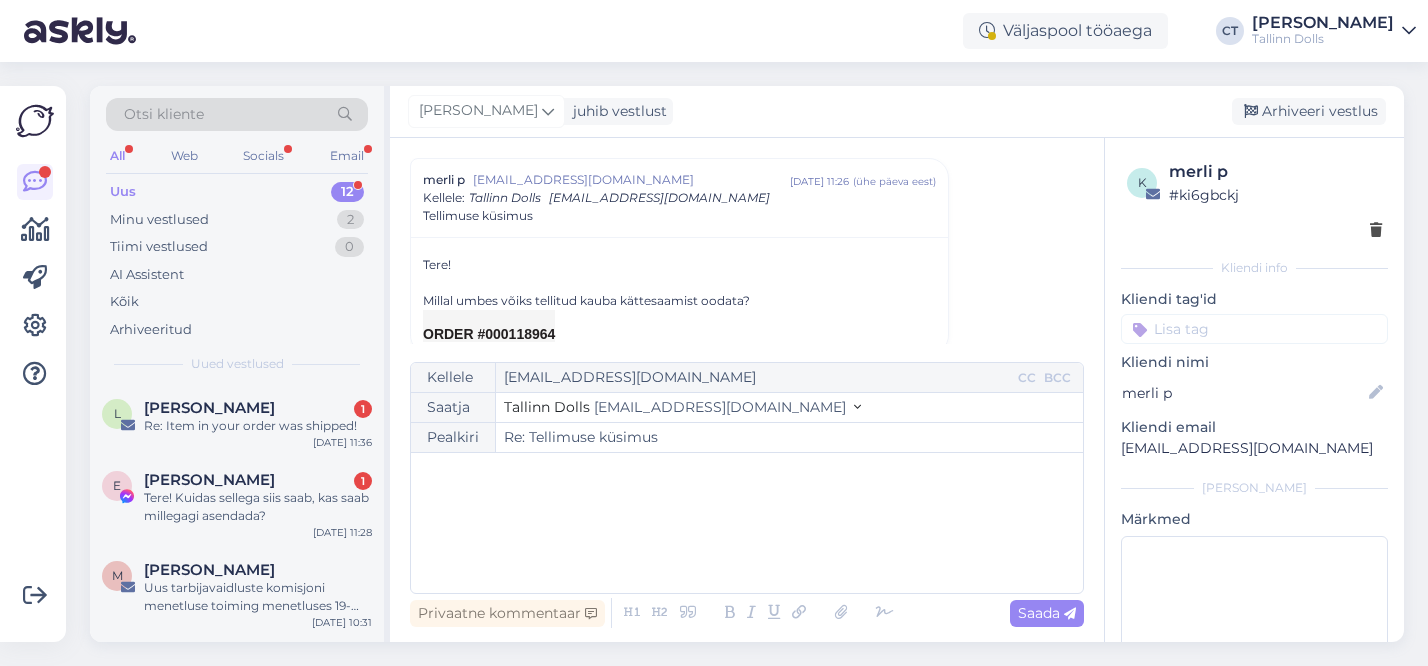 click on "﻿" at bounding box center [747, 523] 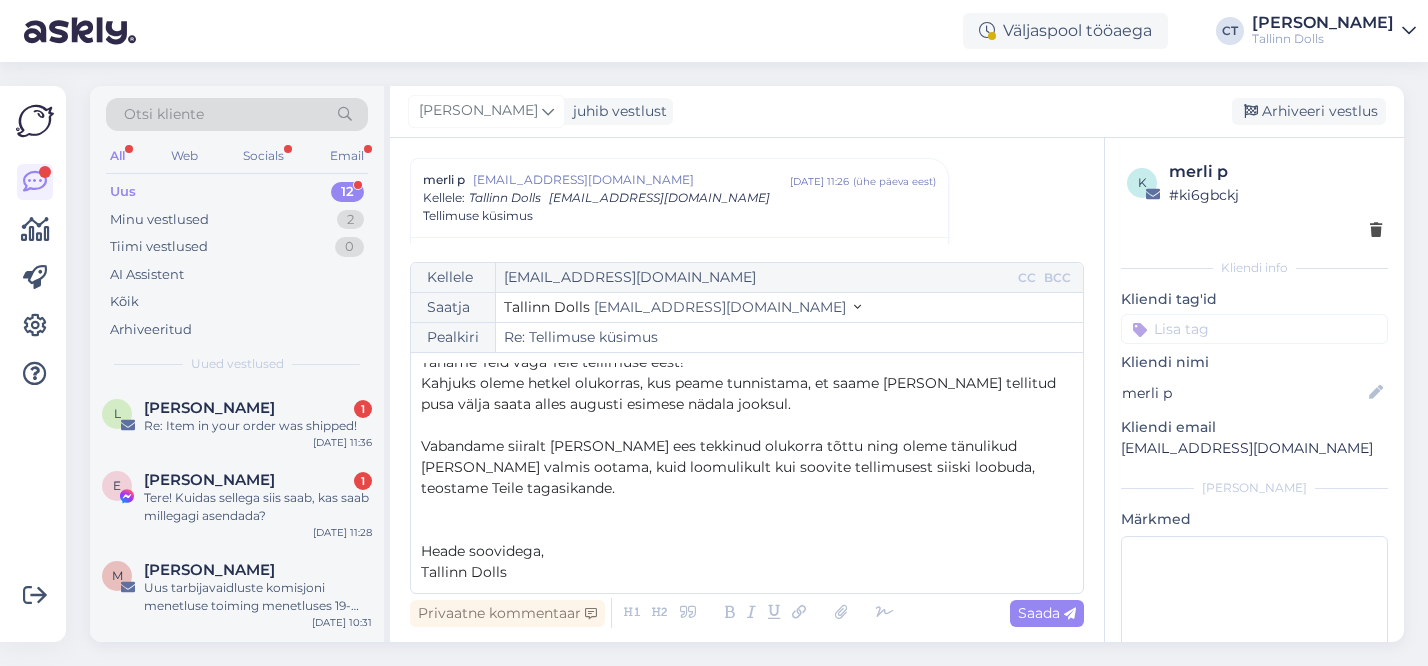 scroll, scrollTop: 0, scrollLeft: 0, axis: both 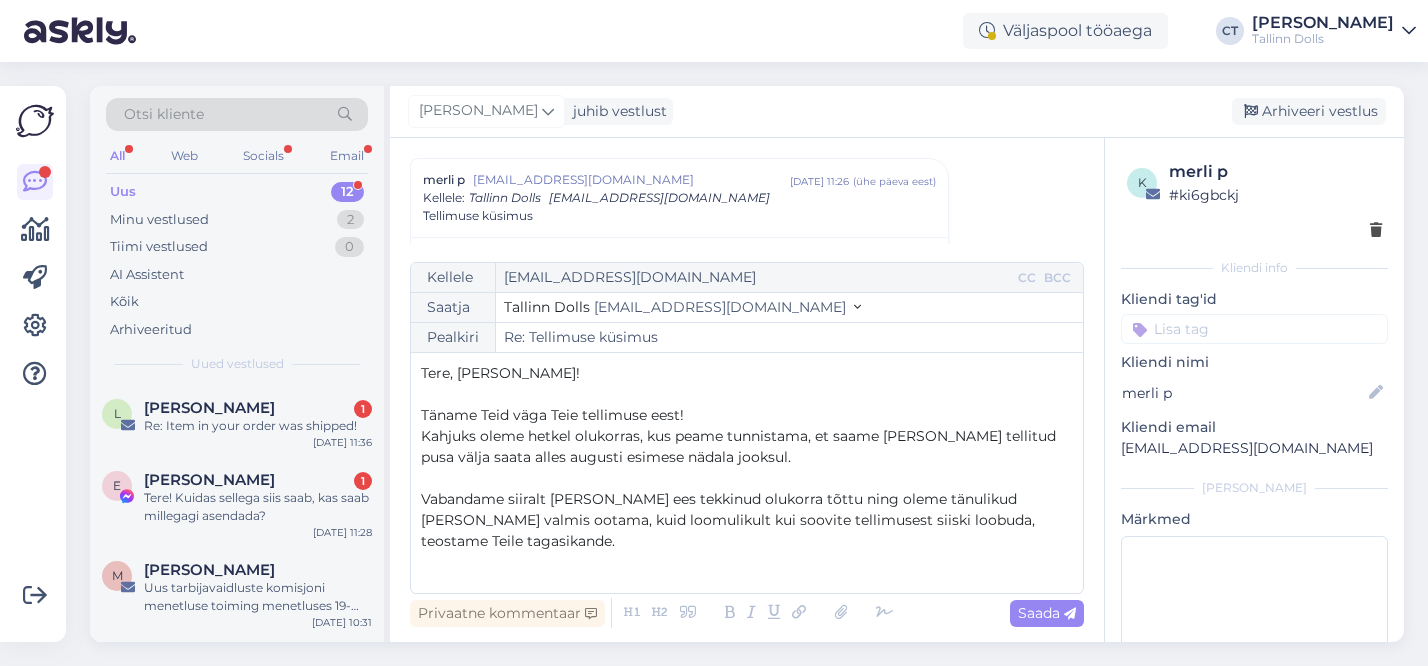 click on "Tere, [PERSON_NAME]!" at bounding box center [500, 373] 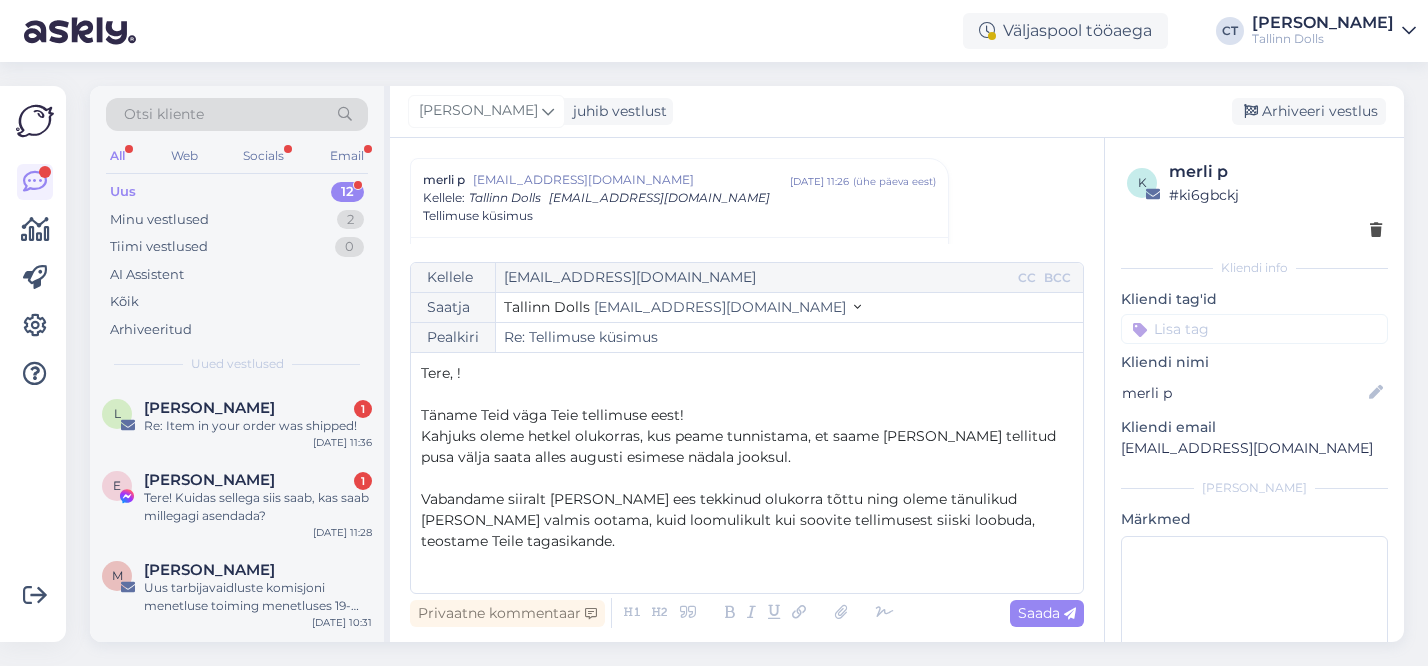 type 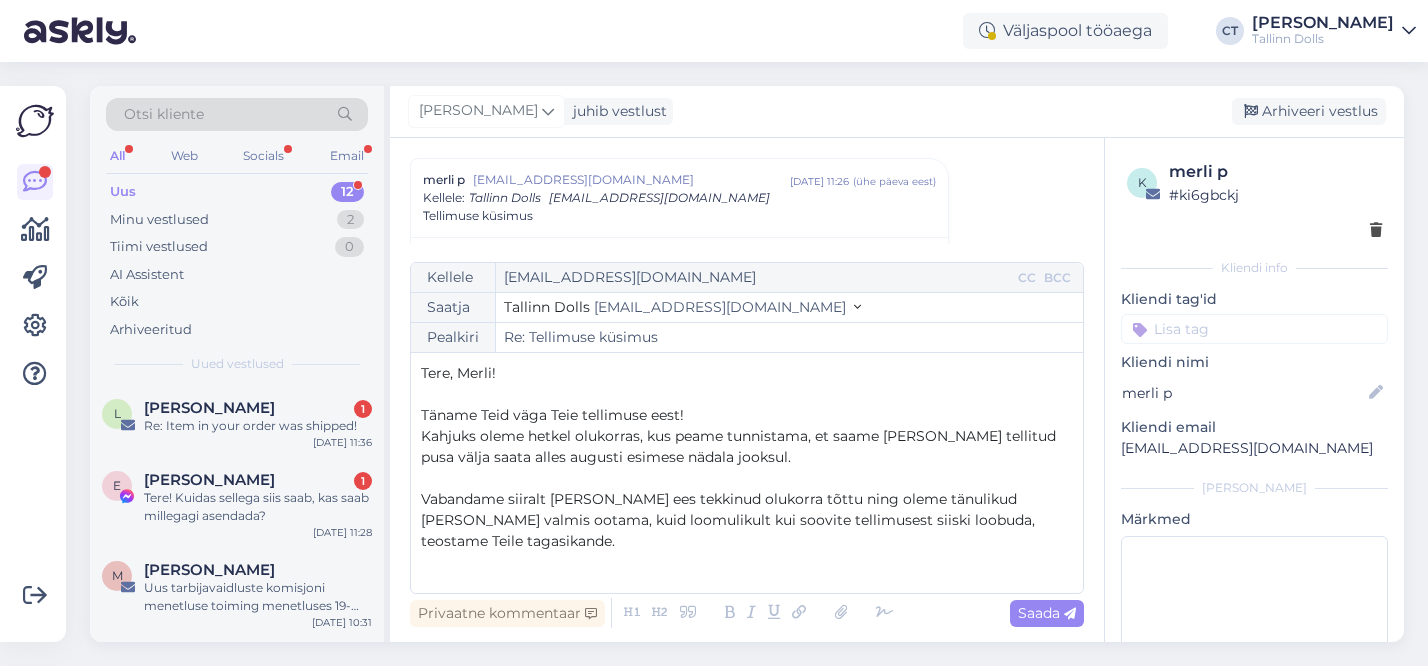 click on "Täname Teid väga Teie tellimuse eest!" at bounding box center [747, 415] 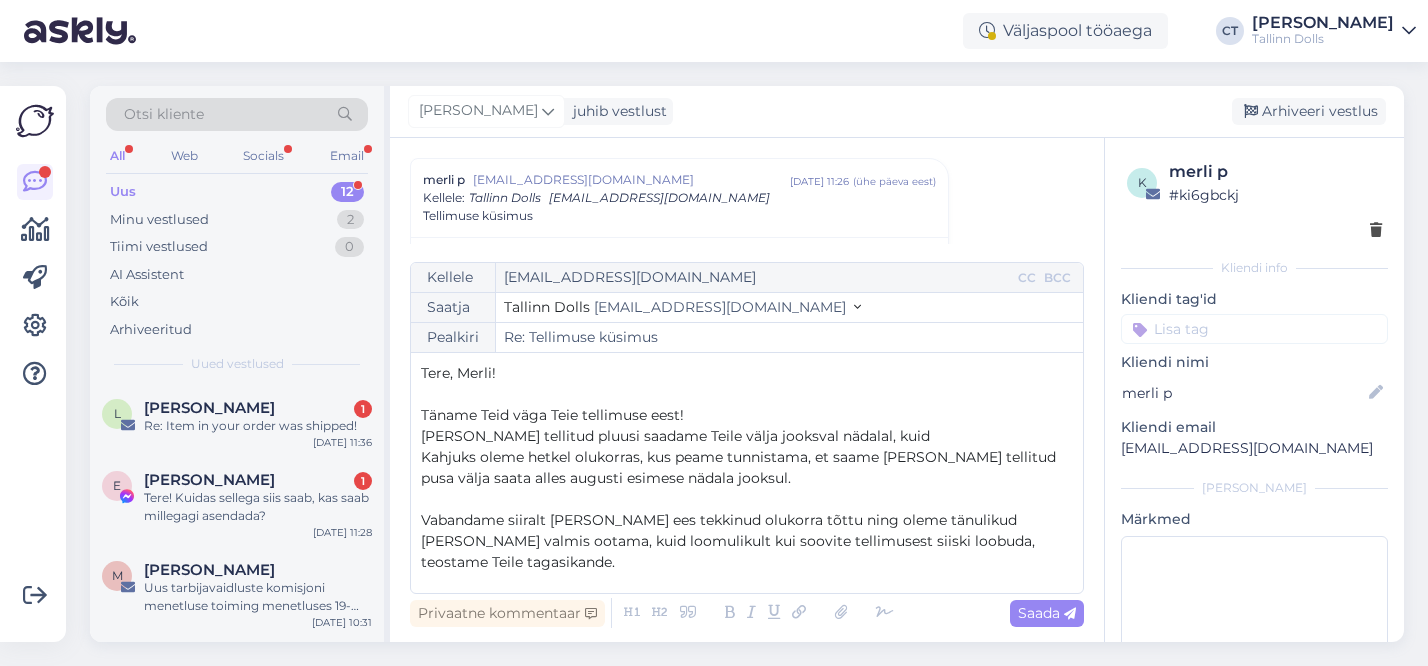 click on "Kahjuks oleme hetkel olukorras, kus peame tunnistama, et saame [PERSON_NAME] tellitud pusa välja saata alles augusti esimese nädala jooksul." at bounding box center (740, 467) 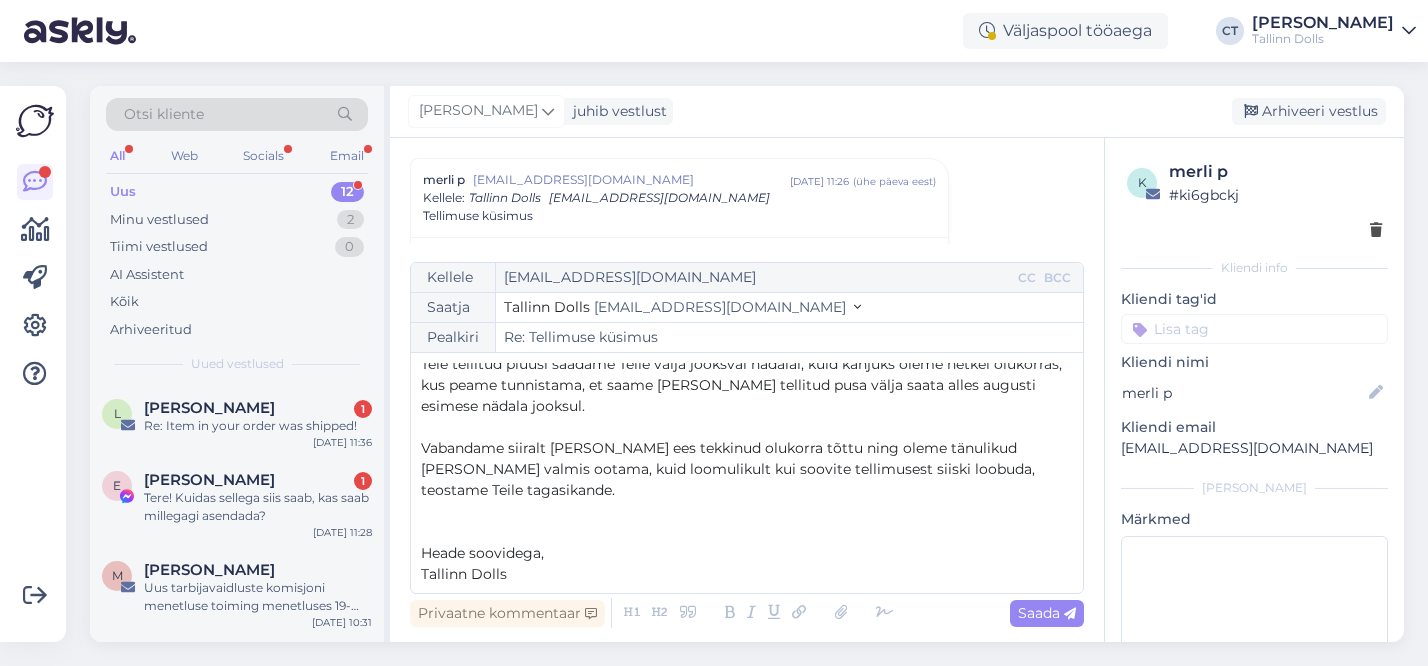 scroll, scrollTop: 74, scrollLeft: 0, axis: vertical 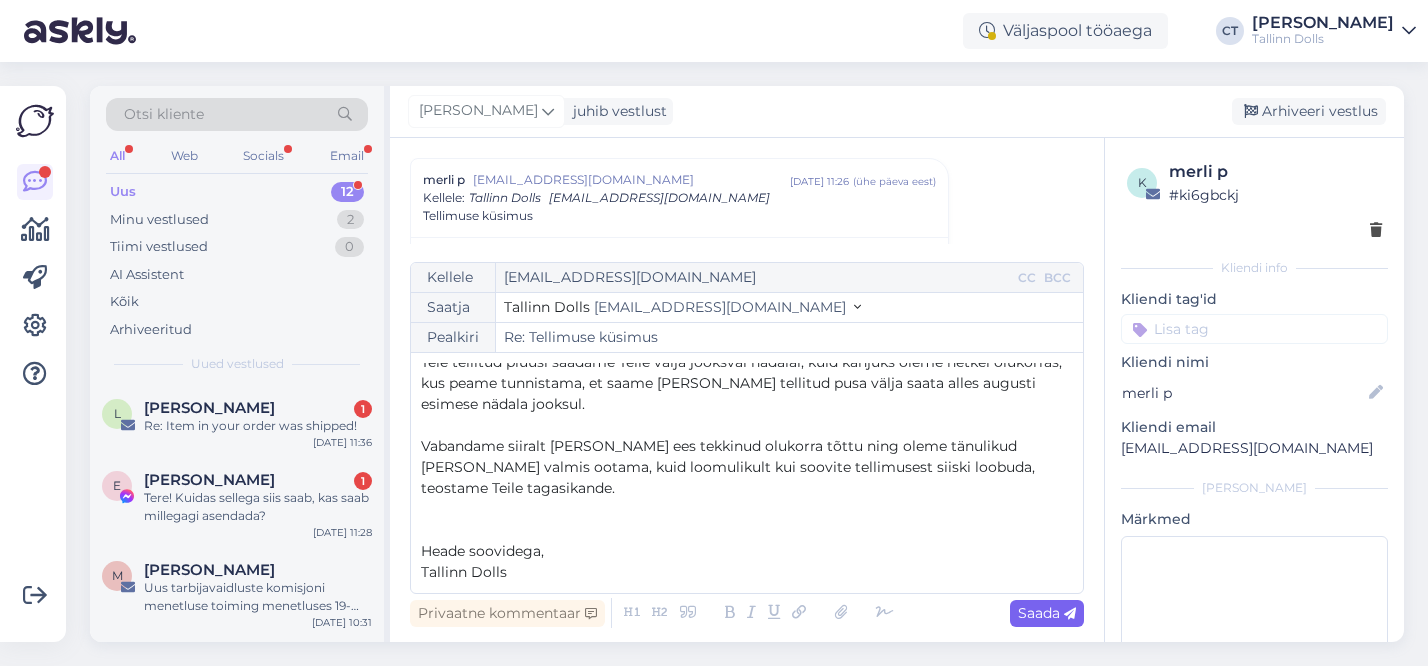 click on "Saada" at bounding box center [1047, 613] 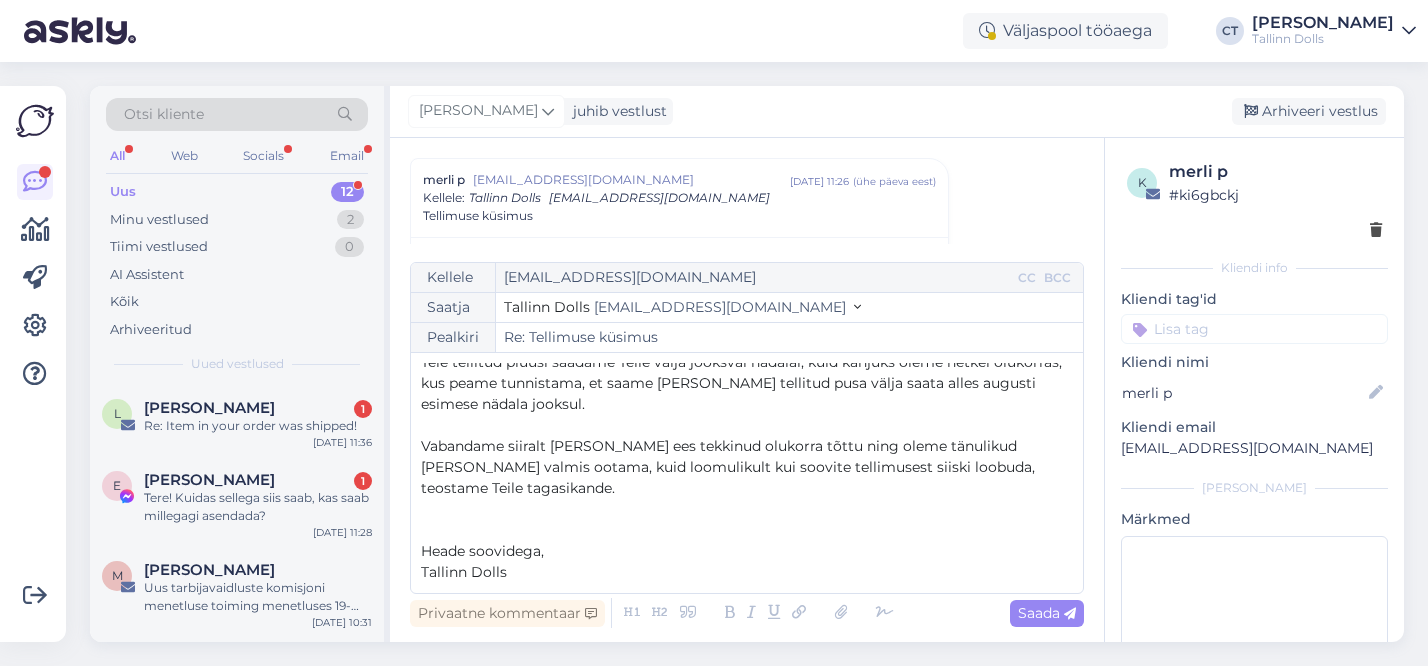 type on "Re: Tellimuse küsimus" 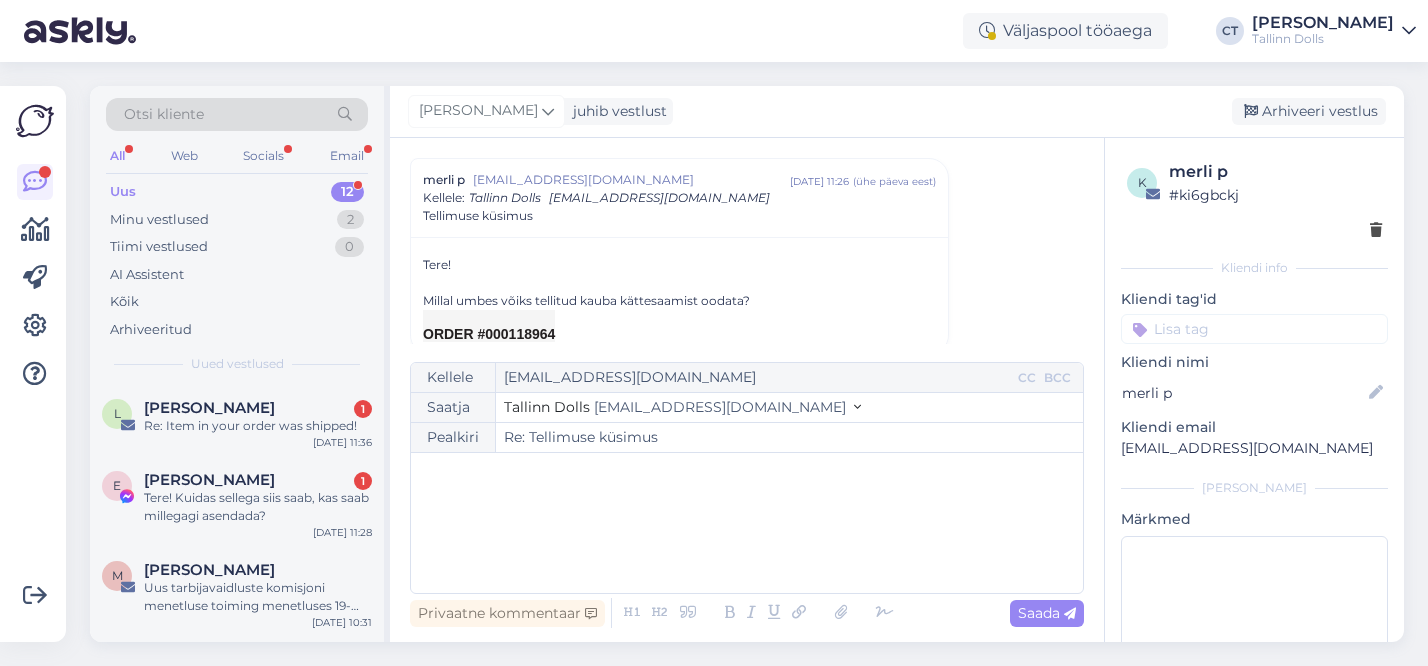 scroll, scrollTop: 792, scrollLeft: 0, axis: vertical 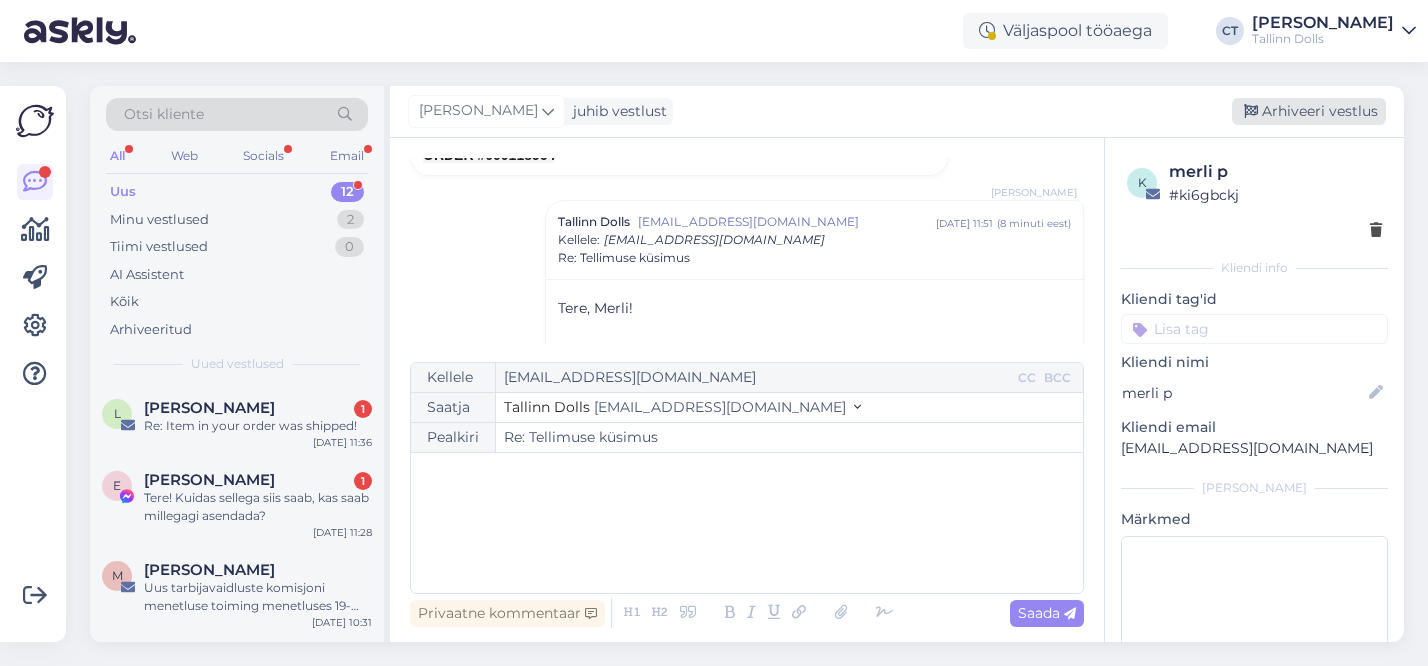click on "Arhiveeri vestlus" at bounding box center [1309, 111] 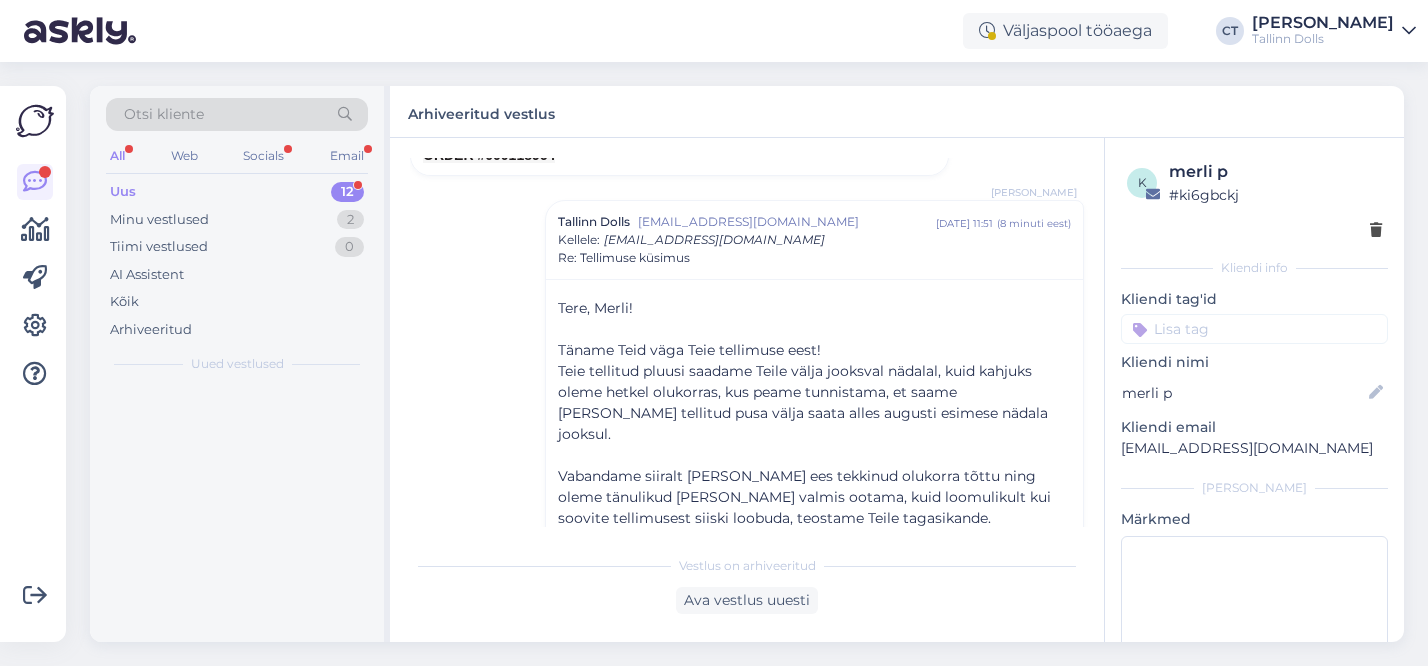 scroll, scrollTop: 834, scrollLeft: 0, axis: vertical 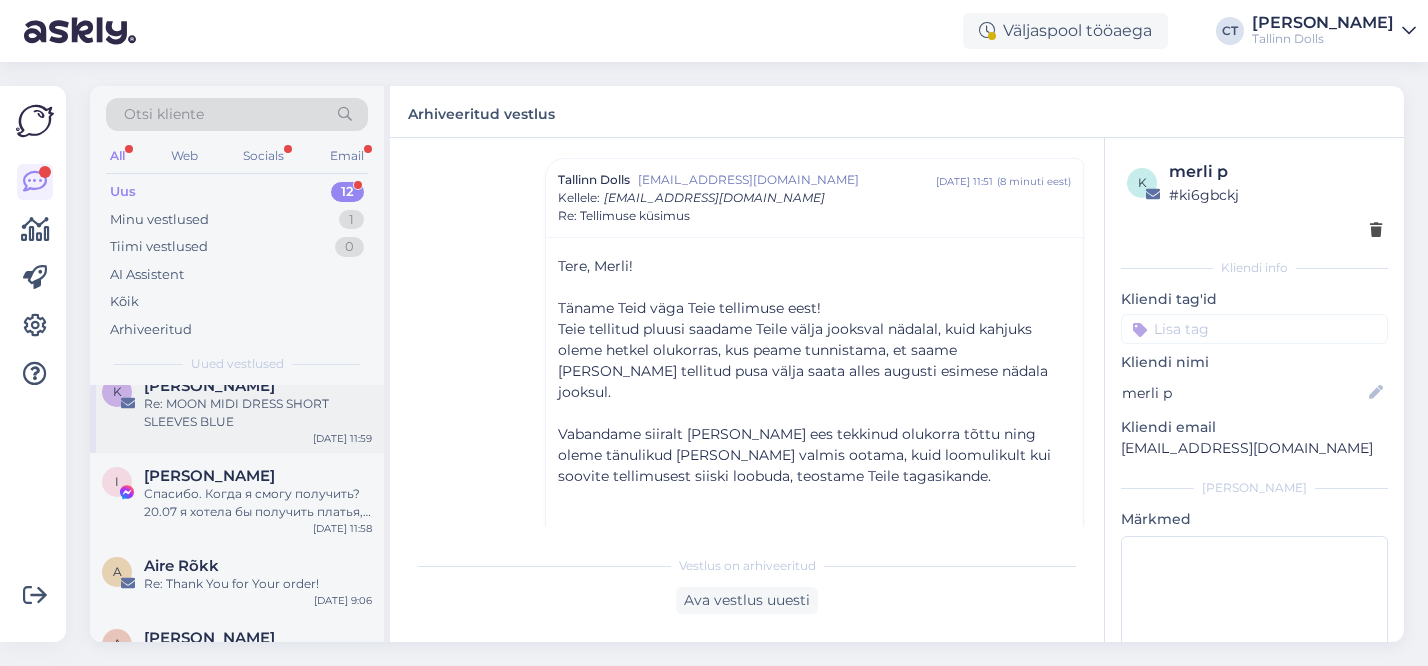 click on "Re: MOON MIDI DRESS SHORT SLEEVES BLUE" at bounding box center (258, 413) 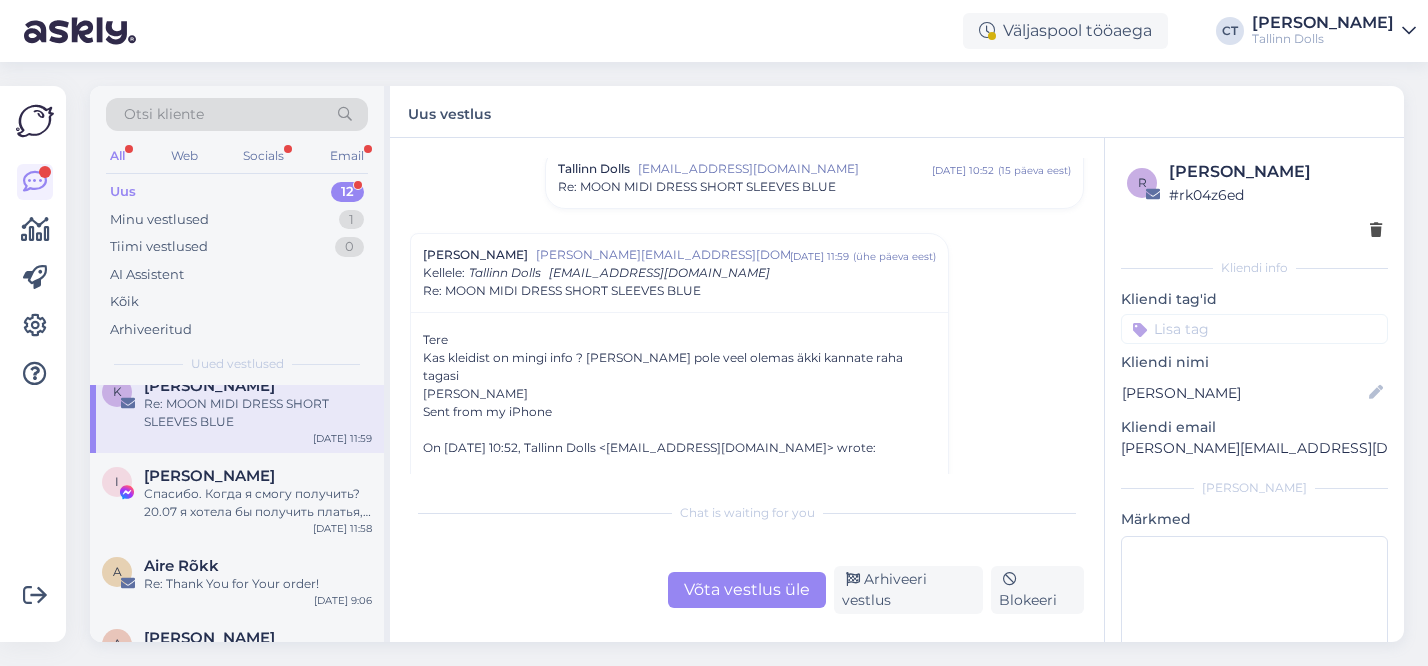 scroll, scrollTop: 500, scrollLeft: 0, axis: vertical 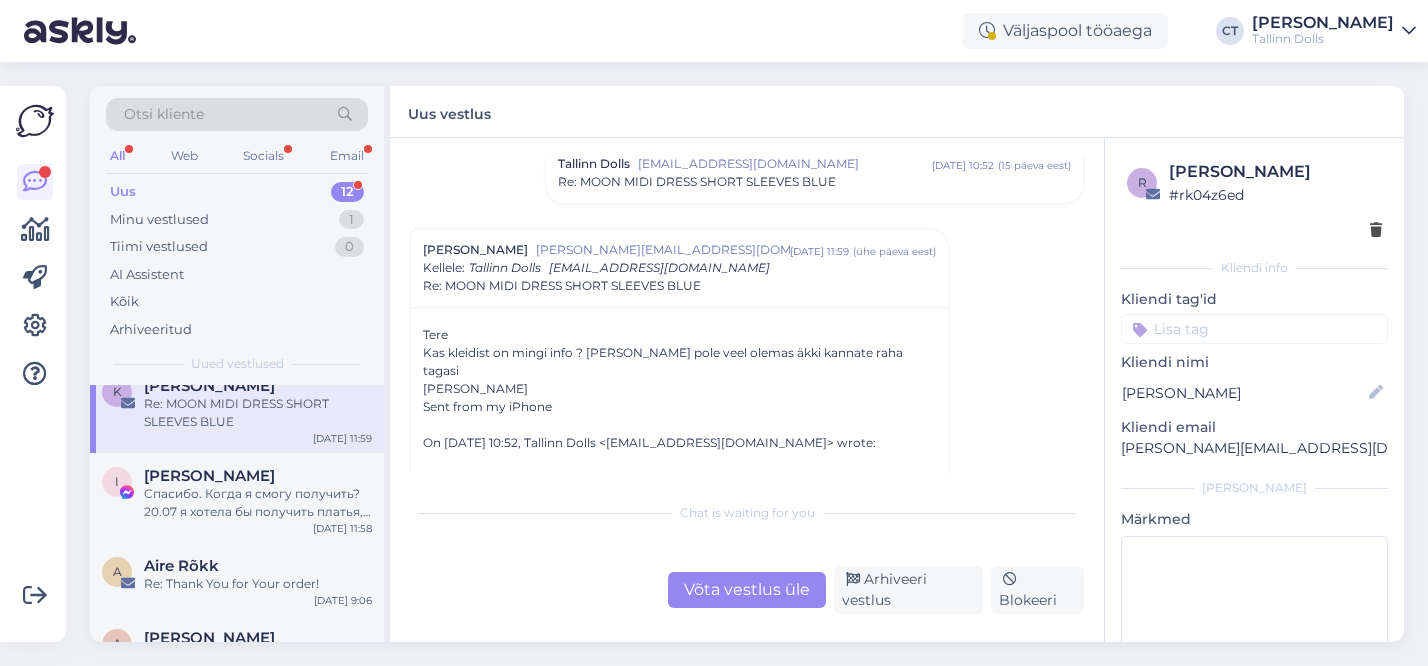 copy on "Kiir-Nirgi" 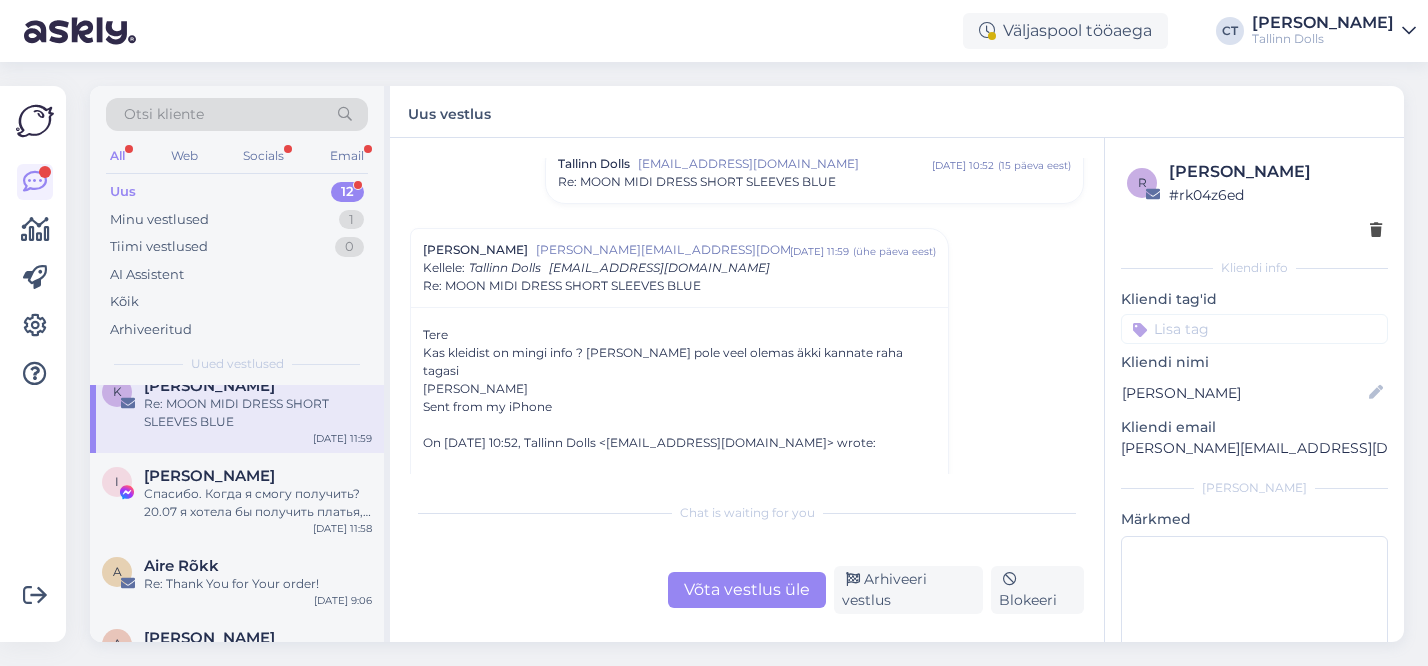 drag, startPoint x: 1304, startPoint y: 168, endPoint x: 1230, endPoint y: 171, distance: 74.06078 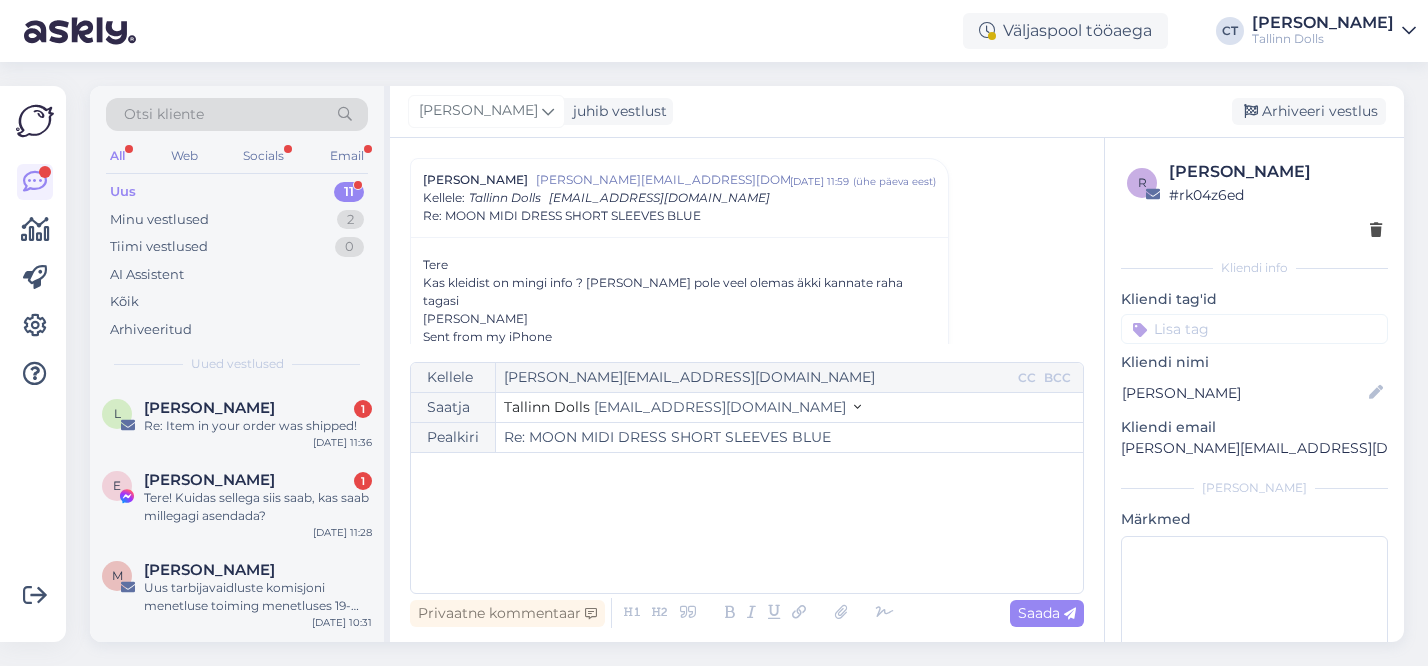 click on "﻿" at bounding box center (747, 523) 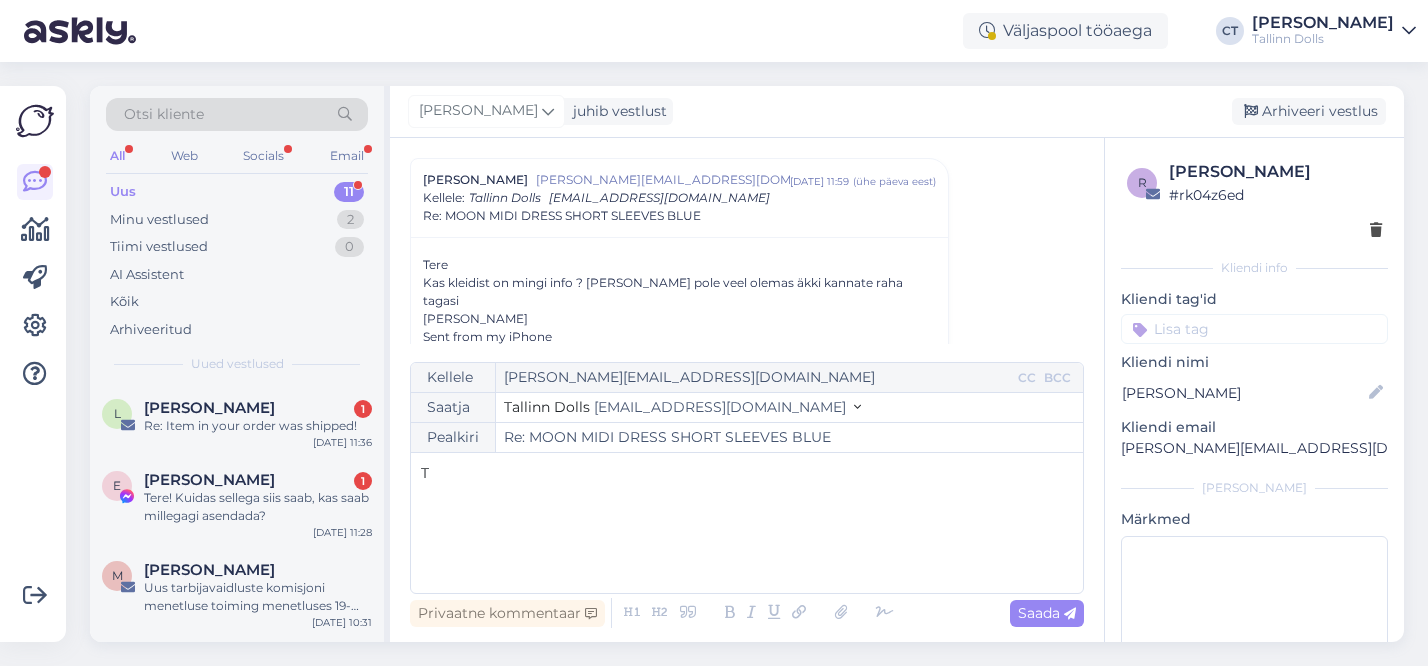 type 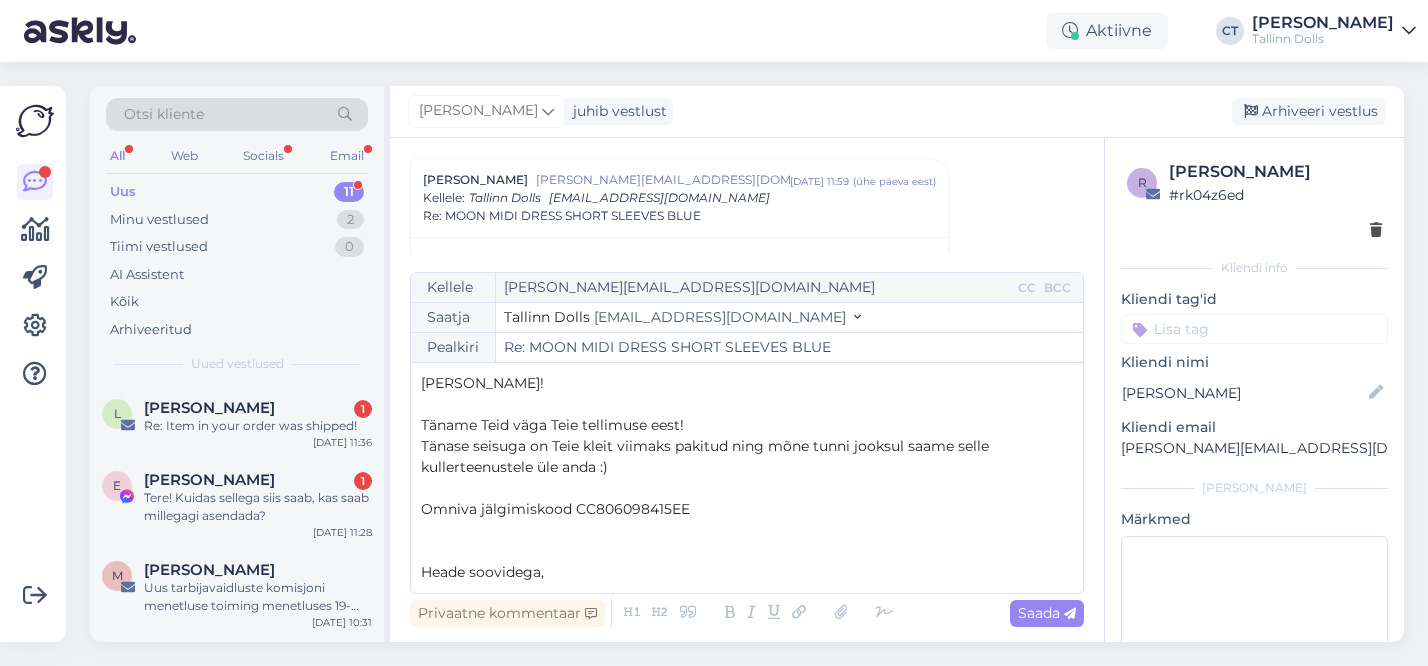 scroll, scrollTop: 11, scrollLeft: 0, axis: vertical 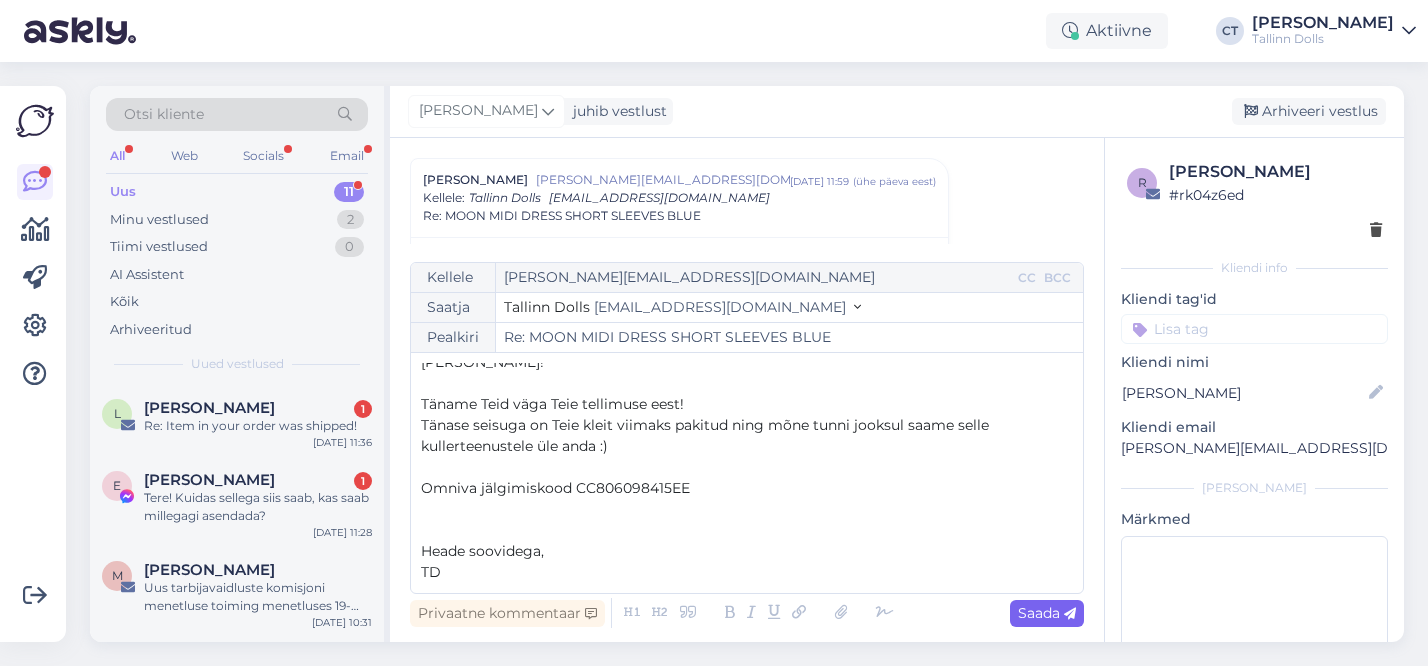 click on "Saada" at bounding box center [1047, 613] 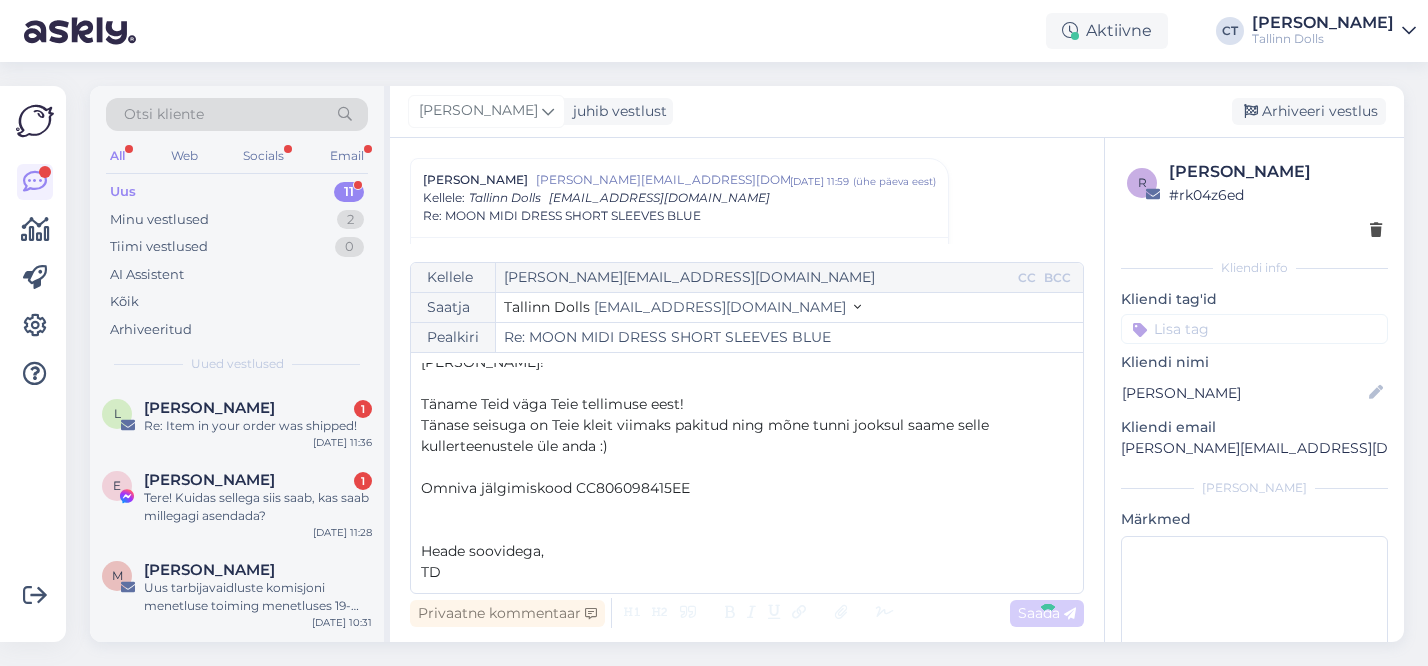 type on "Re: Re: MOON MIDI DRESS SHORT SLEEVES BLUE" 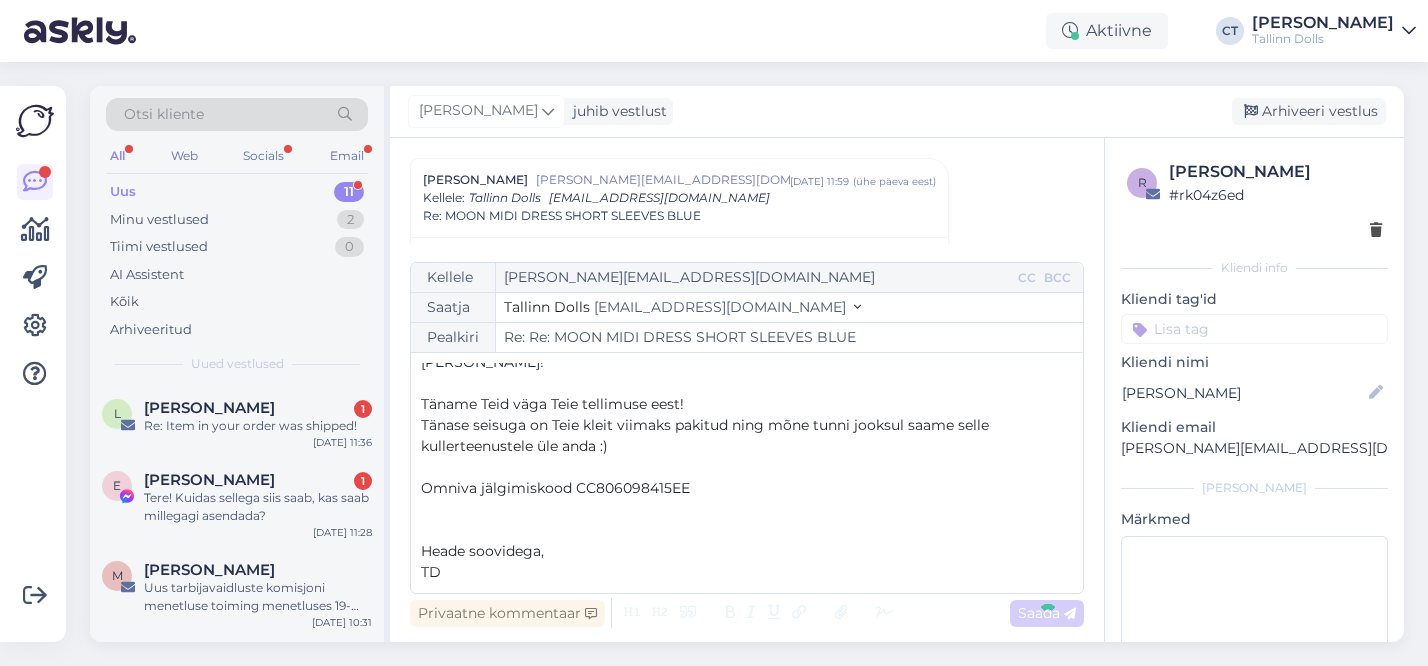 scroll, scrollTop: 1091, scrollLeft: 0, axis: vertical 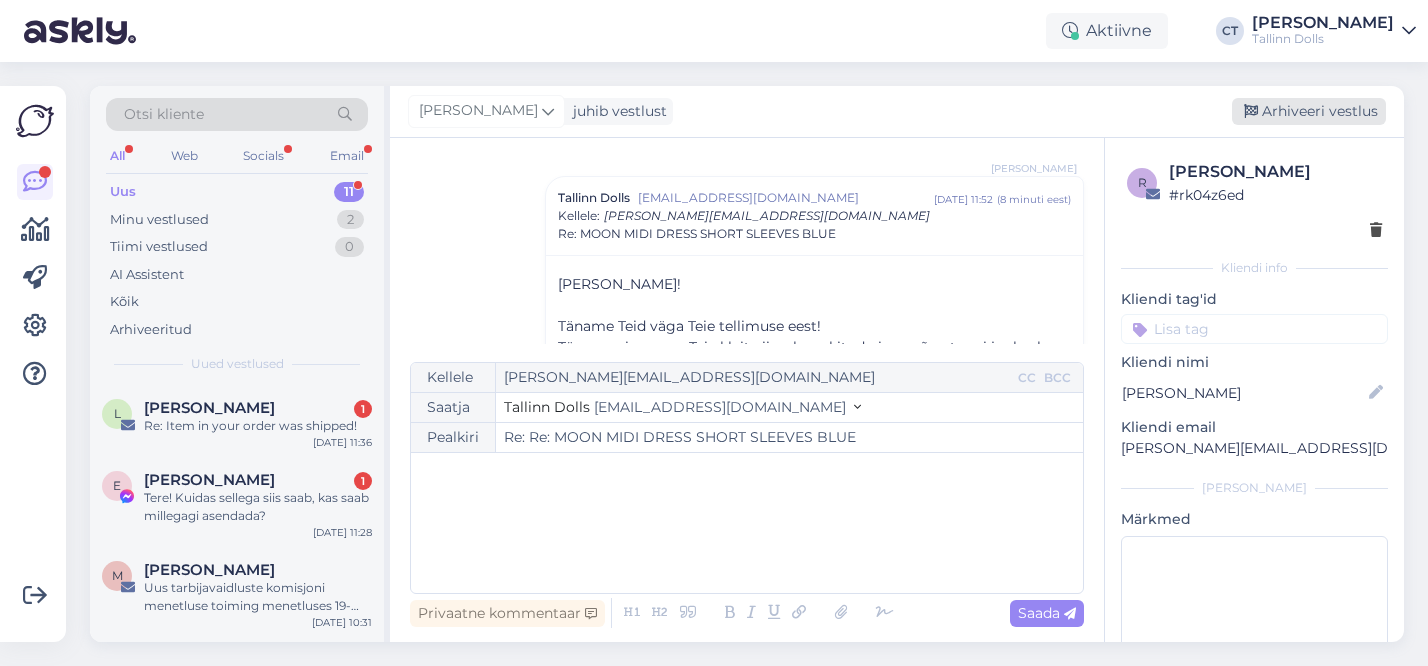click on "Arhiveeri vestlus" at bounding box center [1309, 111] 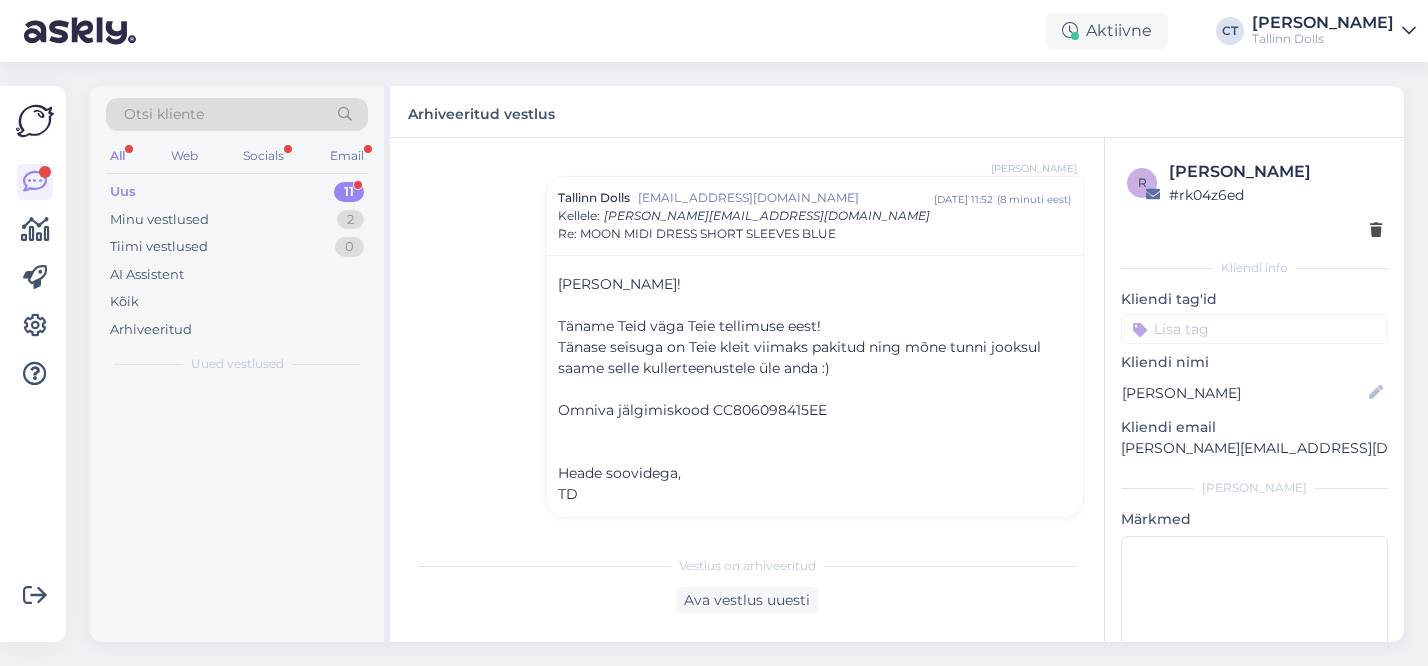 scroll, scrollTop: 1076, scrollLeft: 0, axis: vertical 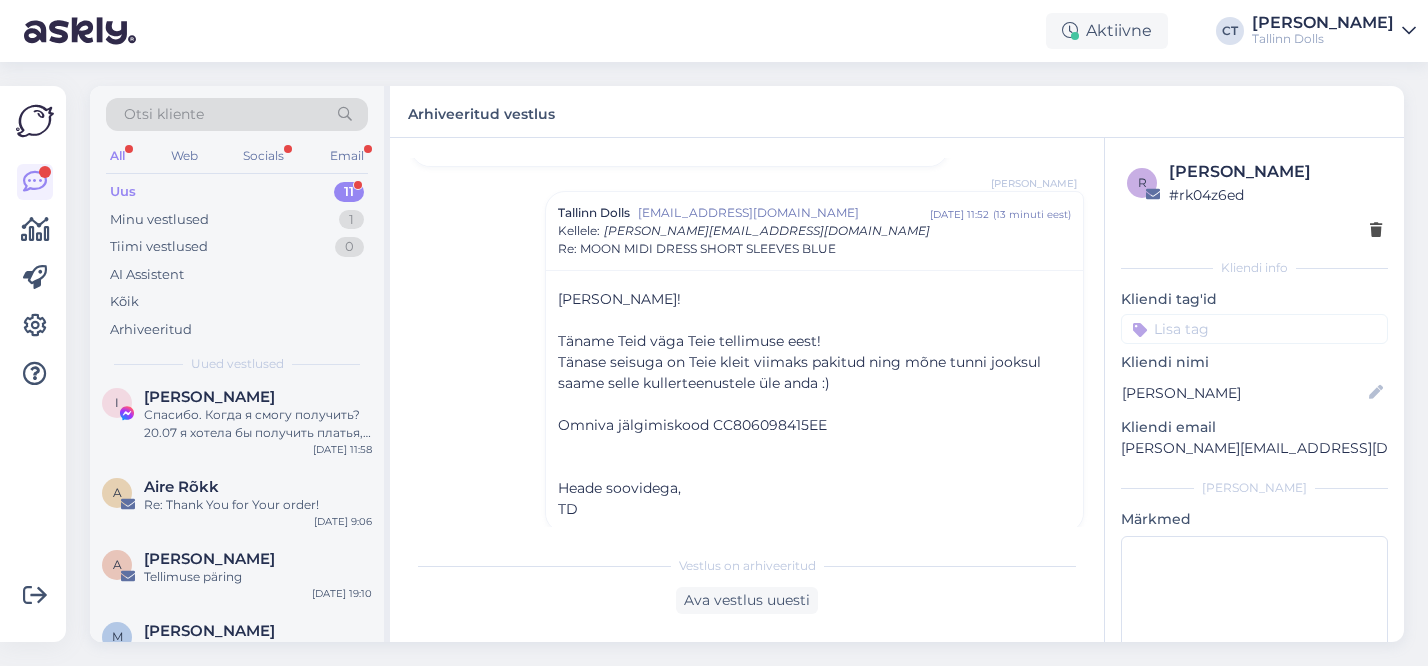 click on "Uus 11" at bounding box center [237, 192] 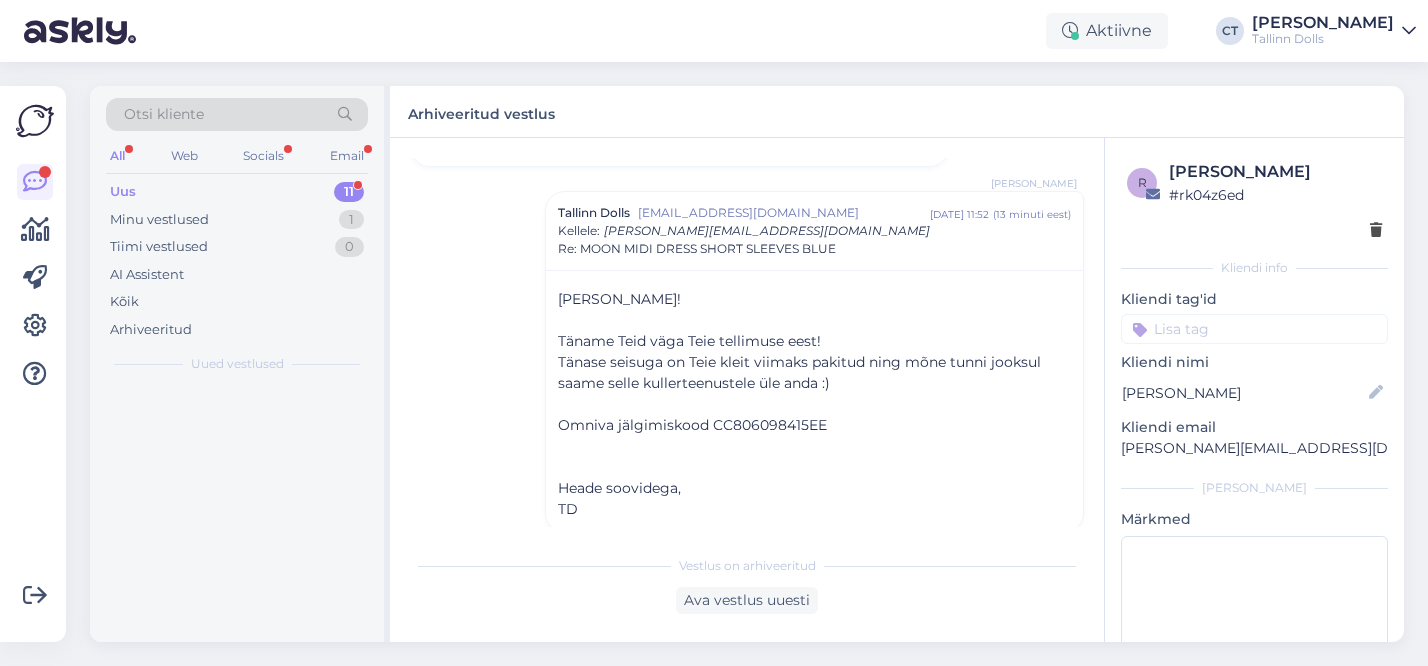 scroll, scrollTop: 0, scrollLeft: 0, axis: both 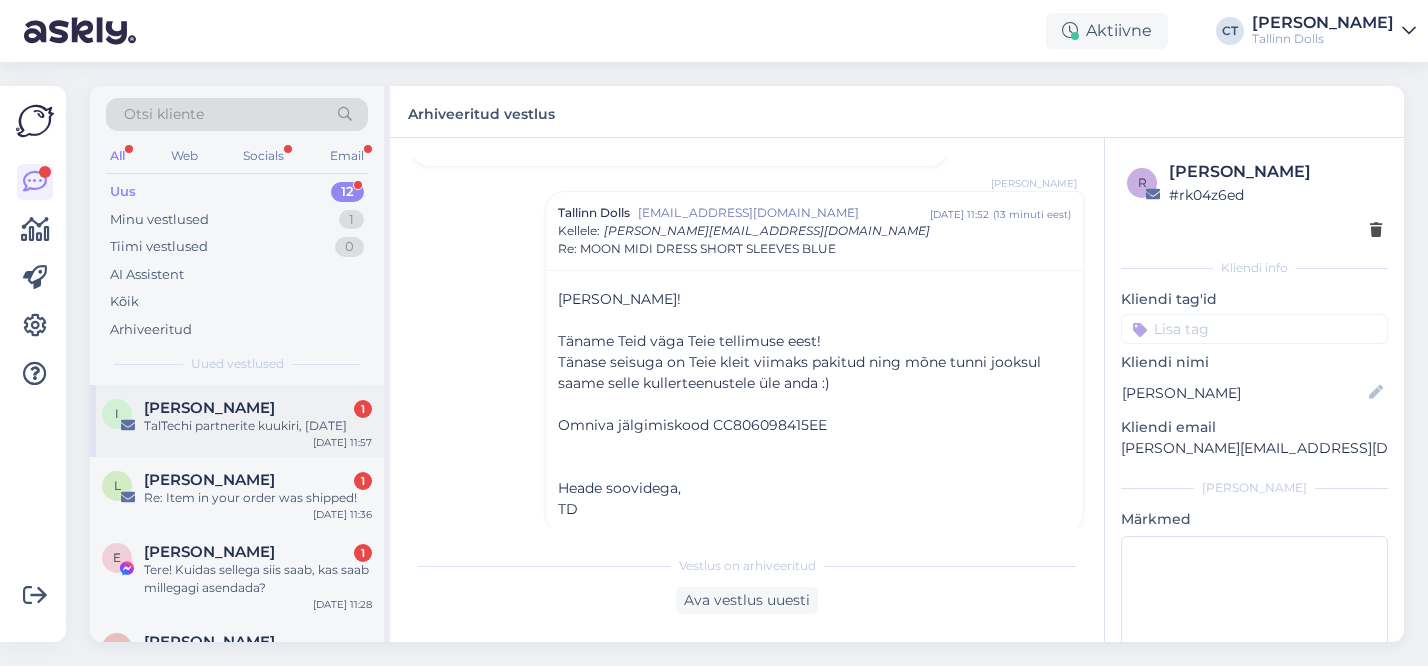 click on "TalTechi partnerite kuukiri, [DATE]" at bounding box center (258, 426) 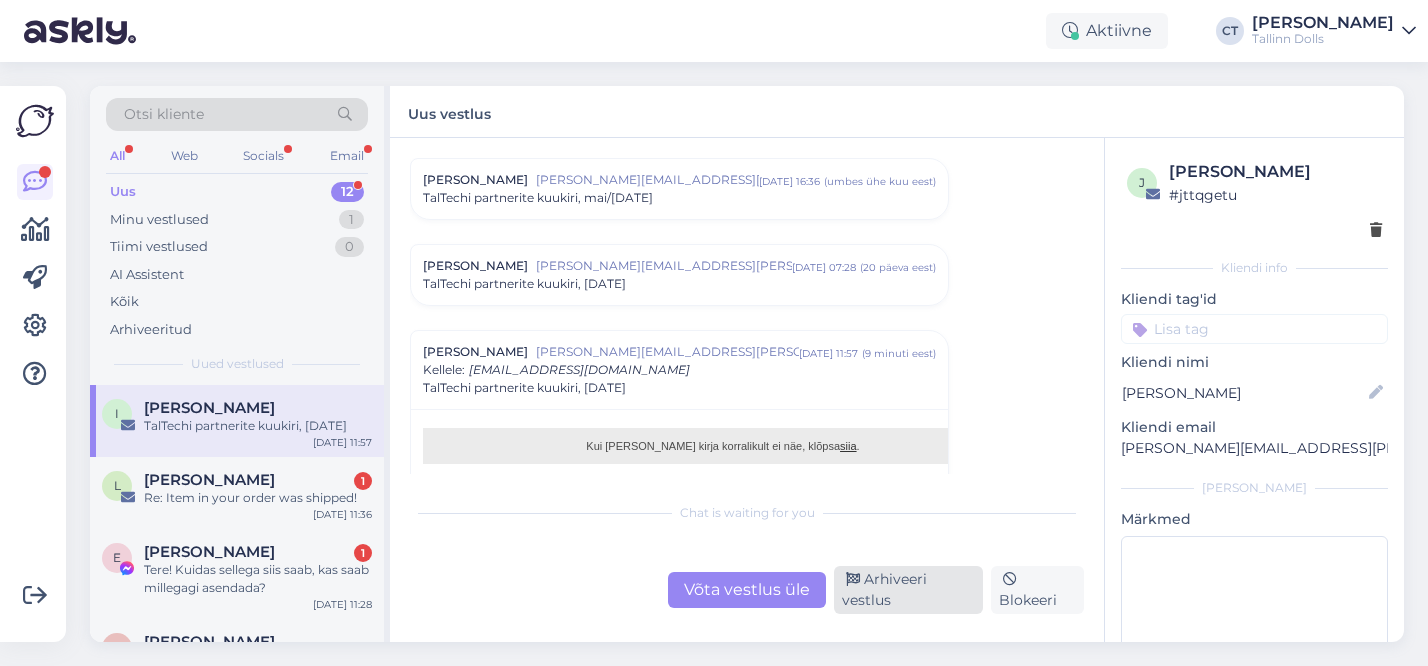 click on "Arhiveeri vestlus" at bounding box center (908, 590) 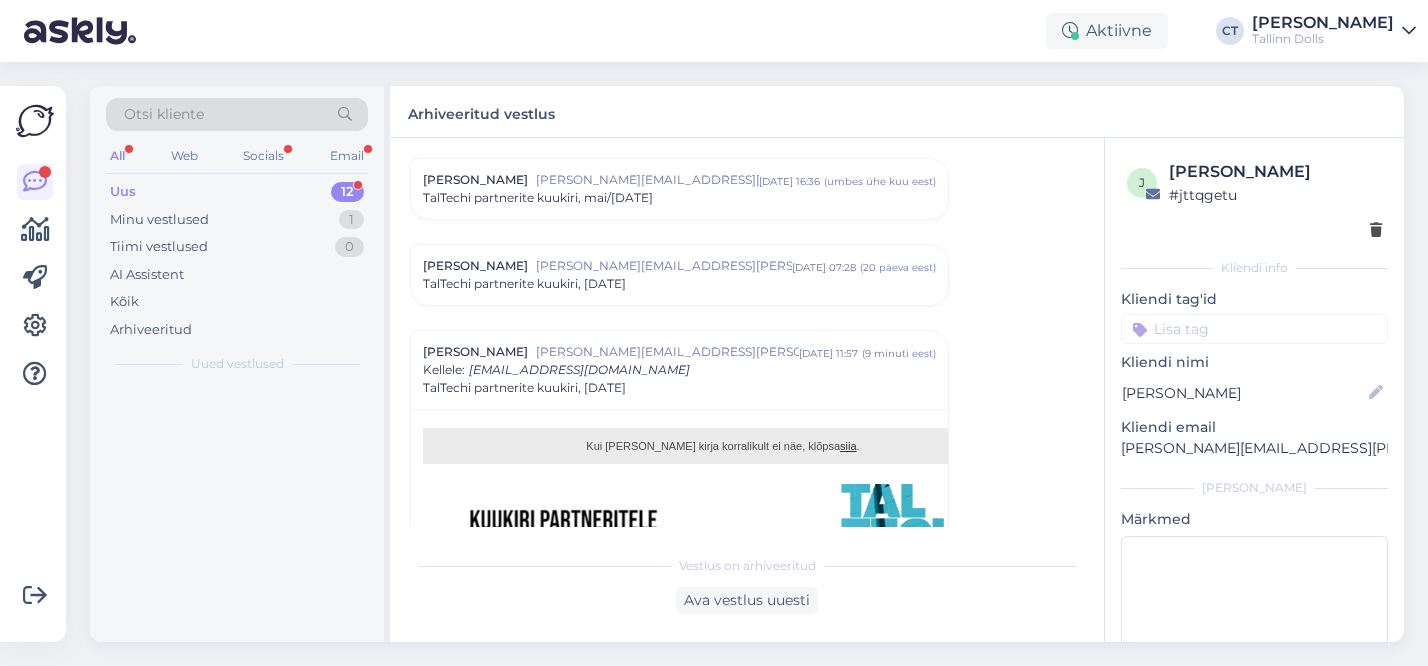 scroll, scrollTop: 1000, scrollLeft: 0, axis: vertical 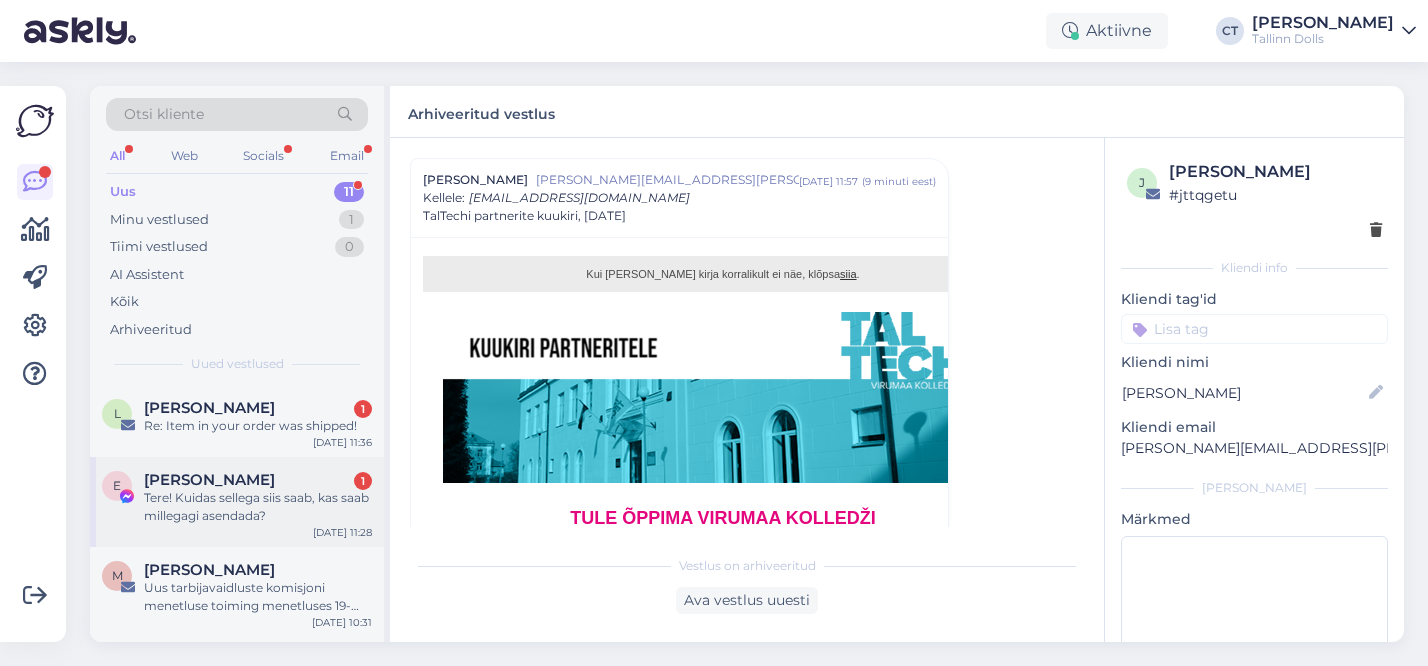 click on "Tere!
Kuidas sellega siis saab, kas saab millegagi asendada?" at bounding box center [258, 507] 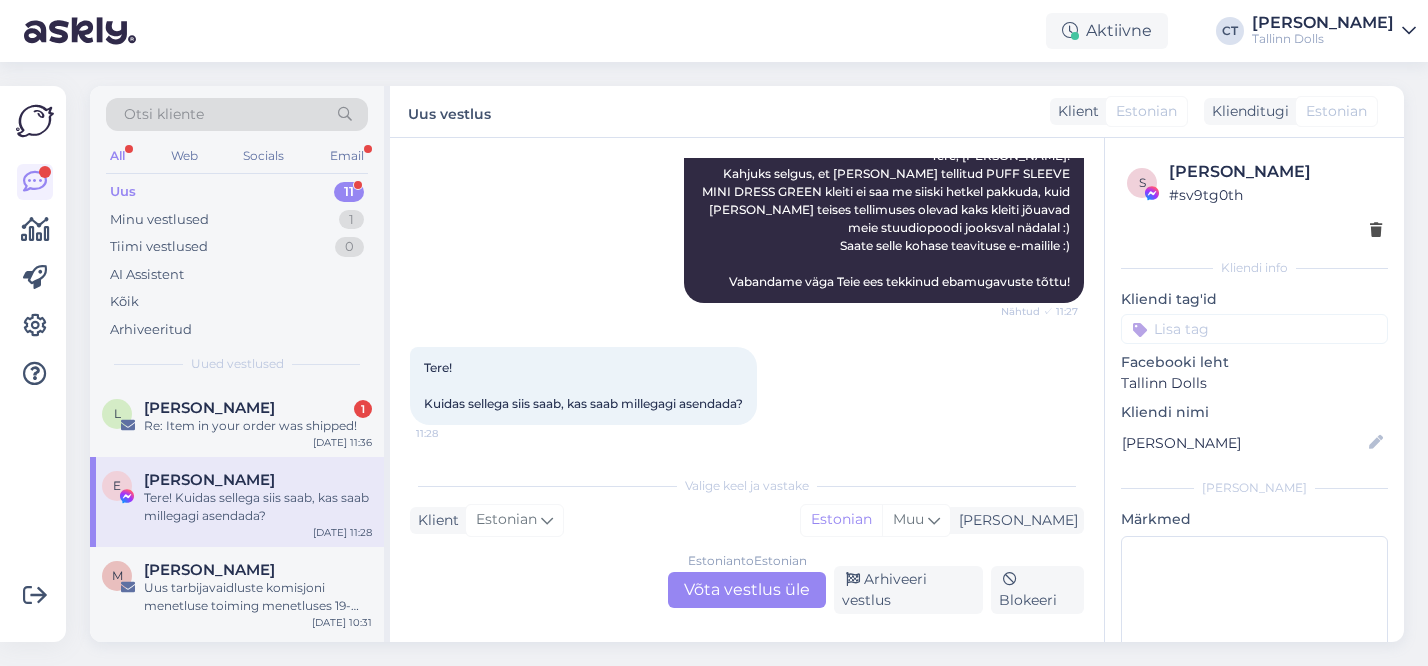click on "Estonian  to  Estonian Võta vestlus üle" at bounding box center (747, 590) 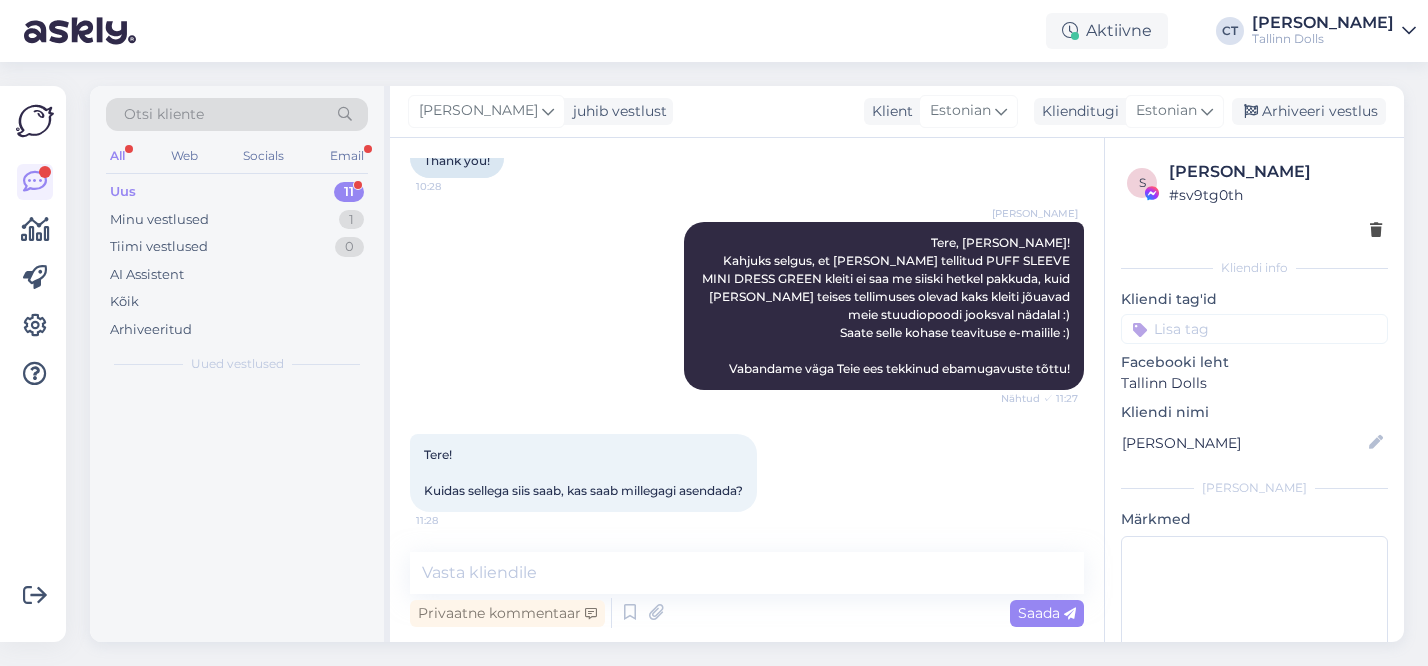 scroll, scrollTop: 550, scrollLeft: 0, axis: vertical 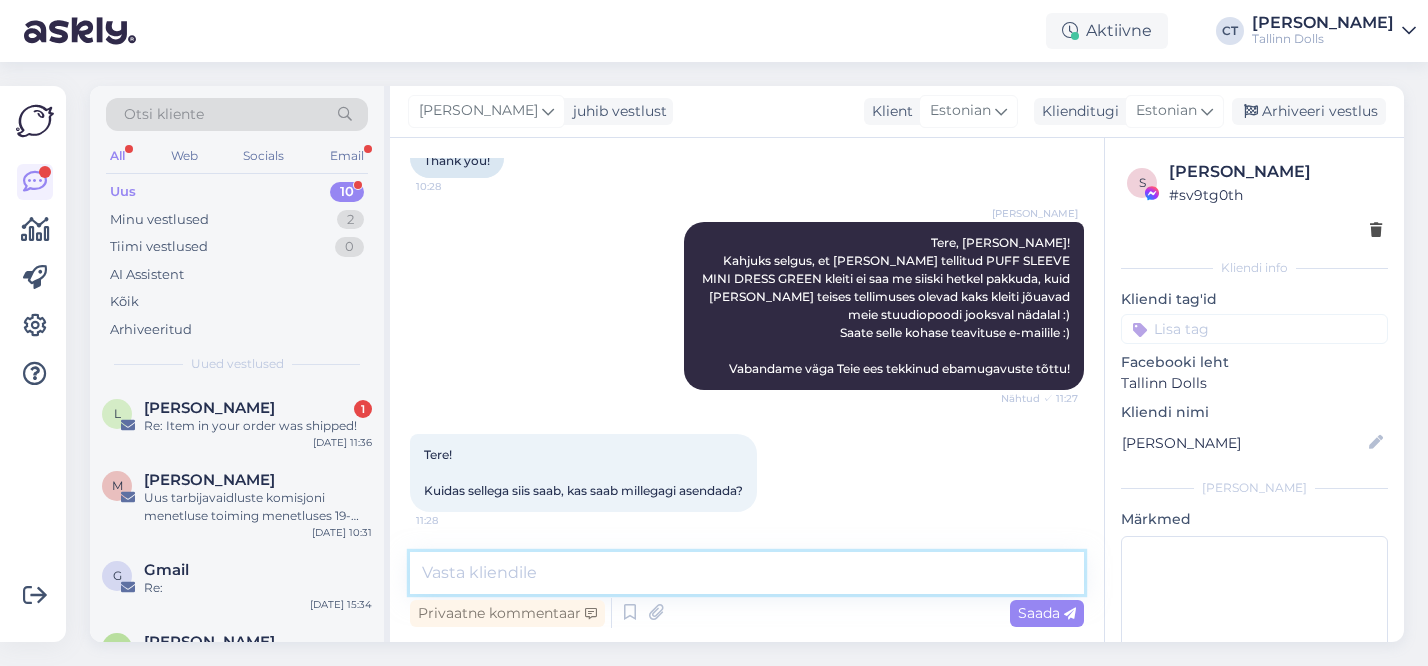 click at bounding box center (747, 573) 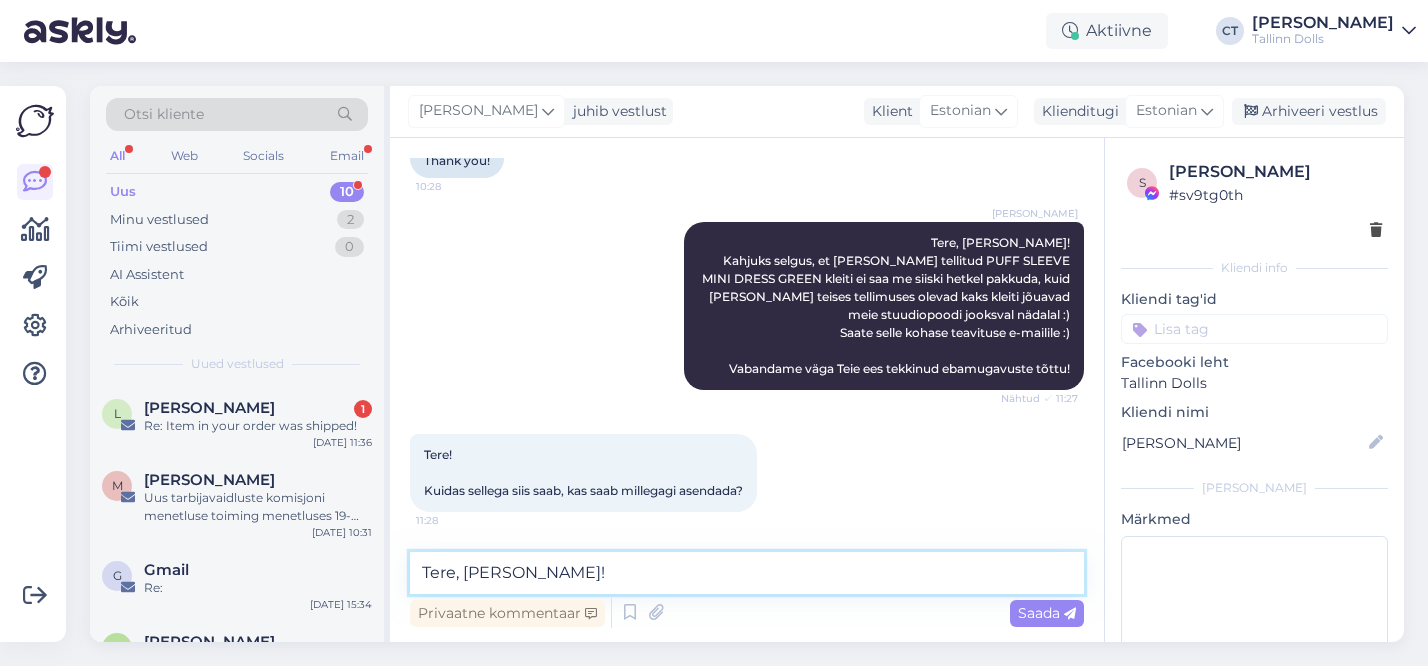 scroll, scrollTop: 574, scrollLeft: 0, axis: vertical 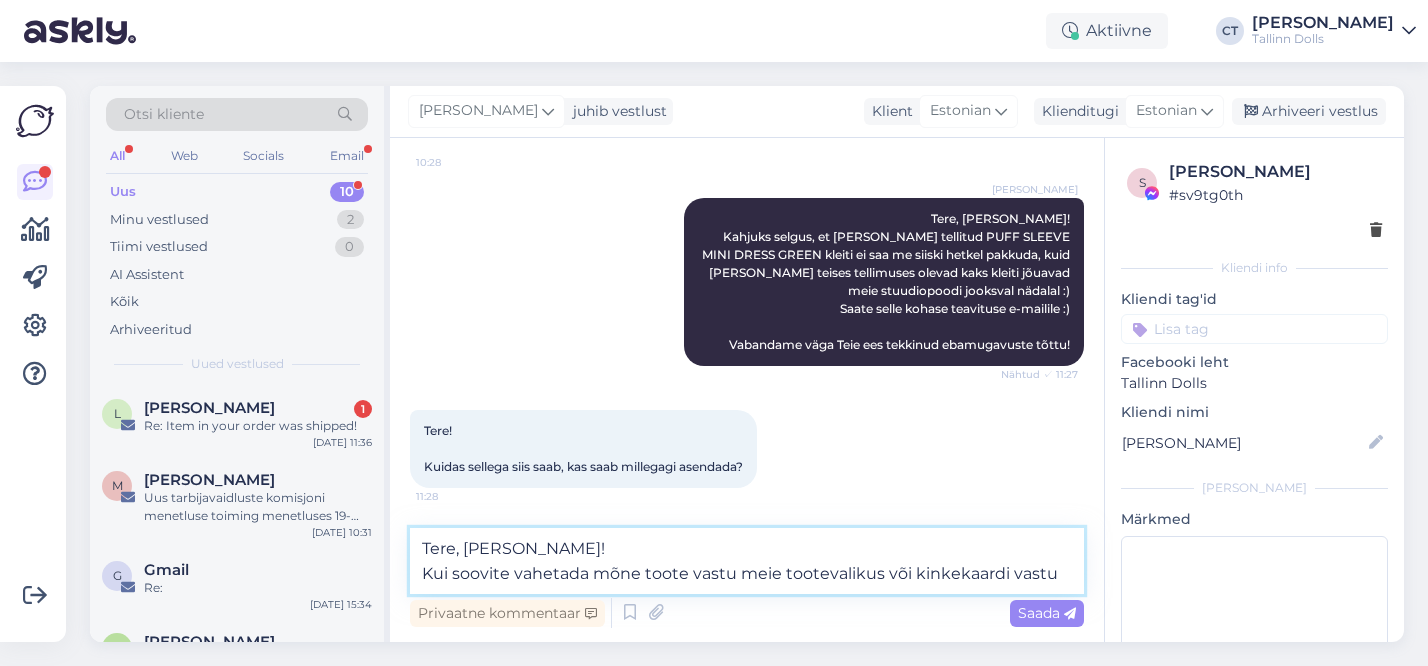 click on "Tere, [PERSON_NAME]!
Kui soovite vahetada mõne toote vastu meie tootevalikus või kinkekaardi vastu" at bounding box center (747, 561) 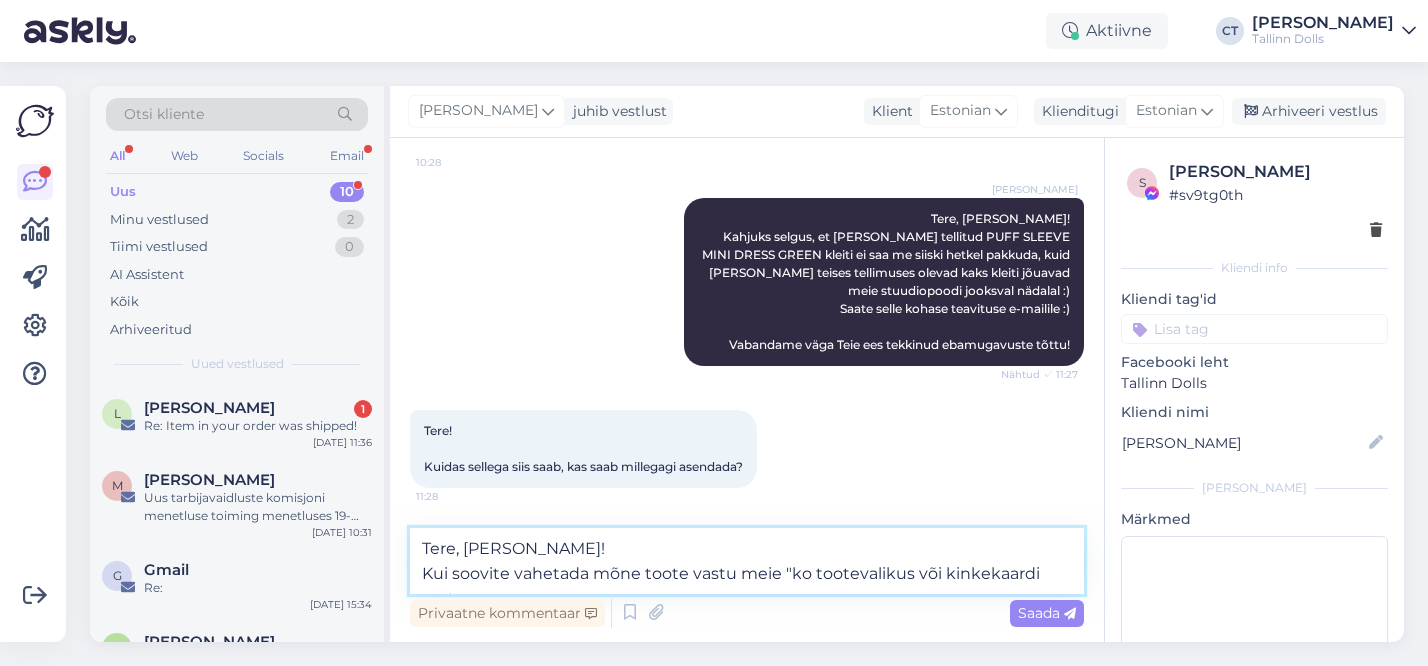 scroll, scrollTop: 599, scrollLeft: 0, axis: vertical 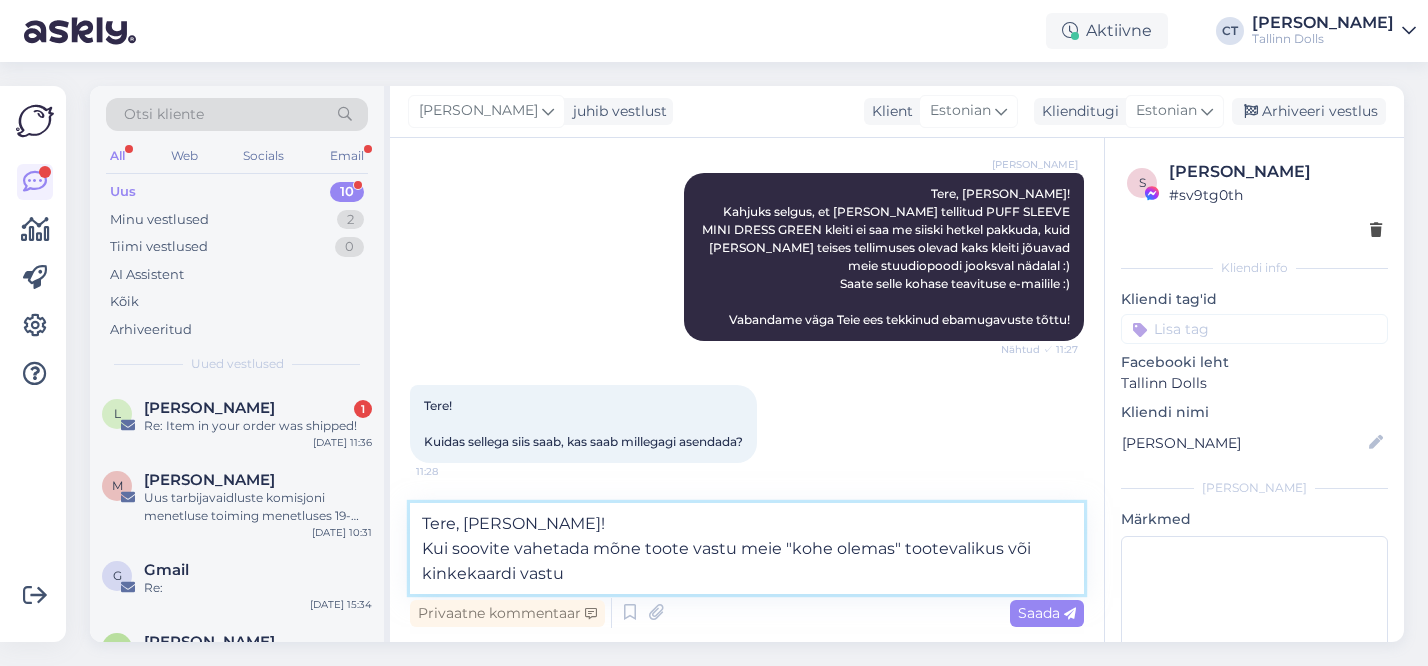click on "Tere, [PERSON_NAME]!
Kui soovite vahetada mõne toote vastu meie "kohe olemas" tootevalikus või kinkekaardi vastu" at bounding box center (747, 548) 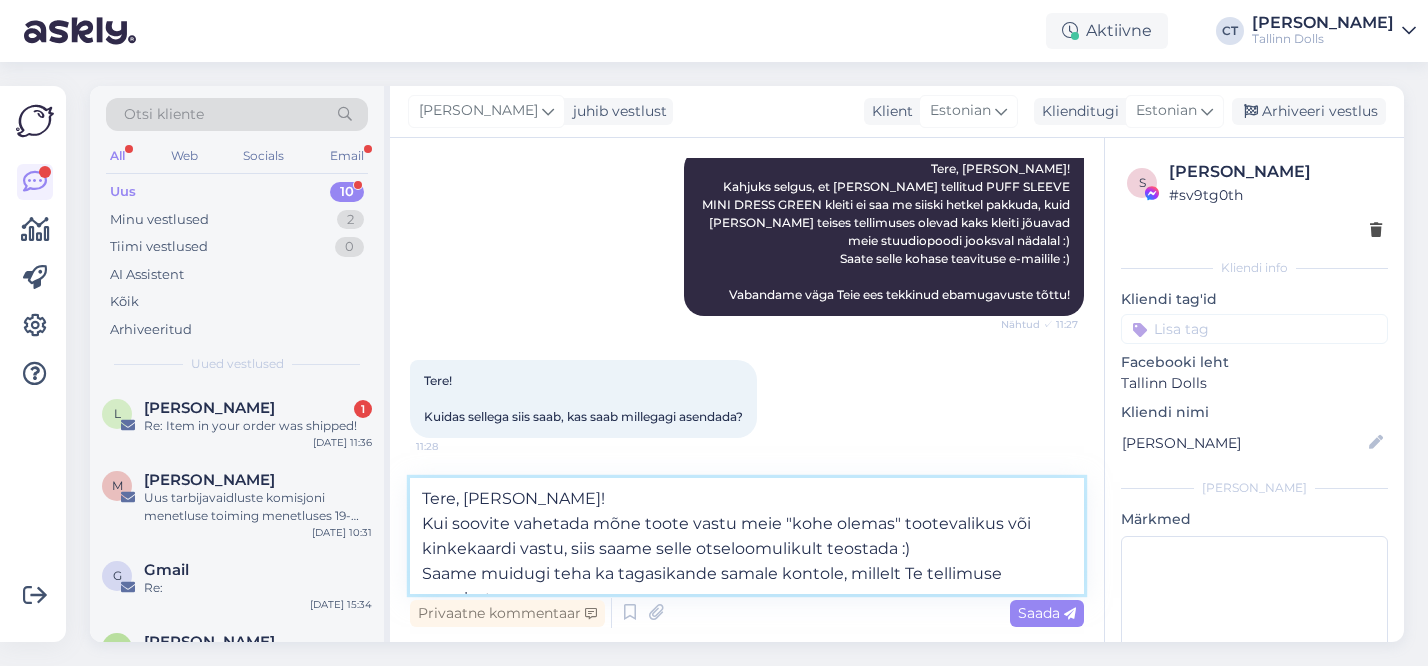 scroll, scrollTop: 637, scrollLeft: 0, axis: vertical 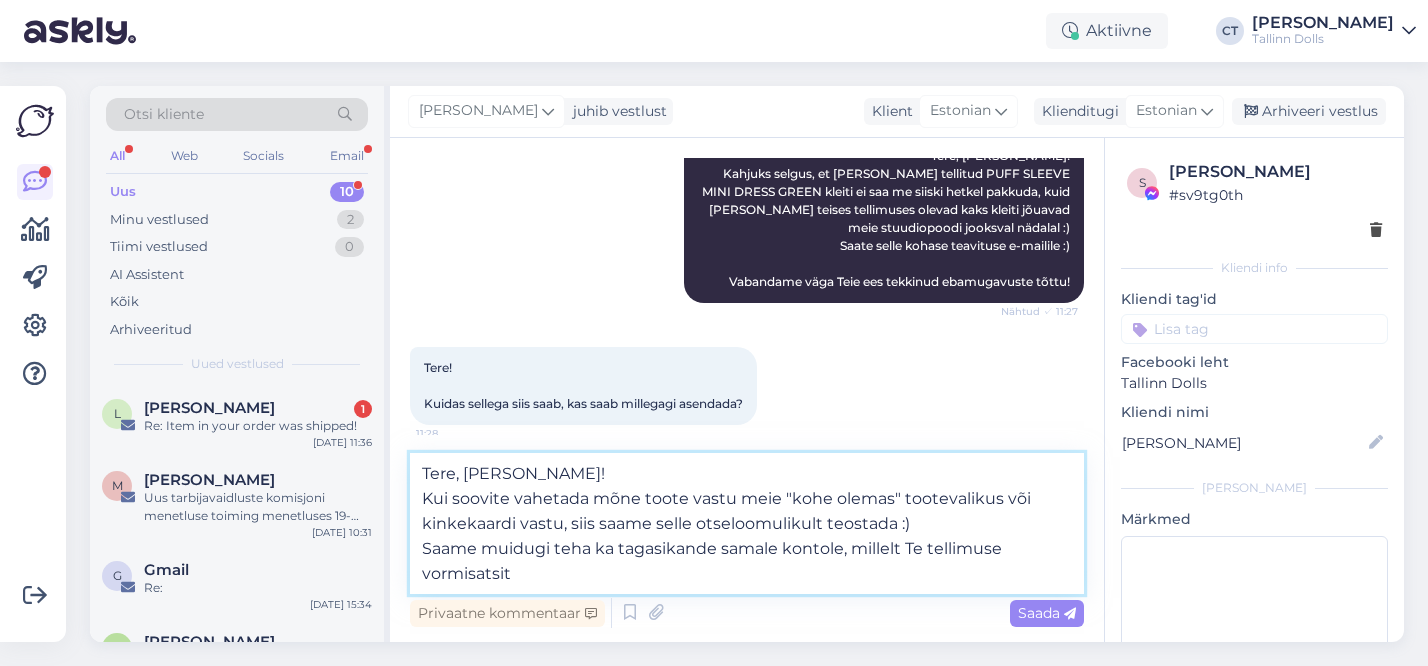 type on "Tere, [PERSON_NAME]!
Kui soovite vahetada mõne toote vastu meie "kohe olemas" tootevalikus või kinkekaardi vastu, siis saame selle otseloomulikult teostada :)
Saame muidugi teha ka tagasikande samale kontole, millelt Te tellimuse vormisatsite" 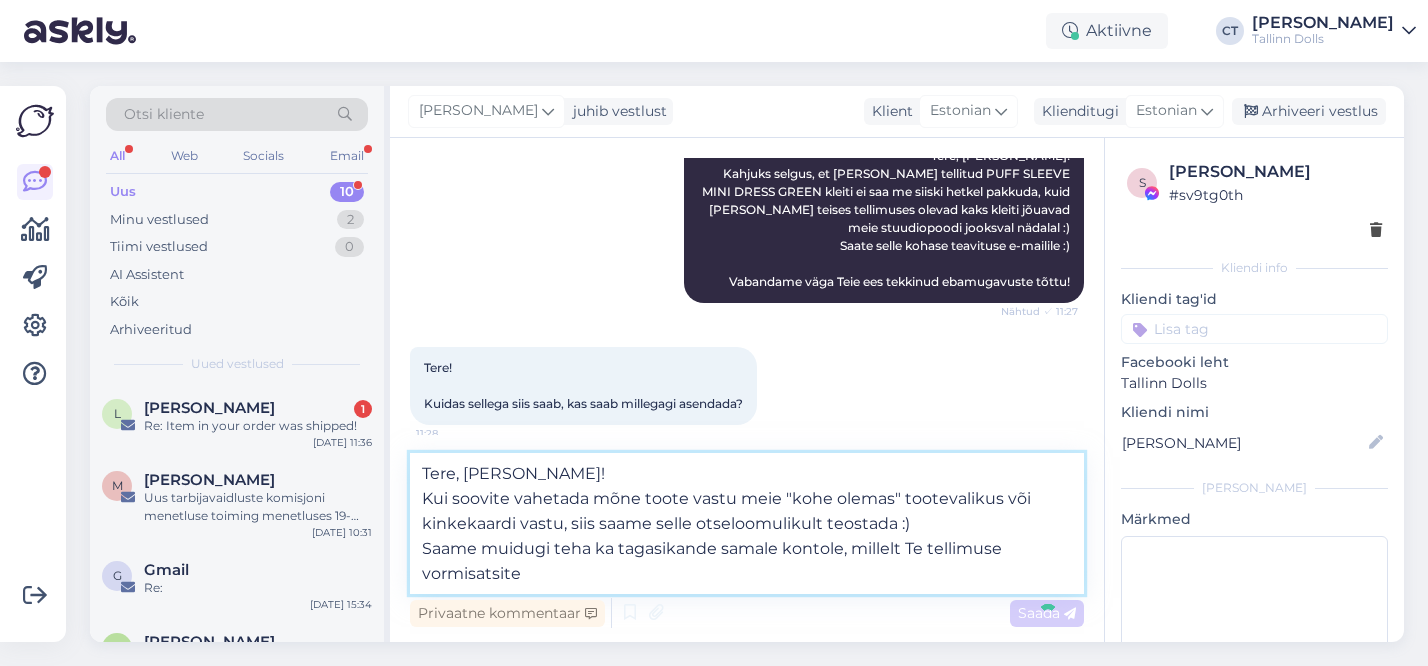 type 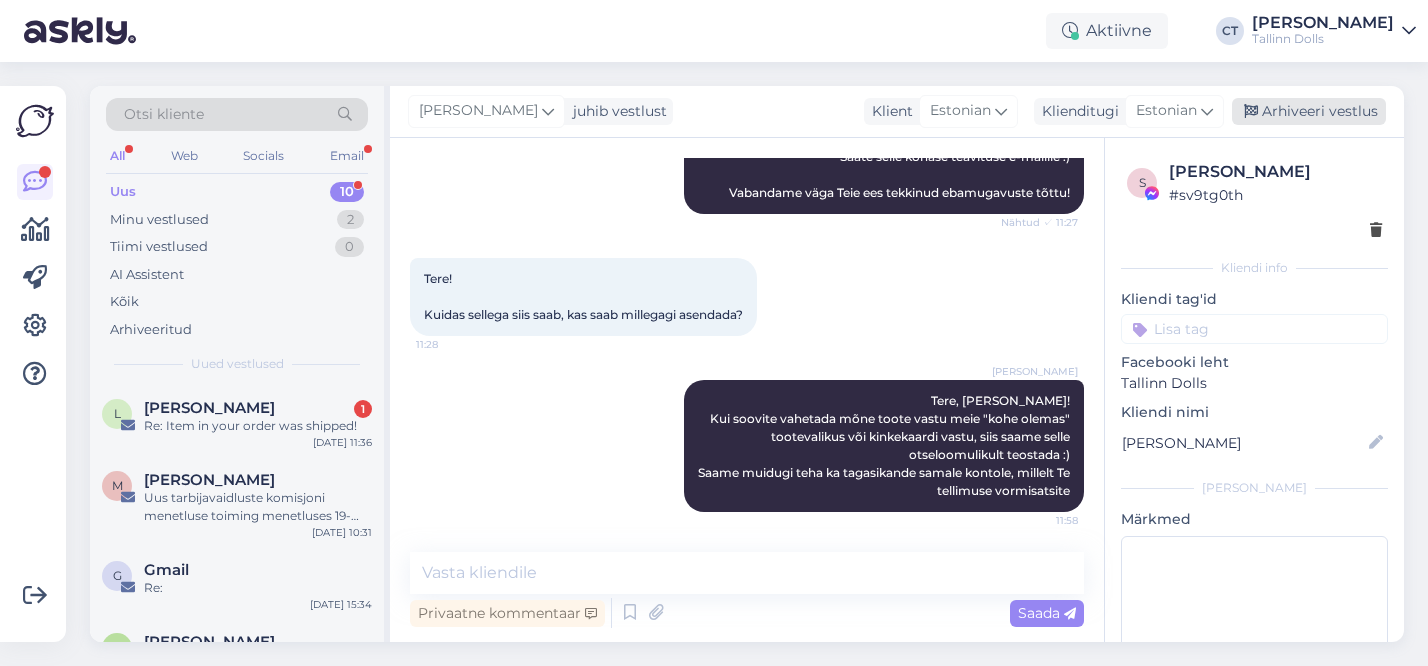 click on "Arhiveeri vestlus" at bounding box center (1309, 111) 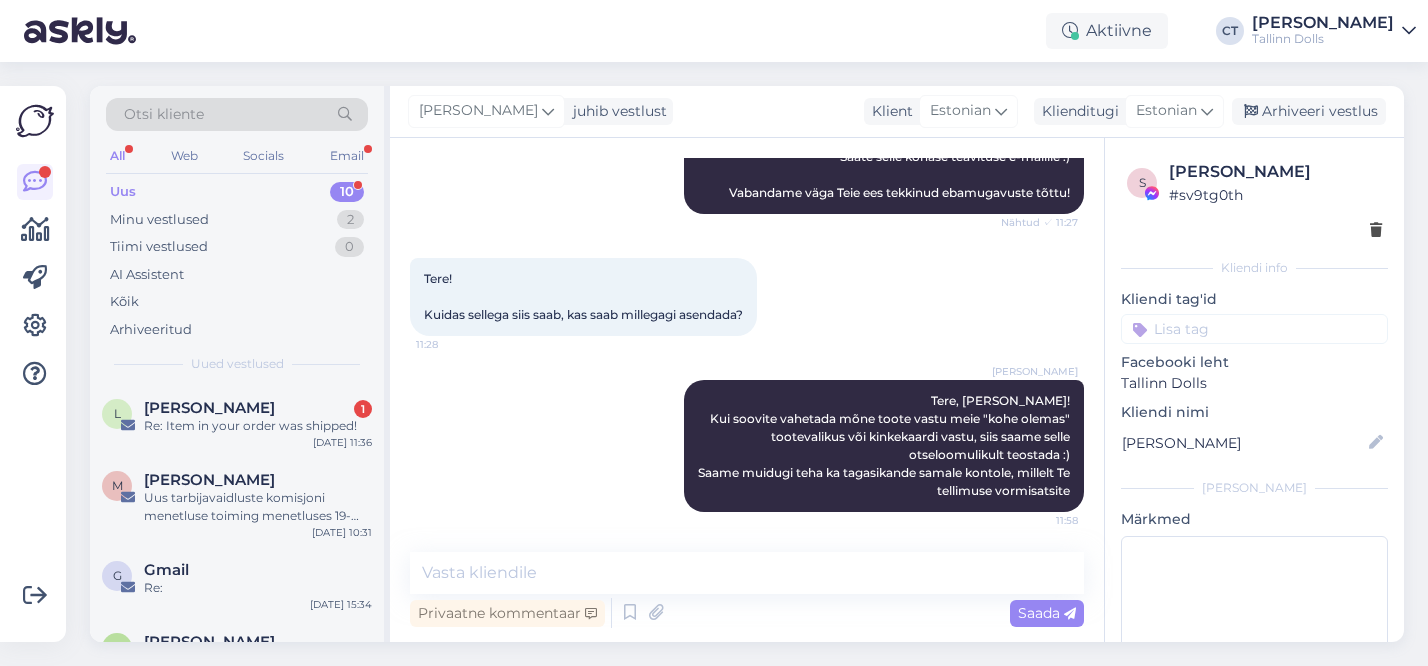 scroll, scrollTop: 733, scrollLeft: 0, axis: vertical 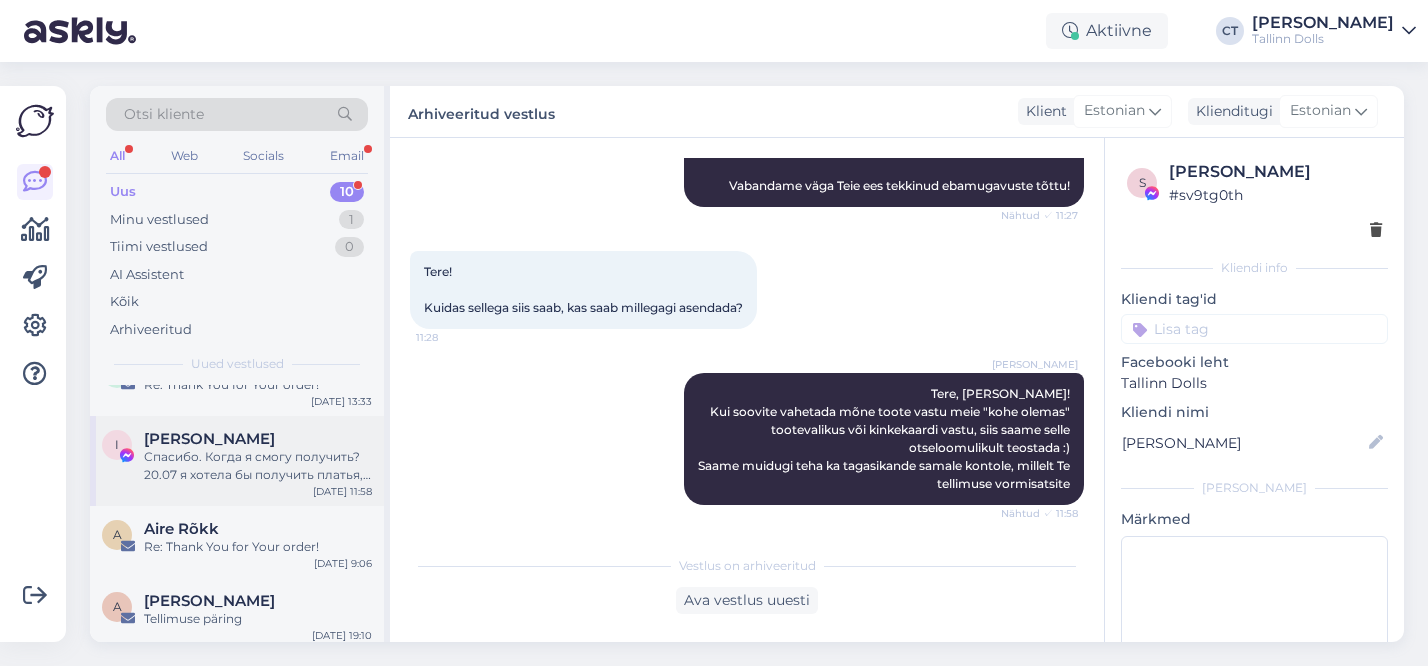 click on "Спасибо.  Когда я смогу получить? 20.07 я хотела бы получить  платья, улетаю в отпуск) заранее благодарна)" at bounding box center [258, 466] 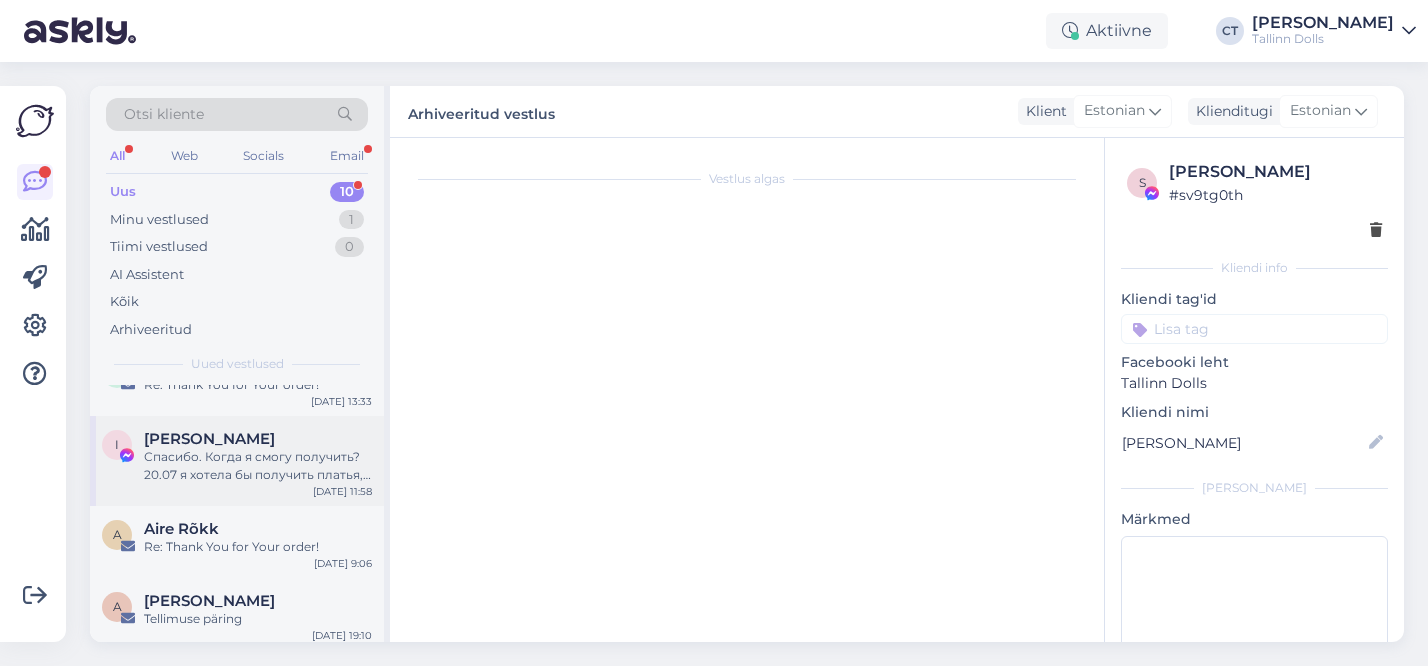 scroll, scrollTop: 3325, scrollLeft: 0, axis: vertical 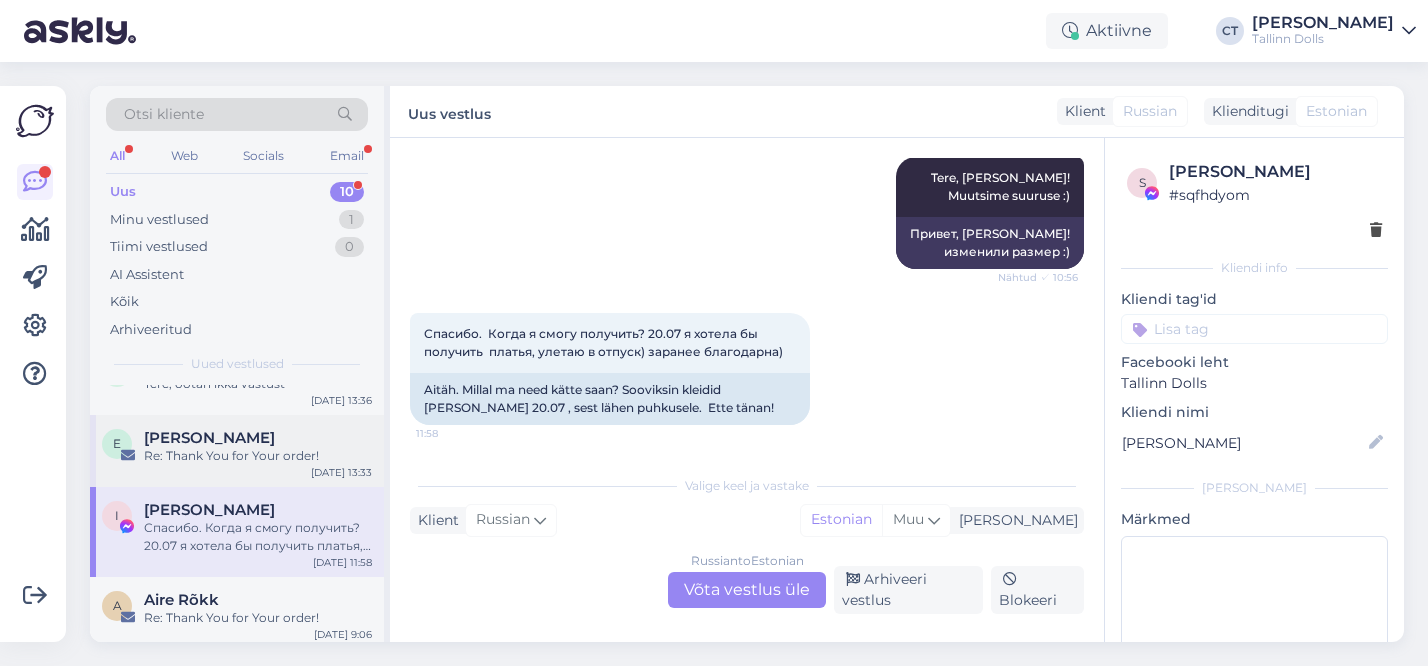click on "Re: Thank You for Your order!" at bounding box center (258, 456) 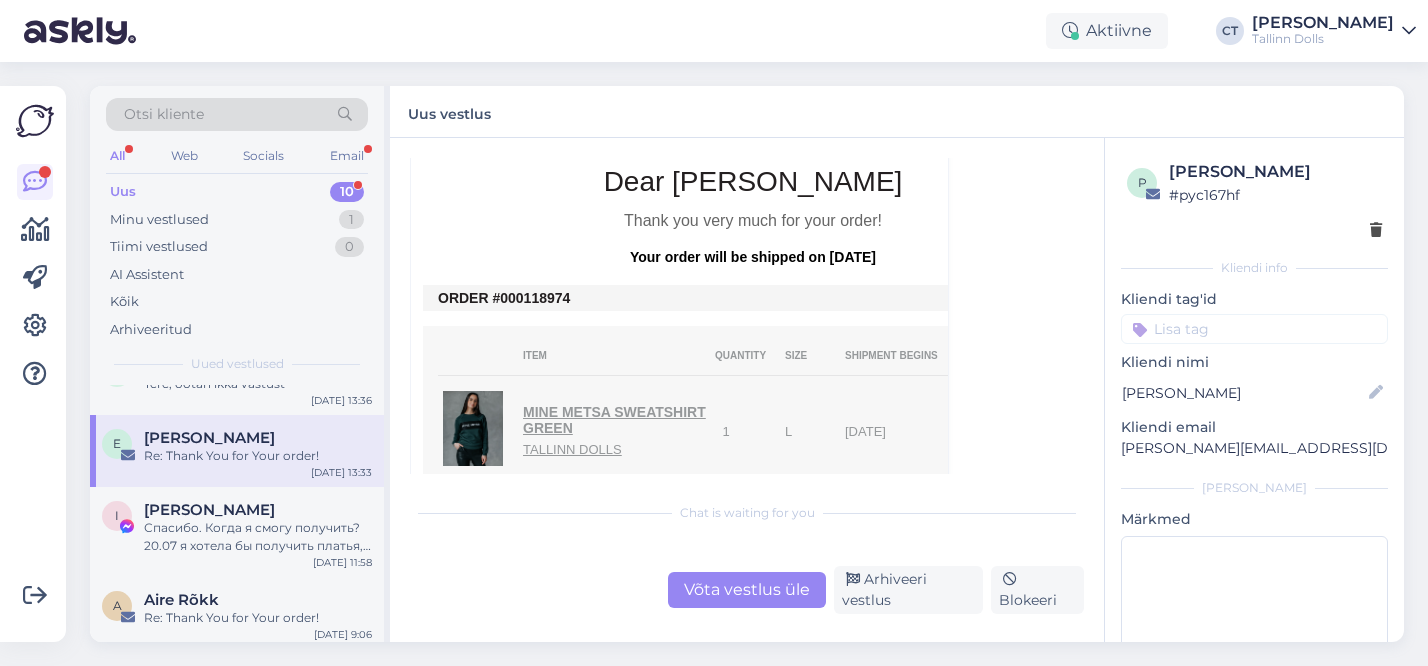 scroll, scrollTop: 701, scrollLeft: 0, axis: vertical 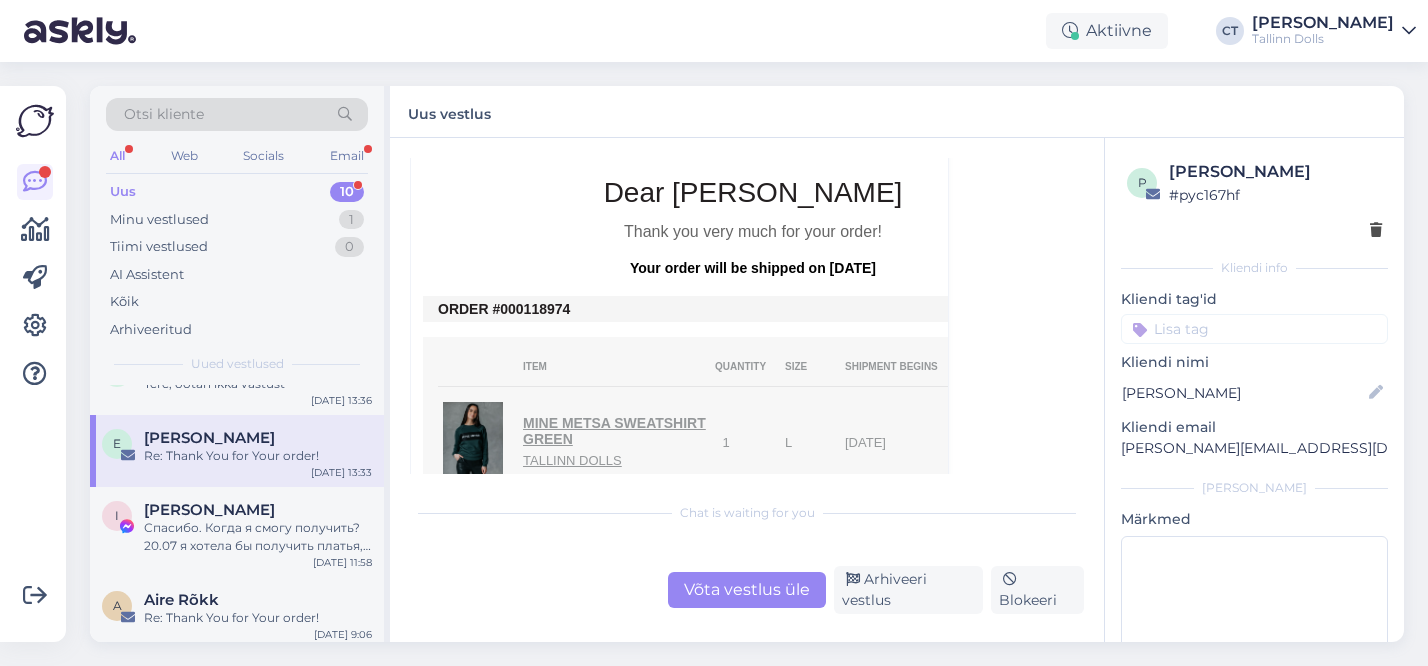 click on "Võta vestlus üle" at bounding box center [747, 590] 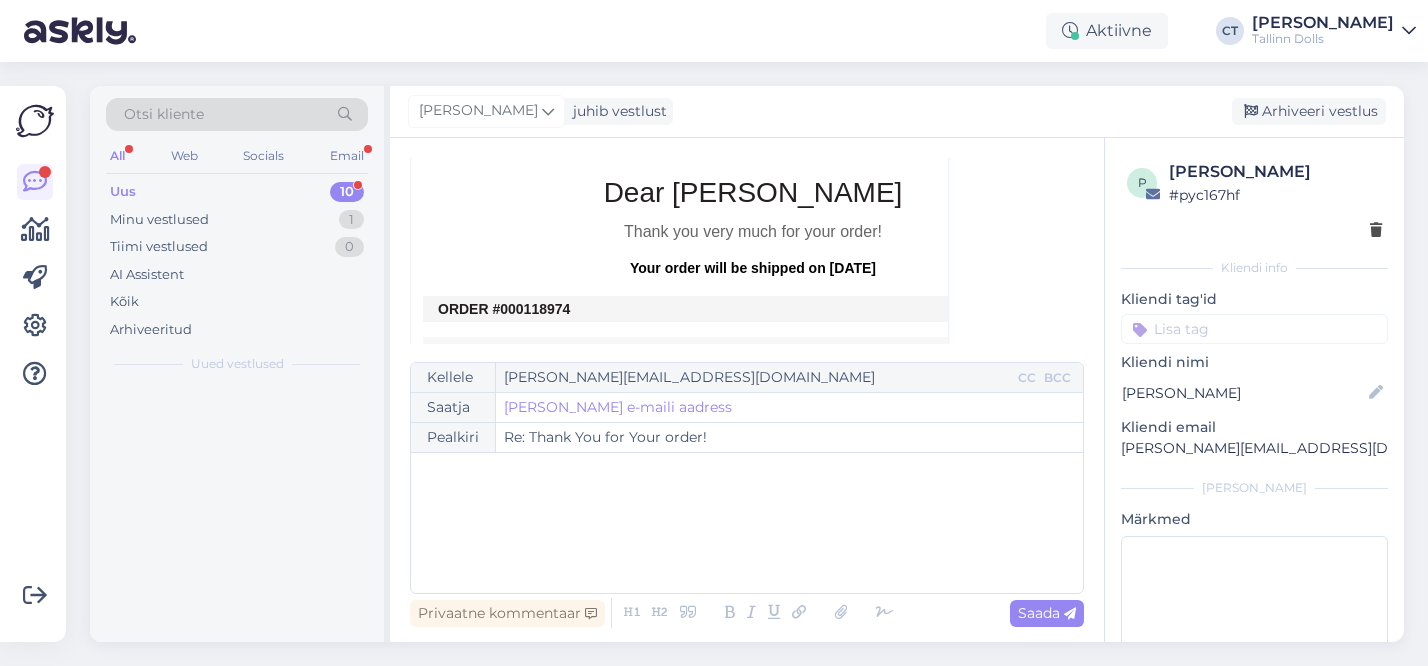 scroll, scrollTop: 226, scrollLeft: 0, axis: vertical 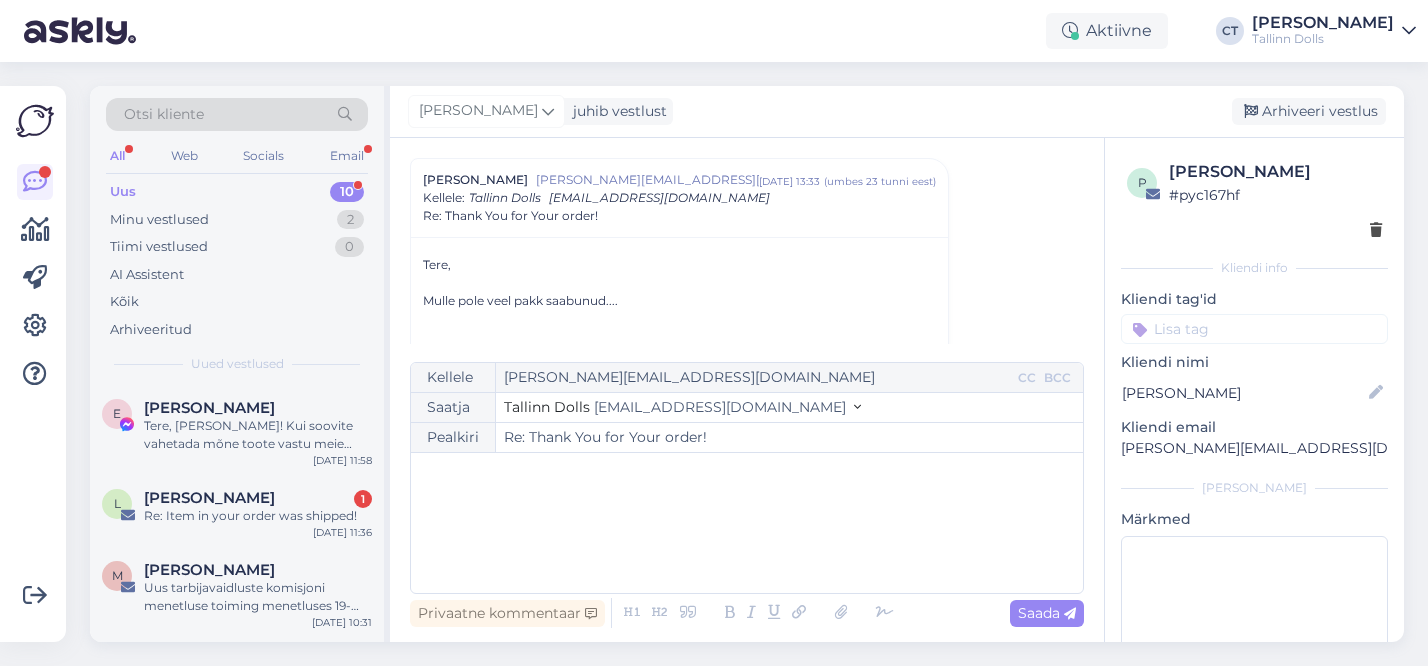 click on "﻿" at bounding box center [747, 523] 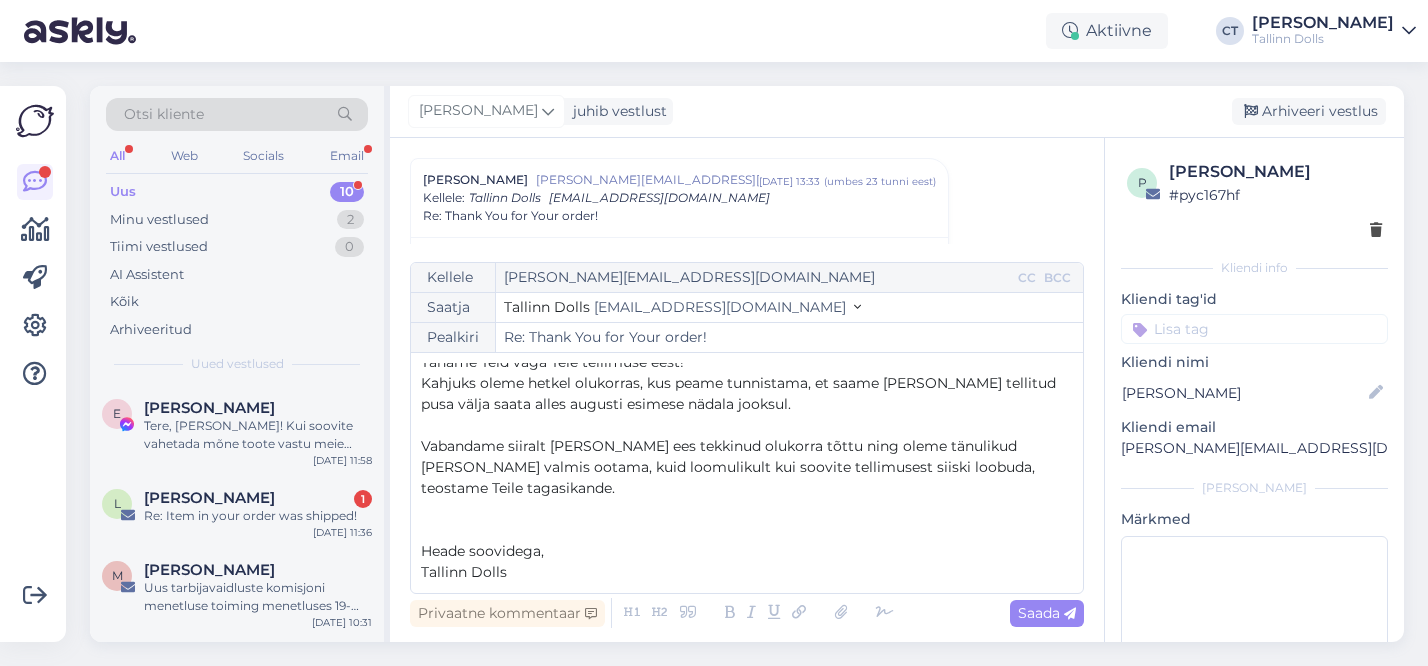 scroll, scrollTop: 0, scrollLeft: 0, axis: both 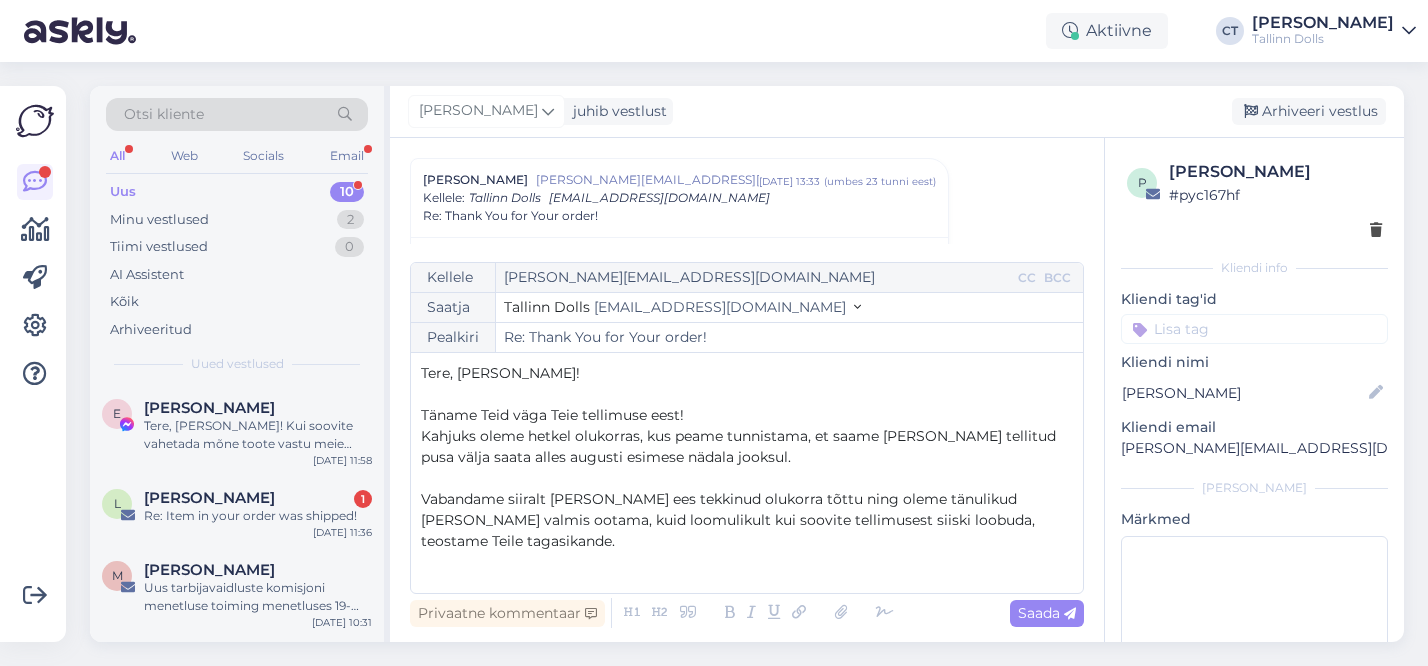 click on "Tere, [PERSON_NAME]!" at bounding box center (500, 373) 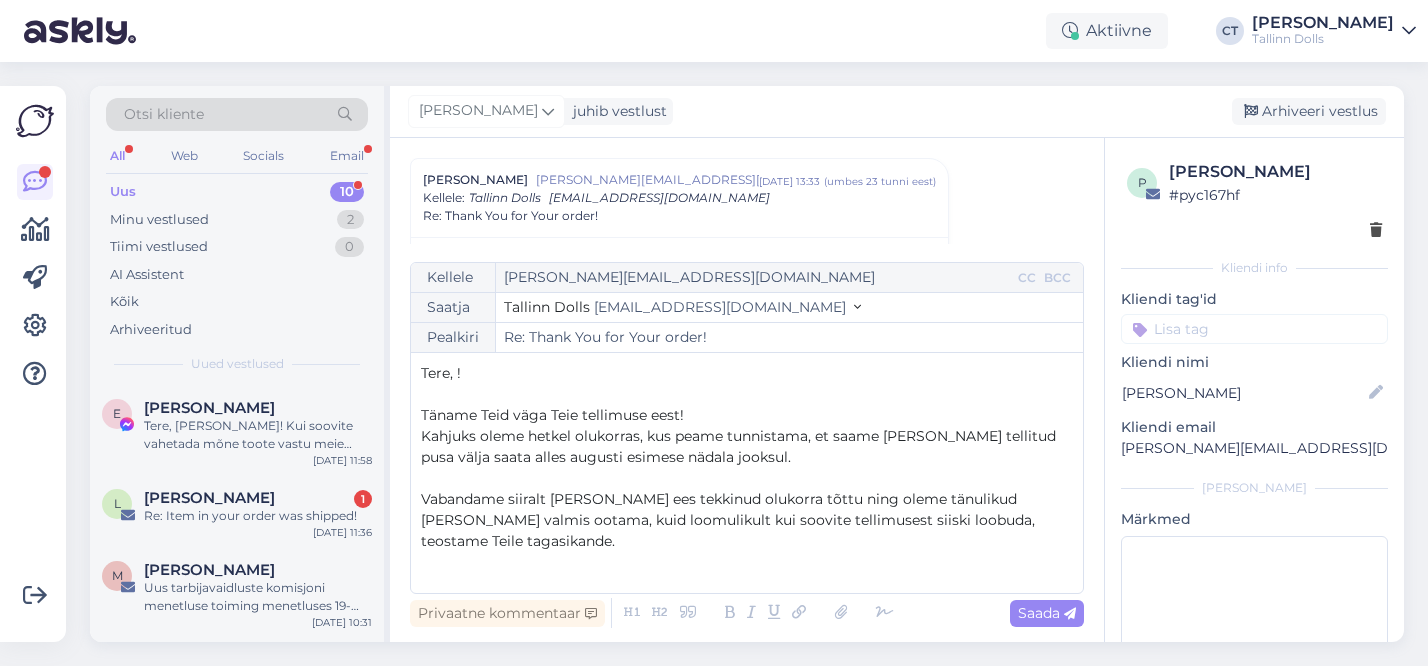 type 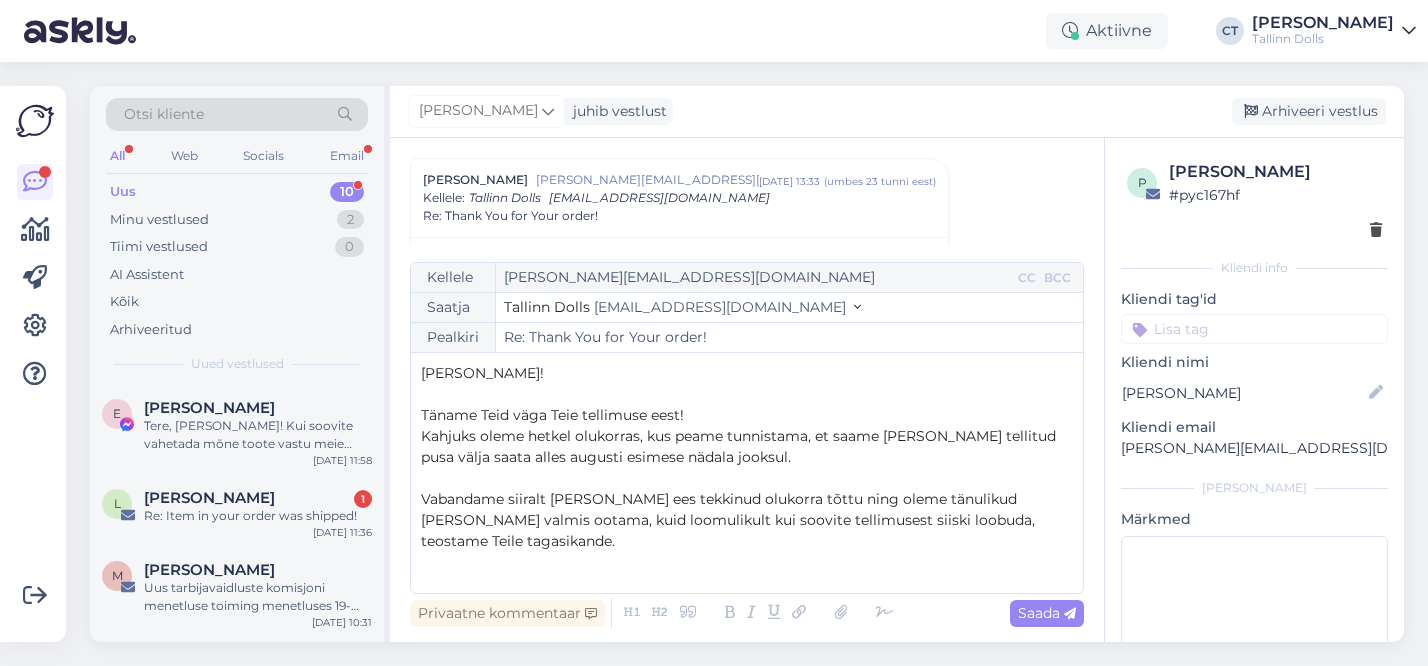 scroll, scrollTop: 53, scrollLeft: 0, axis: vertical 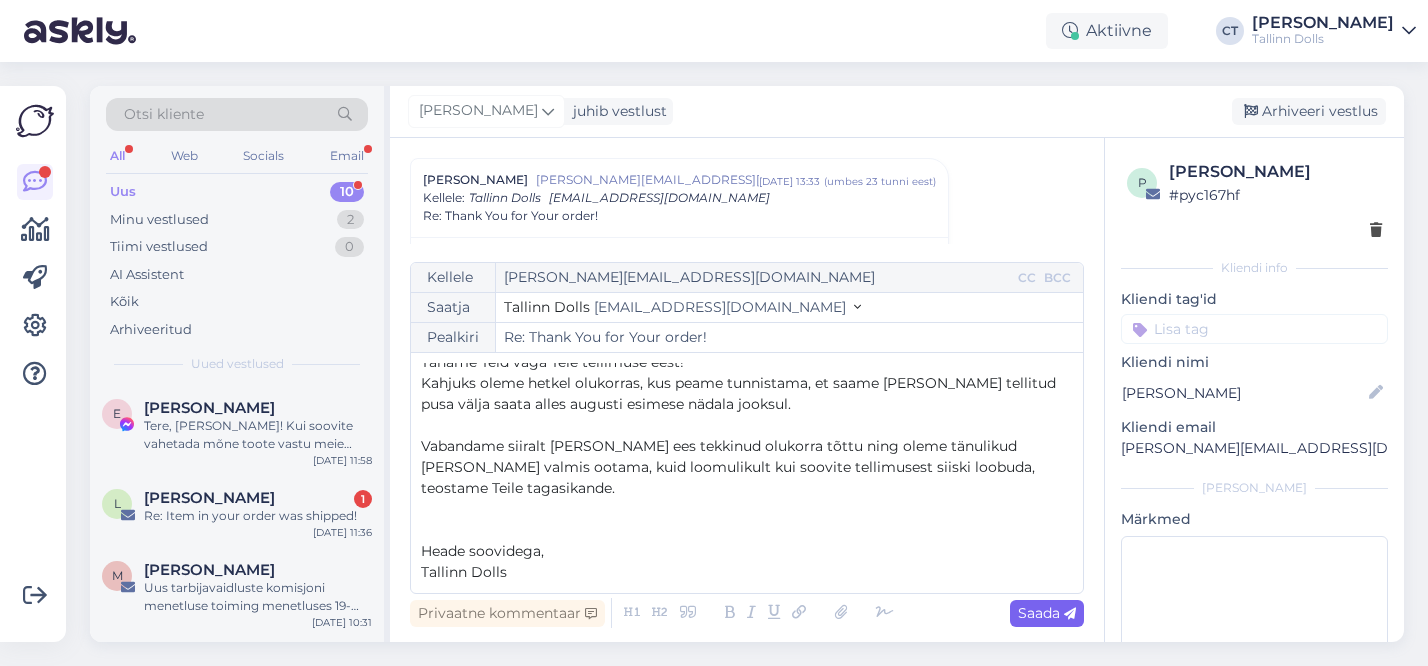 click on "Saada" at bounding box center [1047, 613] 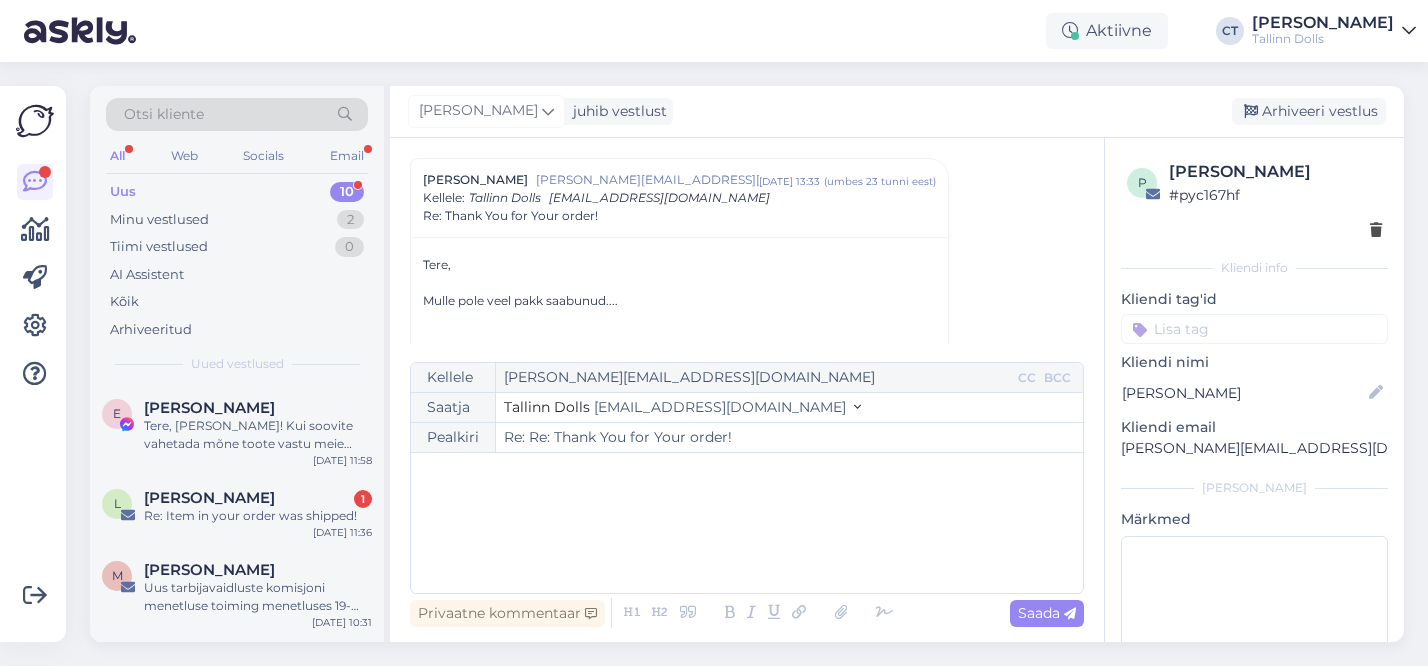 type on "Re: Thank You for Your order!" 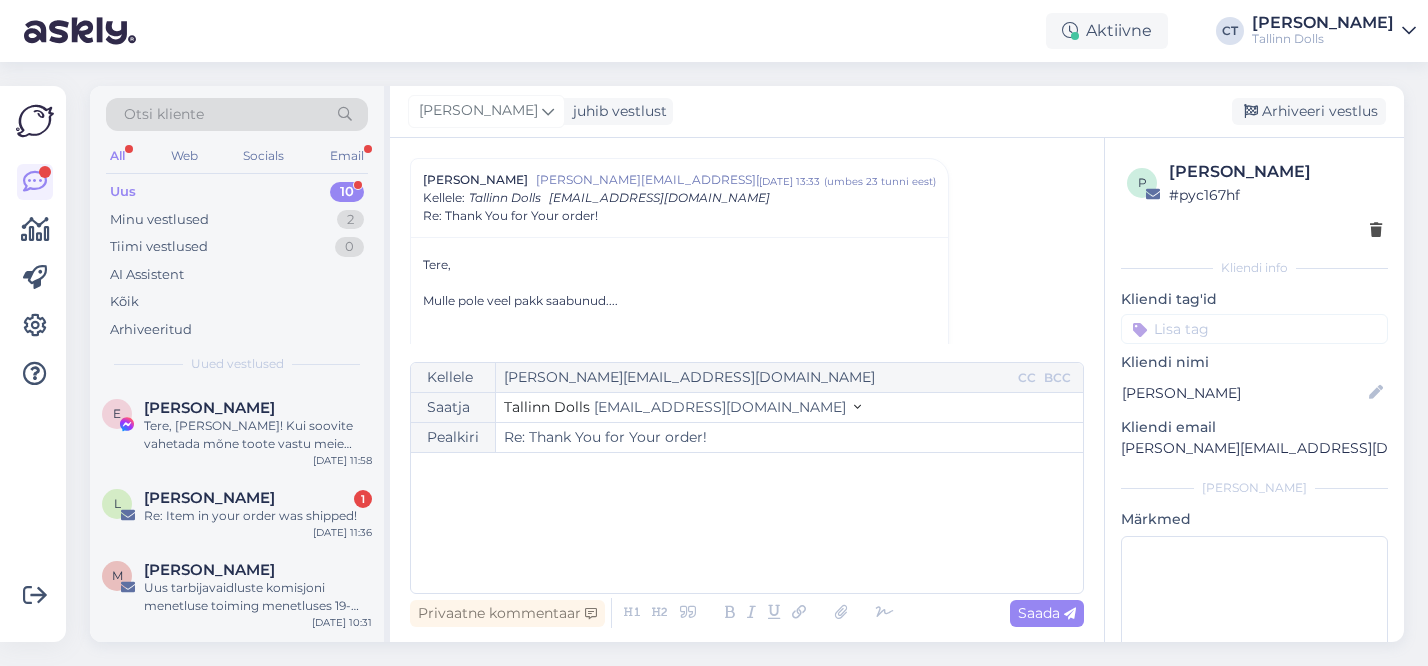 scroll, scrollTop: 0, scrollLeft: 0, axis: both 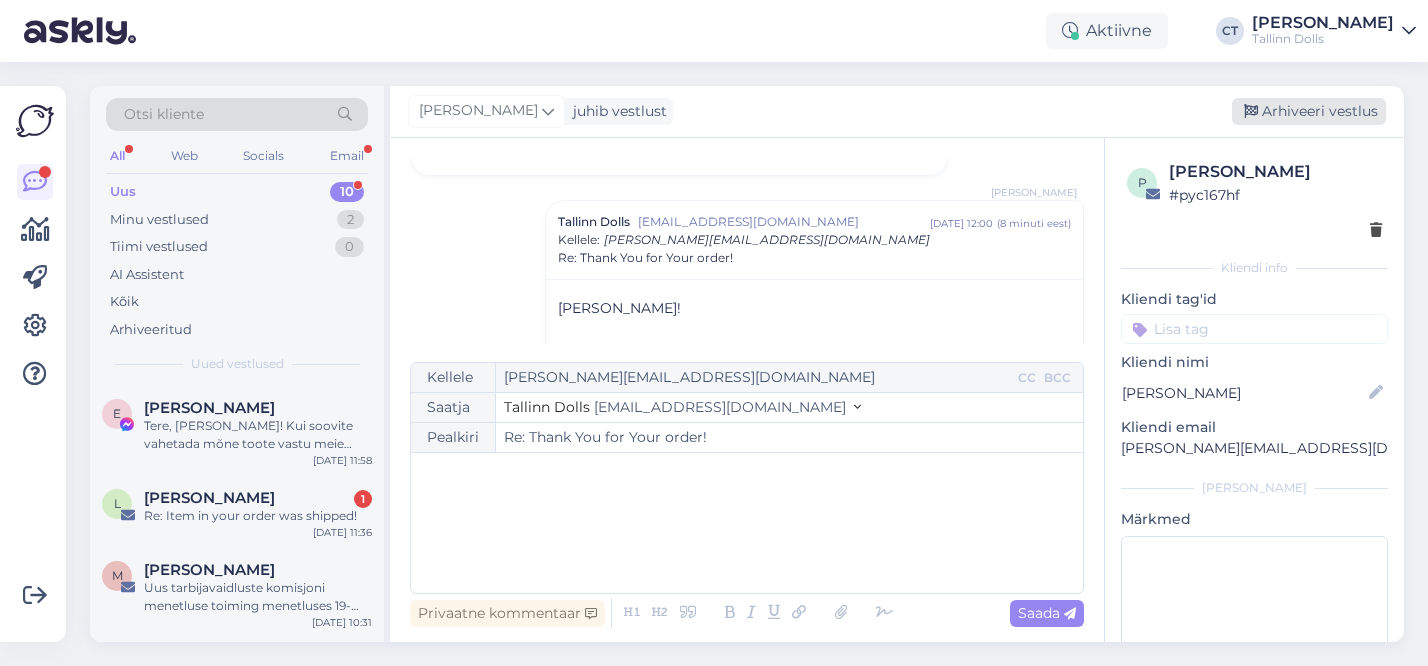 click on "Arhiveeri vestlus" at bounding box center (1309, 111) 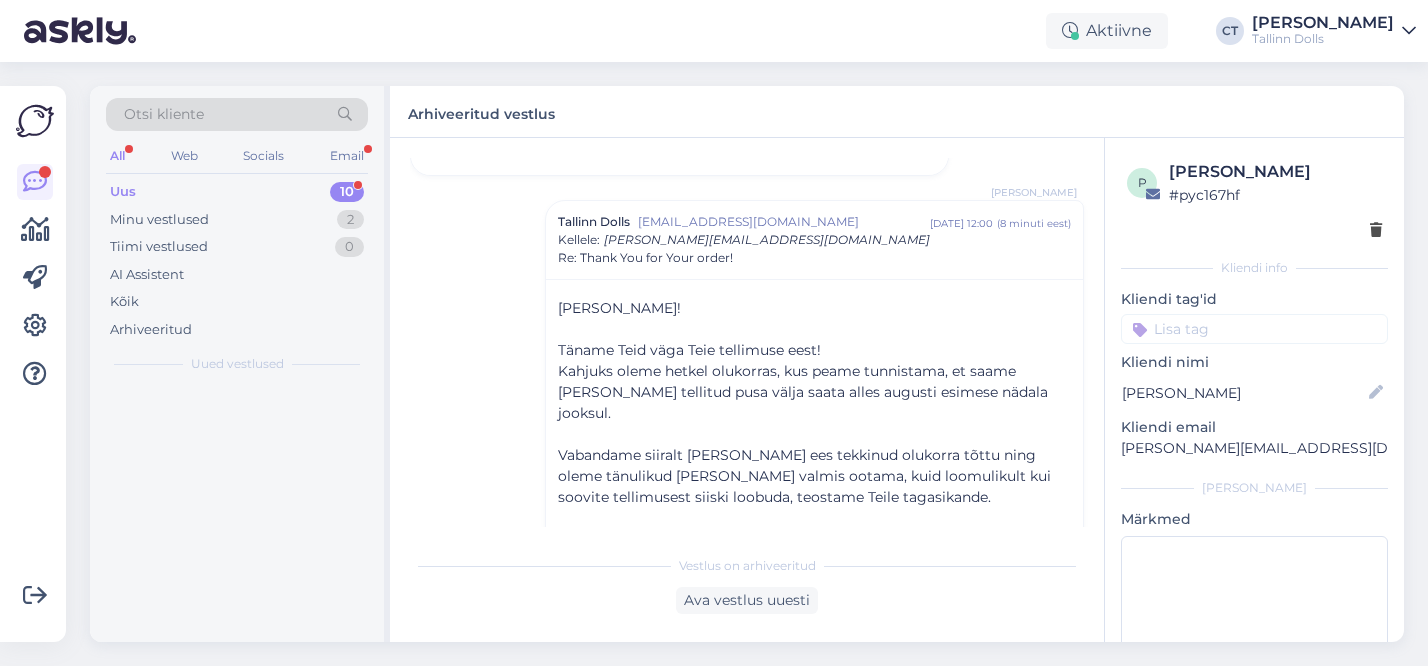 scroll, scrollTop: 1605, scrollLeft: 0, axis: vertical 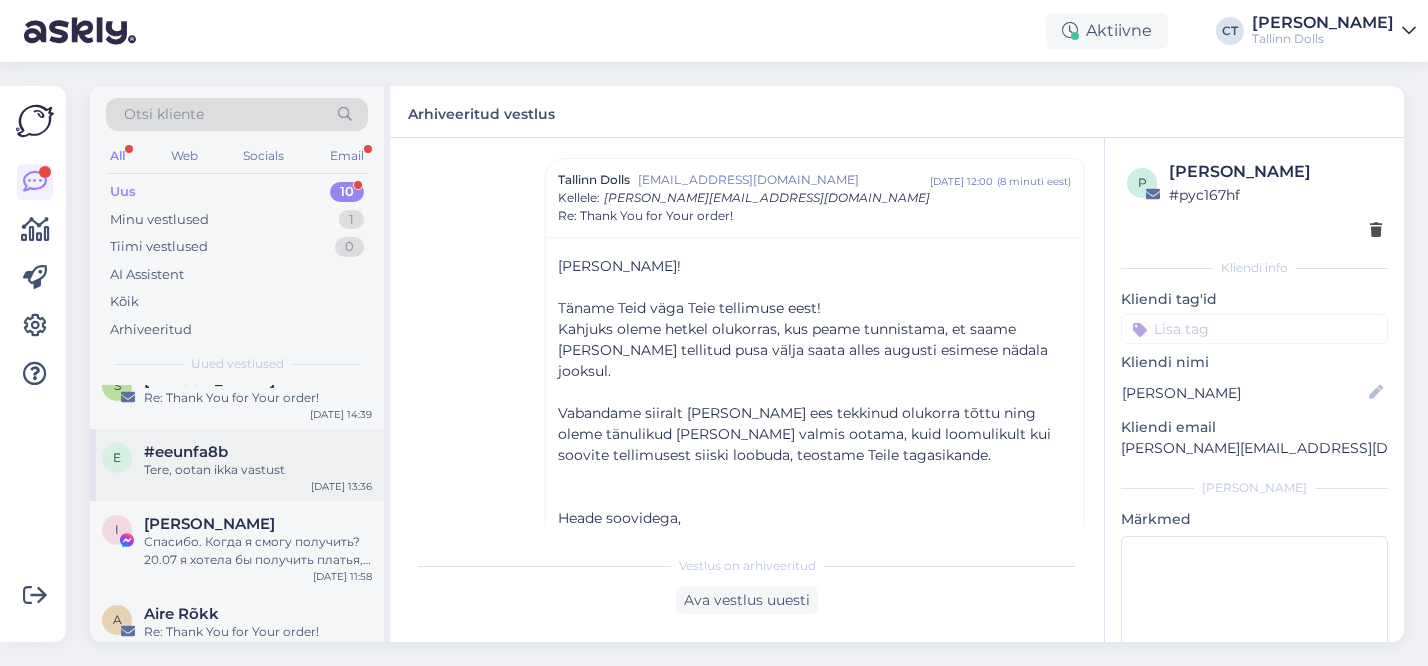click on "#eeunfa8b" at bounding box center [258, 452] 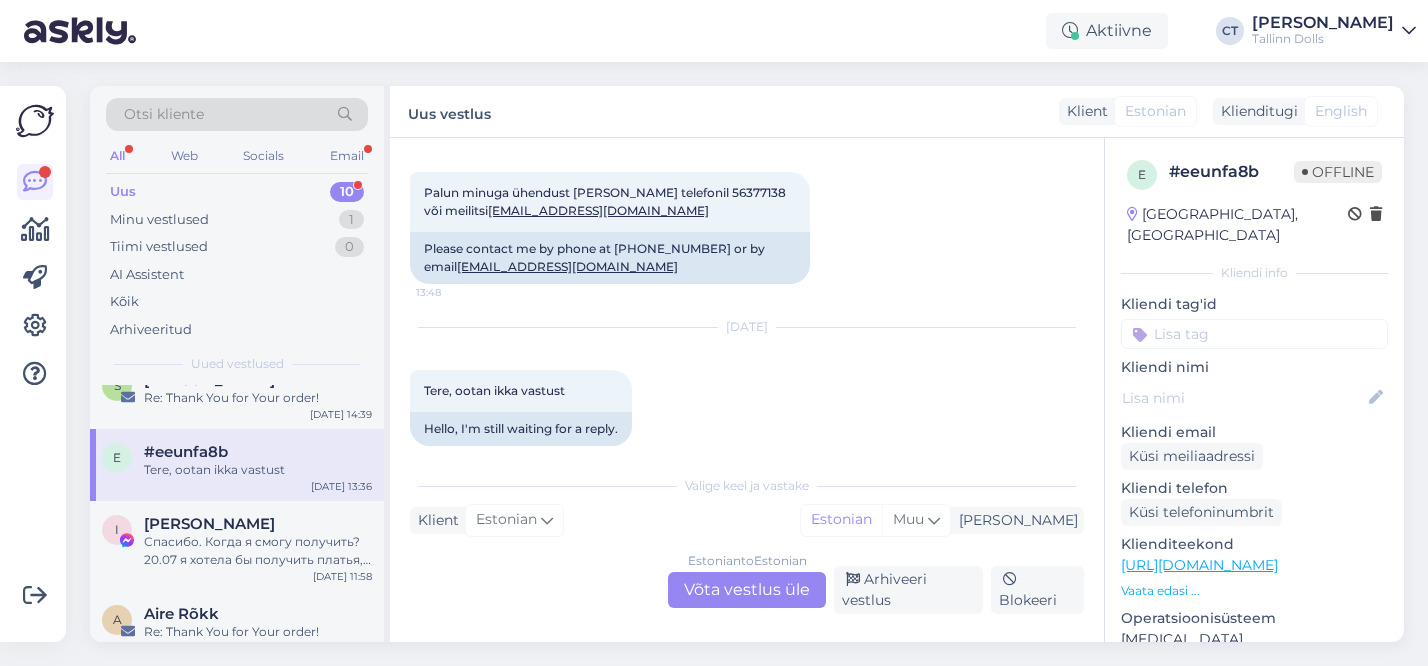 scroll, scrollTop: 530, scrollLeft: 0, axis: vertical 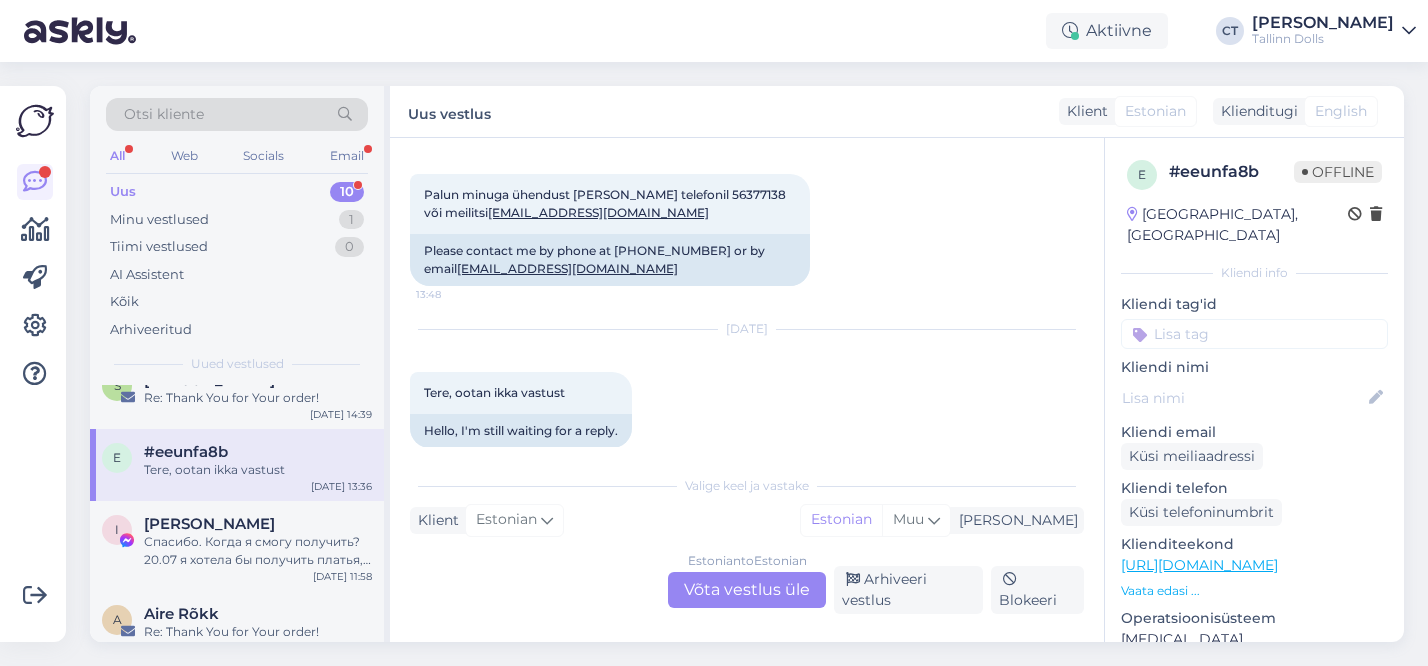 click on "Estonian  to  Estonian Võta vestlus üle" at bounding box center (747, 590) 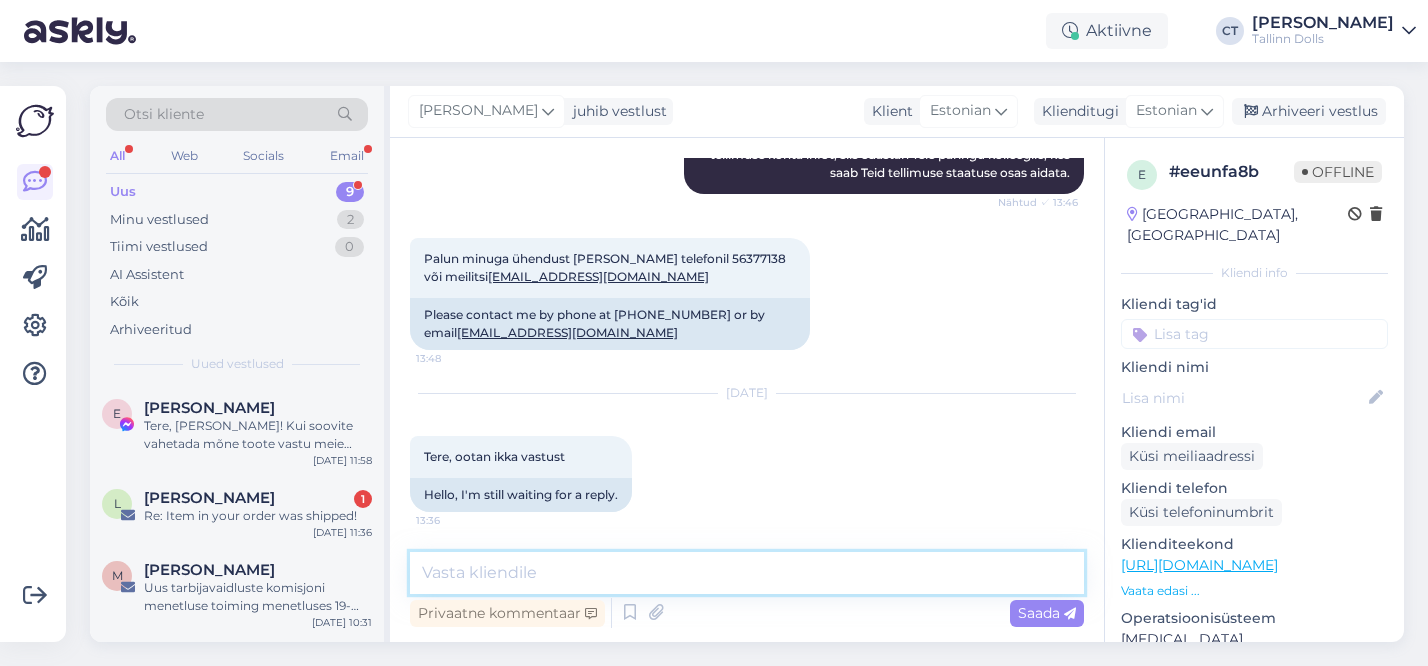 click at bounding box center [747, 573] 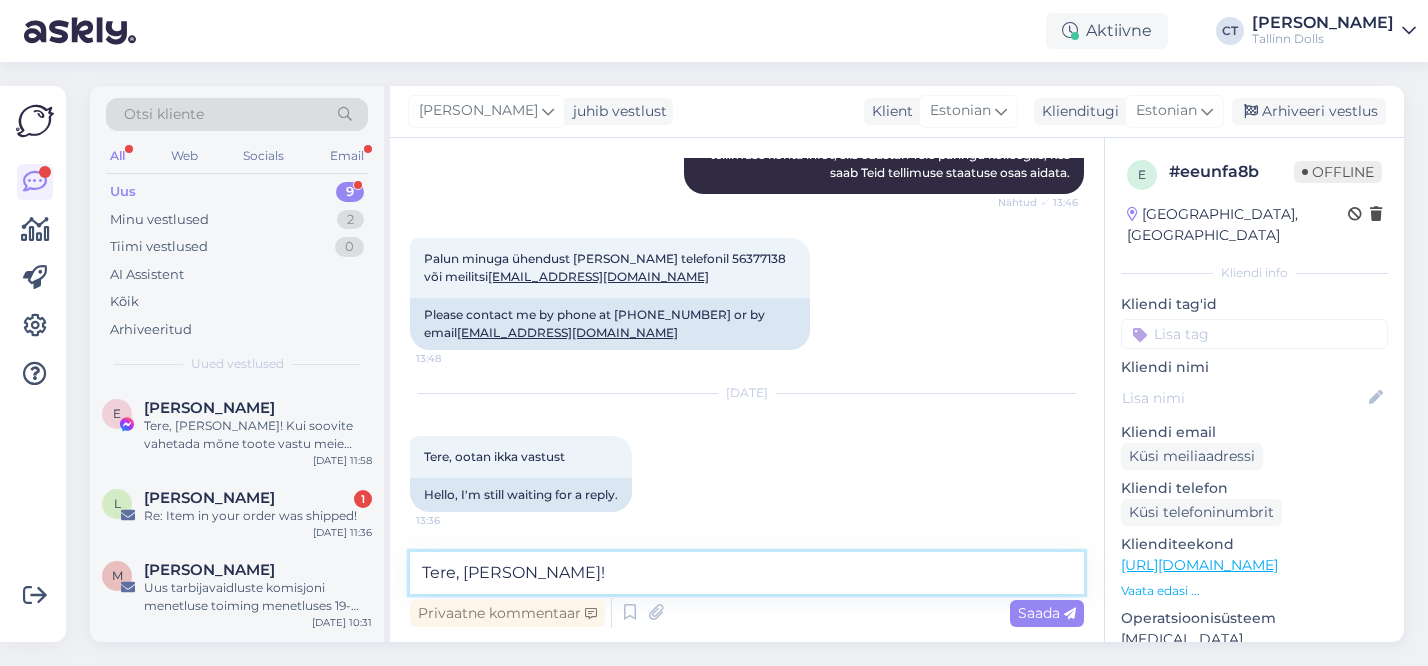 scroll, scrollTop: 175, scrollLeft: 0, axis: vertical 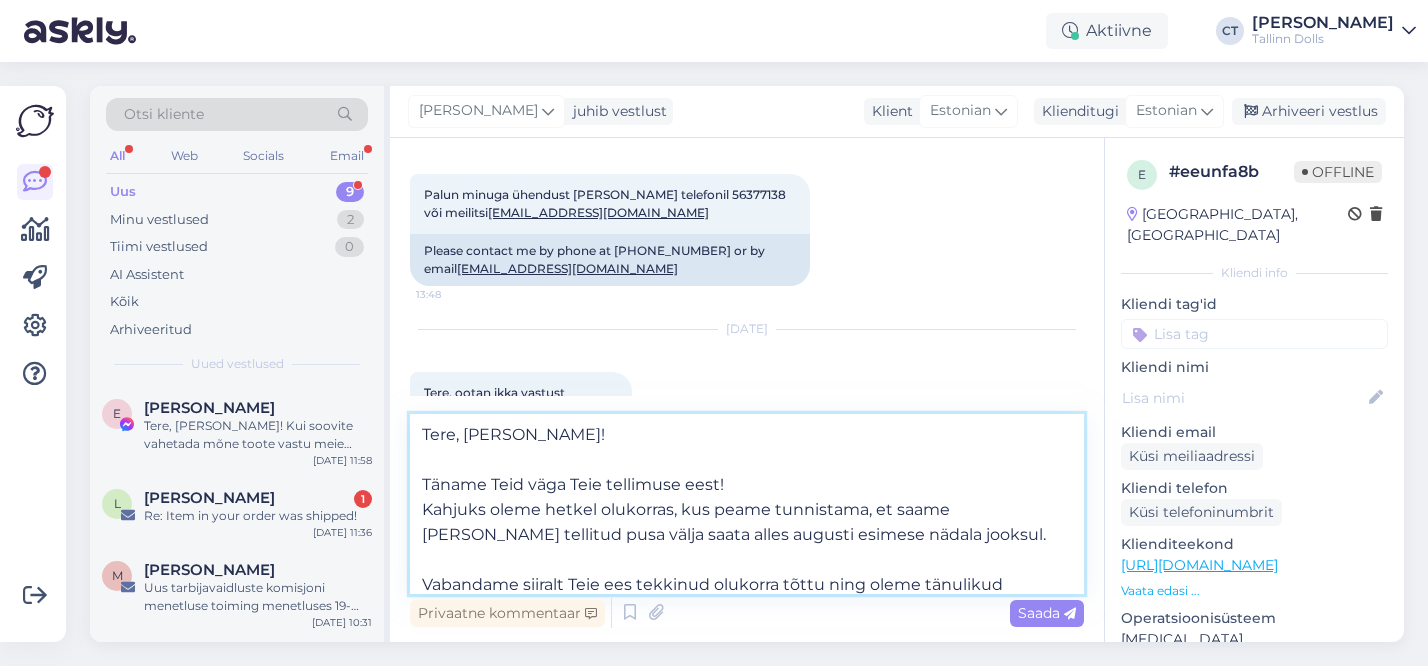 click on "Tere, [PERSON_NAME]!
Täname Teid väga Teie tellimuse eest!
Kahjuks oleme hetkel olukorras, kus peame tunnistama, et saame [PERSON_NAME] tellitud pusa välja saata alles augusti esimese nädala jooksul.
Vabandame siiralt Teie ees tekkinud olukorra tõttu ning oleme tänulikud [PERSON_NAME] valmis ootama, kuid loomulikult kui soovite tellimusest siiski loobuda, teostame Teile tagasikande.
Heade soovidega,
Tallinn Dolls" at bounding box center [747, 504] 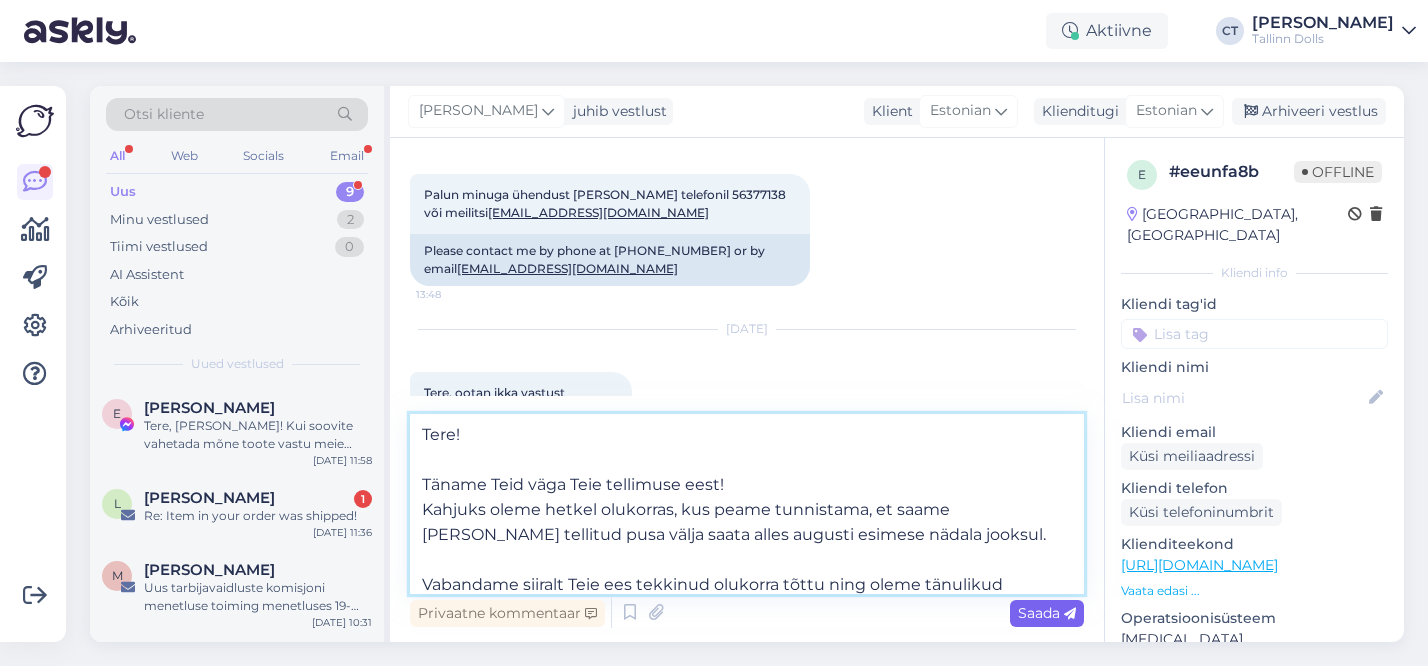 type on "Tere!
Täname Teid väga Teie tellimuse eest!
Kahjuks oleme hetkel olukorras, kus peame tunnistama, et saame [PERSON_NAME] tellitud pusa välja saata alles augusti esimese nädala jooksul.
Vabandame siiralt Teie ees tekkinud olukorra tõttu ning oleme tänulikud [PERSON_NAME] valmis ootama, kuid loomulikult kui soovite tellimusest siiski loobuda, teostame Teile tagasikande.
Heade soovidega,
Tallinn Dolls" 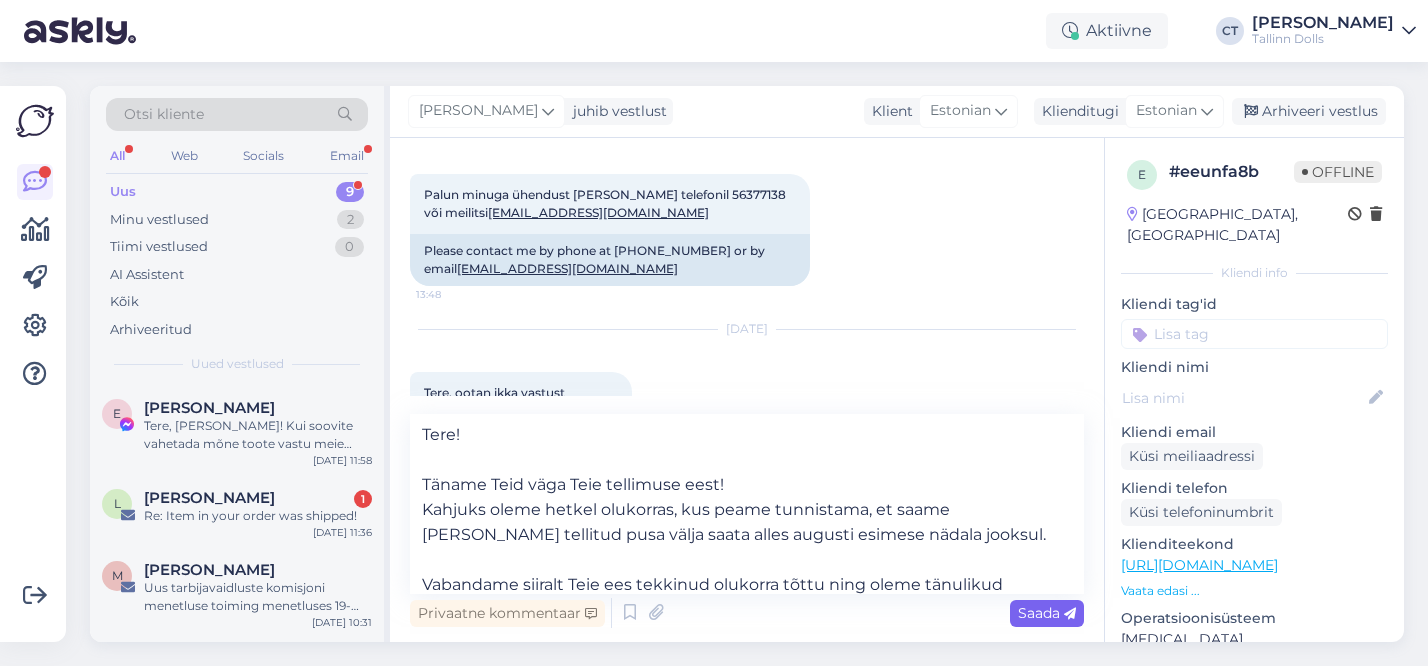 click on "Saada" at bounding box center [1047, 613] 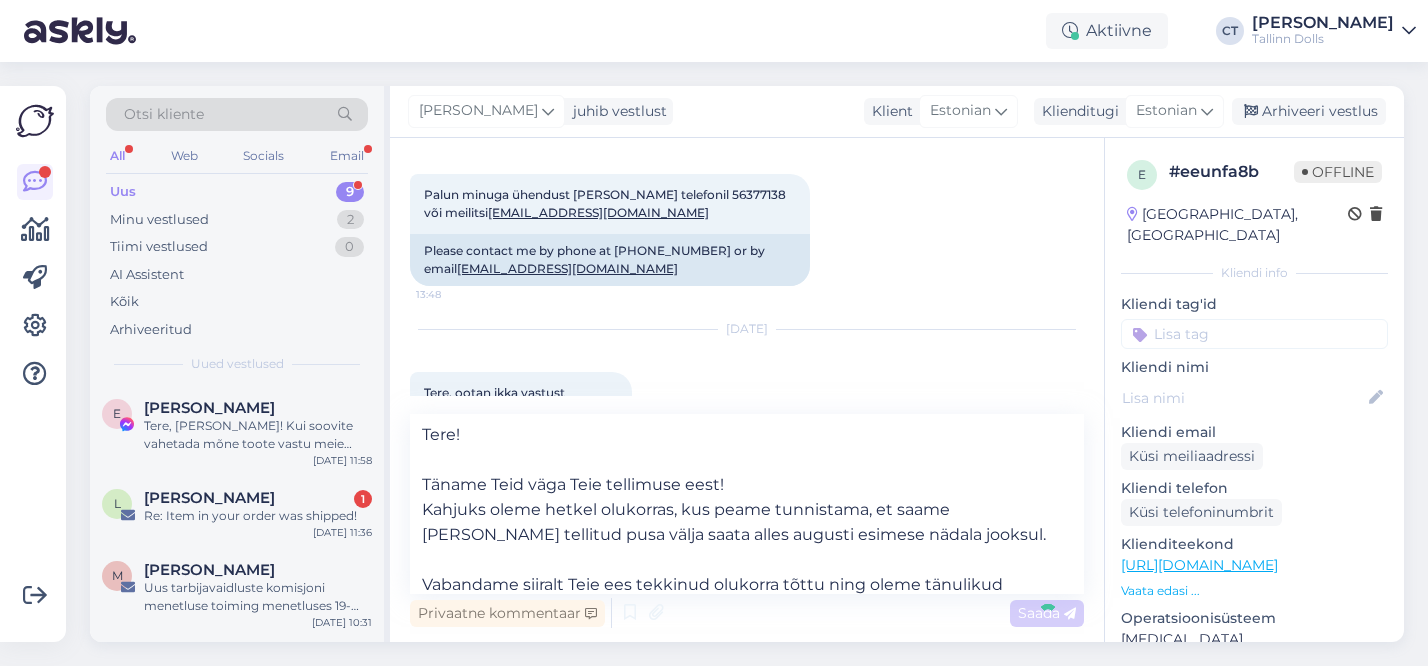 type 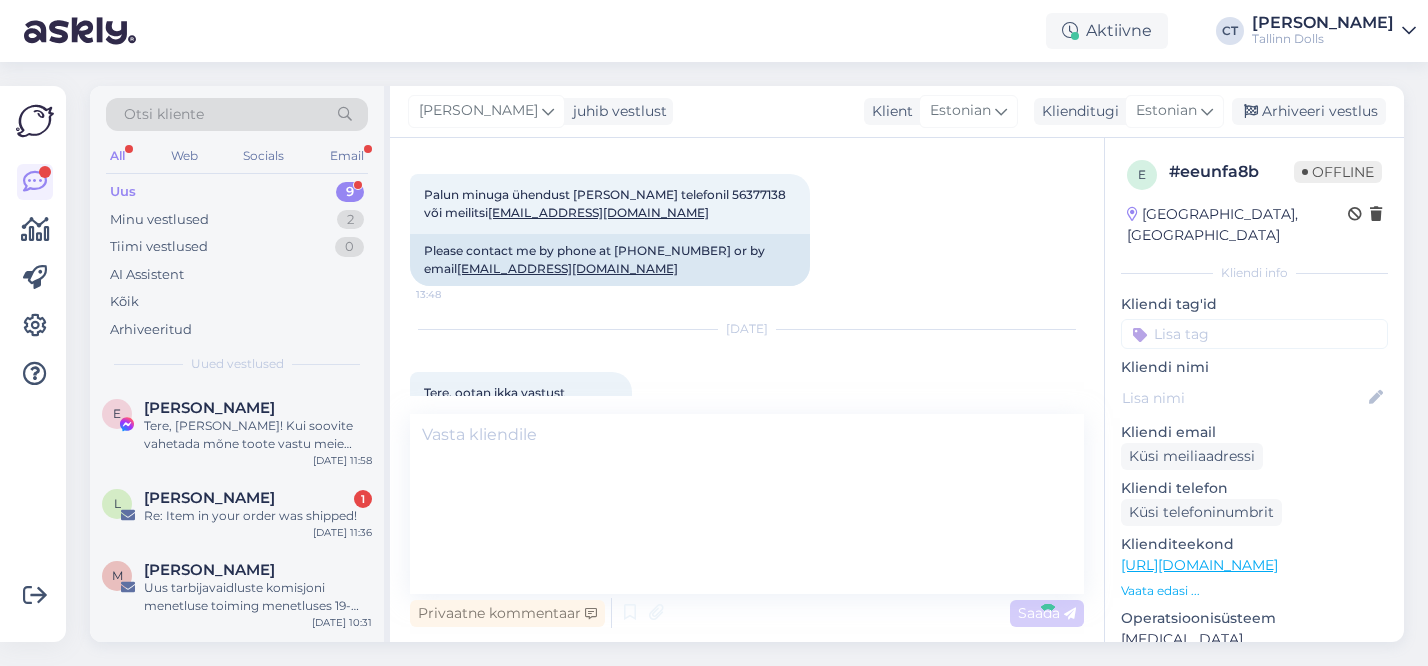 scroll, scrollTop: 846, scrollLeft: 0, axis: vertical 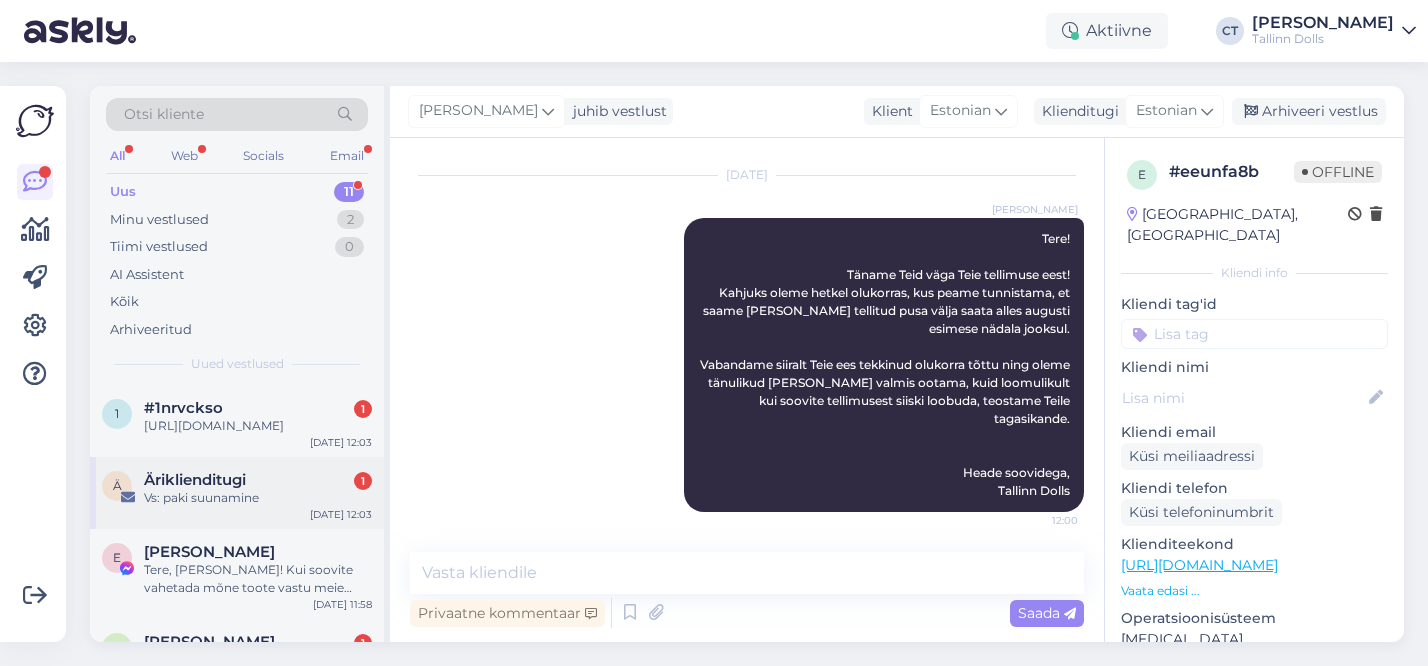 click on "Ä Äriklienditugi 1 Vs: paki suunamine [DATE] 12:03" at bounding box center [237, 493] 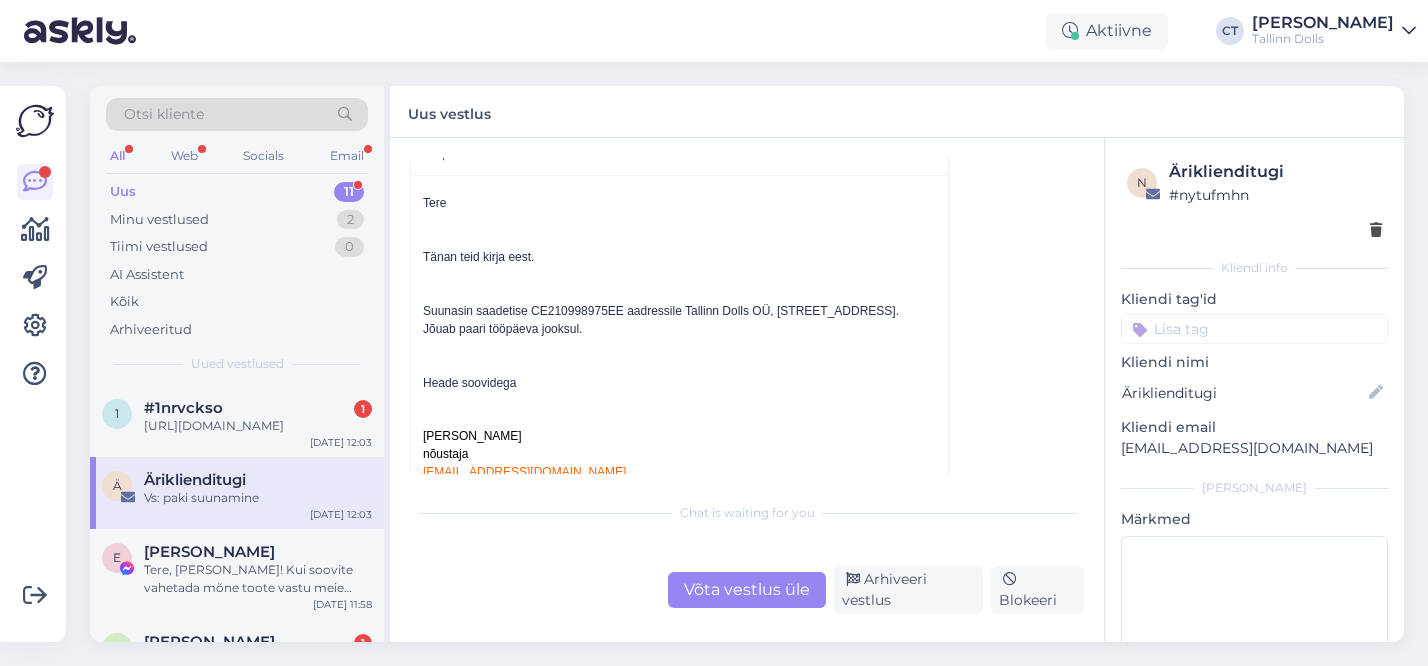 scroll, scrollTop: 4891, scrollLeft: 0, axis: vertical 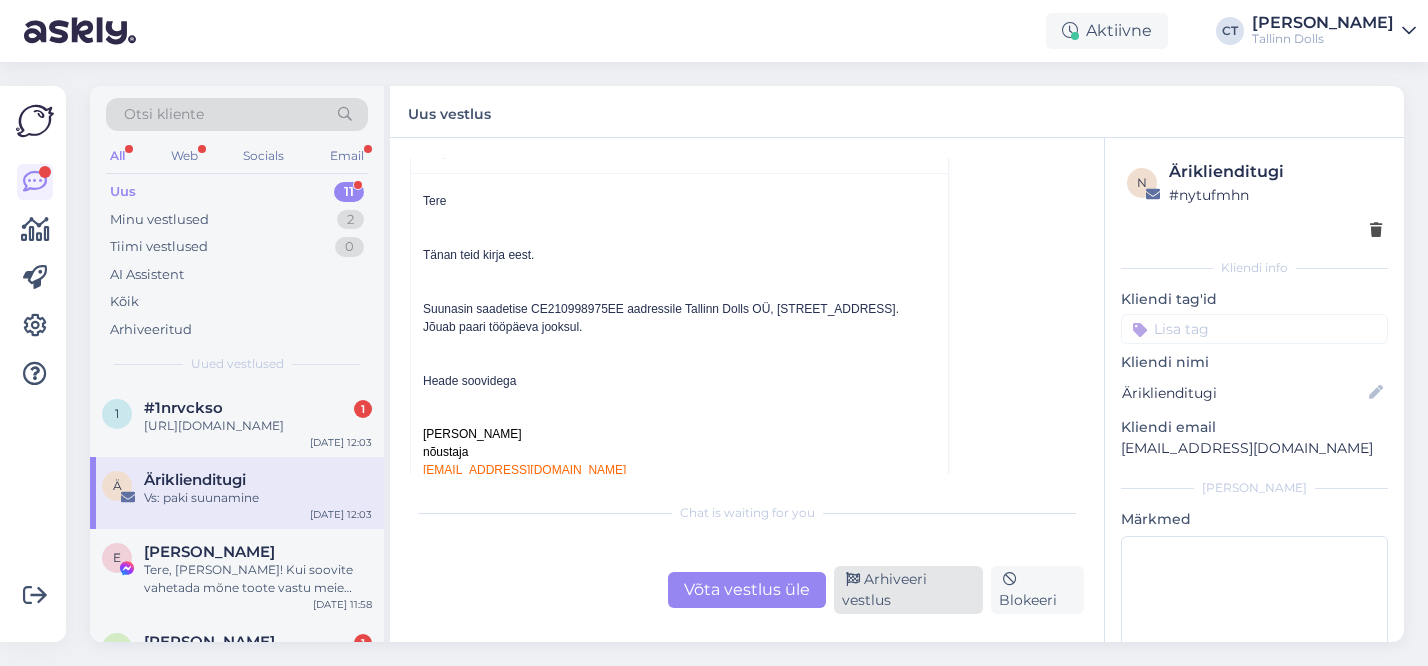 click on "Arhiveeri vestlus" at bounding box center (908, 590) 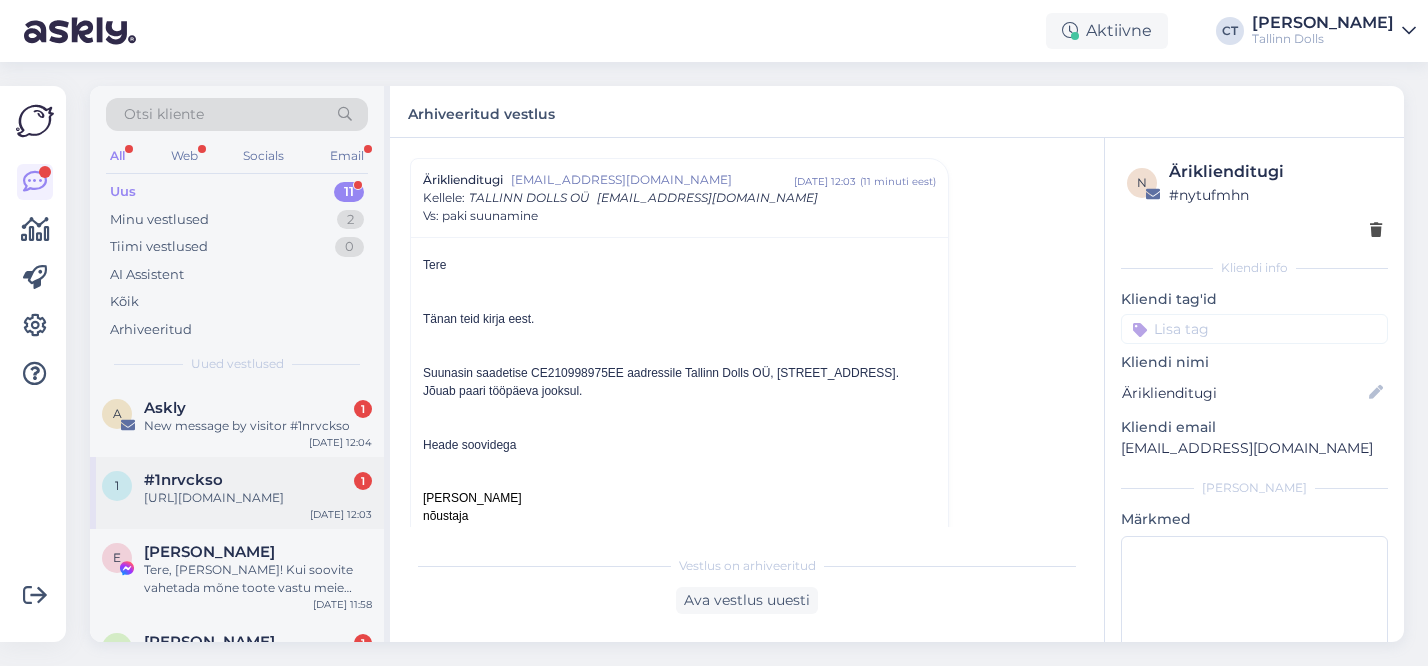 click on "[URL][DOMAIN_NAME]" at bounding box center (258, 498) 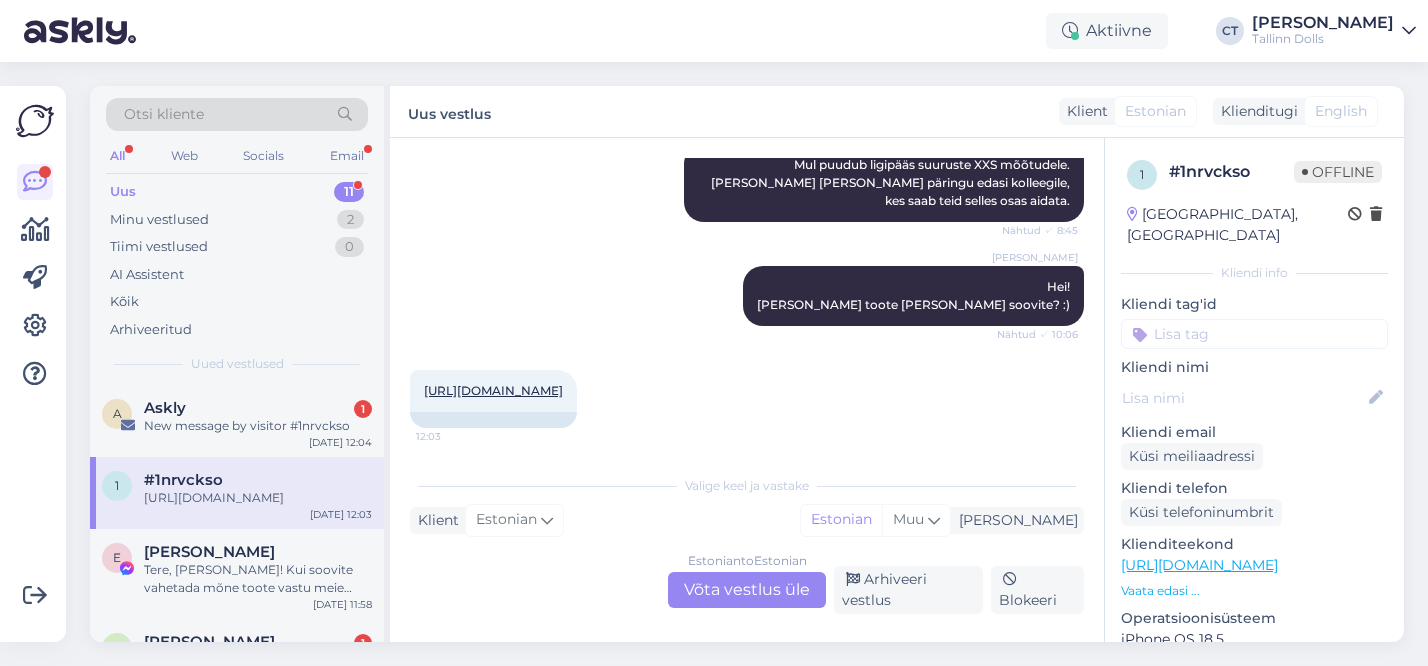 scroll, scrollTop: 423, scrollLeft: 0, axis: vertical 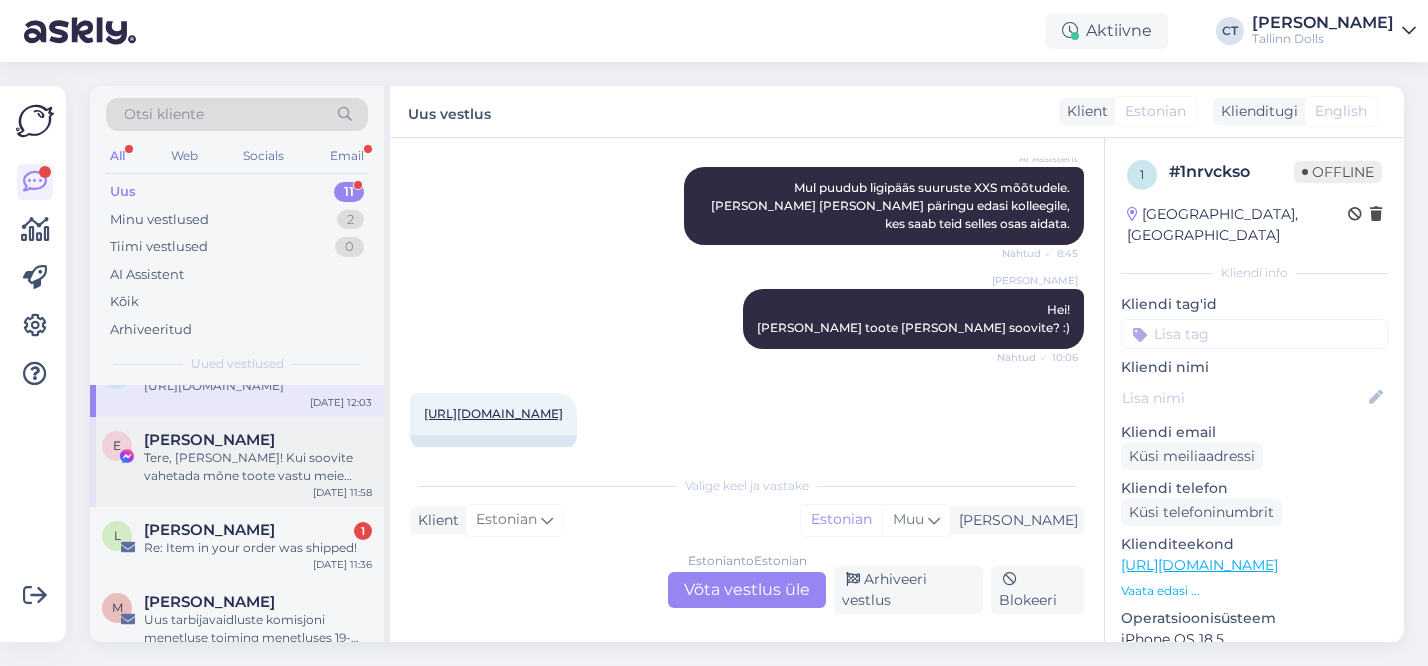 click on "Tere, [PERSON_NAME]!
Kui soovite vahetada mõne toote vastu meie "kohe olemas" tootevalikus või kinkekaardi vastu, siis saame selle otseloomulikult teostada :)
Saame muidugi teha ka tagasikande samale kontole, millelt Te tellimuse vormisatsite" at bounding box center (258, 467) 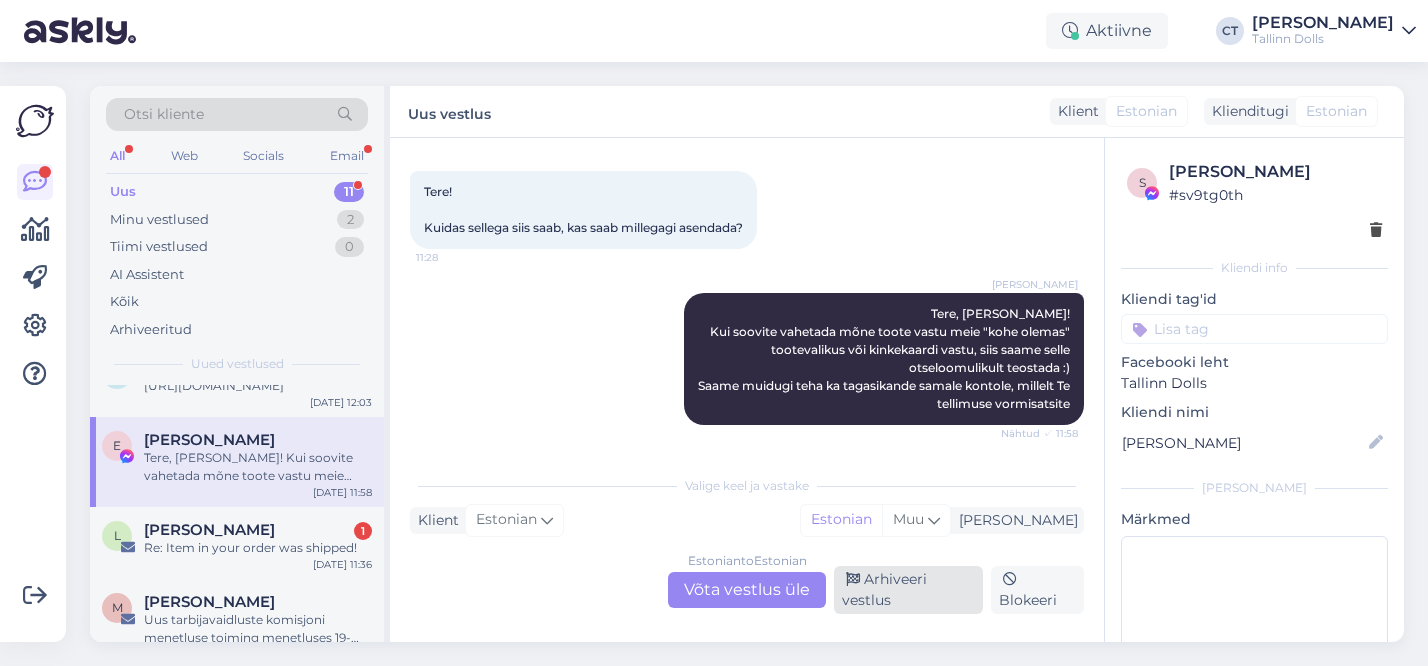 click on "Arhiveeri vestlus" at bounding box center [908, 590] 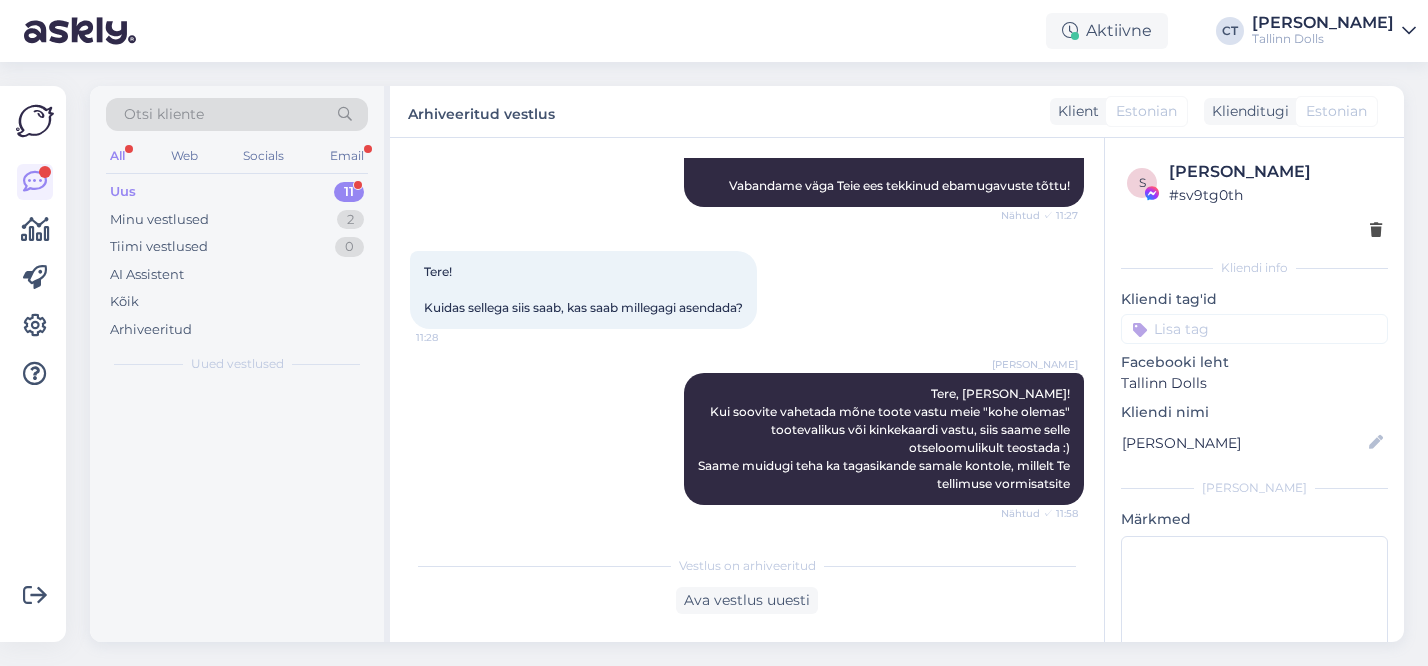 scroll, scrollTop: 0, scrollLeft: 0, axis: both 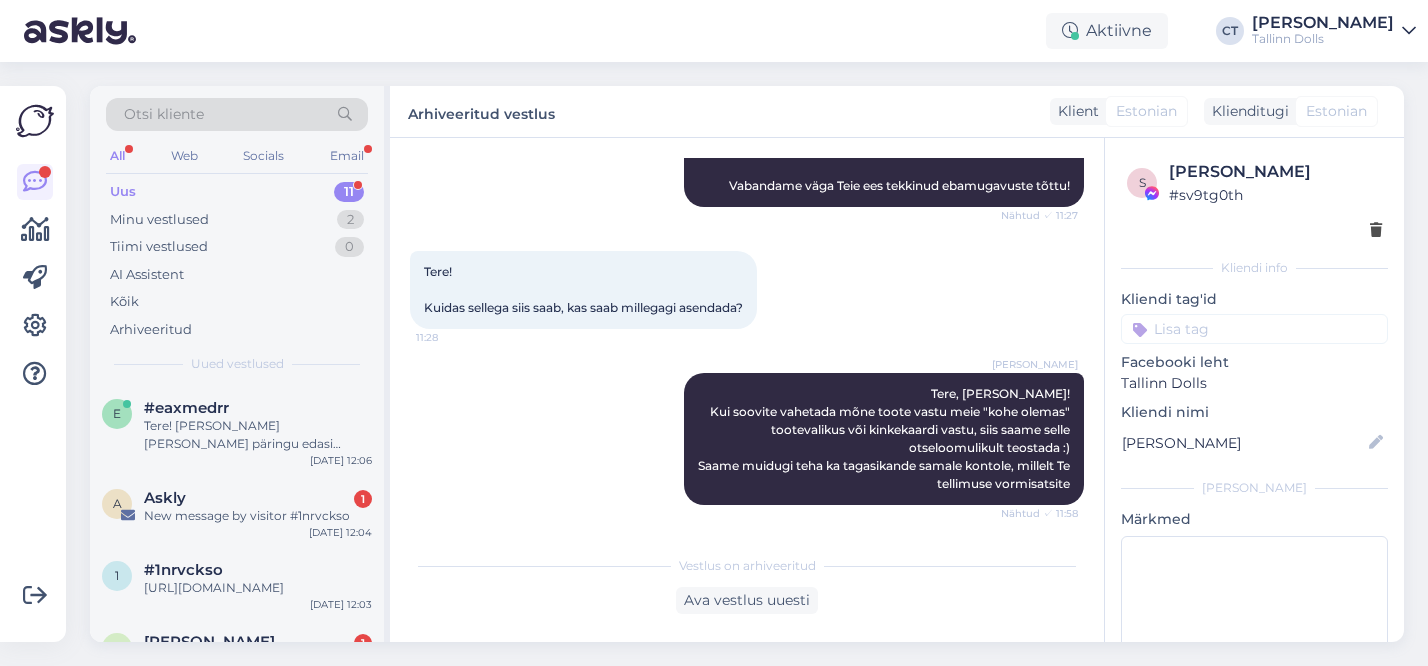click on "Uus 11" at bounding box center (237, 192) 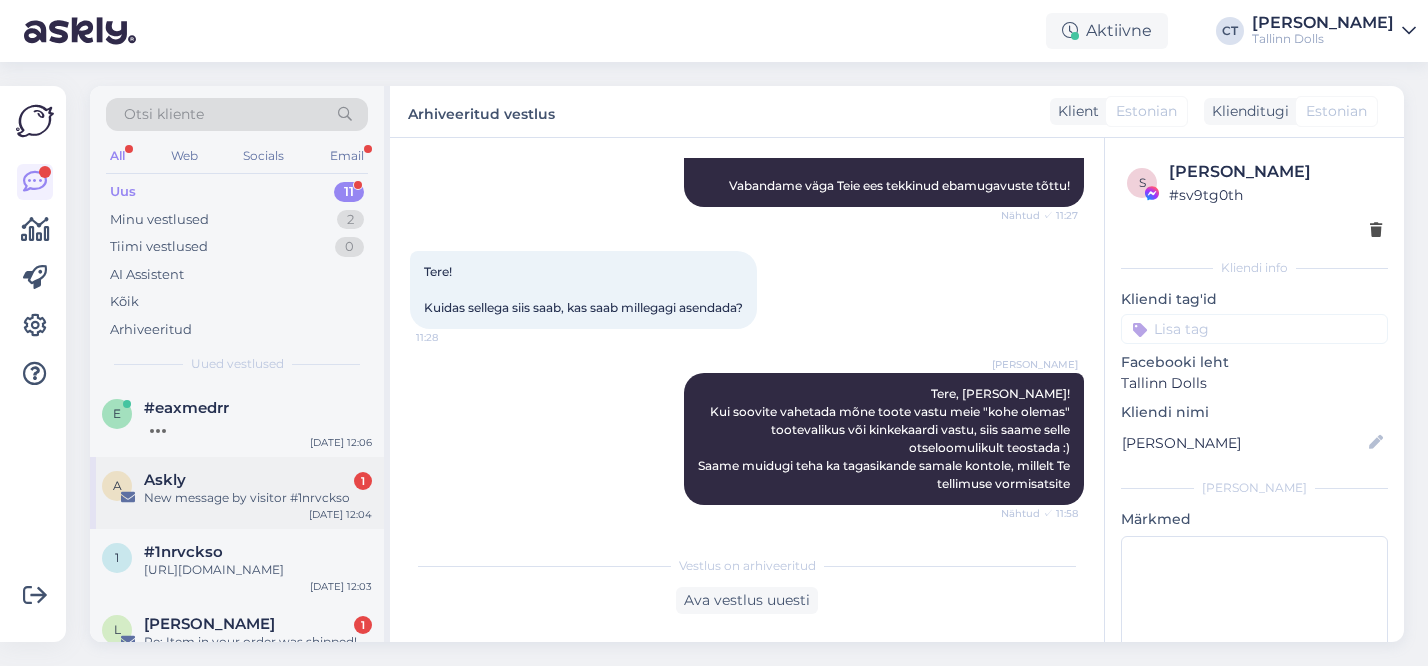 click on "A Askly 1 New message by visitor #1nrvckso [DATE] 12:04" at bounding box center (237, 493) 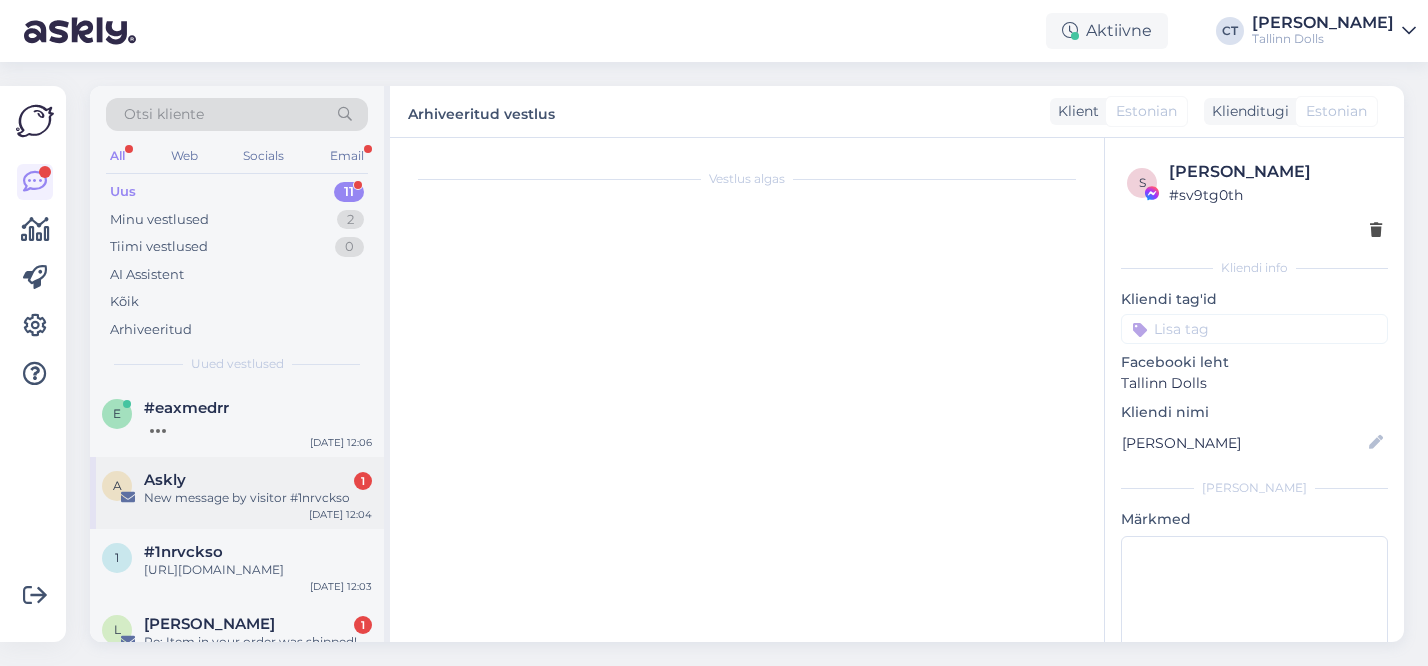 scroll, scrollTop: 0, scrollLeft: 0, axis: both 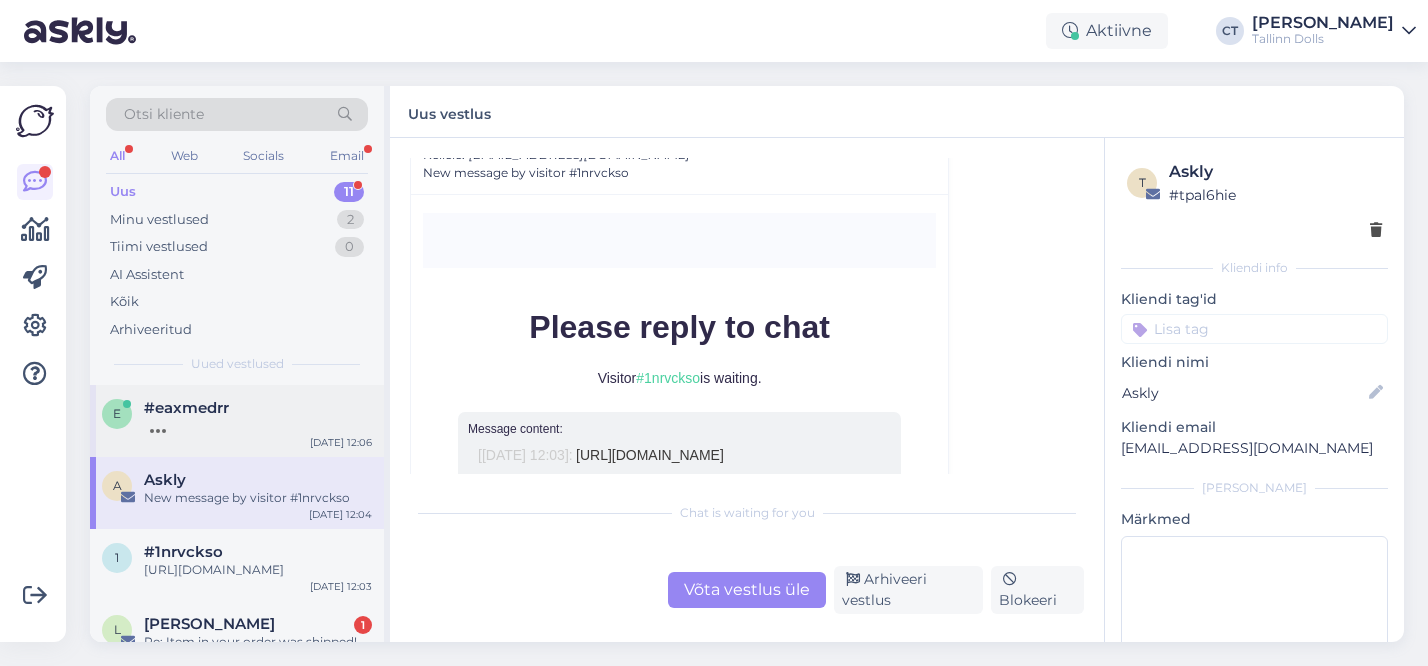 click at bounding box center (258, 426) 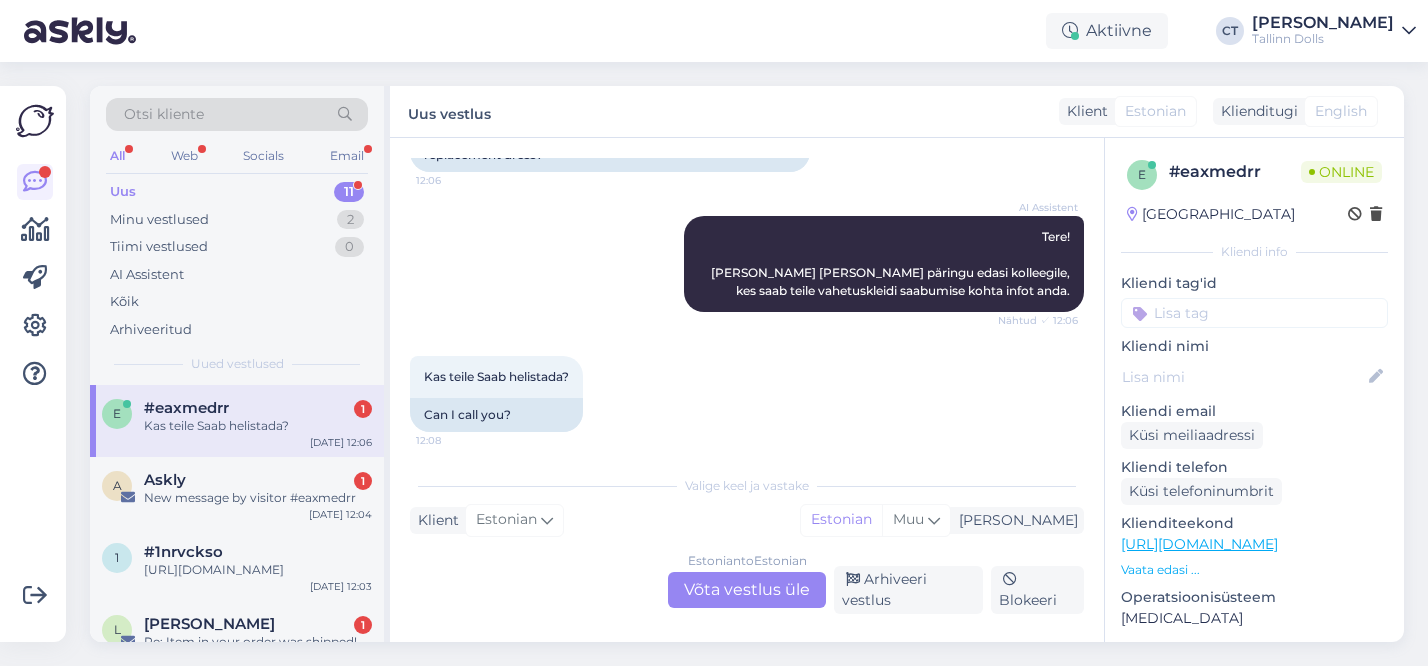scroll, scrollTop: 1737, scrollLeft: 0, axis: vertical 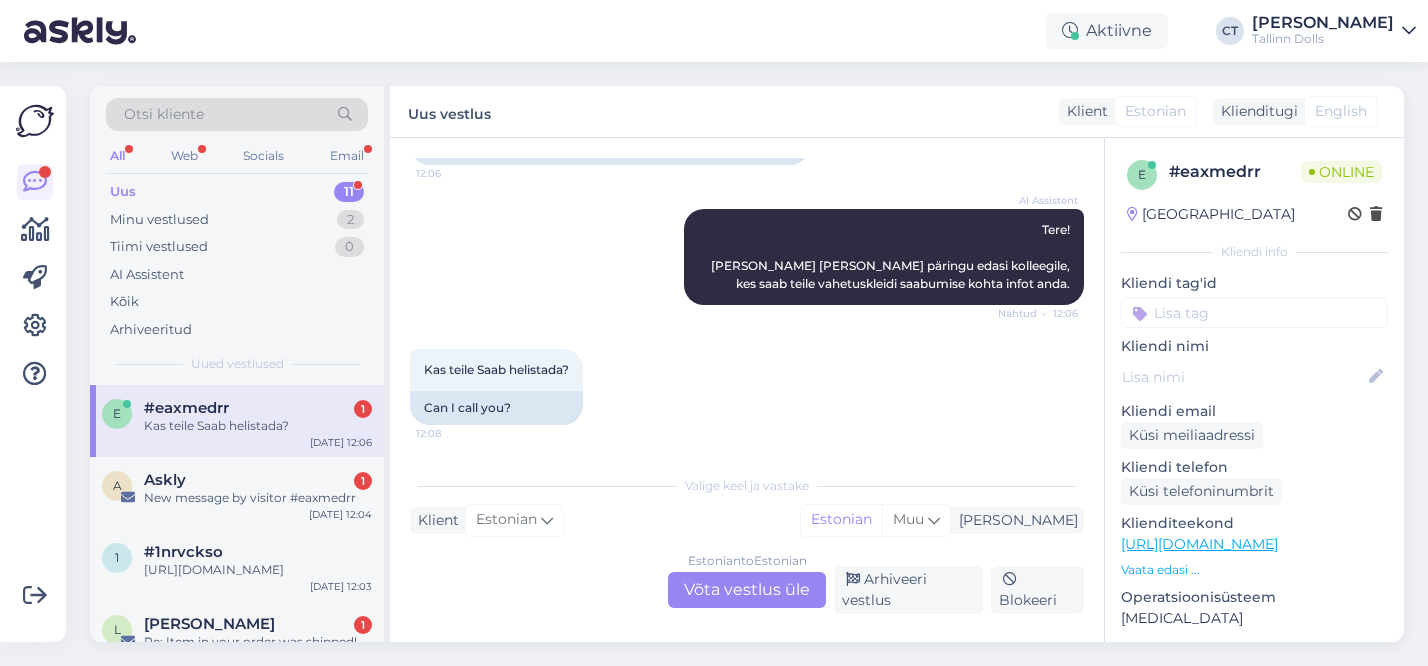 click on "Estonian  to  Estonian Võta vestlus üle" at bounding box center (747, 590) 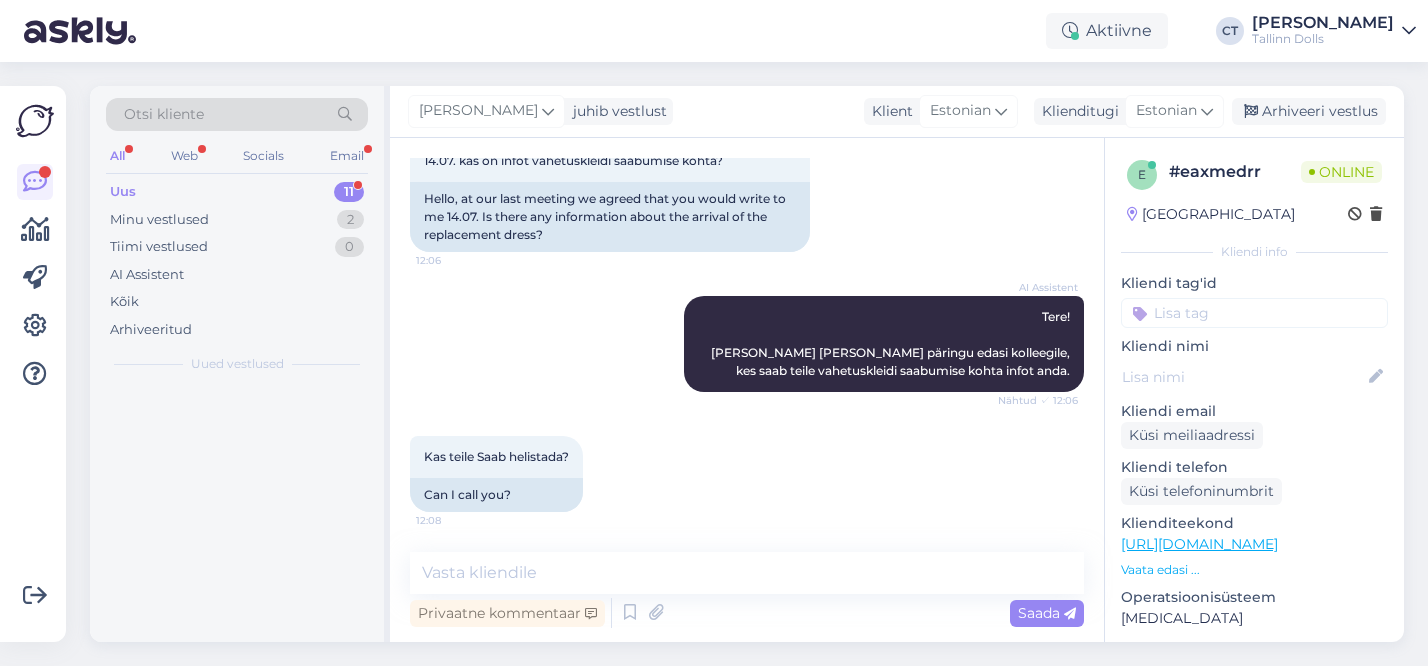 scroll, scrollTop: 1650, scrollLeft: 0, axis: vertical 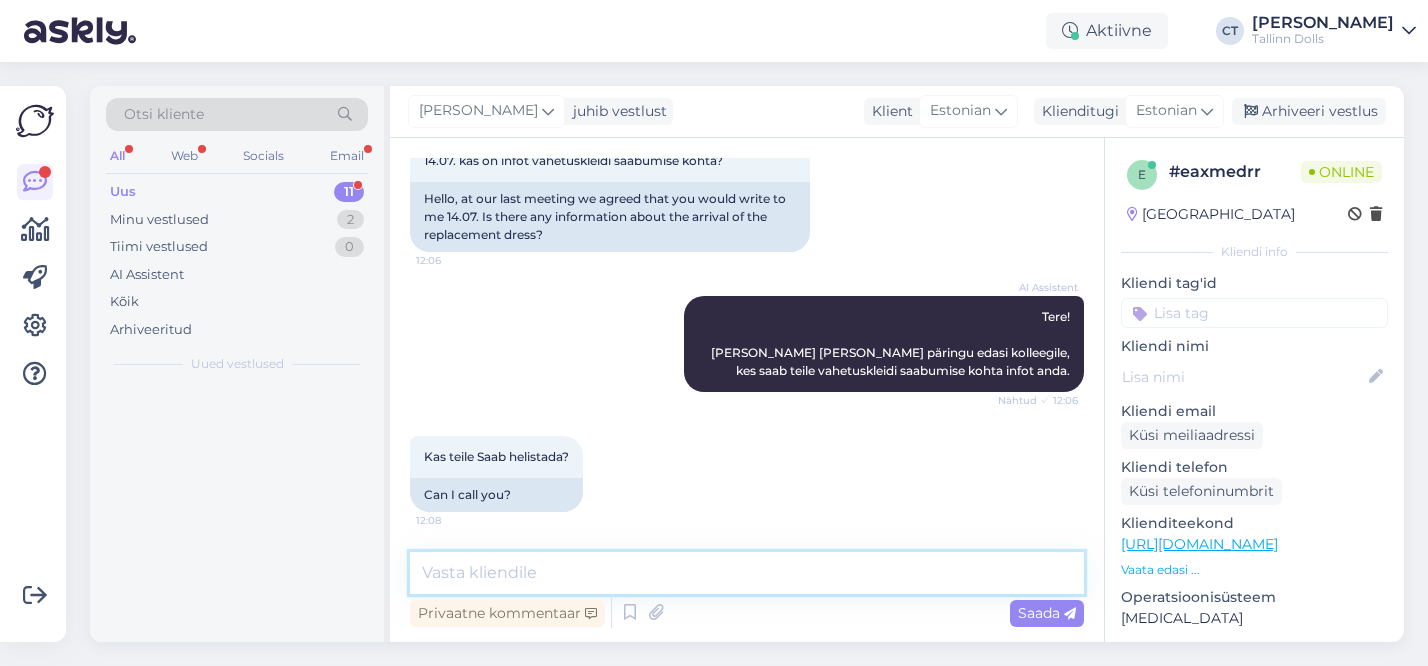click at bounding box center [747, 573] 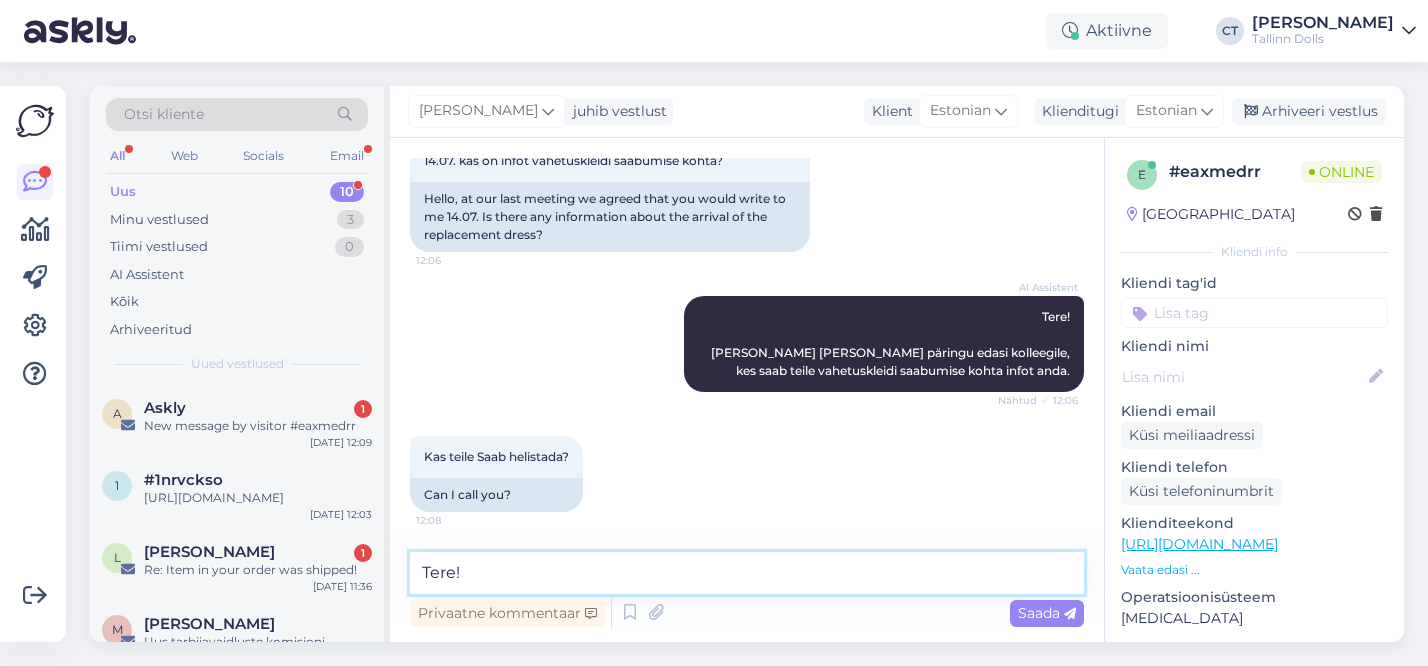 scroll, scrollTop: 1674, scrollLeft: 0, axis: vertical 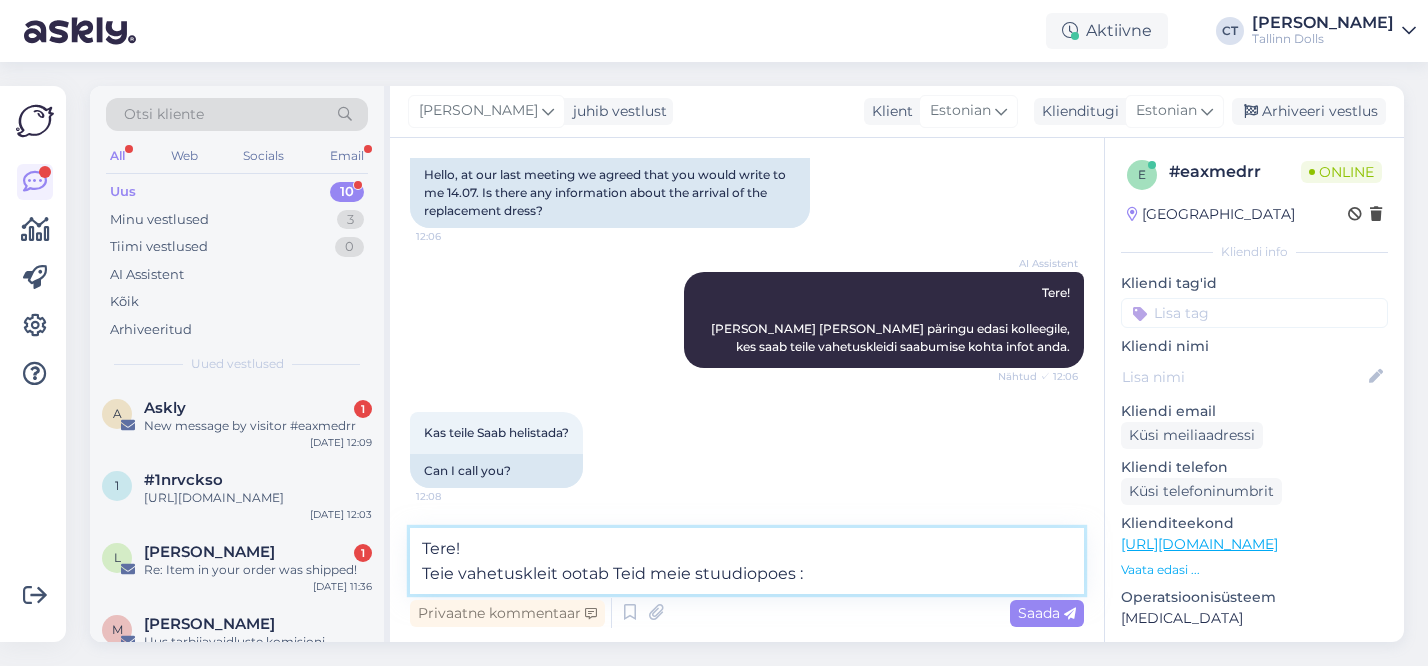 type on "Tere!
Teie vahetuskleit ootab Teid meie stuudiopoes :)" 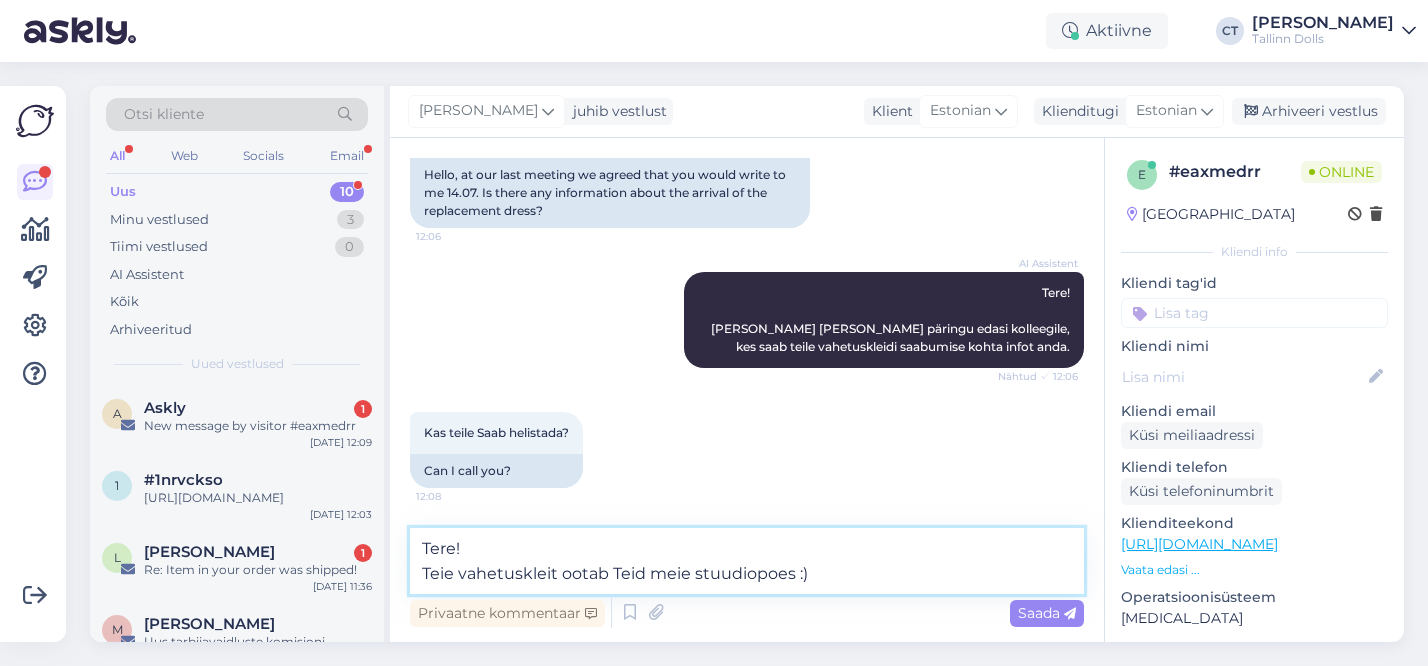 type 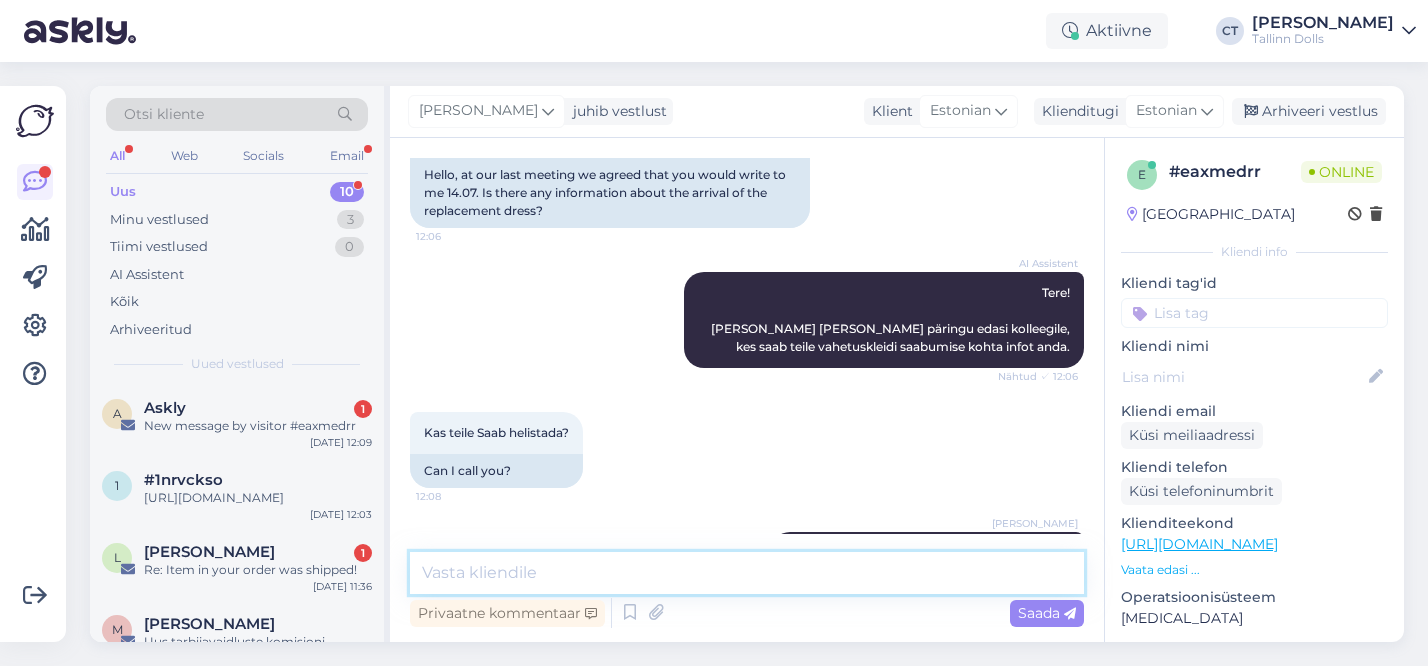 scroll, scrollTop: 1754, scrollLeft: 0, axis: vertical 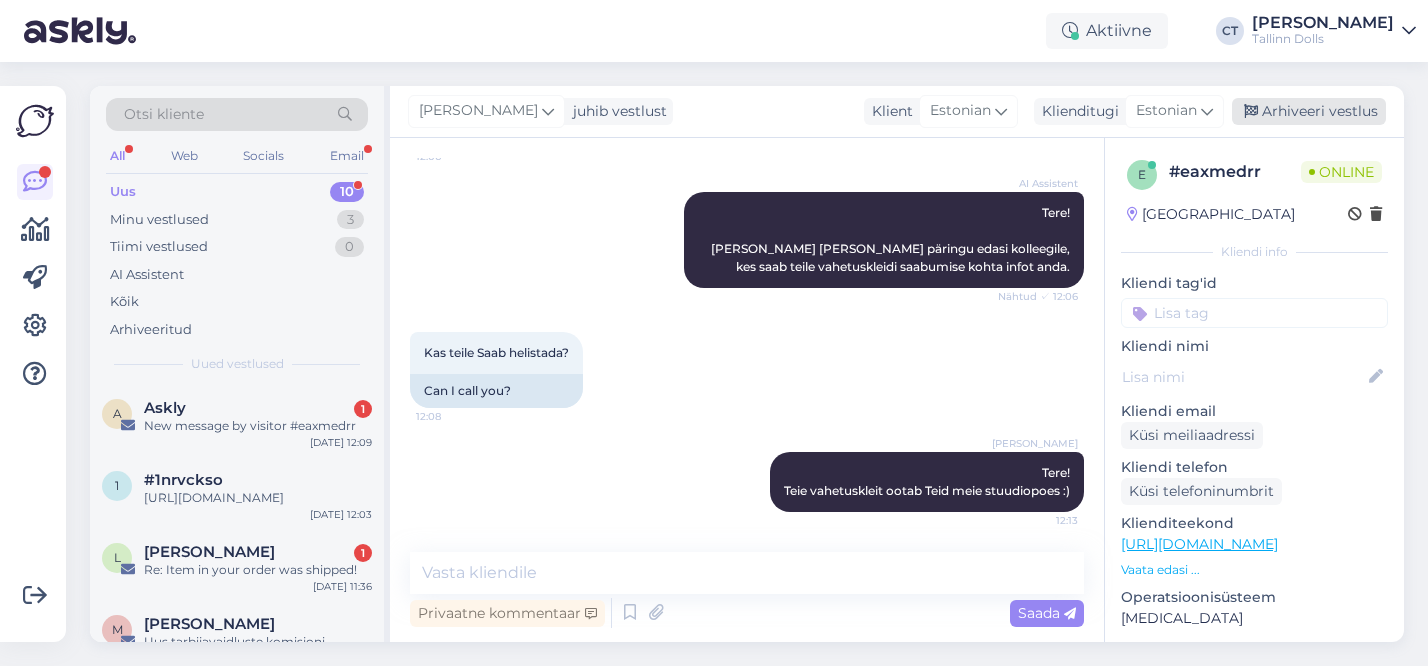 click on "Arhiveeri vestlus" at bounding box center [1309, 111] 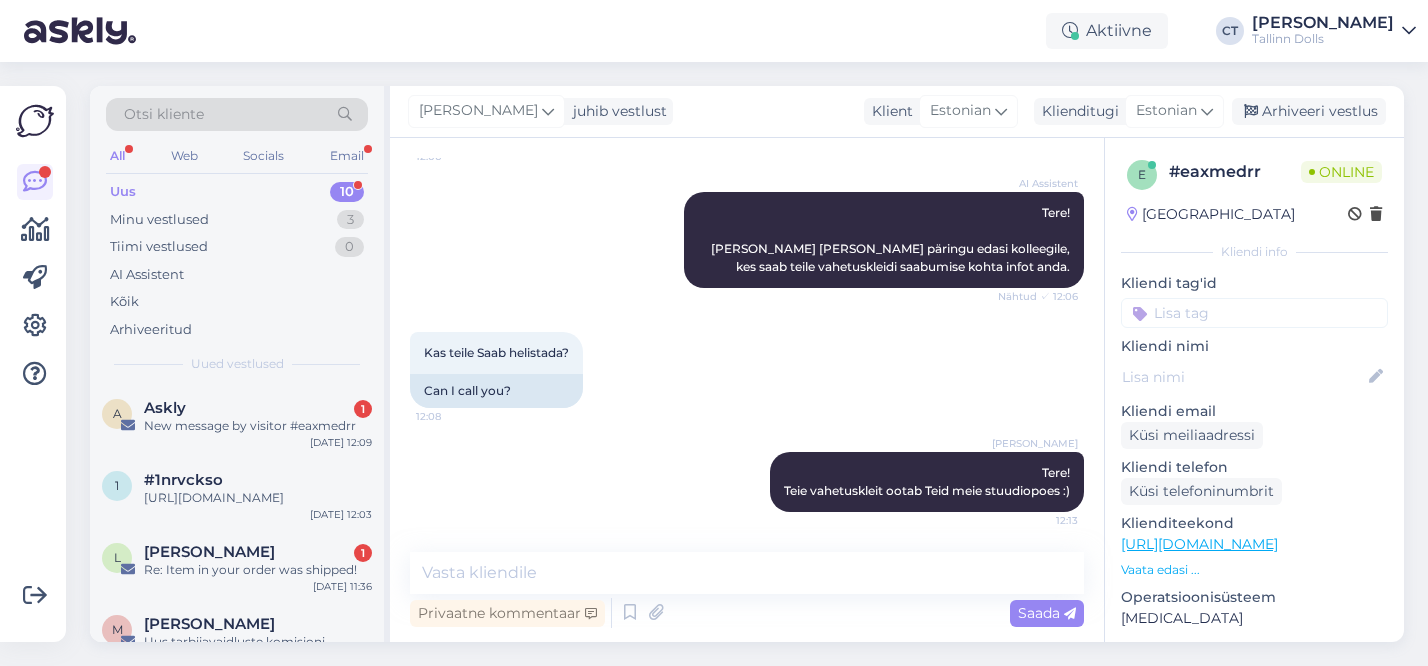 scroll, scrollTop: 1761, scrollLeft: 0, axis: vertical 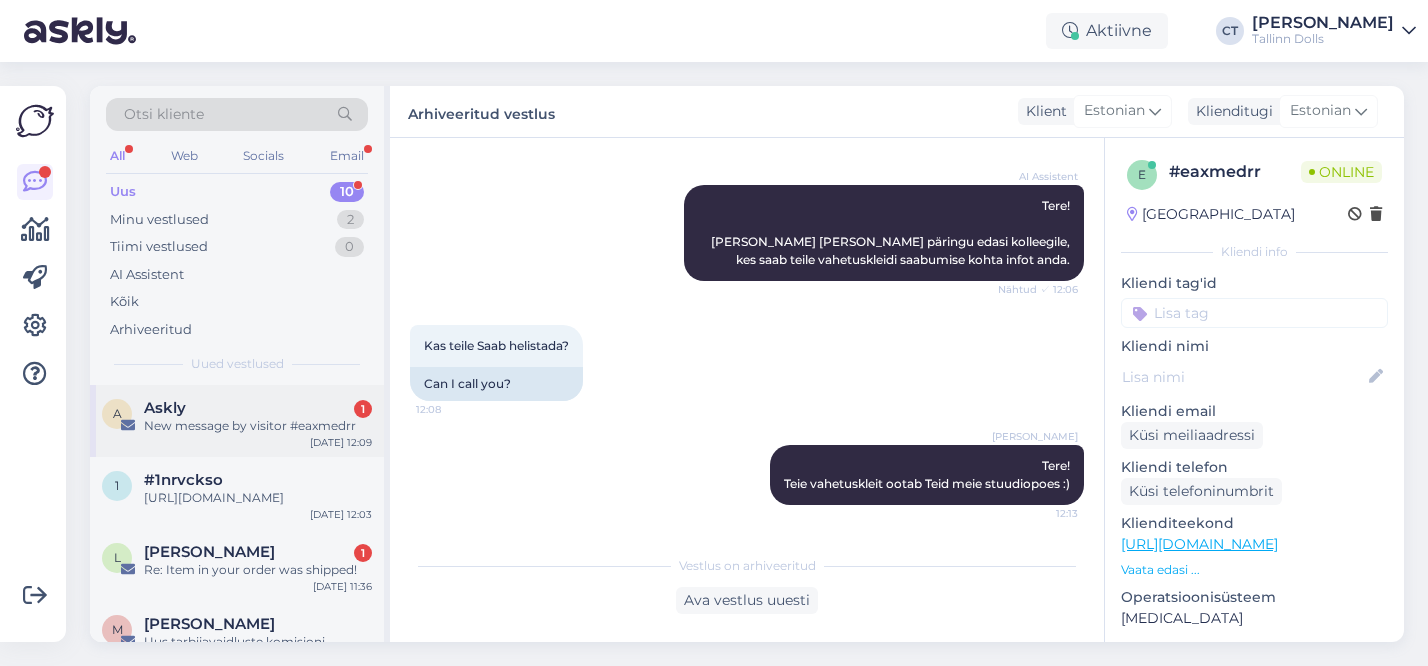 click on "A Askly 1 New message by visitor #eaxmedrr [DATE] 12:09" at bounding box center [237, 421] 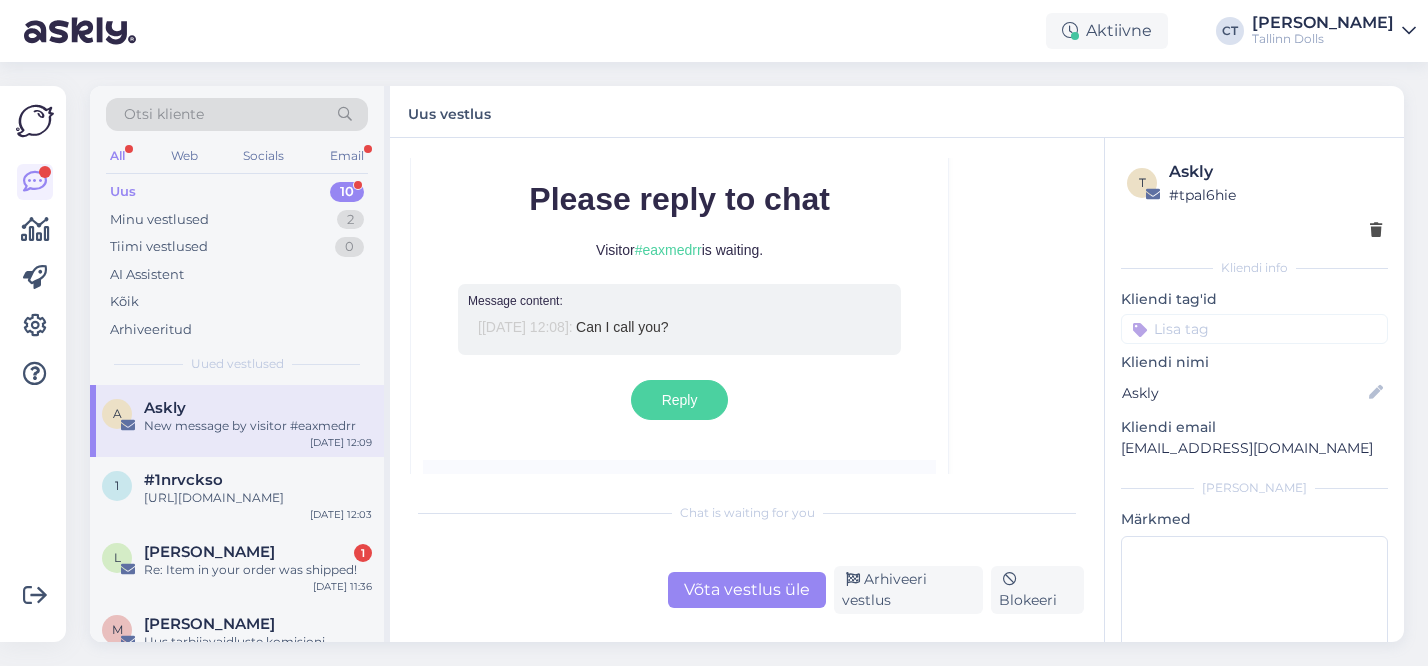 scroll, scrollTop: 8768, scrollLeft: 0, axis: vertical 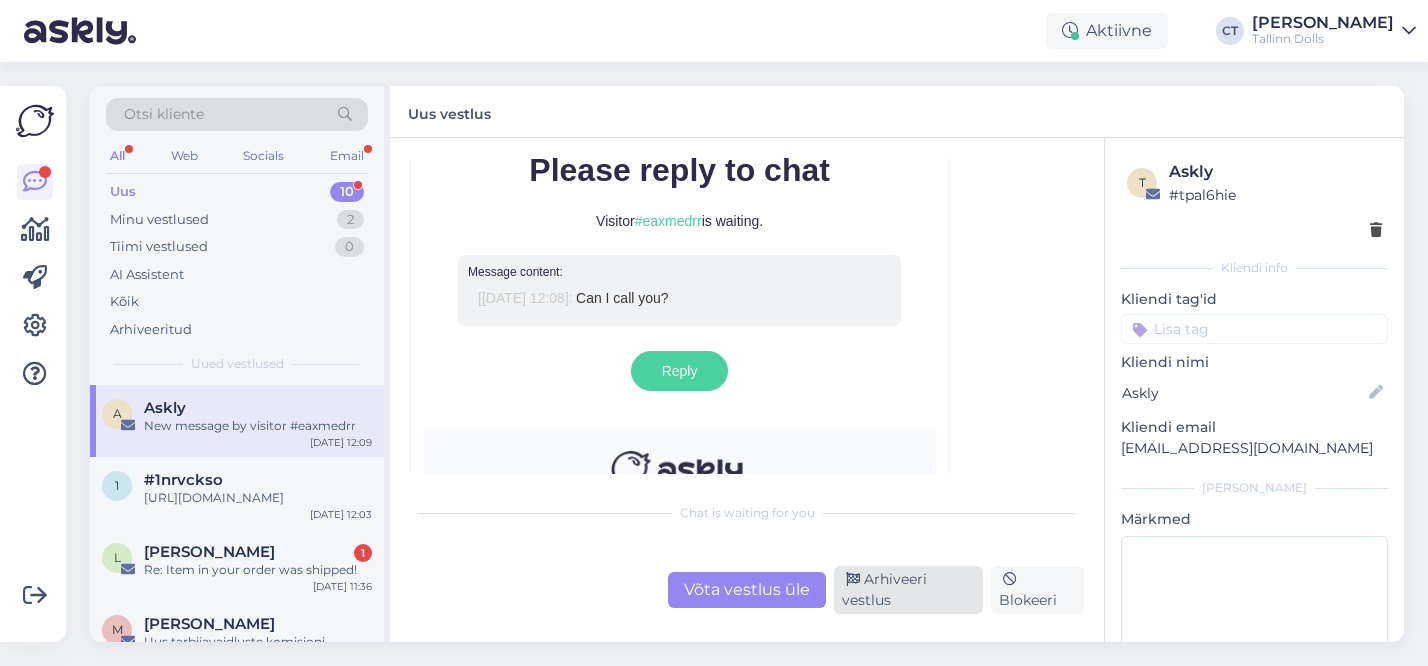 click on "Arhiveeri vestlus" at bounding box center [908, 590] 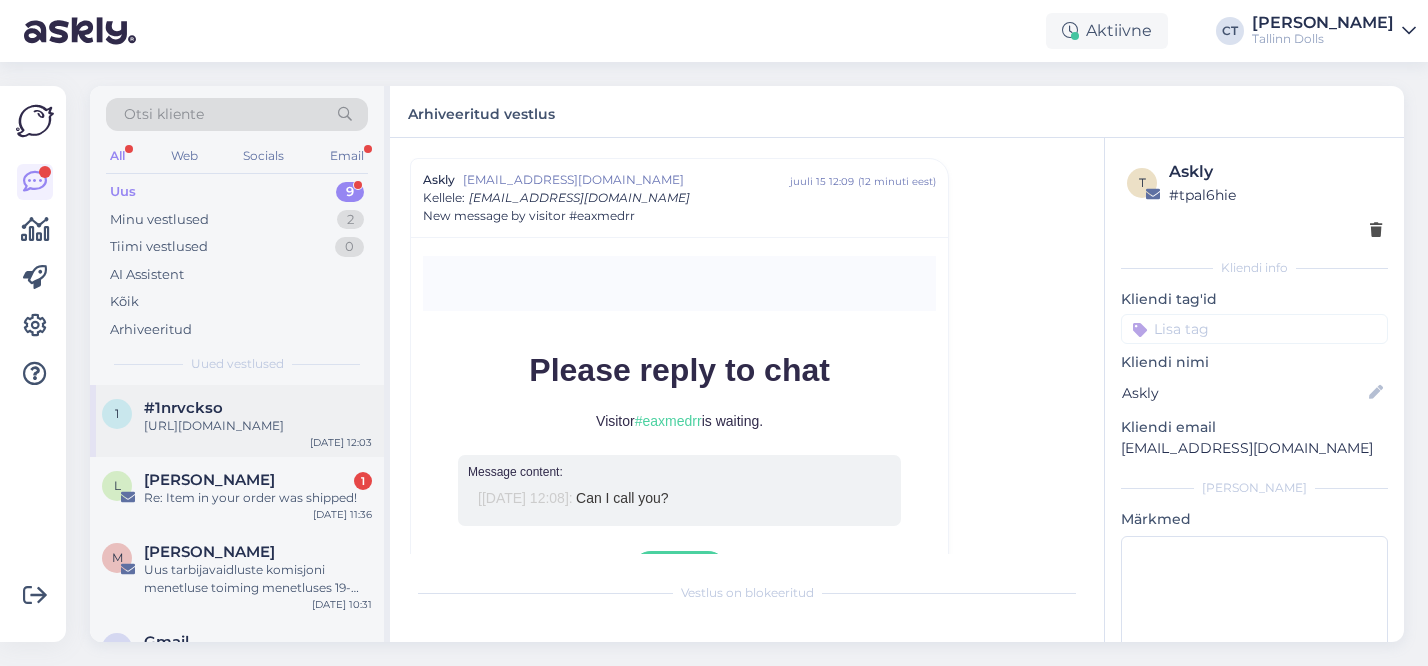 click on "[URL][DOMAIN_NAME]" at bounding box center [258, 426] 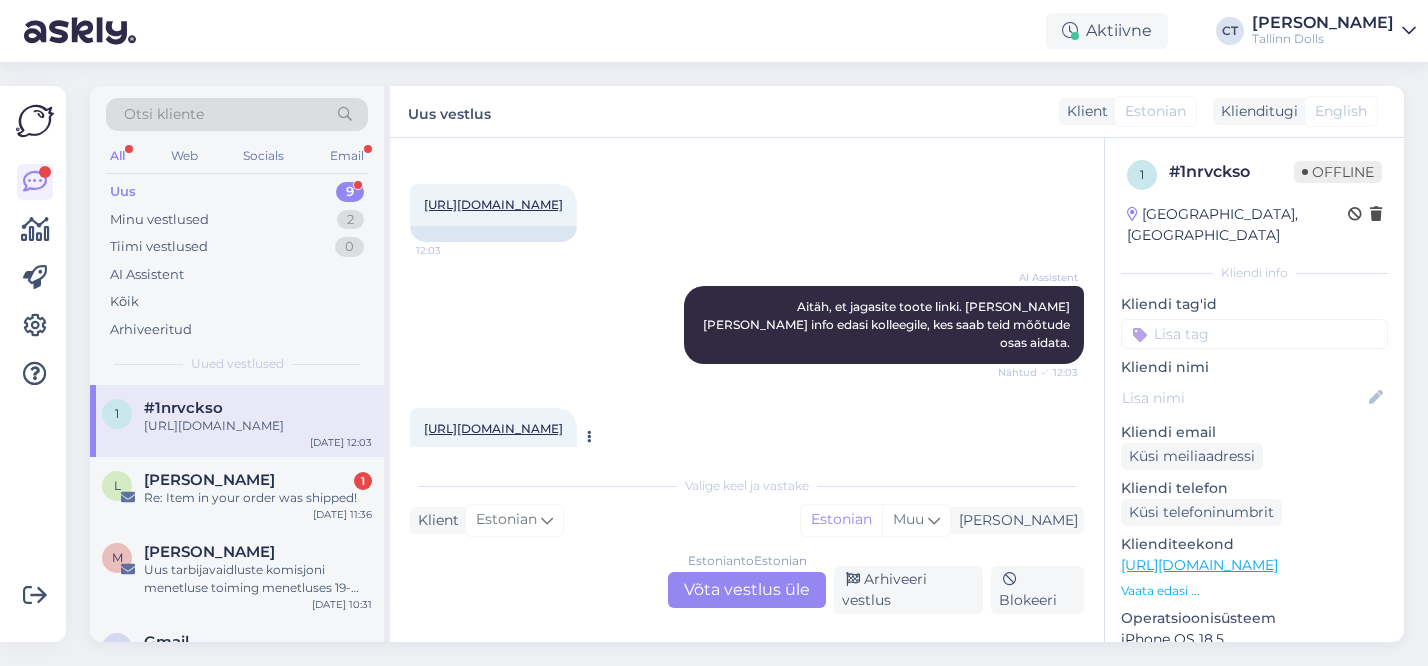 scroll, scrollTop: 727, scrollLeft: 0, axis: vertical 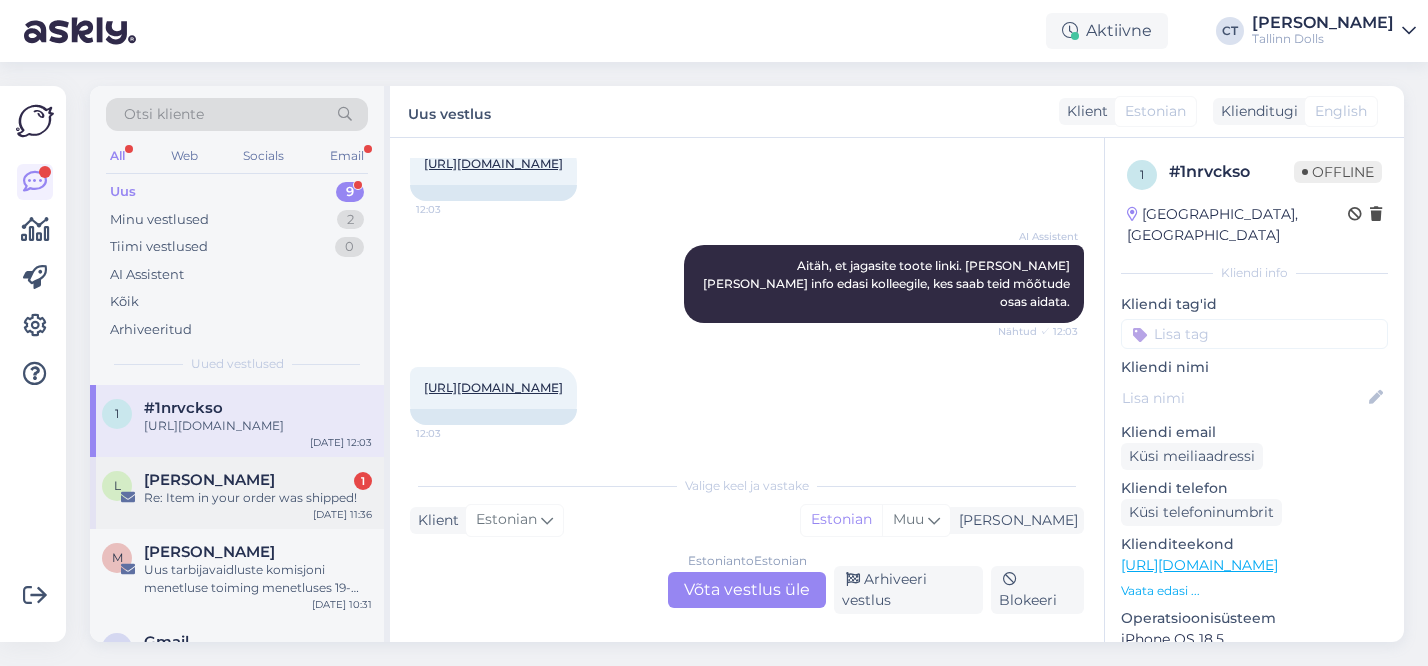 click on "Re: Item in your order was shipped!" at bounding box center (258, 498) 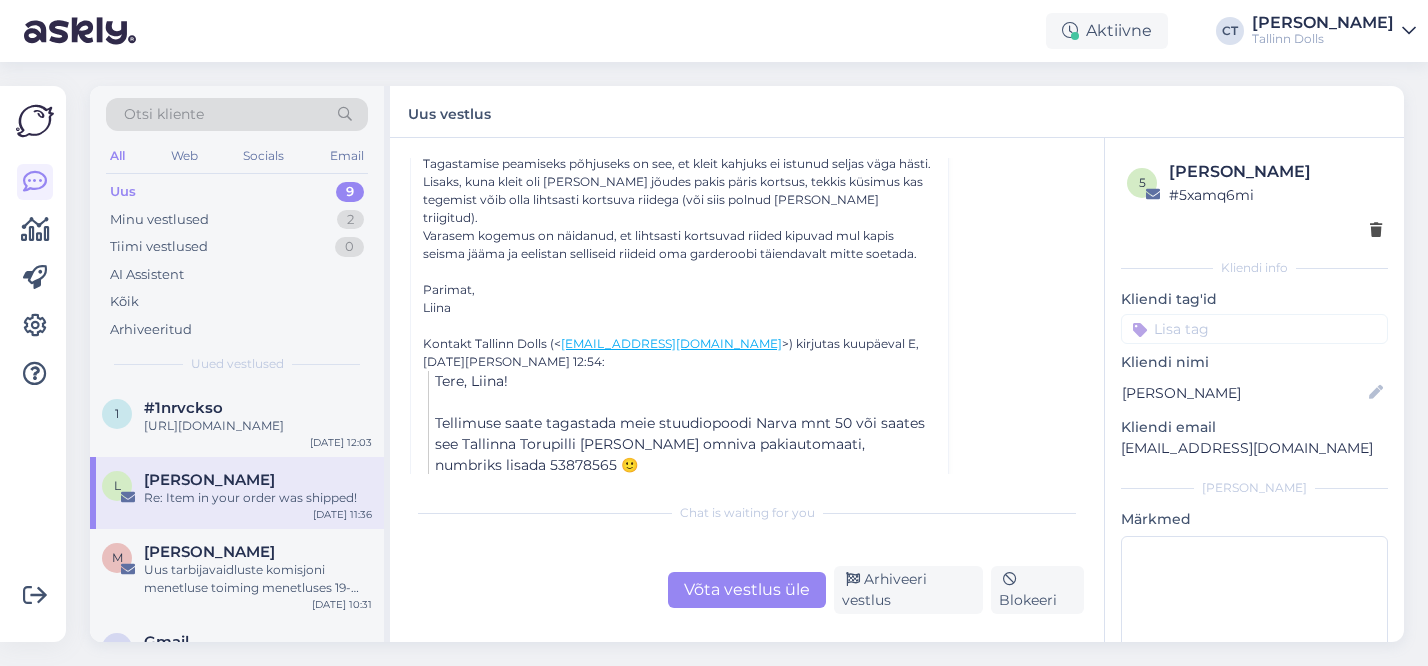 scroll, scrollTop: 399, scrollLeft: 0, axis: vertical 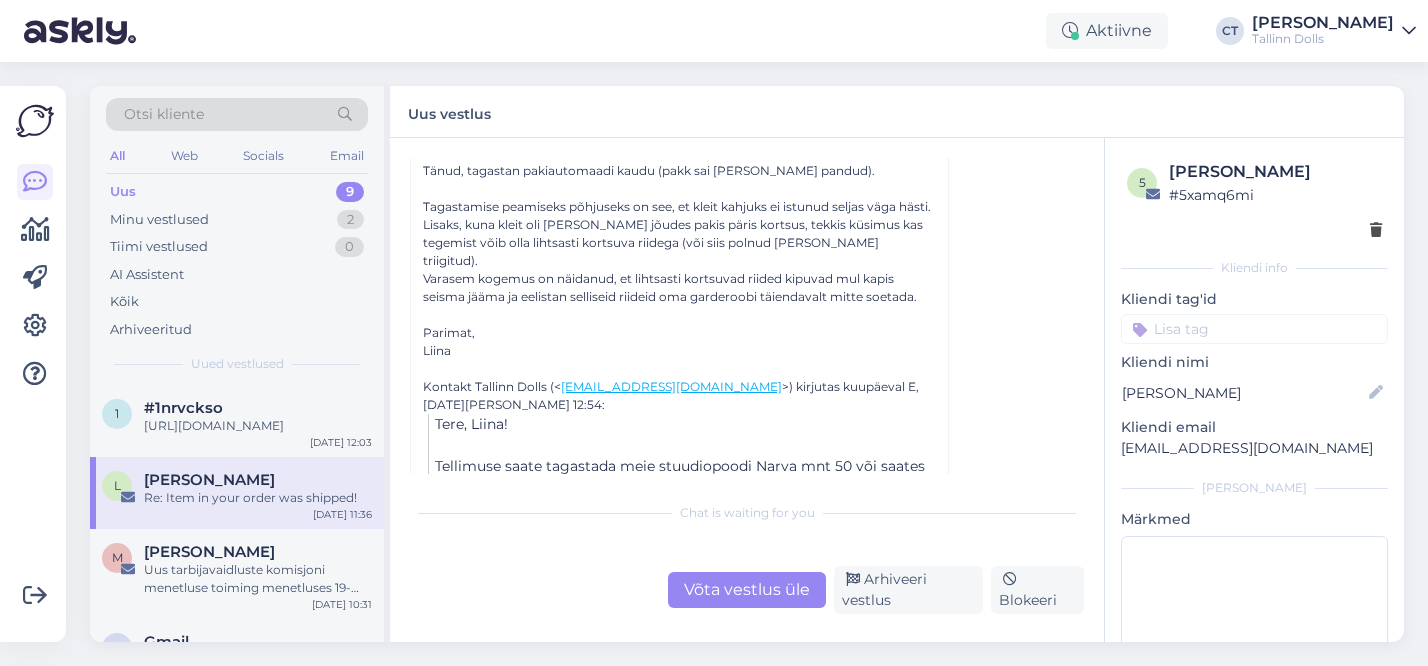 click on "Võta vestlus üle" at bounding box center [747, 590] 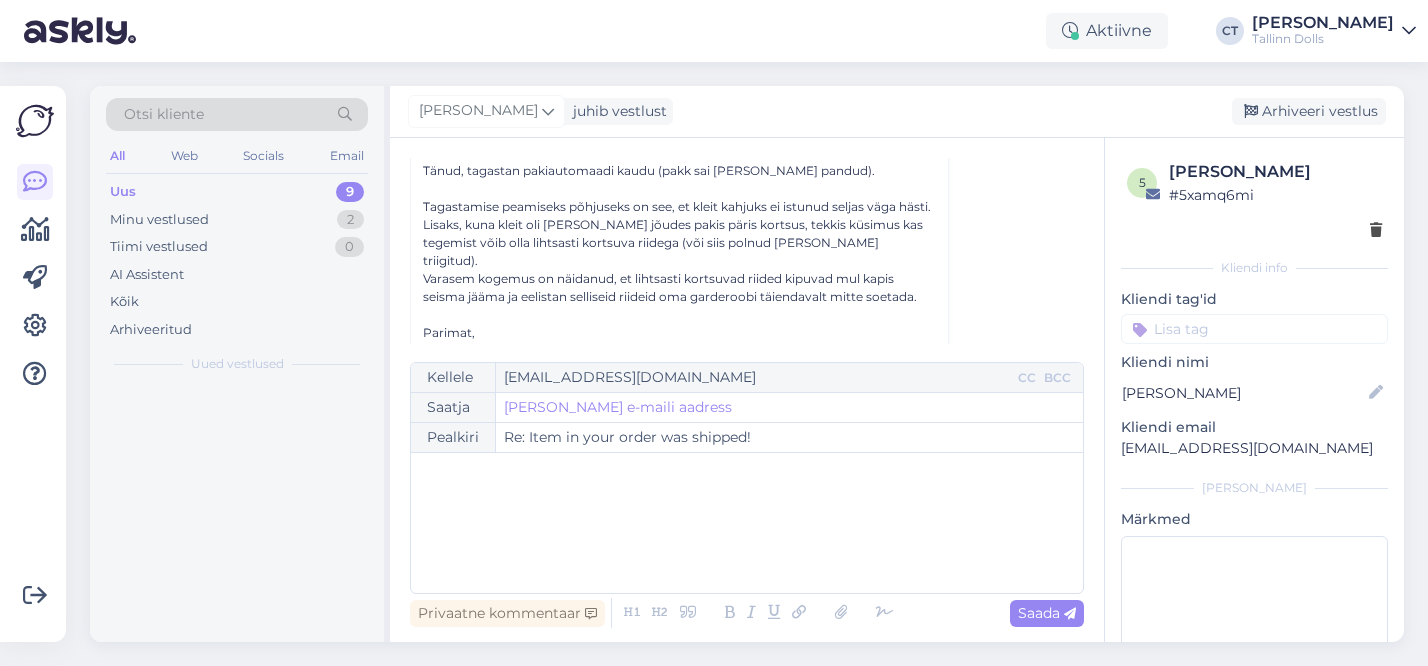 scroll, scrollTop: 269, scrollLeft: 0, axis: vertical 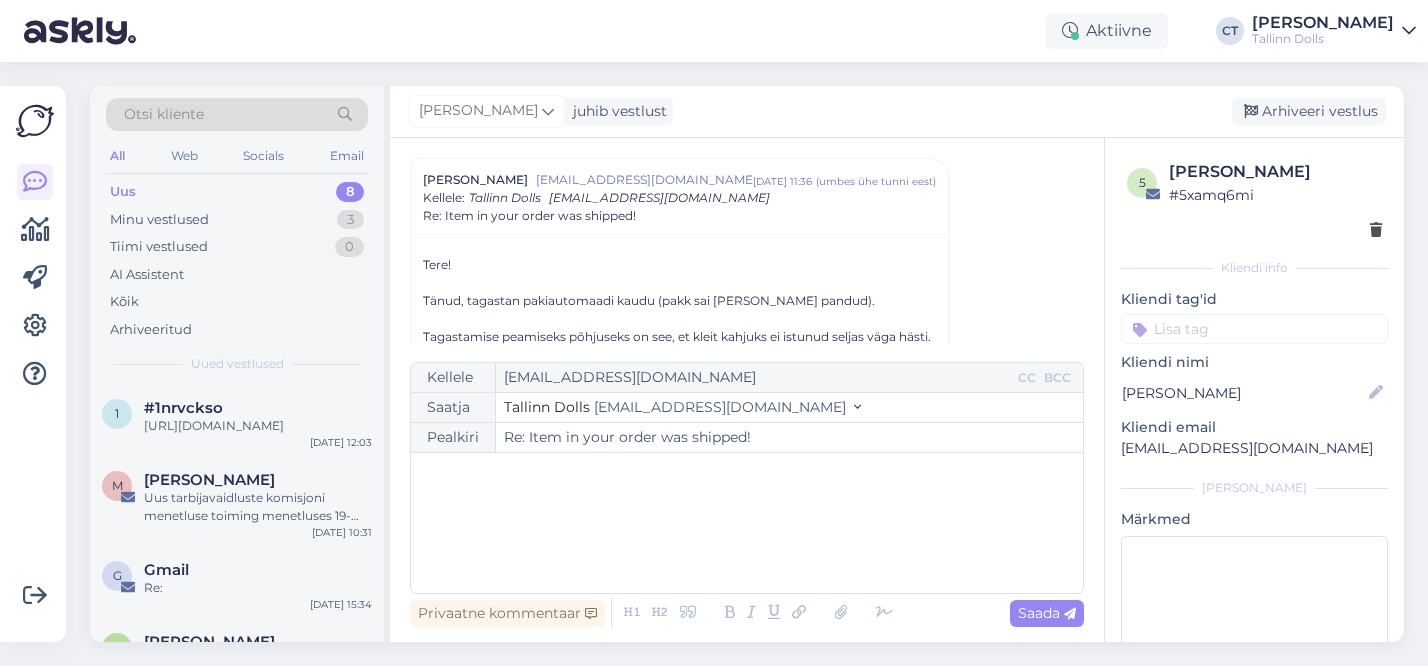 click on "﻿" at bounding box center [747, 523] 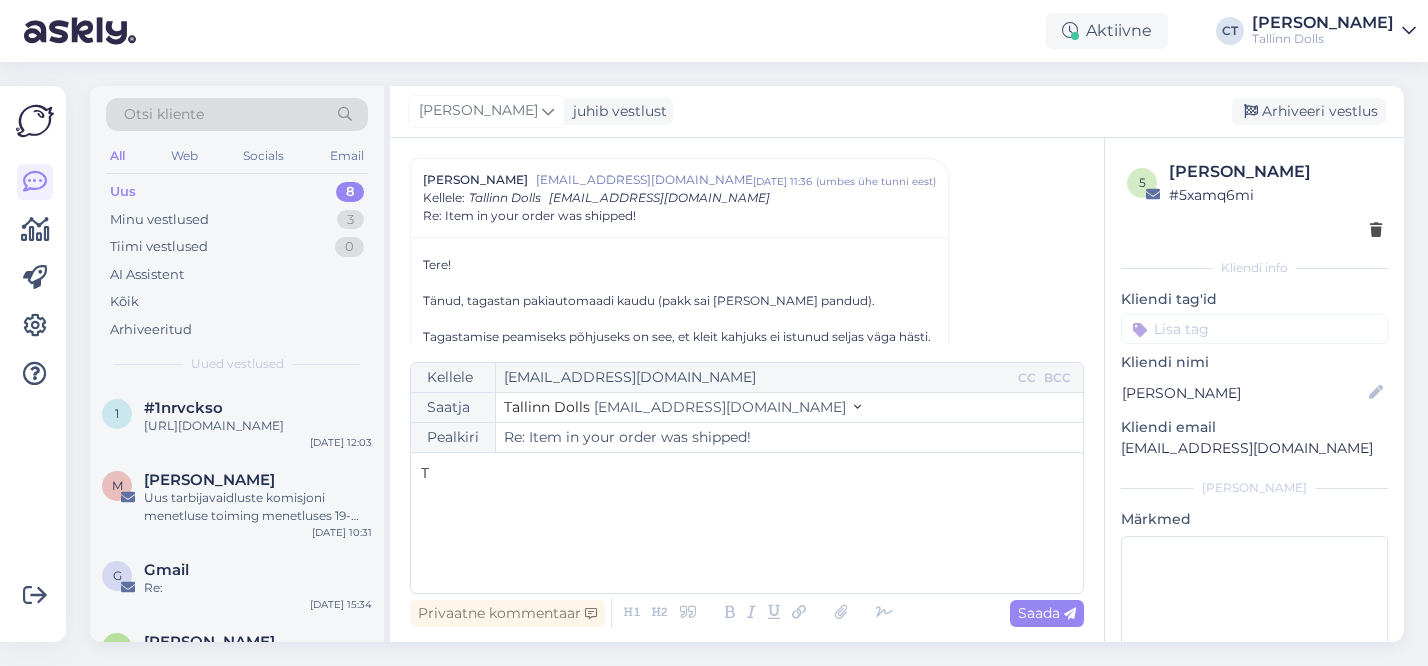 type 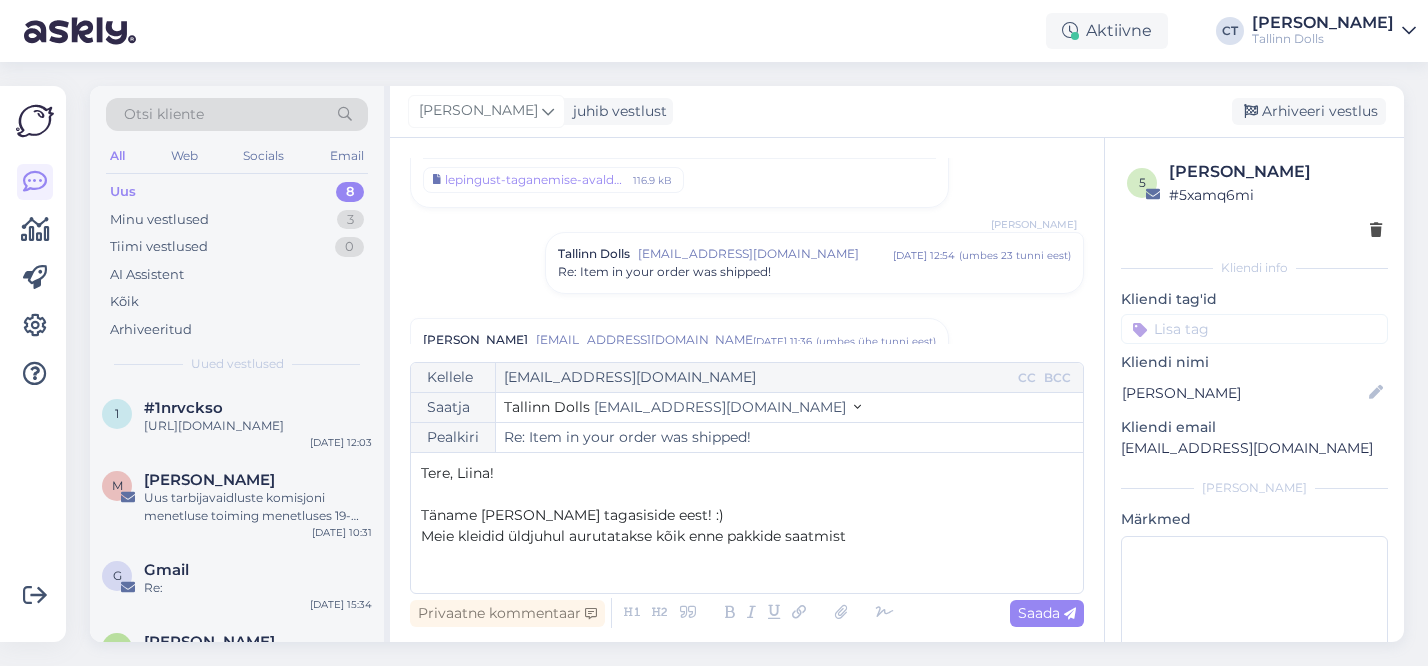 scroll, scrollTop: 0, scrollLeft: 0, axis: both 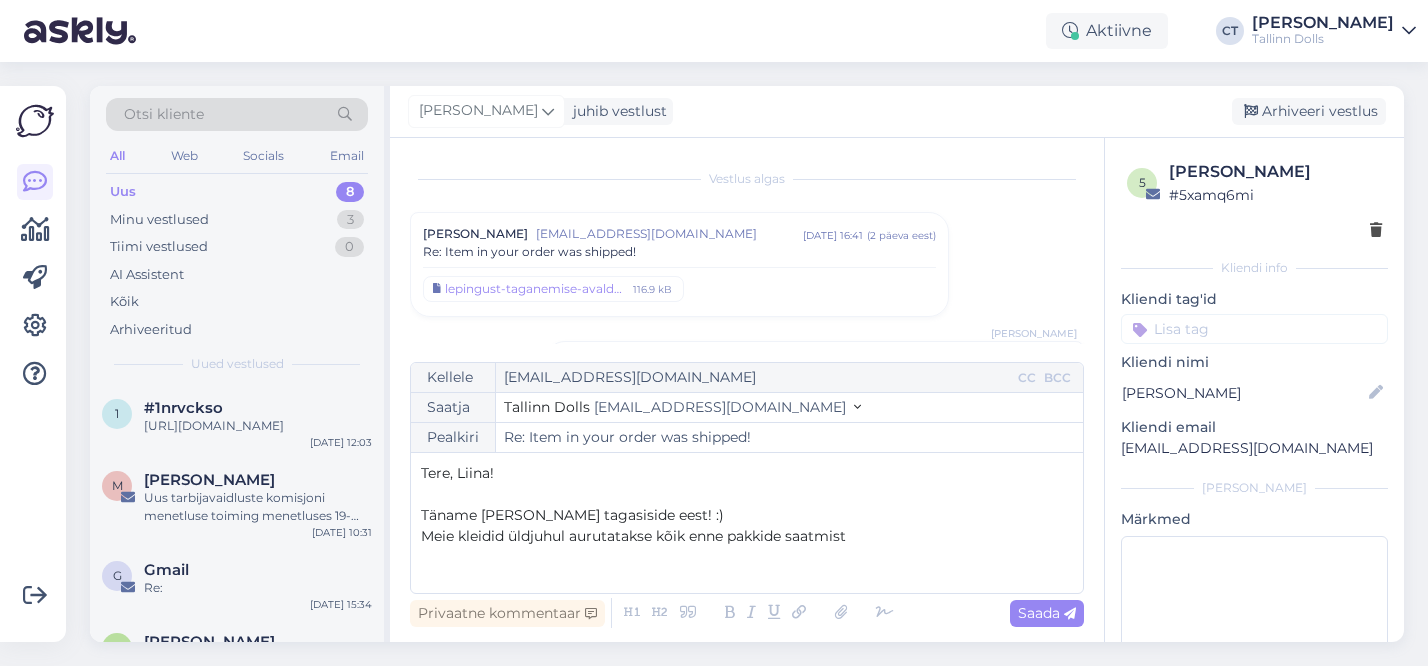 click on "Re: Item in your order was shipped!" at bounding box center [679, 252] 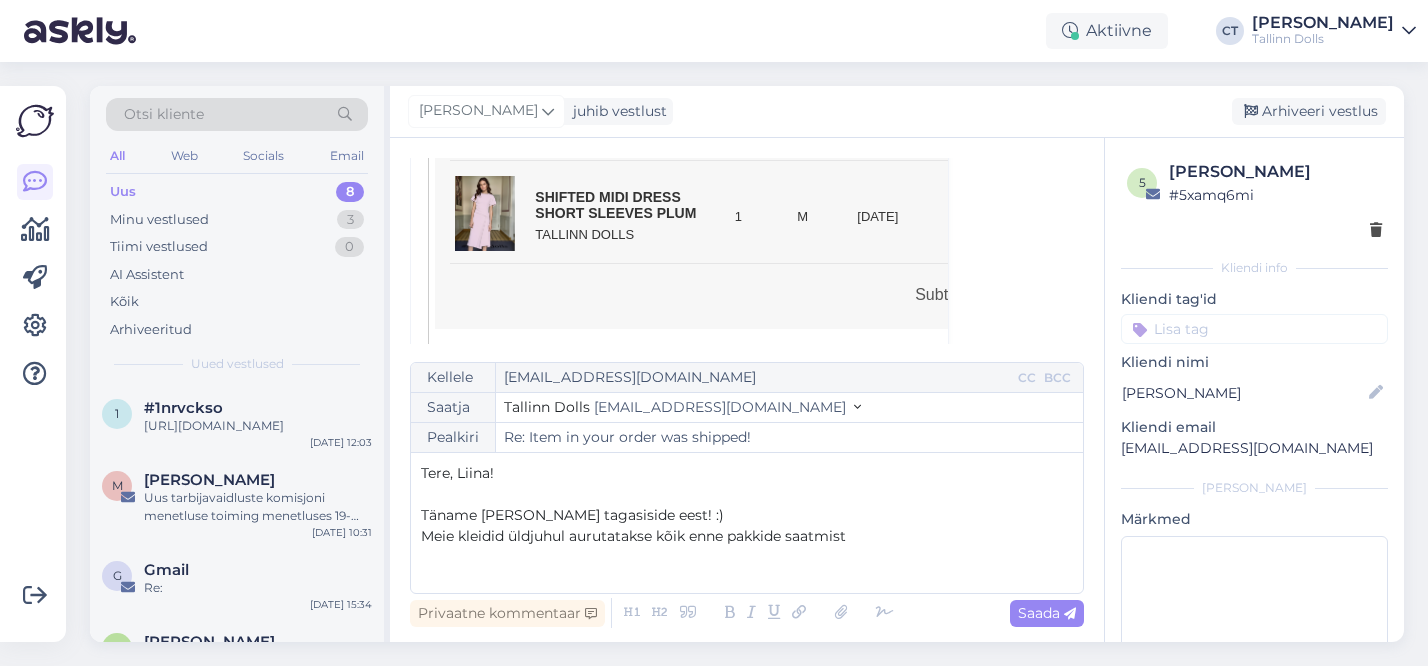 scroll, scrollTop: 723, scrollLeft: 0, axis: vertical 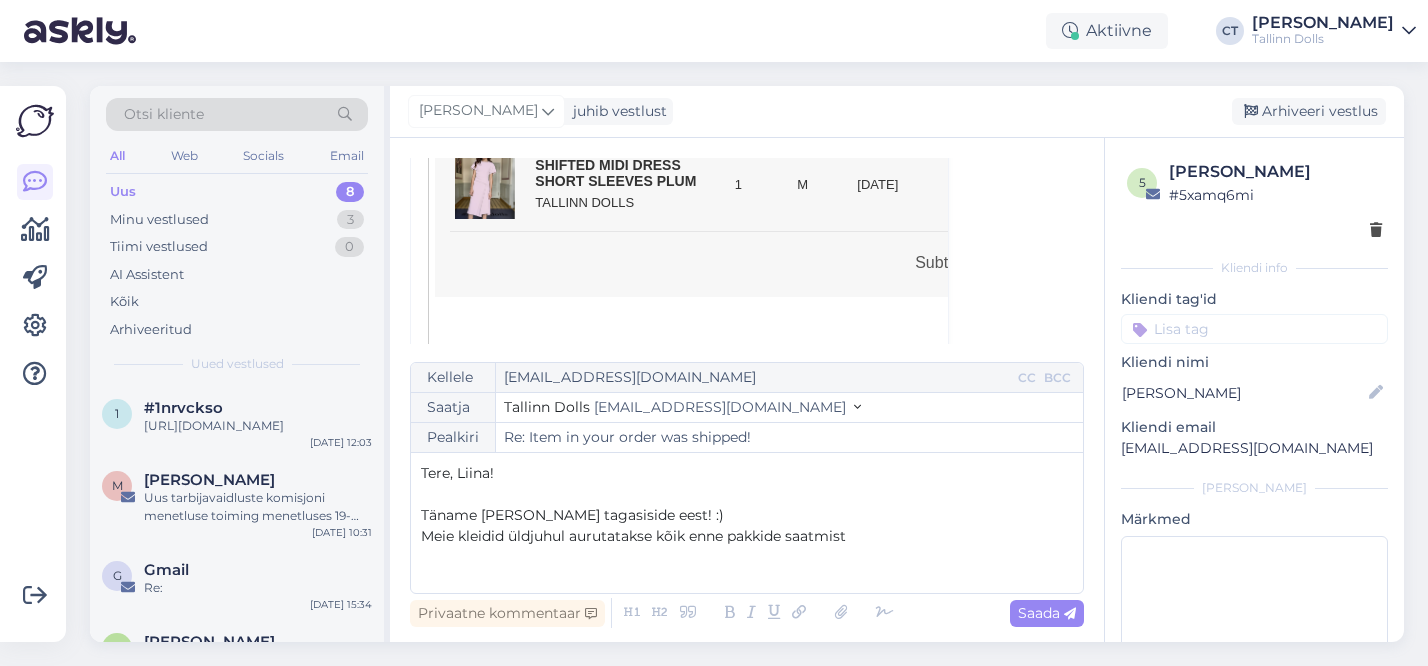 click on "Meie kleidid üldjuhul aurutatakse kõik enne pakkide saatmist" at bounding box center [747, 536] 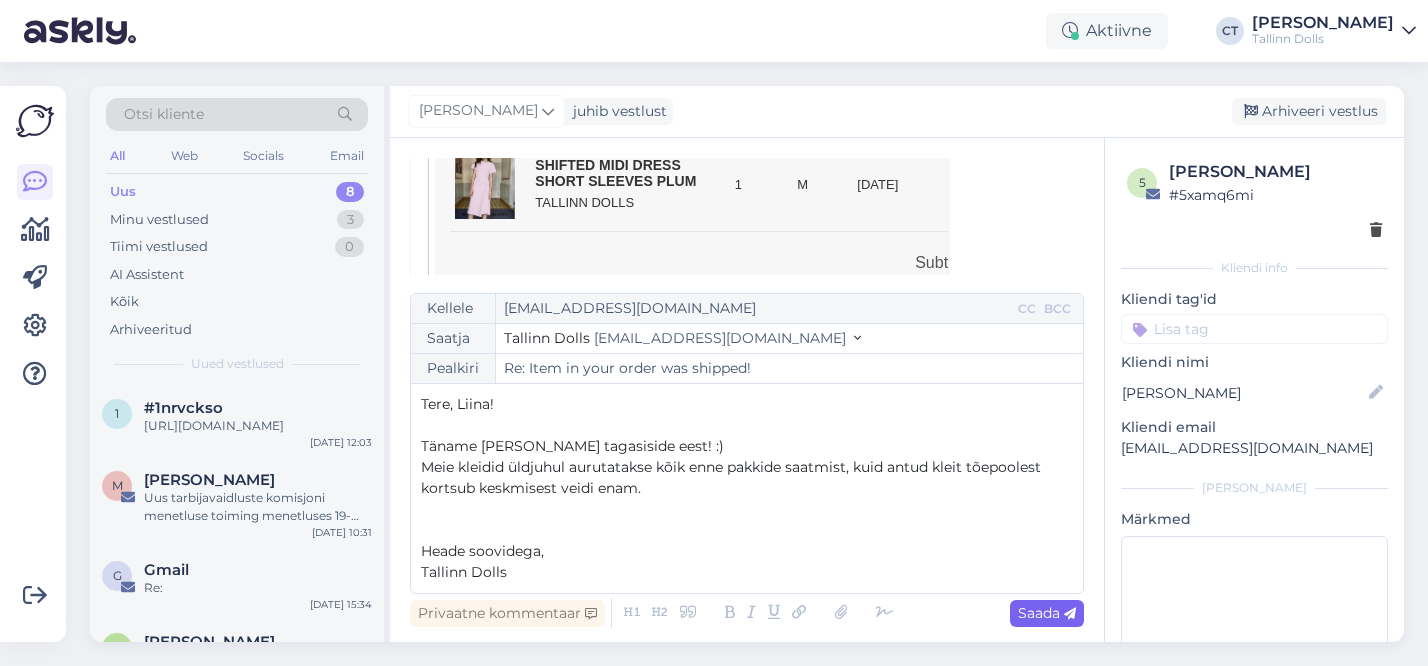 click on "Saada" at bounding box center (1047, 613) 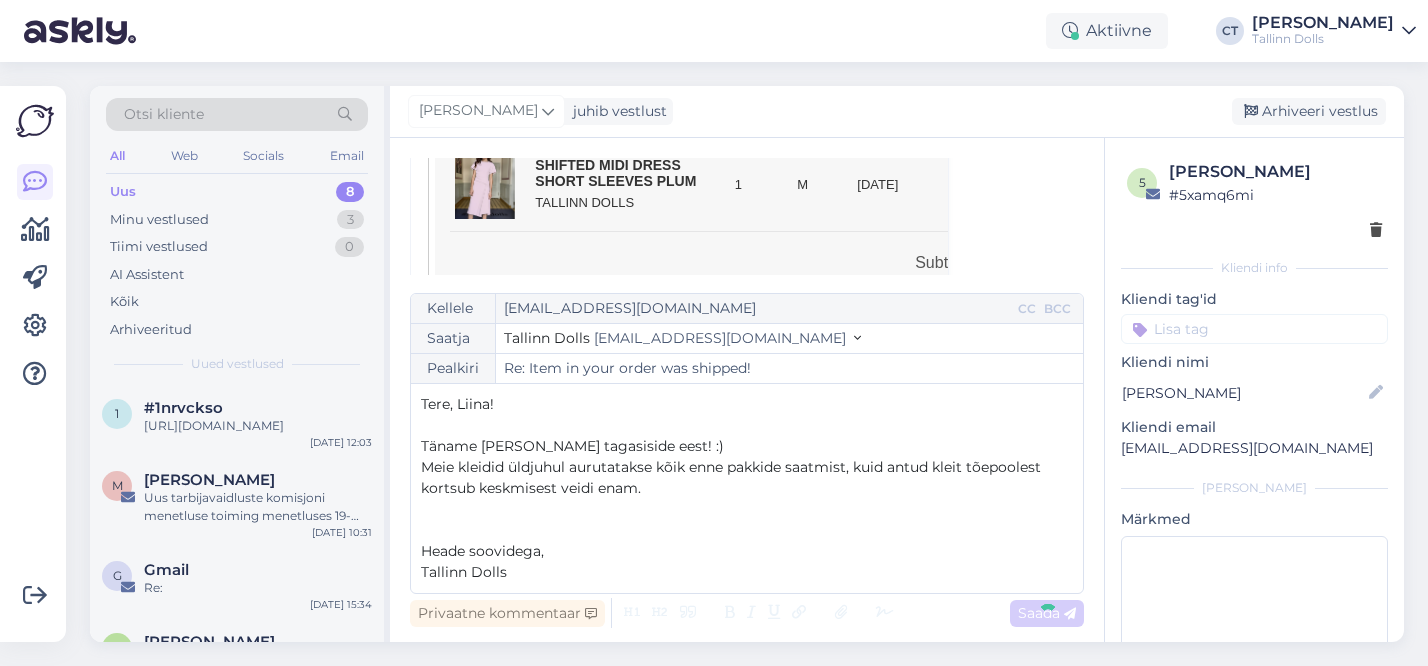 type on "Re: Re: Item in your order was shipped!" 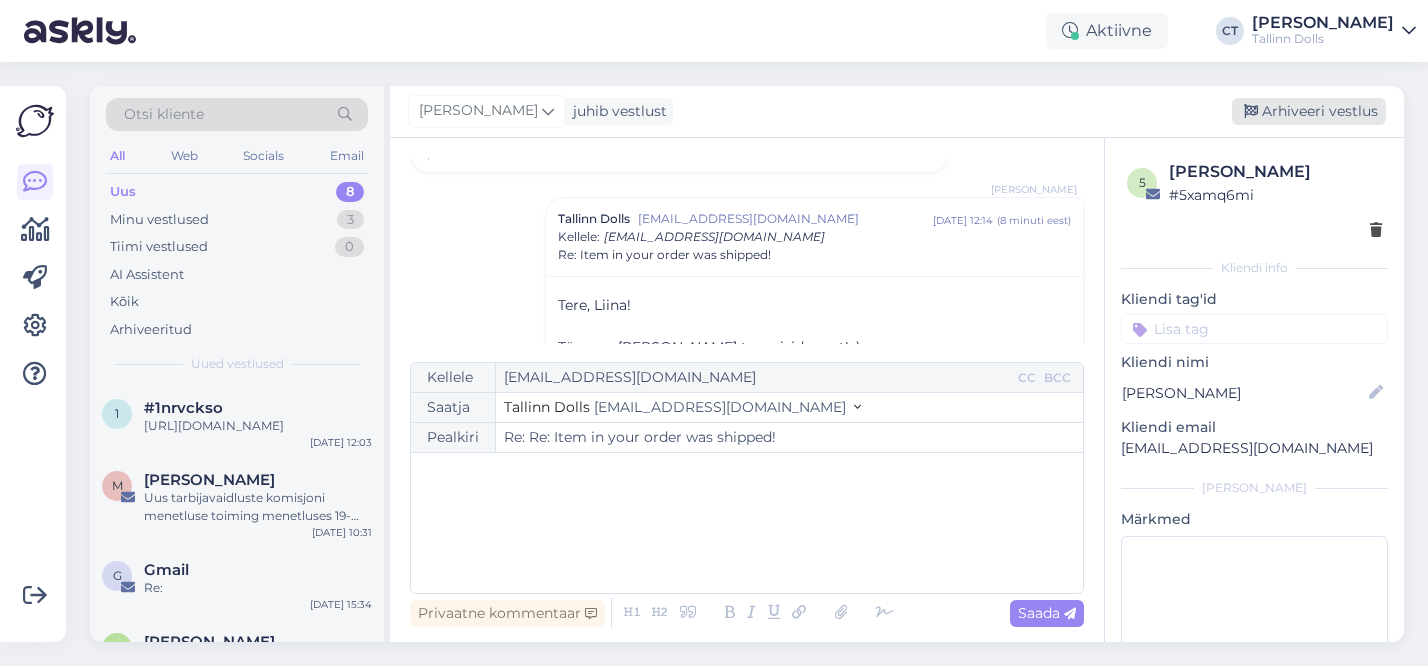click on "Arhiveeri vestlus" at bounding box center [1309, 111] 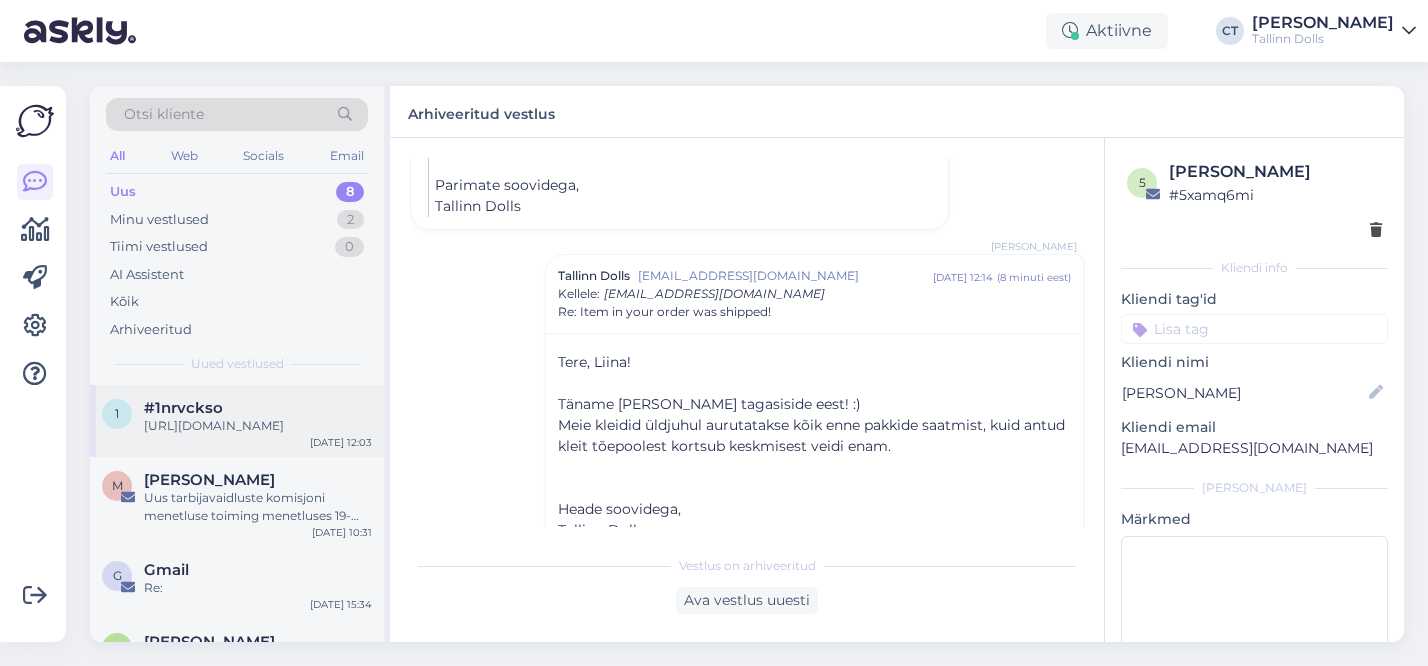 click on "[URL][DOMAIN_NAME]" at bounding box center [258, 426] 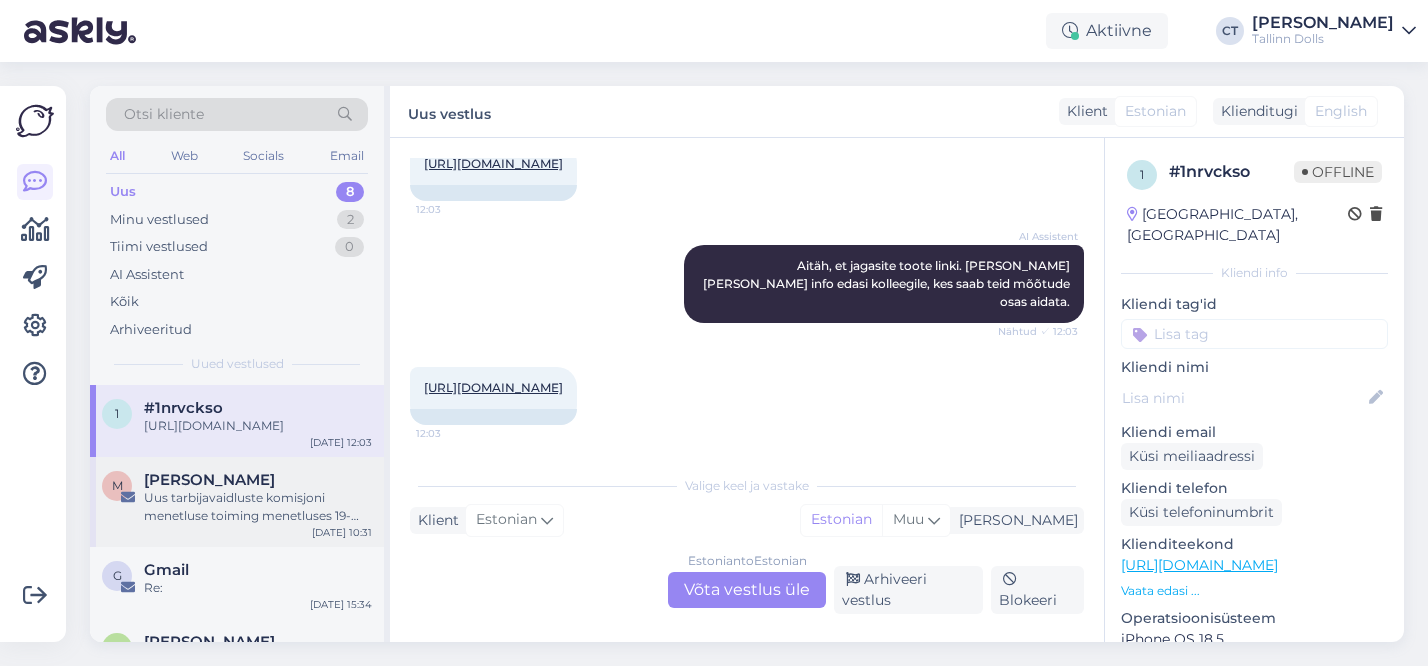 click on "Uus tarbijavaidluste komisjoni menetluse toiming menetluses 19-1/25-08571" at bounding box center [258, 507] 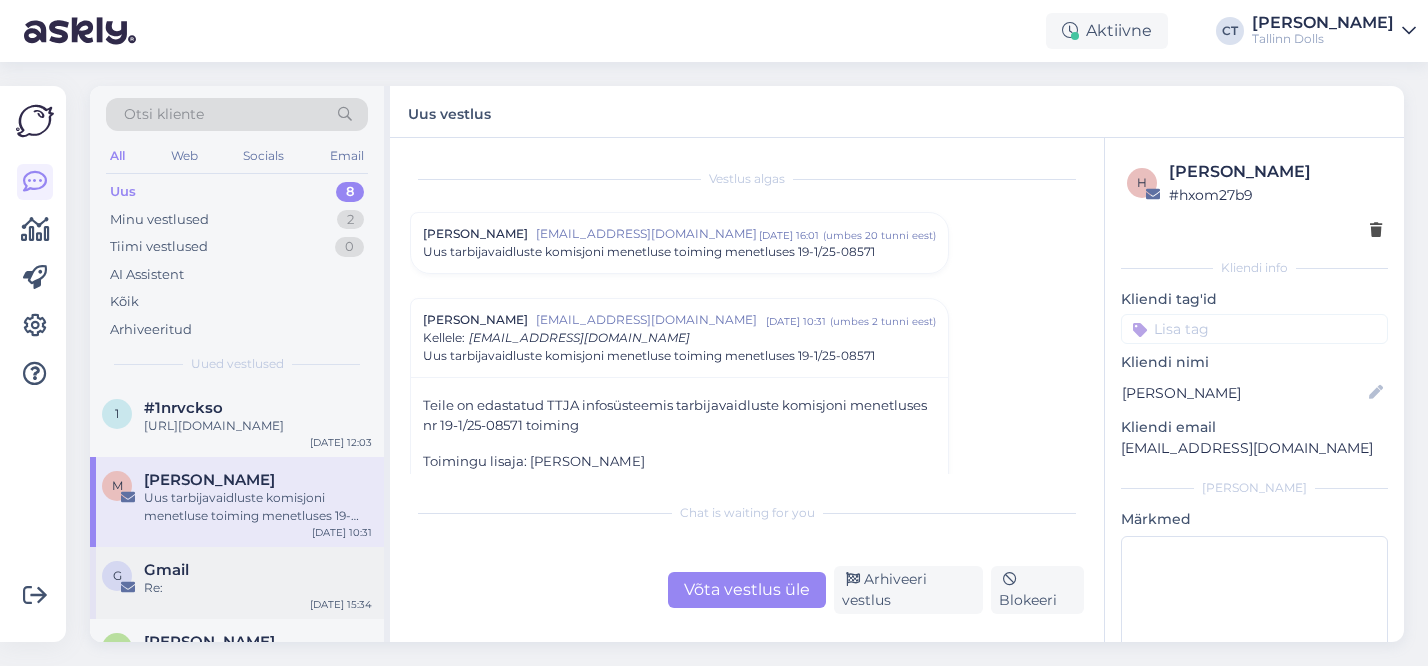 click on "G Gmail Re: [DATE] 15:34" at bounding box center (237, 583) 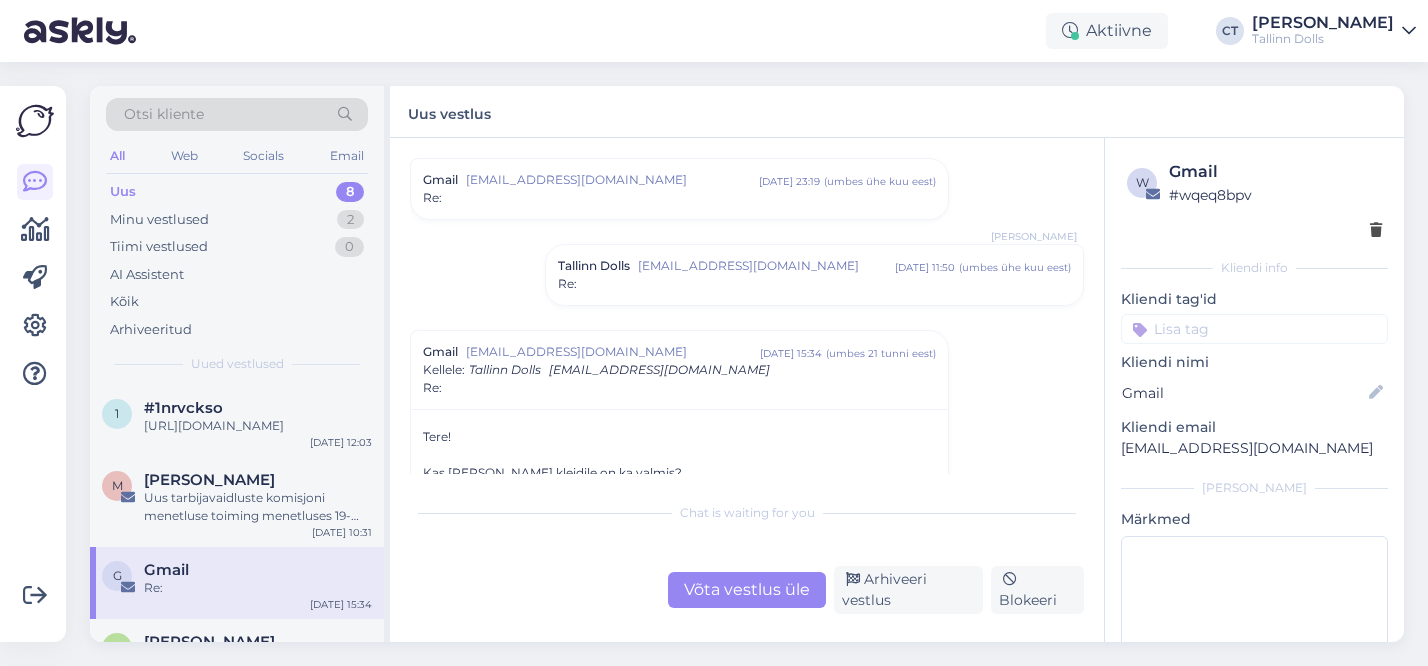 scroll, scrollTop: 202, scrollLeft: 0, axis: vertical 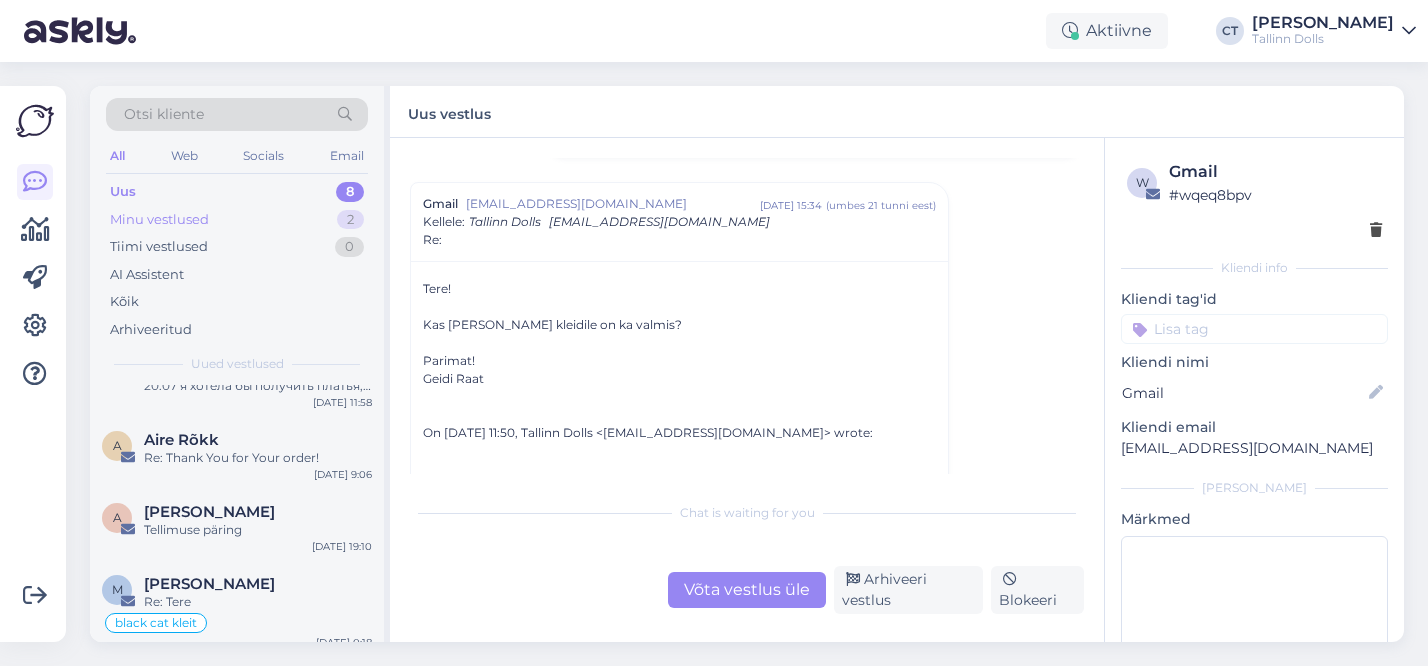 click on "Minu vestlused 2" at bounding box center (237, 220) 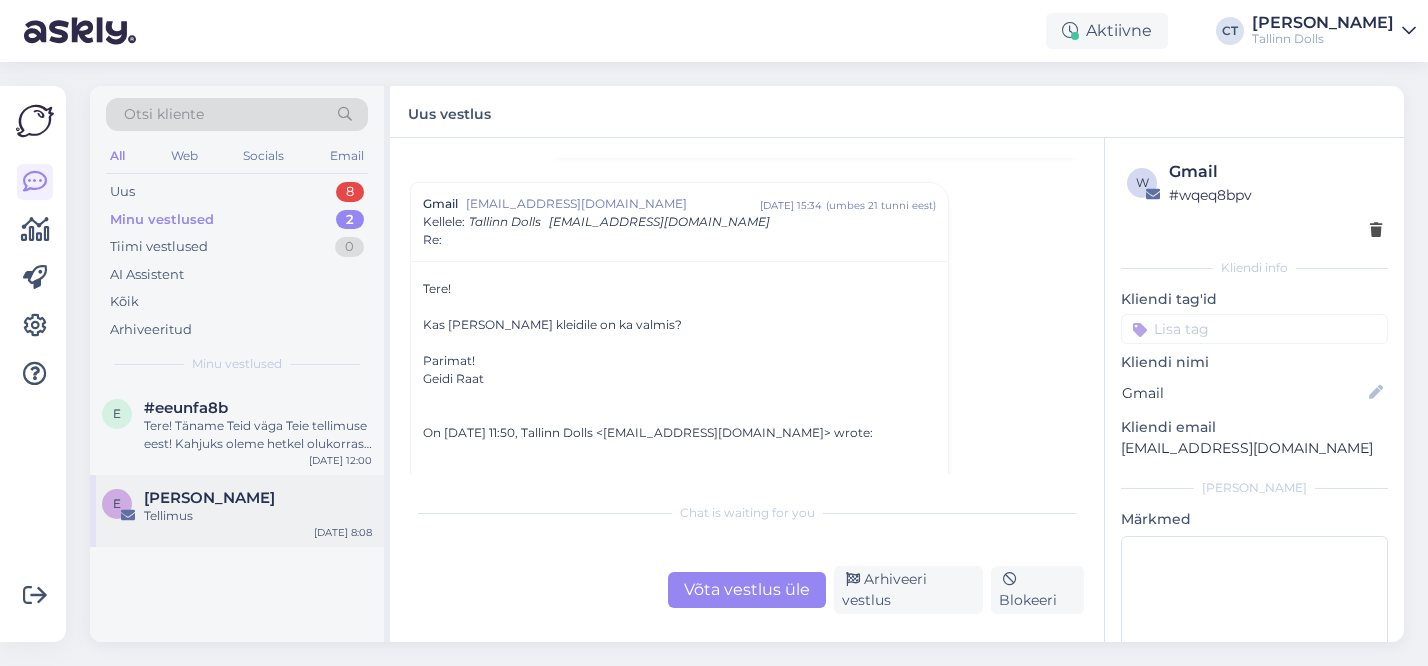 click on "Tellimus" at bounding box center [258, 516] 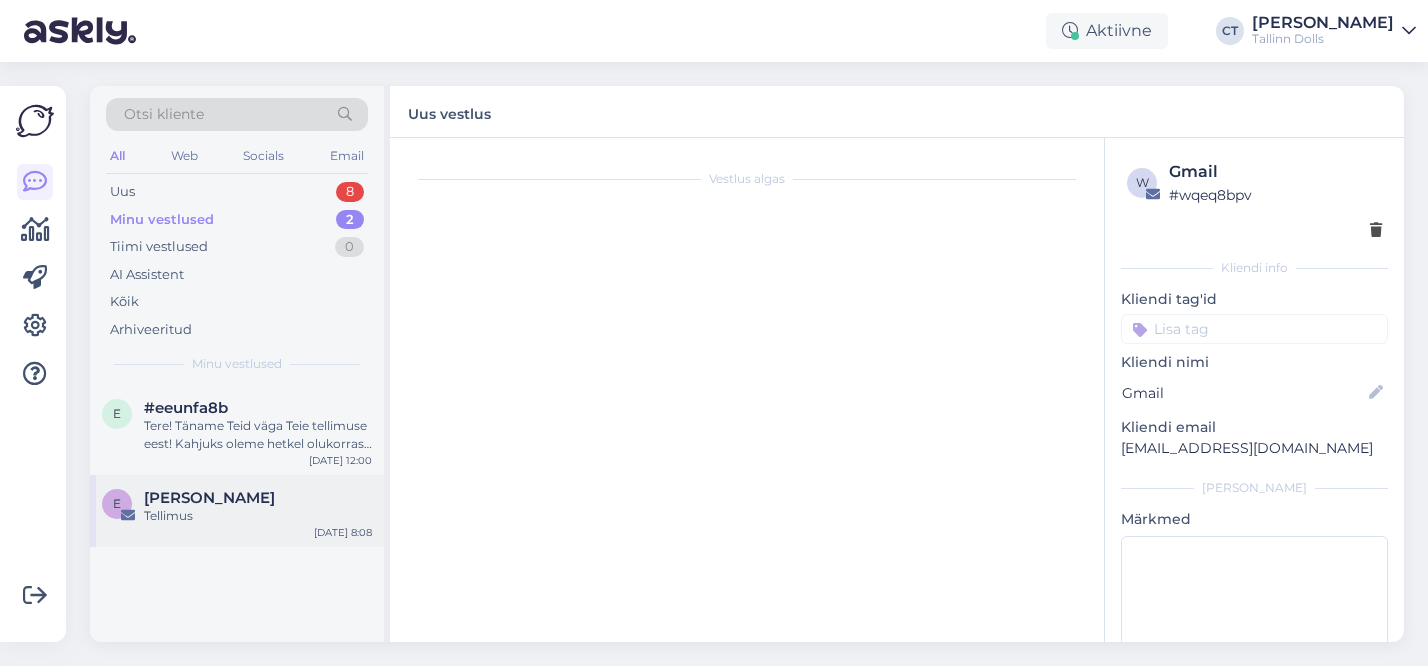 scroll, scrollTop: 356, scrollLeft: 0, axis: vertical 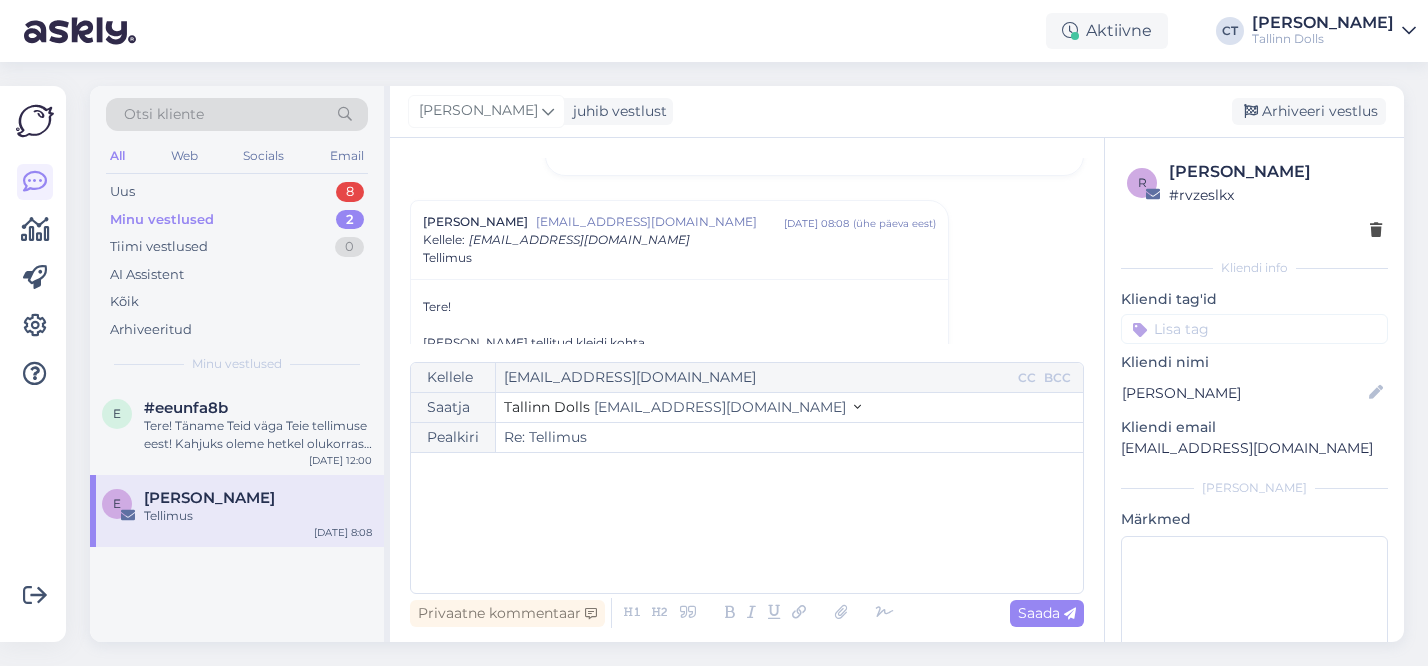 click on "﻿" at bounding box center [747, 523] 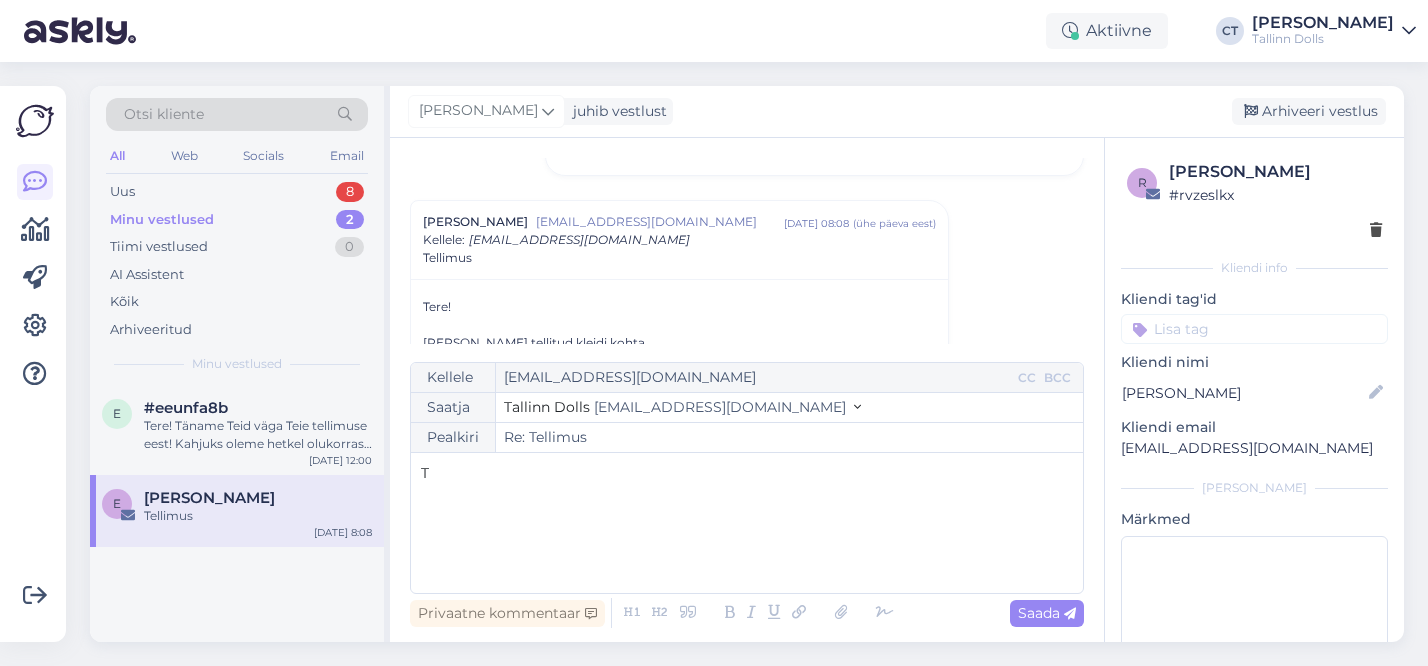 type 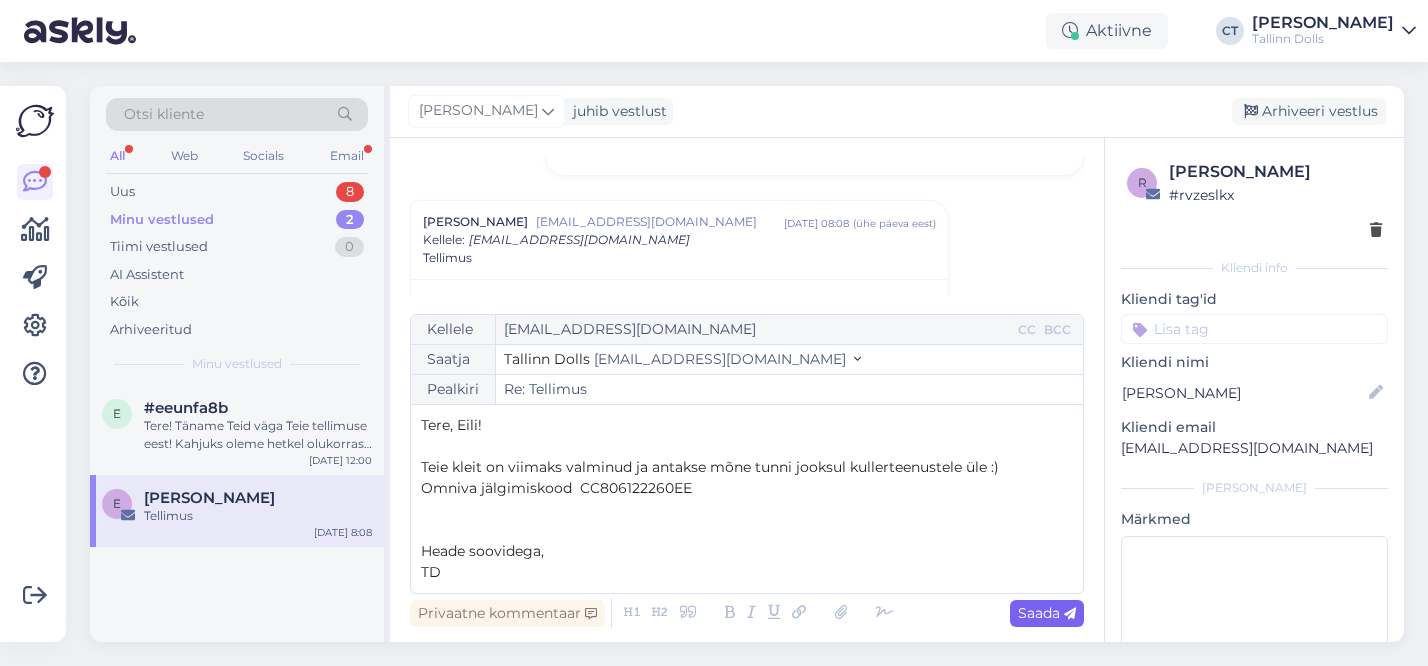 click on "Saada" at bounding box center [1047, 613] 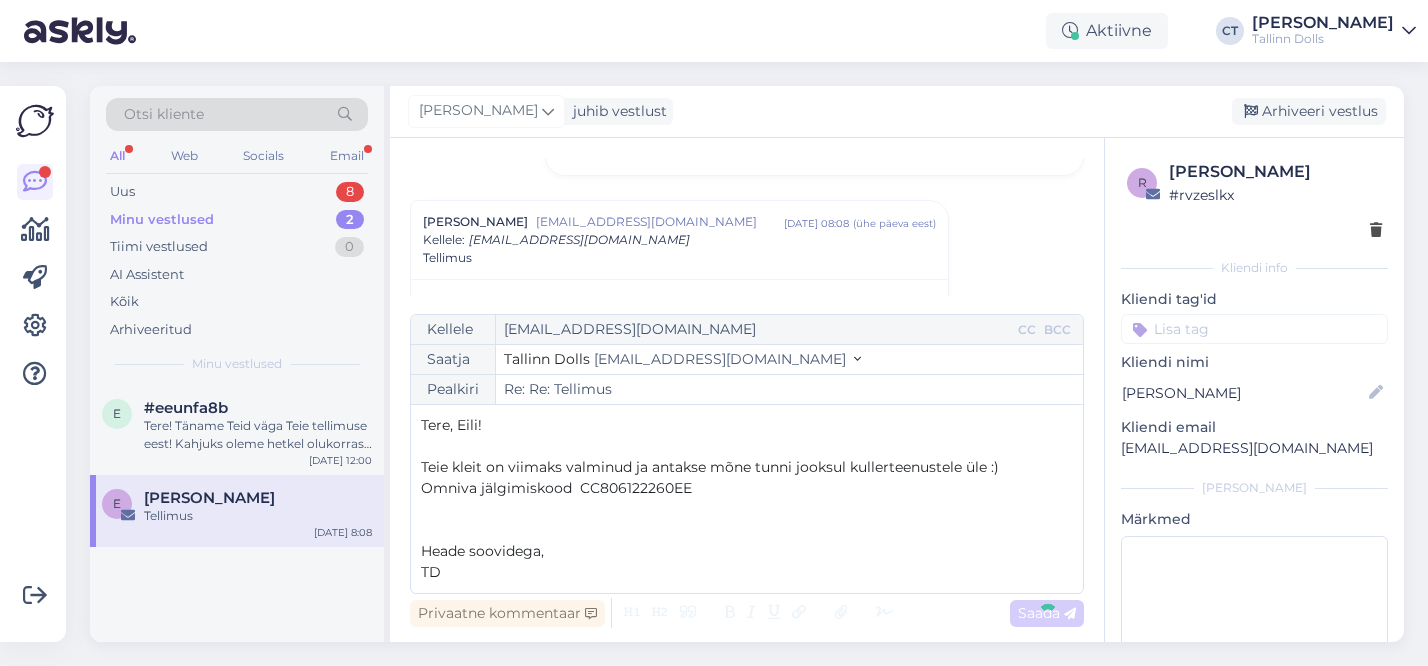 type on "Re: Tellimus" 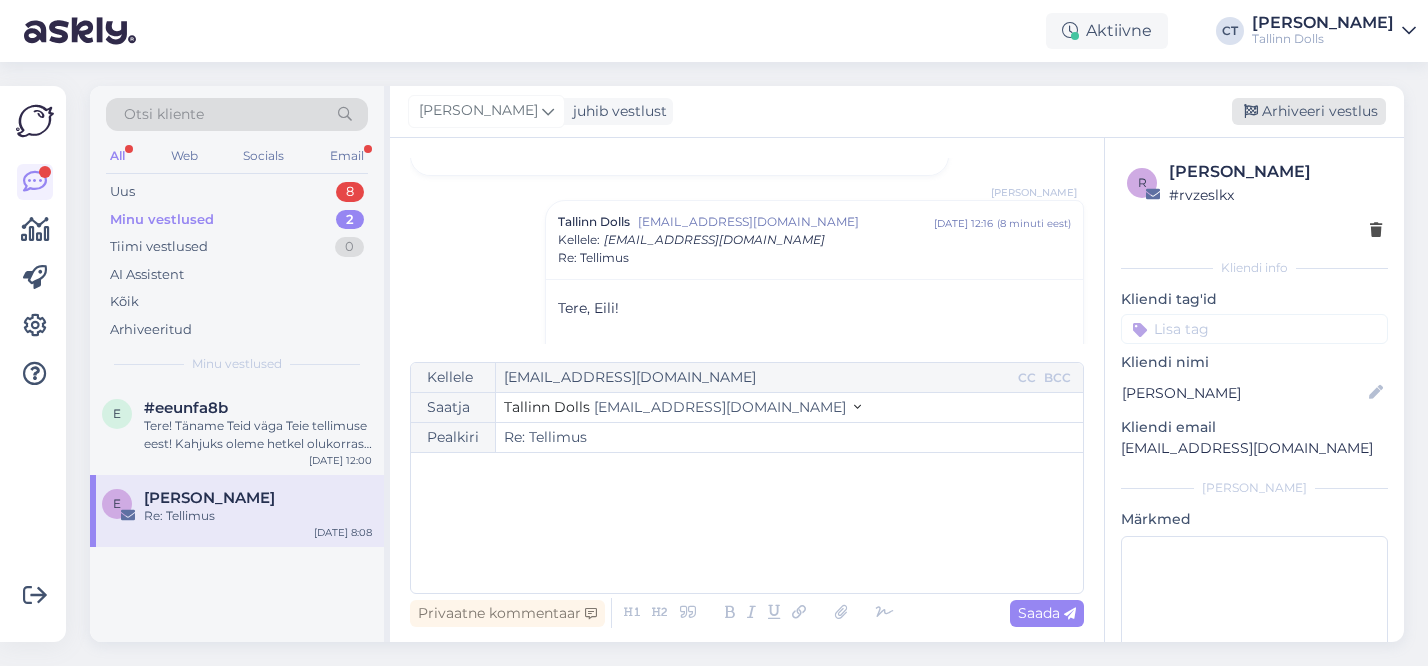 click on "Arhiveeri vestlus" at bounding box center (1309, 111) 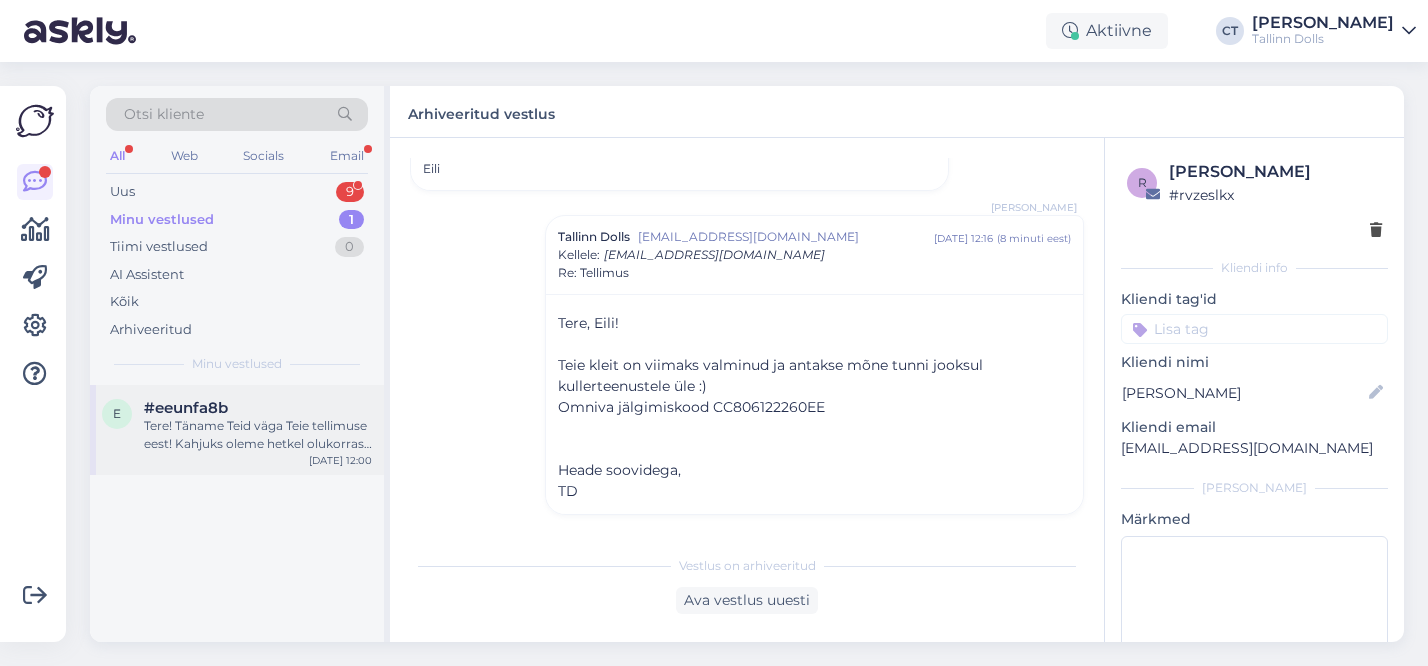 click on "#eeunfa8b" at bounding box center [258, 408] 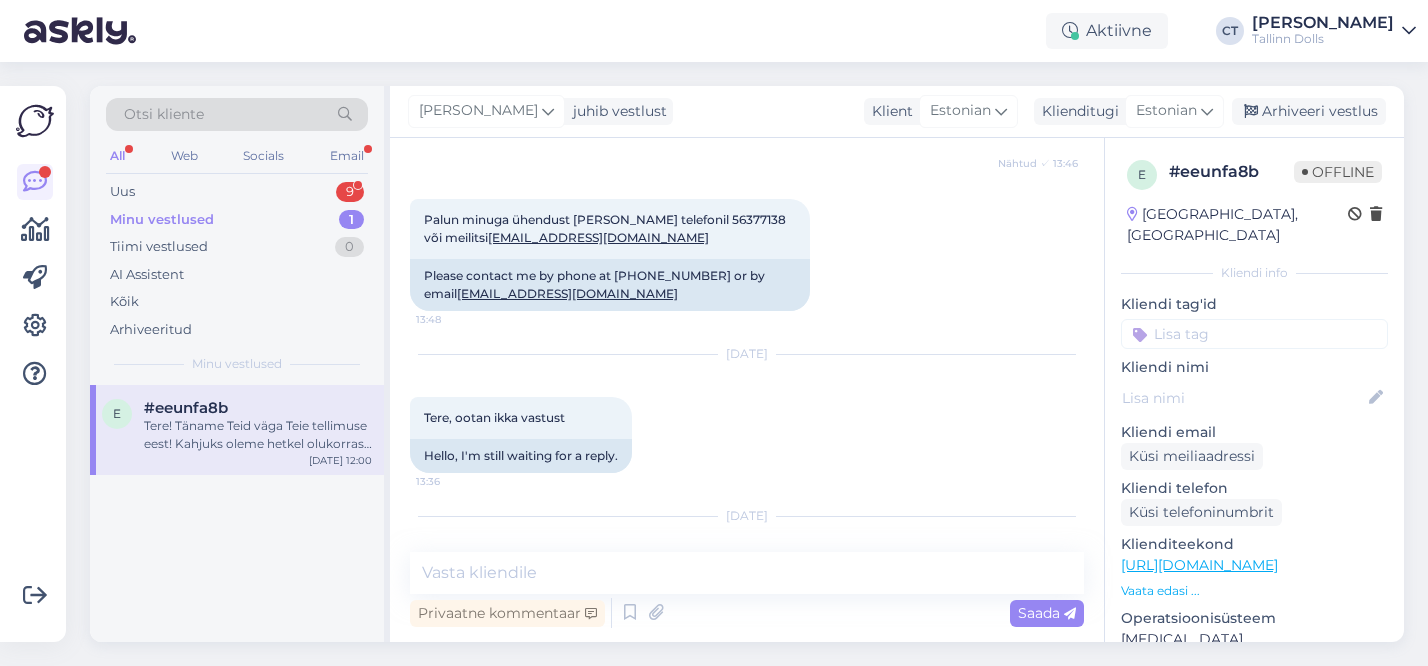 scroll, scrollTop: 503, scrollLeft: 0, axis: vertical 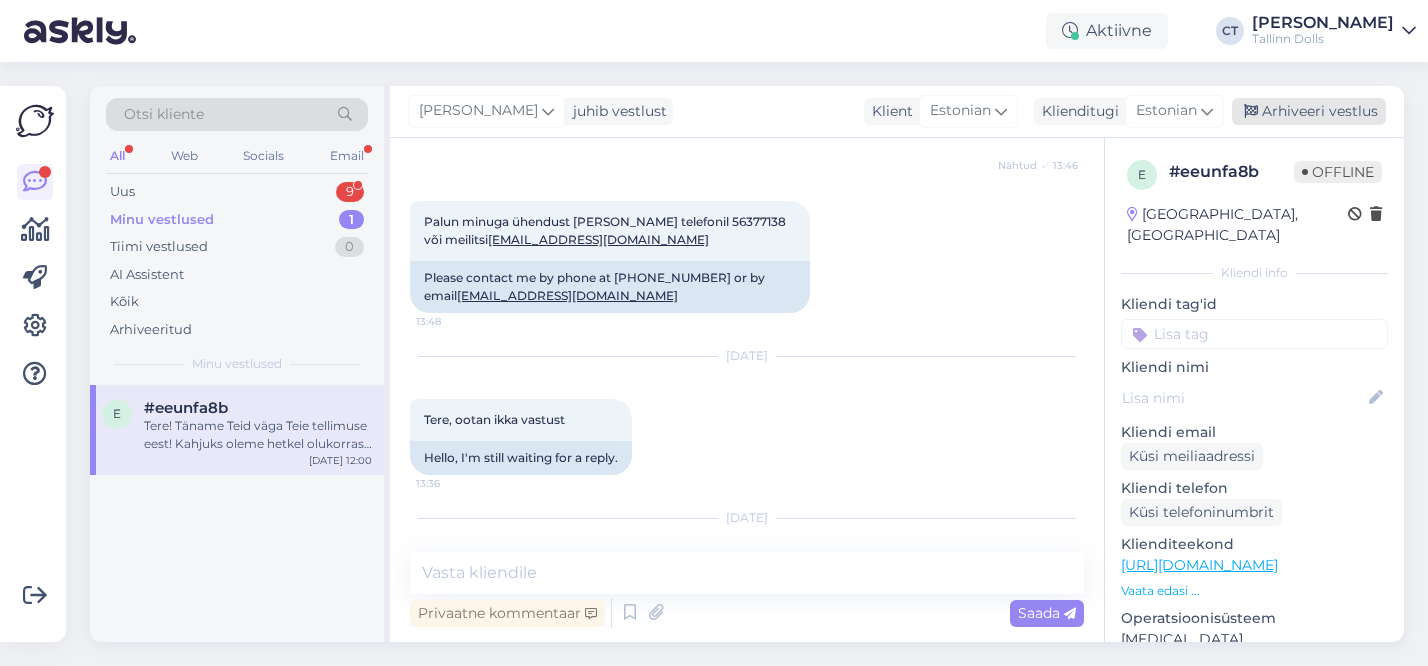 click on "Arhiveeri vestlus" at bounding box center [1309, 111] 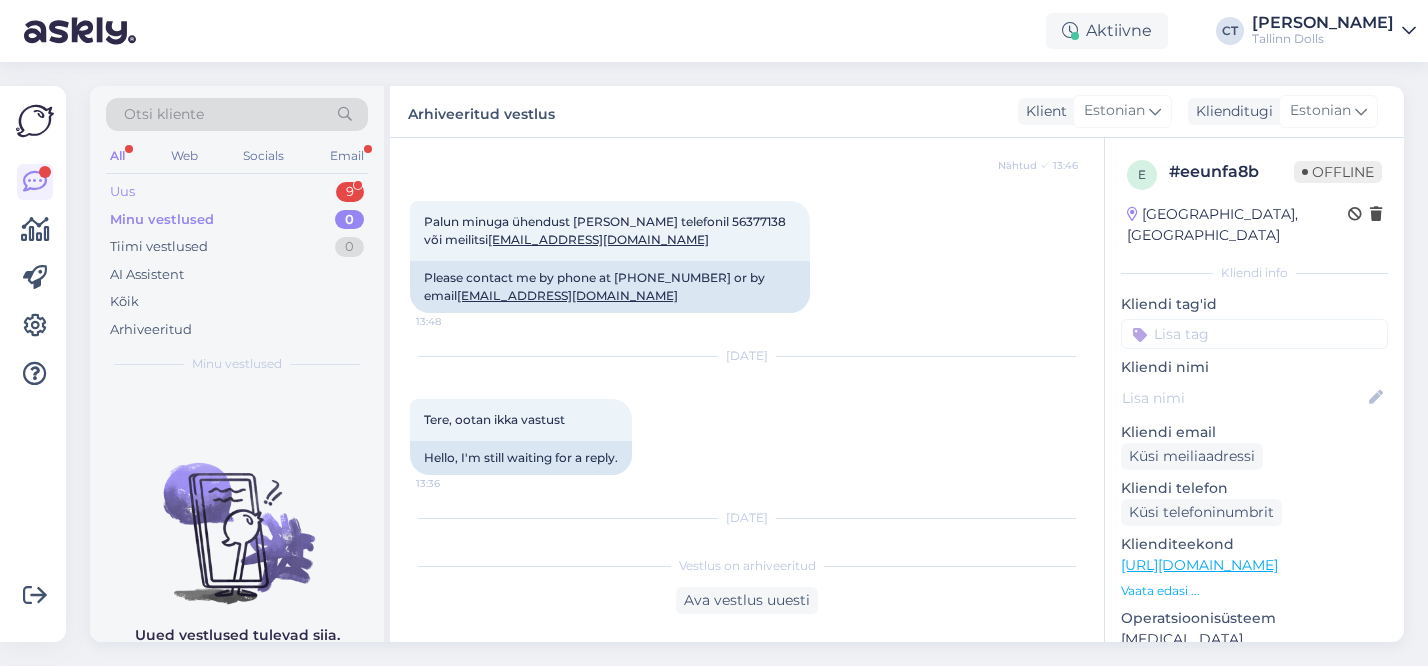 click on "Uus 9" at bounding box center (237, 192) 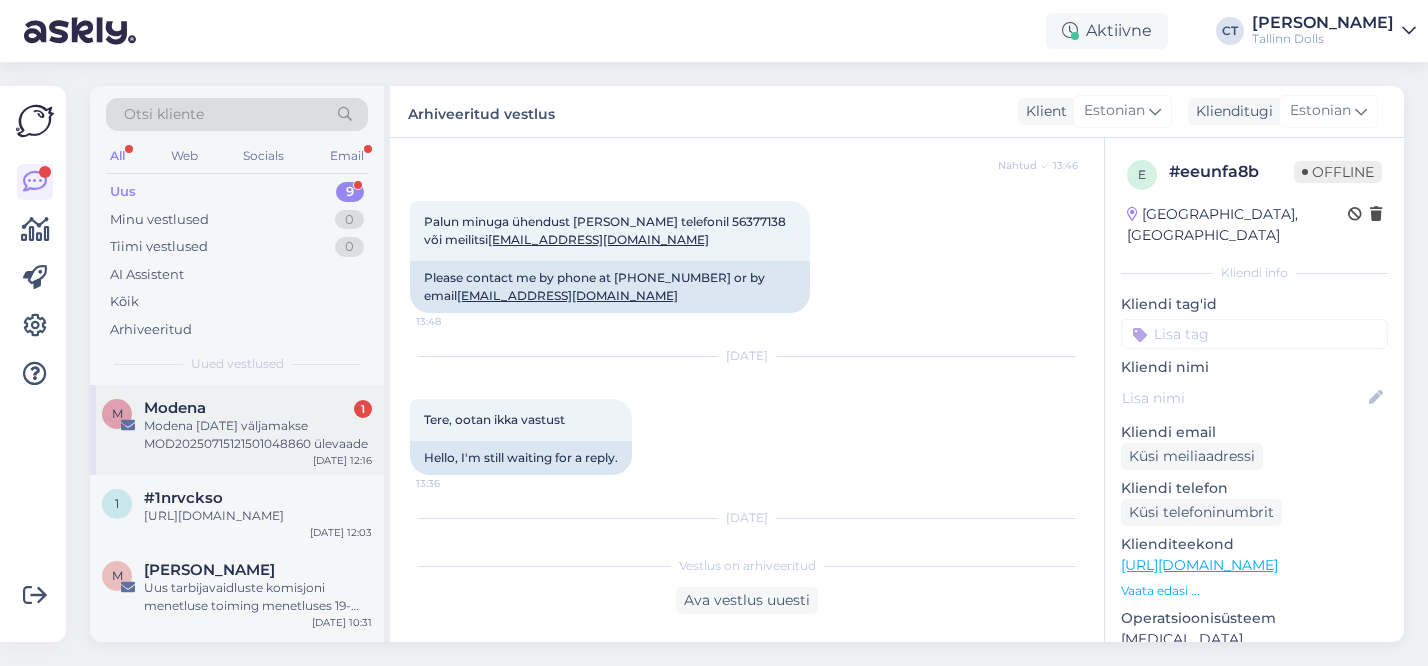 click on "Modena [DATE] väljamakse MOD20250715121501048860 ülevaade" at bounding box center (258, 435) 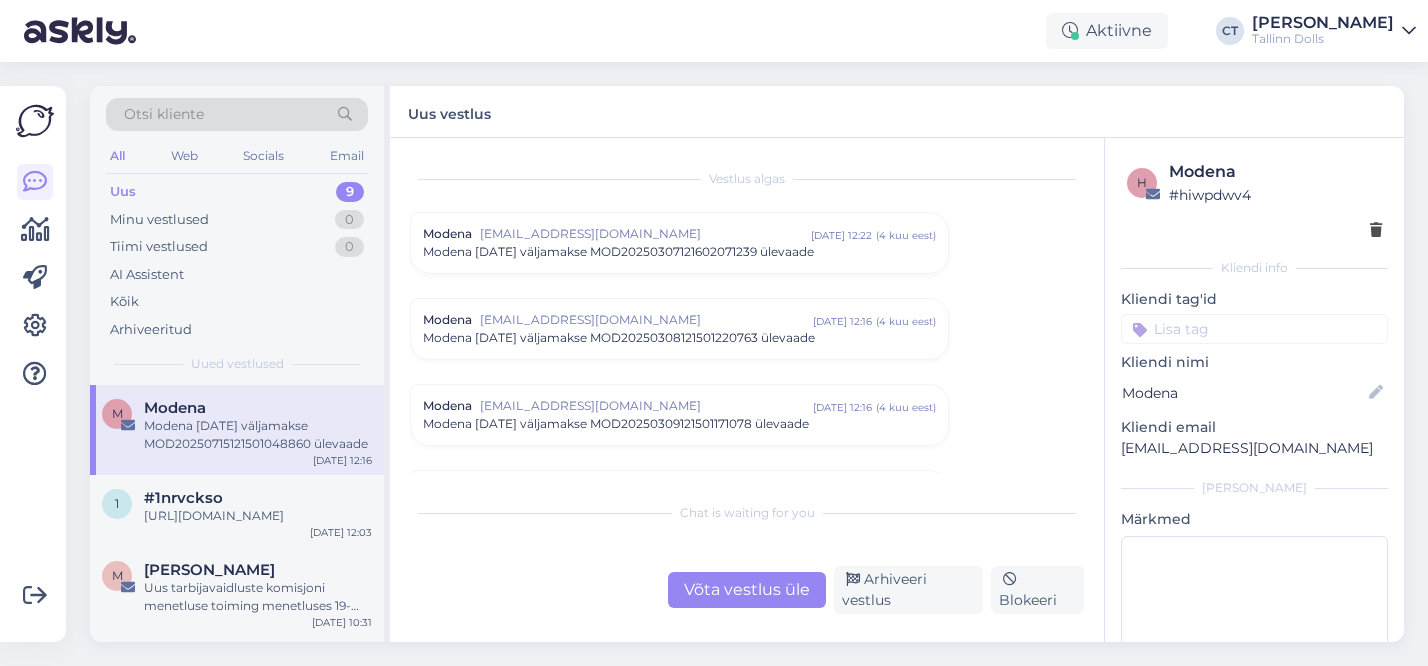 scroll, scrollTop: 8611, scrollLeft: 0, axis: vertical 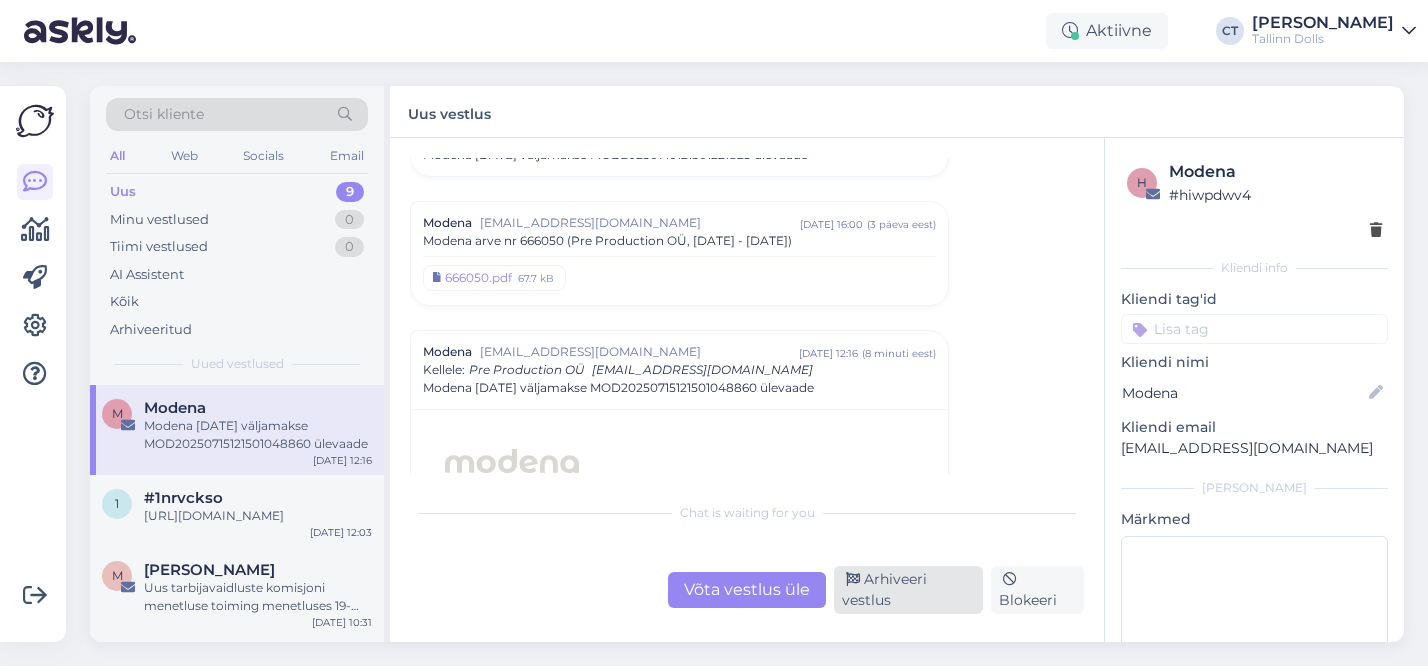 click on "Arhiveeri vestlus" at bounding box center (908, 590) 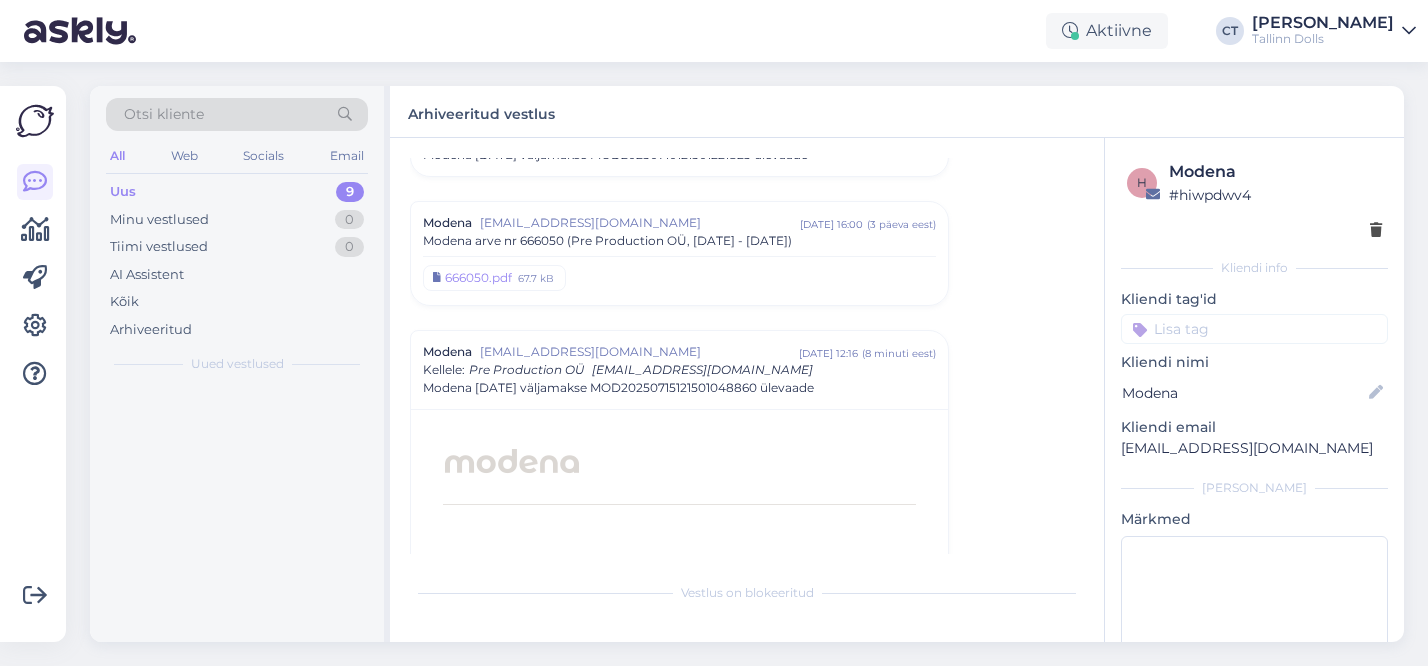 scroll, scrollTop: 8783, scrollLeft: 0, axis: vertical 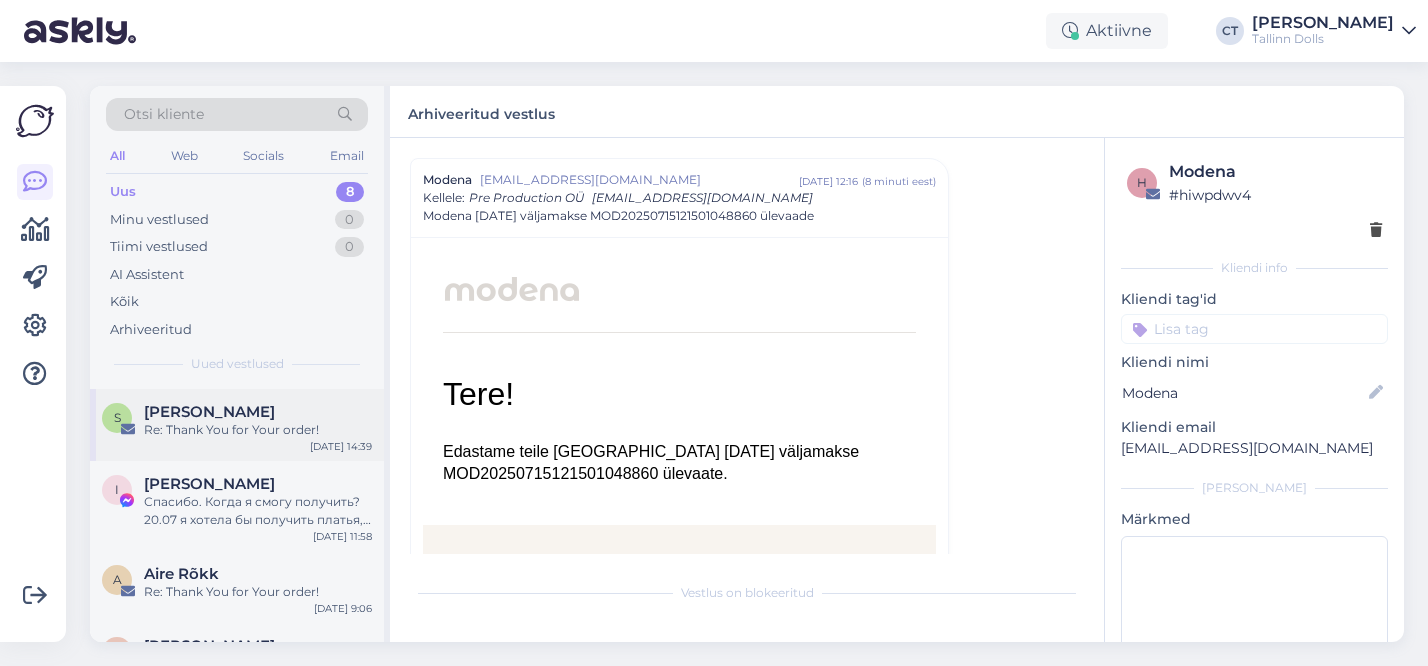 click on "S [PERSON_NAME] Re: Thank You for Your order! [DATE] 14:39" at bounding box center [237, 425] 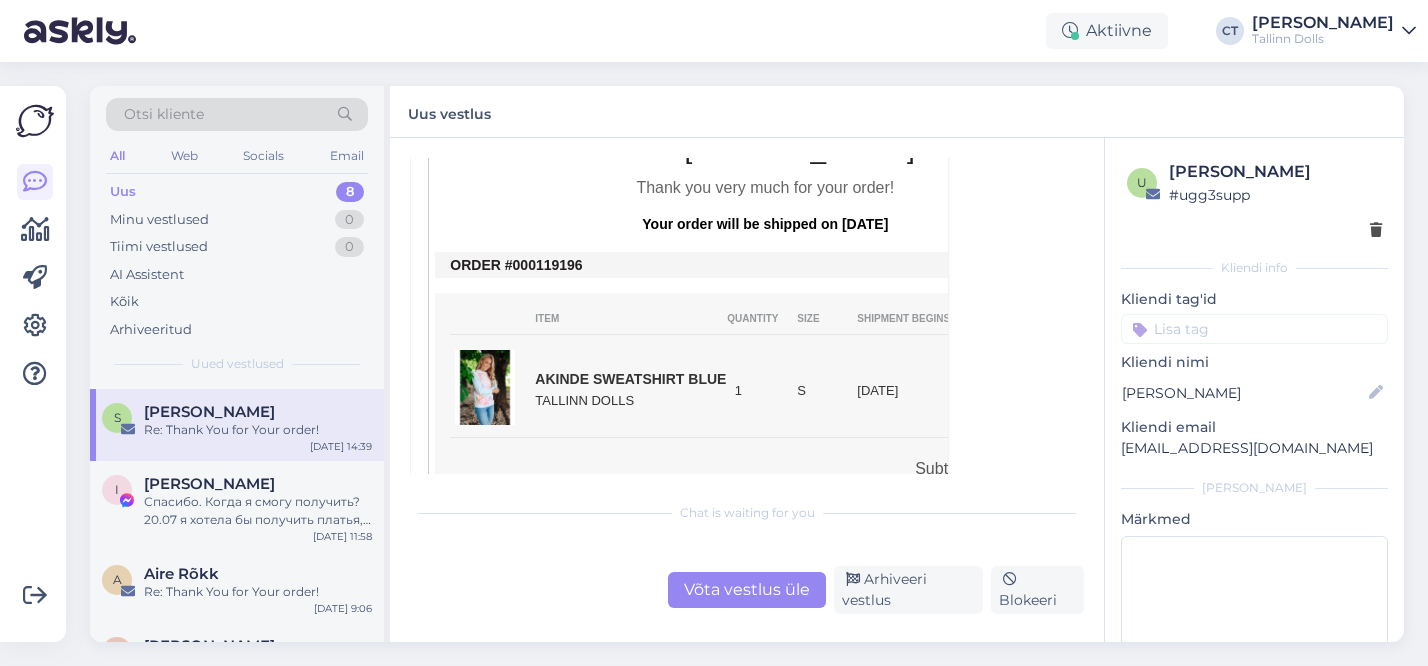 scroll, scrollTop: 558, scrollLeft: 0, axis: vertical 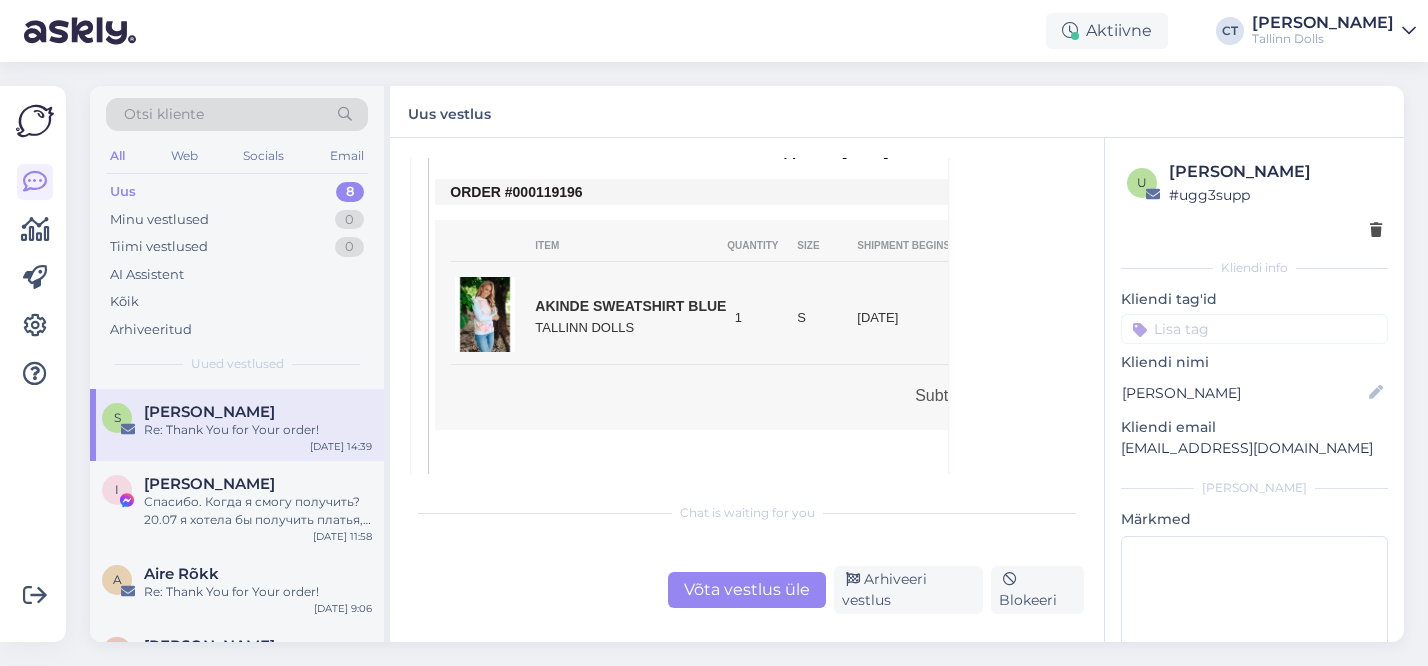 click on "Võta vestlus üle" at bounding box center (747, 590) 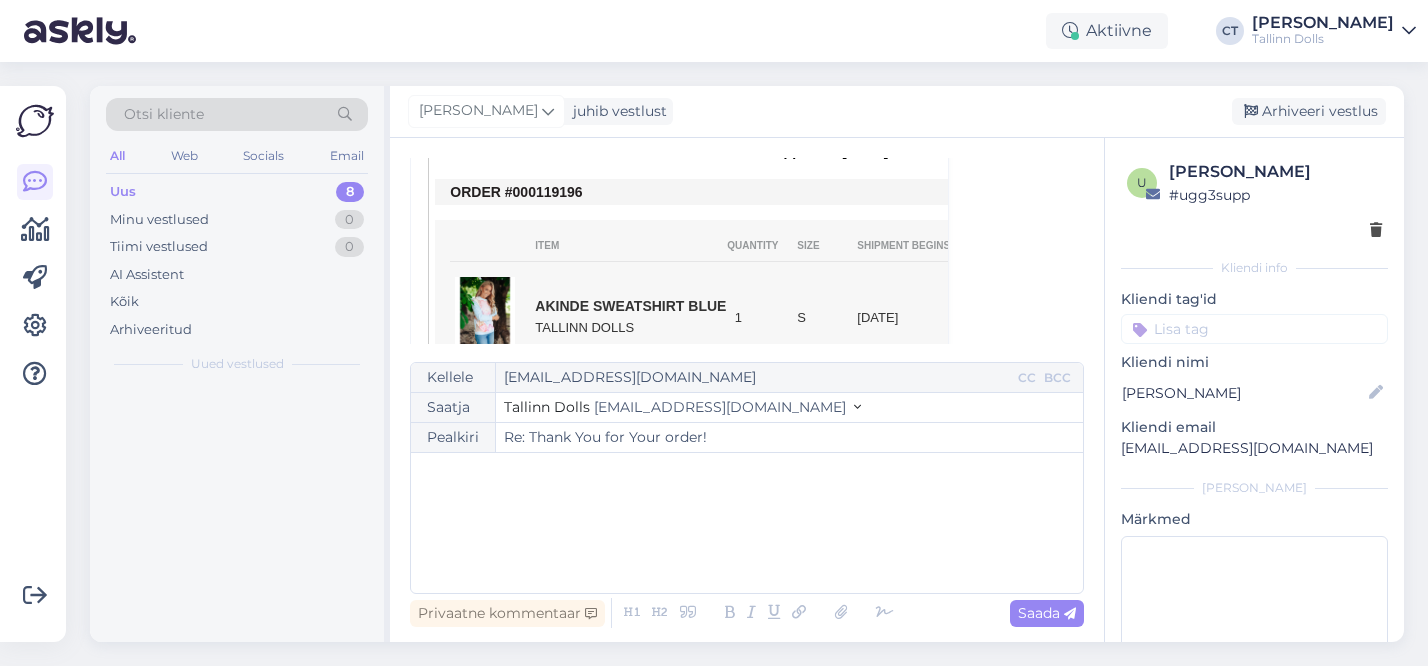 scroll, scrollTop: 54, scrollLeft: 0, axis: vertical 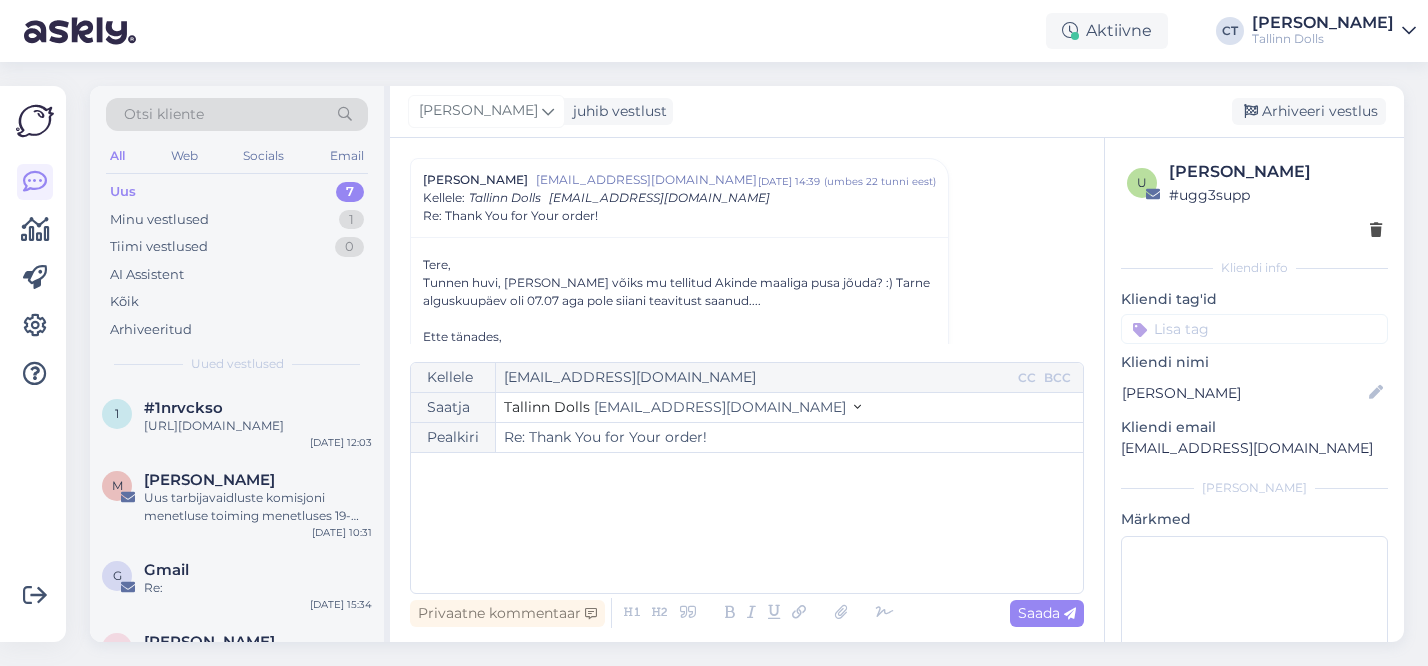 click on "﻿" at bounding box center [747, 523] 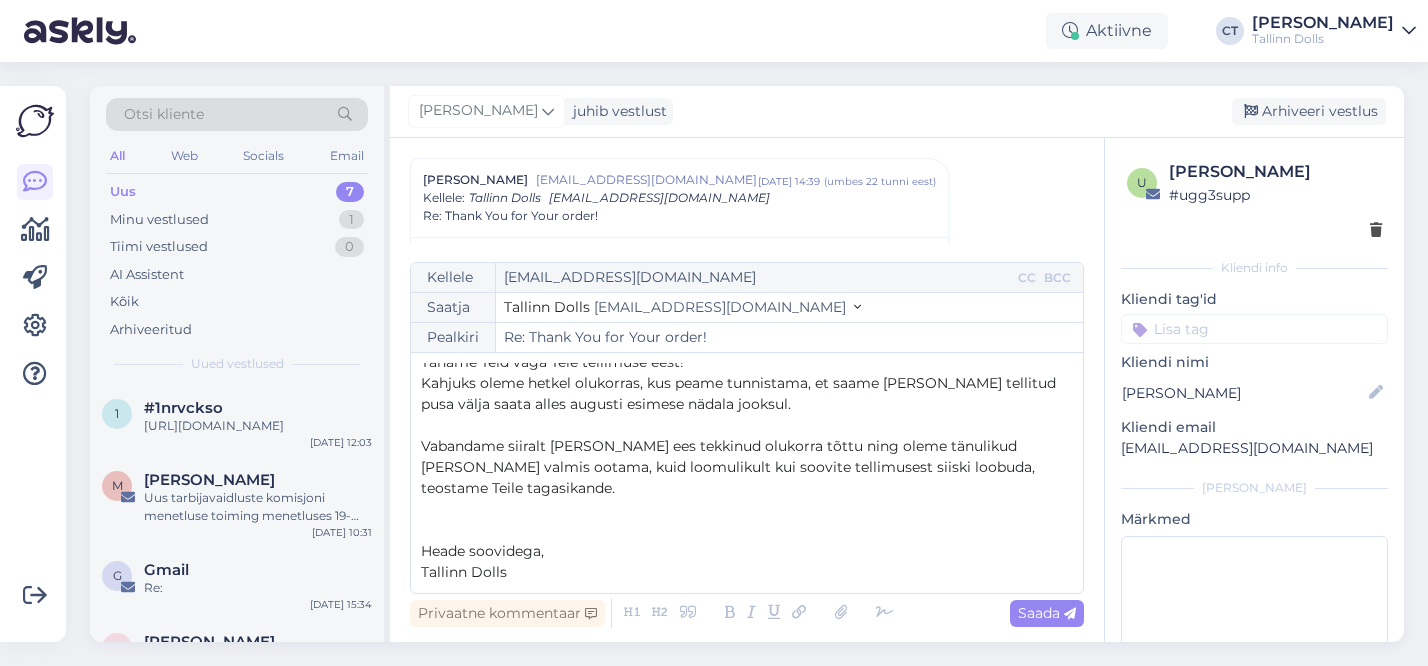 scroll, scrollTop: 0, scrollLeft: 0, axis: both 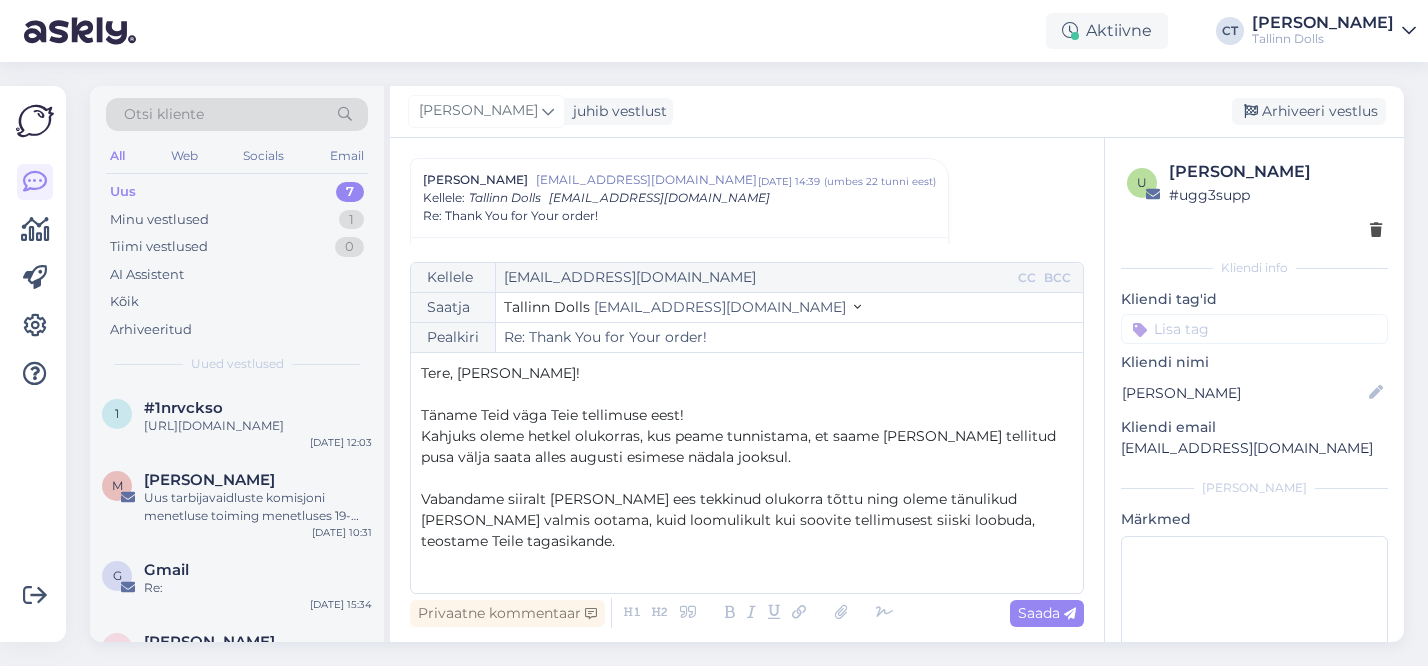 click on "Tere, [PERSON_NAME]!" at bounding box center [500, 373] 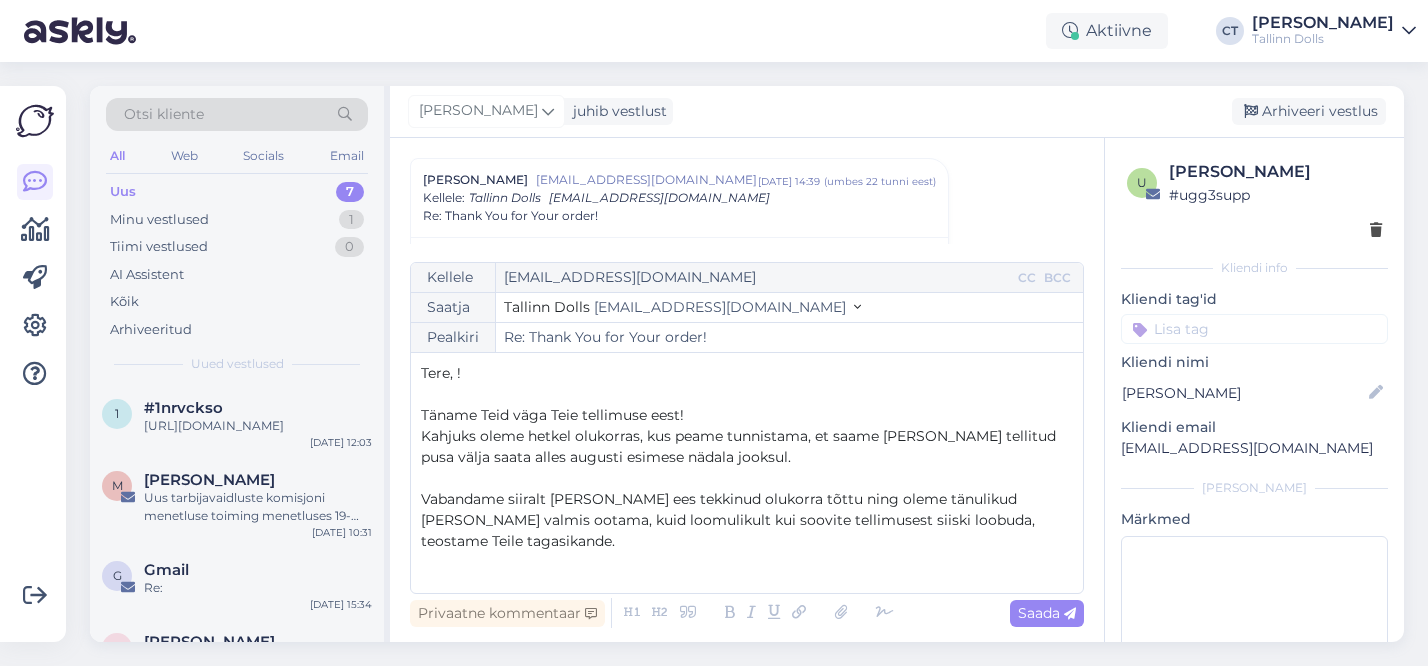 type 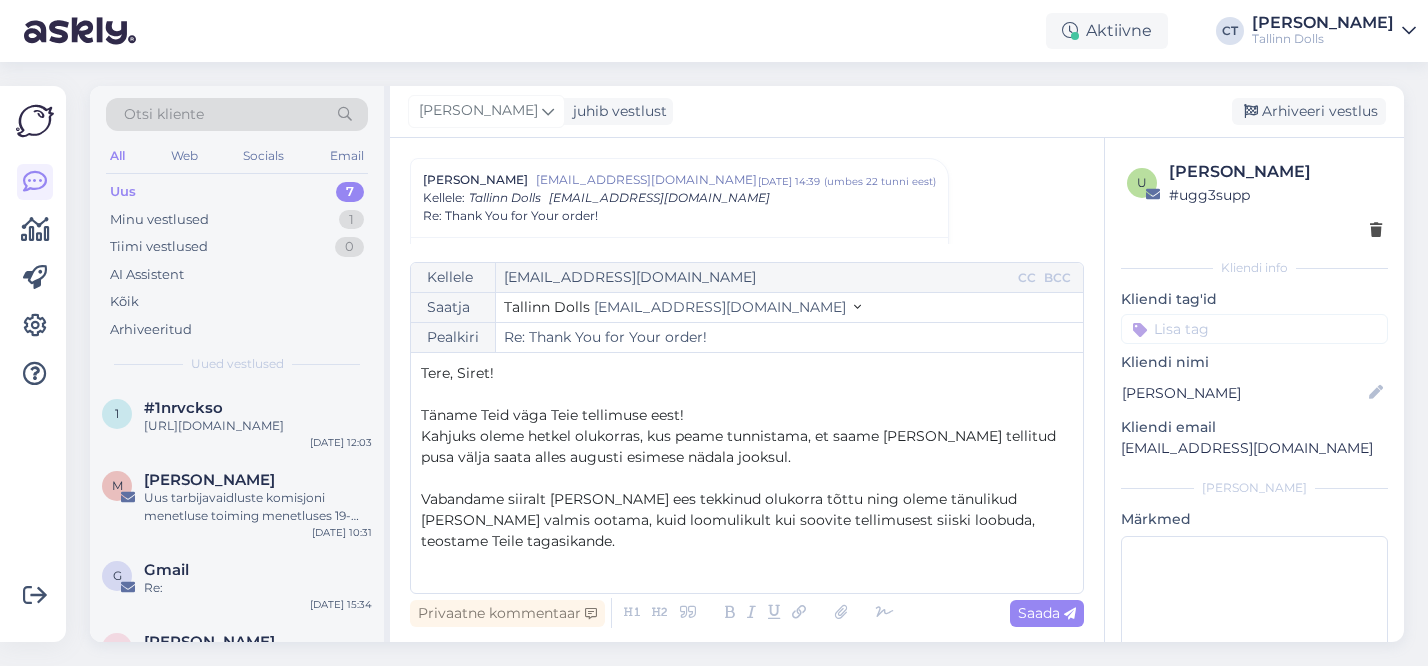 scroll, scrollTop: 53, scrollLeft: 0, axis: vertical 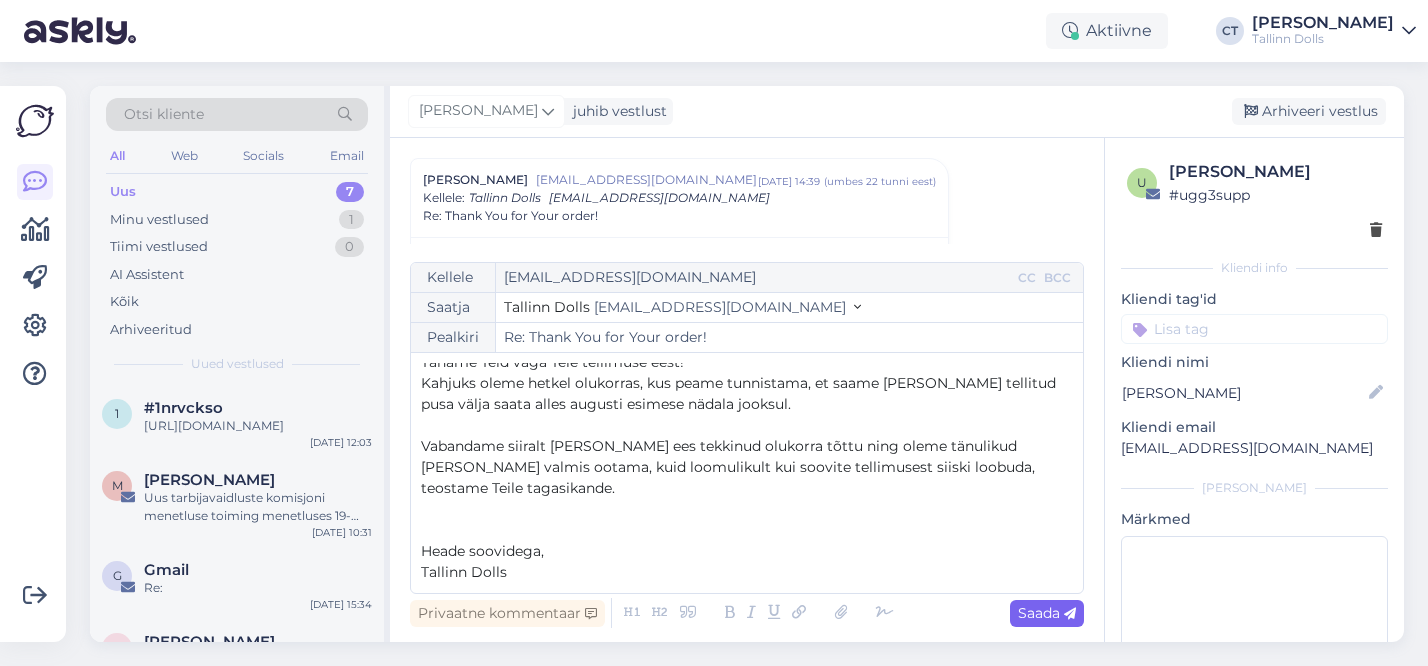click on "Saada" at bounding box center (1047, 613) 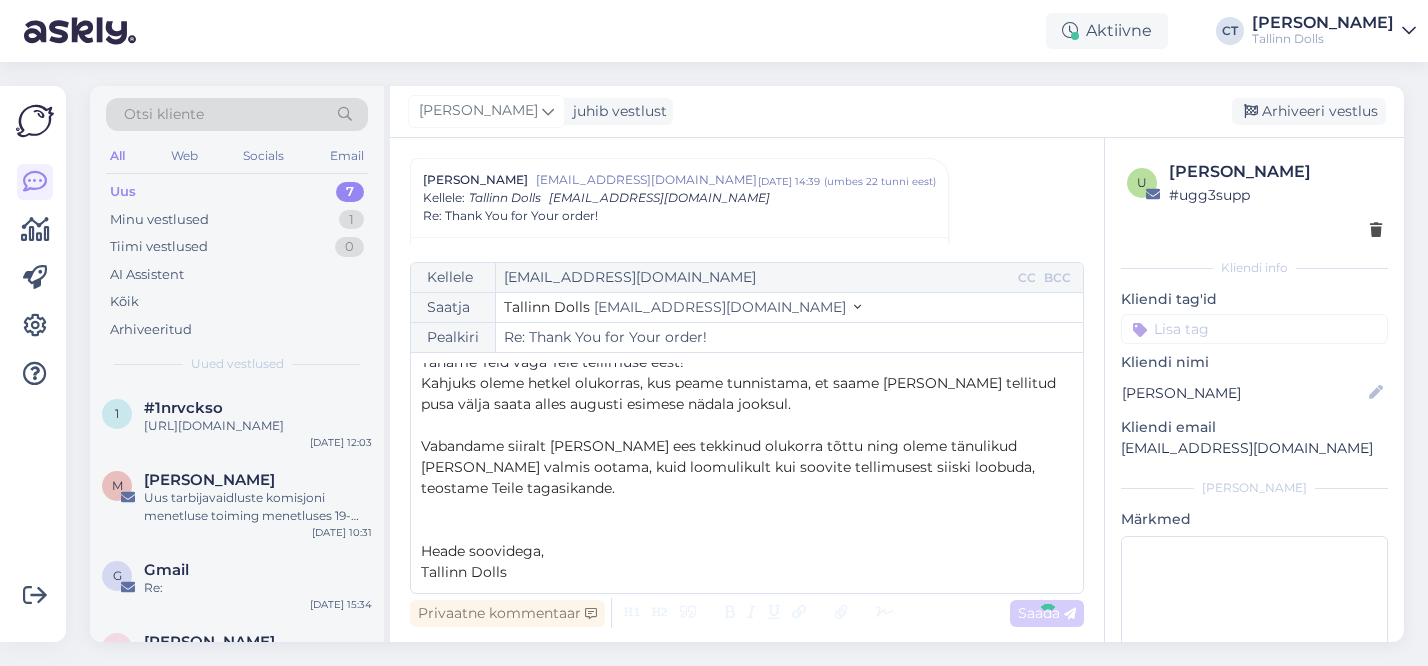 type on "Re: Re: Thank You for Your order!" 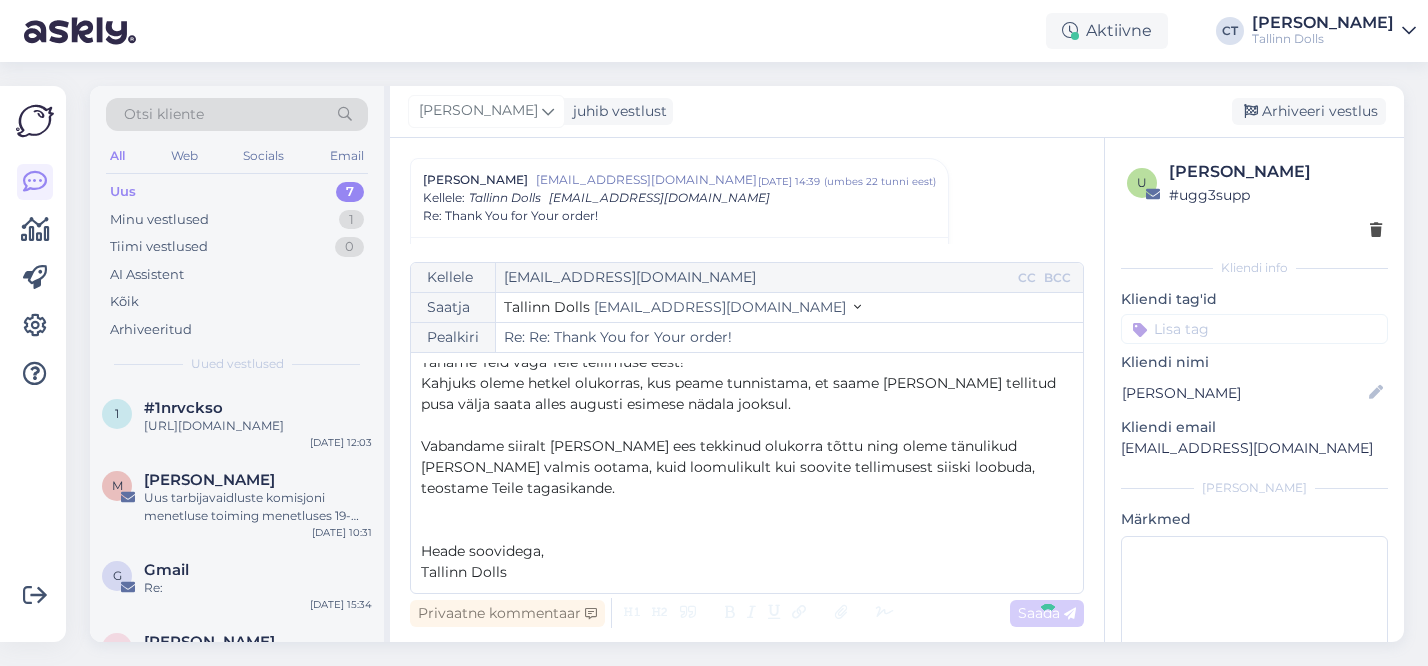 scroll, scrollTop: 1337, scrollLeft: 0, axis: vertical 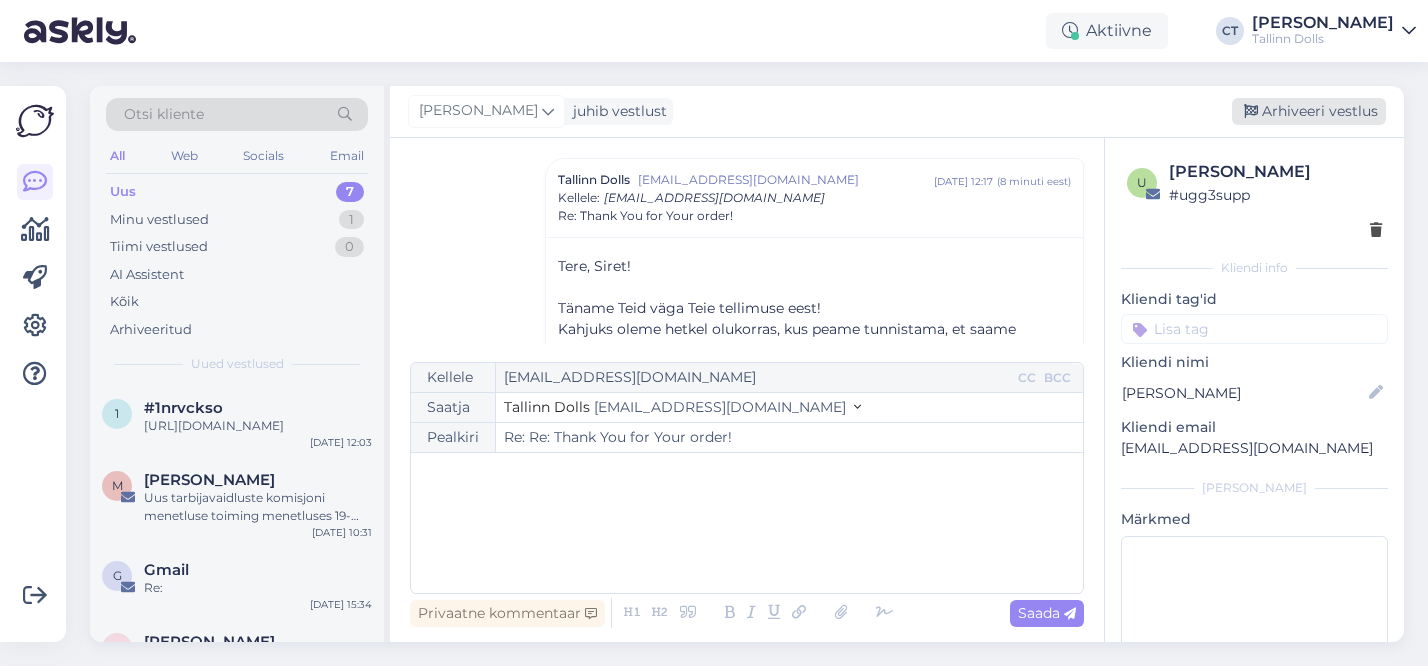 click on "Arhiveeri vestlus" at bounding box center [1309, 111] 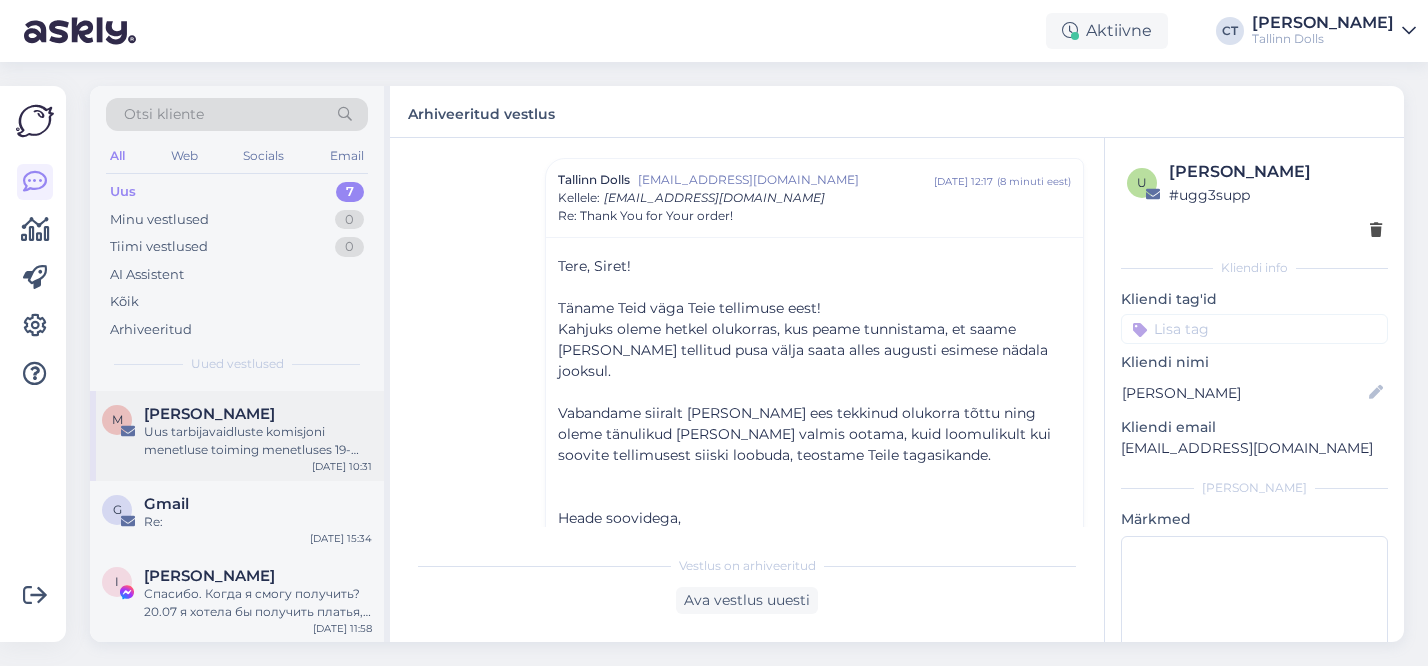 scroll, scrollTop: 71, scrollLeft: 0, axis: vertical 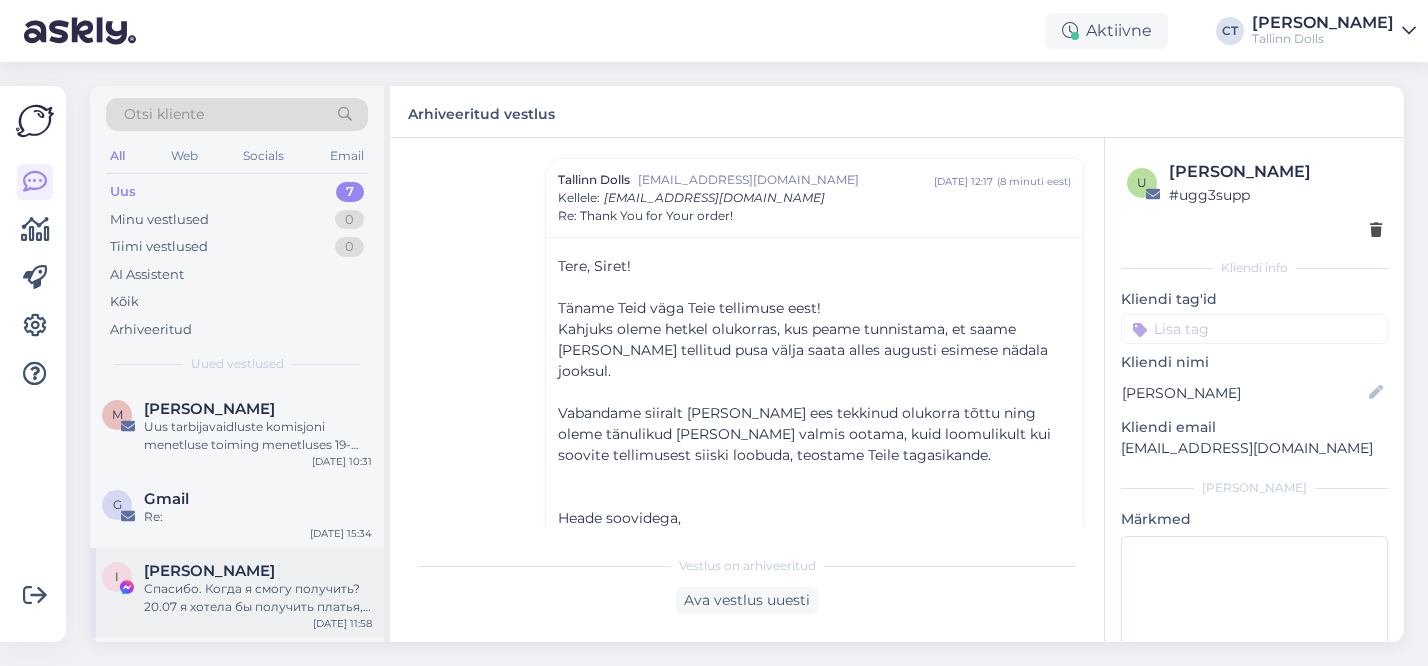 click on "[PERSON_NAME]" at bounding box center [209, 571] 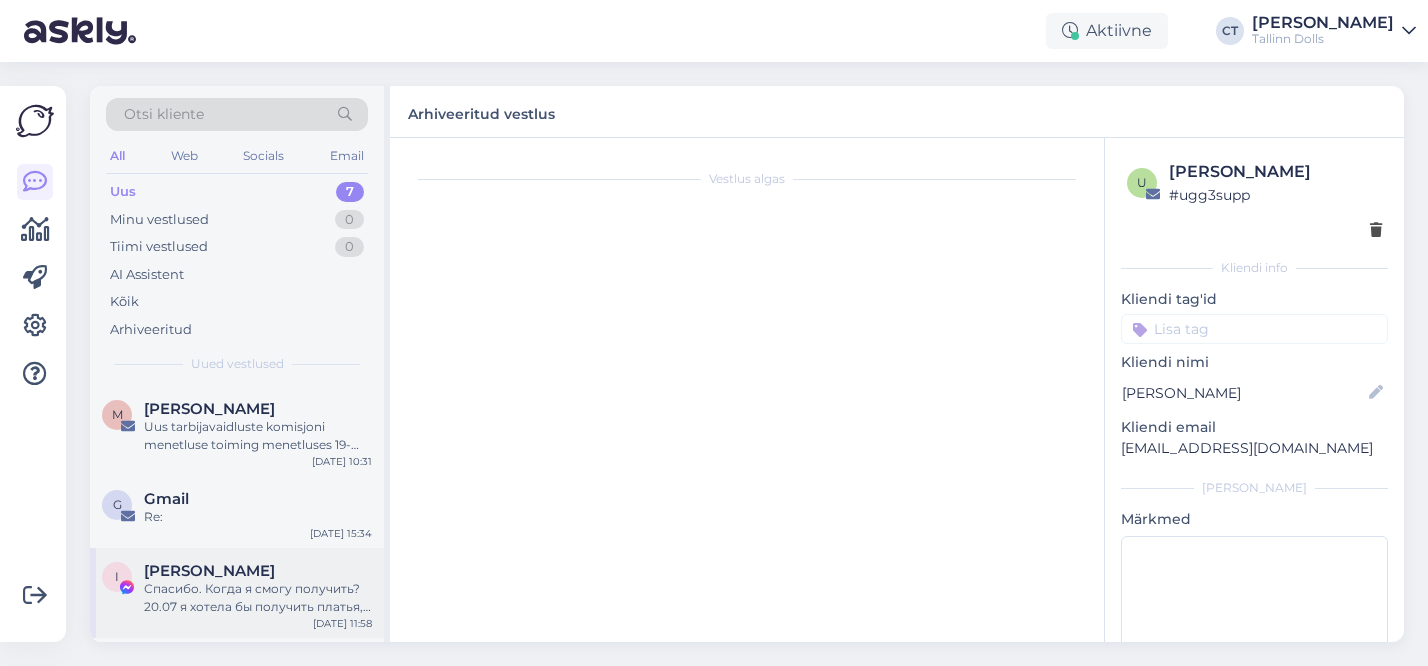 scroll, scrollTop: 3325, scrollLeft: 0, axis: vertical 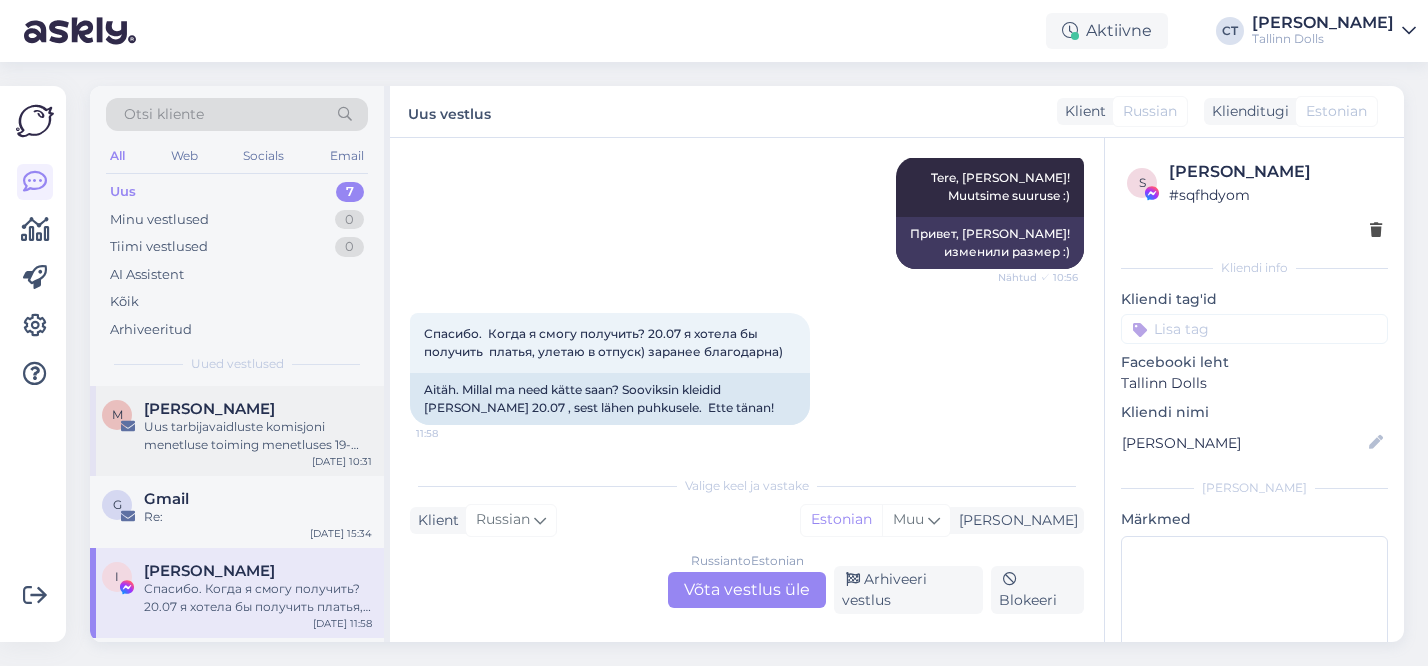 click on "Uus tarbijavaidluste komisjoni menetluse toiming menetluses 19-1/25-08571" at bounding box center [258, 436] 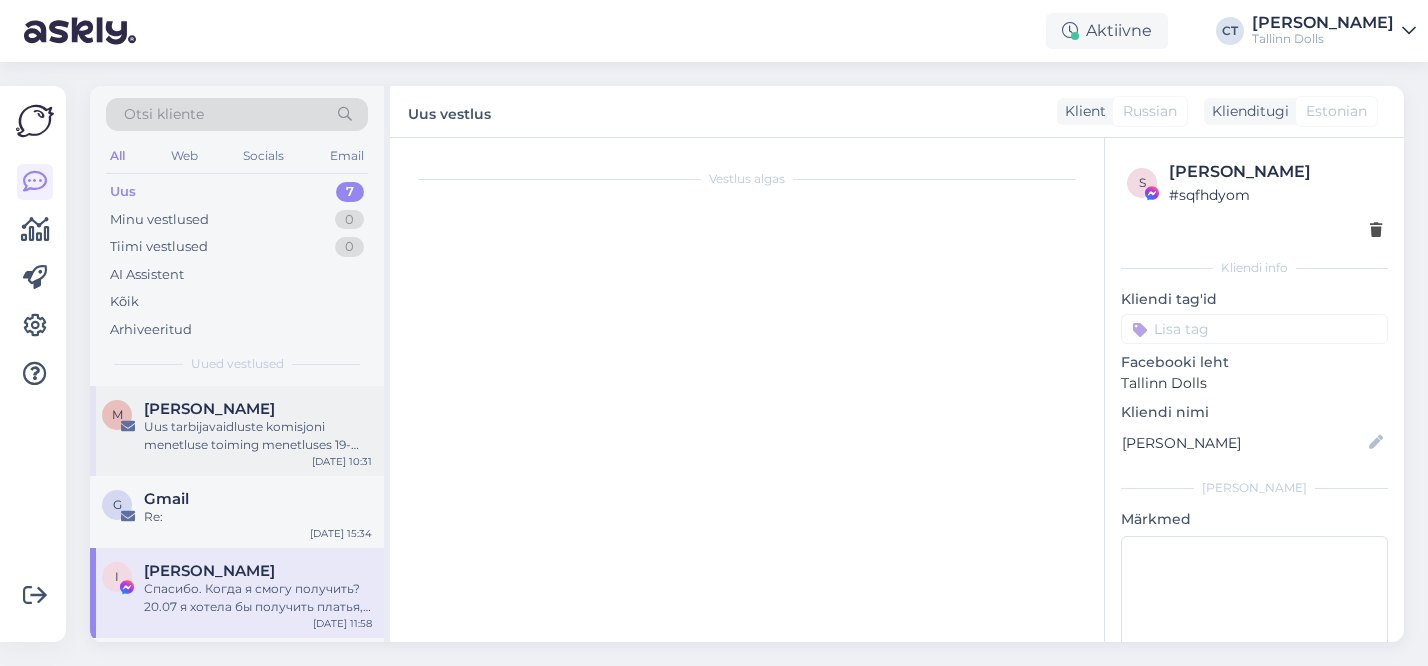 scroll, scrollTop: 0, scrollLeft: 0, axis: both 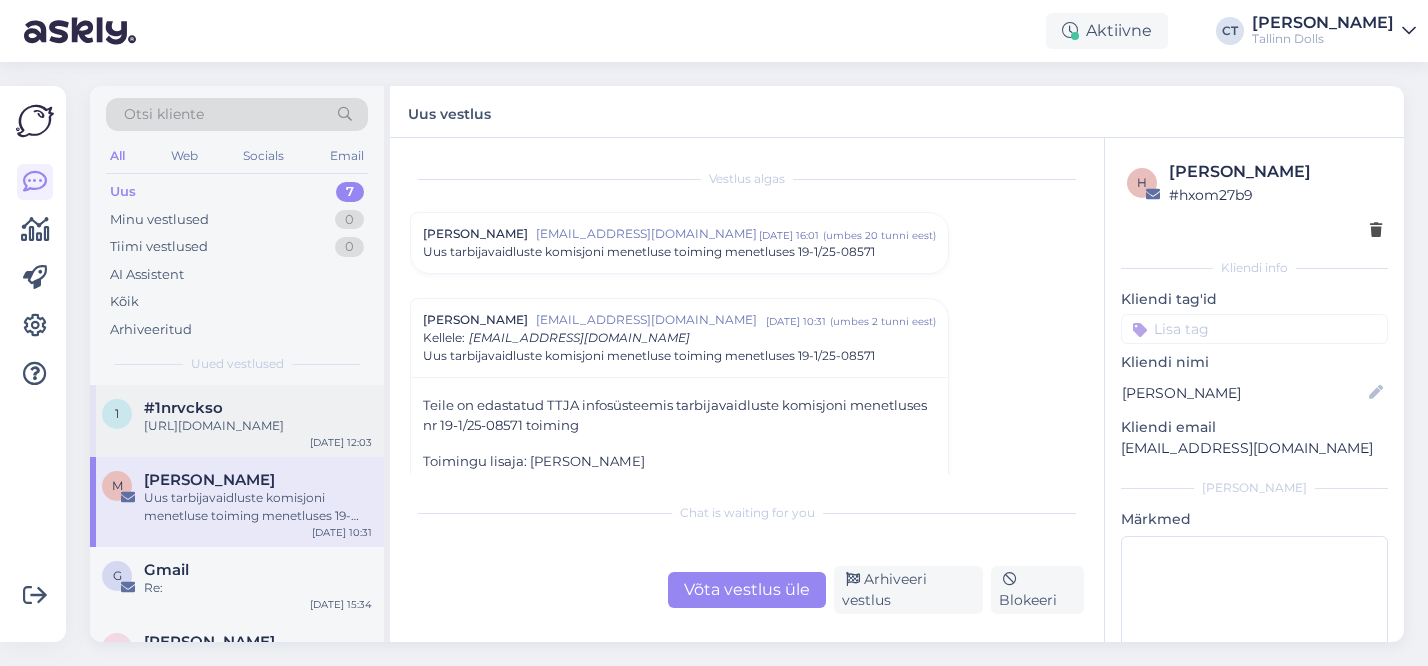 click on "[URL][DOMAIN_NAME]" at bounding box center (258, 426) 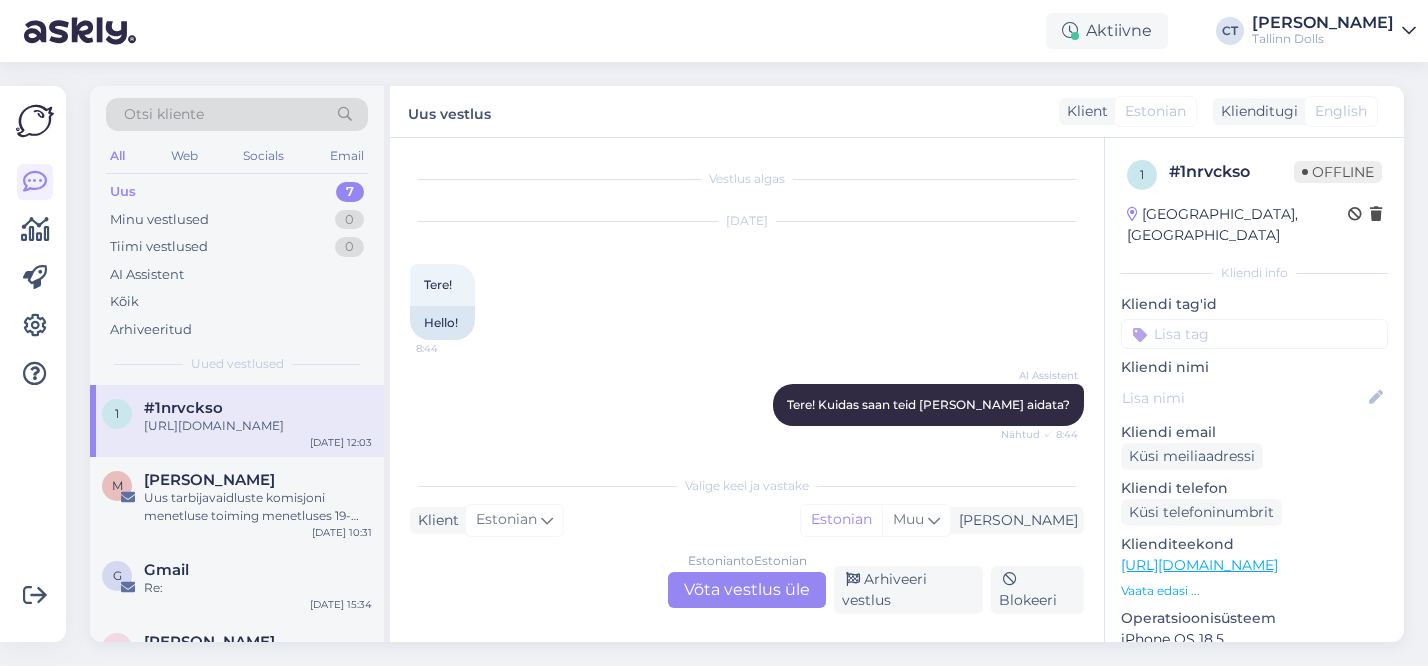 scroll, scrollTop: 727, scrollLeft: 0, axis: vertical 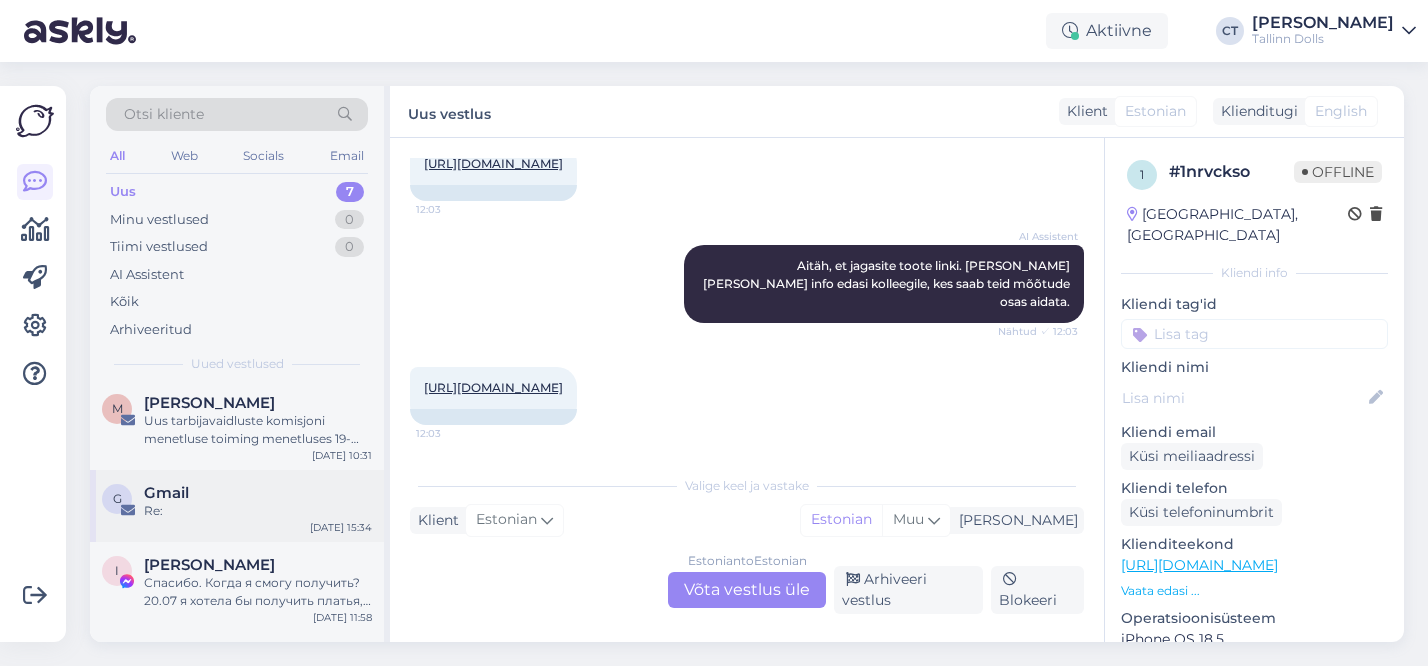 click on "Re:" at bounding box center (258, 511) 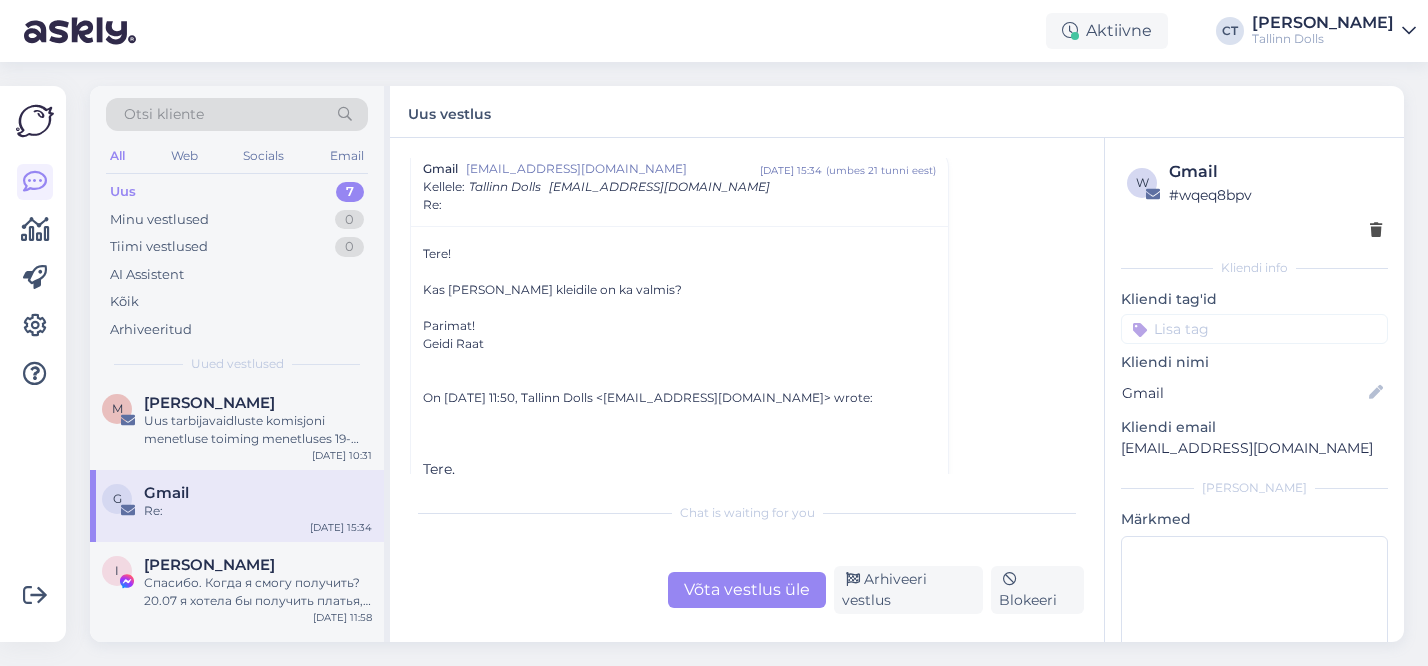 scroll, scrollTop: 247, scrollLeft: 0, axis: vertical 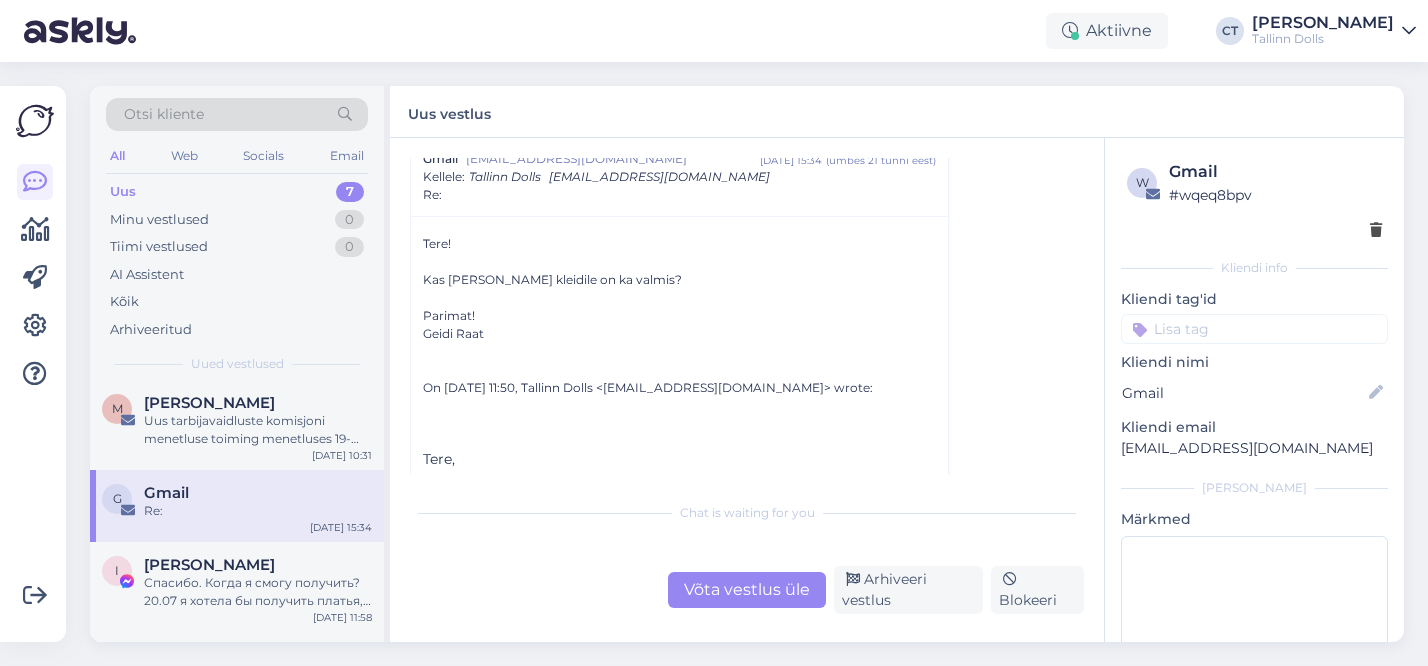 click on "Võta vestlus üle" at bounding box center [747, 590] 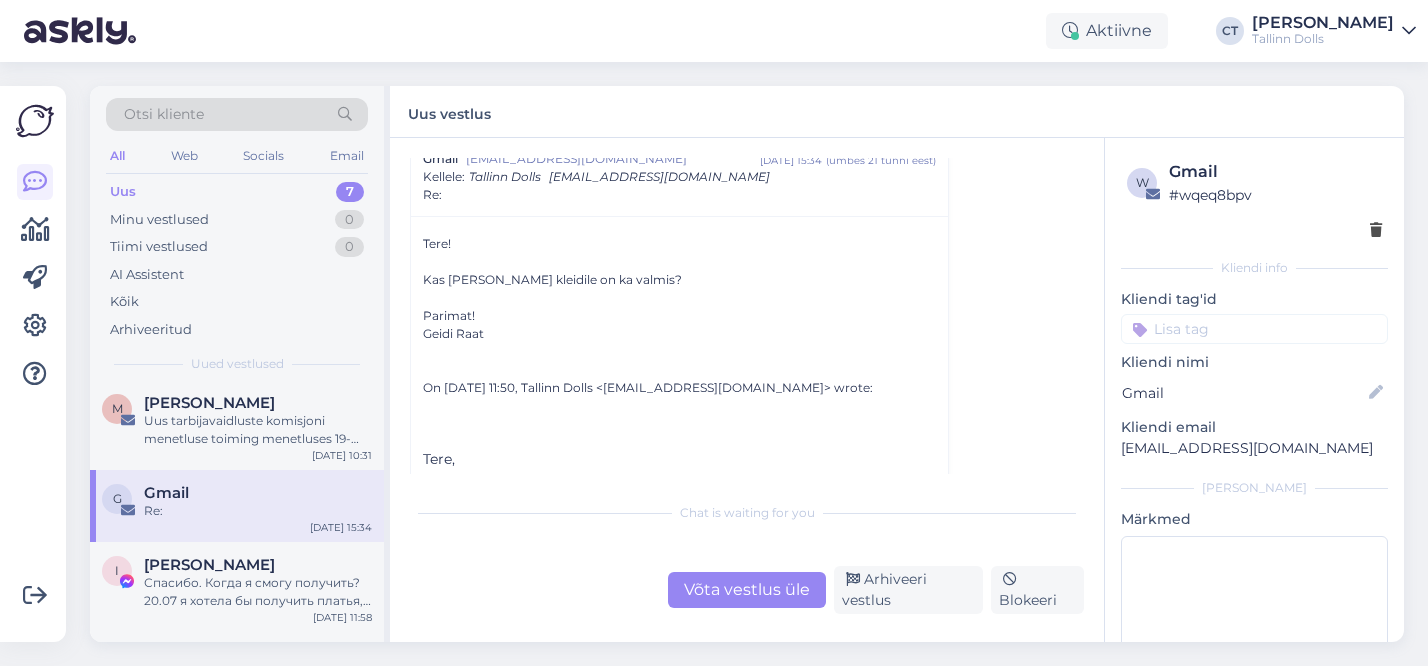 scroll, scrollTop: 226, scrollLeft: 0, axis: vertical 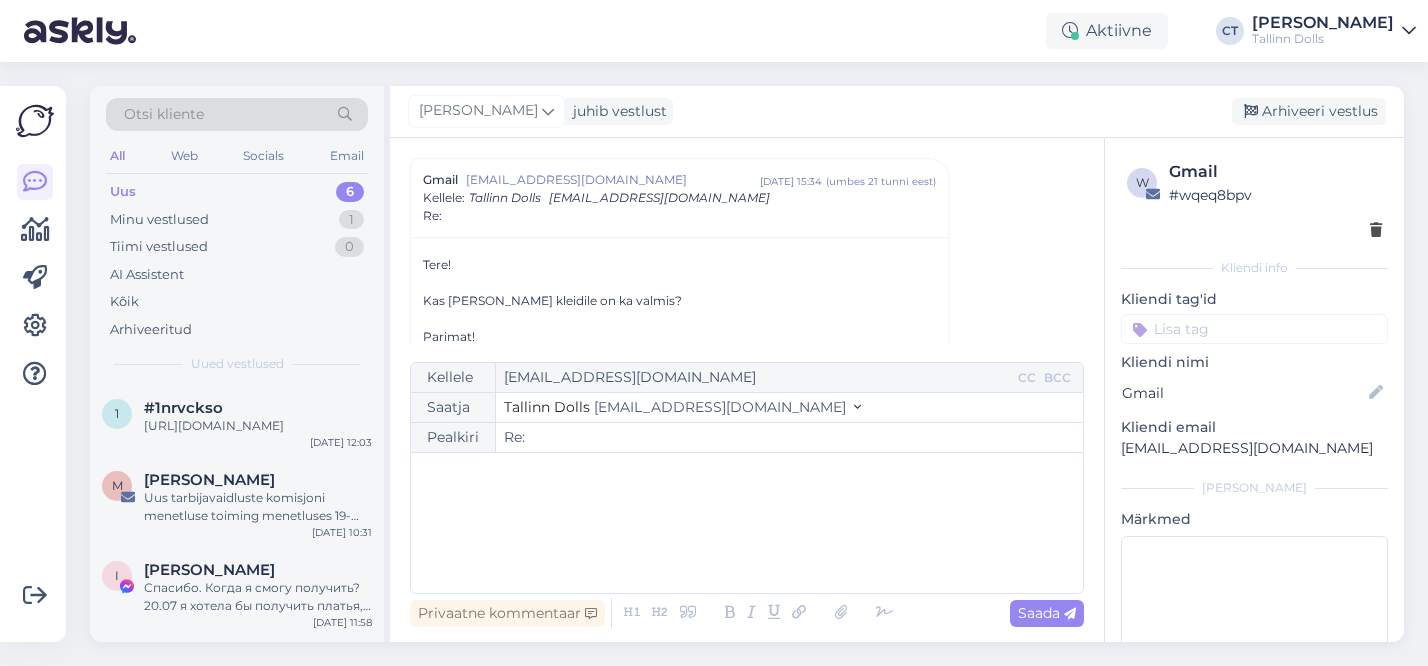 click on "﻿" at bounding box center [747, 523] 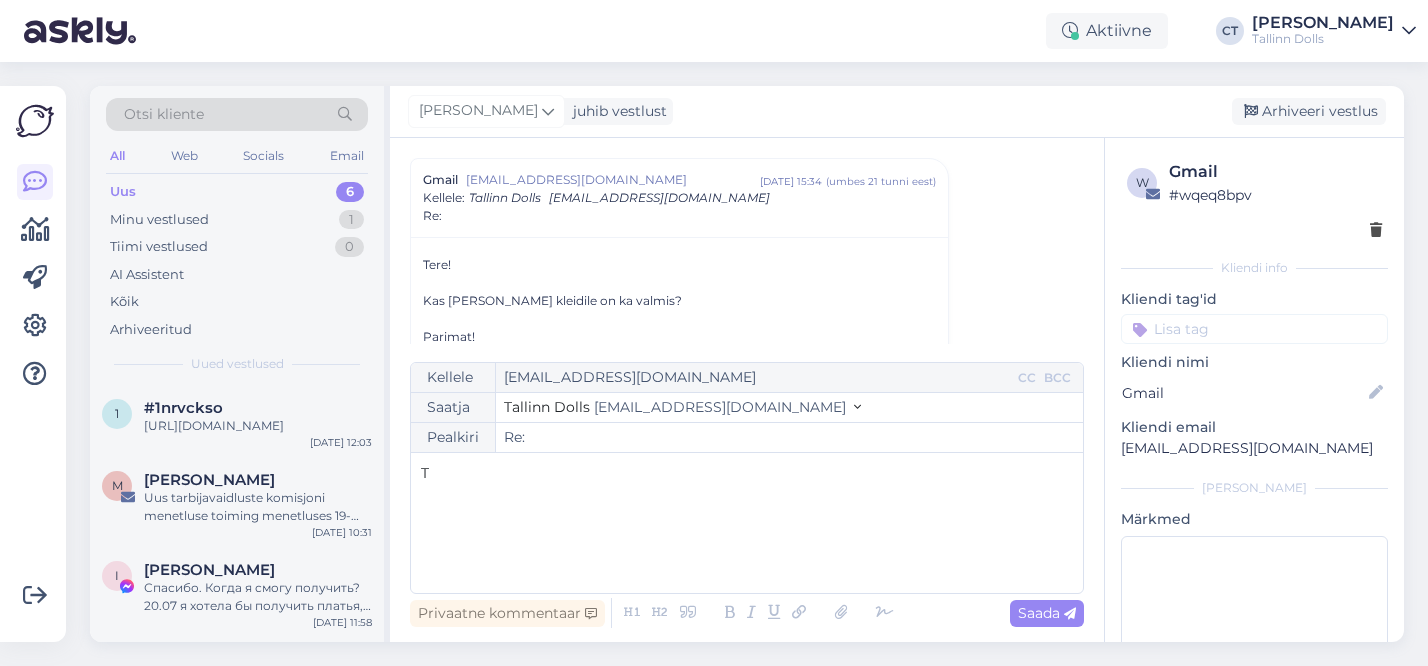 type 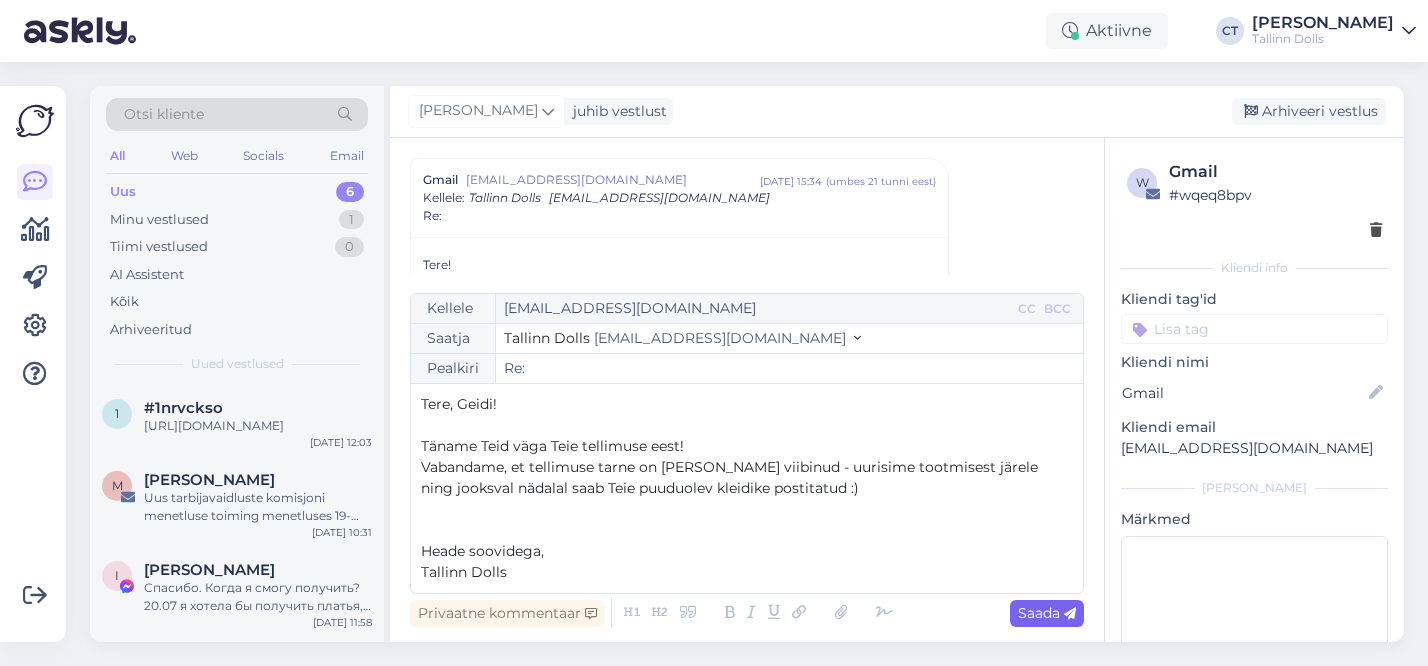 click on "Saada" at bounding box center [1047, 613] 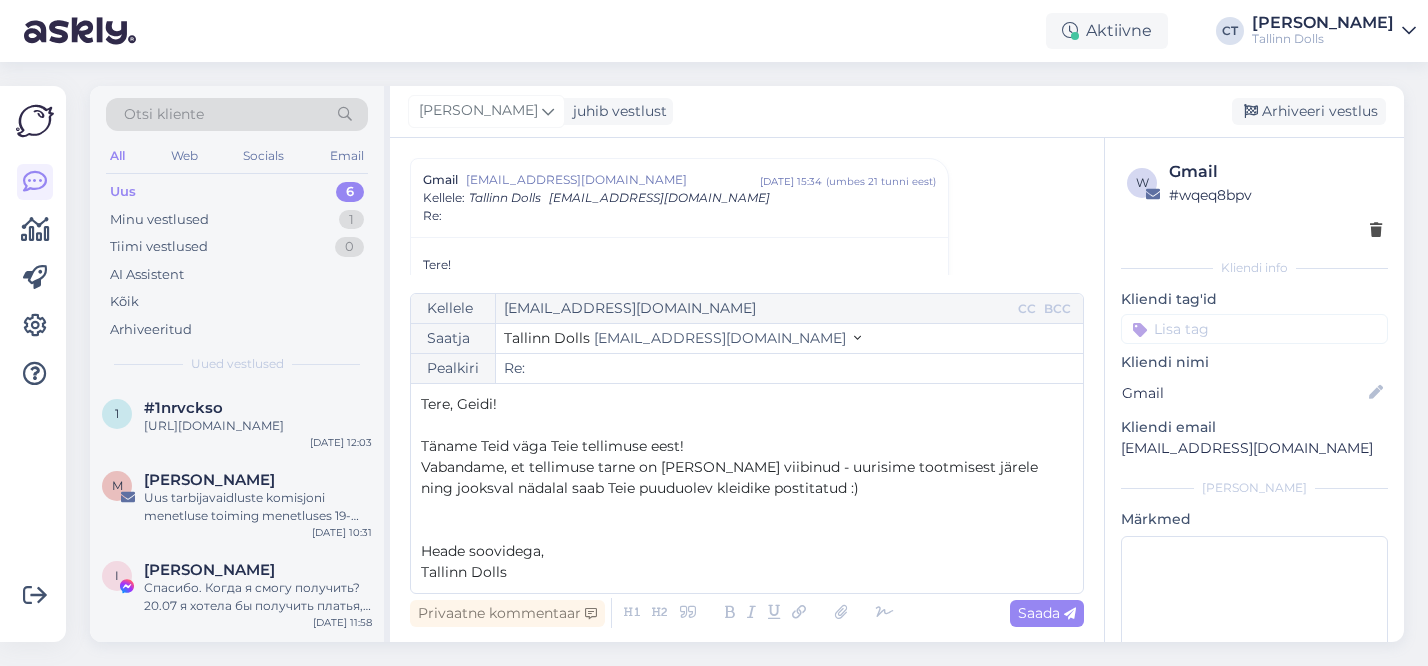 type on "Re: Re:" 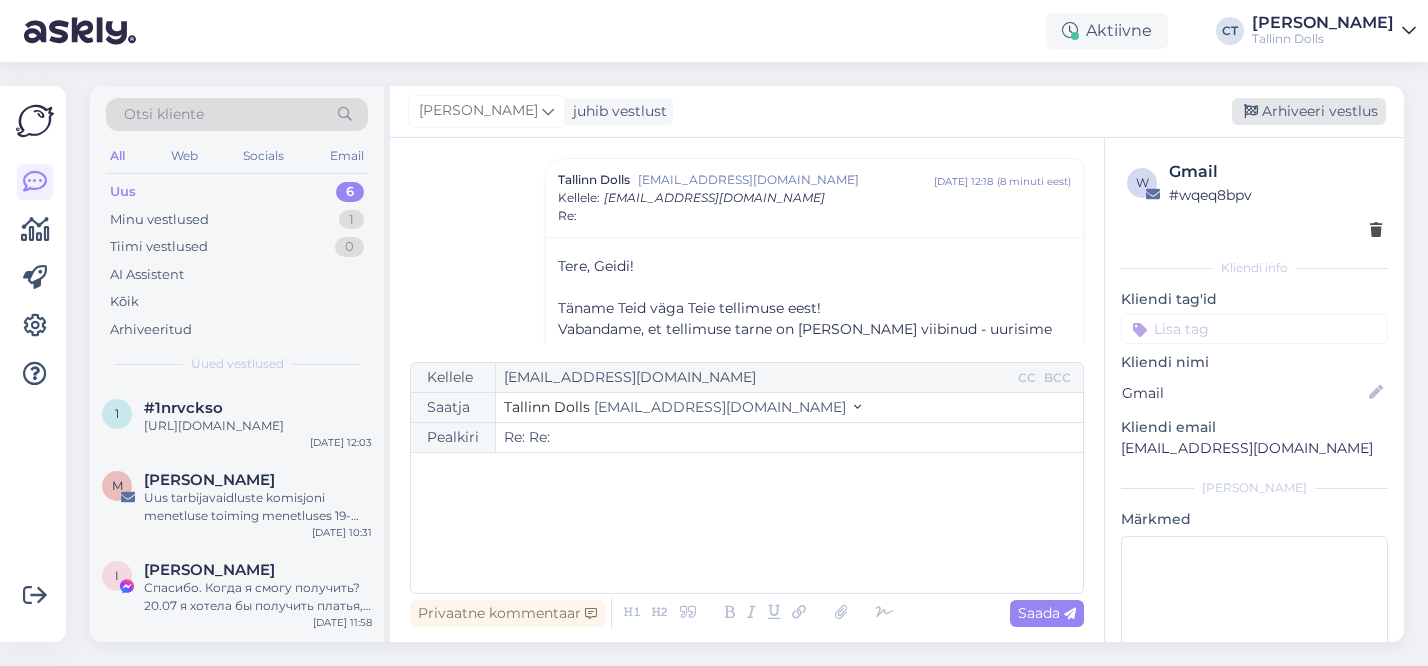 click on "Arhiveeri vestlus" at bounding box center (1309, 111) 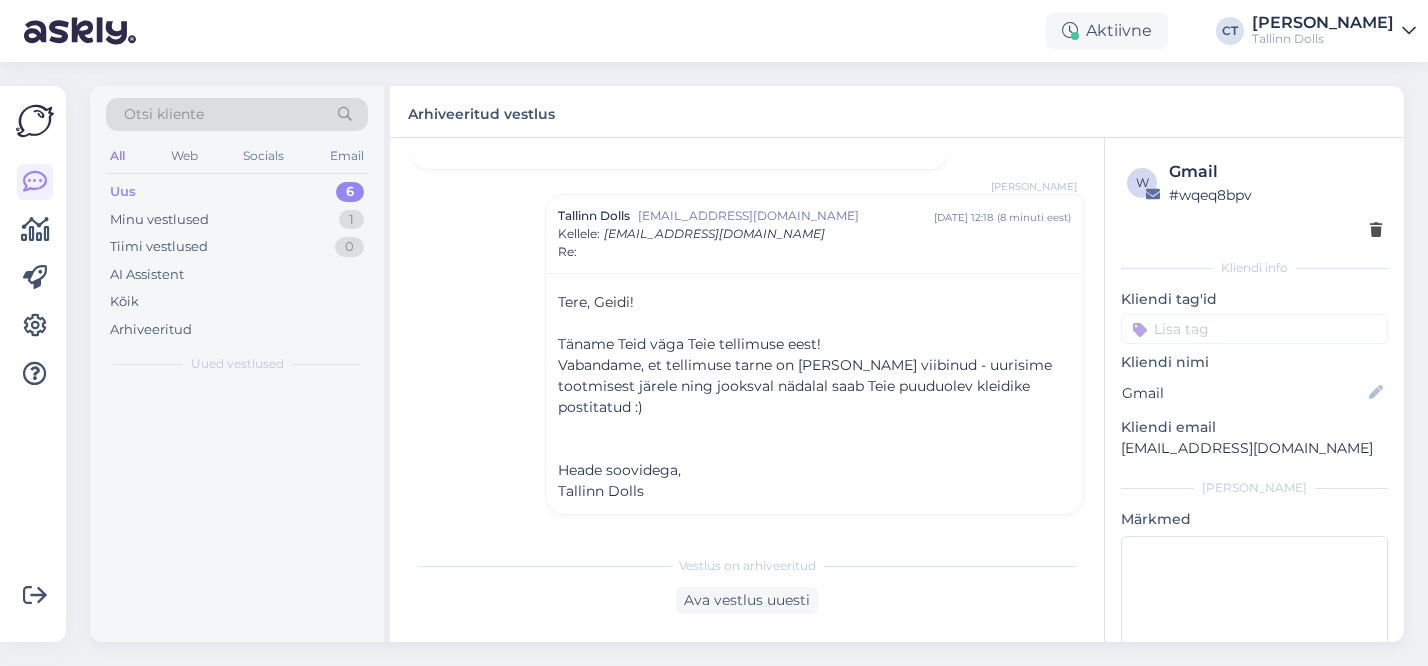 scroll, scrollTop: 702, scrollLeft: 0, axis: vertical 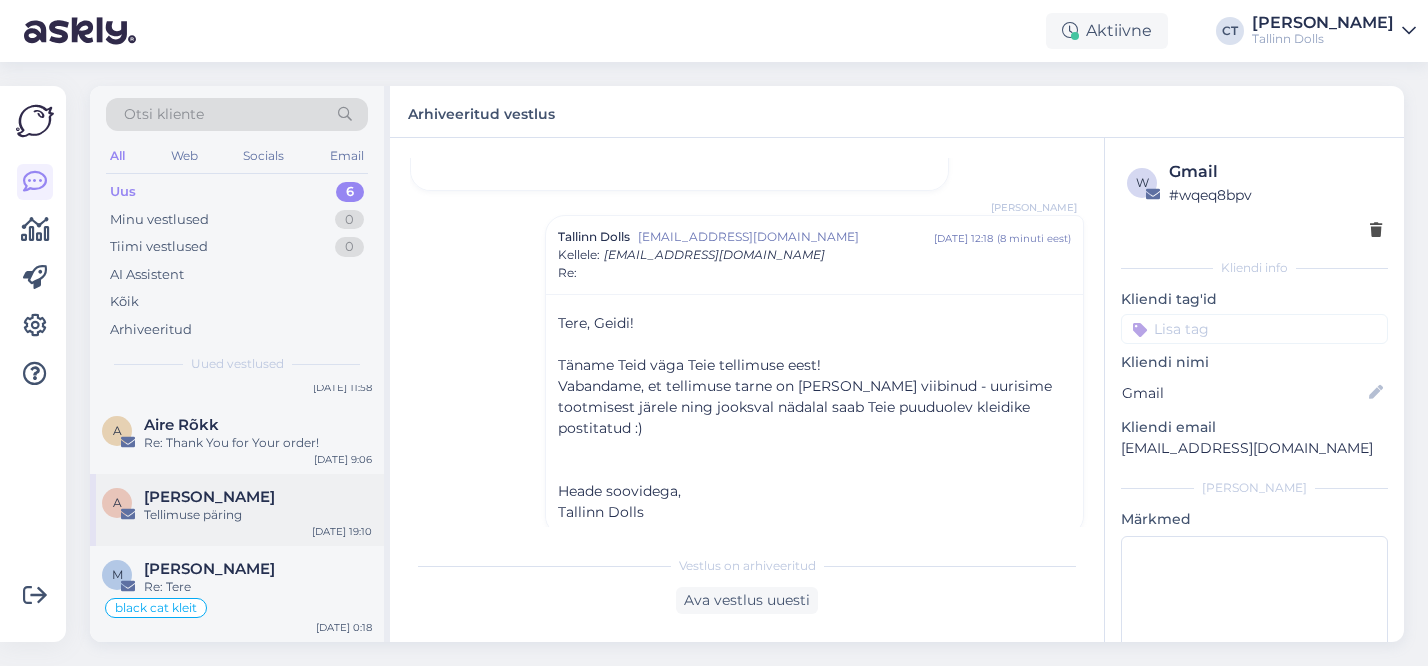 click on "Tellimuse päring" at bounding box center [258, 515] 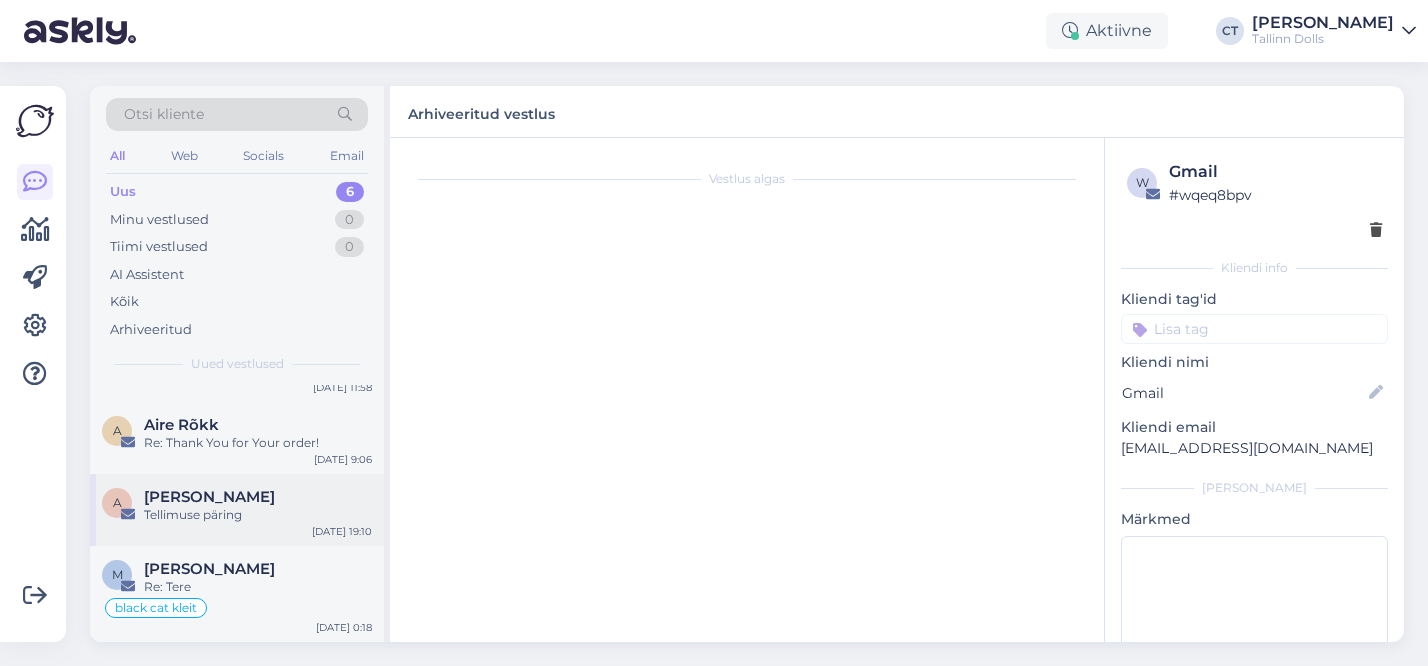 scroll, scrollTop: 0, scrollLeft: 0, axis: both 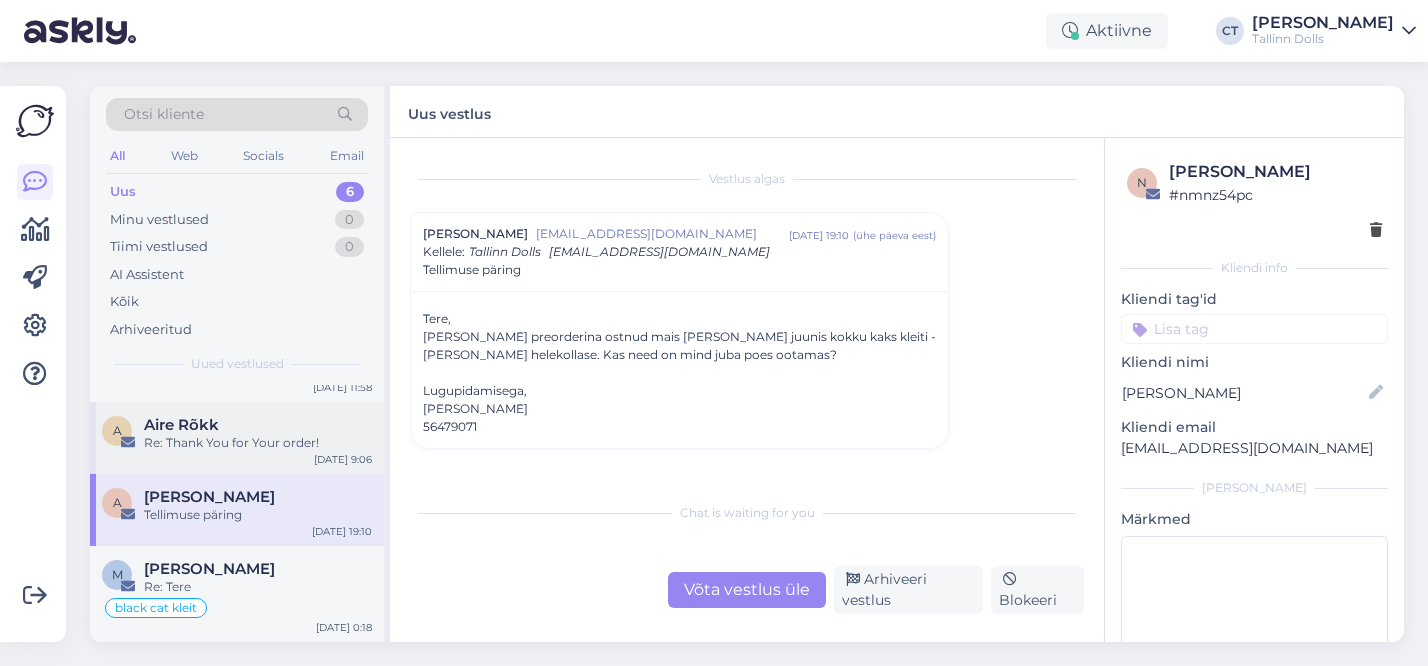 click on "A Aire Rõkk Re: Thank You for Your order! [DATE] 9:06" at bounding box center [237, 438] 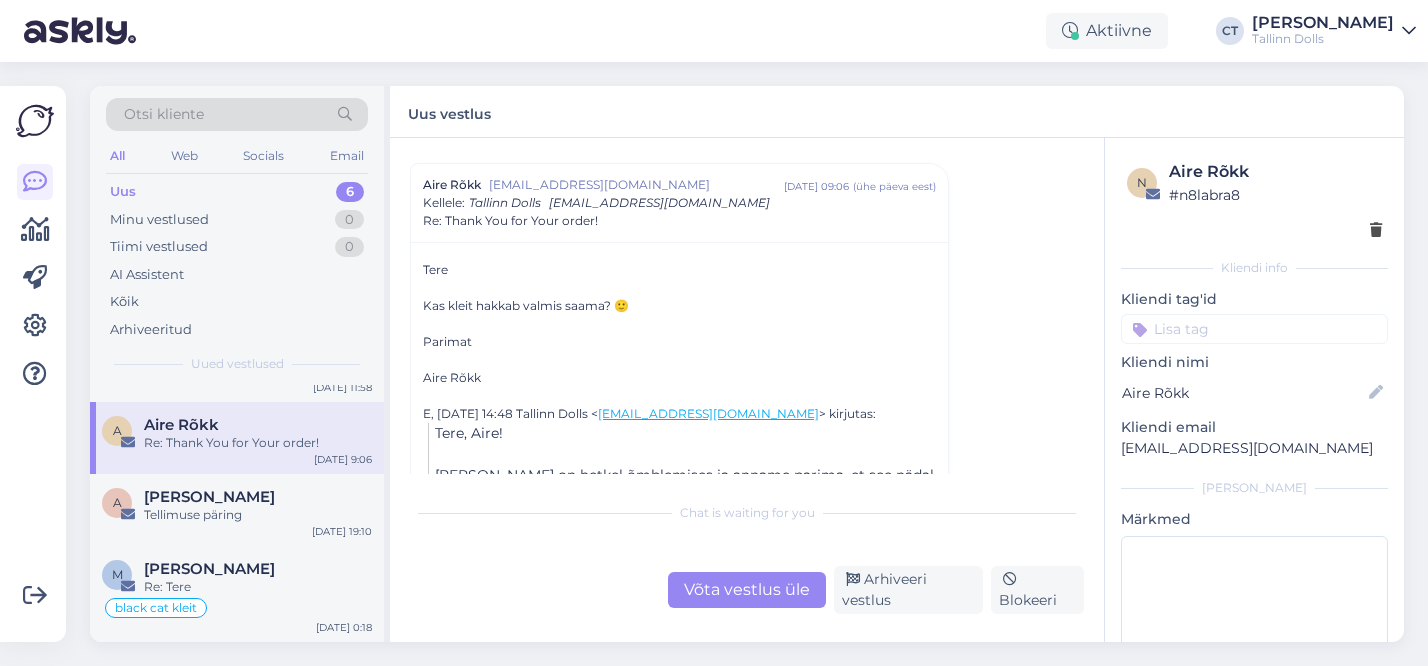 scroll, scrollTop: 384, scrollLeft: 0, axis: vertical 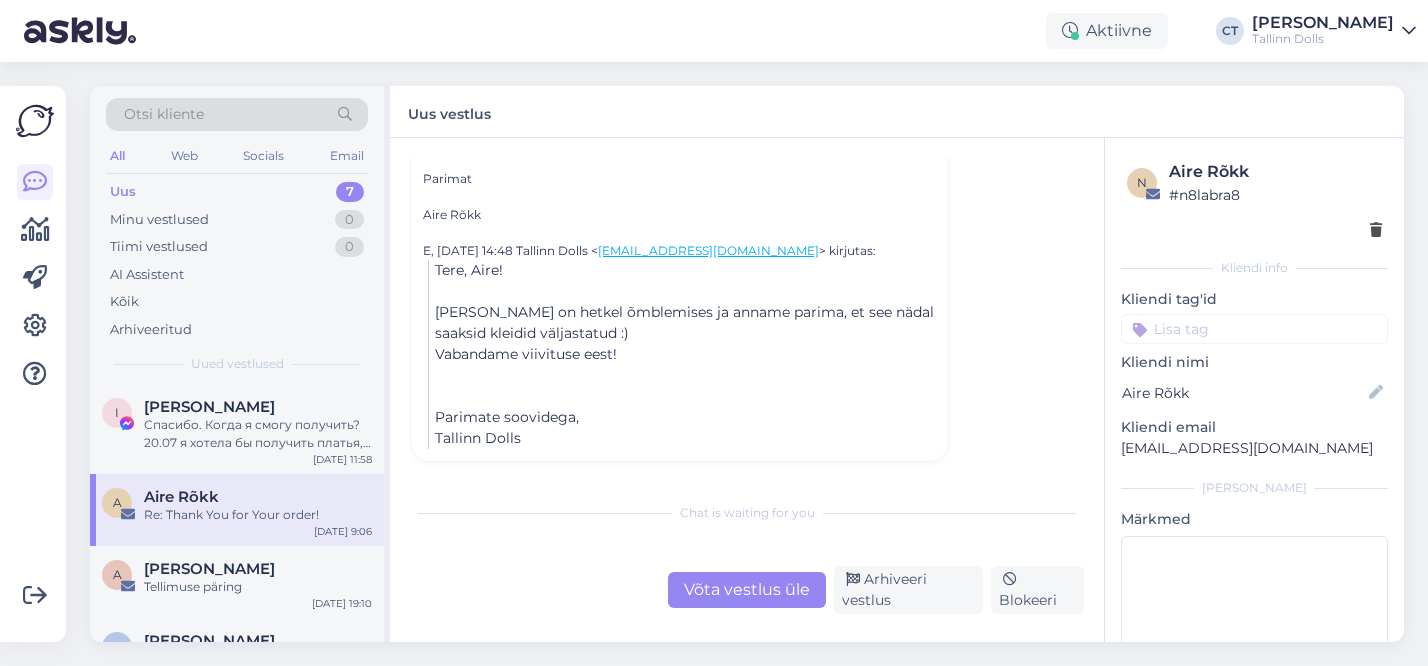 click on "Uus 7" at bounding box center (237, 192) 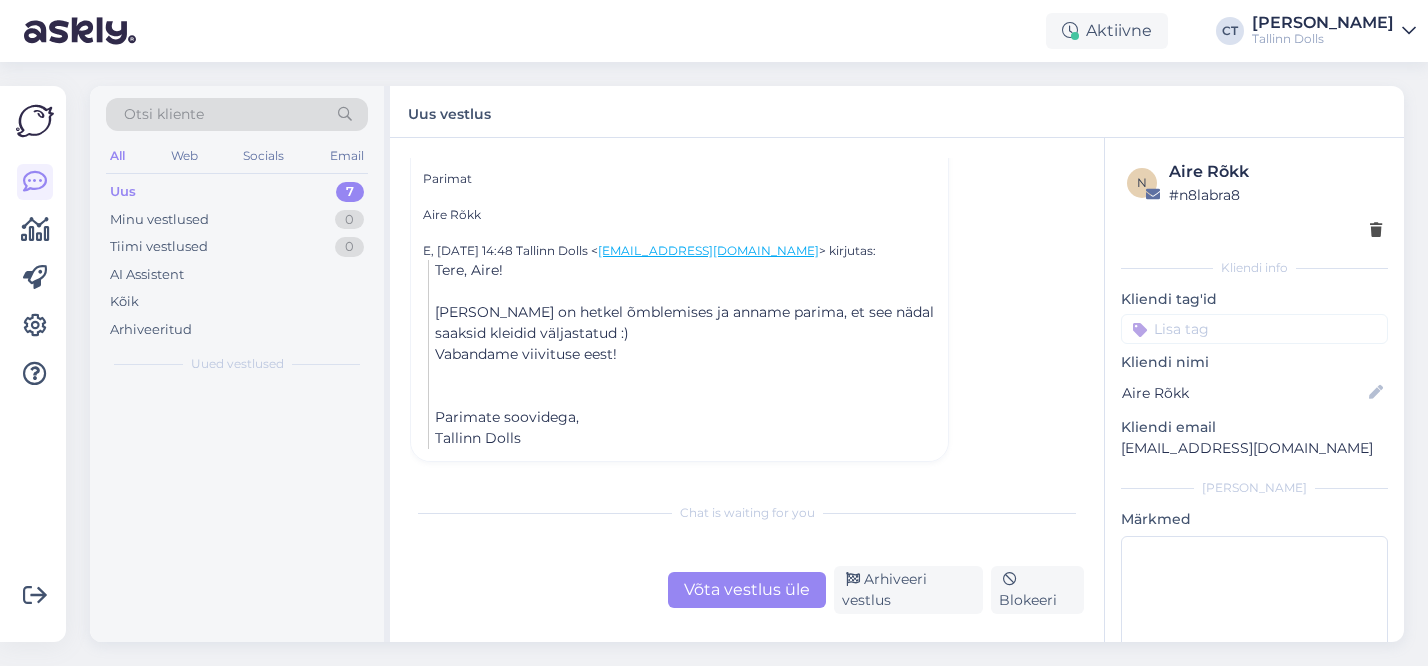 scroll, scrollTop: 0, scrollLeft: 0, axis: both 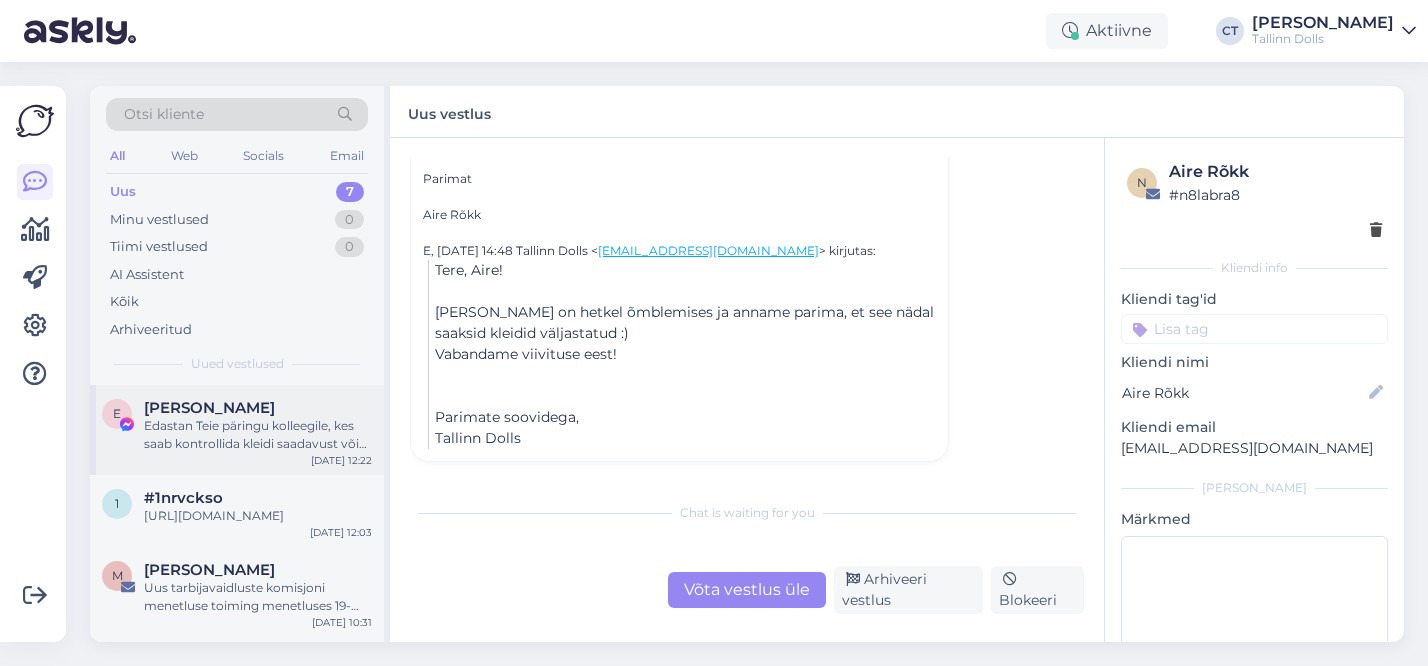 click on "[PERSON_NAME]" at bounding box center [209, 408] 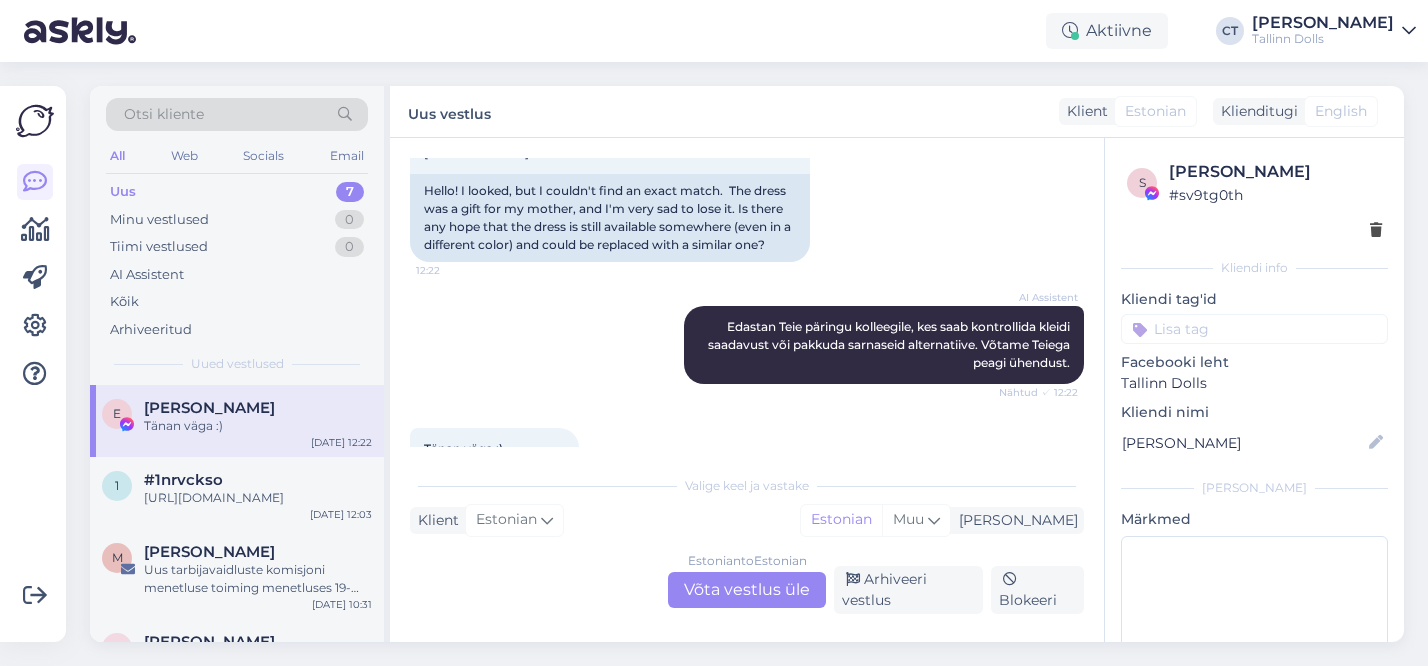 scroll, scrollTop: 1283, scrollLeft: 0, axis: vertical 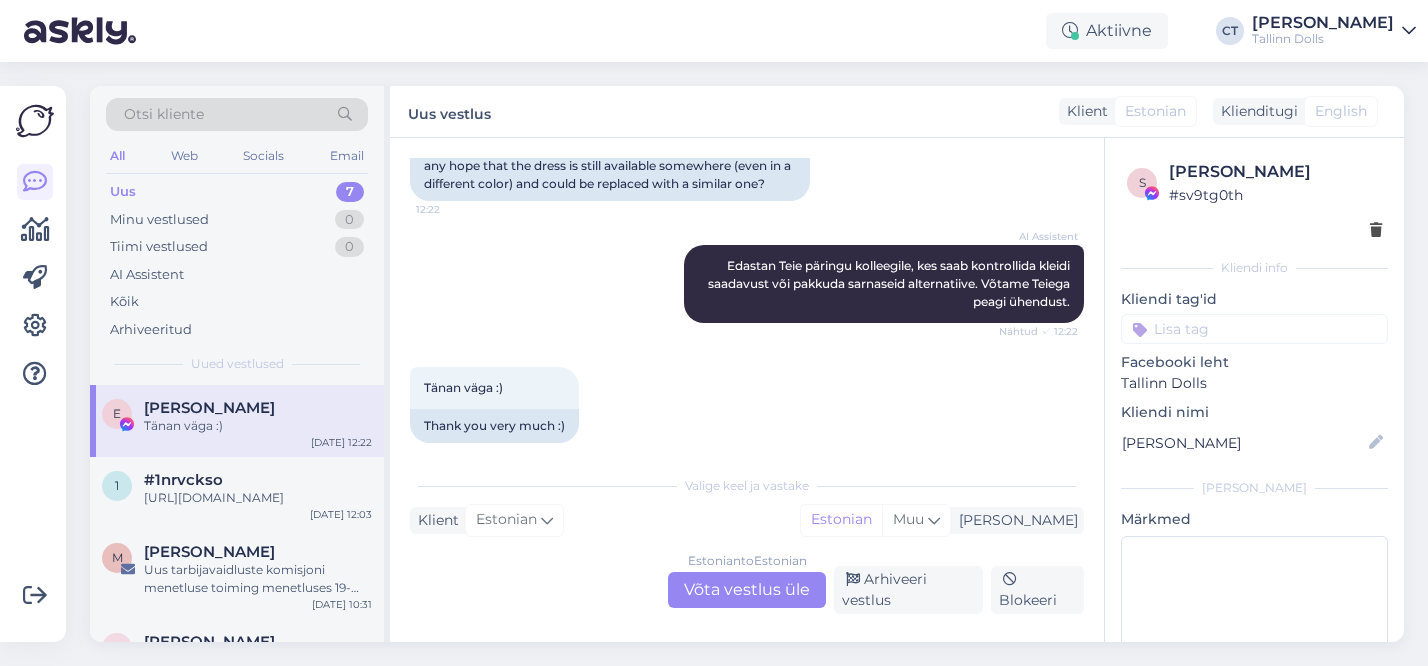 click on "Estonian  to  Estonian Võta vestlus üle" at bounding box center (747, 590) 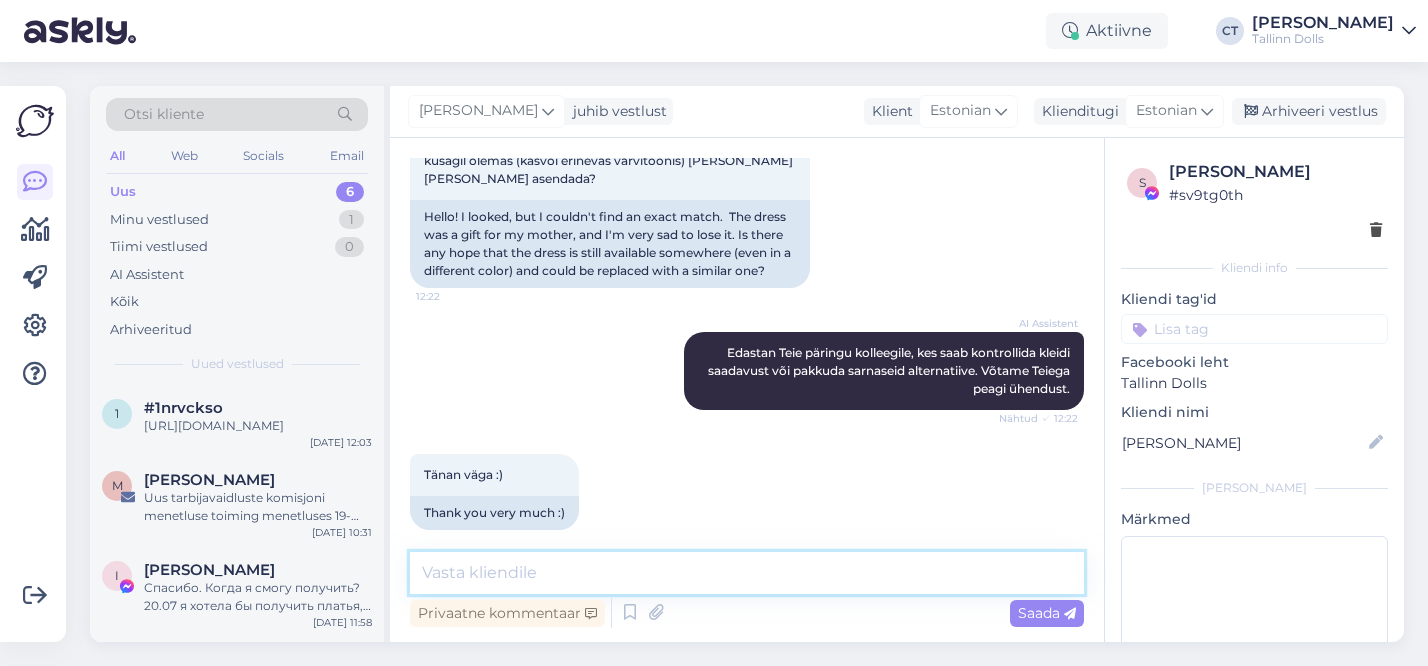 click at bounding box center [747, 573] 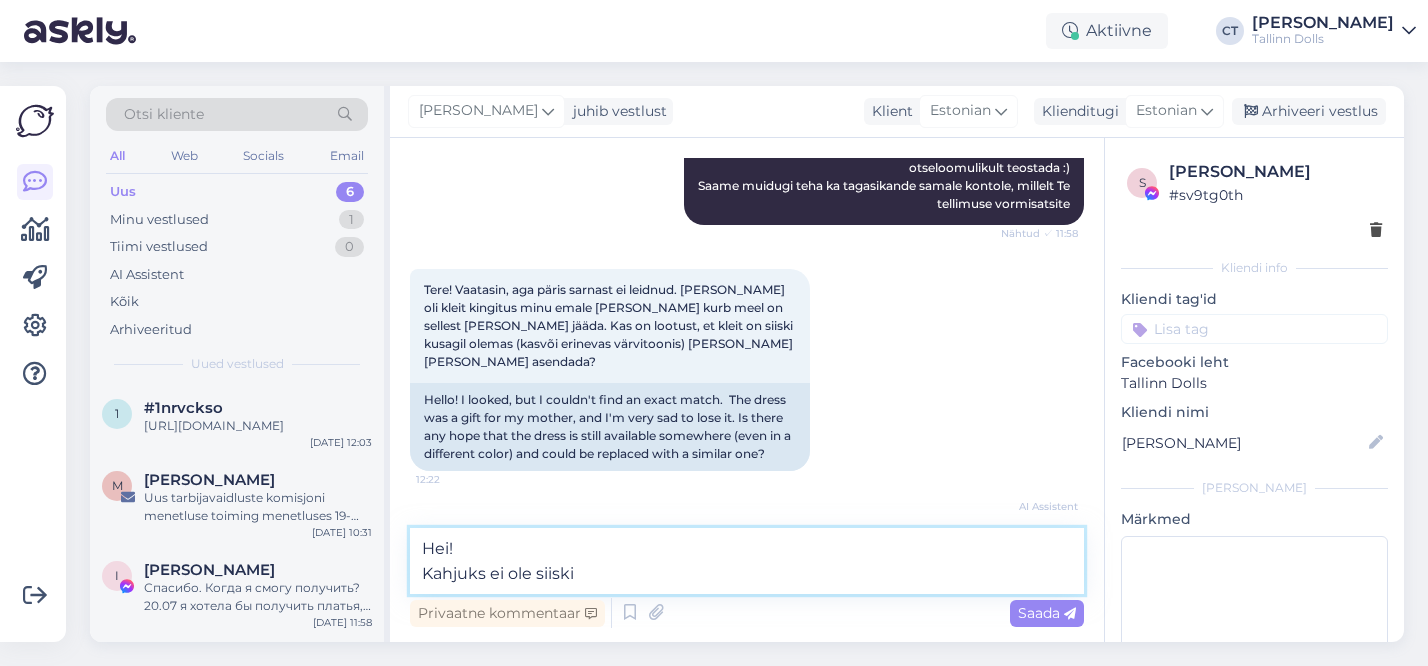 scroll, scrollTop: 1009, scrollLeft: 0, axis: vertical 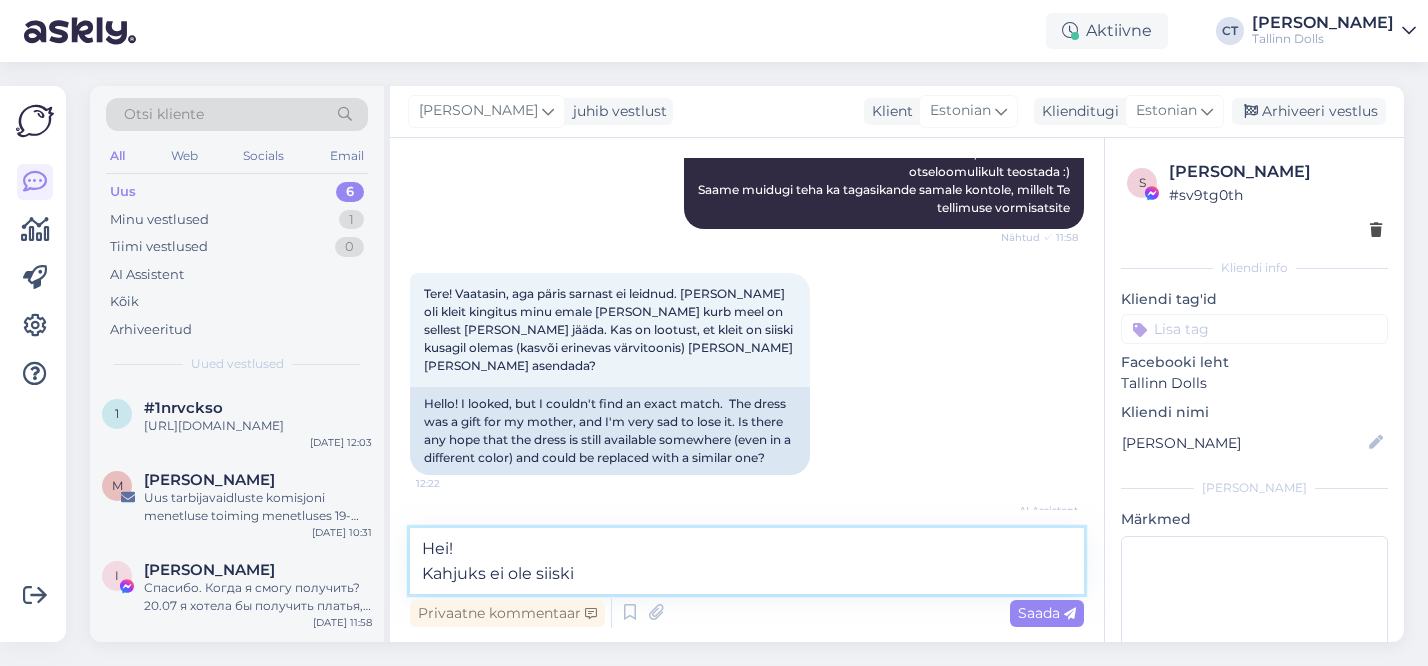 type on "Hei!
Kahjuks ei ole siiski" 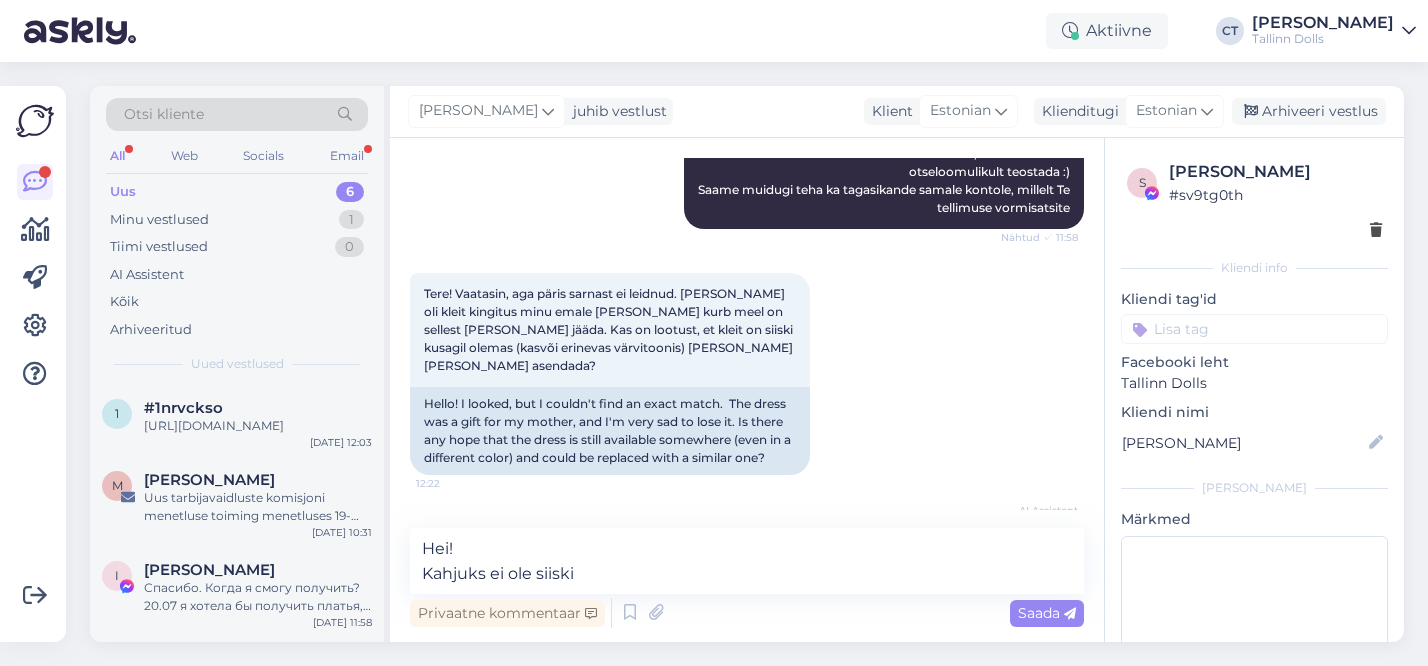 click on "Uus 6" at bounding box center [237, 192] 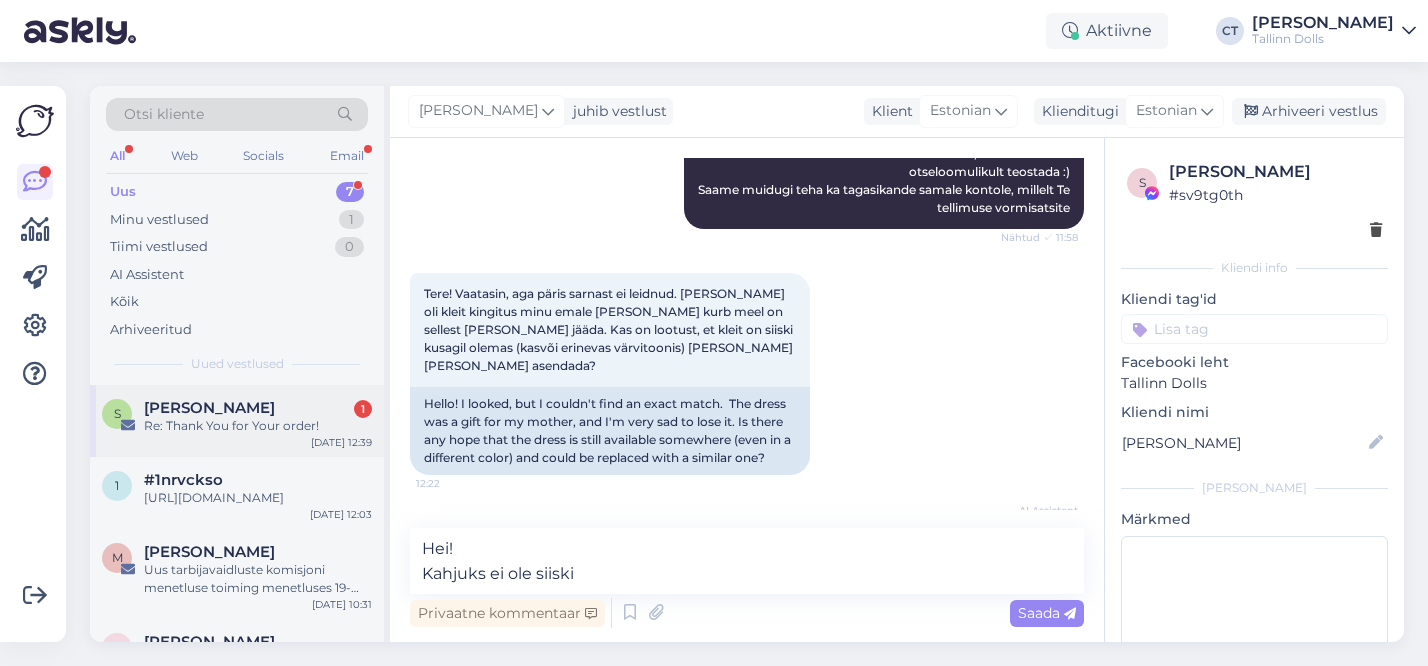 click on "Re: Thank You for Your order!" at bounding box center [258, 426] 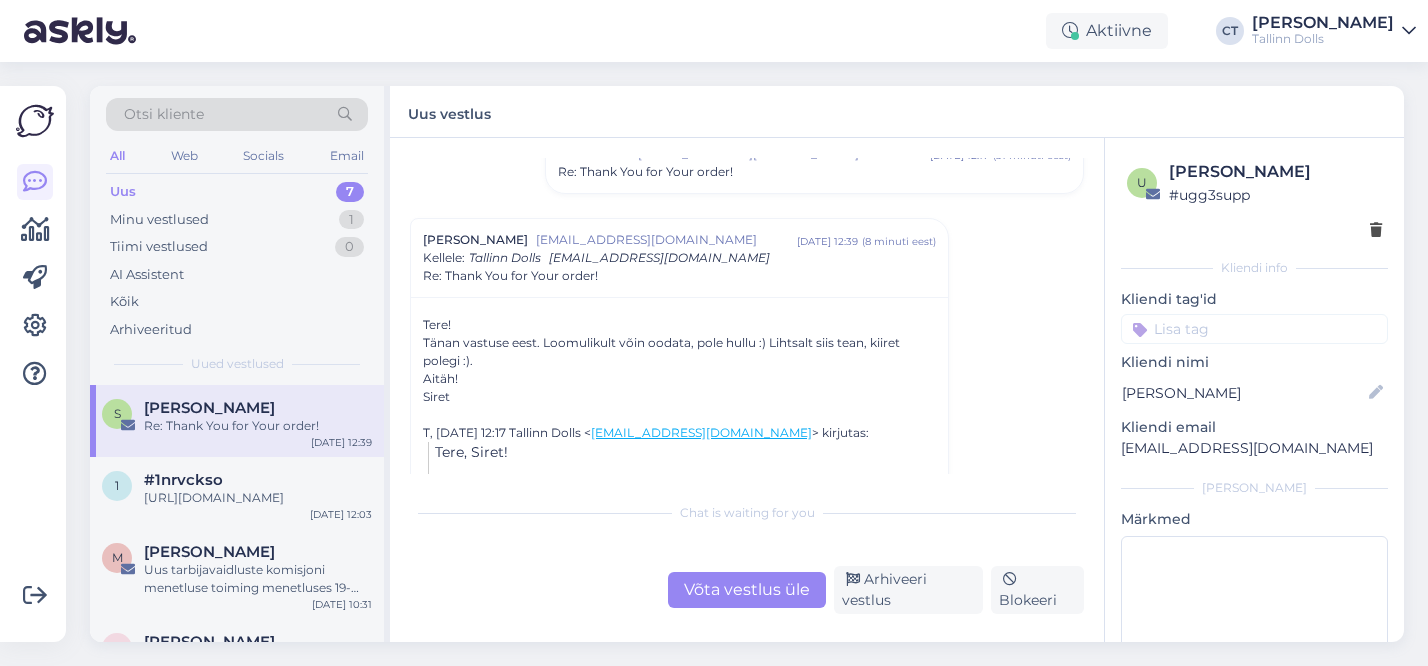 scroll, scrollTop: 232, scrollLeft: 0, axis: vertical 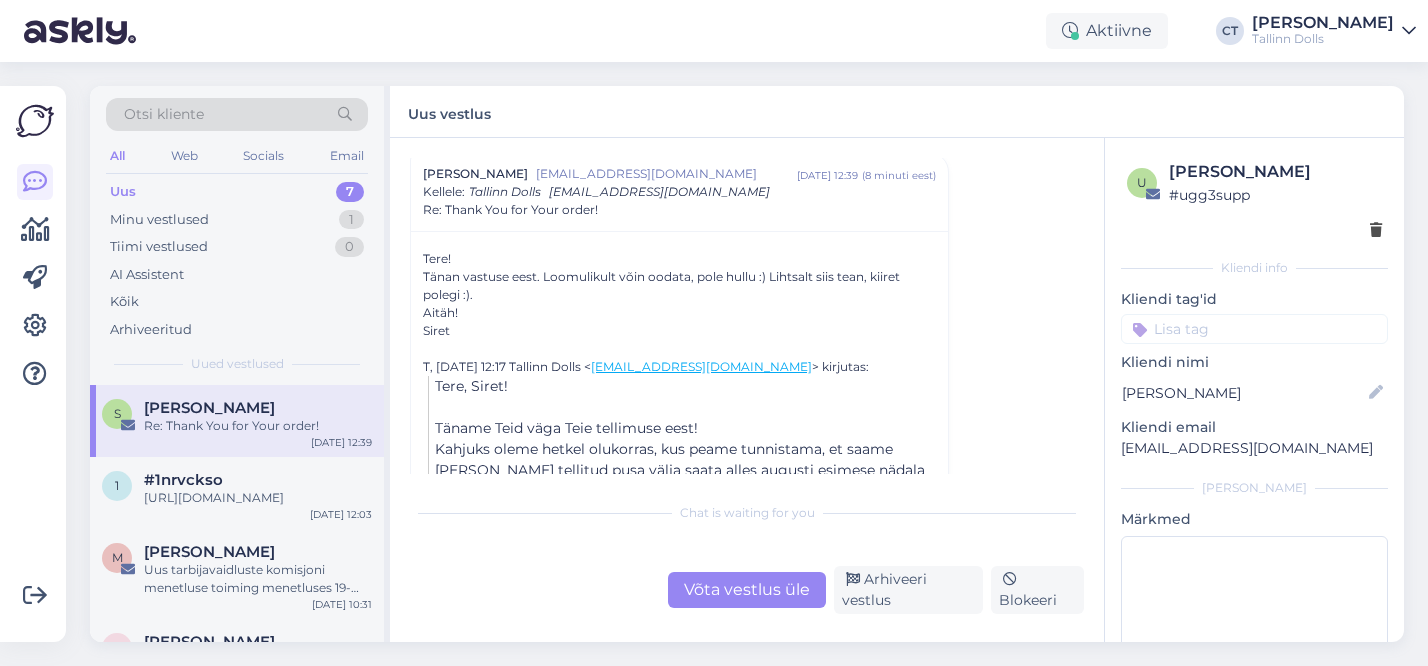 click on "Võta vestlus üle" at bounding box center [747, 590] 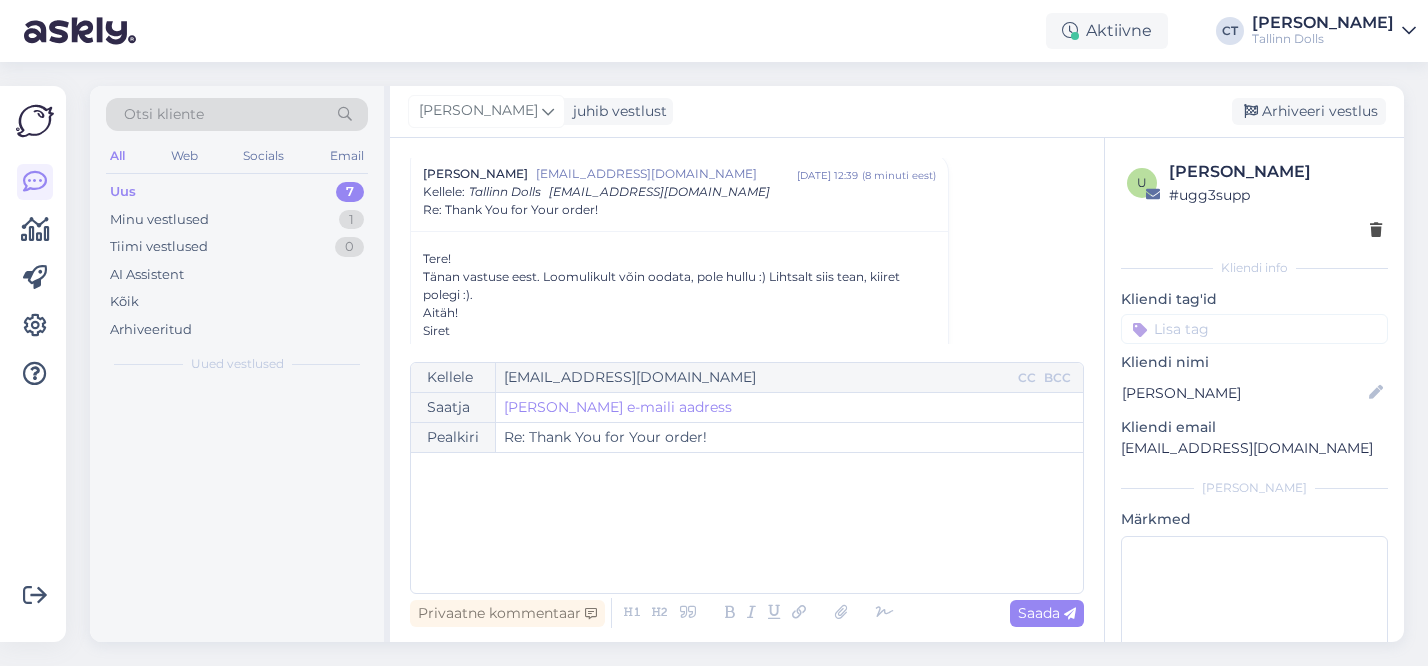 scroll, scrollTop: 226, scrollLeft: 0, axis: vertical 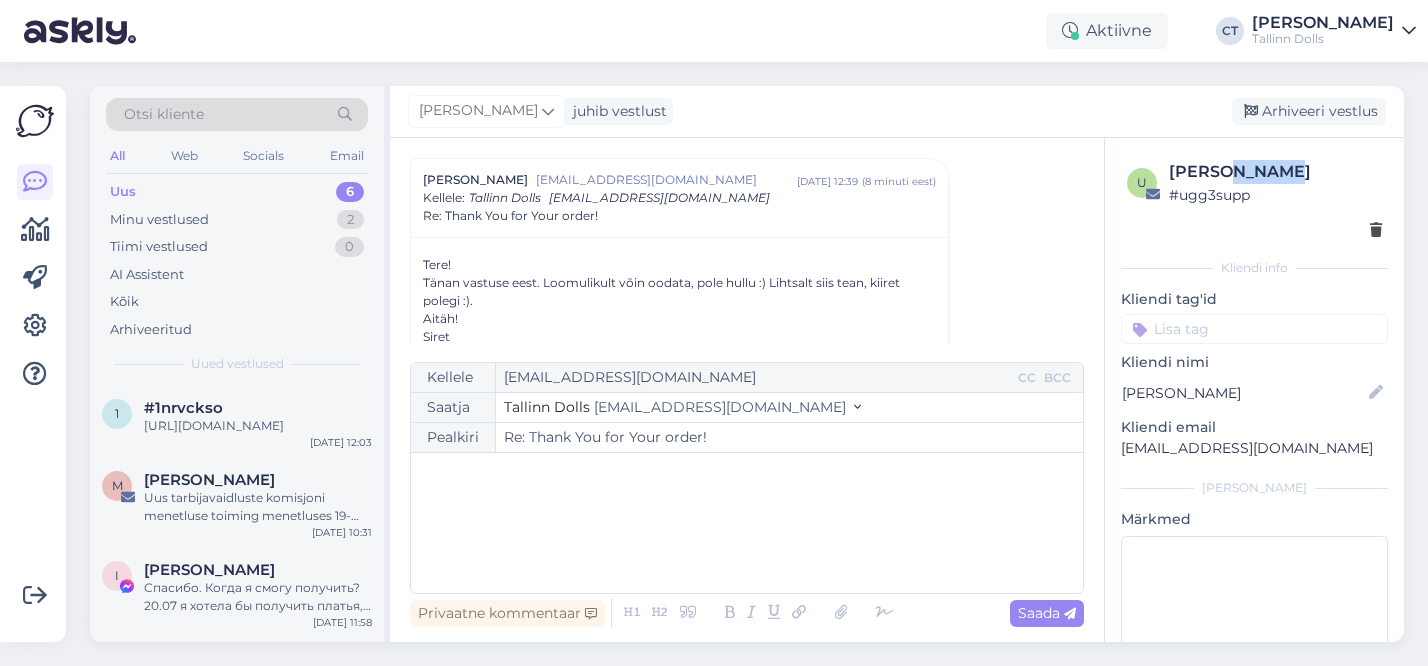 drag, startPoint x: 1271, startPoint y: 171, endPoint x: 1215, endPoint y: 165, distance: 56.32051 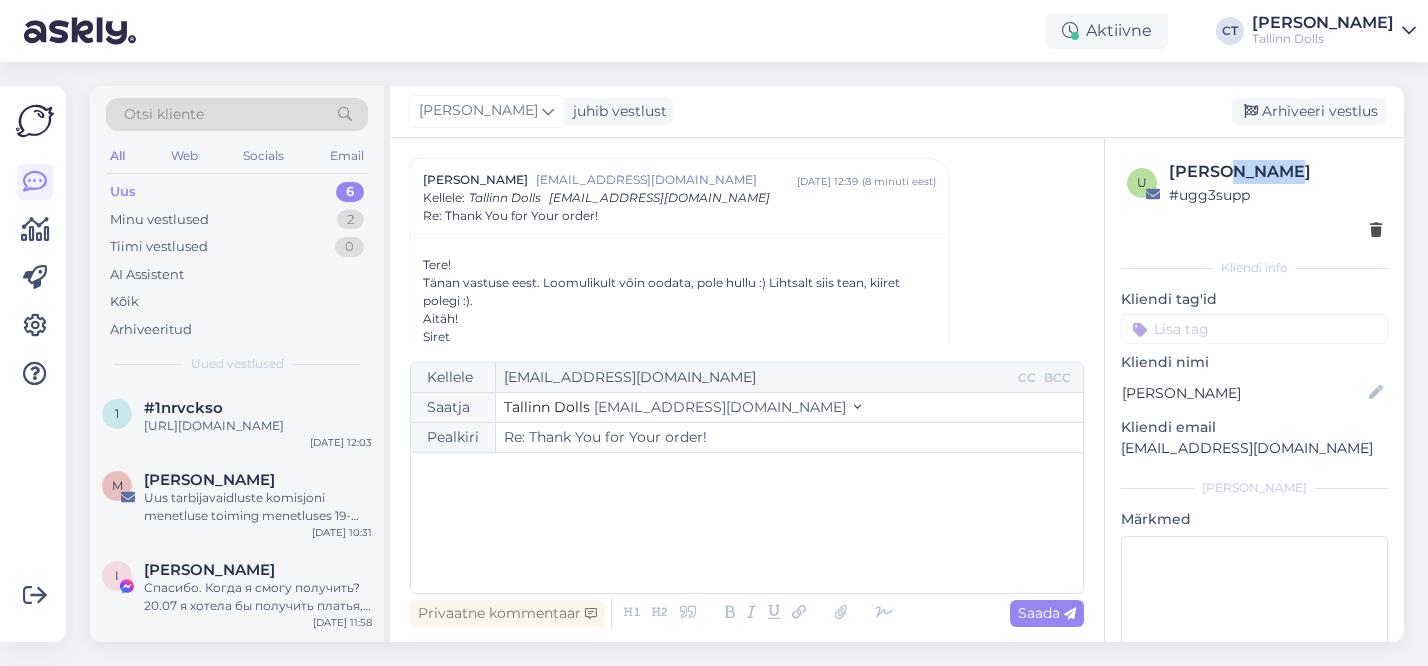 click on "[PERSON_NAME]" at bounding box center (1275, 172) 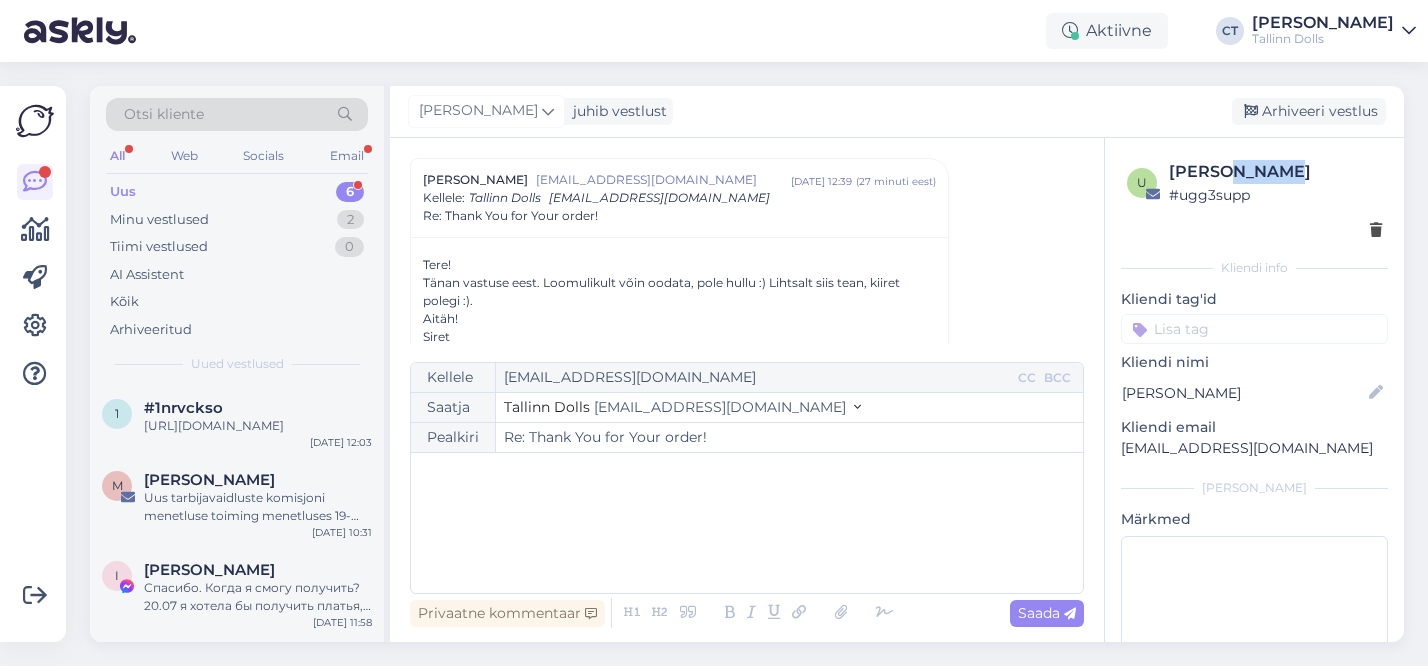 click on "Uus 6" at bounding box center (237, 192) 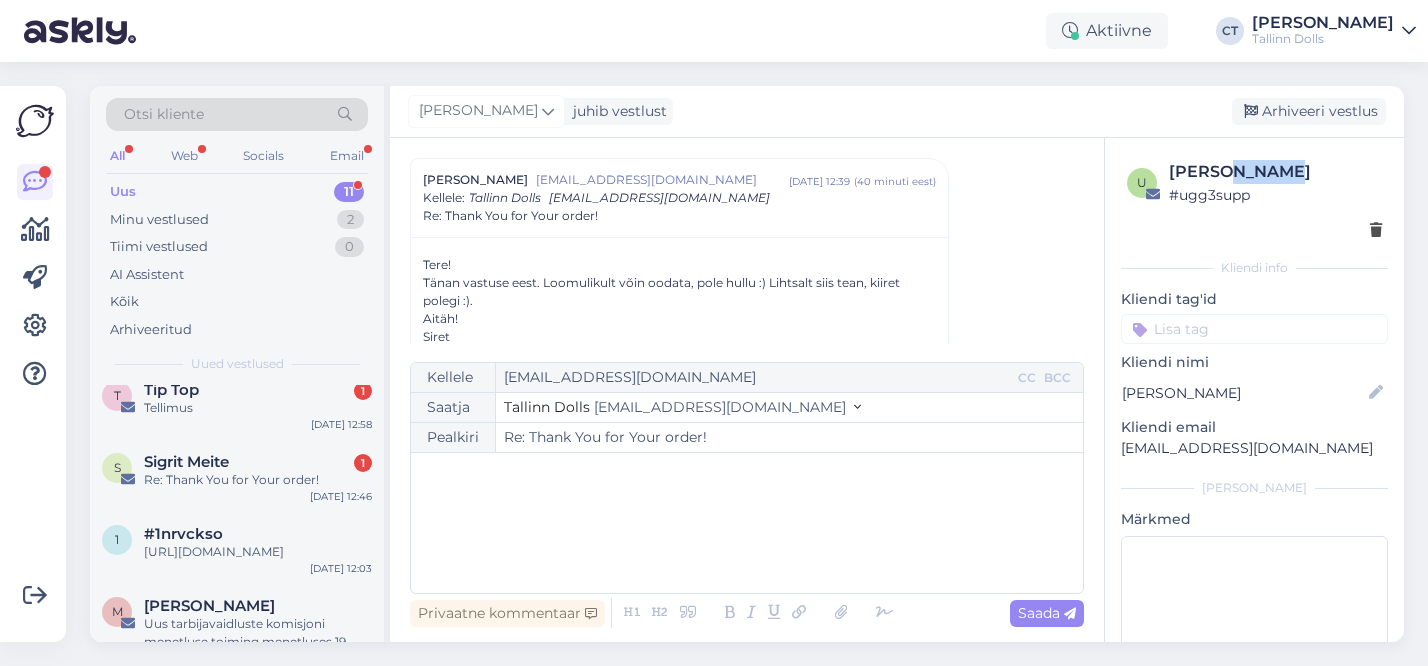 scroll, scrollTop: 183, scrollLeft: 0, axis: vertical 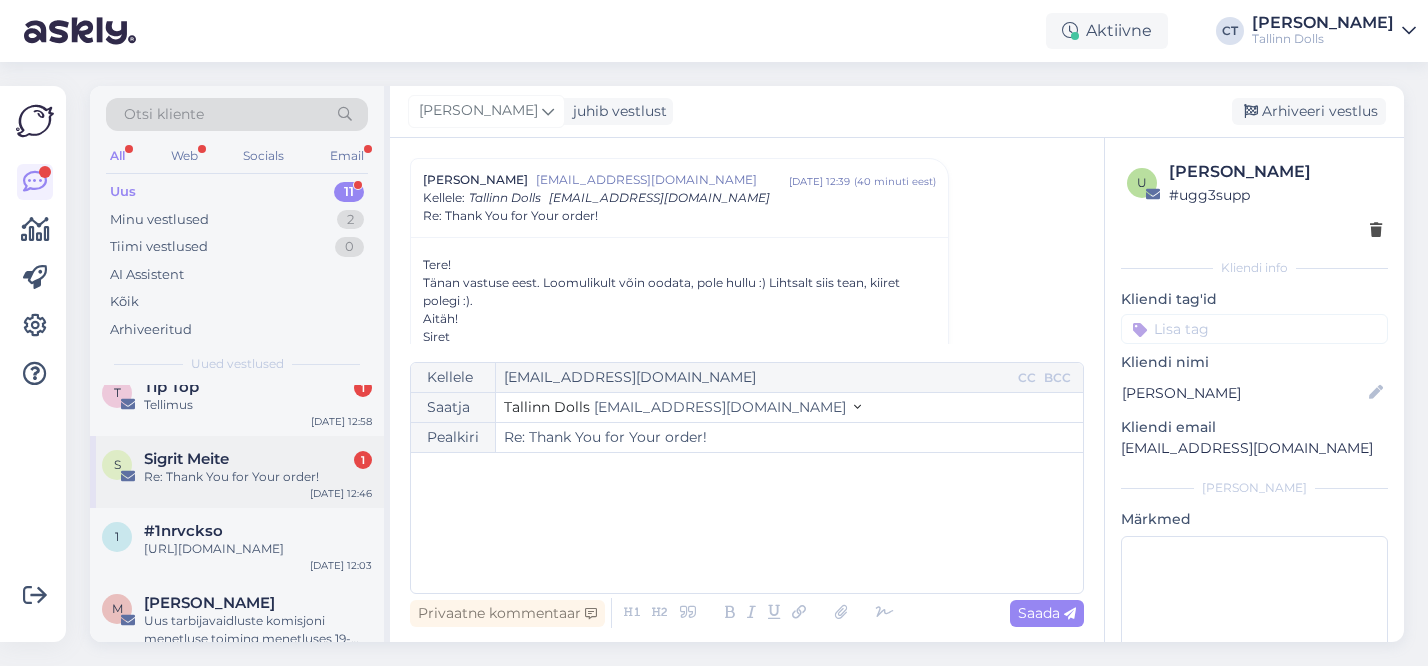 click on "Sigrit Meite 1" at bounding box center [258, 459] 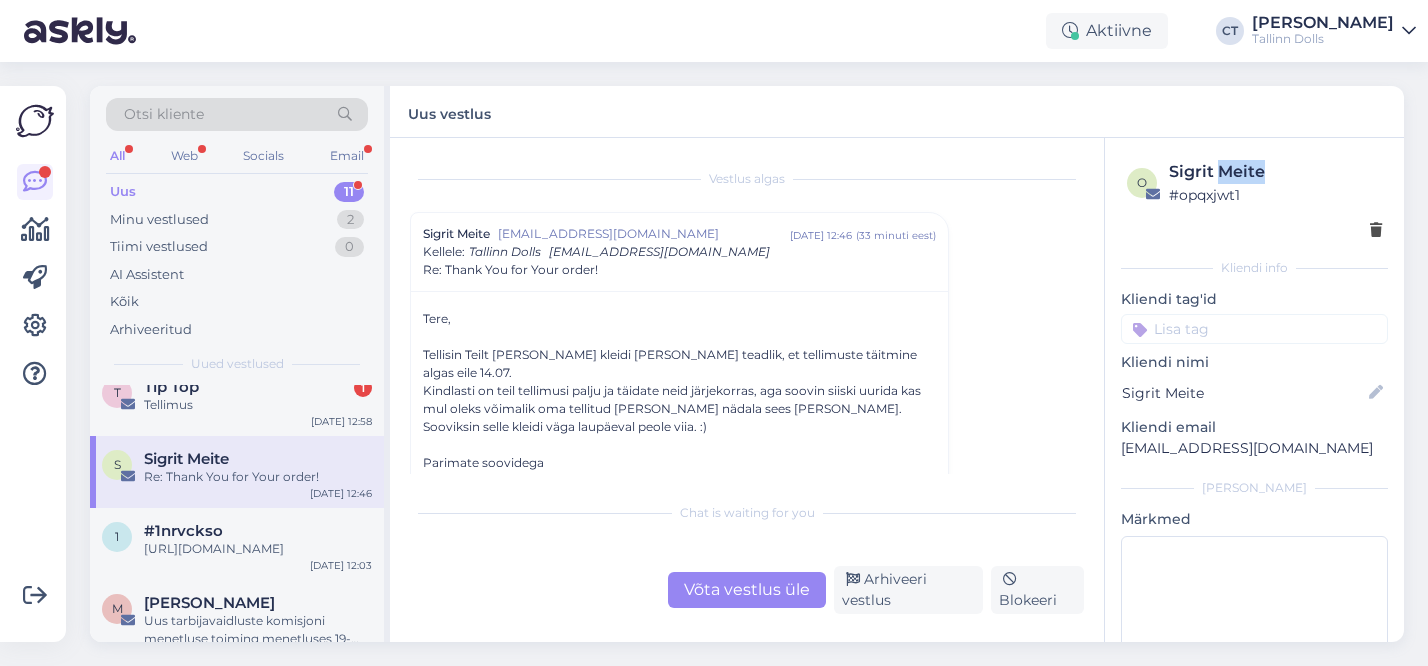 drag, startPoint x: 1270, startPoint y: 171, endPoint x: 1222, endPoint y: 170, distance: 48.010414 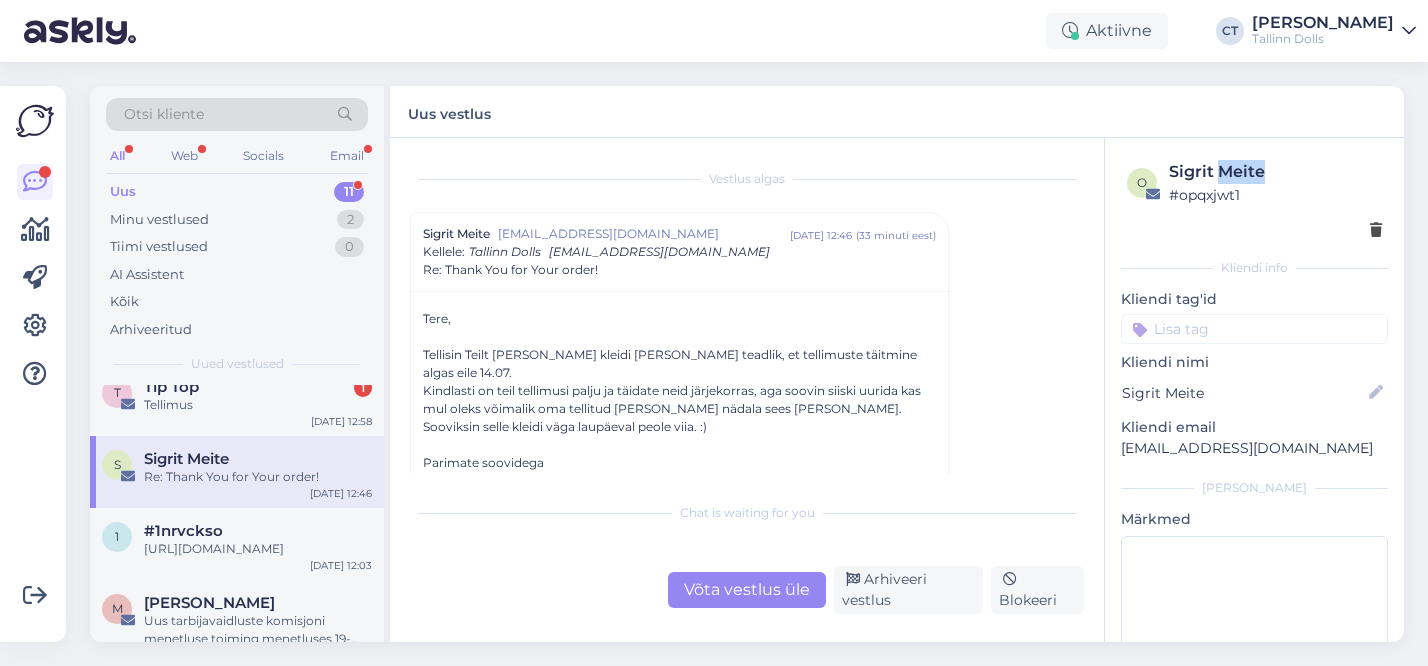 click on "Sigrit Meite" at bounding box center [1275, 172] 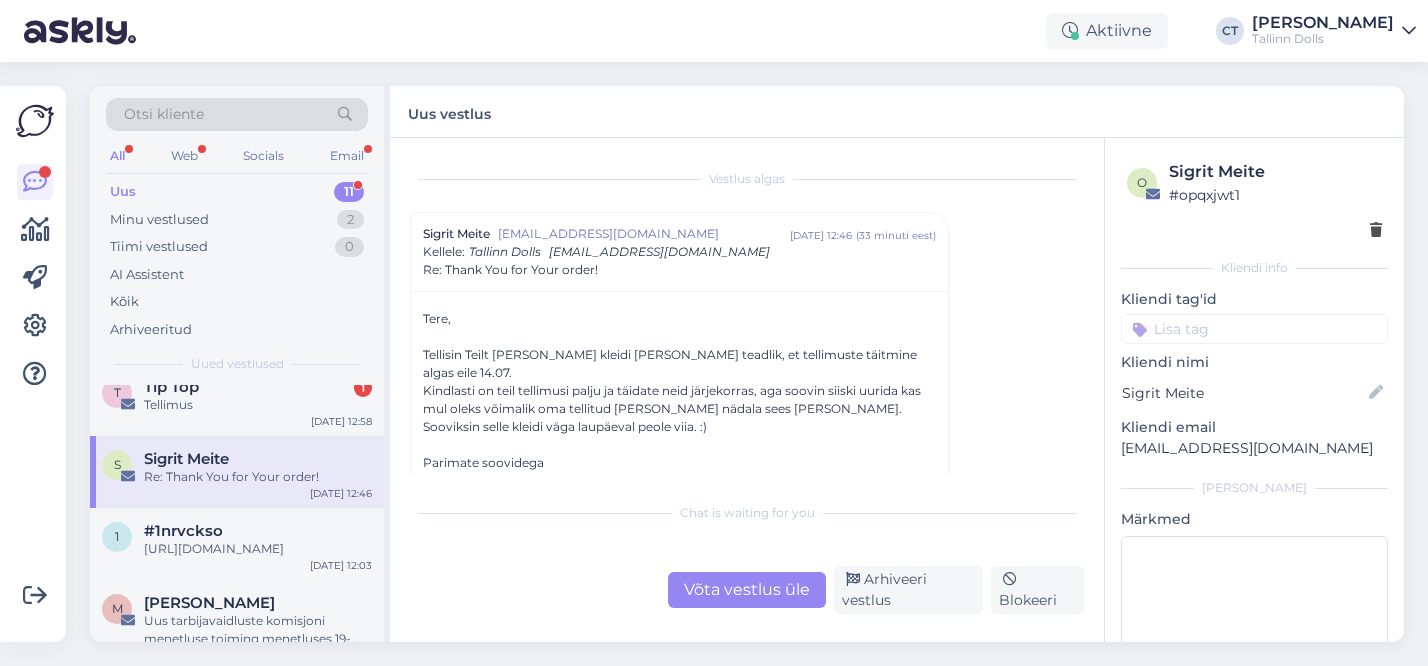 click on "Võta vestlus üle" at bounding box center [747, 590] 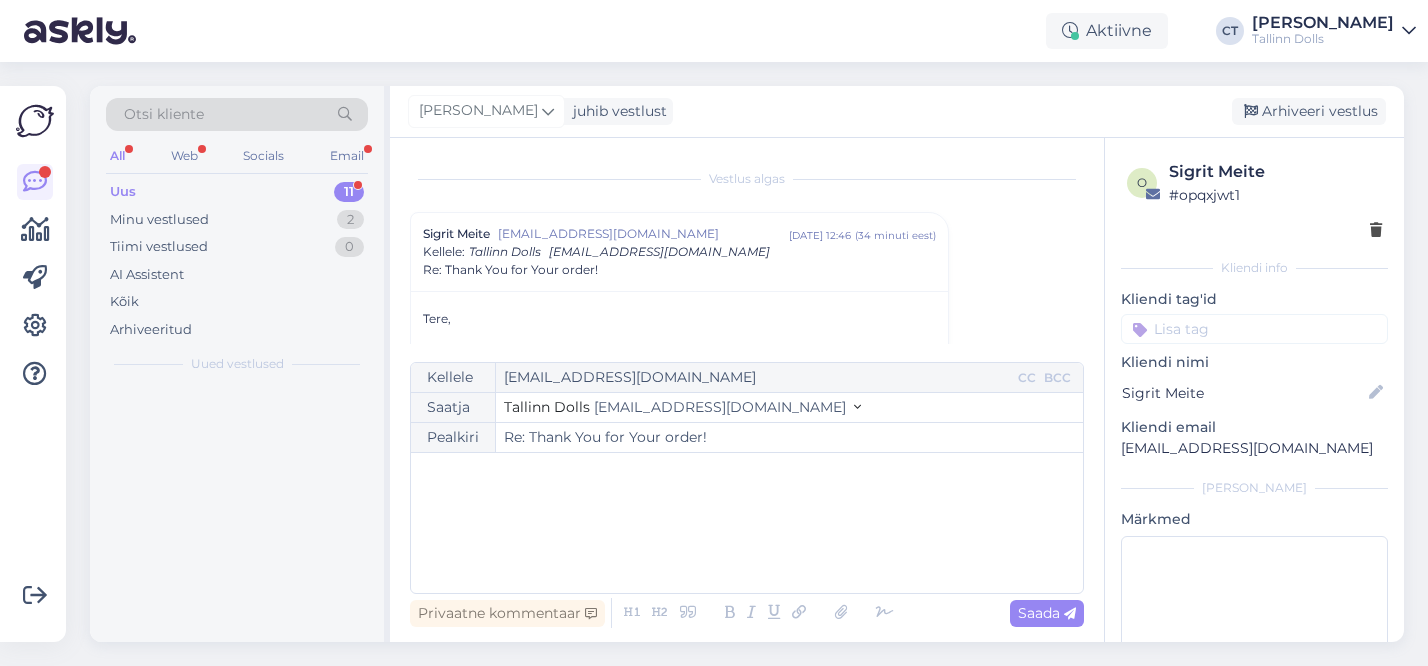 scroll, scrollTop: 54, scrollLeft: 0, axis: vertical 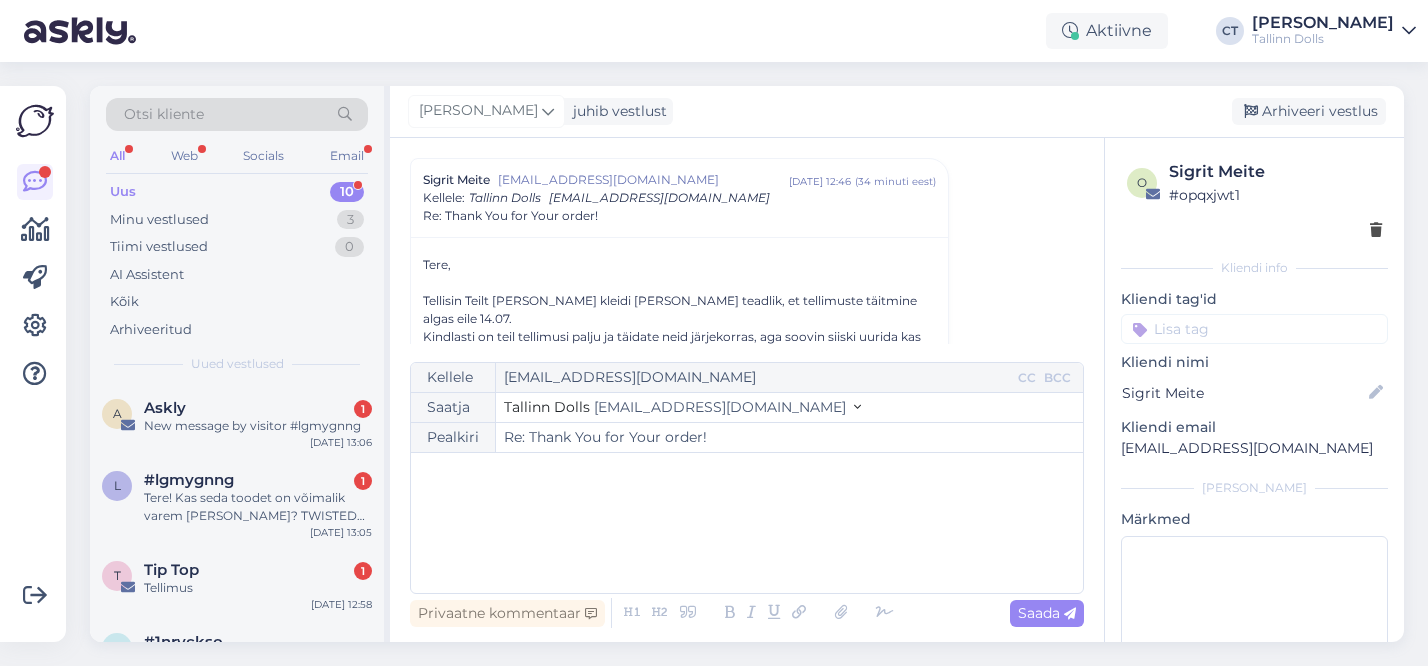 click on "﻿" at bounding box center (747, 523) 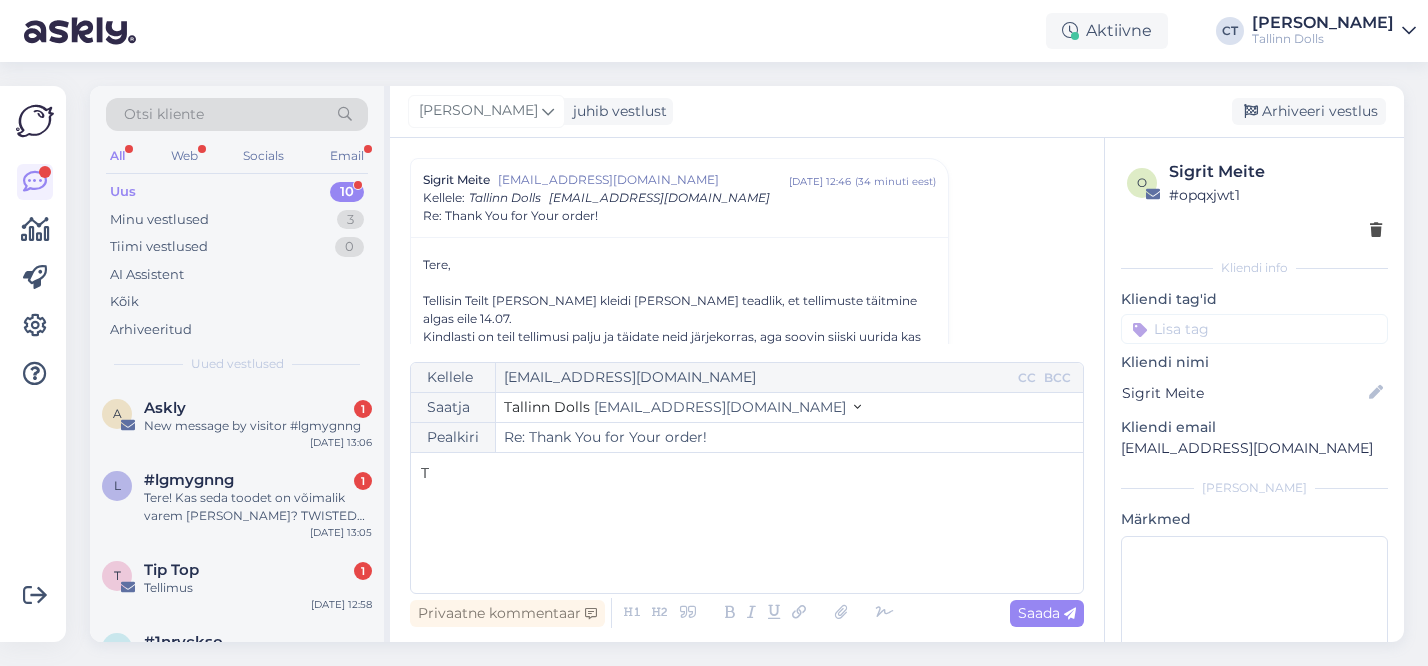 type 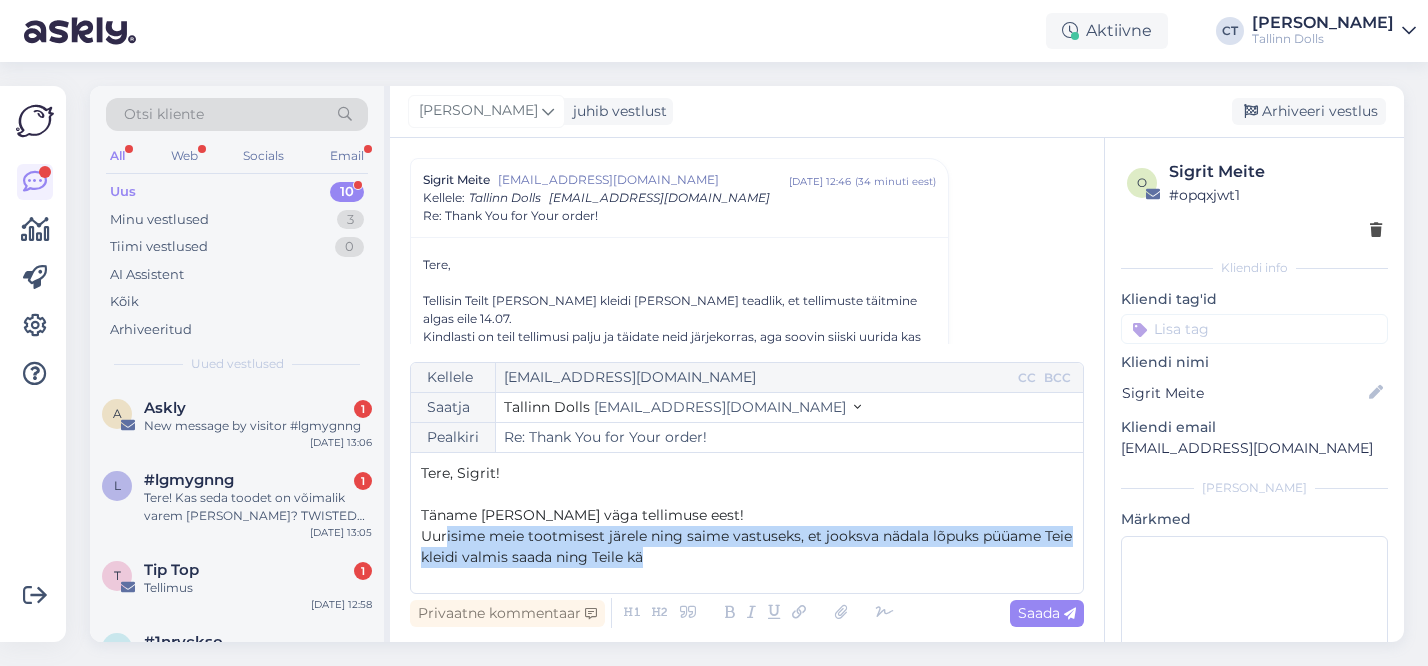 drag, startPoint x: 649, startPoint y: 564, endPoint x: 445, endPoint y: 545, distance: 204.88289 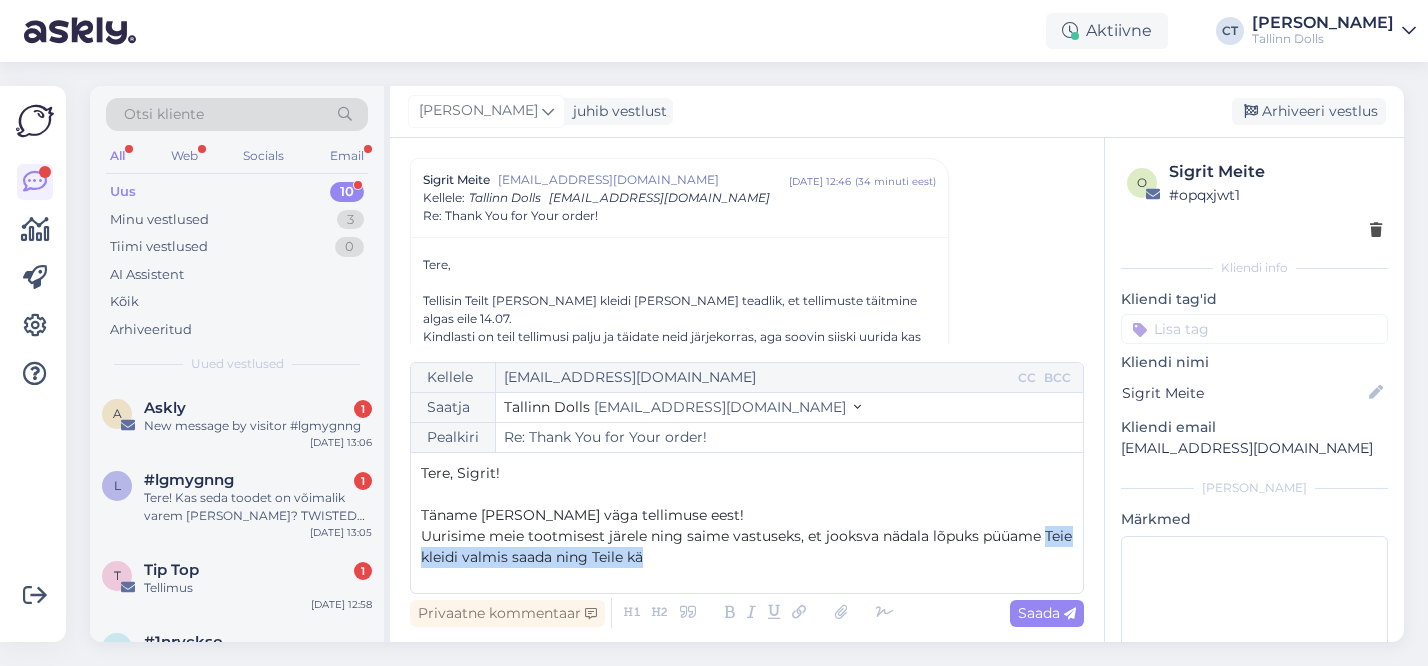 drag, startPoint x: 1045, startPoint y: 538, endPoint x: 1063, endPoint y: 556, distance: 25.455845 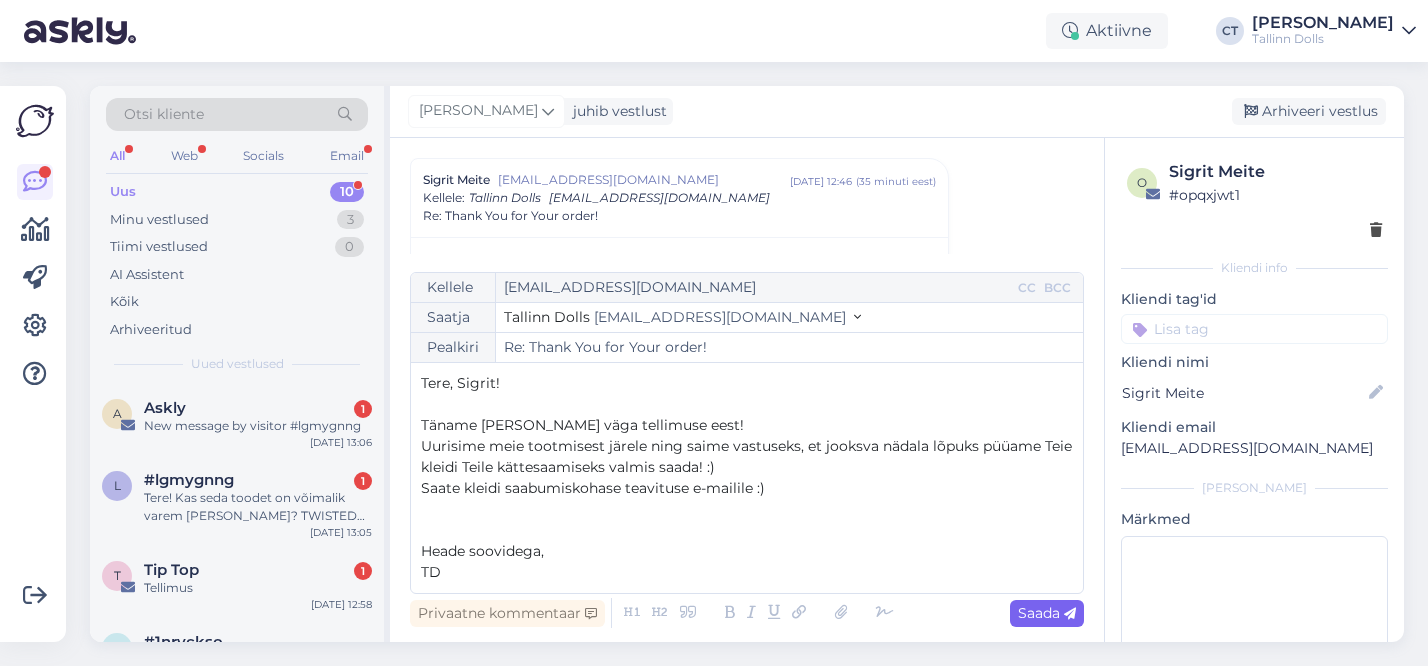 click on "Saada" at bounding box center [1047, 613] 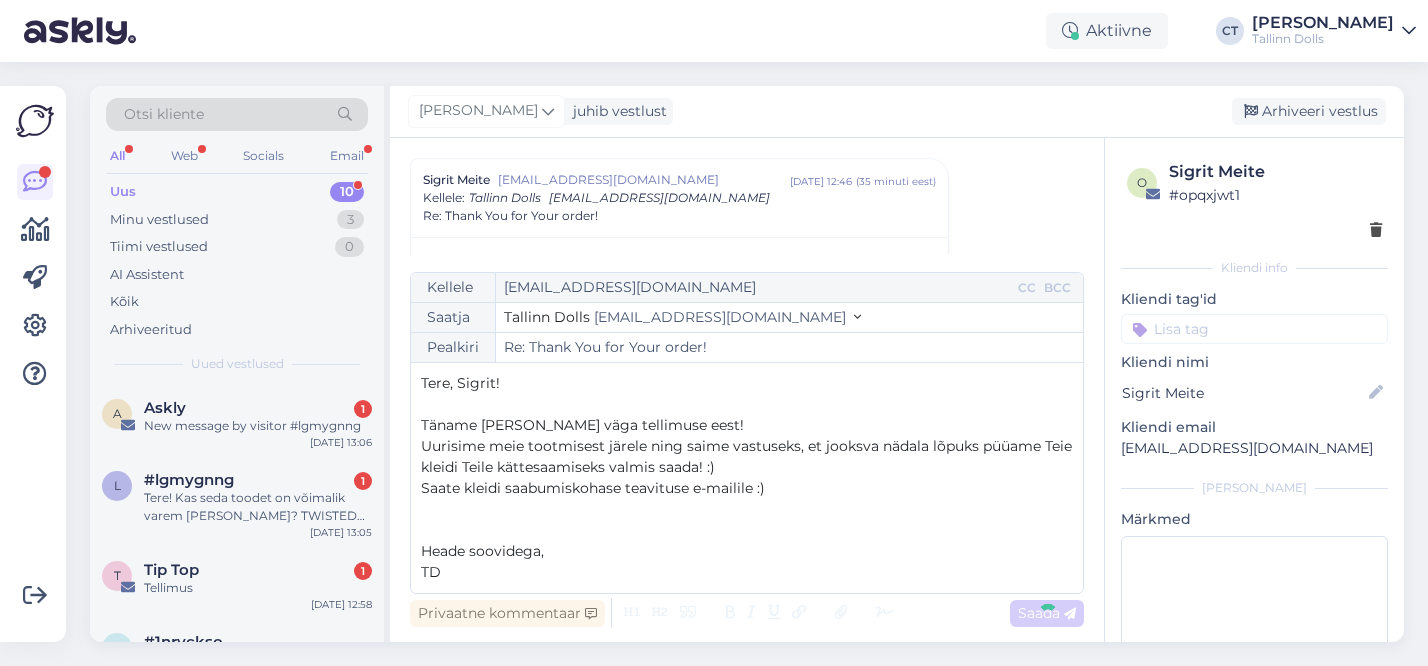 type on "Re: Re: Thank You for Your order!" 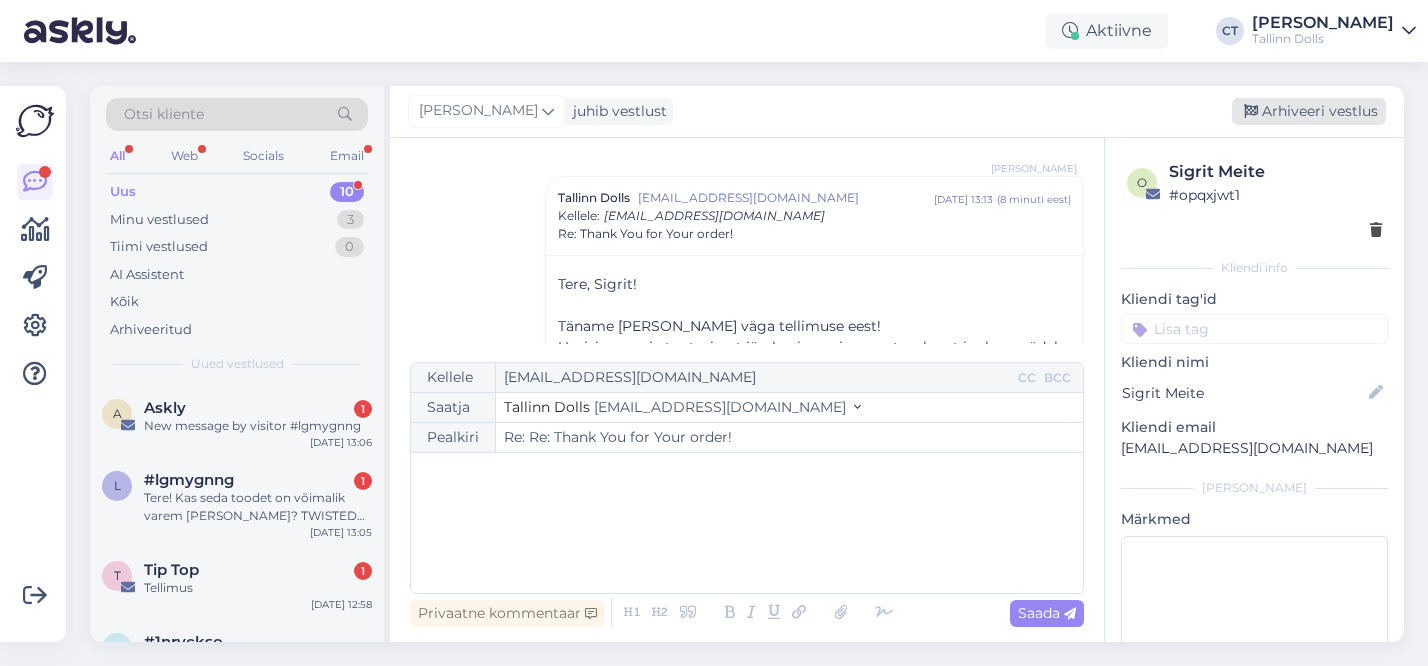 click on "Arhiveeri vestlus" at bounding box center [1309, 111] 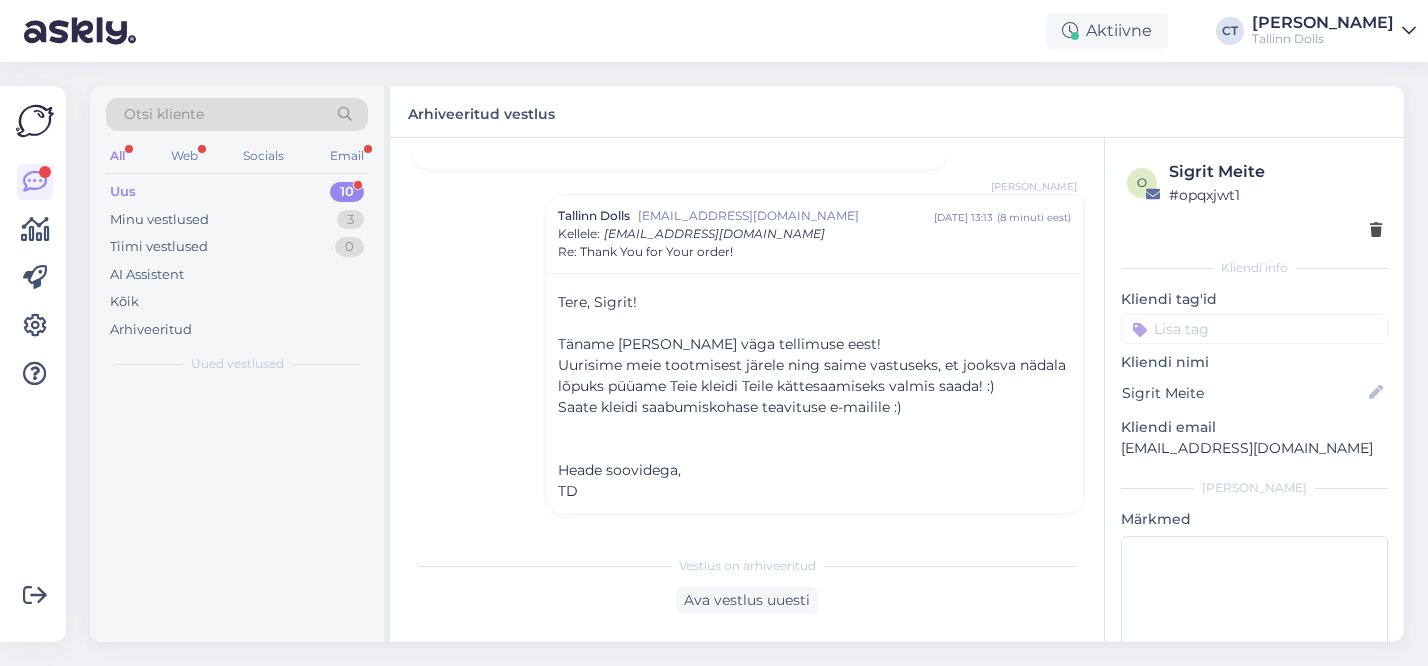 scroll, scrollTop: 1319, scrollLeft: 0, axis: vertical 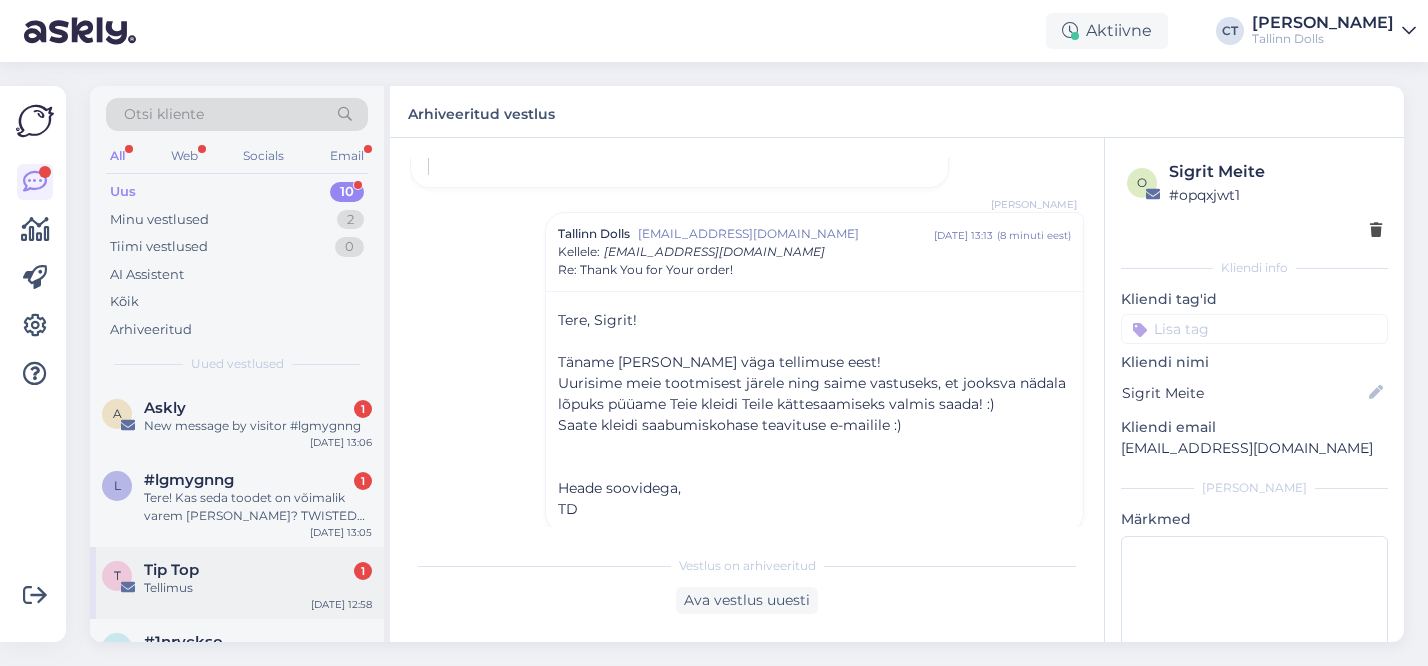 click on "Tip Top 1" at bounding box center (258, 570) 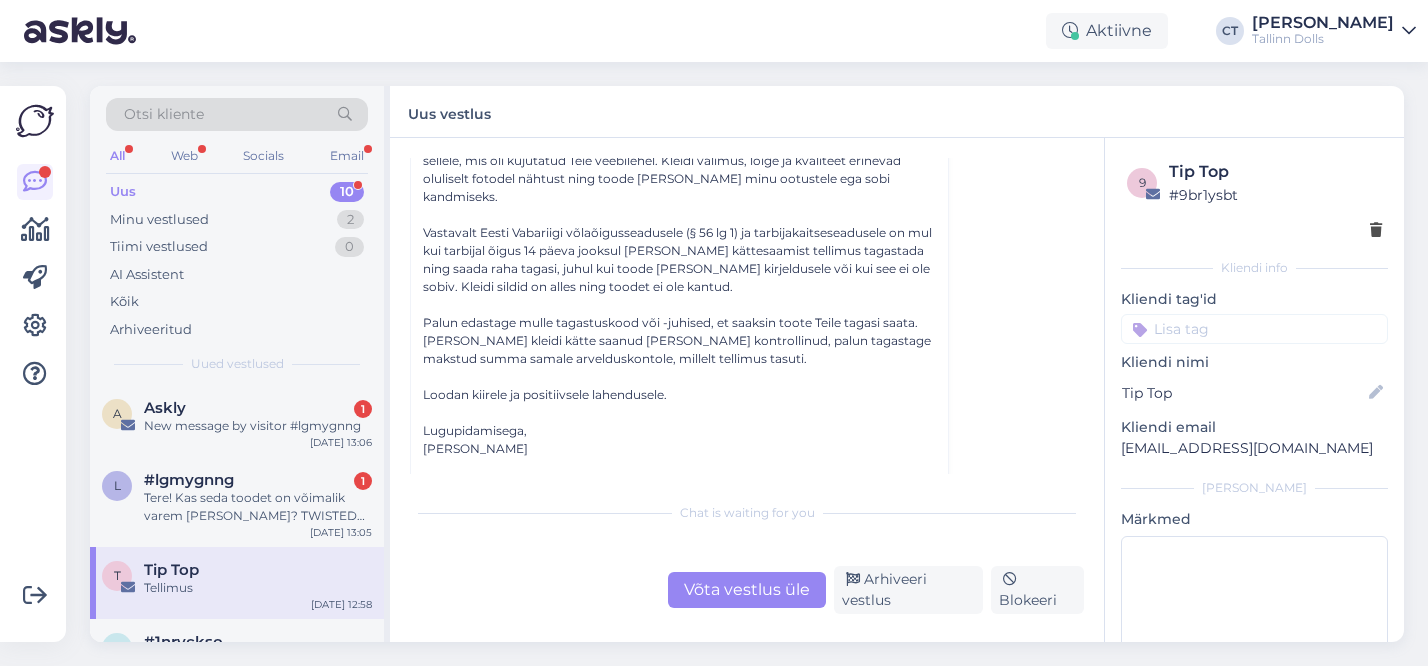 scroll, scrollTop: 765, scrollLeft: 0, axis: vertical 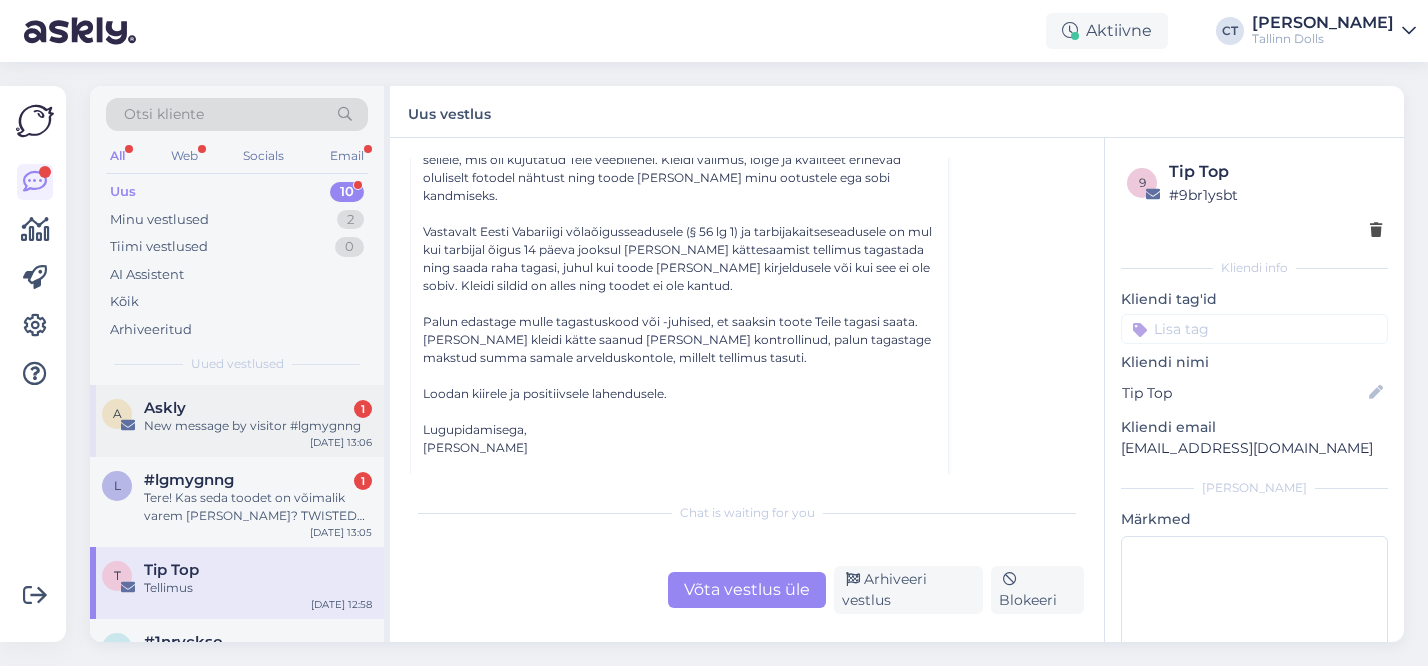 click on "New message by visitor #lgmygnng" at bounding box center (258, 426) 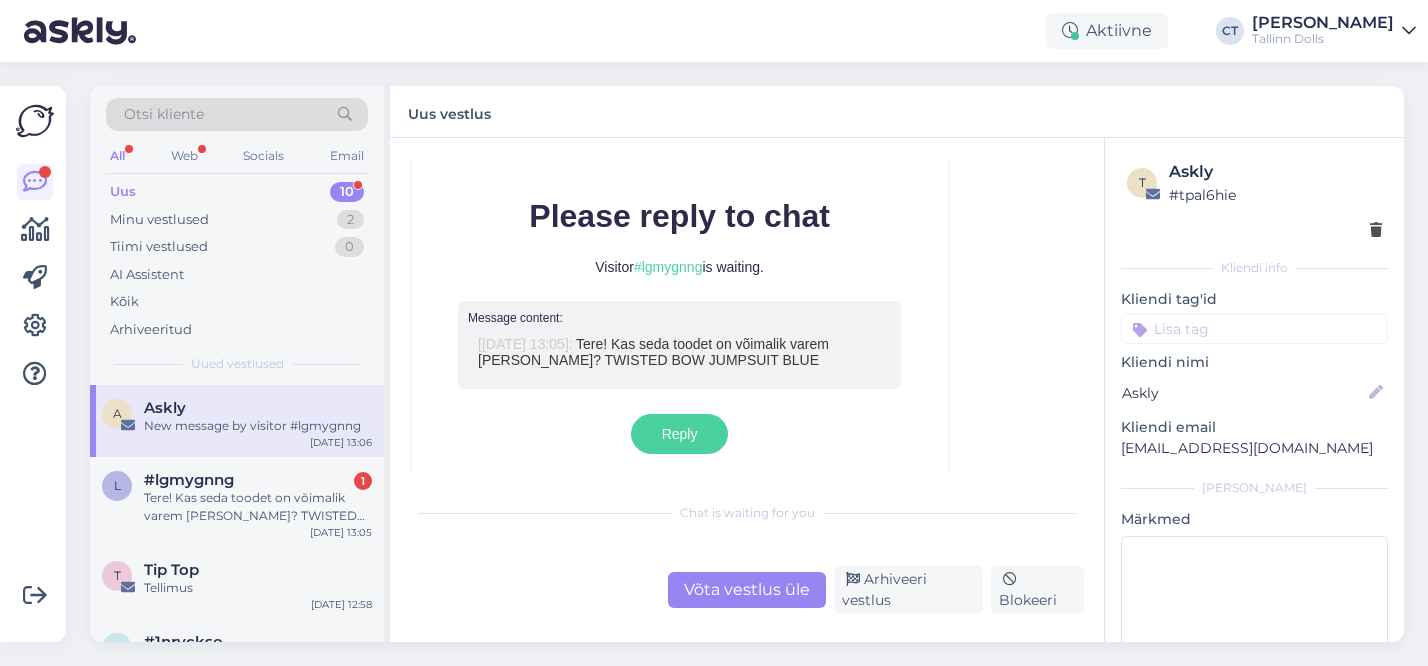 scroll, scrollTop: 8724, scrollLeft: 0, axis: vertical 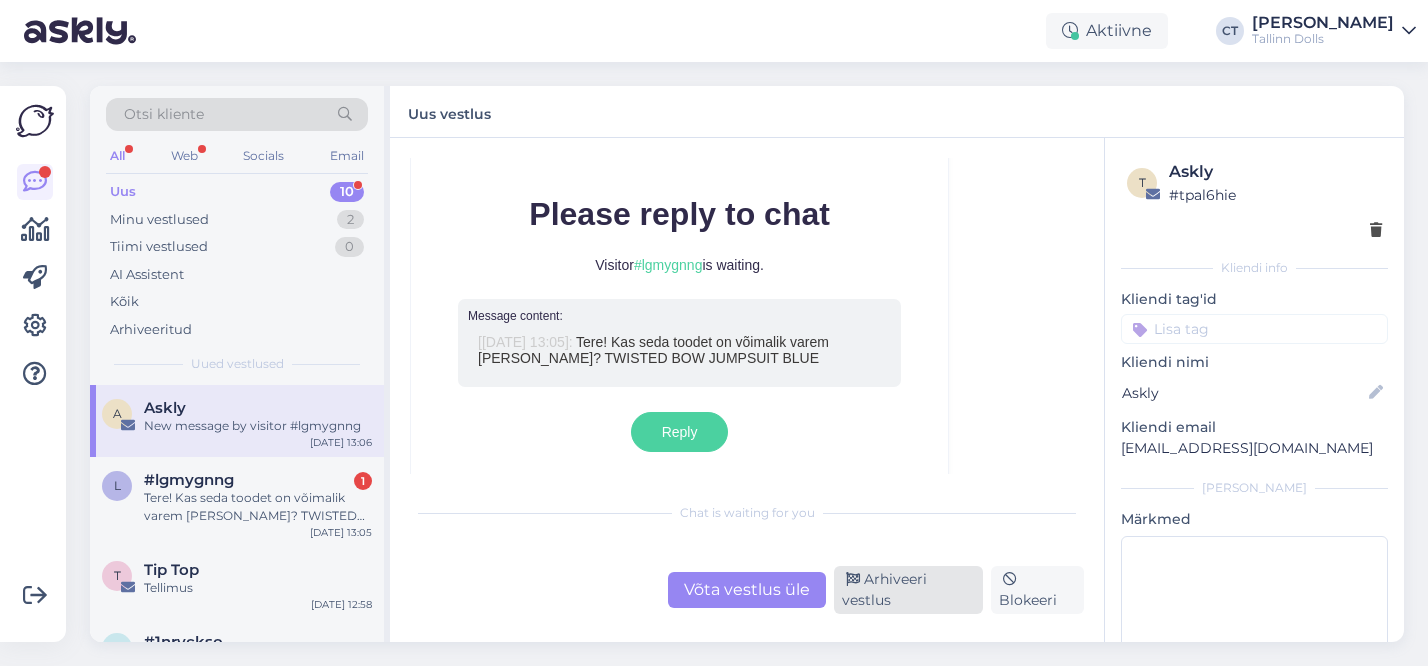 click on "Arhiveeri vestlus" at bounding box center (908, 590) 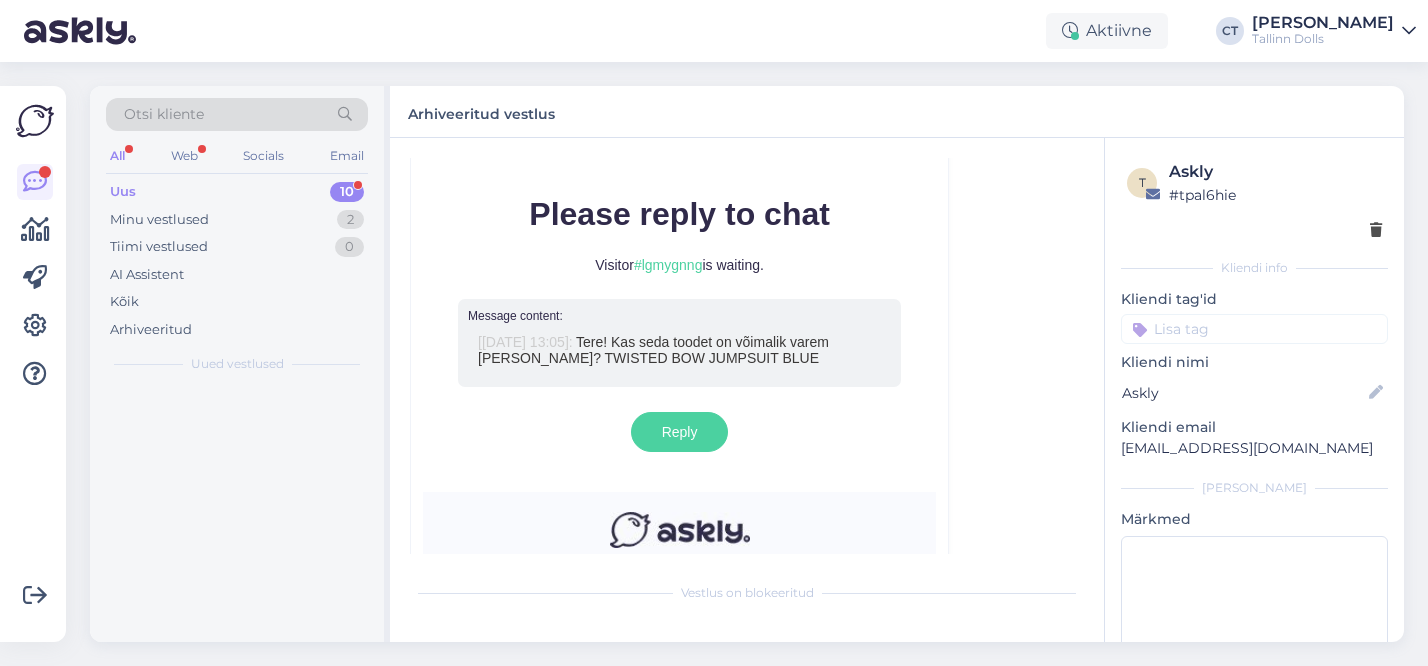 scroll, scrollTop: 8568, scrollLeft: 0, axis: vertical 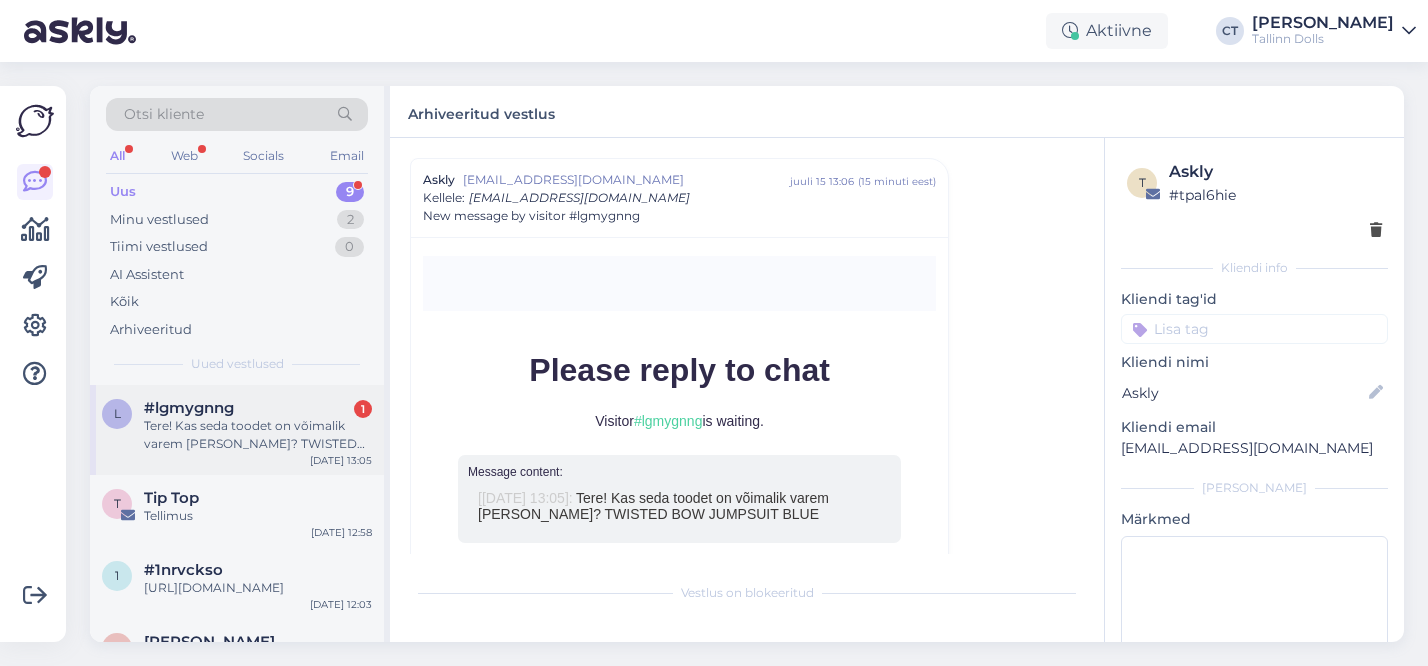 click on "Tere! Kas seda toodet on võimalik varem [PERSON_NAME]? TWISTED BOW JUMPSUIT BLUE" at bounding box center (258, 435) 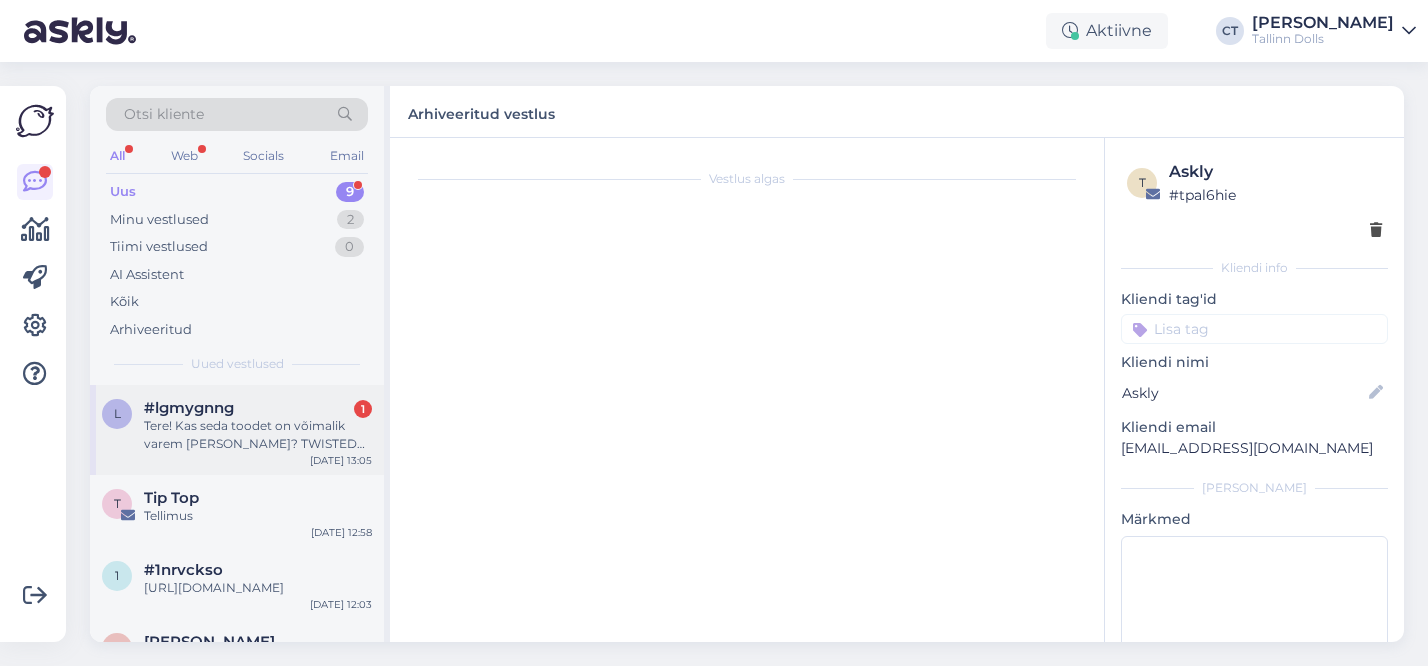scroll, scrollTop: 0, scrollLeft: 0, axis: both 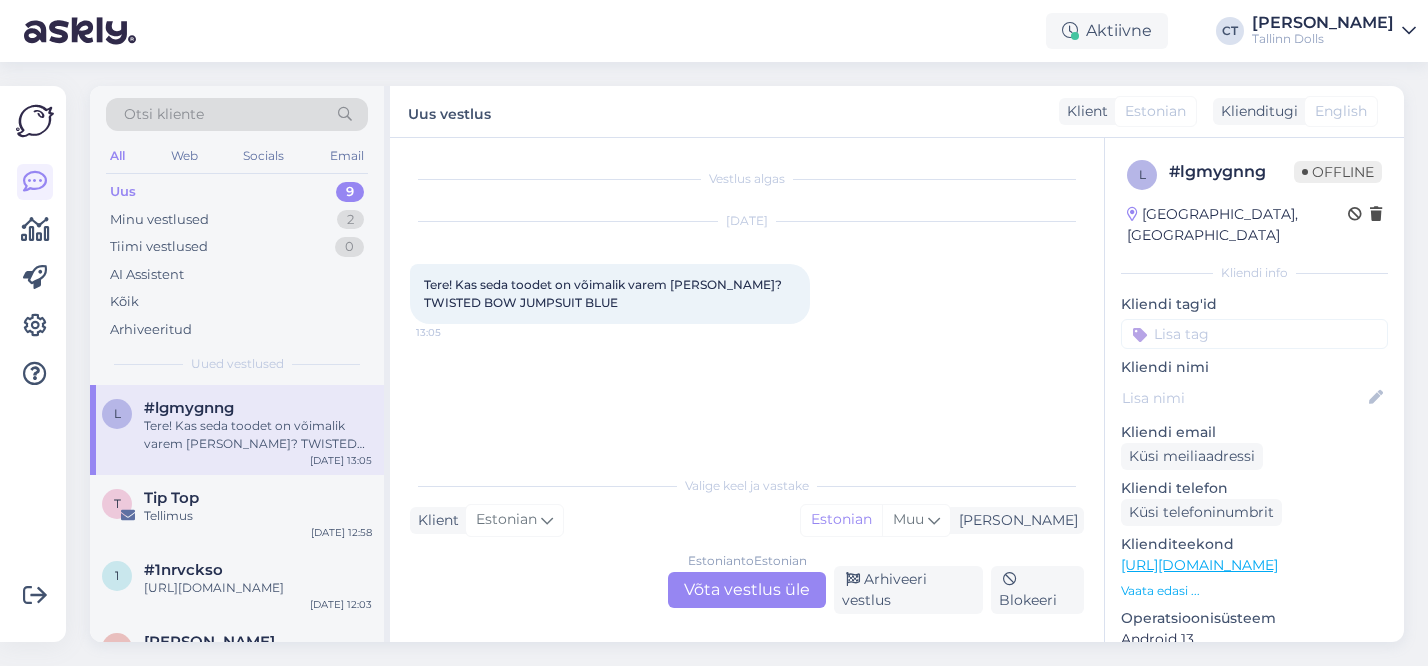 click on "Estonian  to  Estonian Võta vestlus üle" at bounding box center [747, 590] 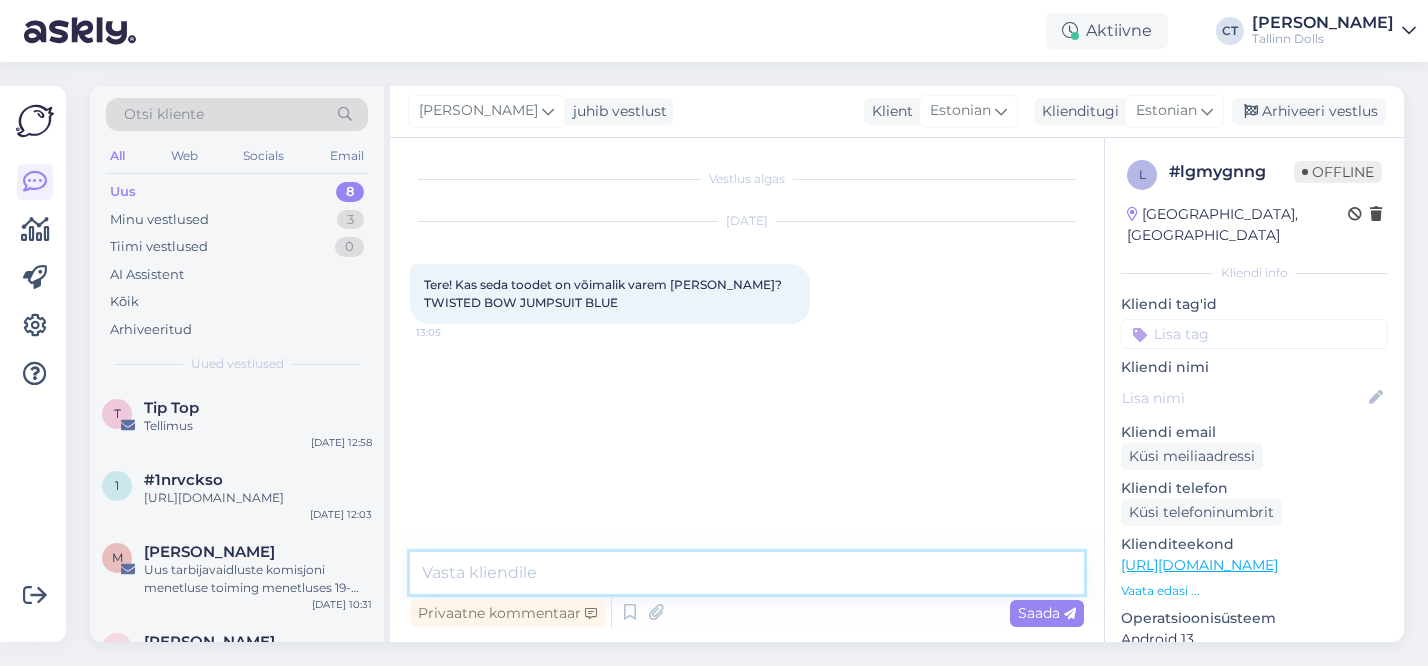 click at bounding box center [747, 573] 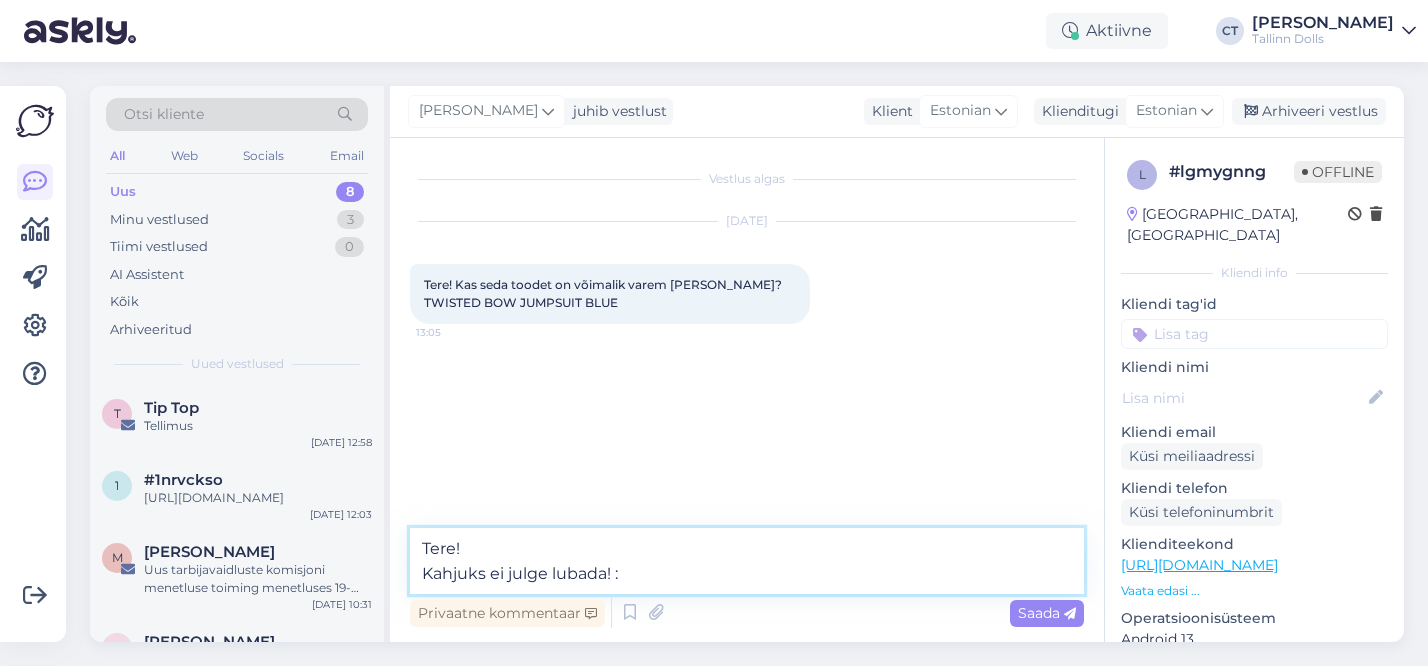 type on "Tere!
Kahjuks ei julge lubada! :(" 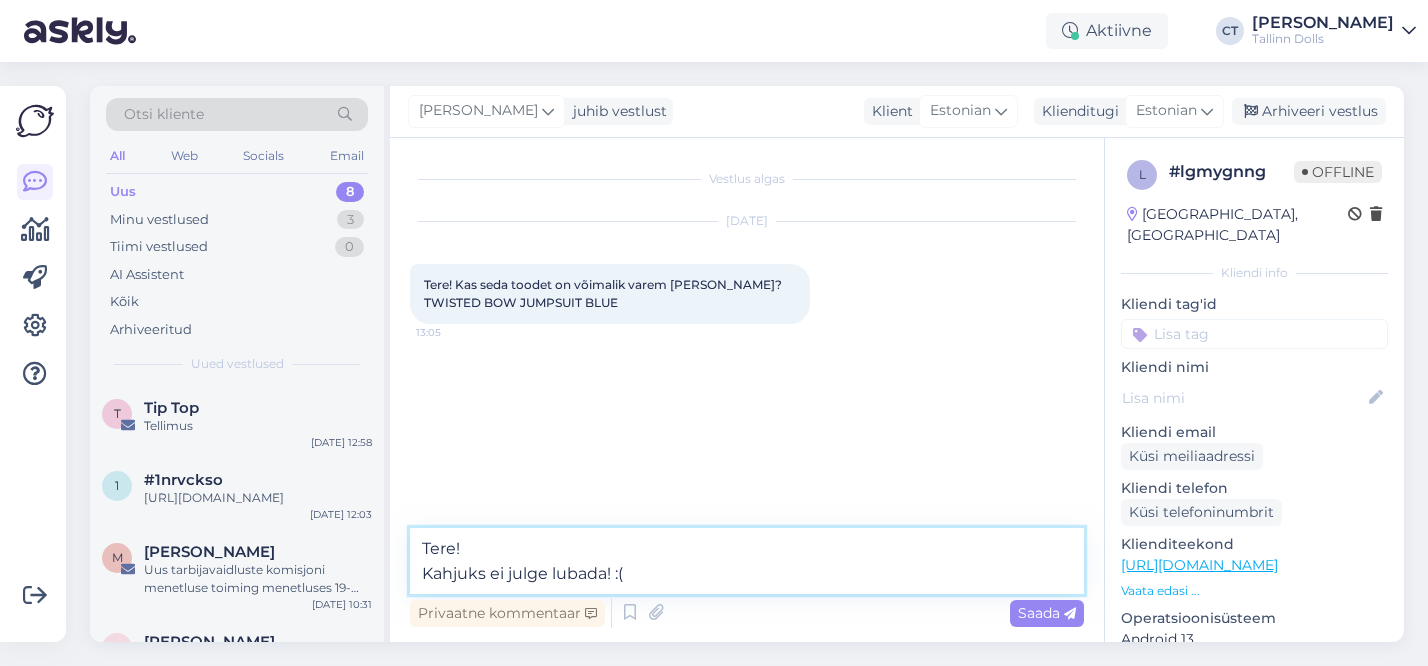 type 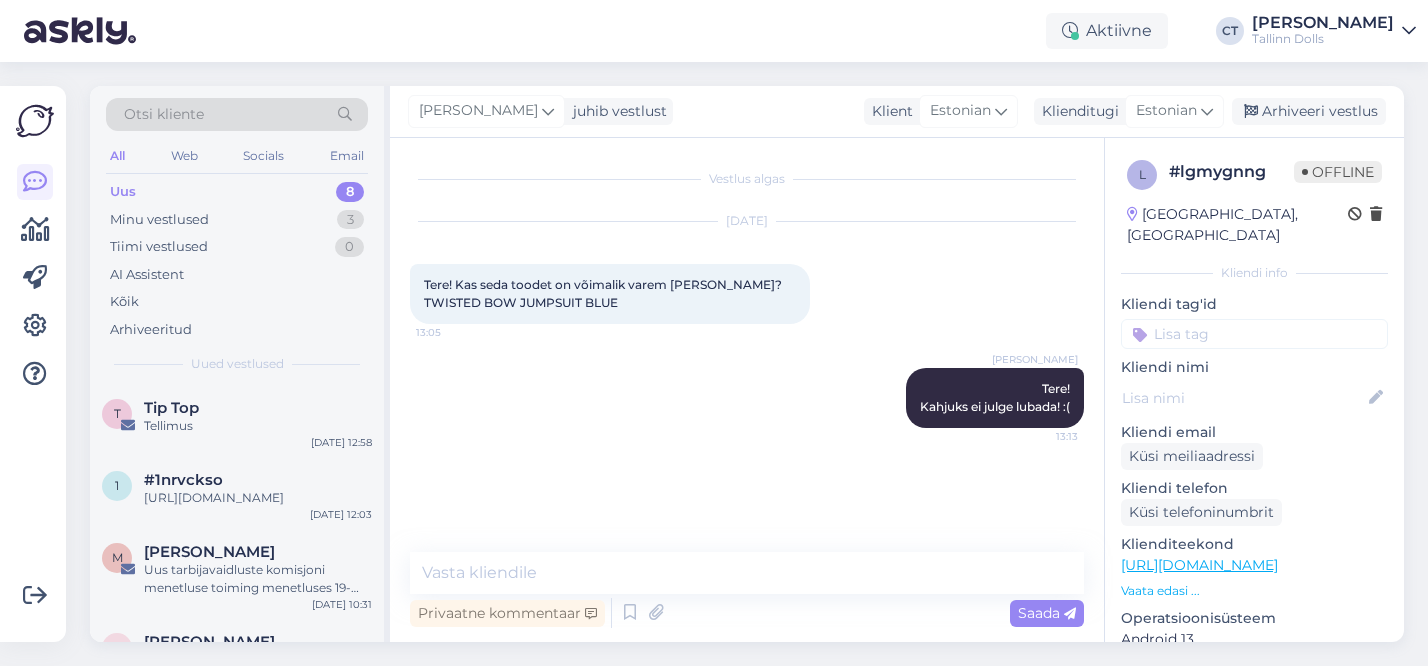 click on "[PERSON_NAME] juhib vestlust Klient [DEMOGRAPHIC_DATA] Klienditugi [DEMOGRAPHIC_DATA] Arhiveeri vestlus" at bounding box center [897, 112] 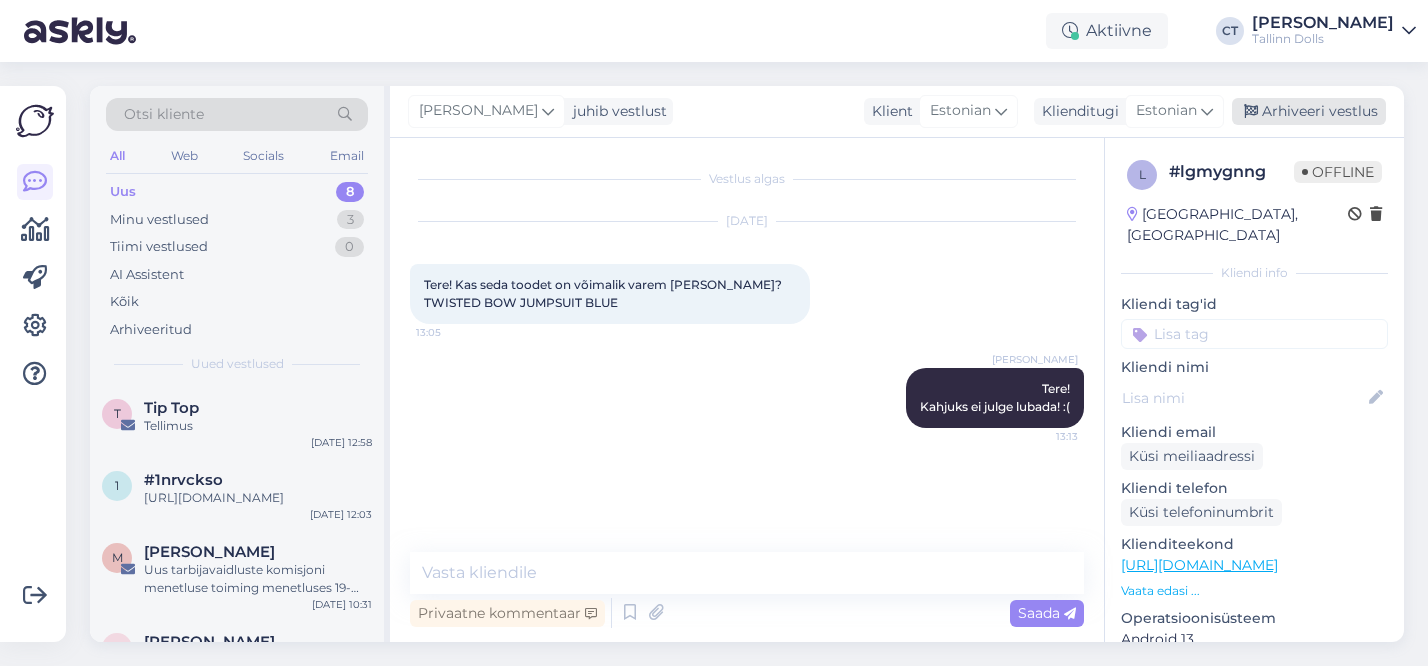 click on "Arhiveeri vestlus" at bounding box center (1309, 111) 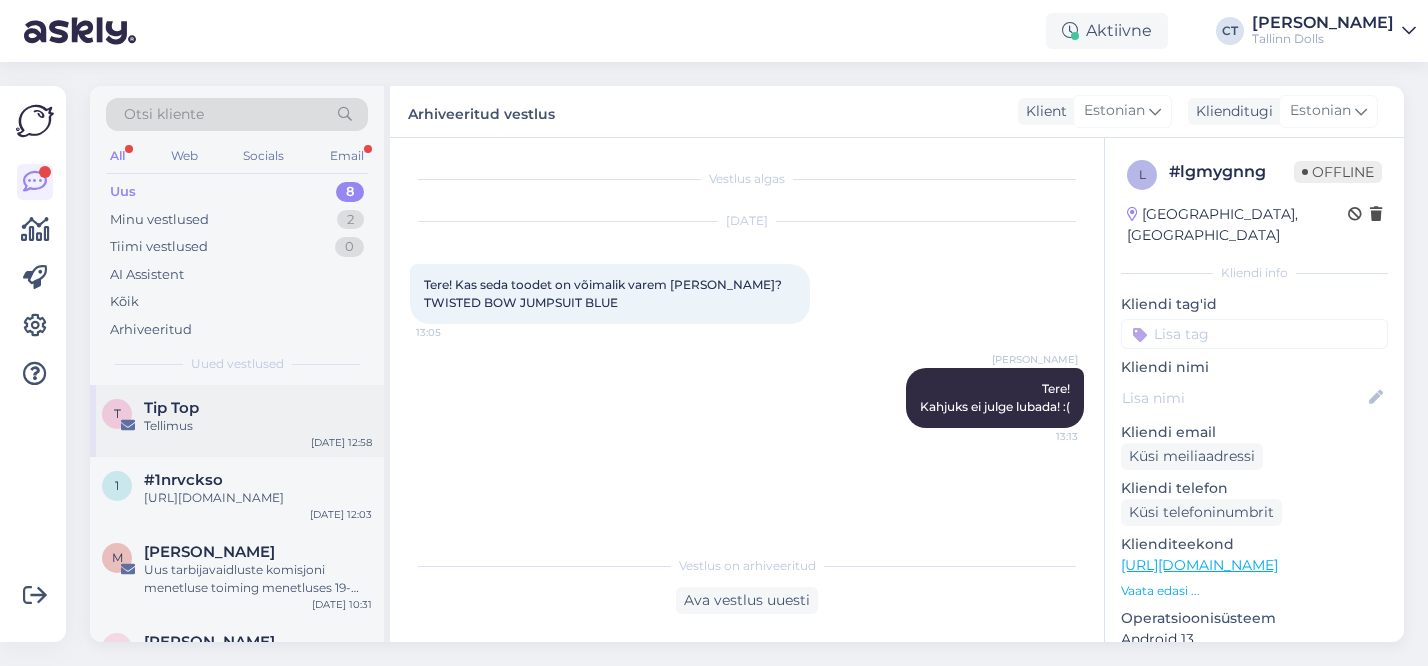 click on "Tellimus" at bounding box center [258, 426] 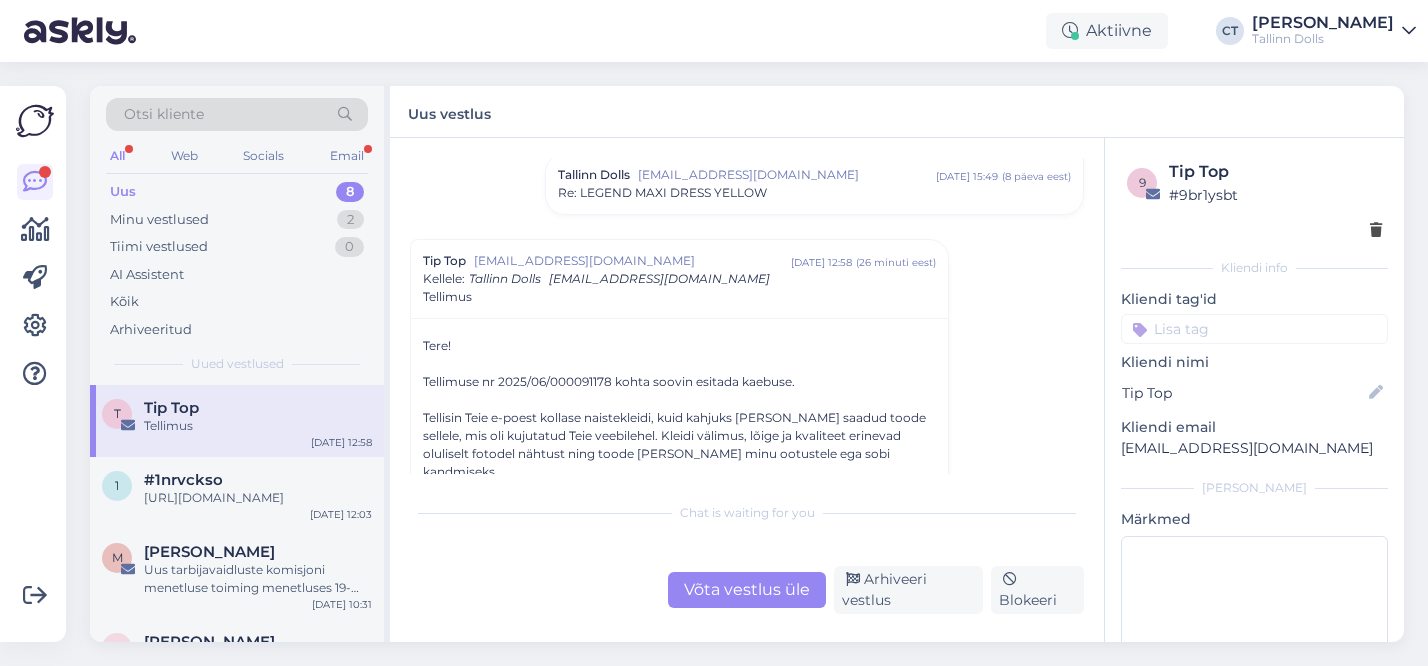 scroll, scrollTop: 514, scrollLeft: 0, axis: vertical 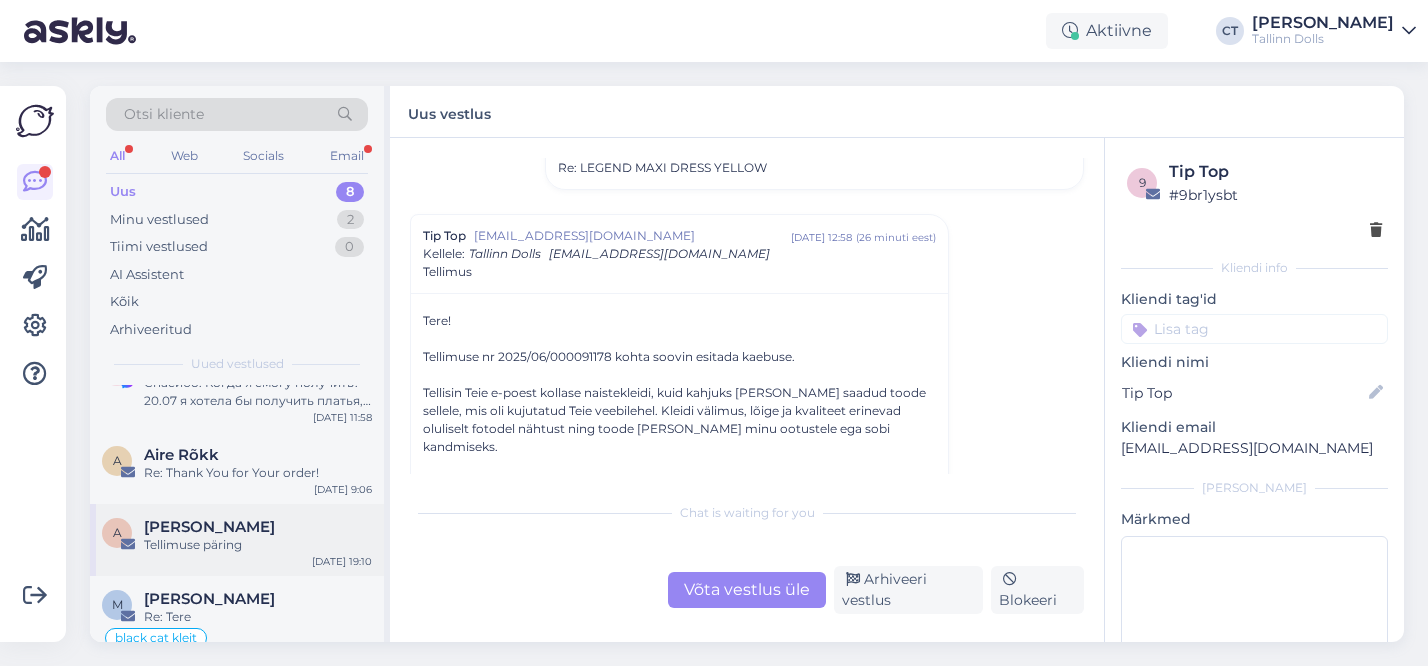 click on "[PERSON_NAME]" at bounding box center [209, 527] 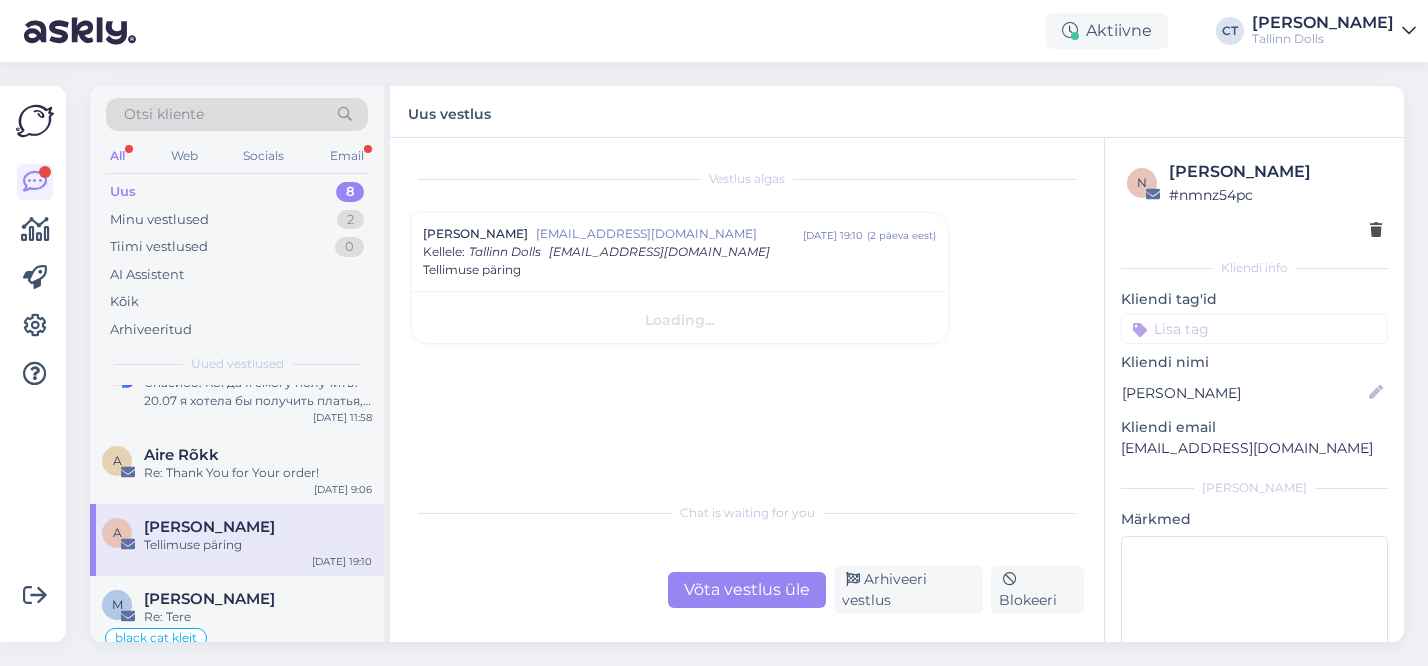 scroll, scrollTop: 0, scrollLeft: 0, axis: both 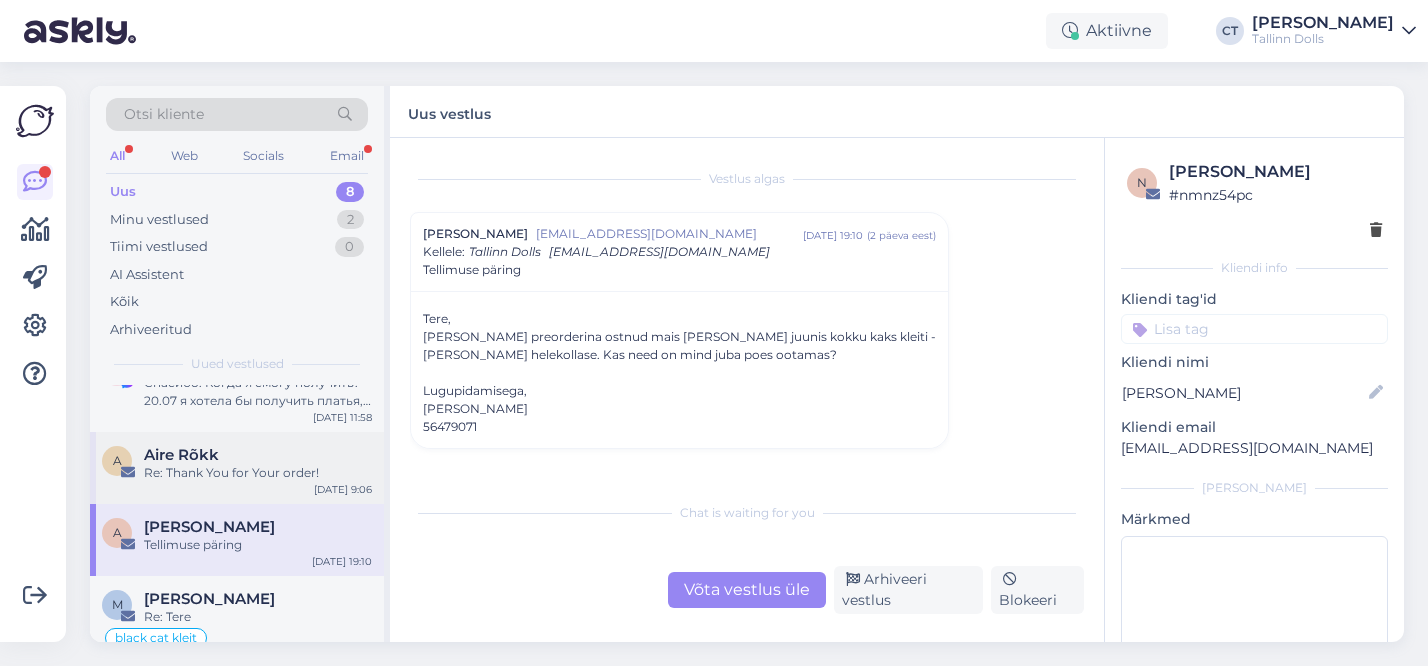 click on "A Aire Rõkk Re: Thank You for Your order! [DATE] 9:06" at bounding box center (237, 468) 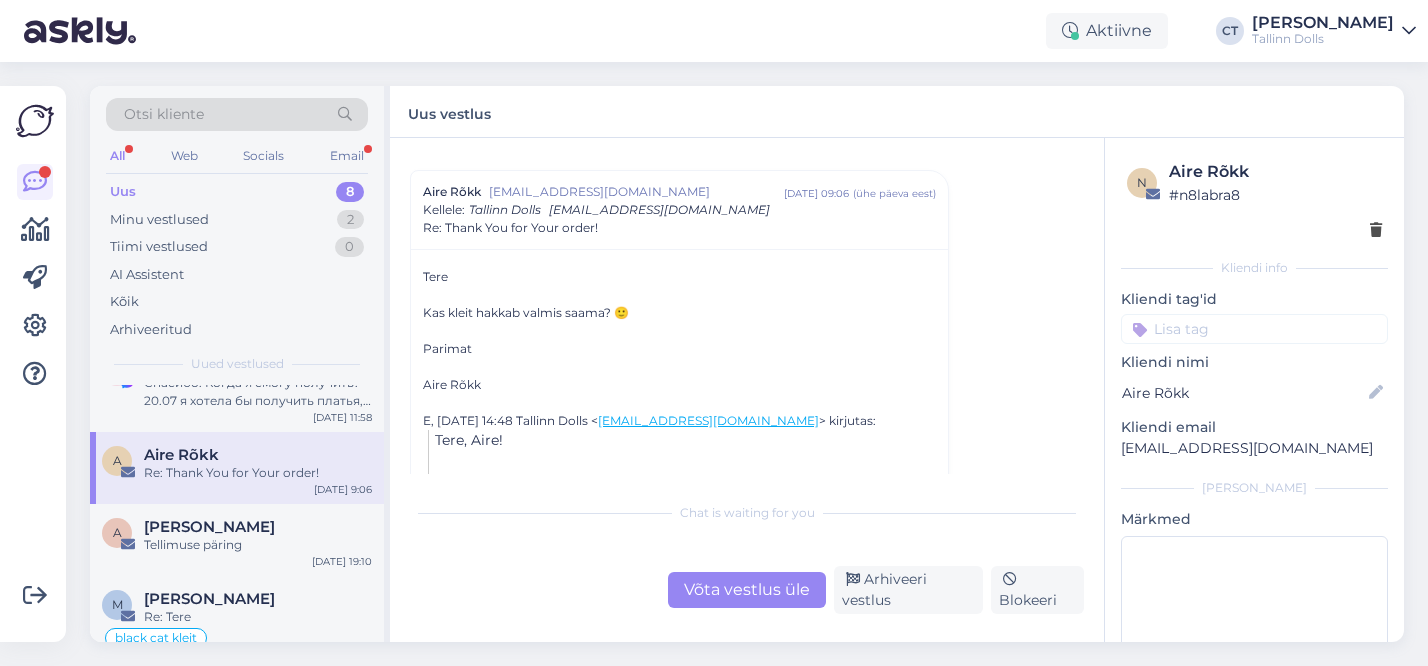 scroll, scrollTop: 384, scrollLeft: 0, axis: vertical 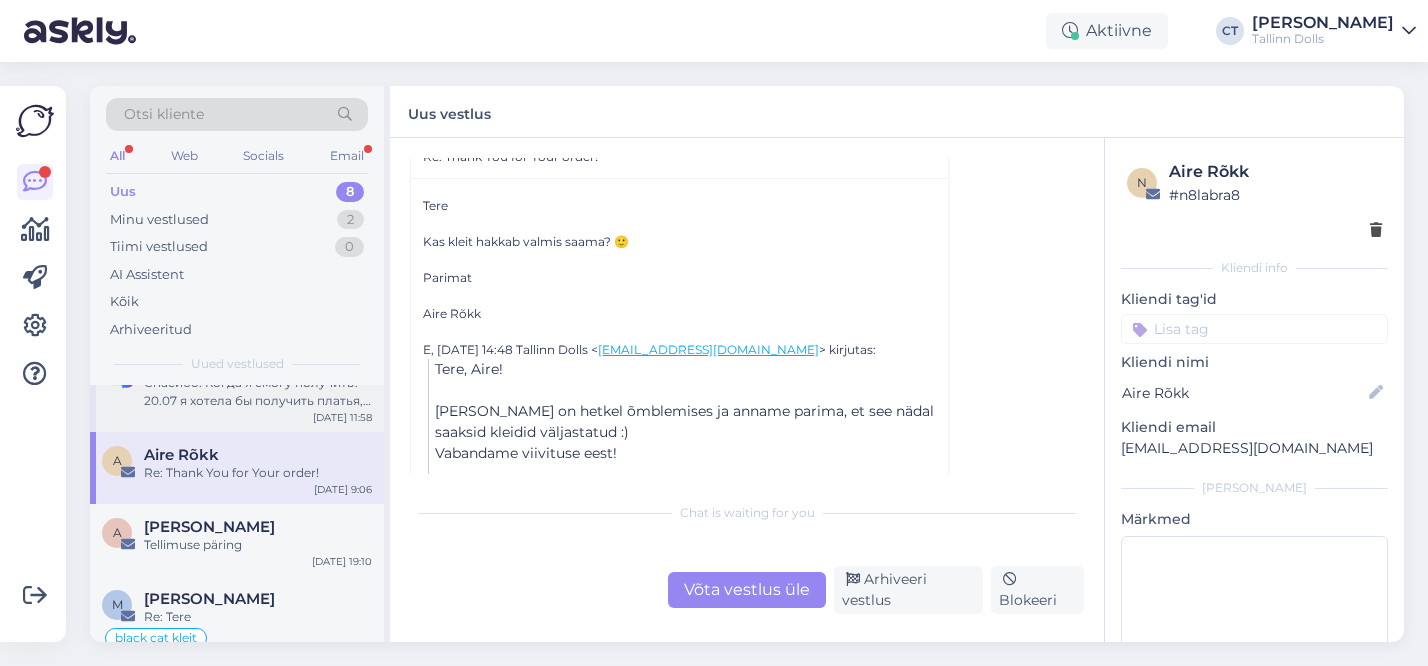 click on "I [PERSON_NAME] Спасибо.  Когда я смогу получить? 20.07 я хотела бы получить  платья, улетаю в отпуск) заранее благодарна) [DATE] 11:58" at bounding box center [237, 387] 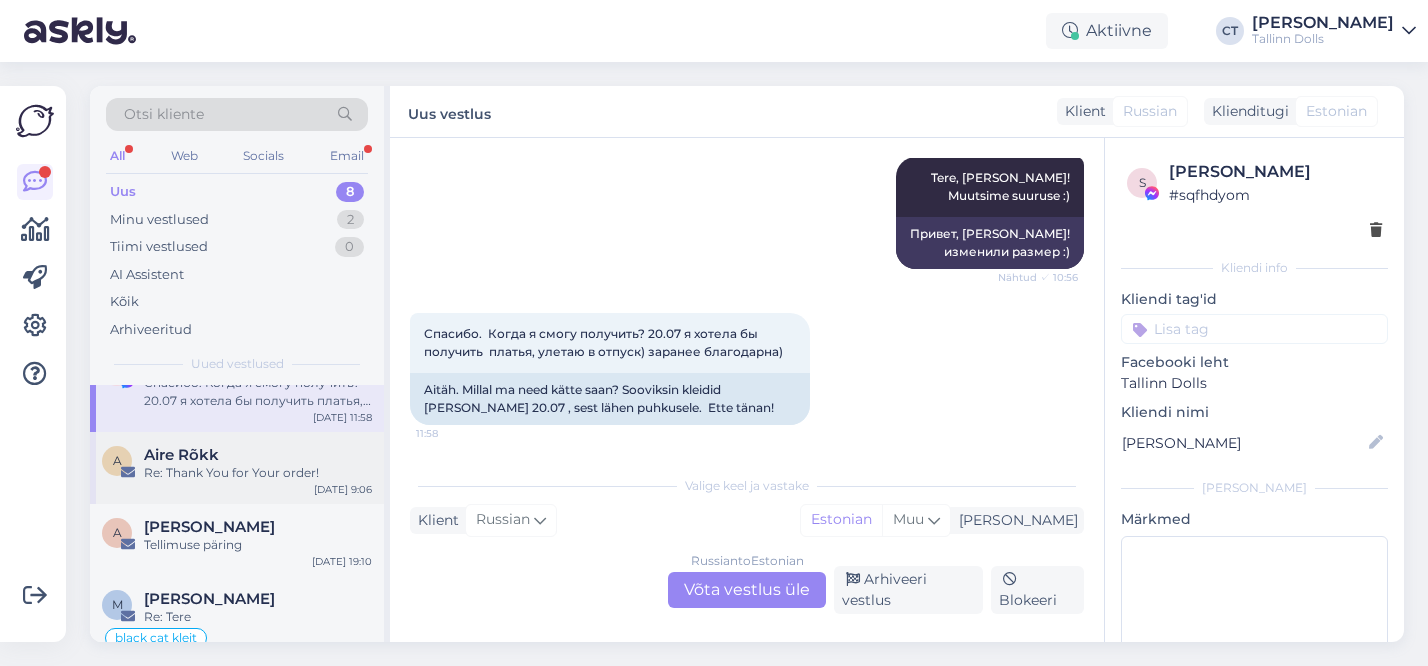 scroll, scrollTop: 168, scrollLeft: 0, axis: vertical 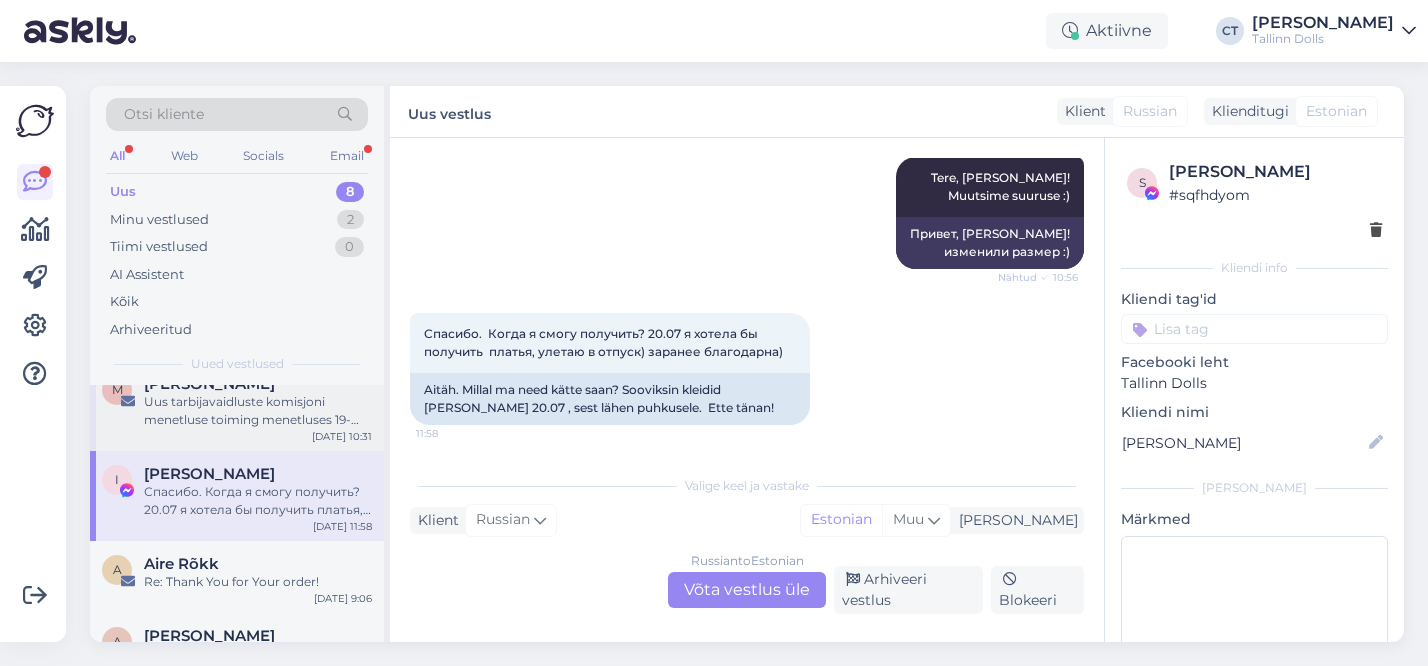 click on "Uus tarbijavaidluste komisjoni menetluse toiming menetluses 19-1/25-08571" at bounding box center [258, 411] 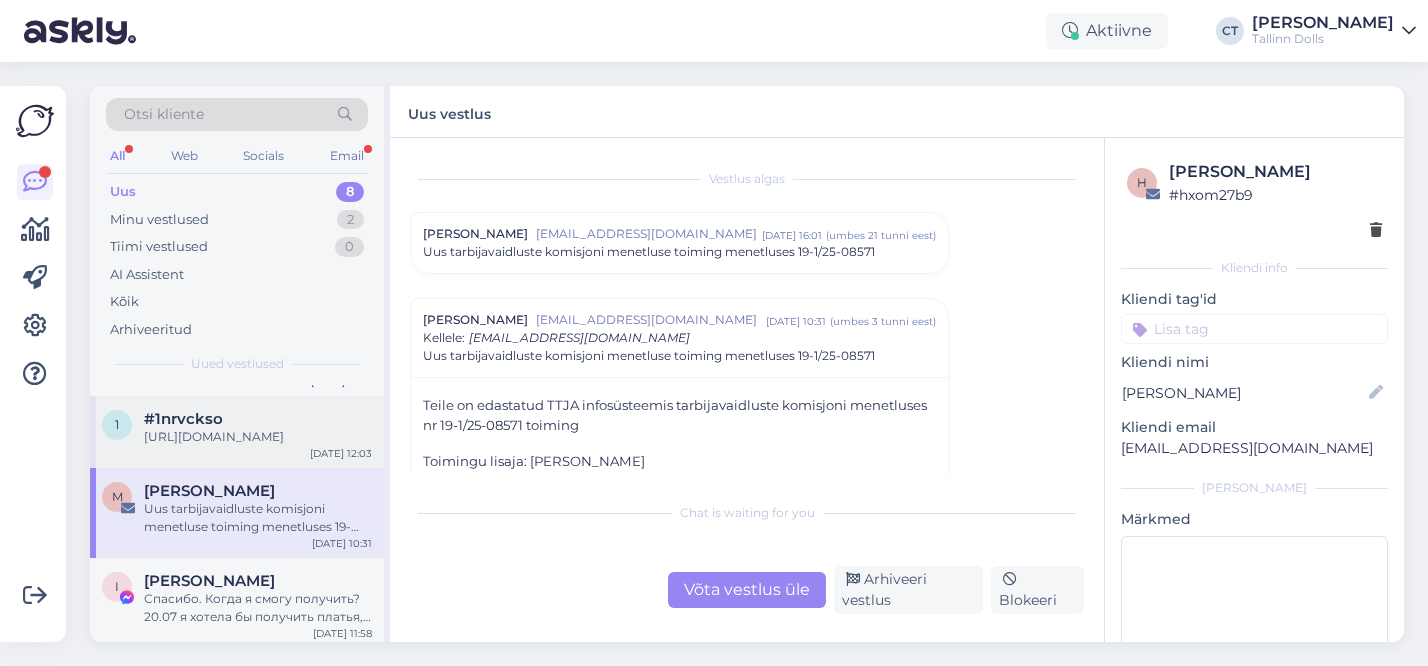 scroll, scrollTop: 55, scrollLeft: 0, axis: vertical 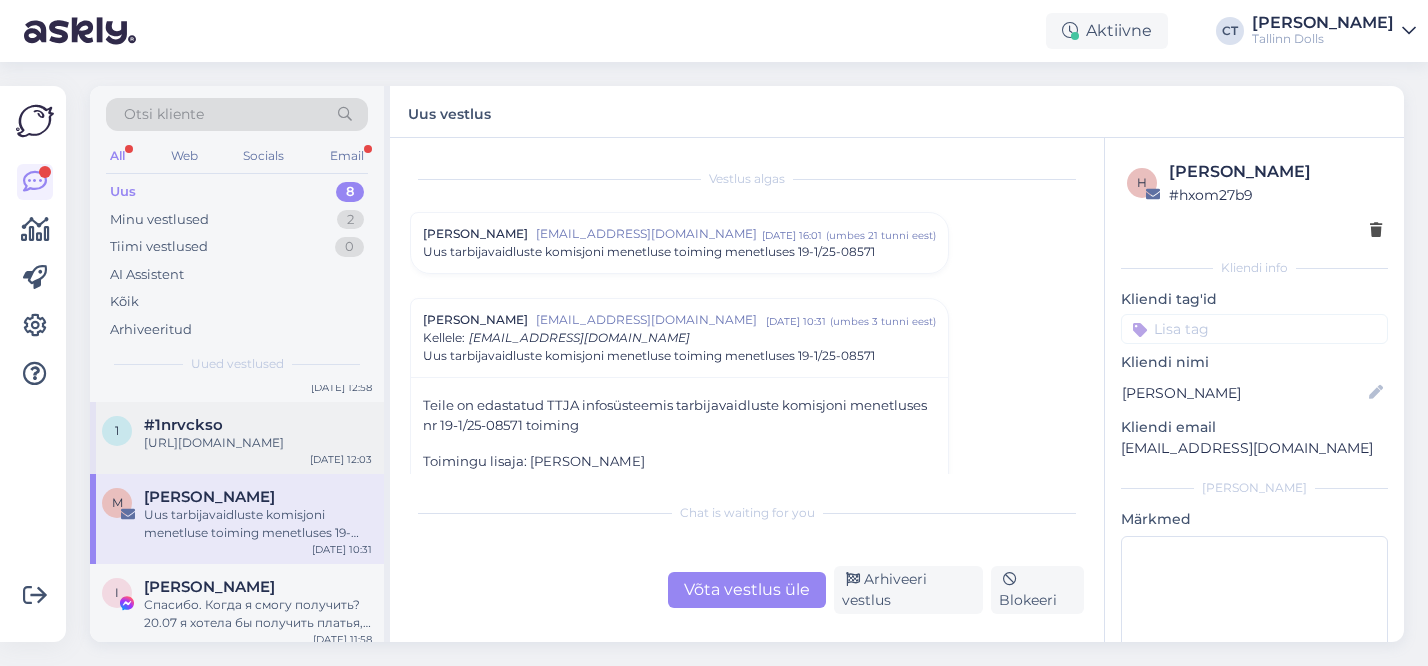 click on "[URL][DOMAIN_NAME]" at bounding box center [258, 443] 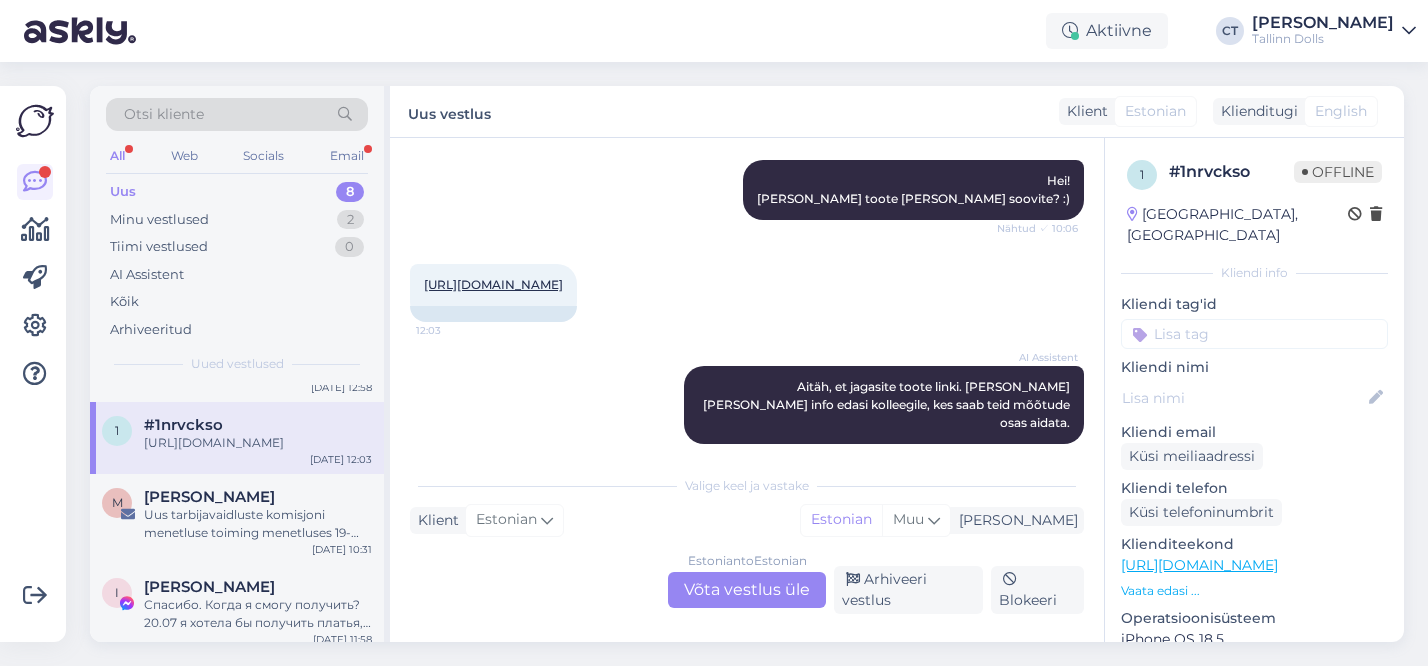 scroll, scrollTop: 727, scrollLeft: 0, axis: vertical 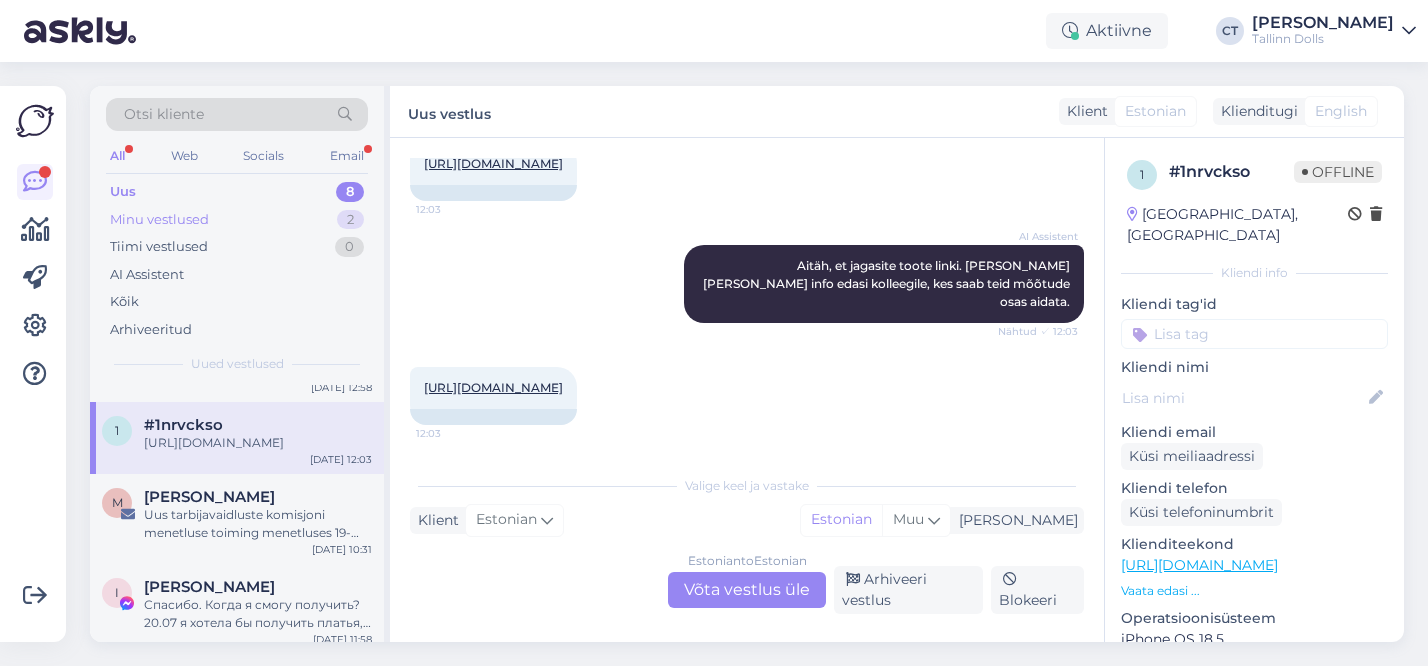click on "Minu vestlused" at bounding box center (159, 220) 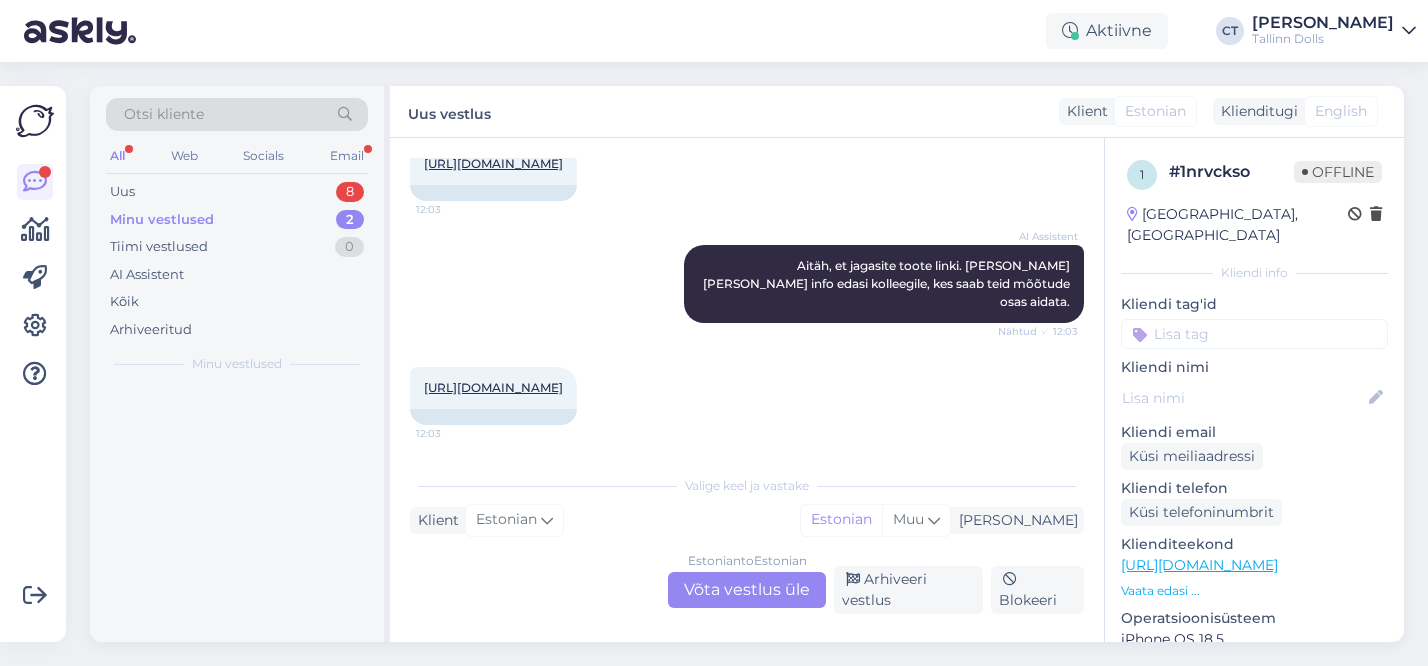 scroll, scrollTop: 0, scrollLeft: 0, axis: both 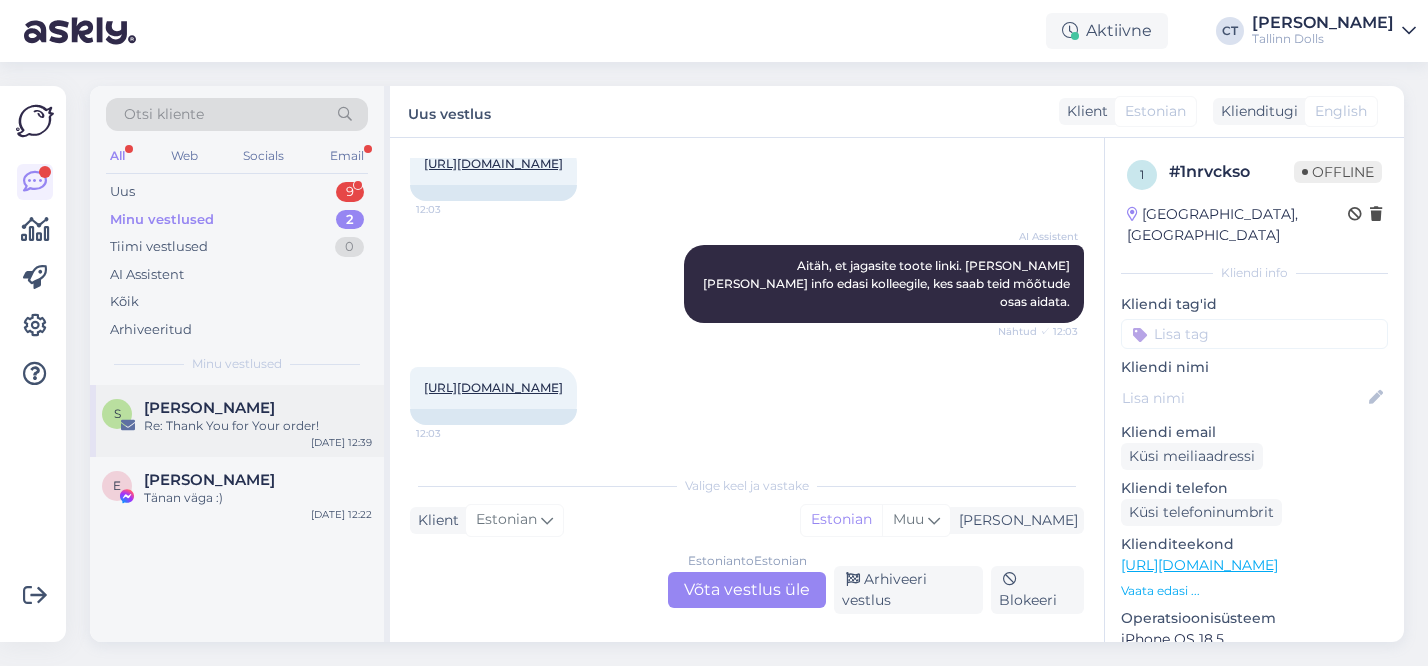 click on "S [PERSON_NAME] Re: Thank You for Your order! [DATE] 12:39" at bounding box center (237, 421) 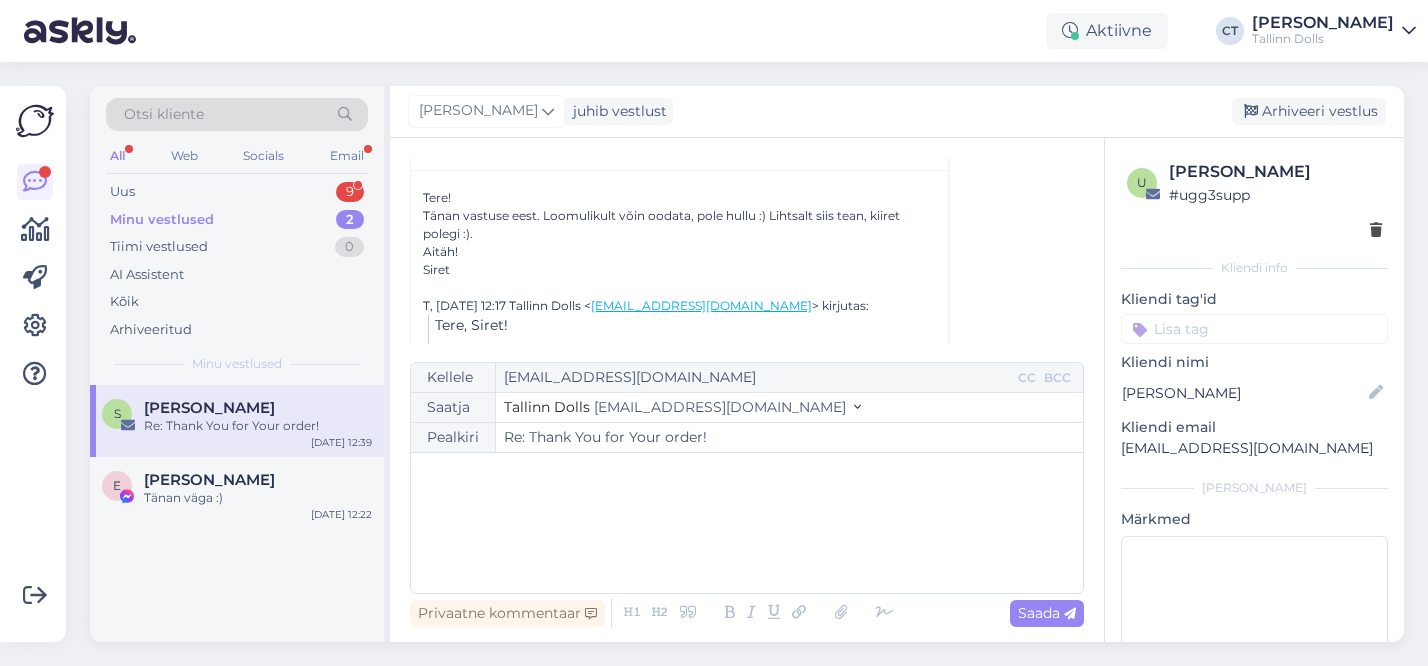 scroll, scrollTop: 298, scrollLeft: 0, axis: vertical 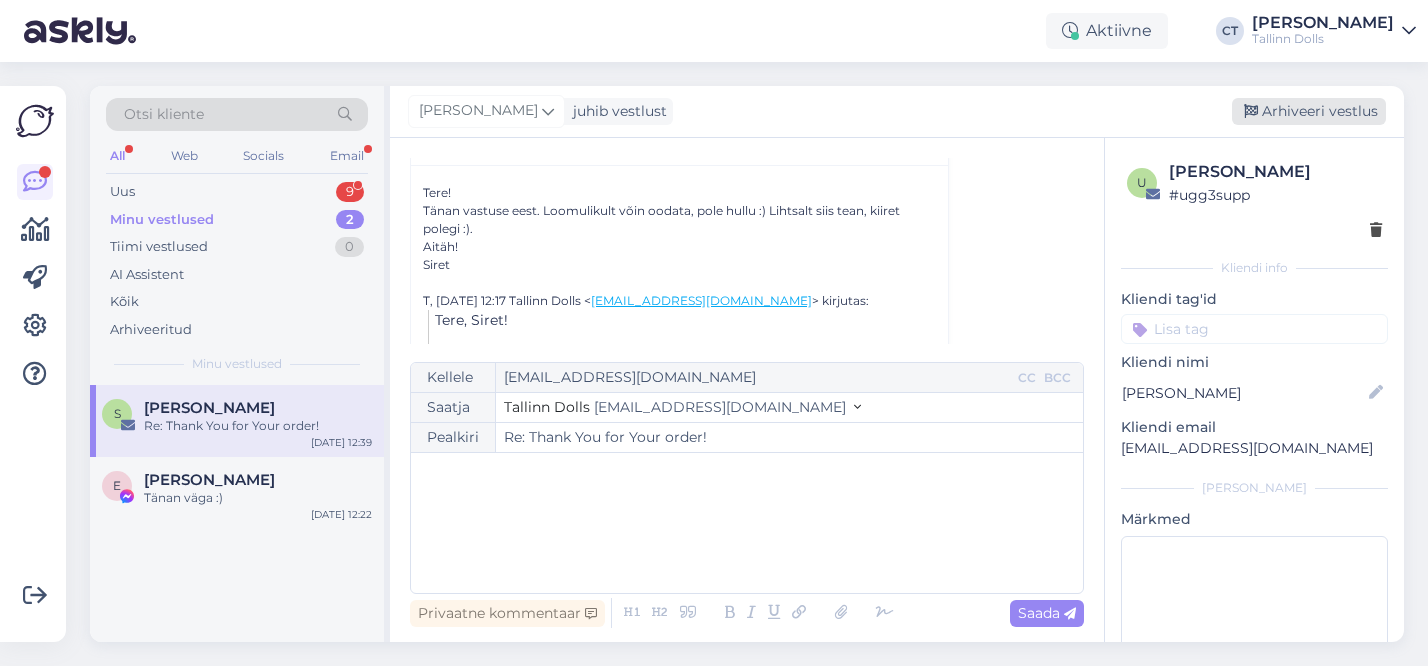 click on "Arhiveeri vestlus" at bounding box center [1309, 111] 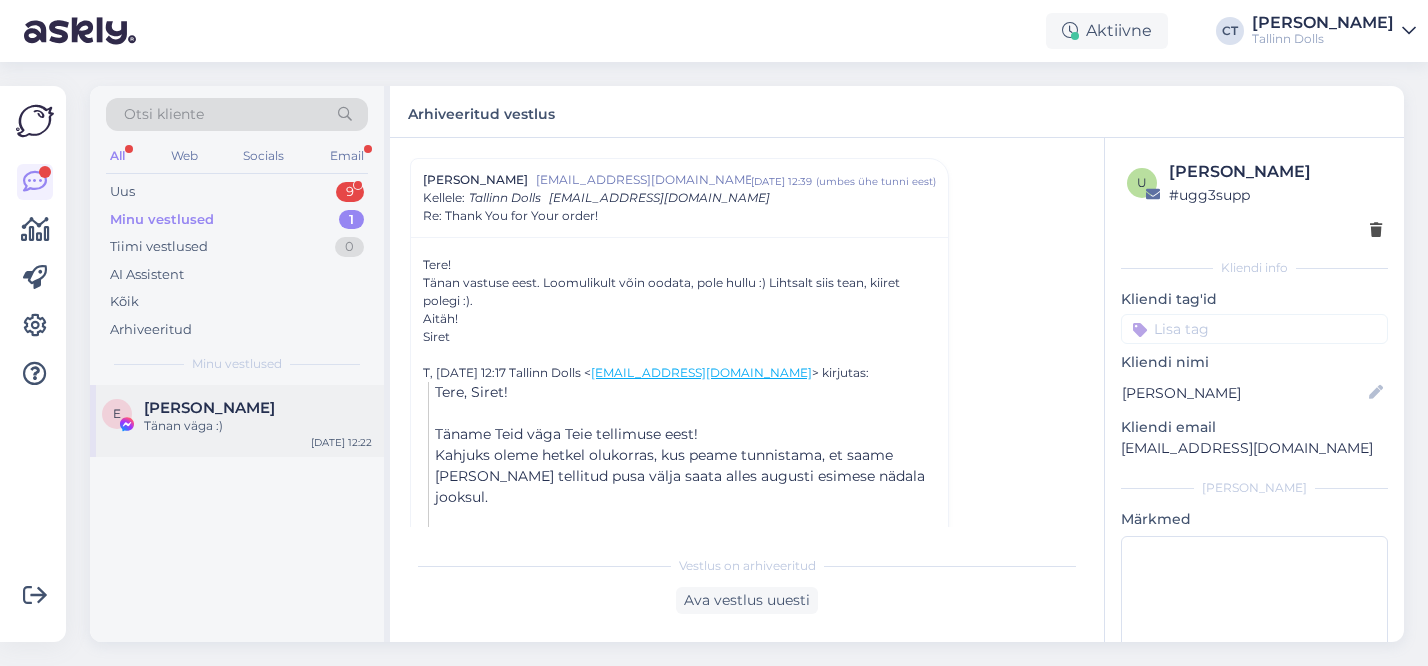 click on "[PERSON_NAME]" at bounding box center (258, 408) 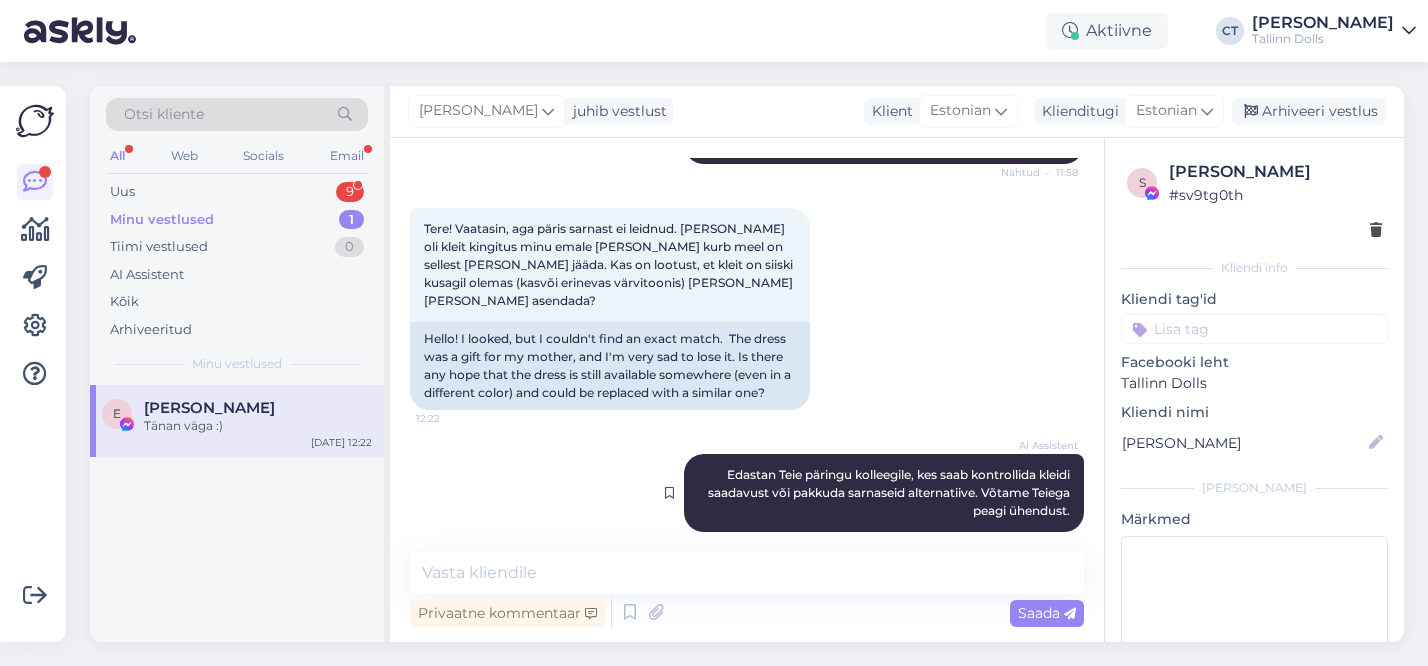 scroll, scrollTop: 1196, scrollLeft: 0, axis: vertical 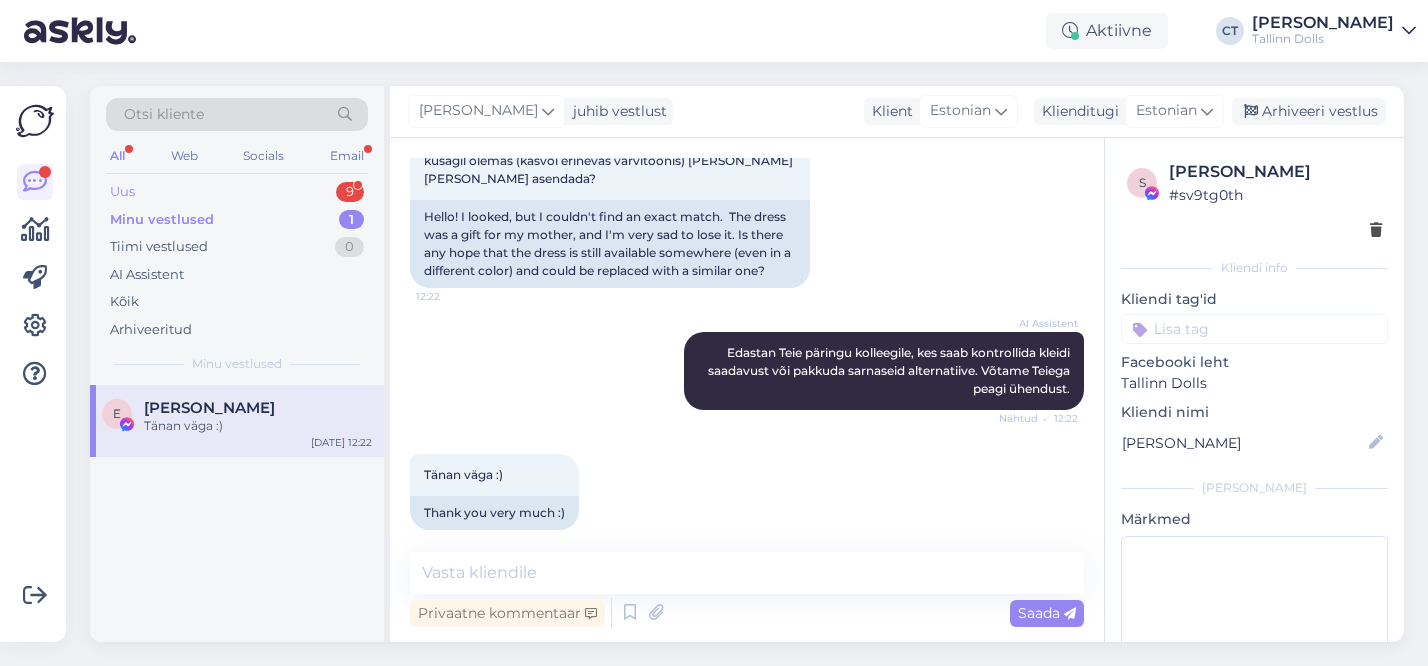 click on "Uus 9" at bounding box center [237, 192] 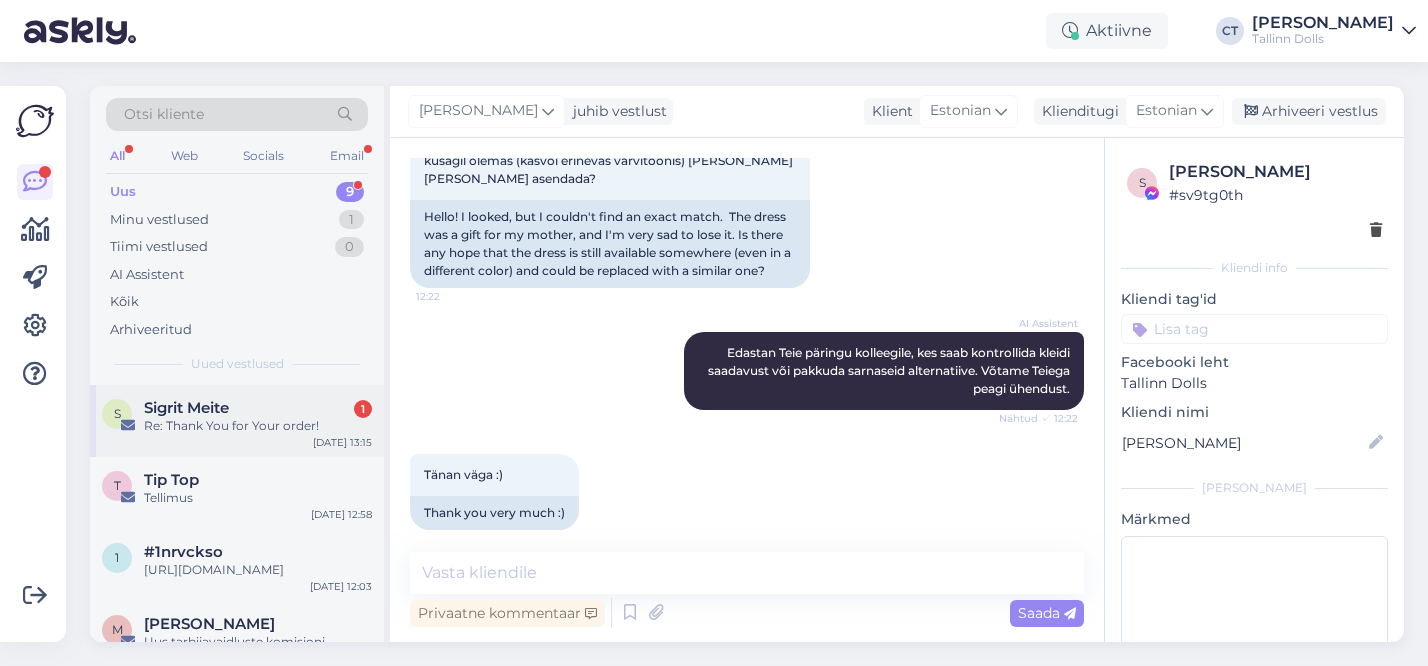click on "Re: Thank You for Your order!" at bounding box center [258, 426] 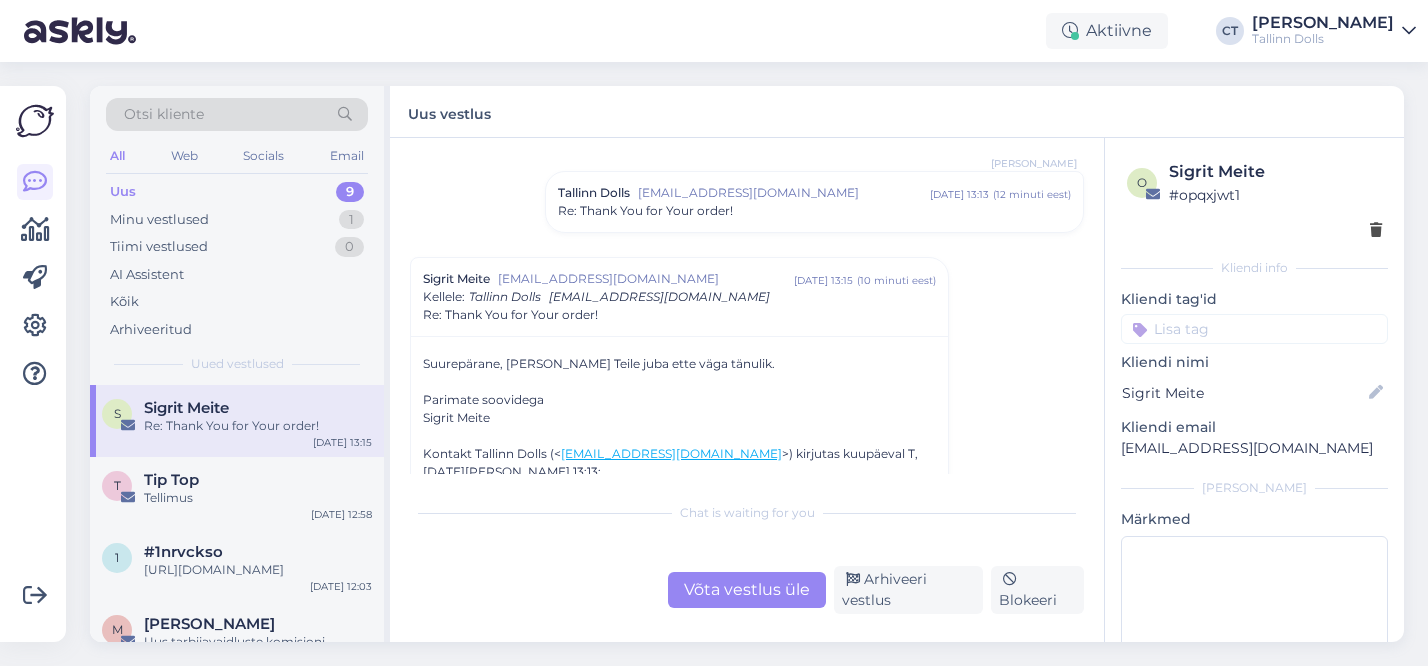 click on "Tallinn Dolls [EMAIL_ADDRESS][DOMAIN_NAME] [DATE] 13:13 ( 12 minuti eest ) Re: Thank You for Your order!" at bounding box center (814, 202) 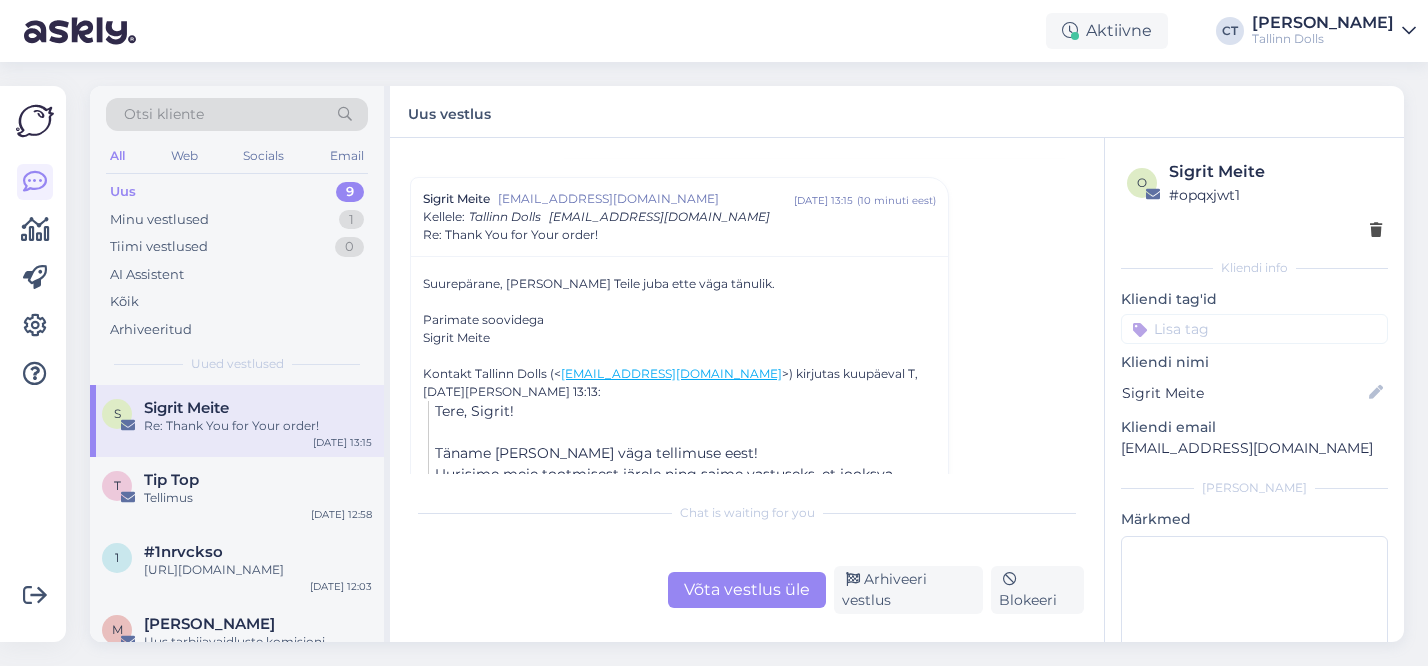 scroll, scrollTop: 469, scrollLeft: 0, axis: vertical 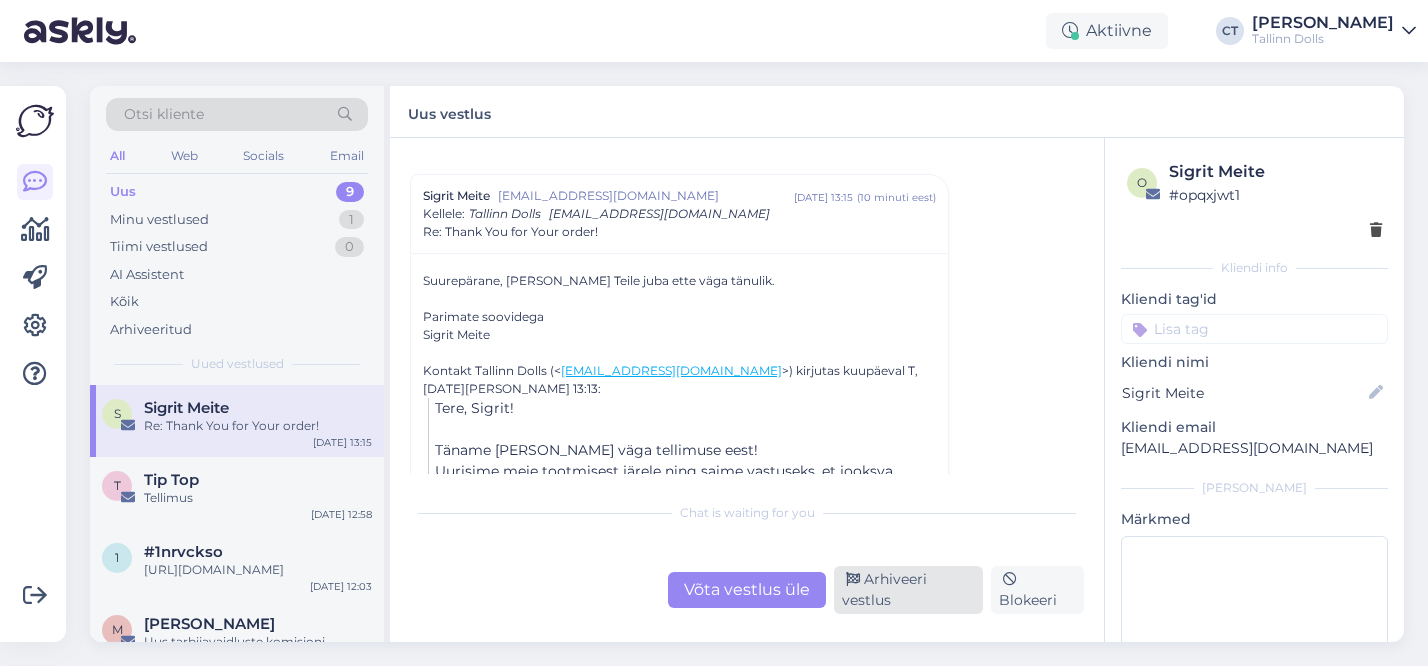 click on "Arhiveeri vestlus" at bounding box center (908, 590) 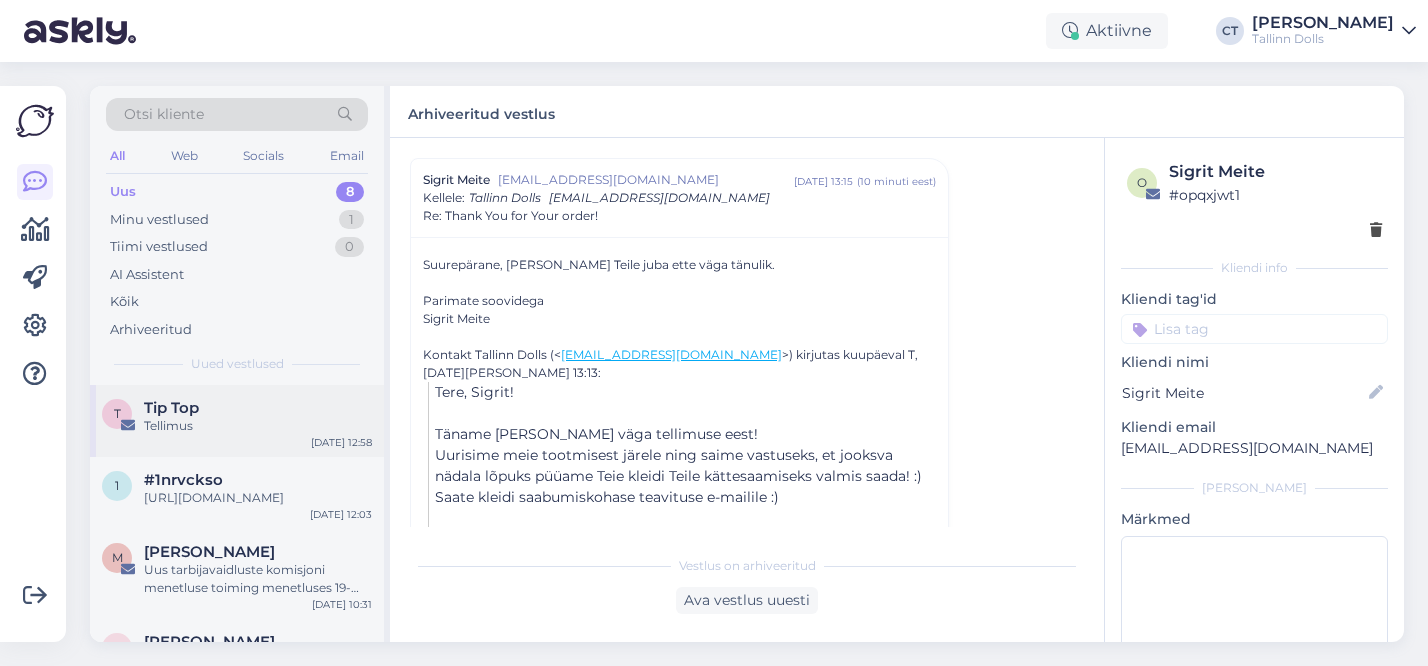 click on "Tellimus" at bounding box center (258, 426) 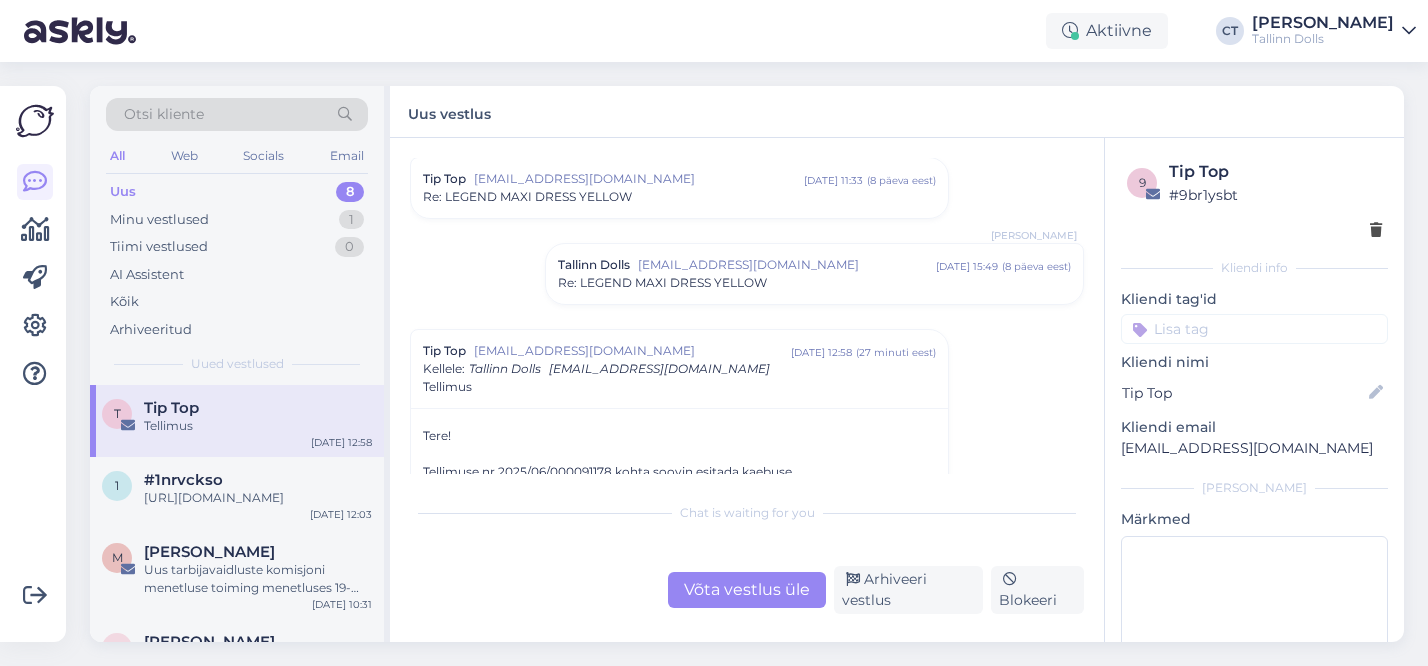 scroll, scrollTop: 400, scrollLeft: 0, axis: vertical 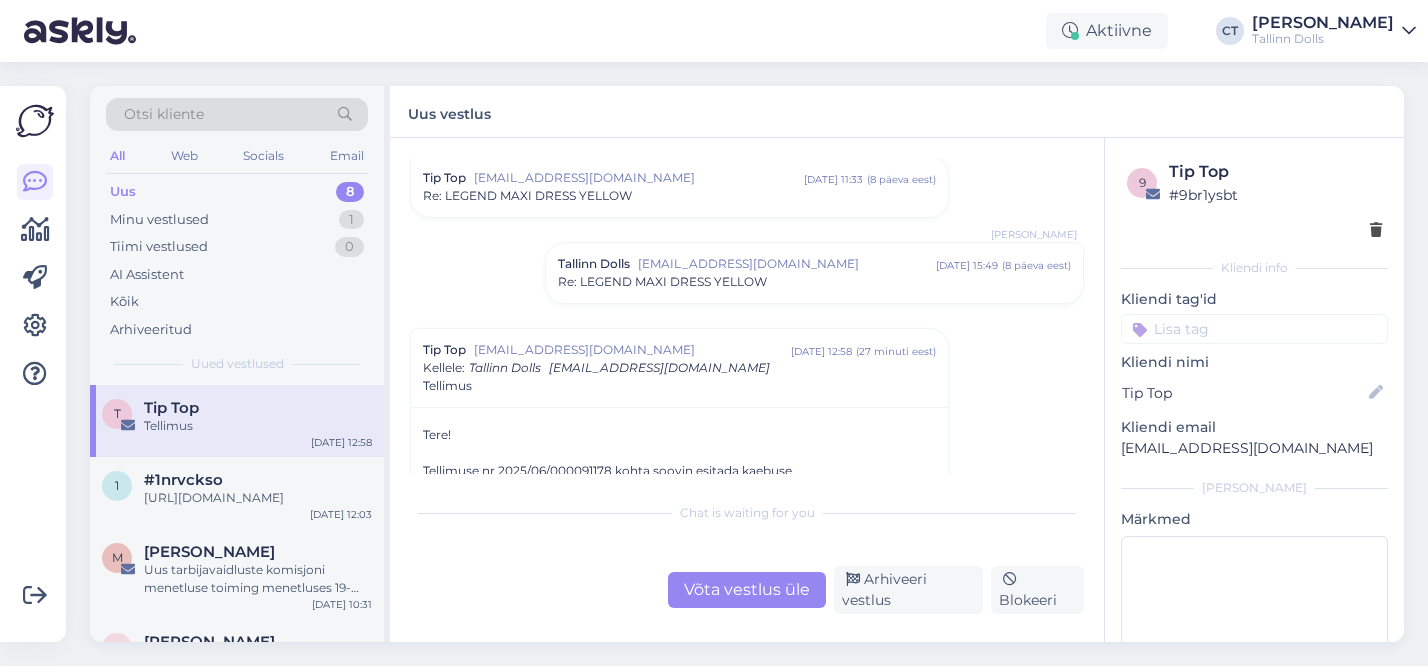 click on "Re: LEGEND MAXI DRESS YELLOW" at bounding box center (662, 282) 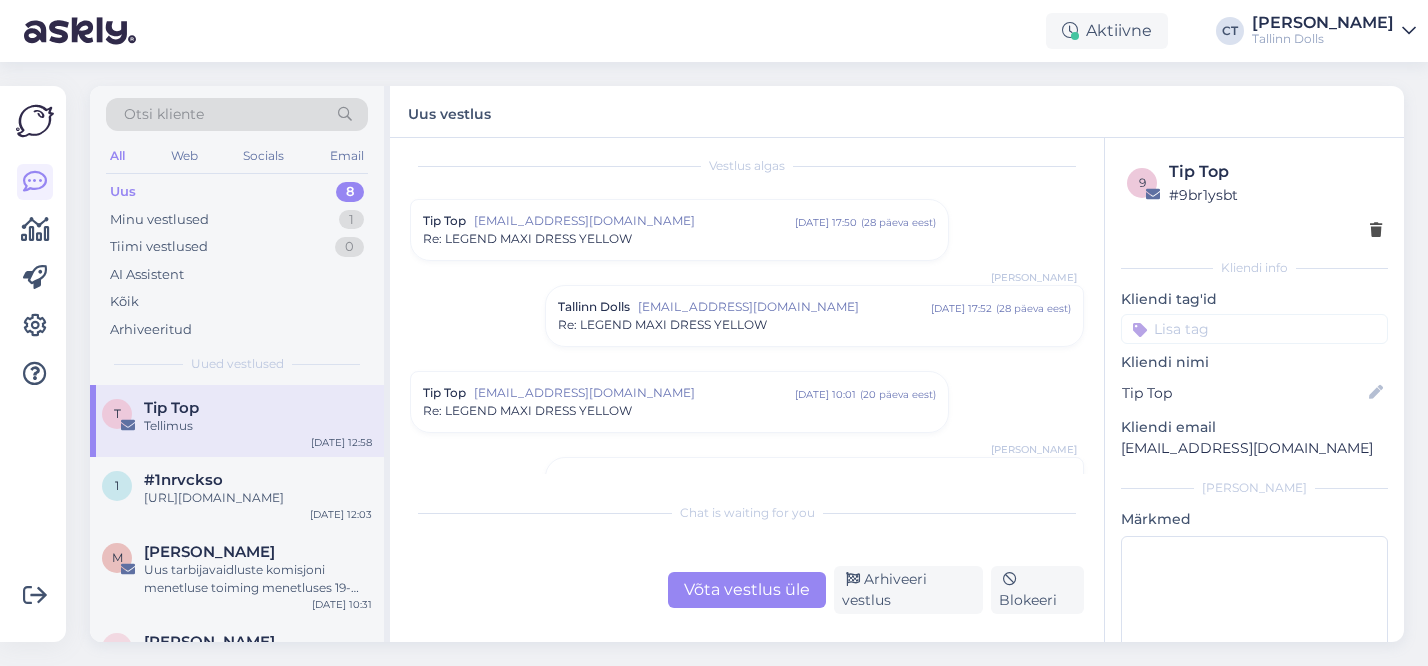 scroll, scrollTop: 0, scrollLeft: 0, axis: both 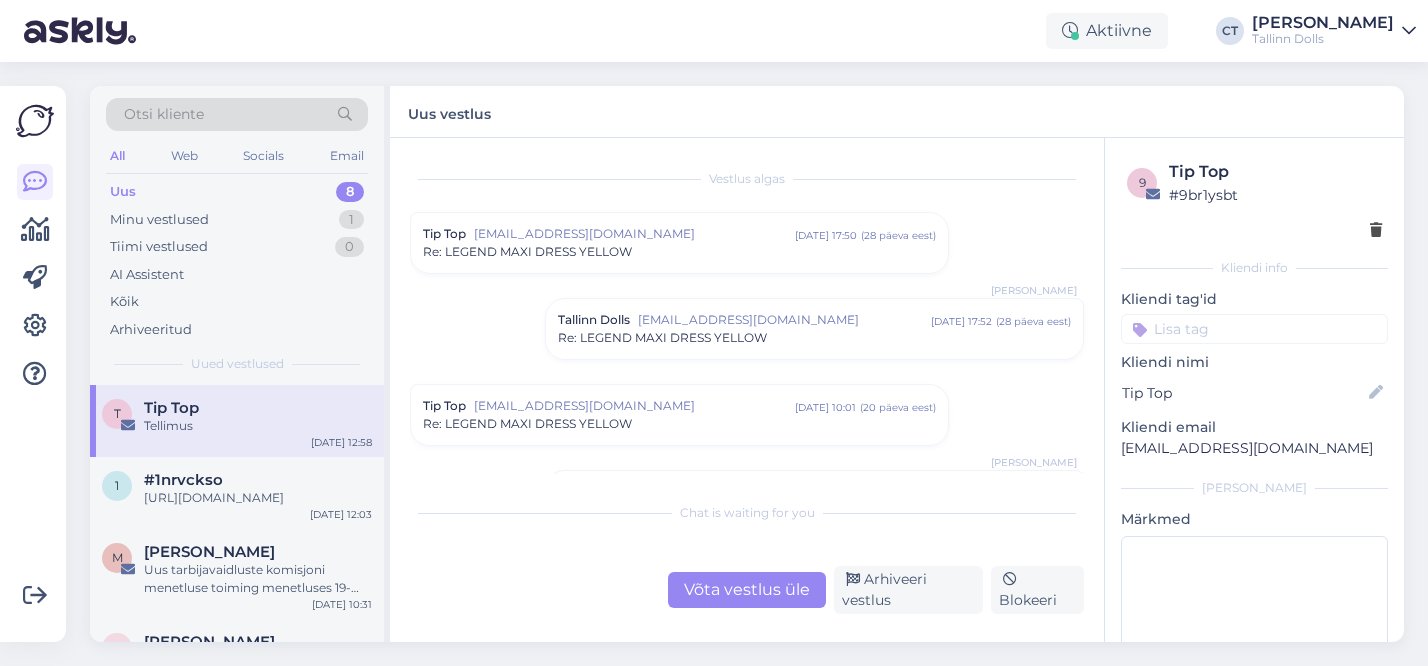 click on "Re: LEGEND MAXI DRESS YELLOW" at bounding box center [679, 252] 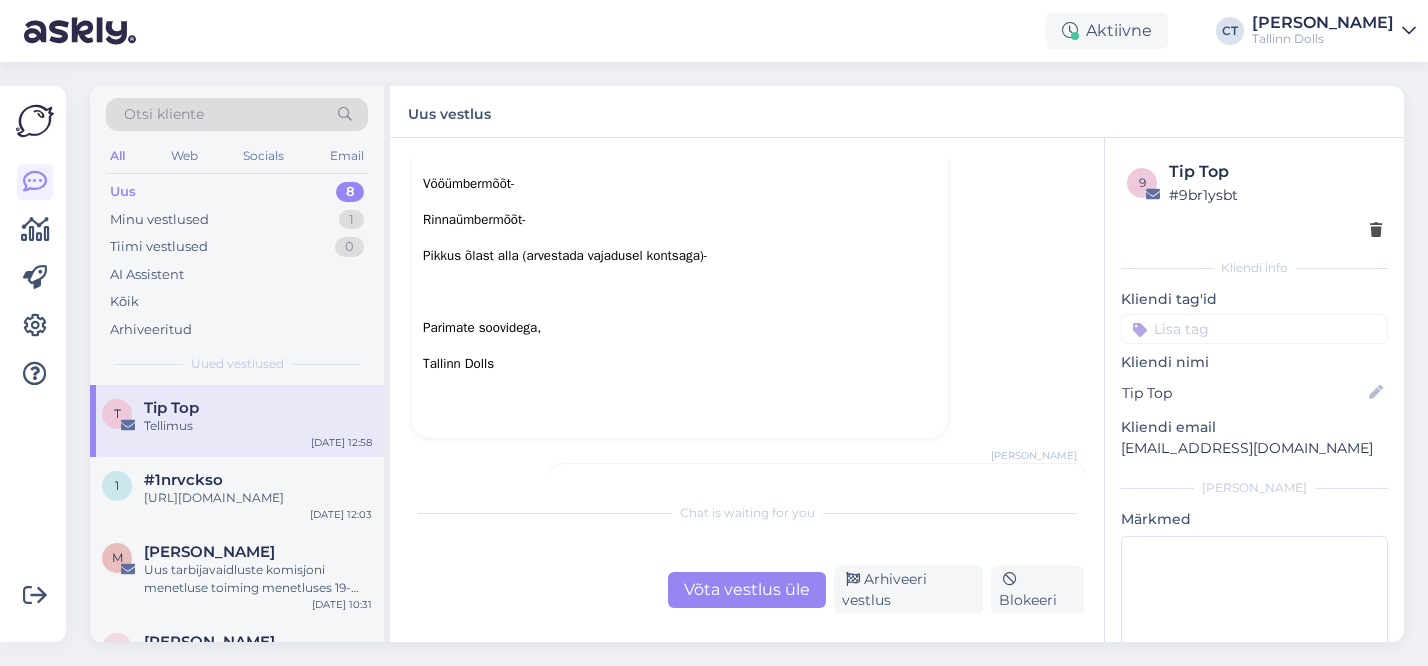 scroll, scrollTop: 751, scrollLeft: 0, axis: vertical 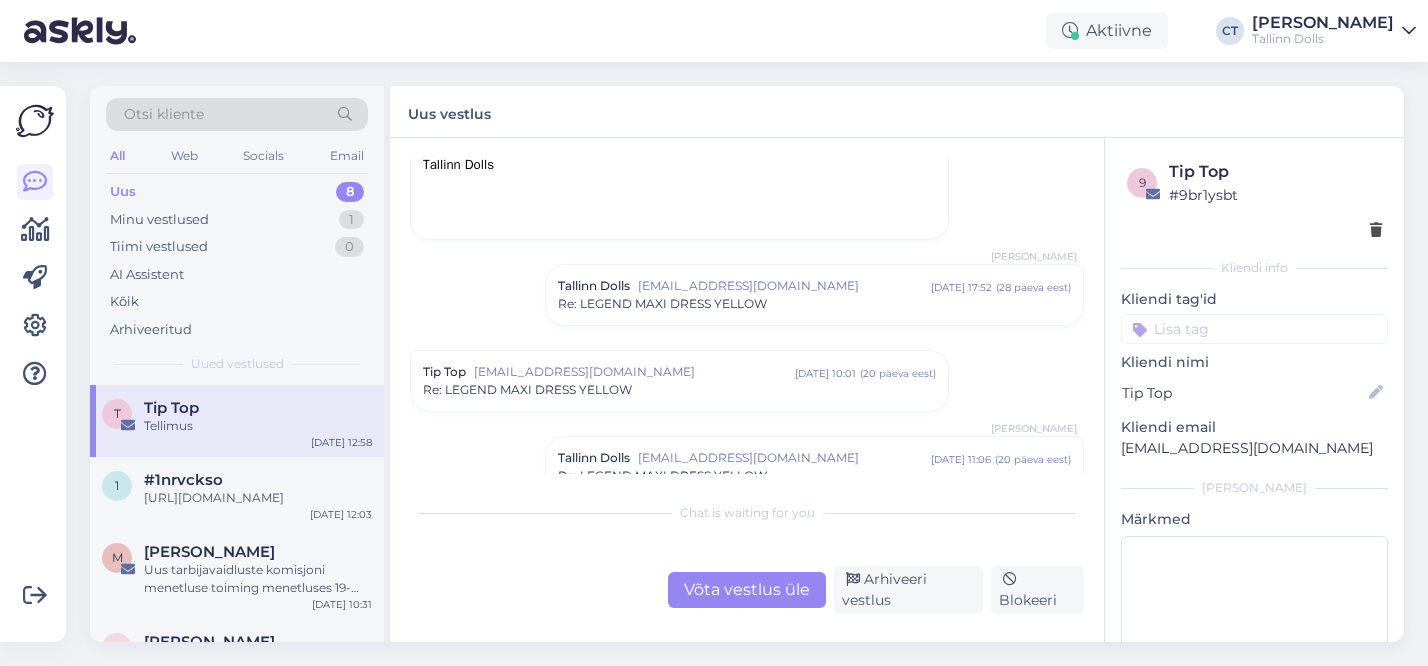 click on "Re: LEGEND MAXI DRESS YELLOW" at bounding box center [662, 304] 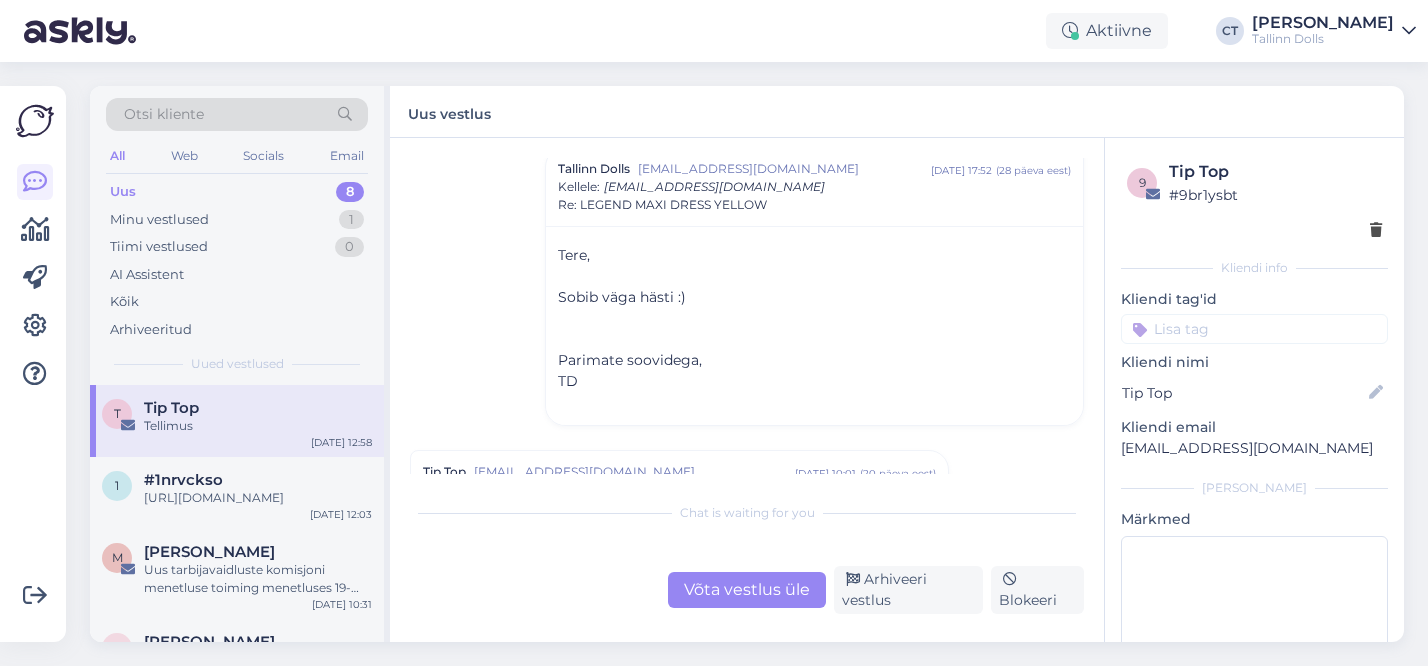 scroll, scrollTop: 1031, scrollLeft: 0, axis: vertical 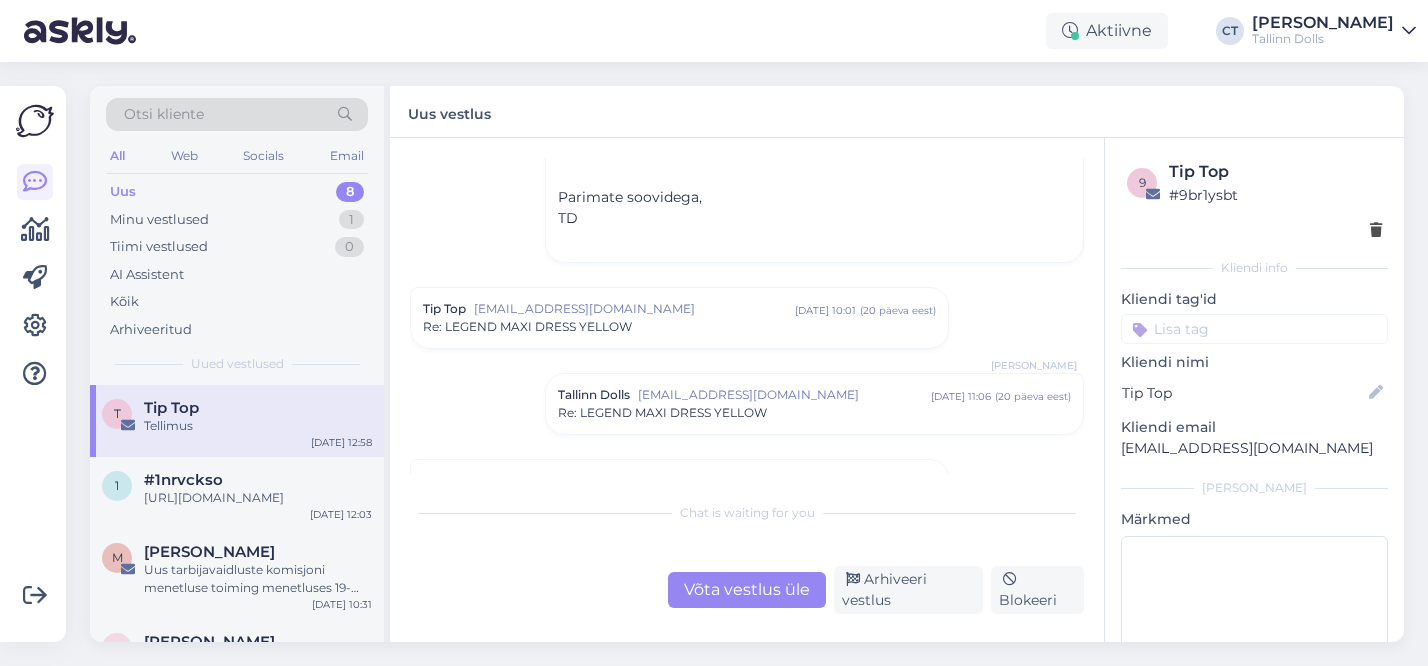 click on "Re: LEGEND MAXI DRESS YELLOW" at bounding box center [679, 327] 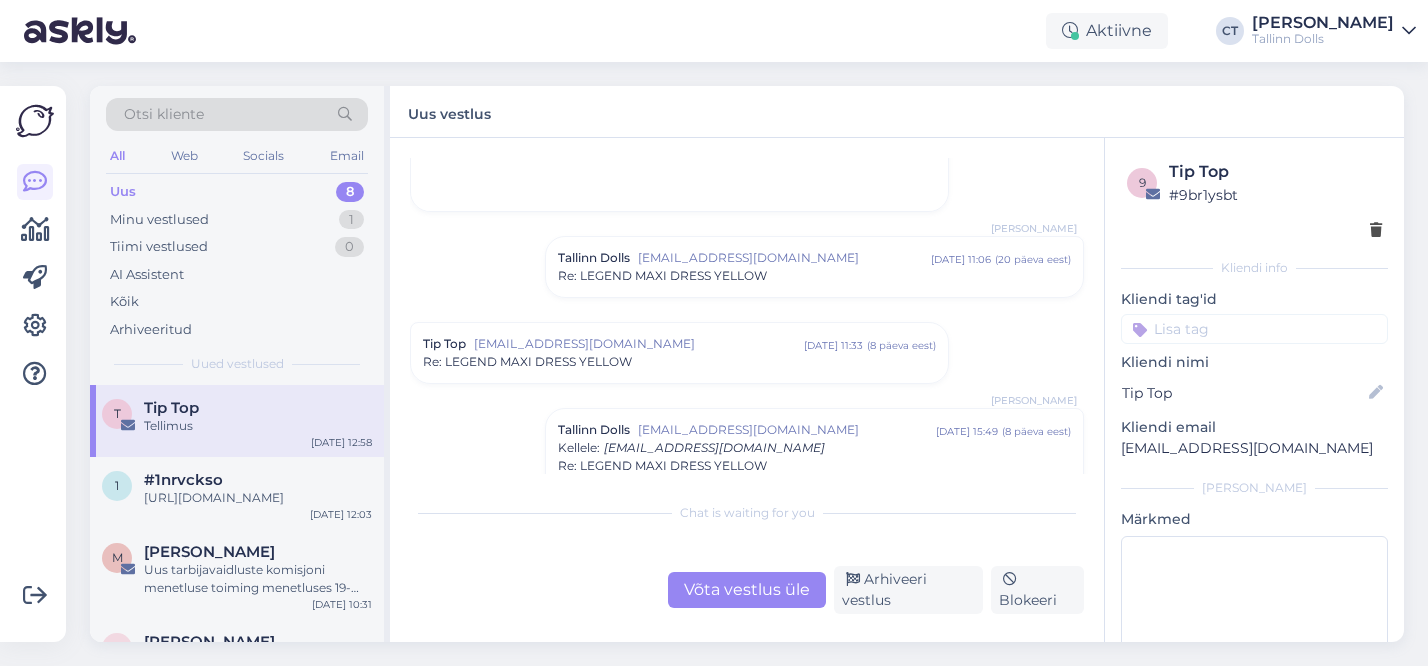 scroll, scrollTop: 1982, scrollLeft: 0, axis: vertical 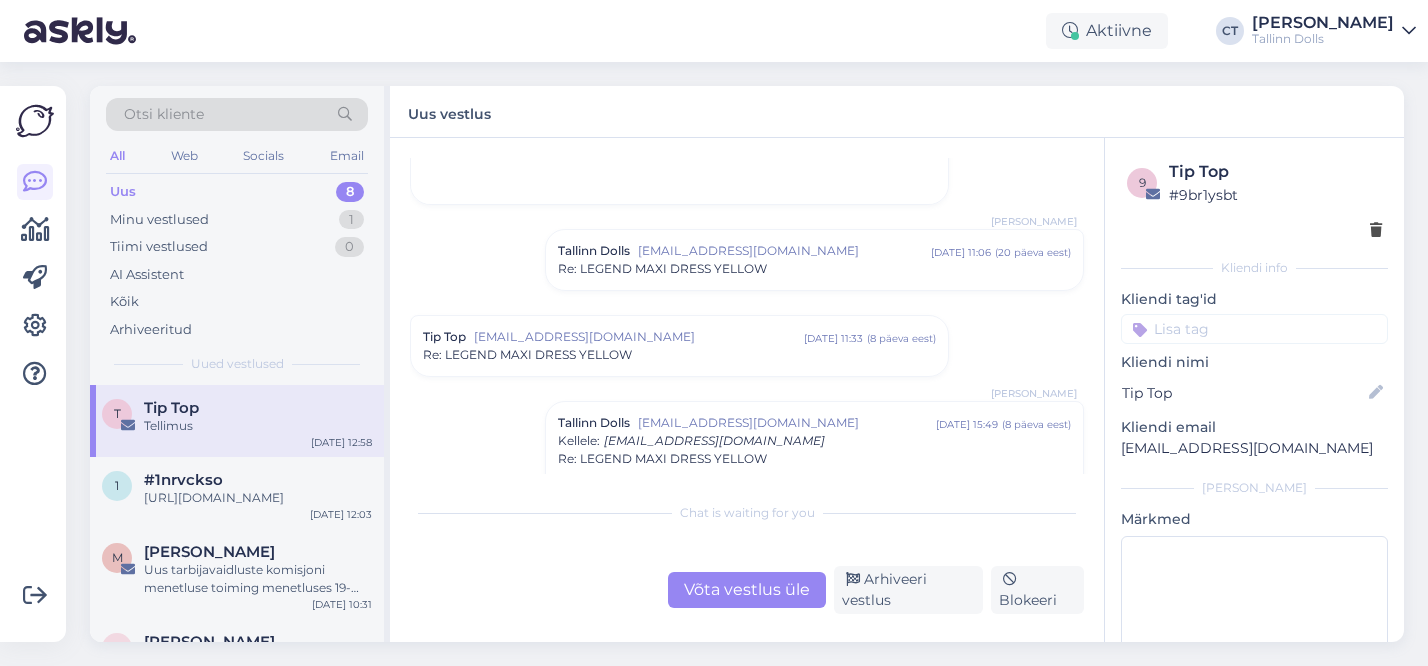 click on "Re: LEGEND MAXI DRESS YELLOW" at bounding box center [662, 269] 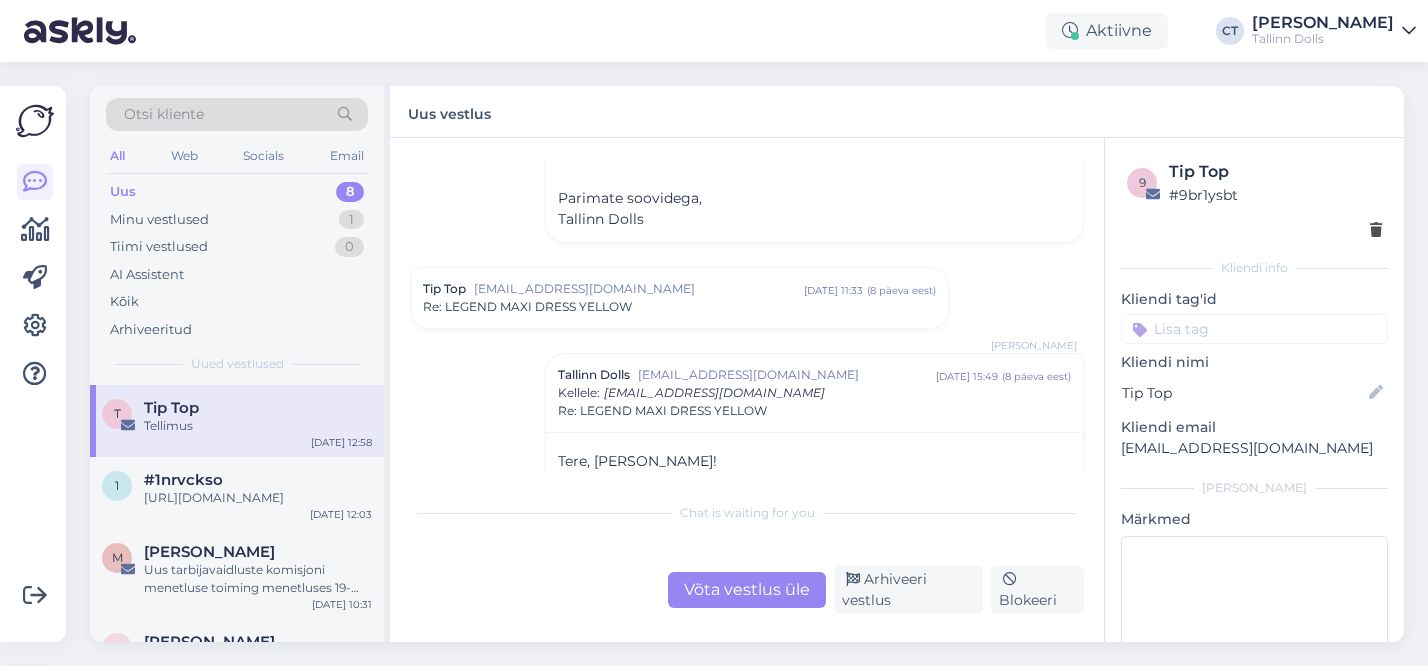 scroll, scrollTop: 2262, scrollLeft: 0, axis: vertical 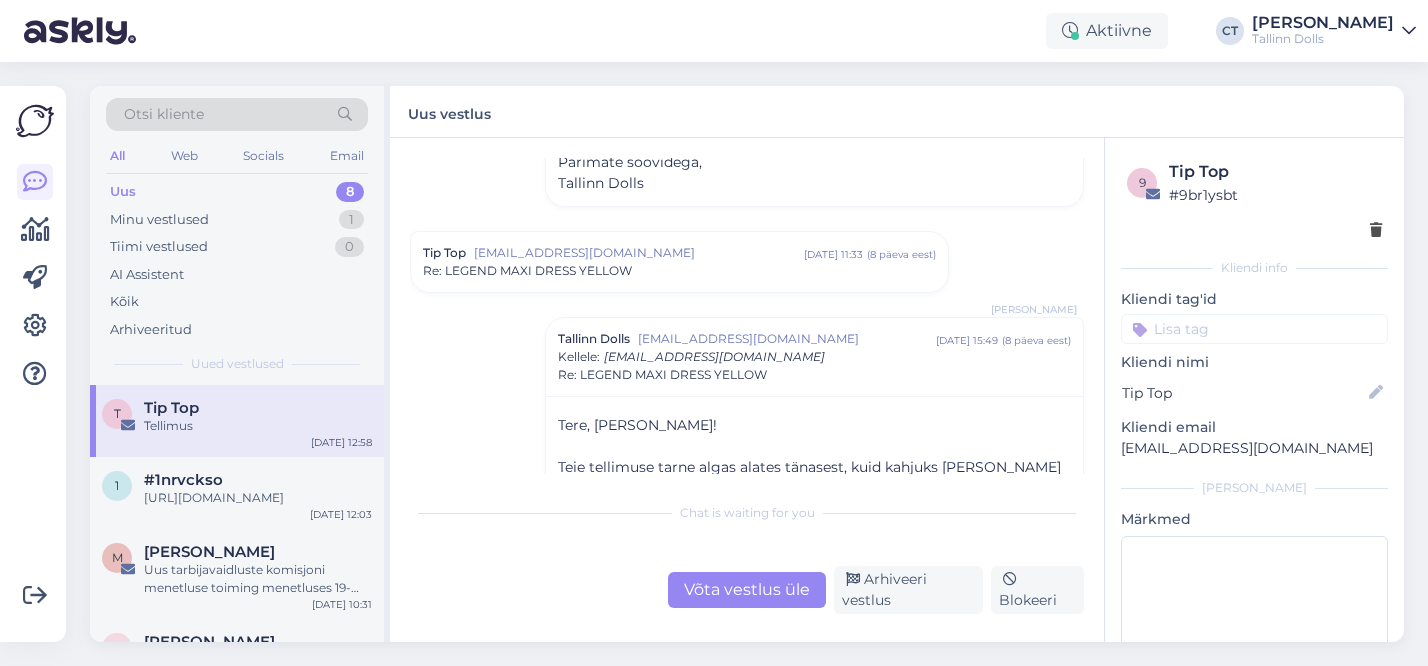 click on "Tip Top [EMAIL_ADDRESS][DOMAIN_NAME] [DATE] 11:33 ( 8 päeva eest ) Re: LEGEND MAXI DRESS YELLOW" at bounding box center (679, 262) 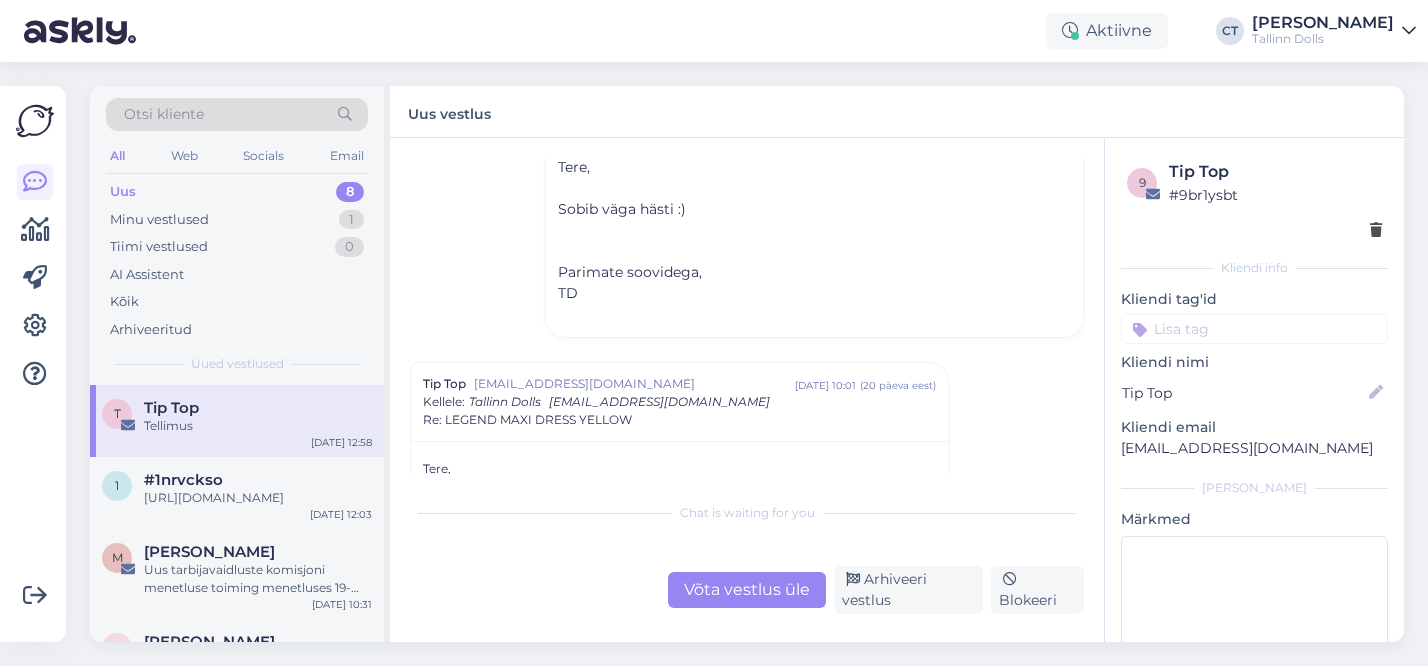 scroll, scrollTop: 958, scrollLeft: 0, axis: vertical 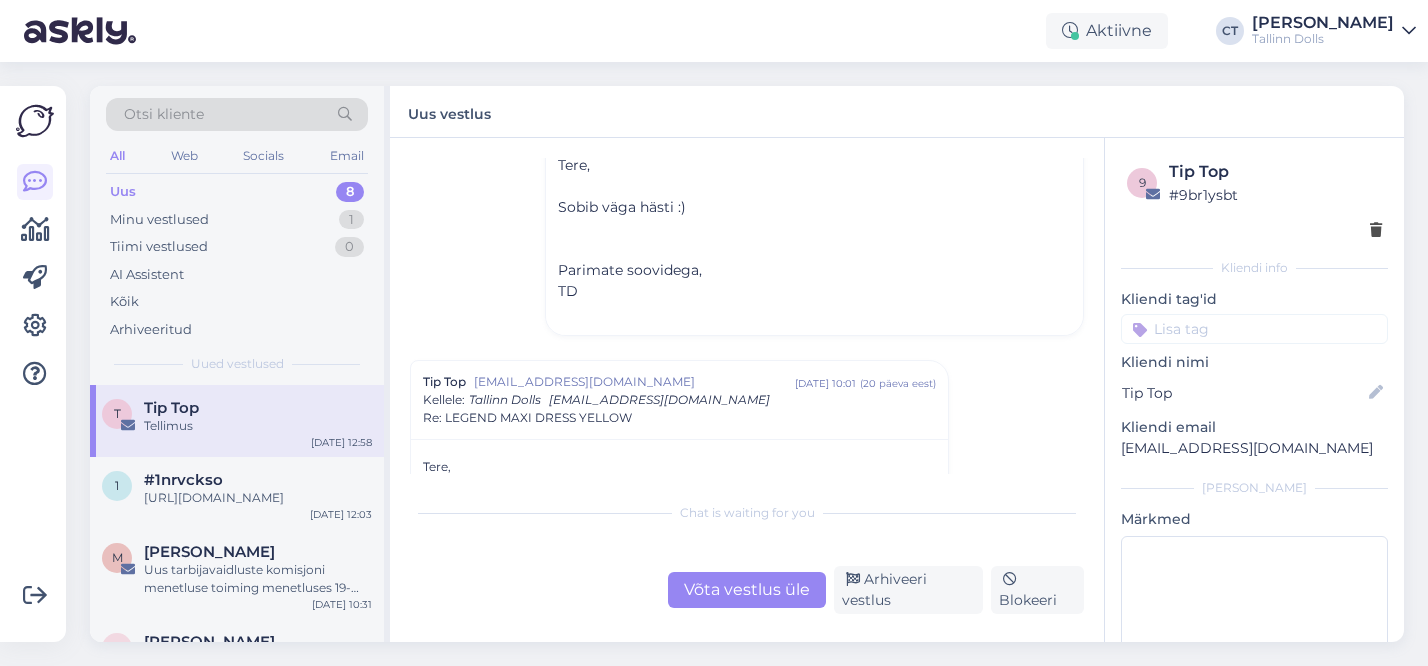 click on "Uus 8" at bounding box center [237, 192] 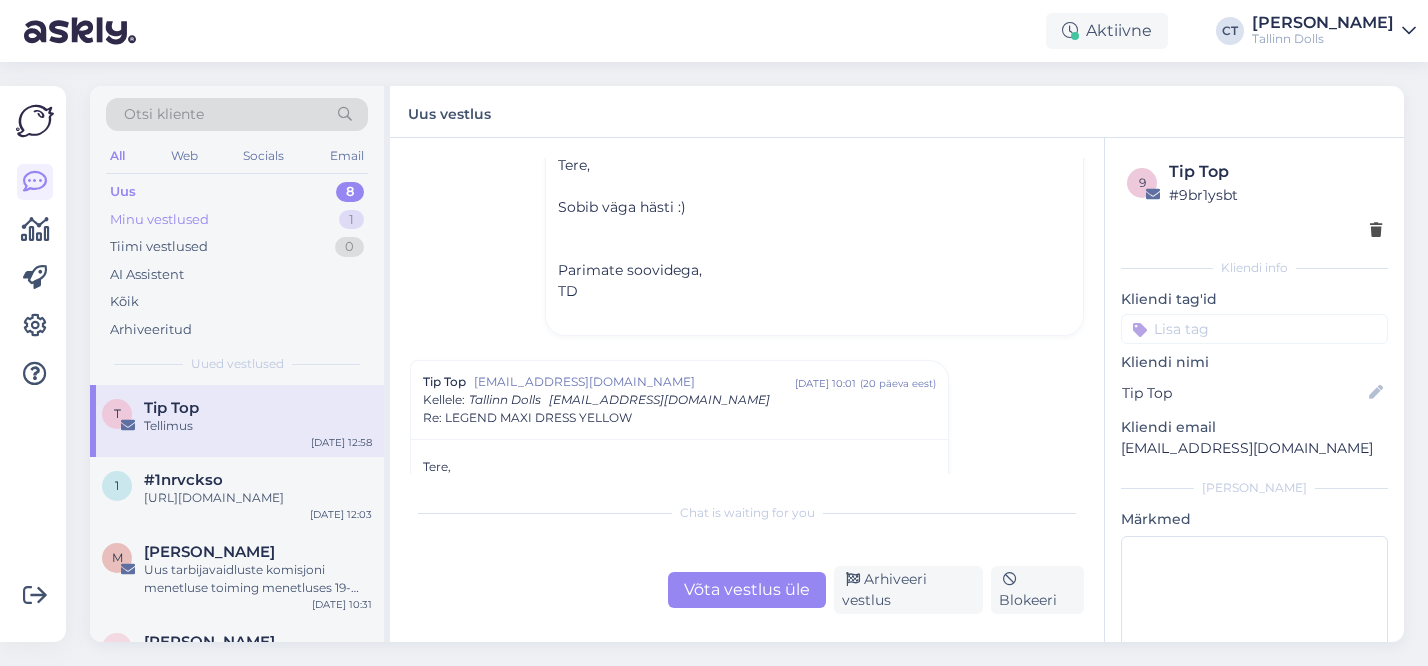 click on "Minu vestlused" at bounding box center [159, 220] 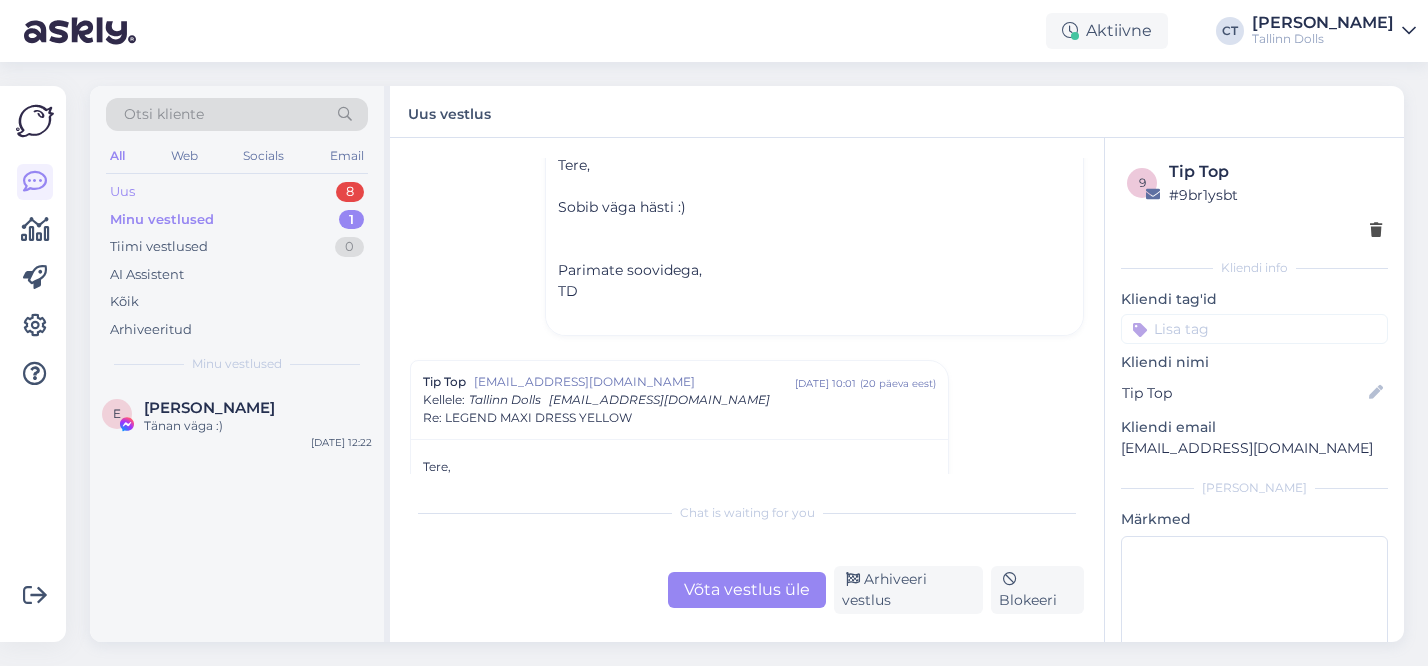 click on "Uus 8" at bounding box center [237, 192] 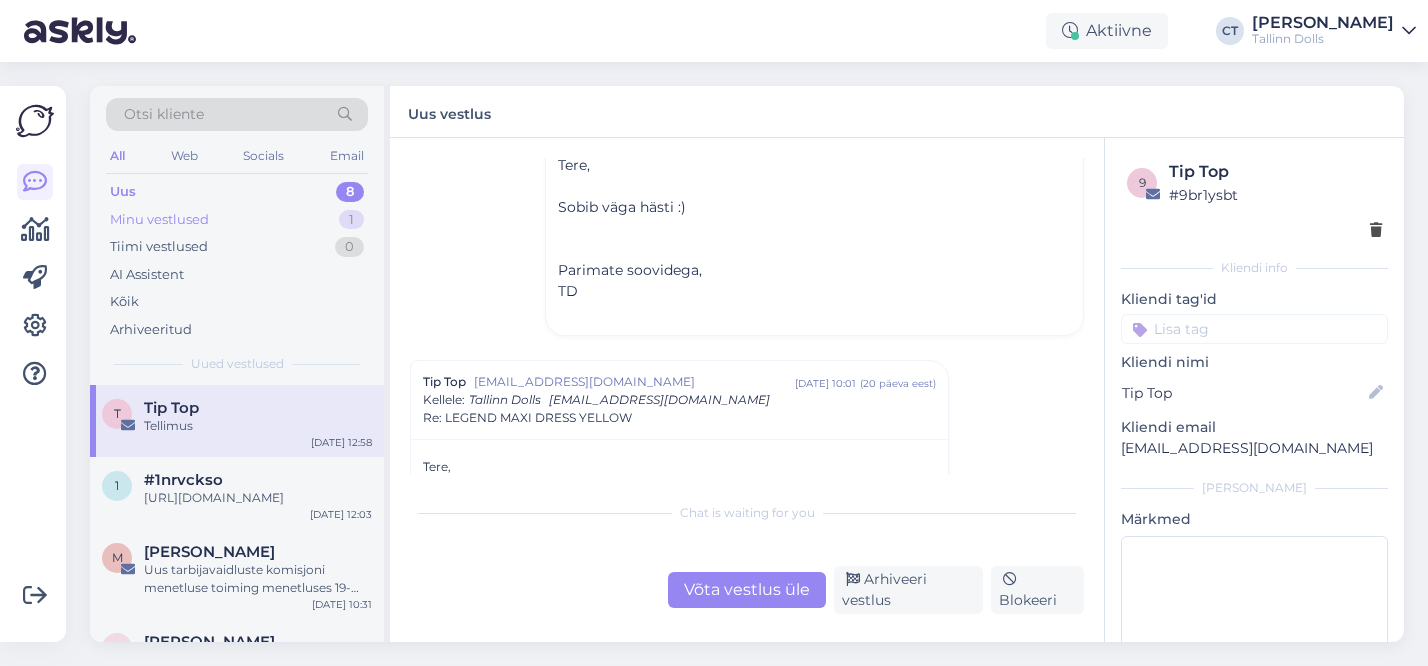click on "Minu vestlused" at bounding box center (159, 220) 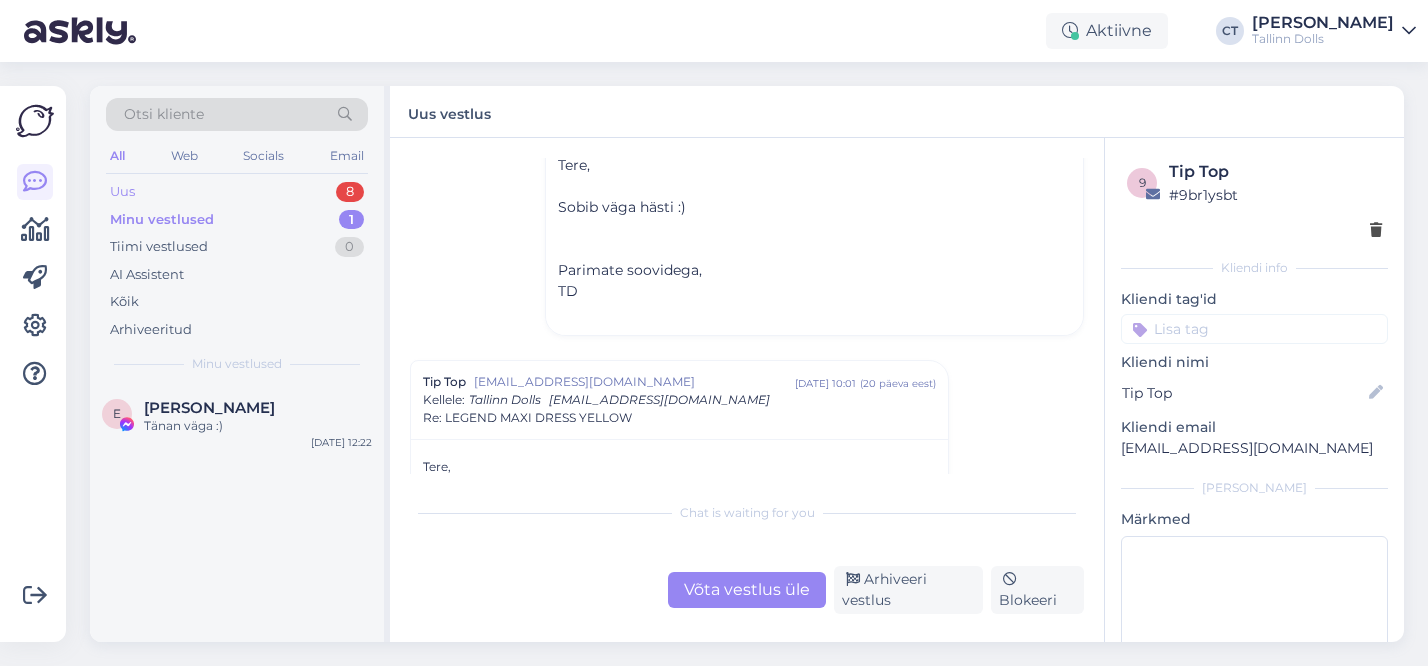 click on "Uus 8" at bounding box center (237, 192) 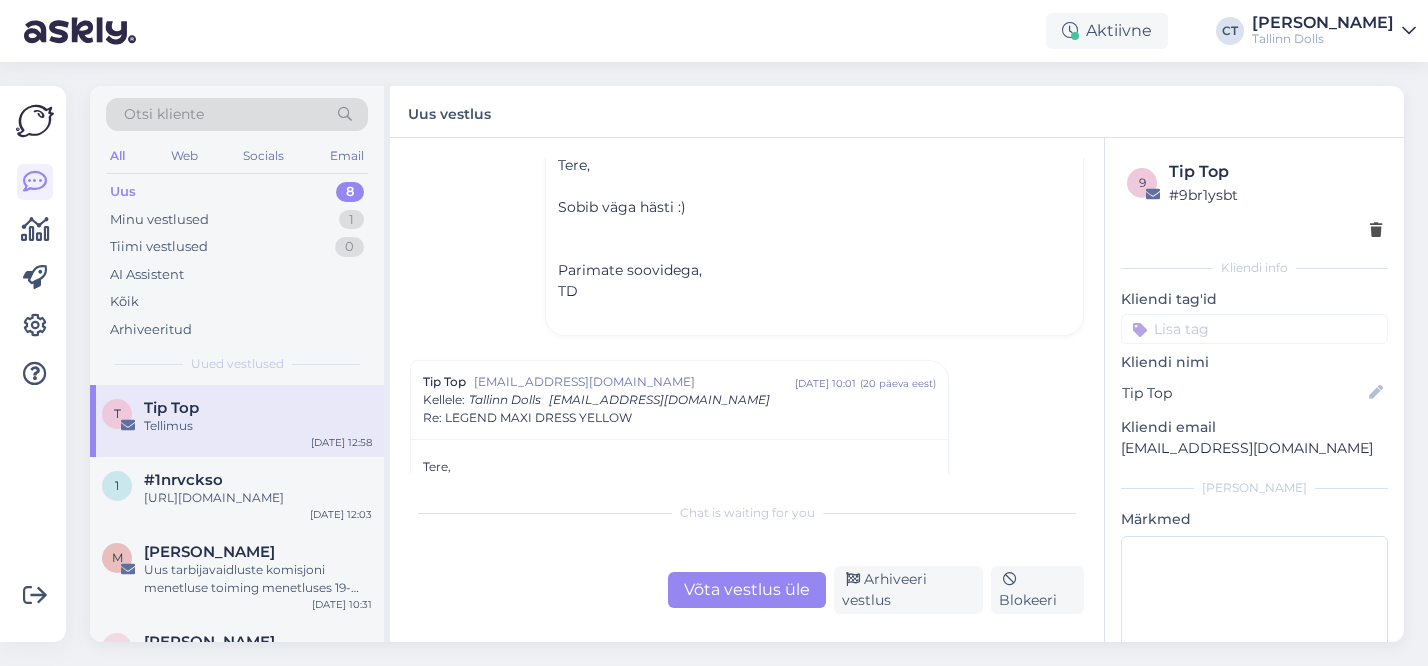 click on "Uus 8" at bounding box center [237, 192] 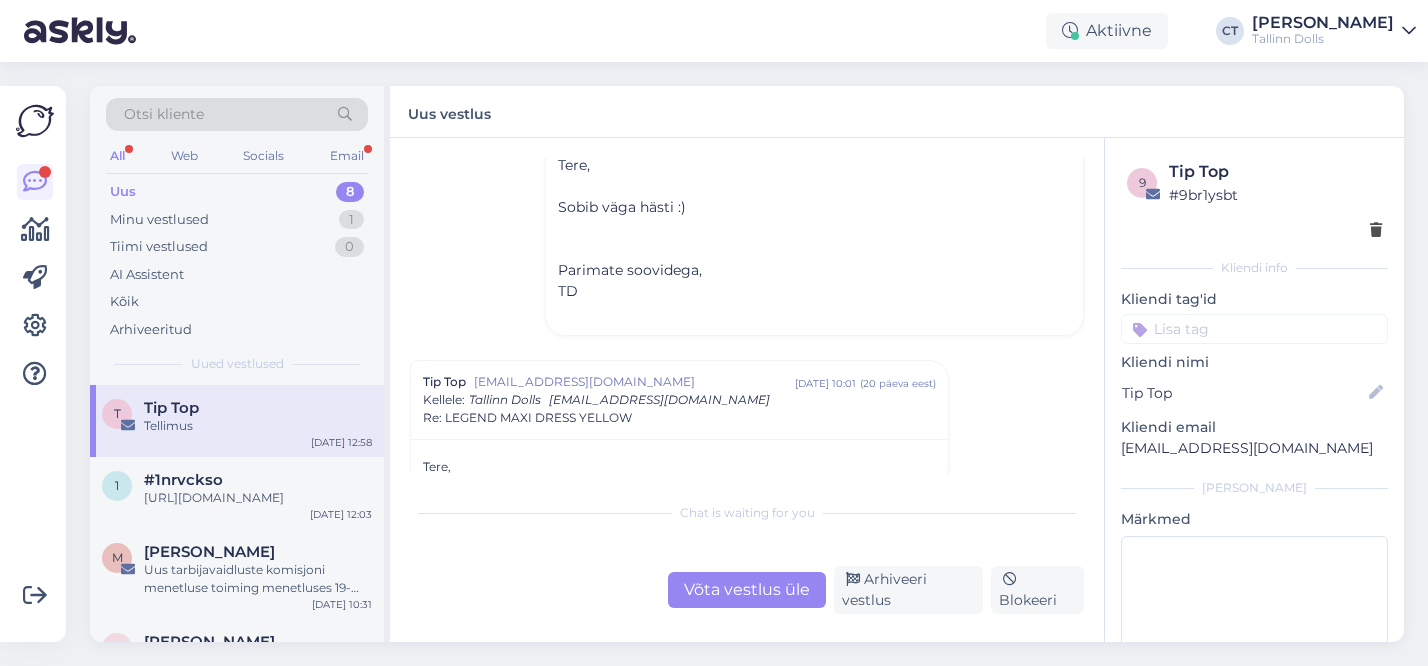 click on "Uus 8" at bounding box center (237, 192) 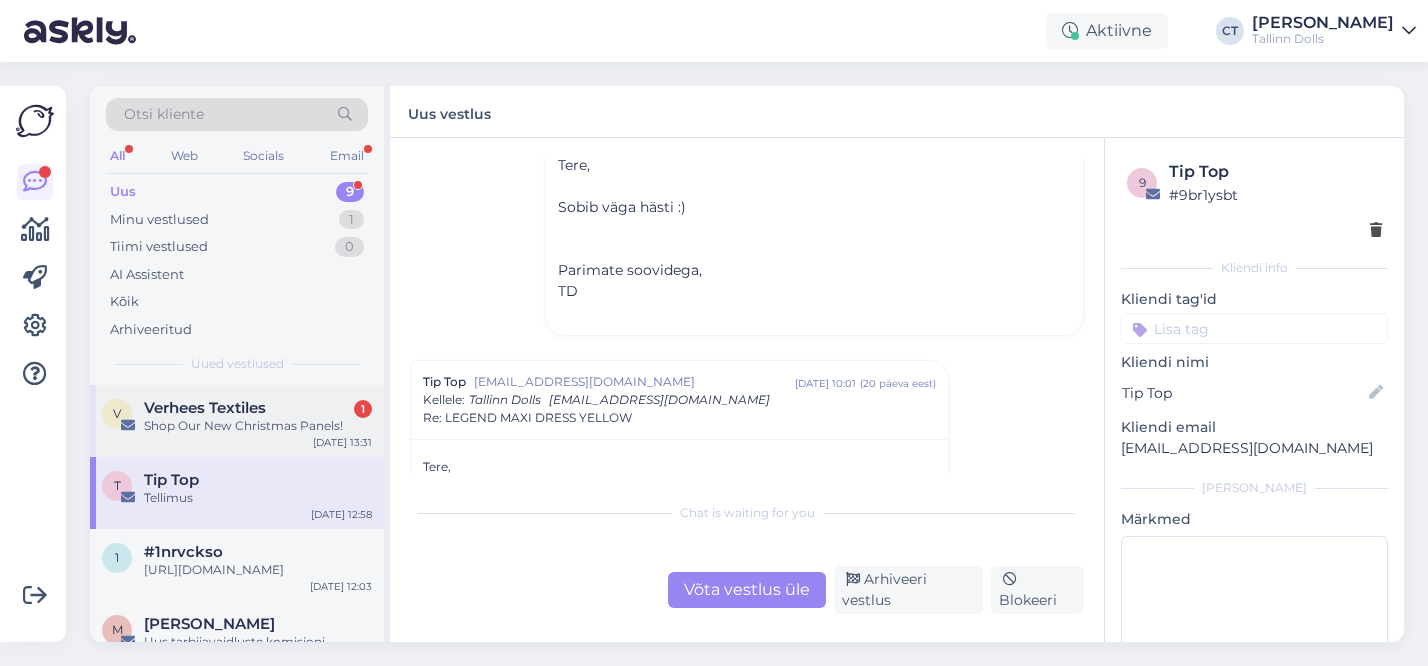 click on "V Verhees Textiles 1 Shop Our New Christmas Panels! [DATE] 13:31" at bounding box center [237, 421] 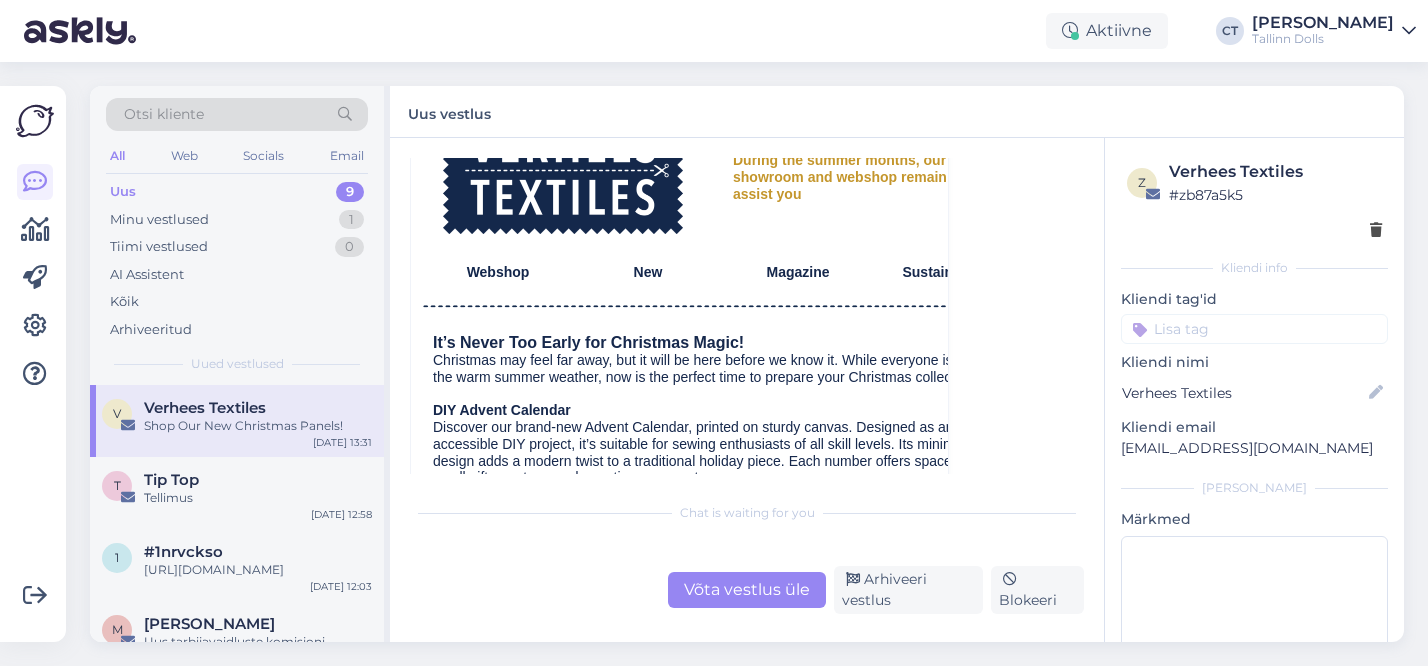 scroll, scrollTop: 4737, scrollLeft: 0, axis: vertical 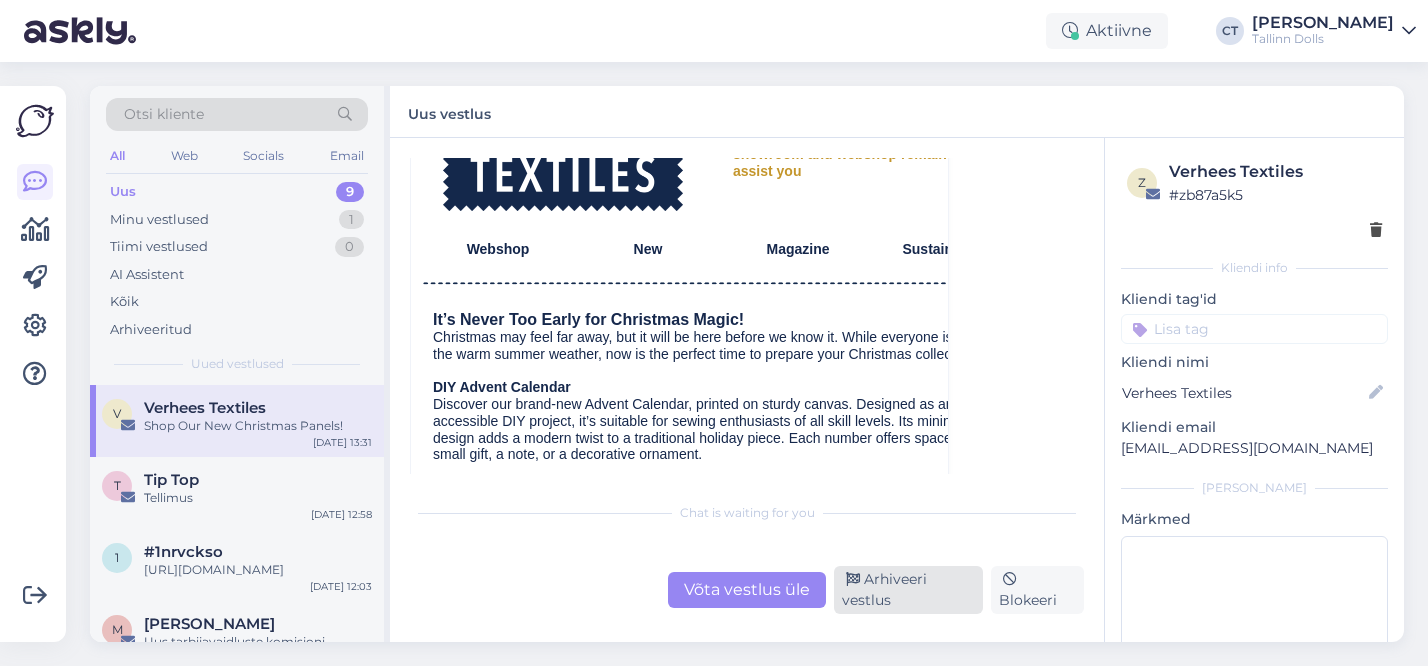 click on "Arhiveeri vestlus" at bounding box center (908, 590) 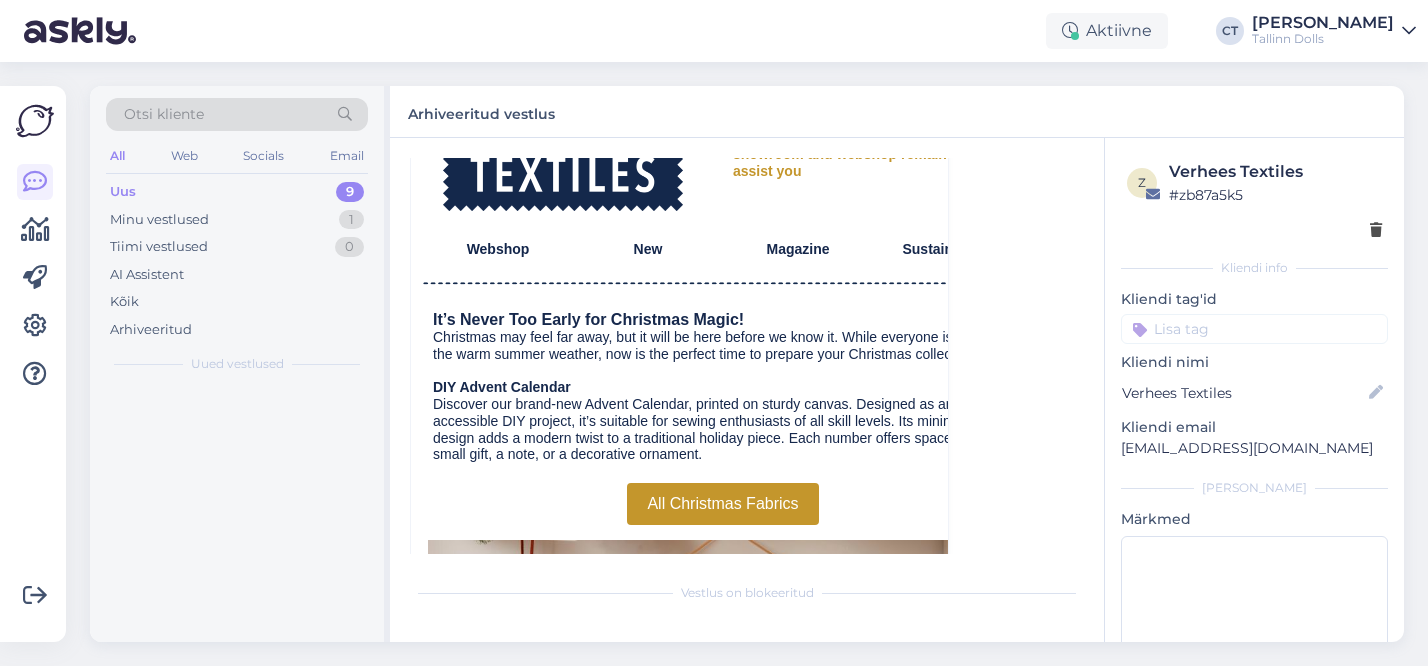 scroll, scrollTop: 4526, scrollLeft: 0, axis: vertical 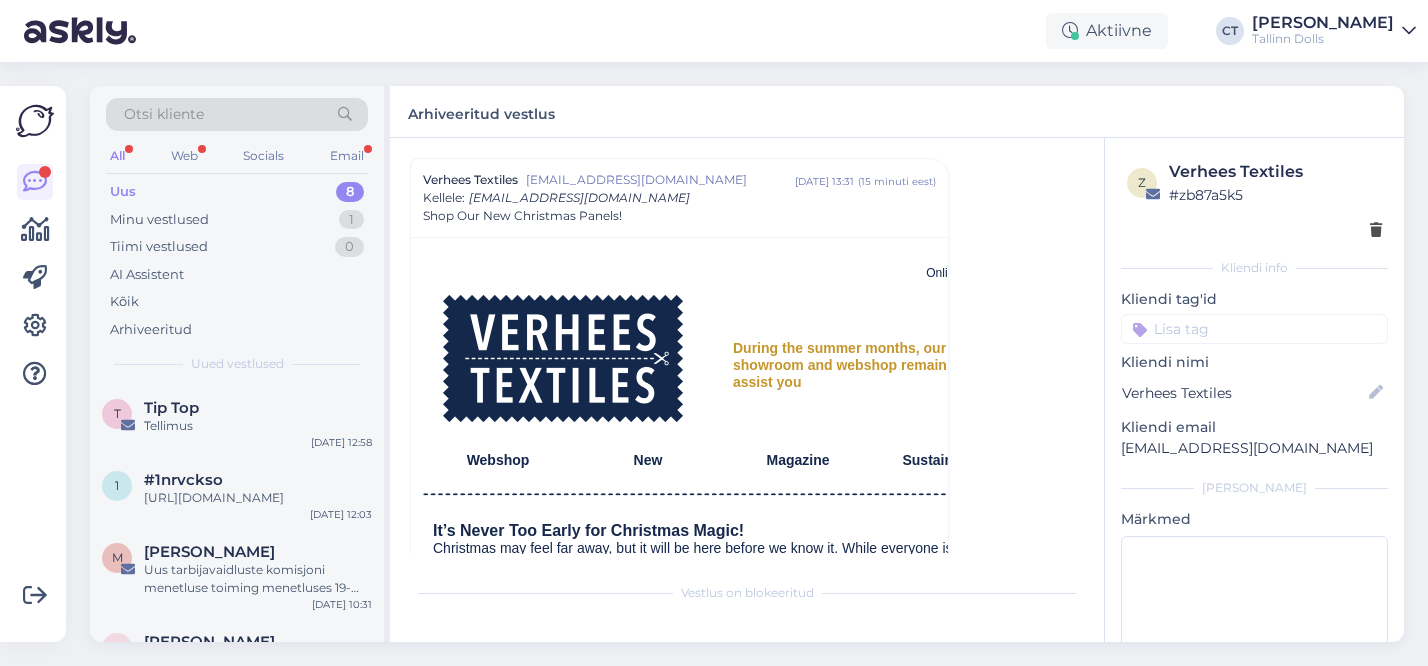click on "Uus 8" at bounding box center [237, 192] 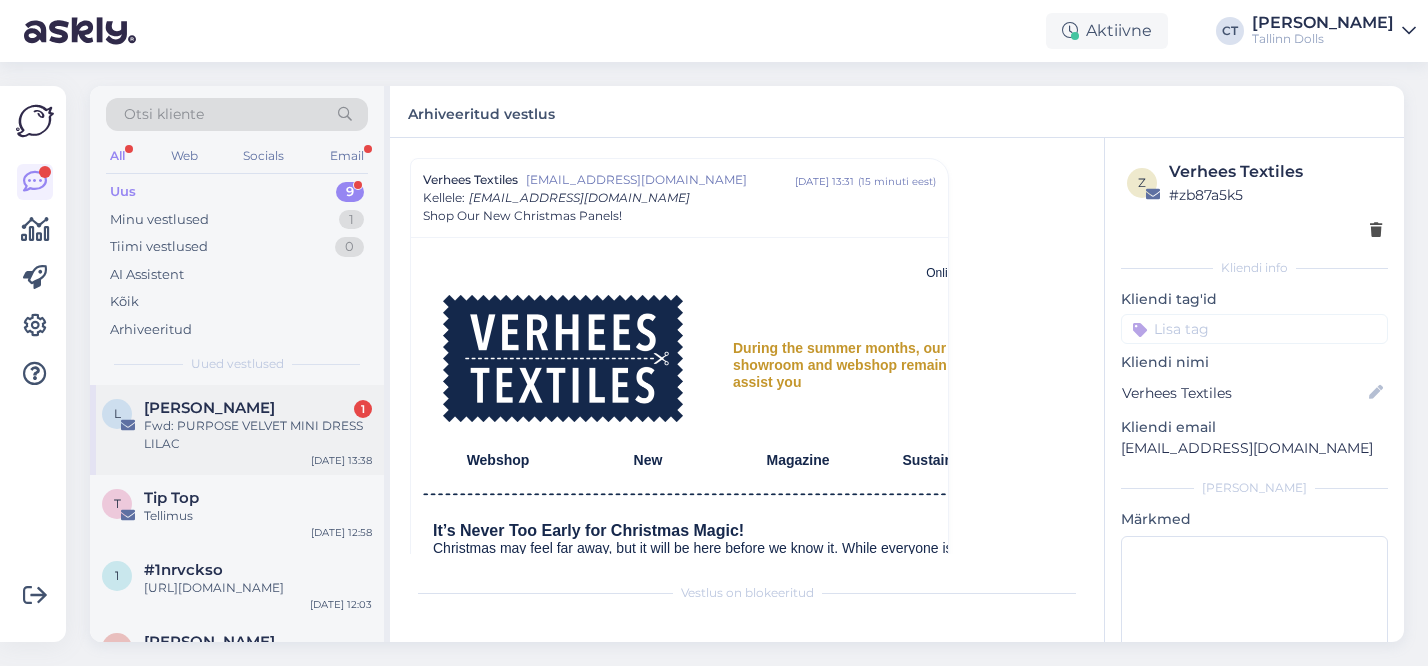 click on "Fwd: PURPOSE VELVET MINI DRESS LILAC" at bounding box center (258, 435) 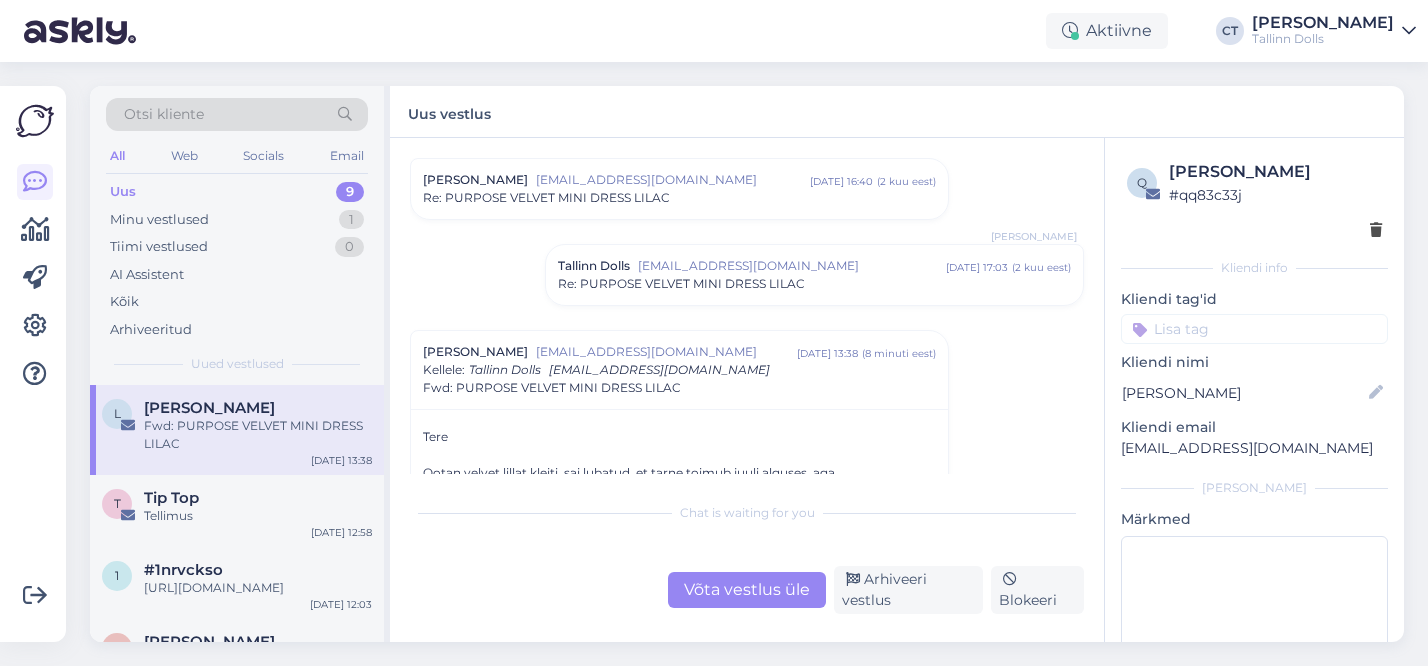 scroll, scrollTop: 397, scrollLeft: 0, axis: vertical 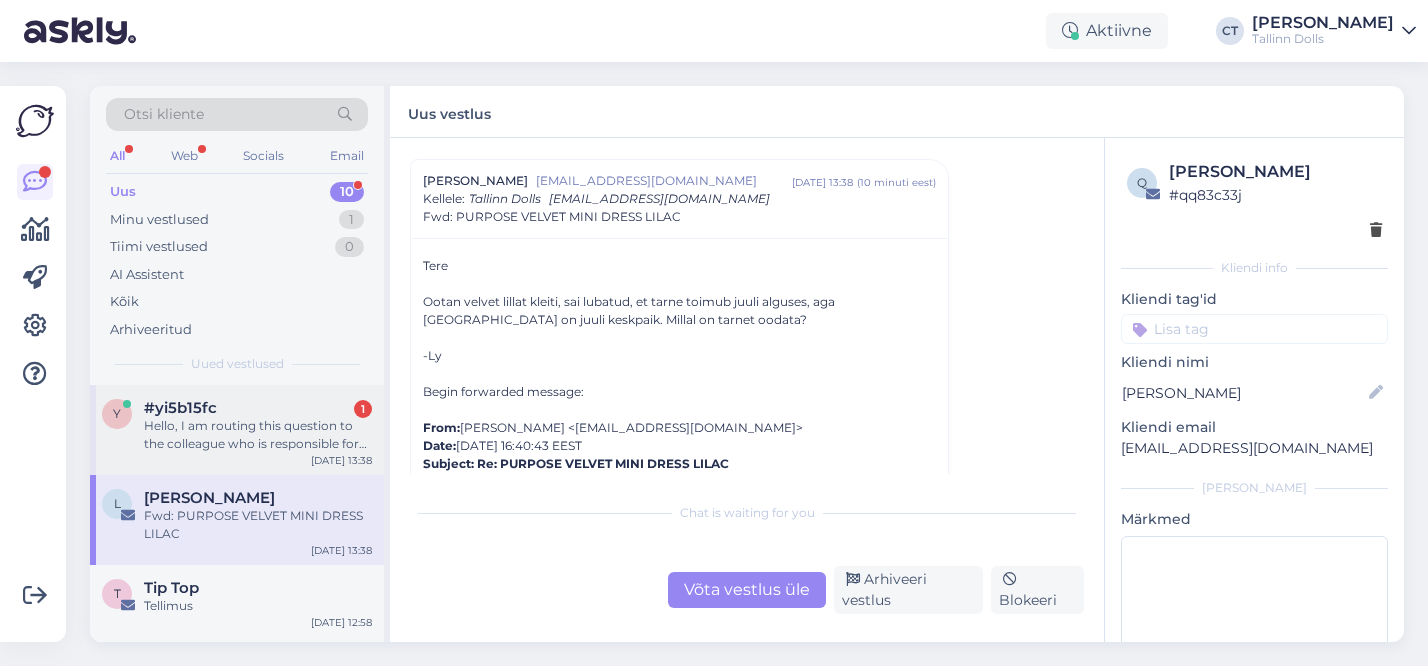 click on "y #yi5b15fc 1 Hello, I am routing this question to the colleague who is responsible for this topic. The reply might take a bit. But it’ll be saved here for you to read later. [DATE] 13:38" at bounding box center [237, 430] 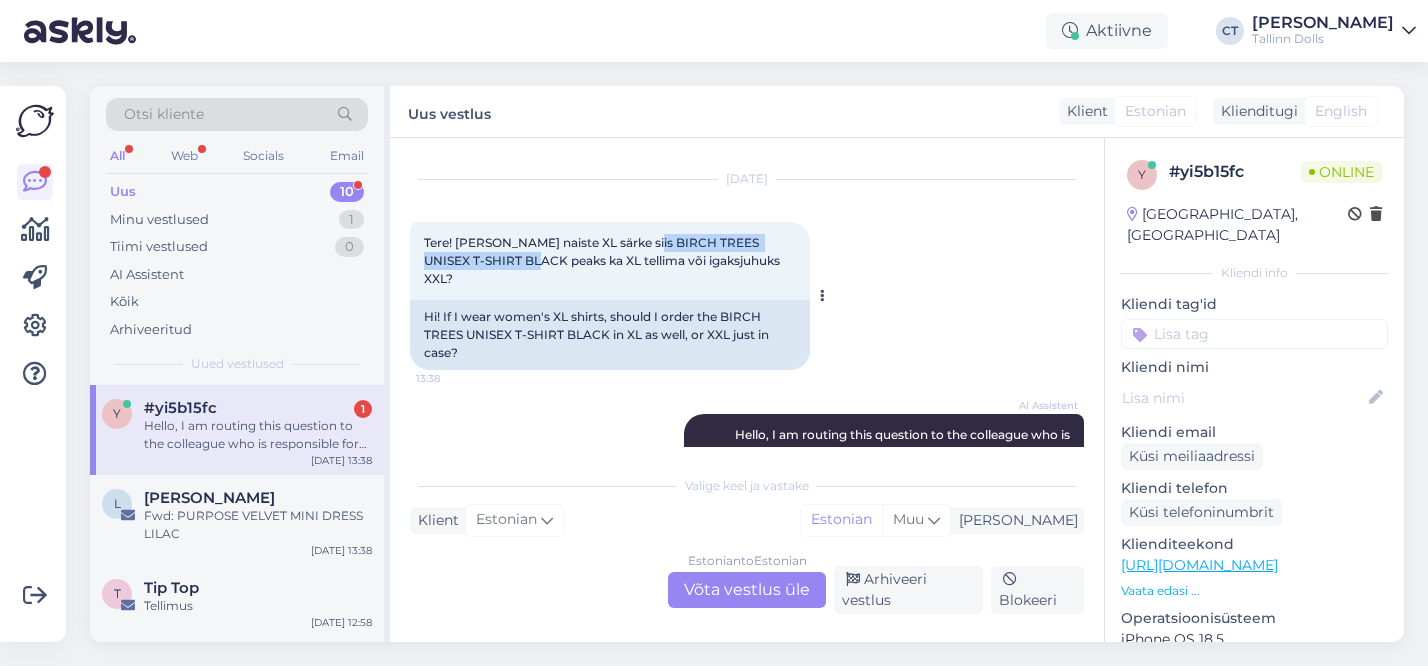 drag, startPoint x: 645, startPoint y: 241, endPoint x: 503, endPoint y: 256, distance: 142.79005 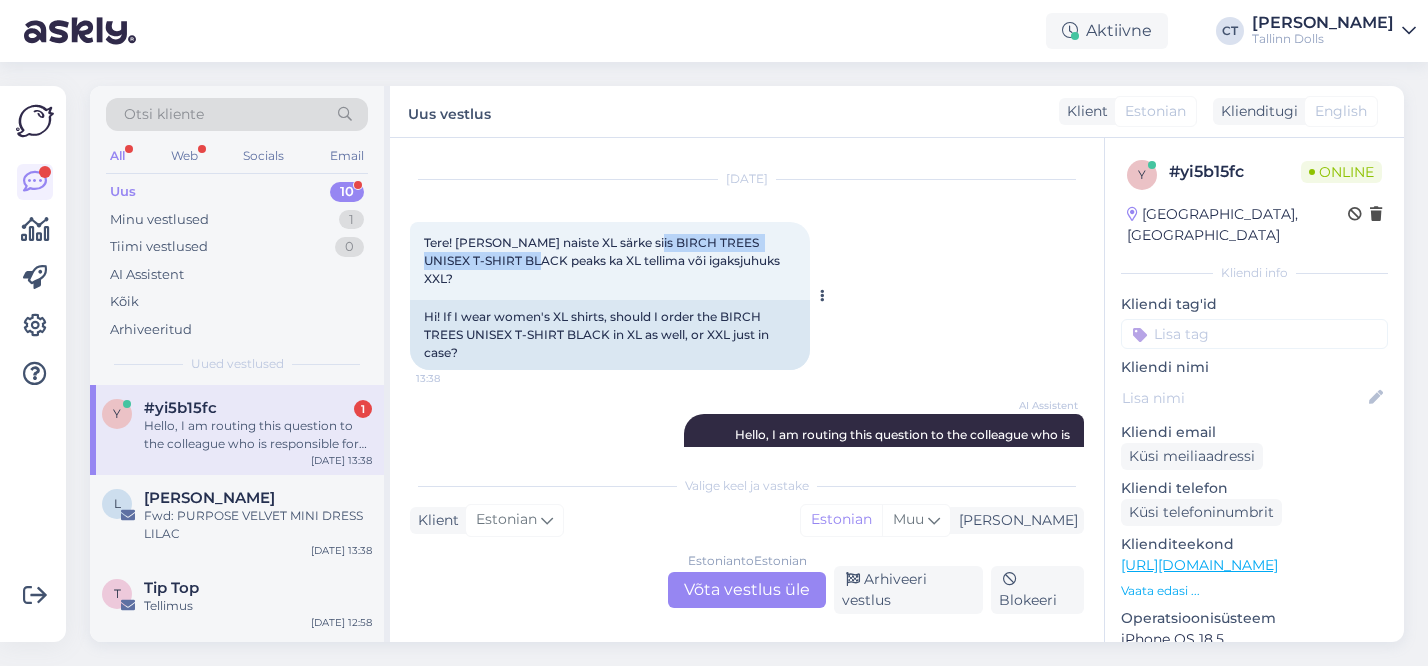 click on "Tere! [PERSON_NAME] naiste XL särke siis BIRCH TREES UNISEX T-SHIRT BLACK peaks ka XL tellima või igaksjuhuks XXL?" at bounding box center [603, 260] 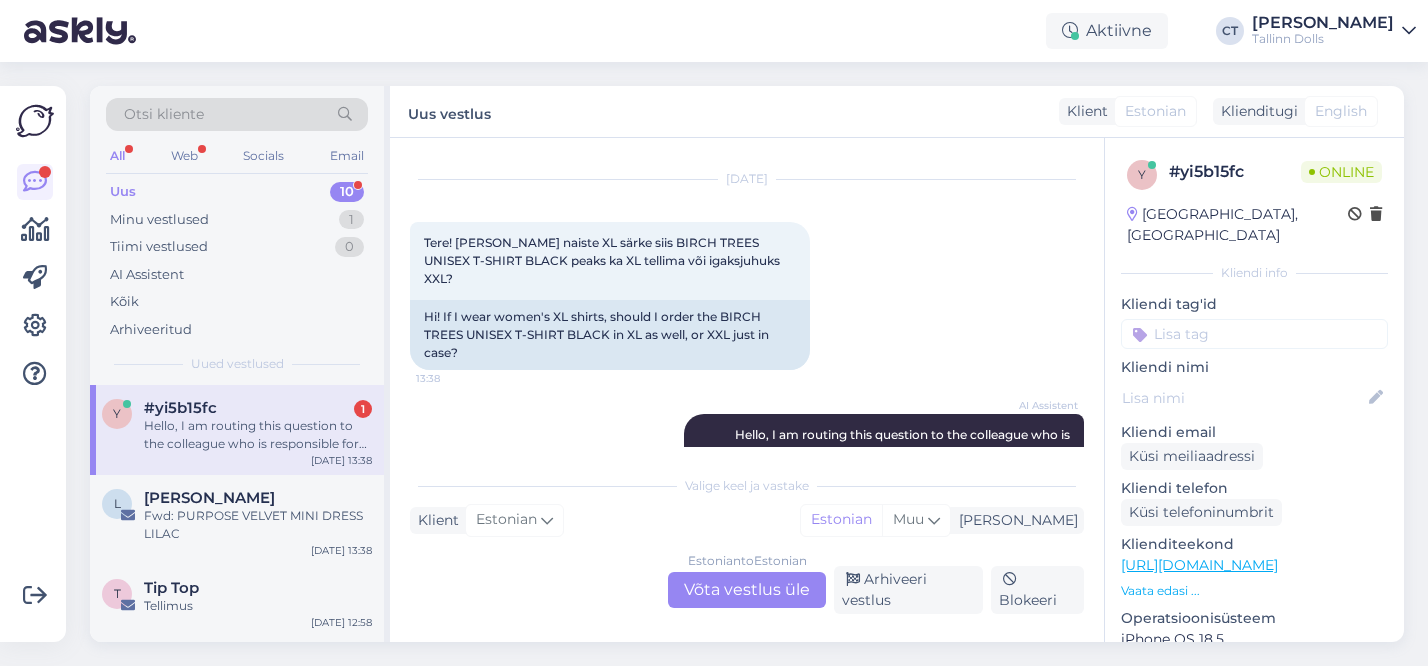 click on "Estonian  to  Estonian Võta vestlus üle" at bounding box center (747, 590) 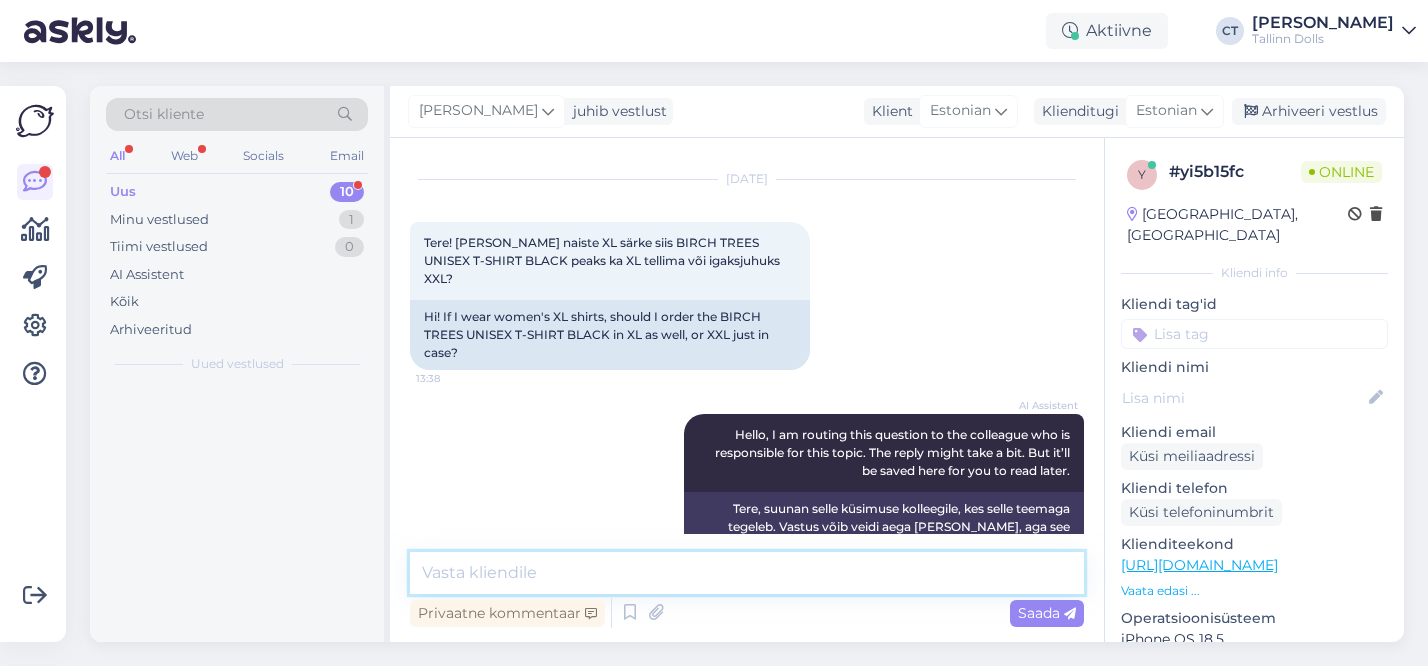 click at bounding box center [747, 573] 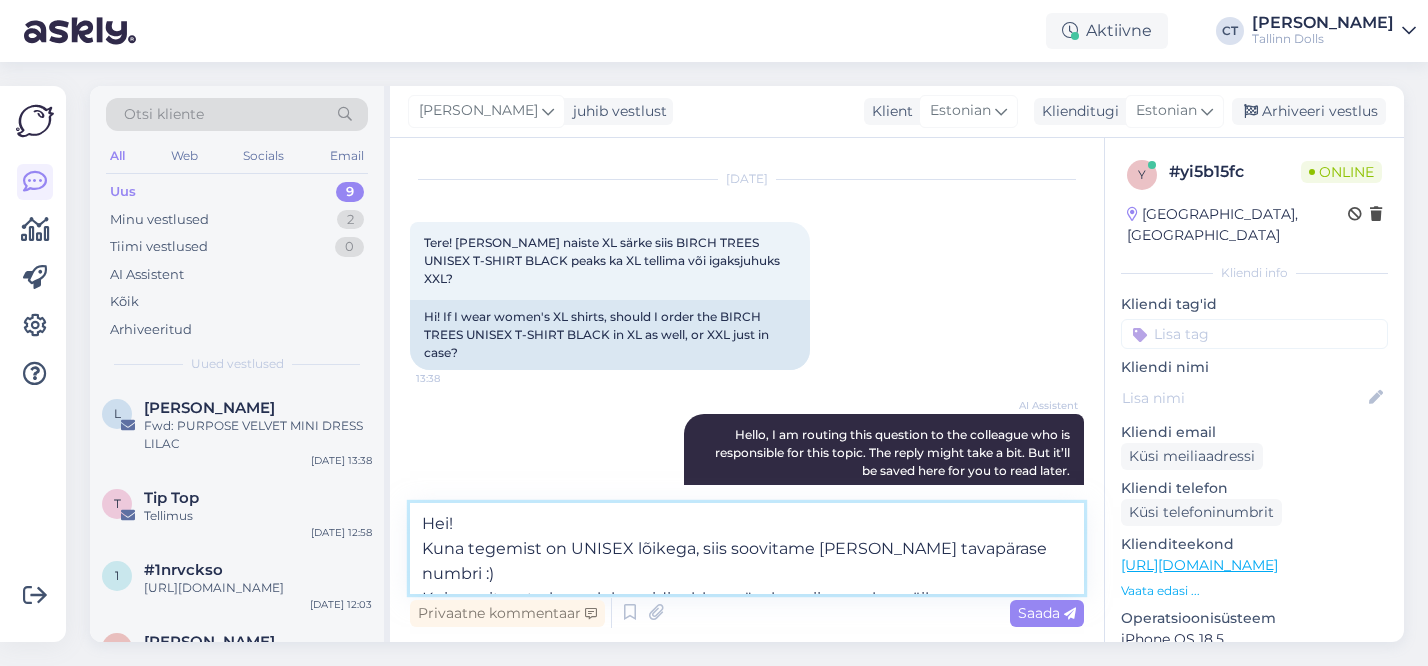 type on "Hei!
Kuna tegemist on UNISEX lõikega, siis soovitame [PERSON_NAME] tavapärase numbri :)
Kui soovite, et pluus oleks veidi rohkem ümber, siis number väiksema :)" 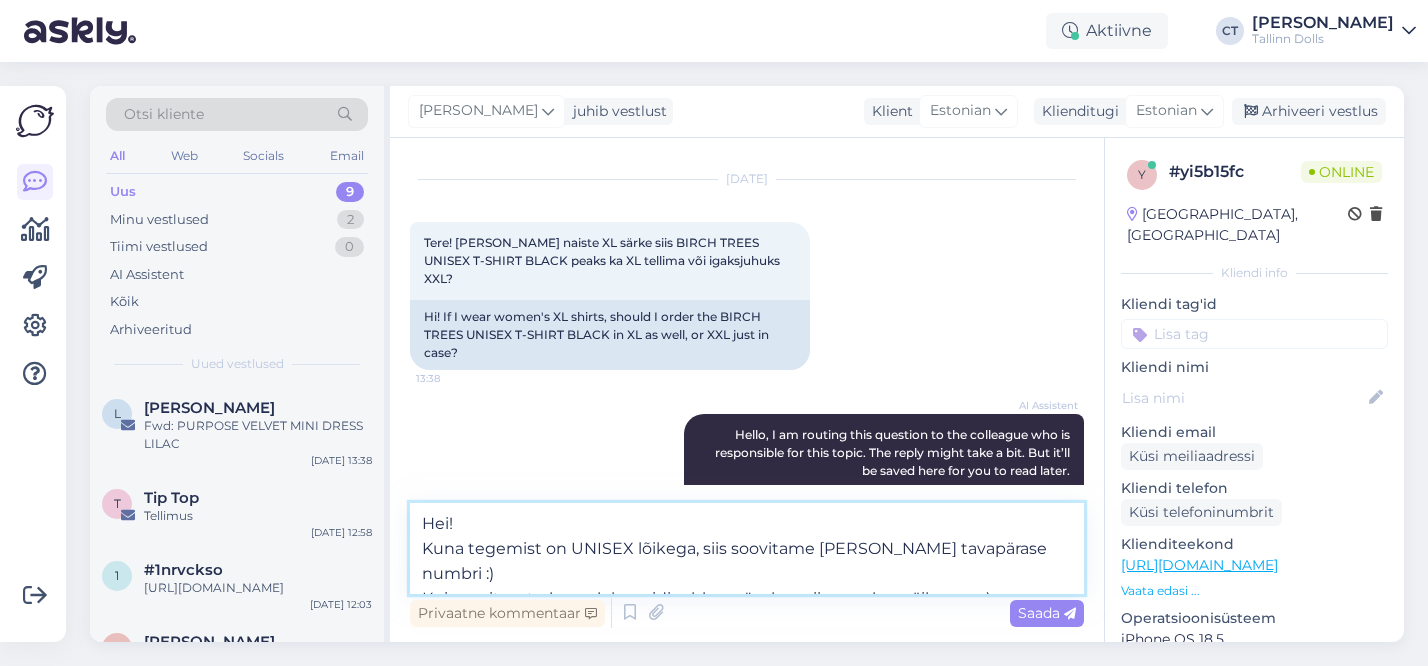 type 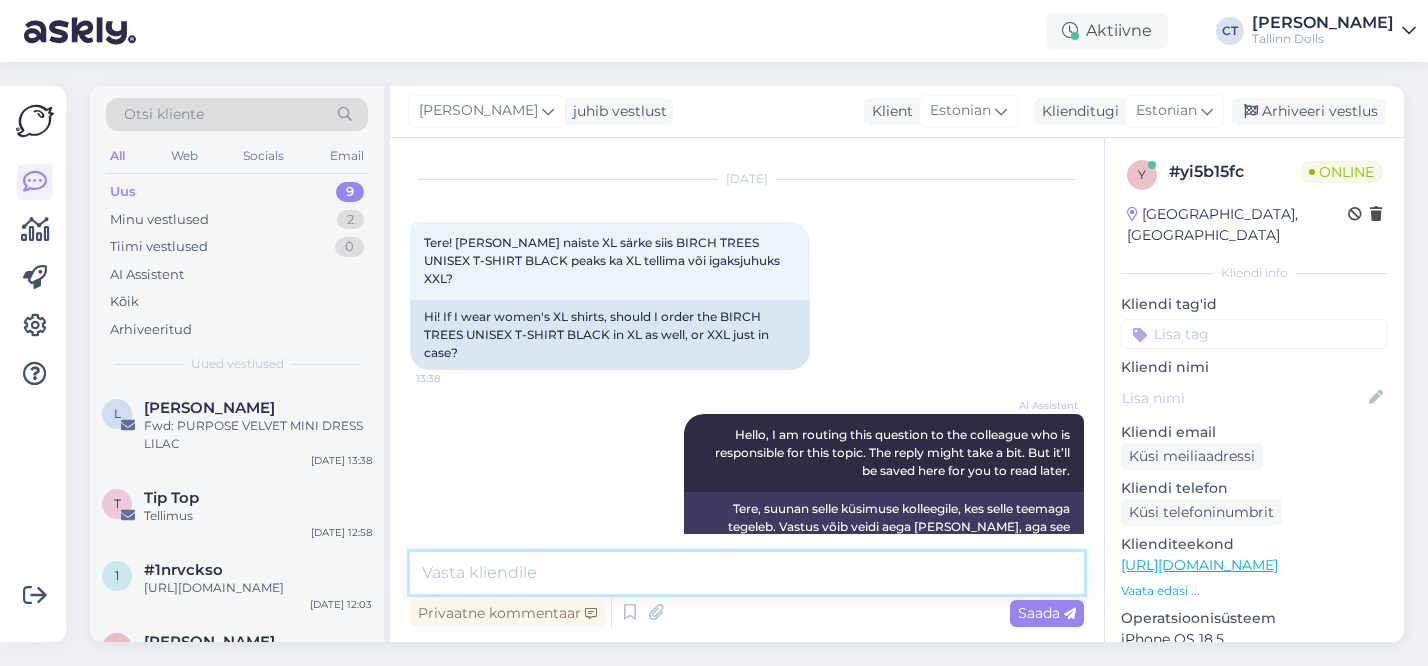 scroll, scrollTop: 232, scrollLeft: 0, axis: vertical 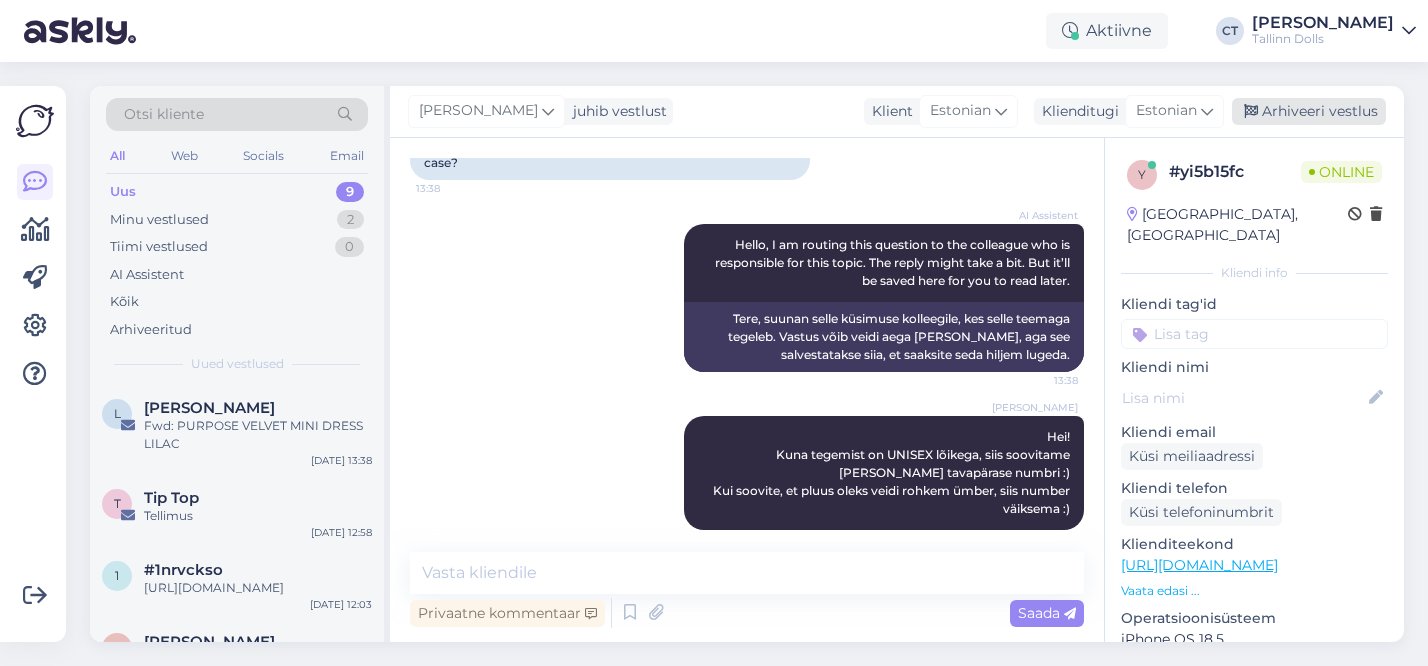click on "Arhiveeri vestlus" at bounding box center [1309, 111] 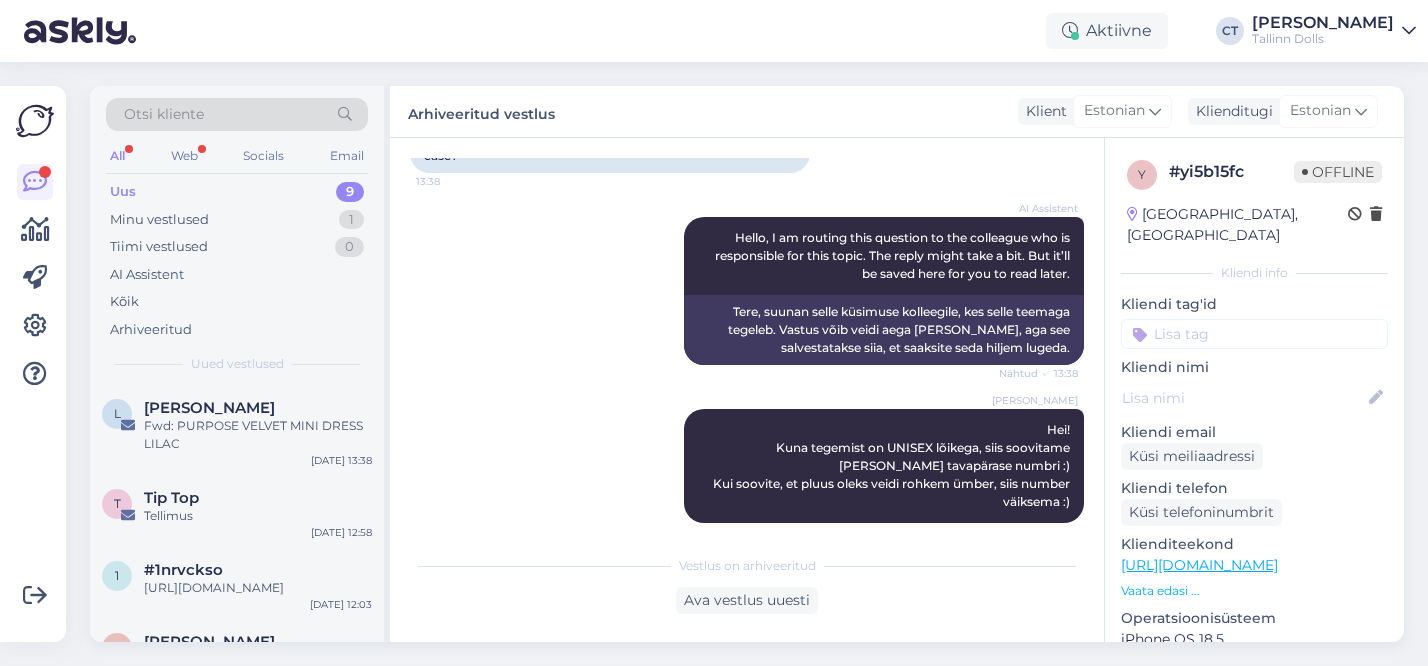 scroll, scrollTop: 741, scrollLeft: 0, axis: vertical 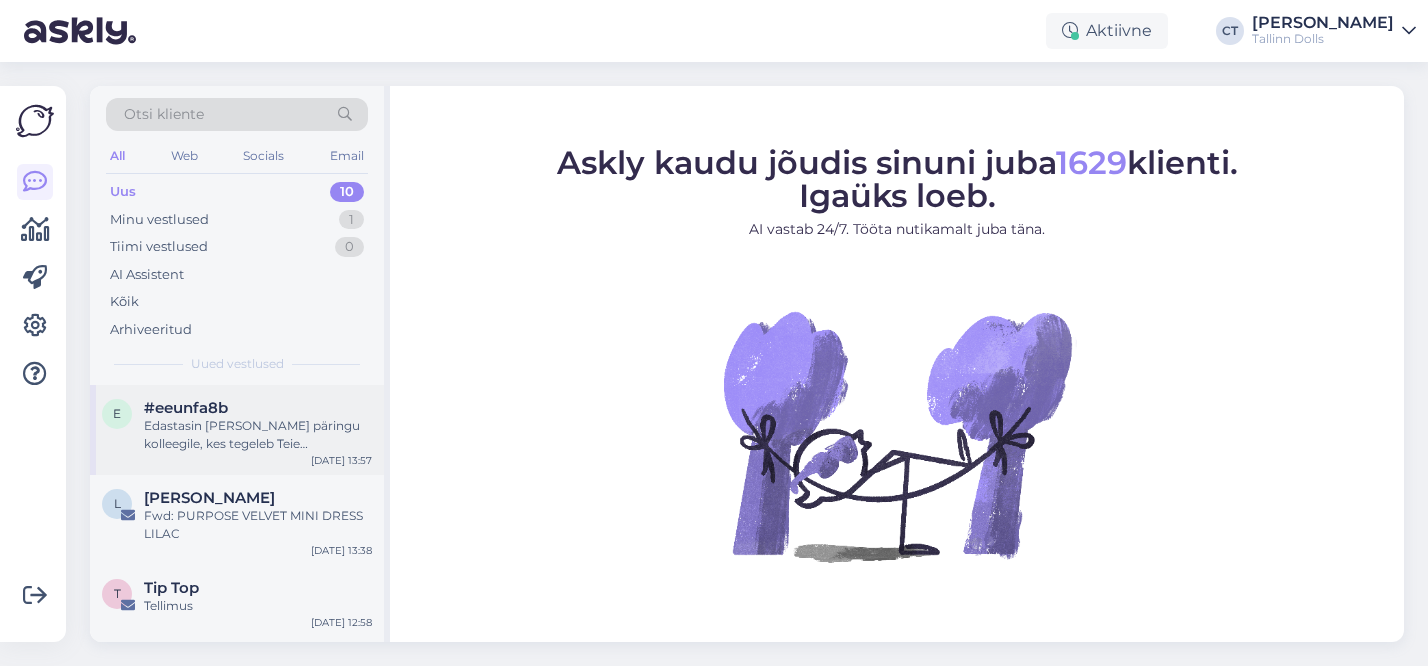 click on "Edastasin [PERSON_NAME] päringu kolleegile, kes tegeleb Teie tellimusega. Iga toote juures on eraldi märgitud "Saadetakse alates" ja kuupäev, mis näitab, millal antud [PERSON_NAME] pannakse." at bounding box center [258, 435] 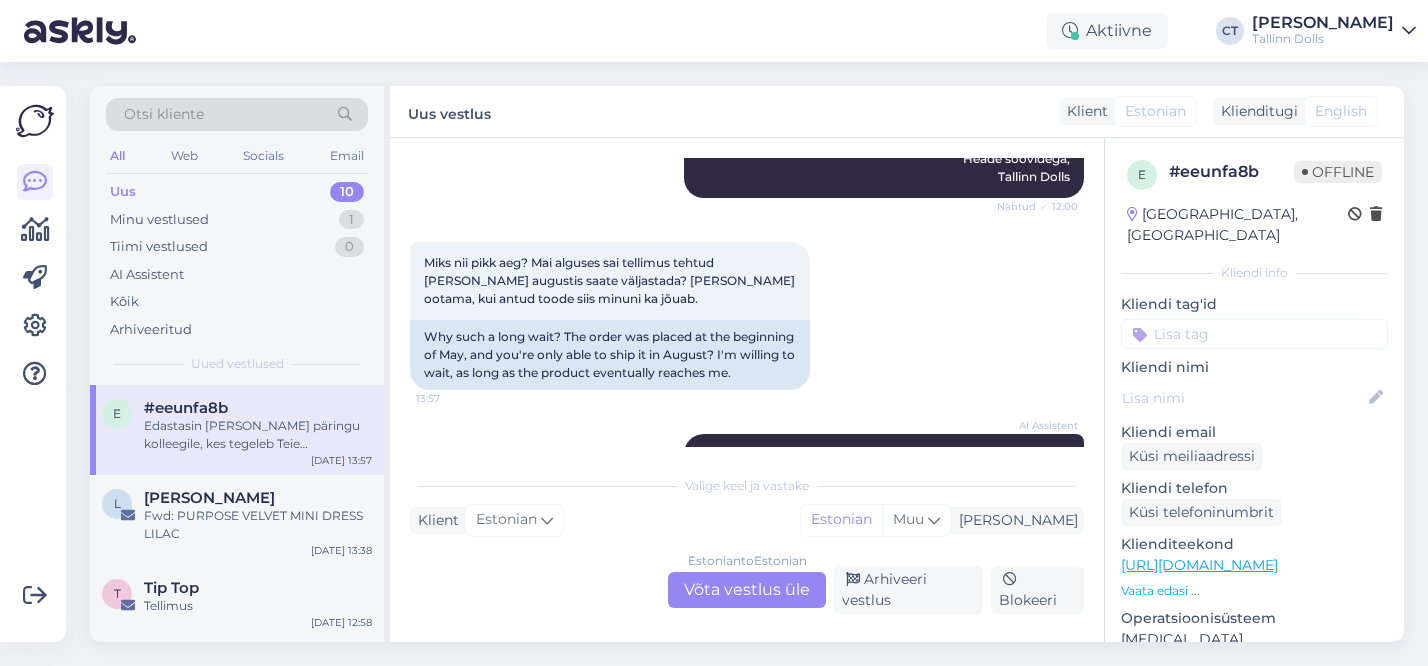 scroll, scrollTop: 1159, scrollLeft: 0, axis: vertical 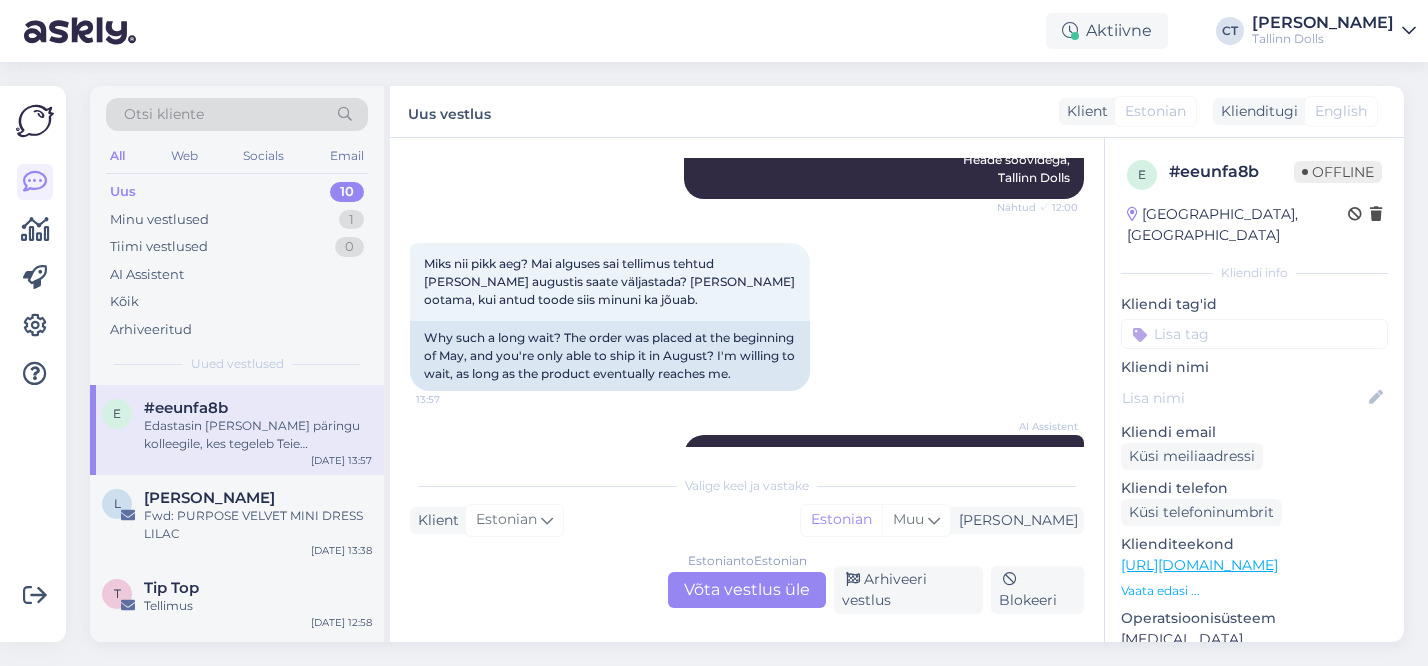 click on "Estonian  to  Estonian Võta vestlus üle" at bounding box center (747, 590) 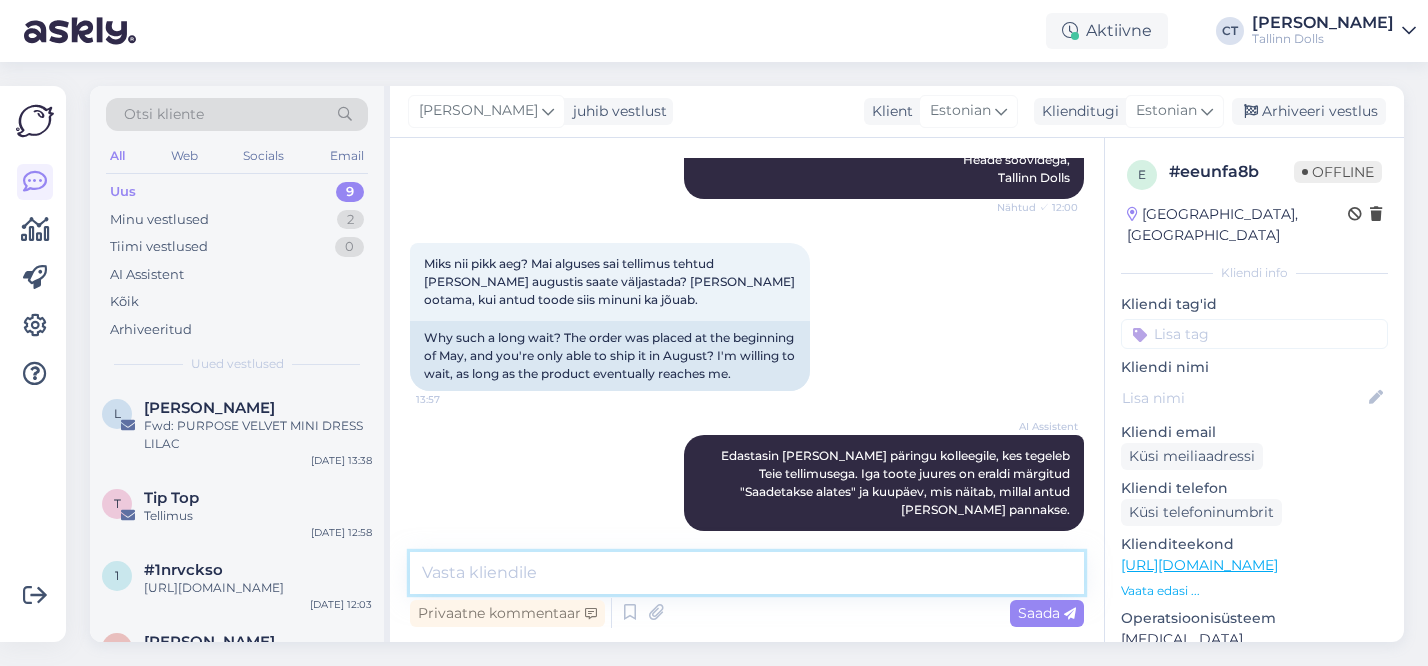 click at bounding box center [747, 573] 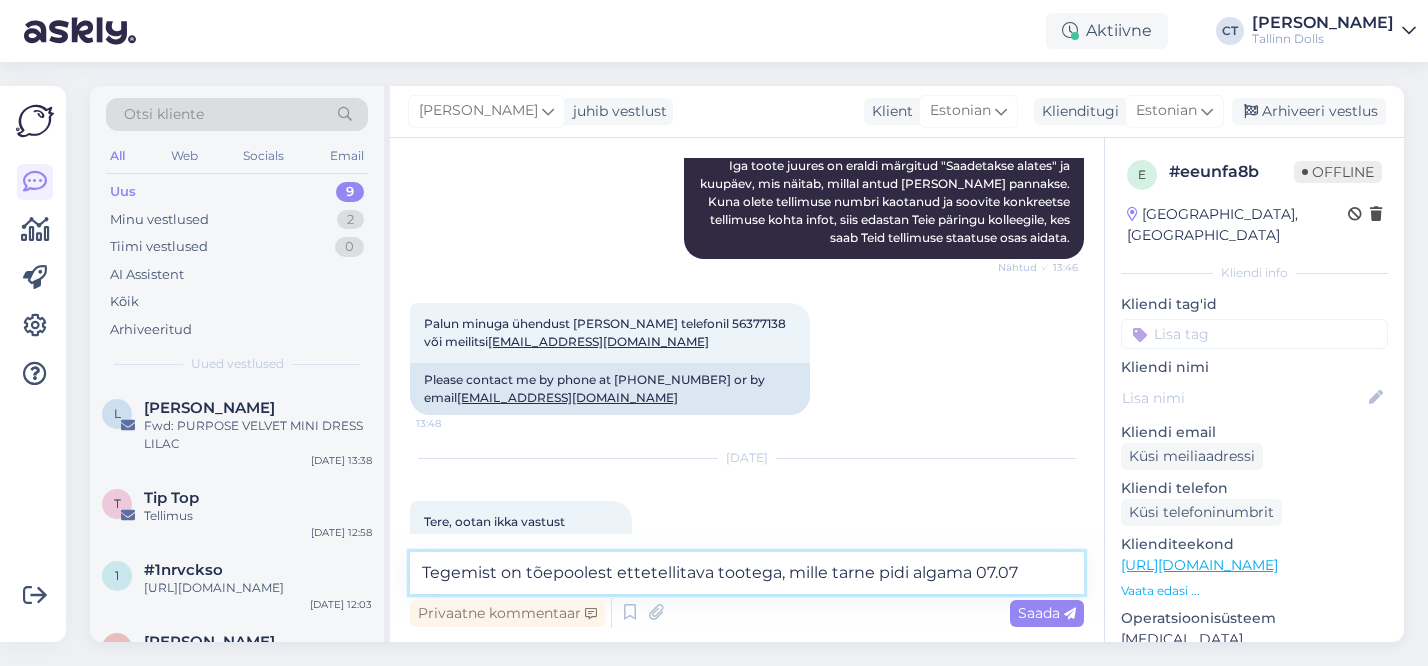 scroll, scrollTop: 1196, scrollLeft: 0, axis: vertical 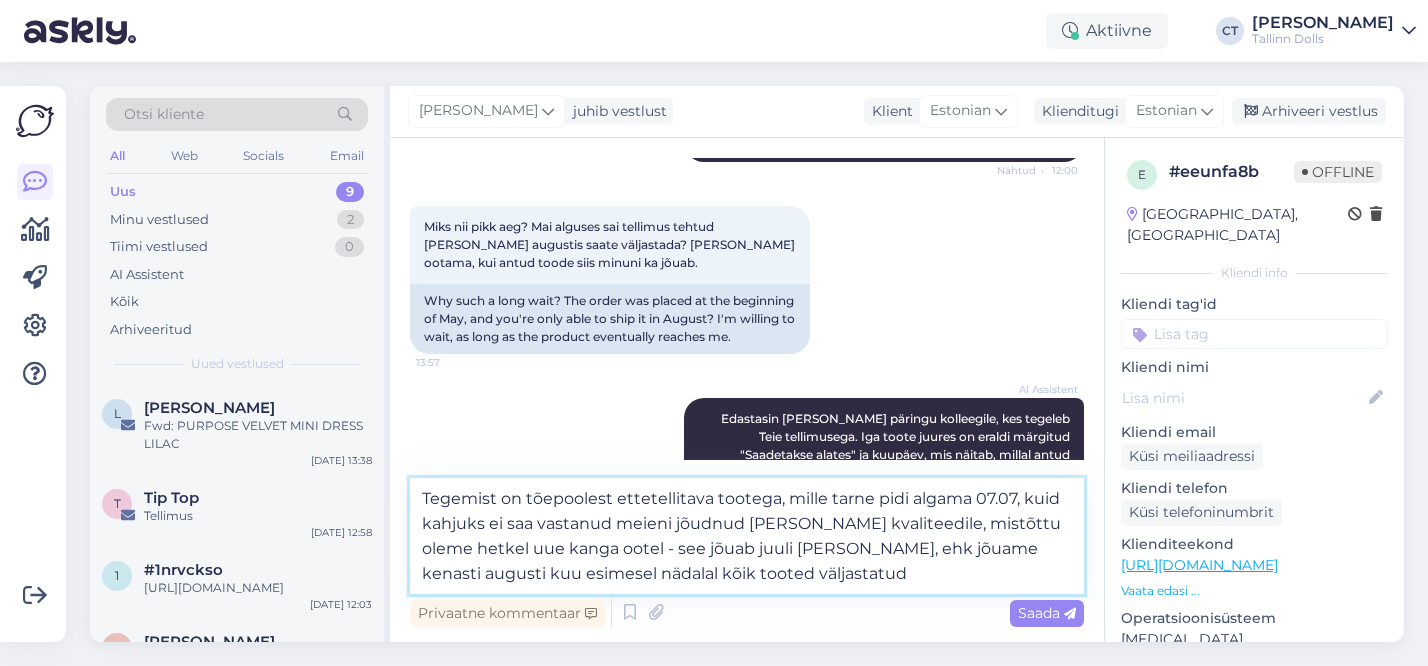 click on "Tegemist on tõepoolest ettetellitava tootega, mille tarne pidi algama 07.07, kuid kahjuks ei saa vastanud meieni jõudnud kangas kvaliteedile, mistõttu oleme hetkel uue kanga ootel - see jõuab juuli lõpus, ehk jõuame kenasti augusti kuu esimesel nädalal kõik tooted väljastatud" at bounding box center [747, 536] 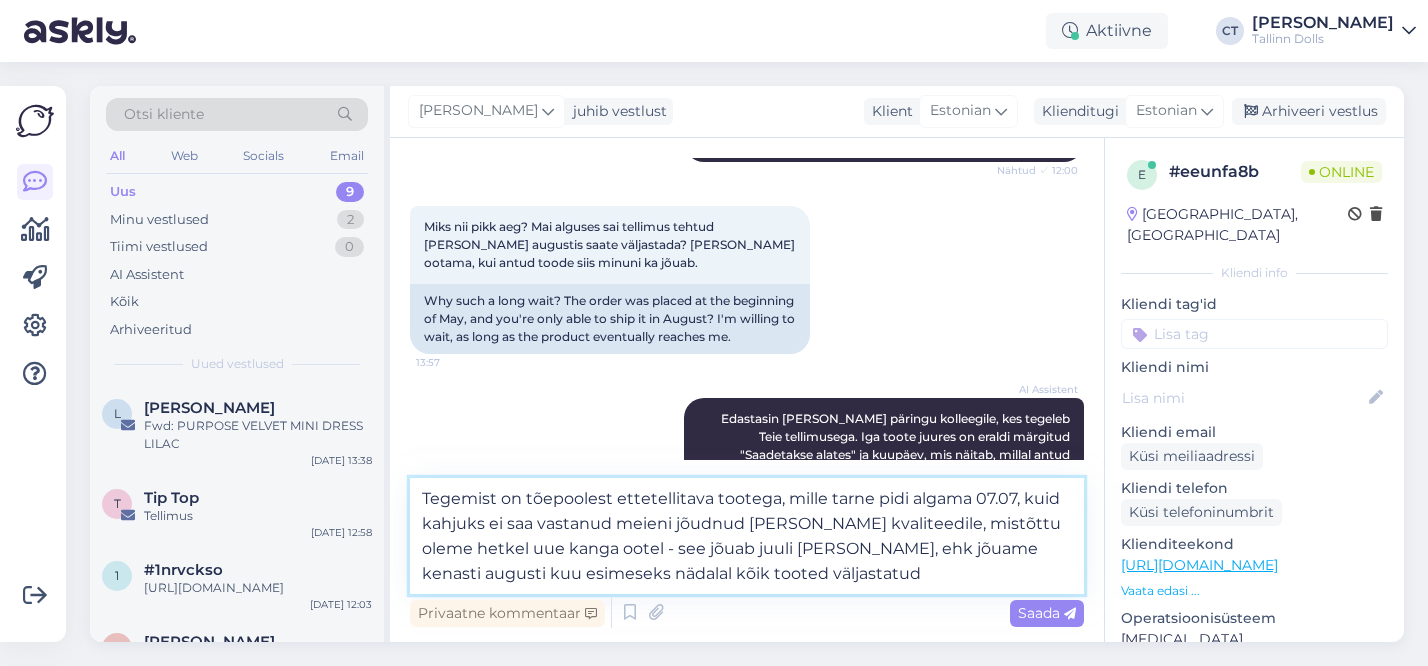 click on "Tegemist on tõepoolest ettetellitava tootega, mille tarne pidi algama 07.07, kuid kahjuks ei saa vastanud meieni jõudnud kangas kvaliteedile, mistõttu oleme hetkel uue kanga ootel - see jõuab juuli lõpus, ehk jõuame kenasti augusti kuu esimeseks nädalal kõik tooted väljastatud" at bounding box center [747, 536] 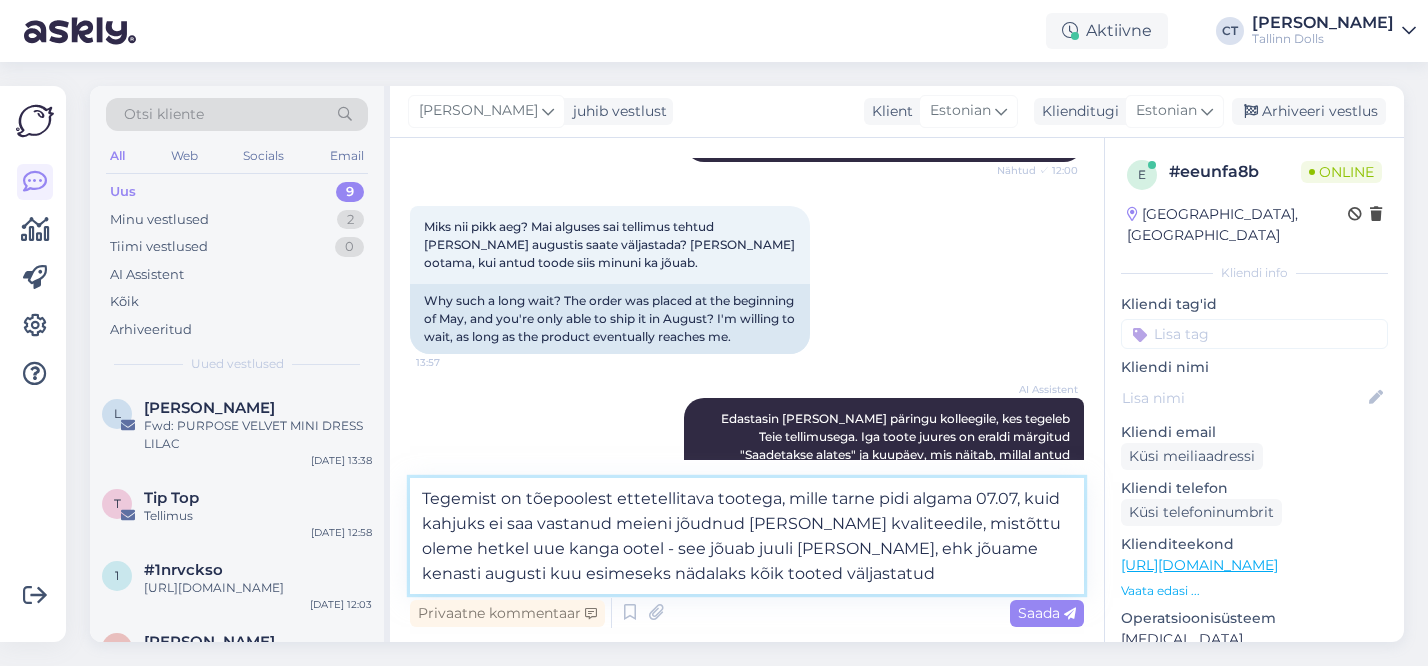 click on "Tegemist on tõepoolest ettetellitava tootega, mille tarne pidi algama 07.07, kuid kahjuks ei saa vastanud meieni jõudnud kangas kvaliteedile, mistõttu oleme hetkel uue kanga ootel - see jõuab juuli lõpus, ehk jõuame kenasti augusti kuu esimeseks nädalaks kõik tooted väljastatud" at bounding box center [747, 536] 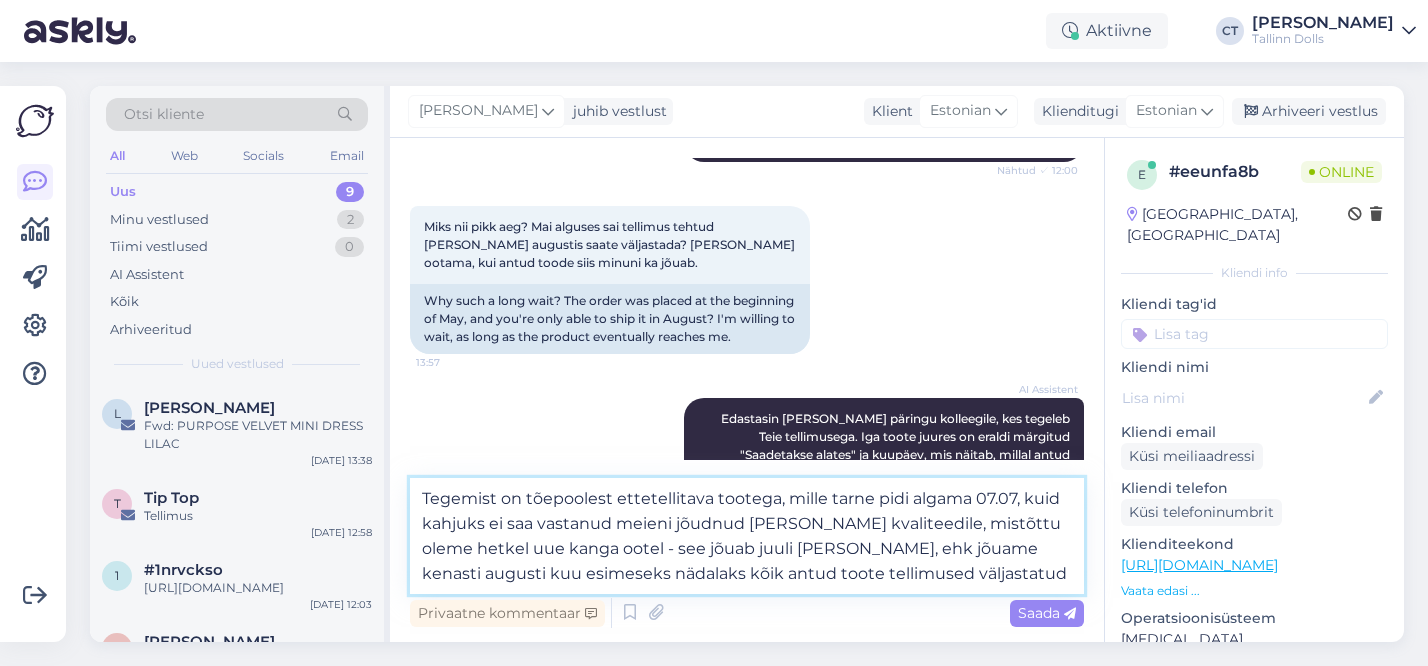 click on "Tegemist on tõepoolest ettetellitava tootega, mille tarne pidi algama 07.07, kuid kahjuks ei saa vastanud meieni jõudnud kangas kvaliteedile, mistõttu oleme hetkel uue kanga ootel - see jõuab juuli lõpus, ehk jõuame kenasti augusti kuu esimeseks nädalaks kõik antud toote tellimused väljastatud" at bounding box center (747, 536) 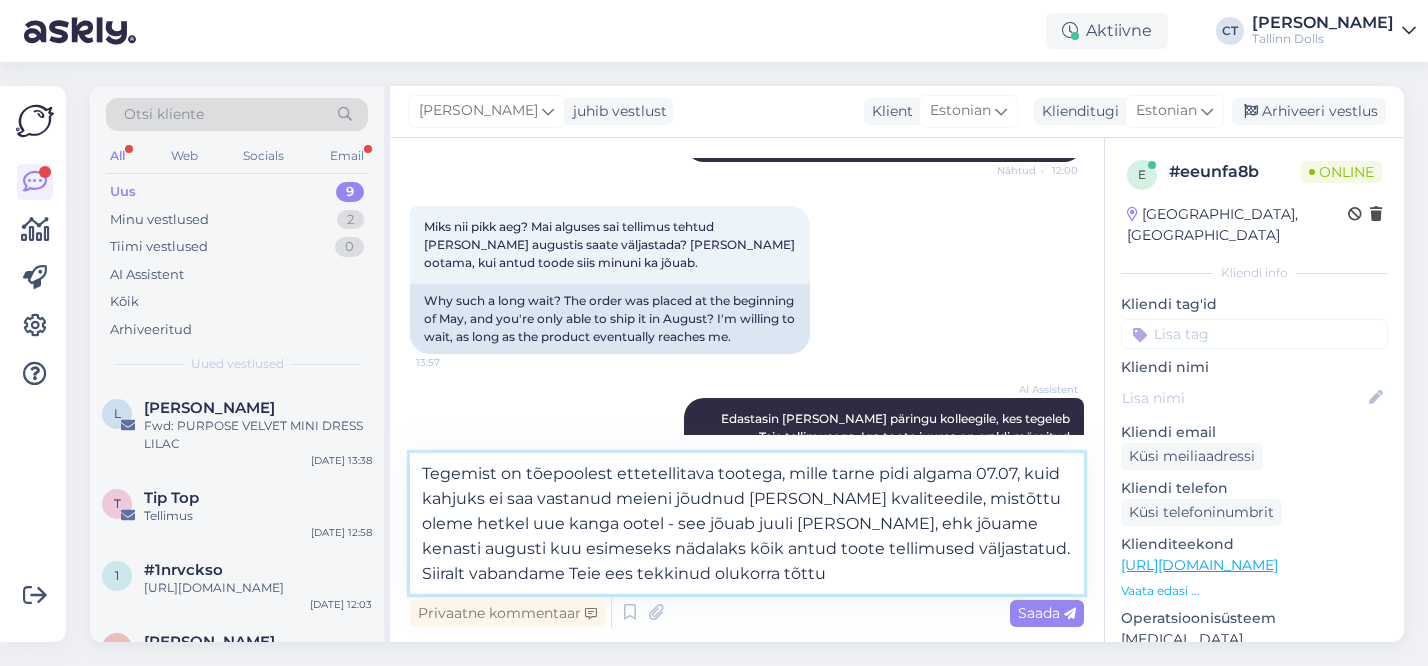 type on "Tegemist on tõepoolest ettetellitava tootega, mille tarne pidi algama 07.07, kuid kahjuks ei saa vastanud meieni jõudnud kangas kvaliteedile, mistõttu oleme hetkel uue kanga ootel - see jõuab juuli lõpus, ehk jõuame kenasti augusti kuu esimeseks nädalaks kõik antud toote tellimused väljastatud.
Siiralt vabandame Teie ees tekkinud olukorra tõttu!" 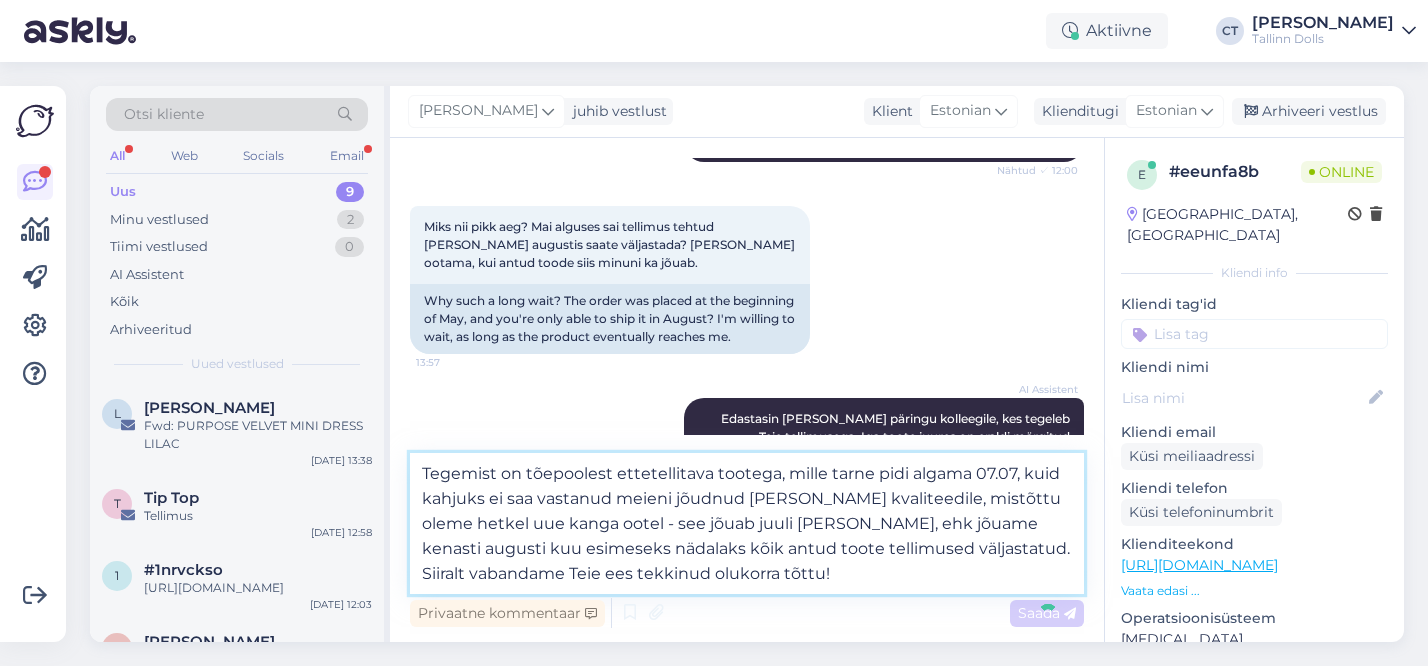 type 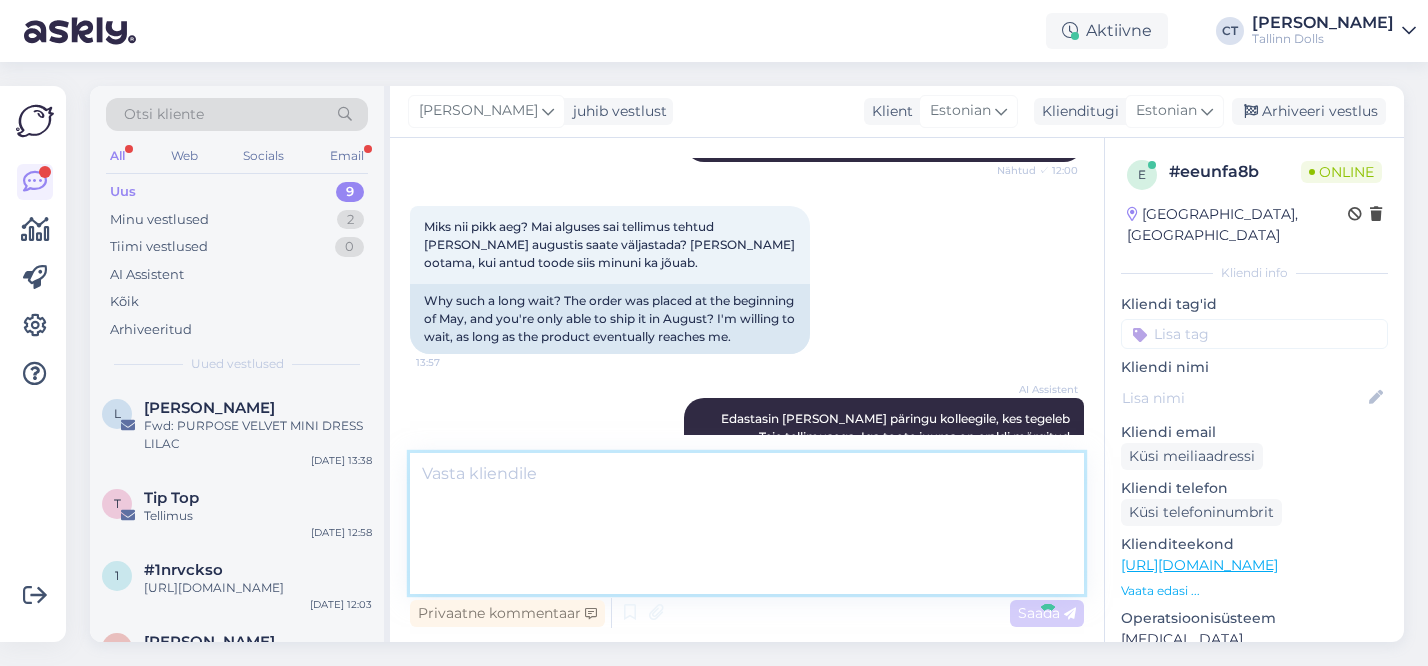 scroll, scrollTop: 1372, scrollLeft: 0, axis: vertical 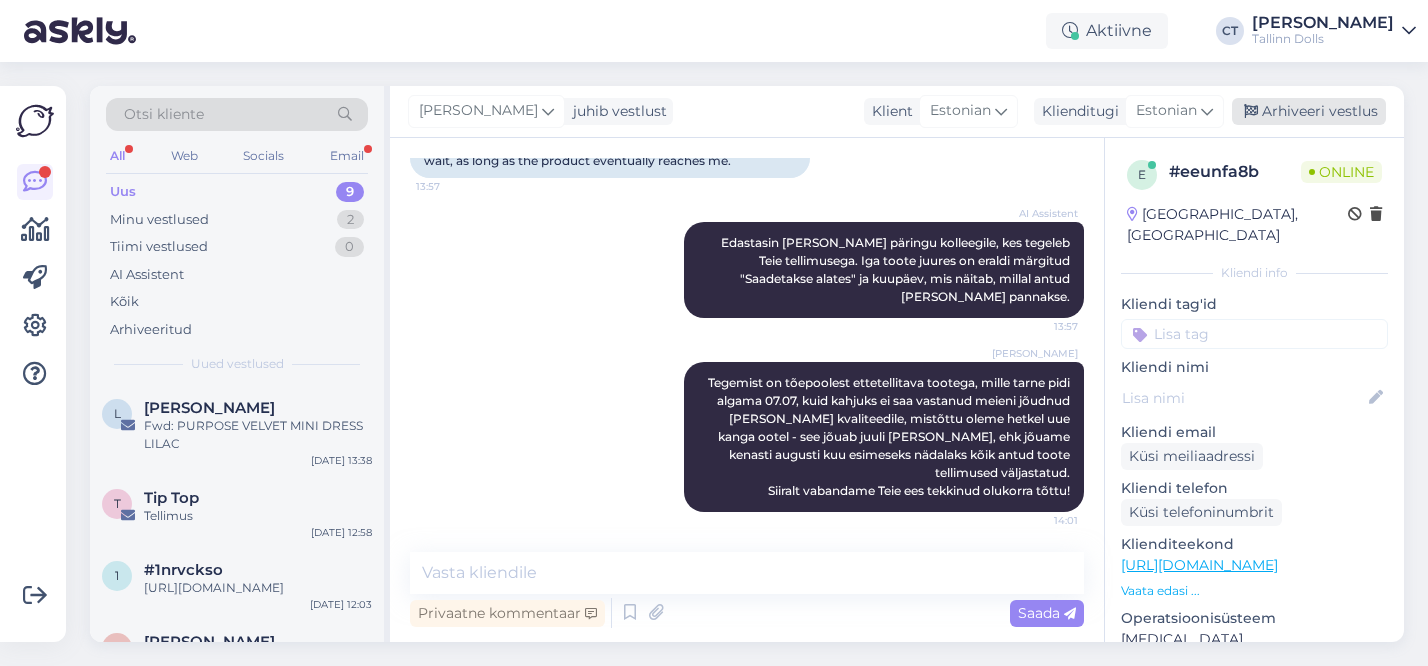 click on "Arhiveeri vestlus" at bounding box center (1309, 111) 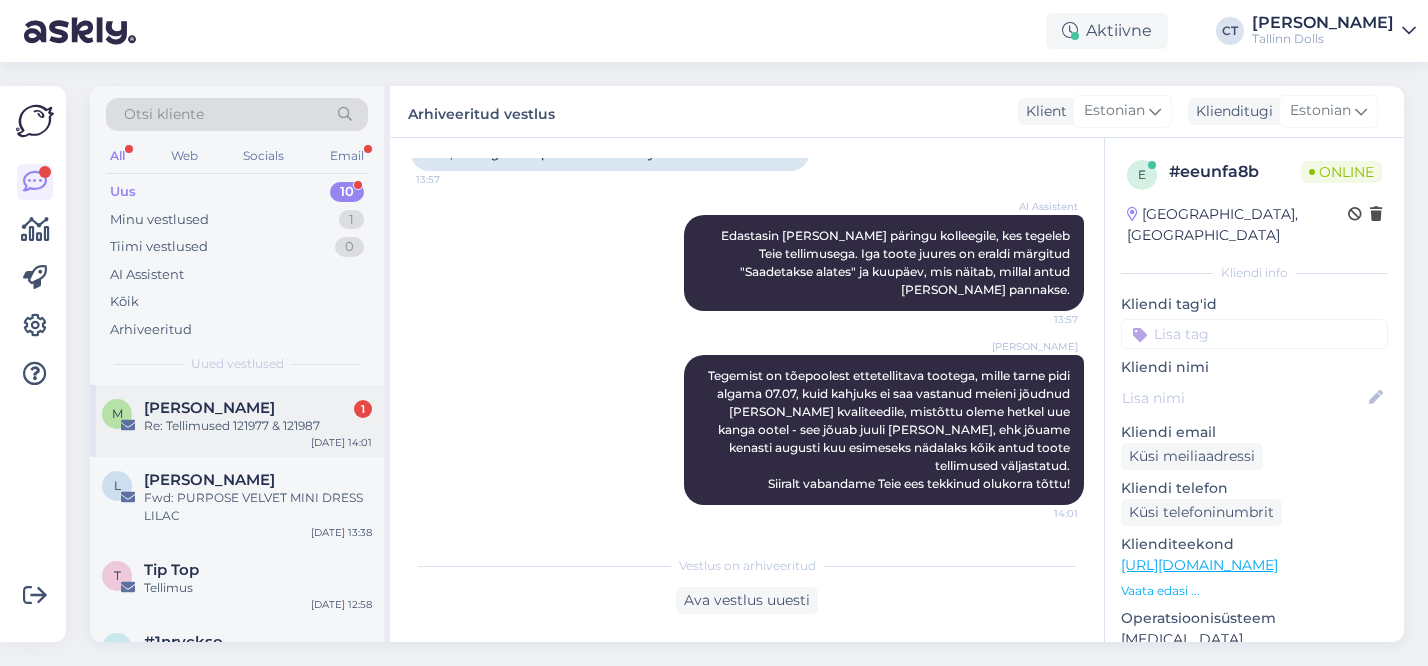 click on "Re: Tellimused 121977 & 121987" at bounding box center [258, 426] 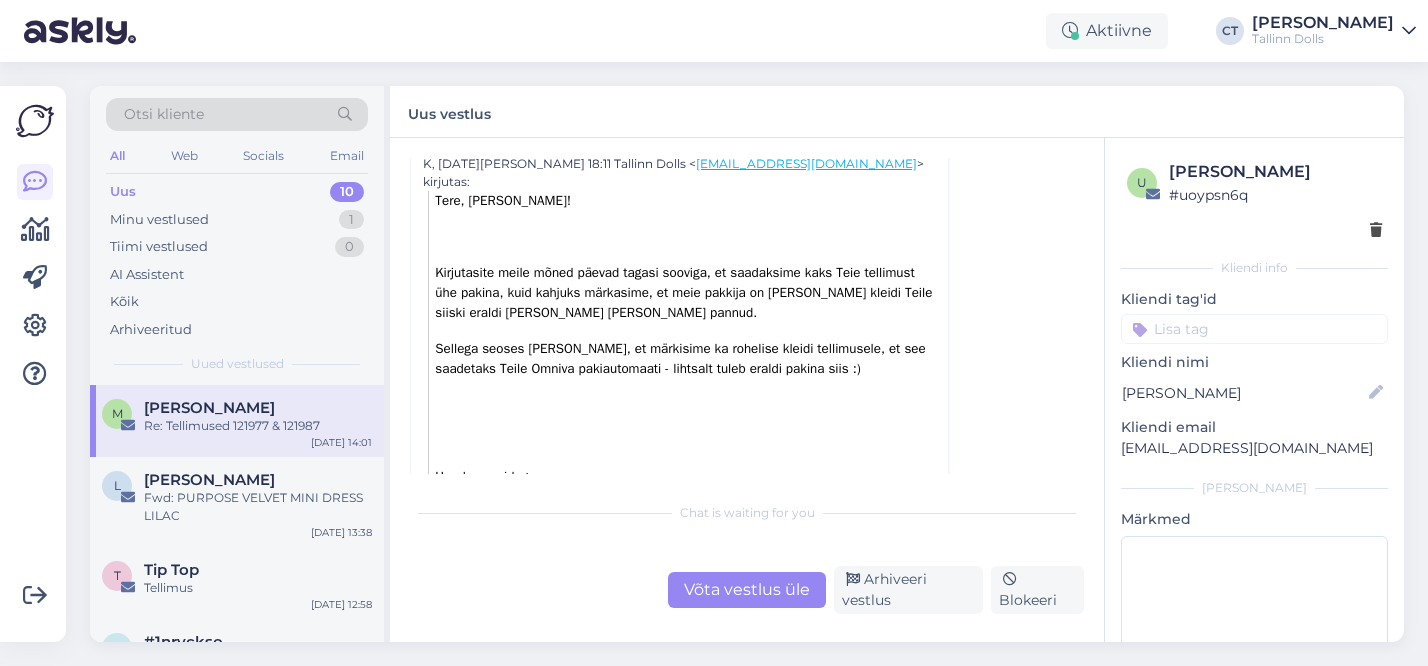scroll, scrollTop: 543, scrollLeft: 0, axis: vertical 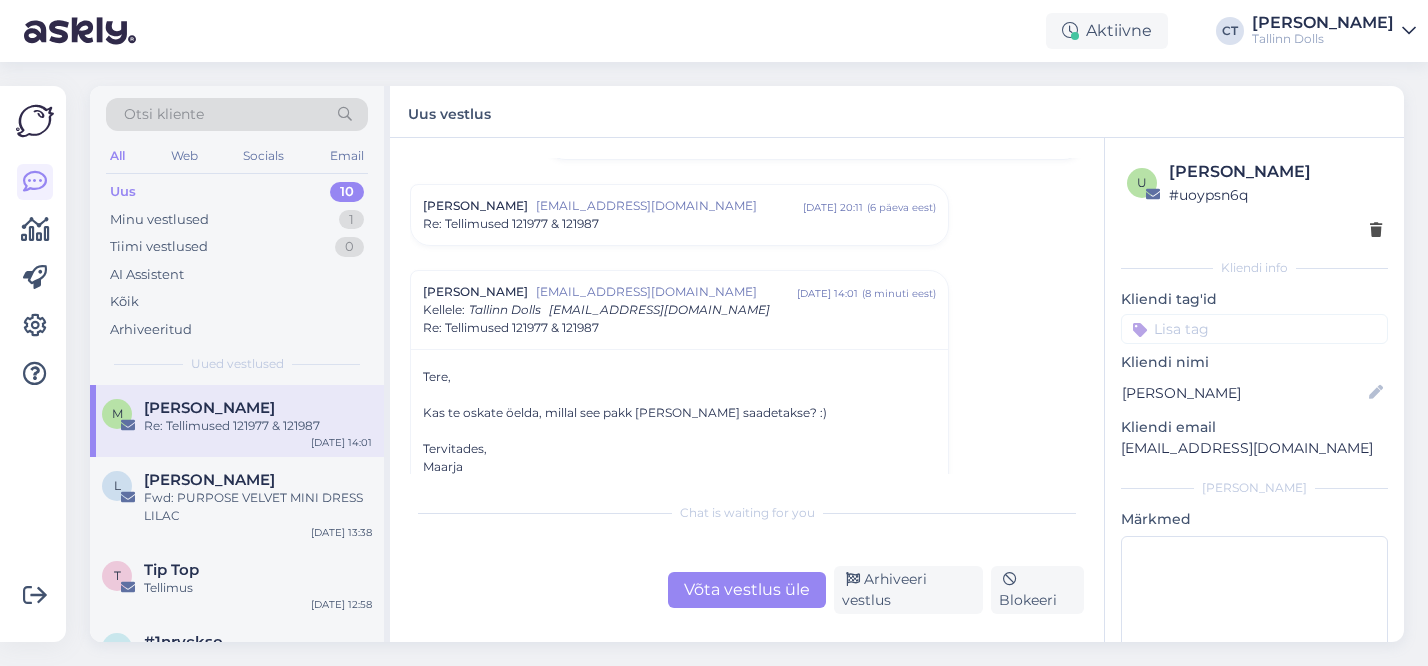 click on "Re: Tellimused 121977 & 121987" at bounding box center (511, 328) 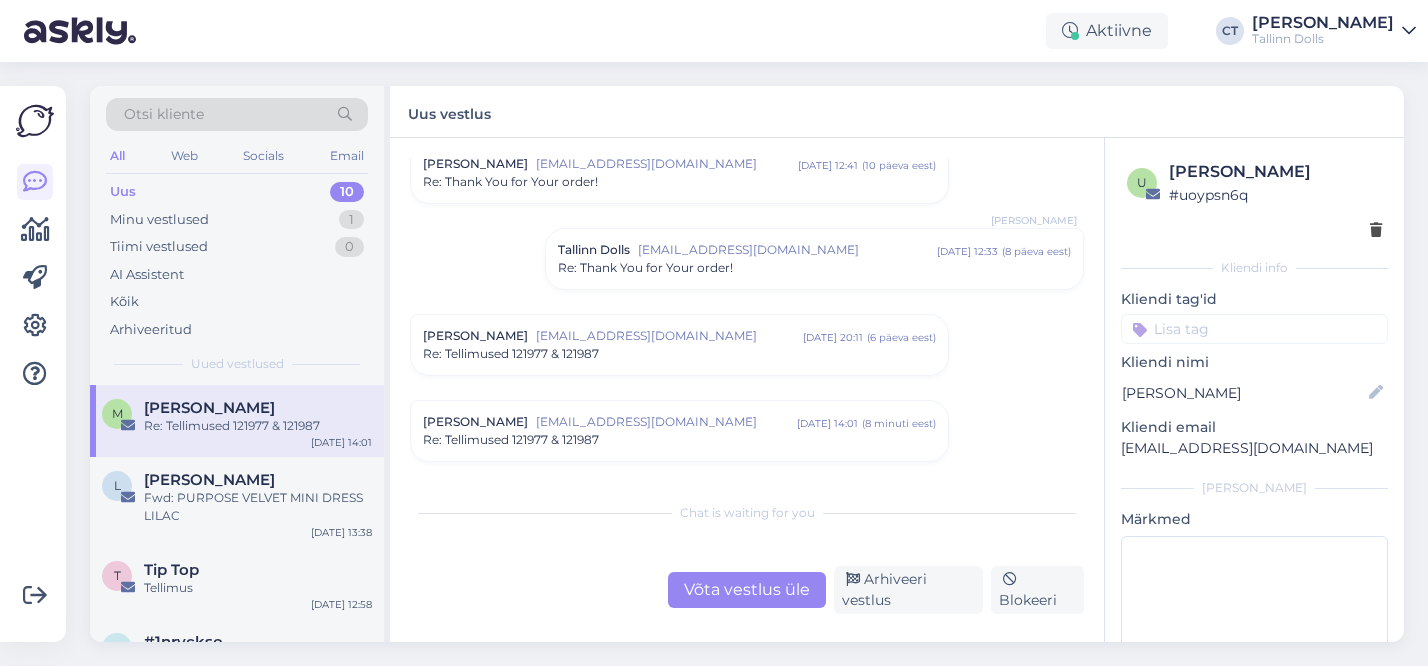 click on "Re: Tellimused 121977 & 121987" at bounding box center (511, 440) 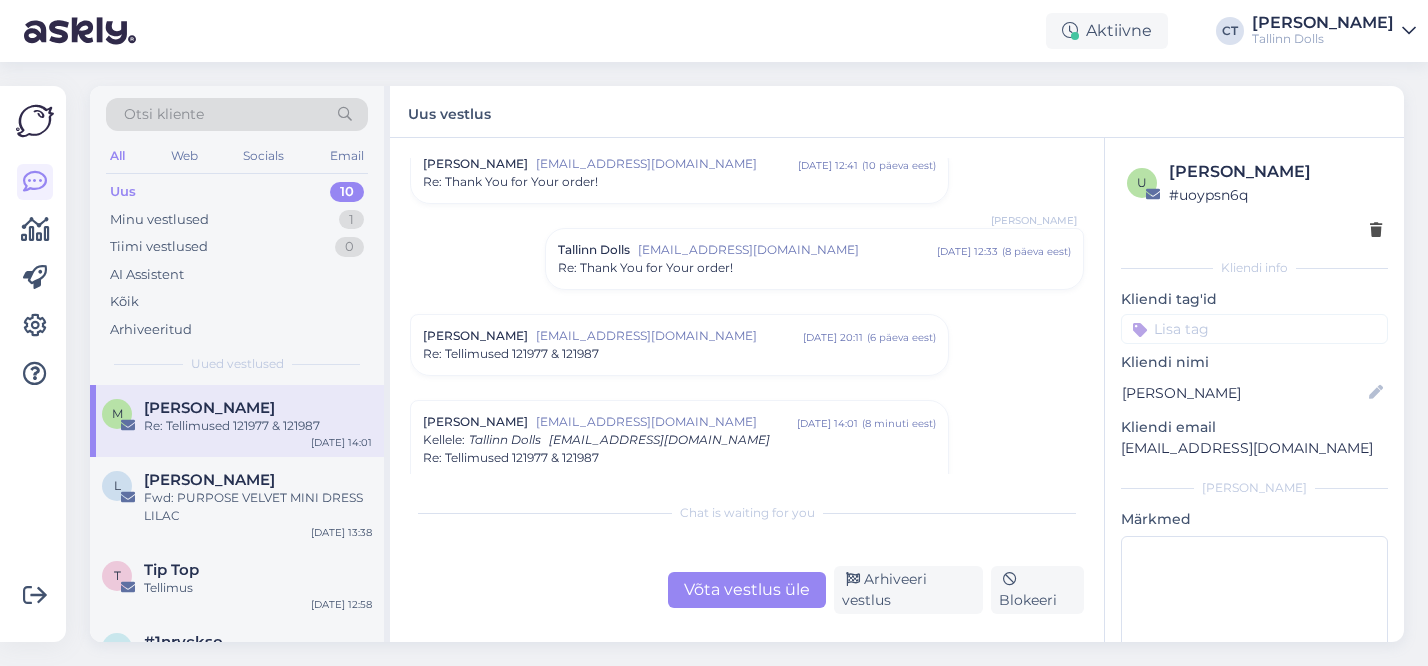 scroll, scrollTop: 200, scrollLeft: 0, axis: vertical 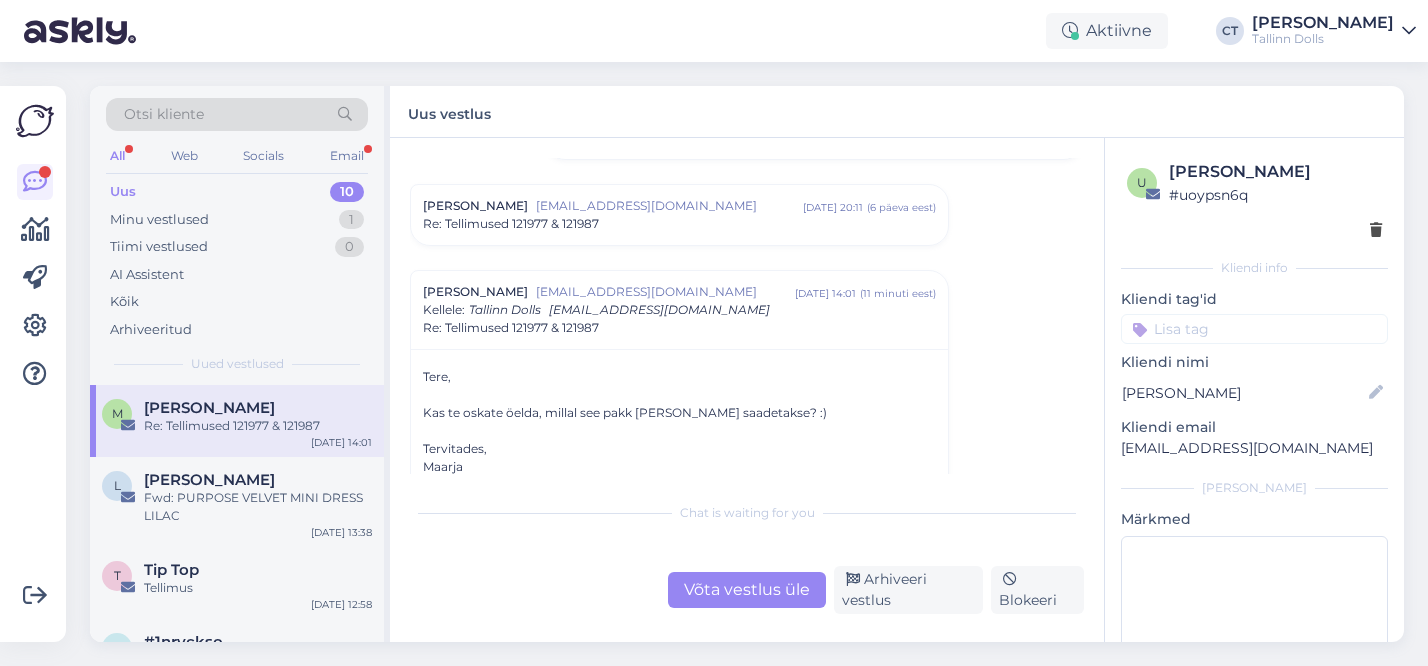 click on "Uus 10" at bounding box center [237, 192] 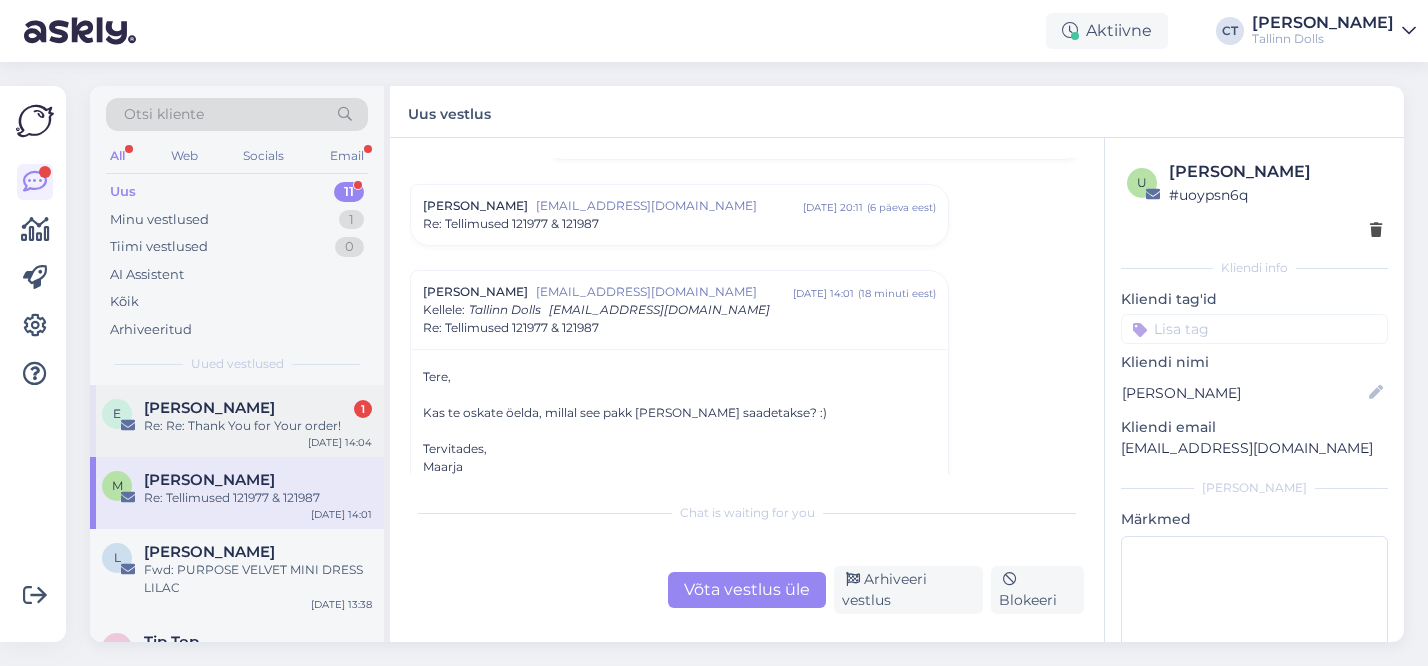 click on "evelyn linnas 1" at bounding box center (258, 408) 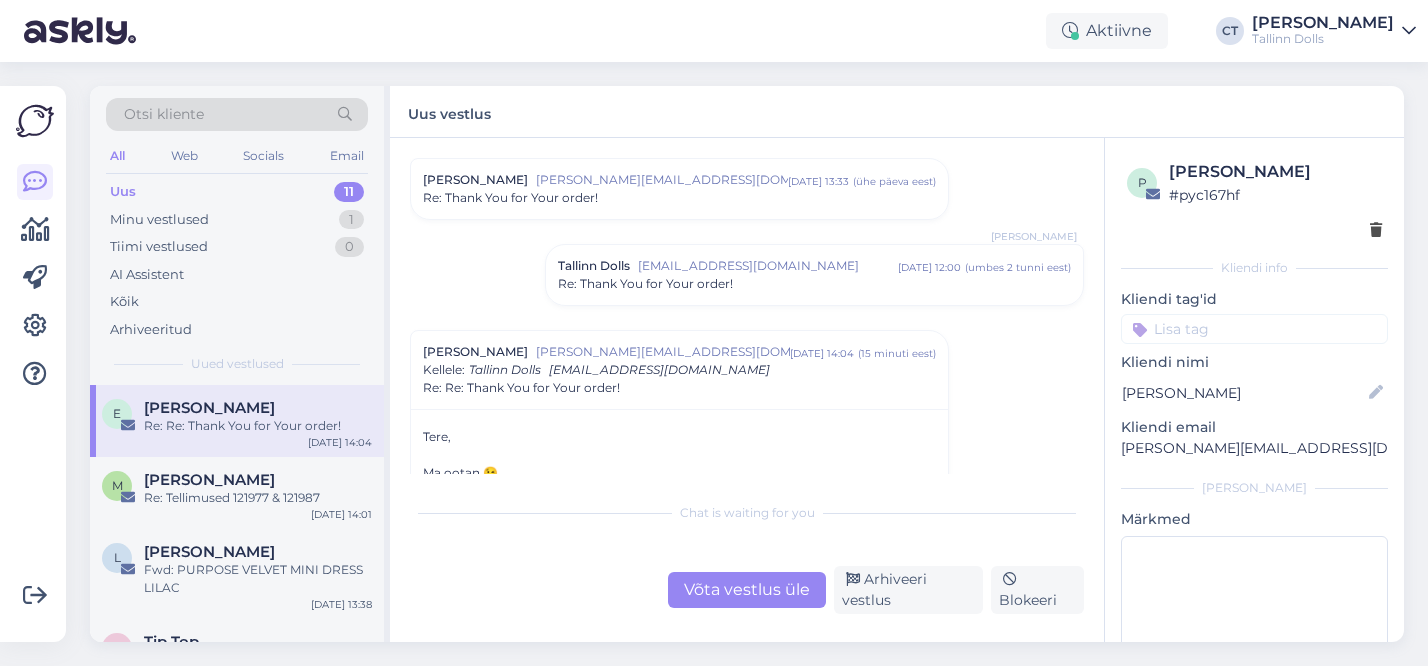 scroll, scrollTop: 287, scrollLeft: 0, axis: vertical 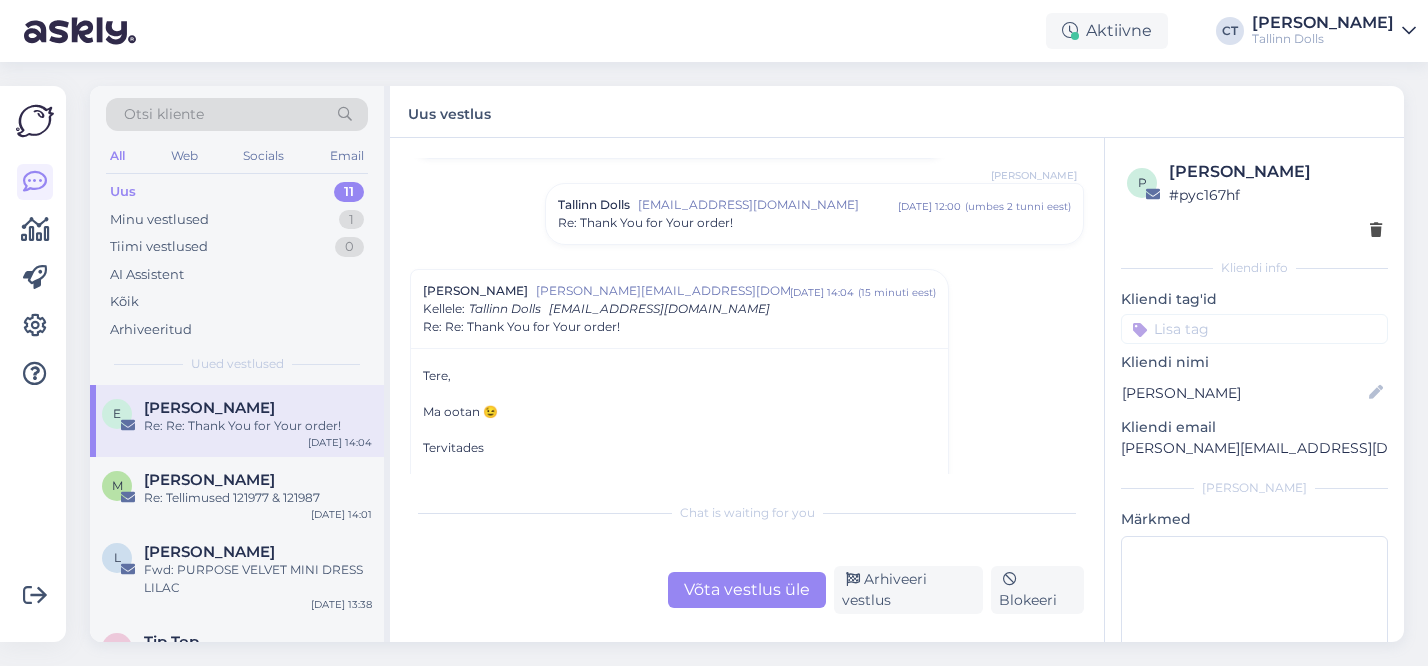 click on "Tallinn Dolls info@tallinndolls.com juuli 15 12:00 ( umbes 2 tunni eest ) Re: Thank You for Your order!" at bounding box center (814, 214) 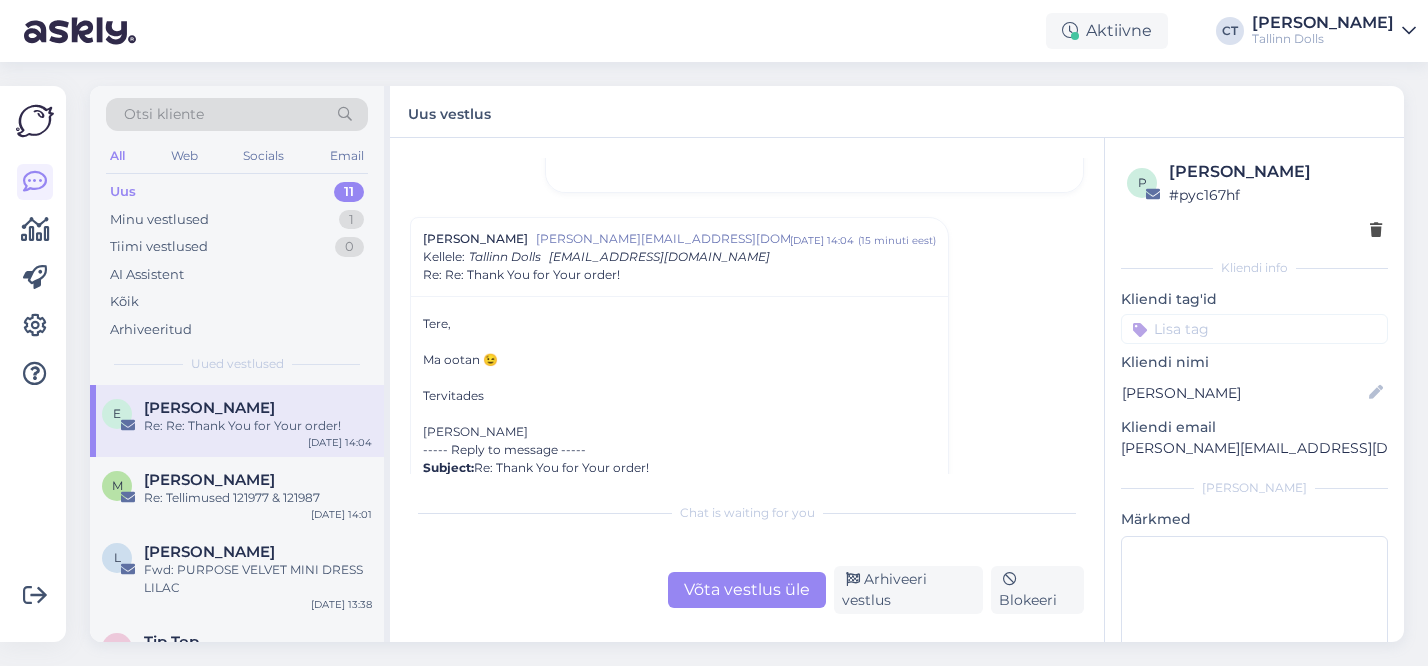 scroll, scrollTop: 705, scrollLeft: 0, axis: vertical 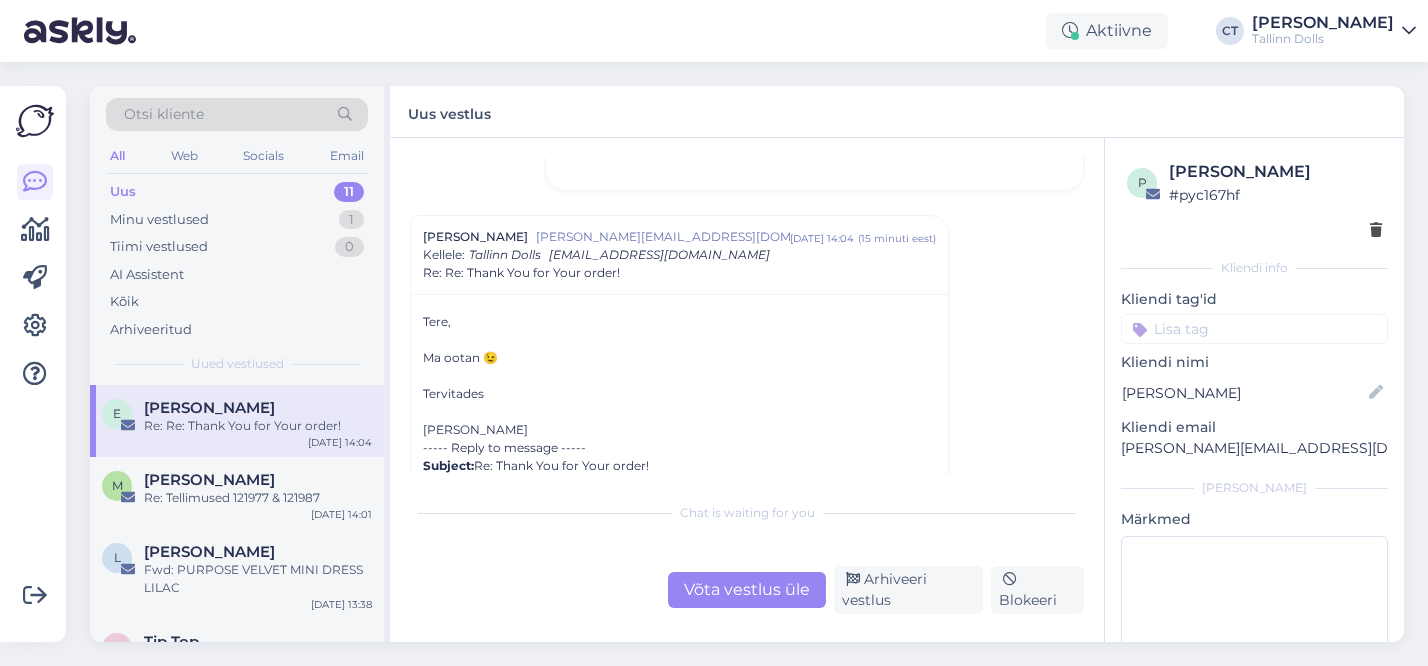 click on "Võta vestlus üle" at bounding box center (747, 590) 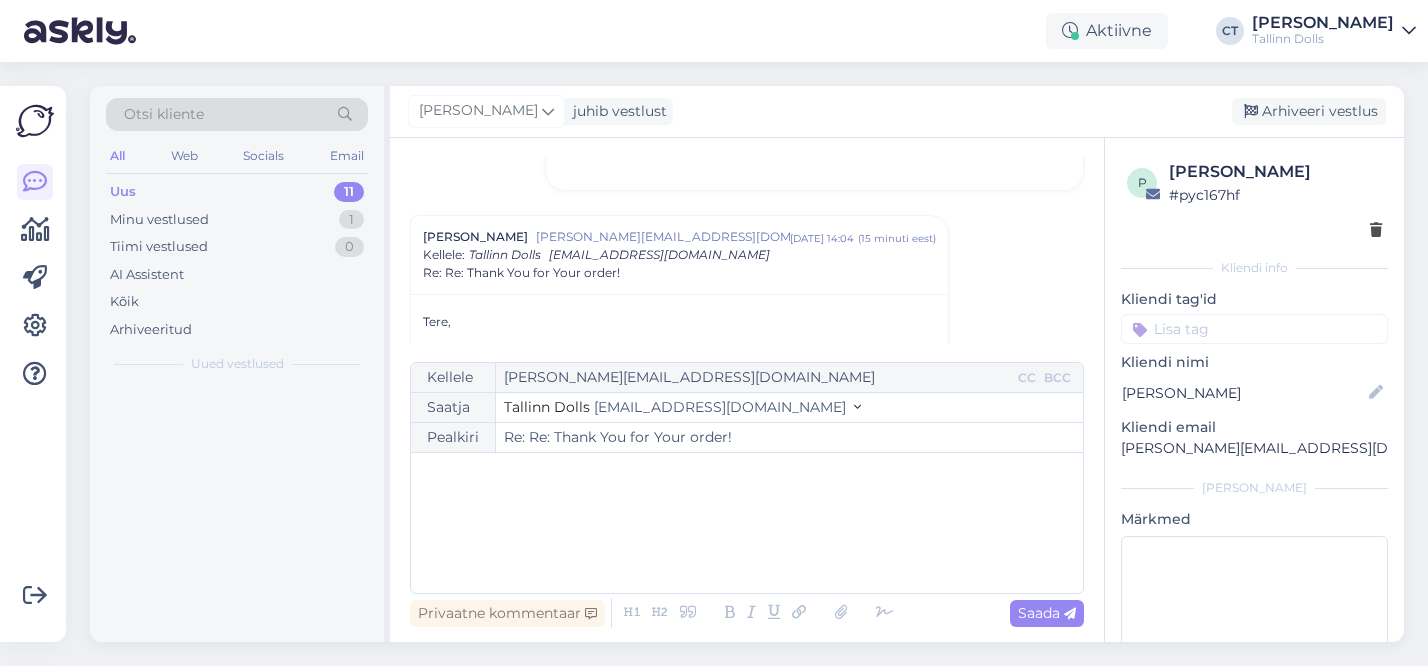 scroll, scrollTop: 741, scrollLeft: 0, axis: vertical 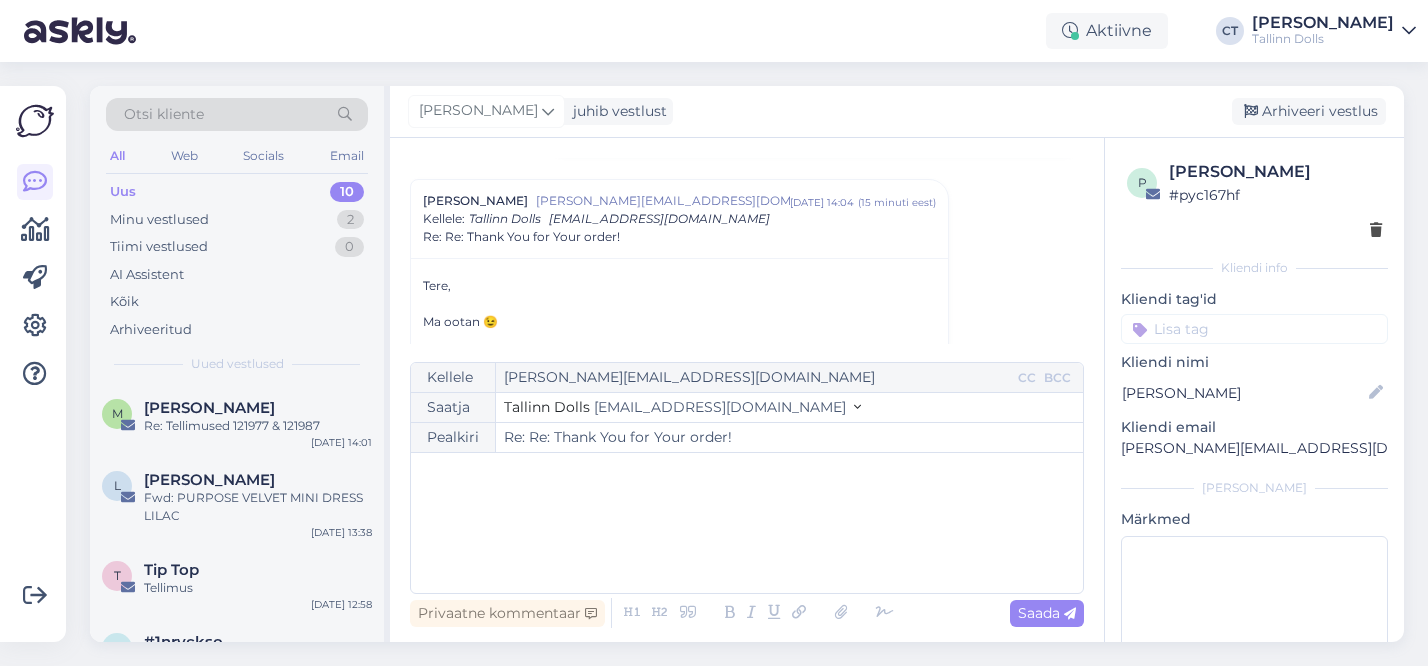 click on "﻿" at bounding box center [747, 523] 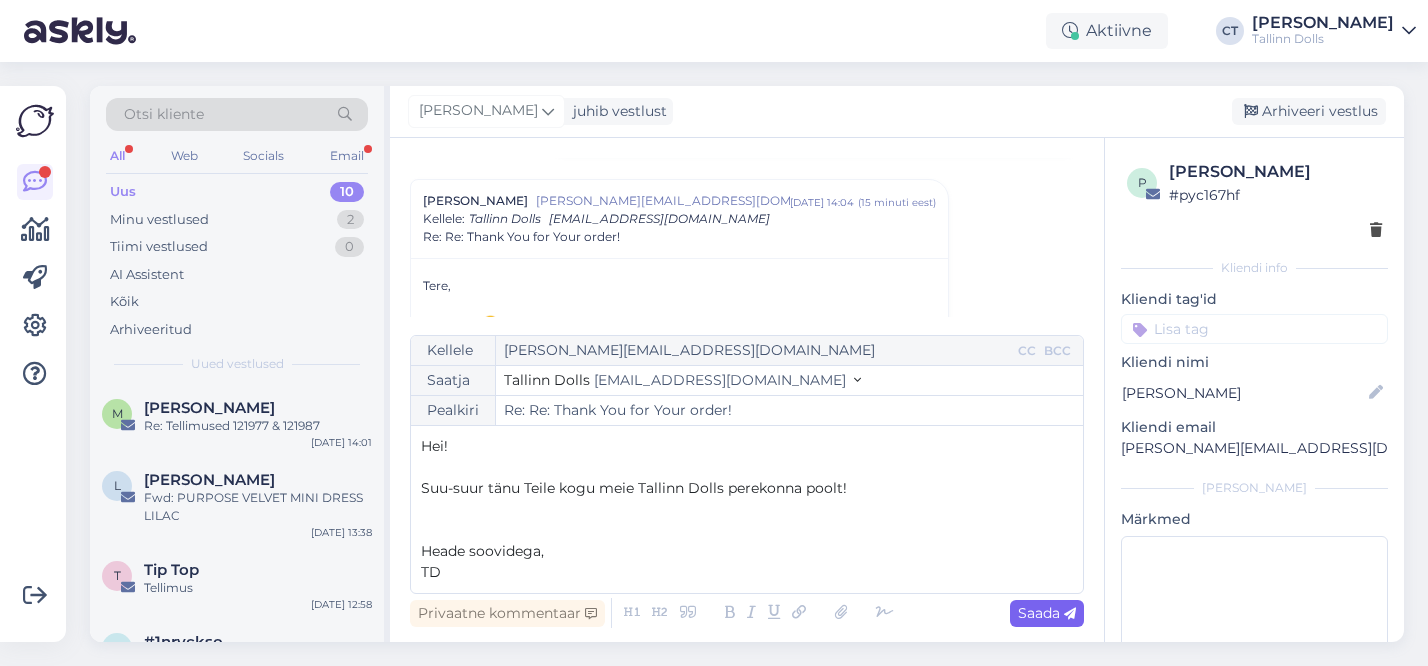 click on "Saada" at bounding box center (1047, 613) 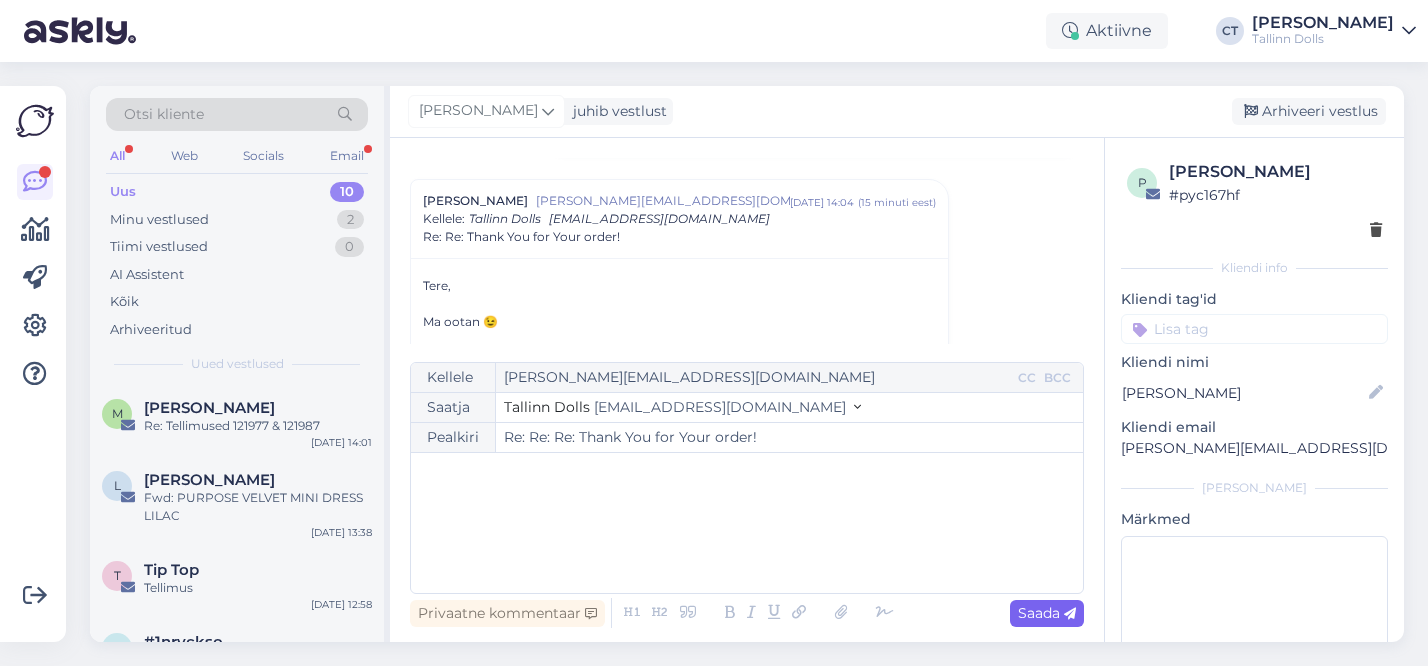 type on "Re: Re: Re: Thank You for Your order!" 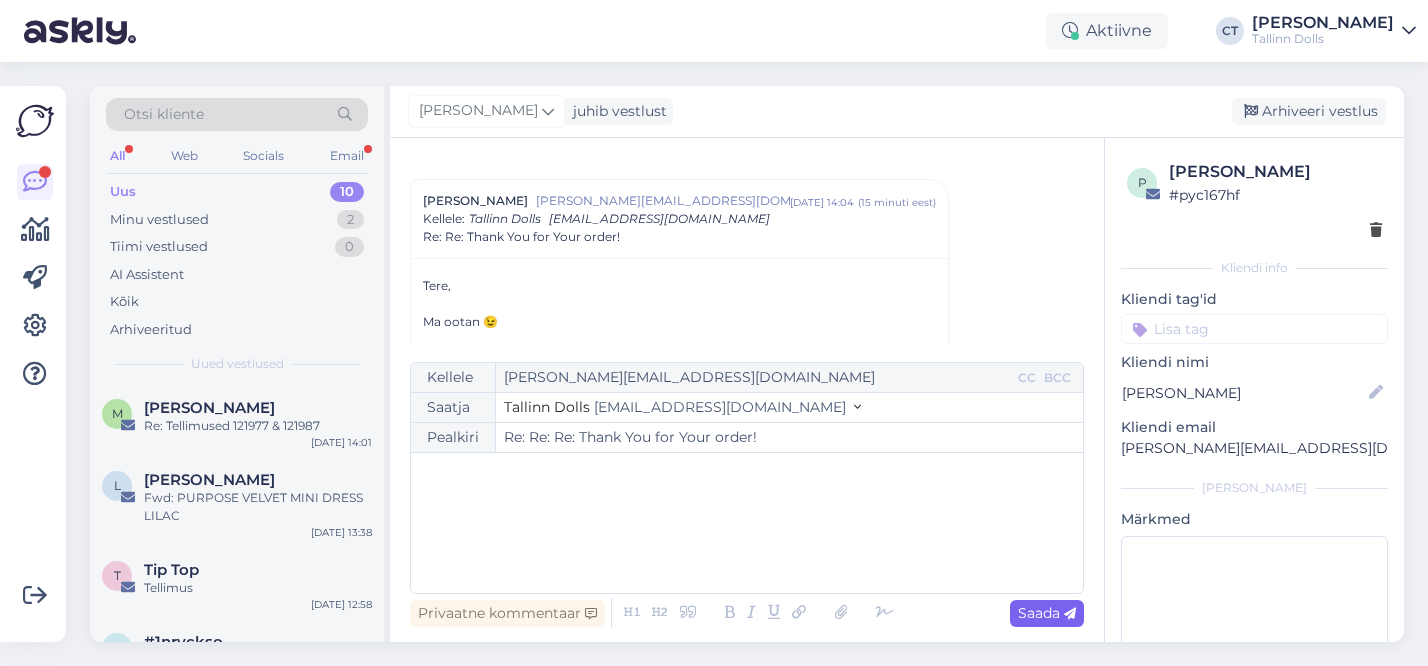 scroll, scrollTop: 1423, scrollLeft: 0, axis: vertical 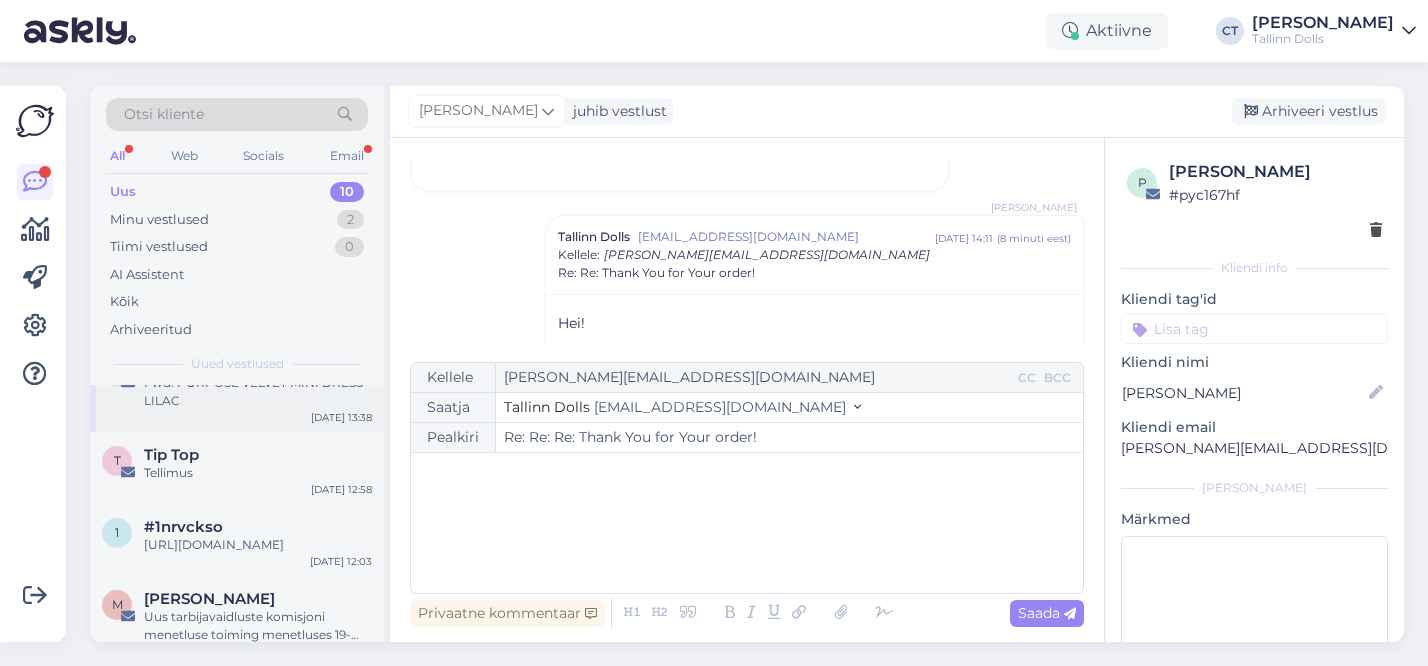 click on "Tellimus" at bounding box center [258, 473] 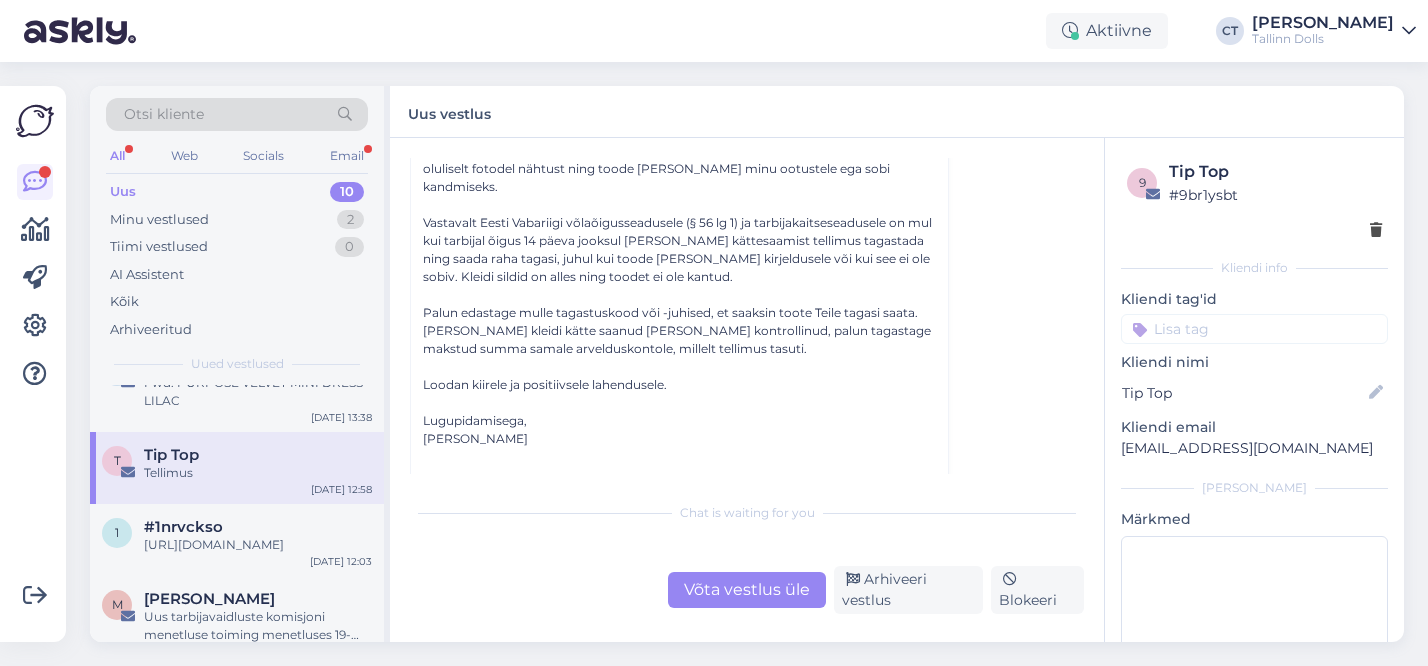 scroll, scrollTop: 827, scrollLeft: 0, axis: vertical 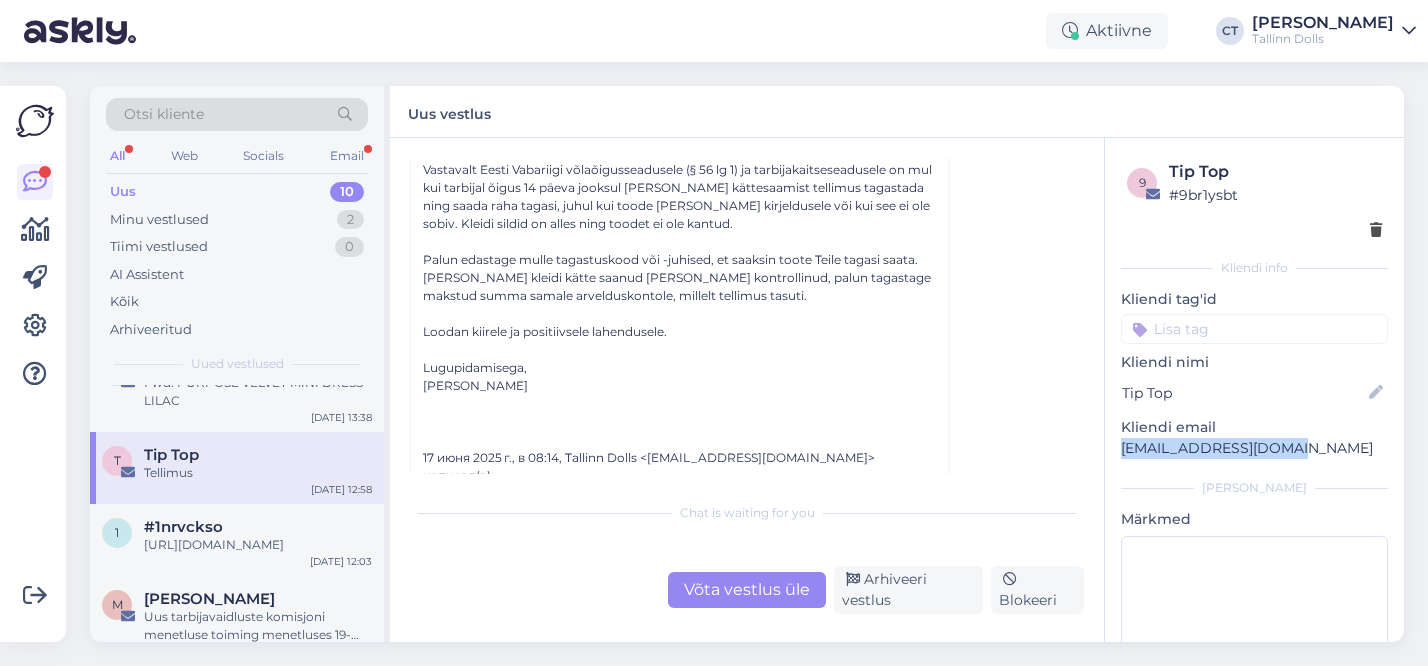 copy on "[EMAIL_ADDRESS][DOMAIN_NAME]" 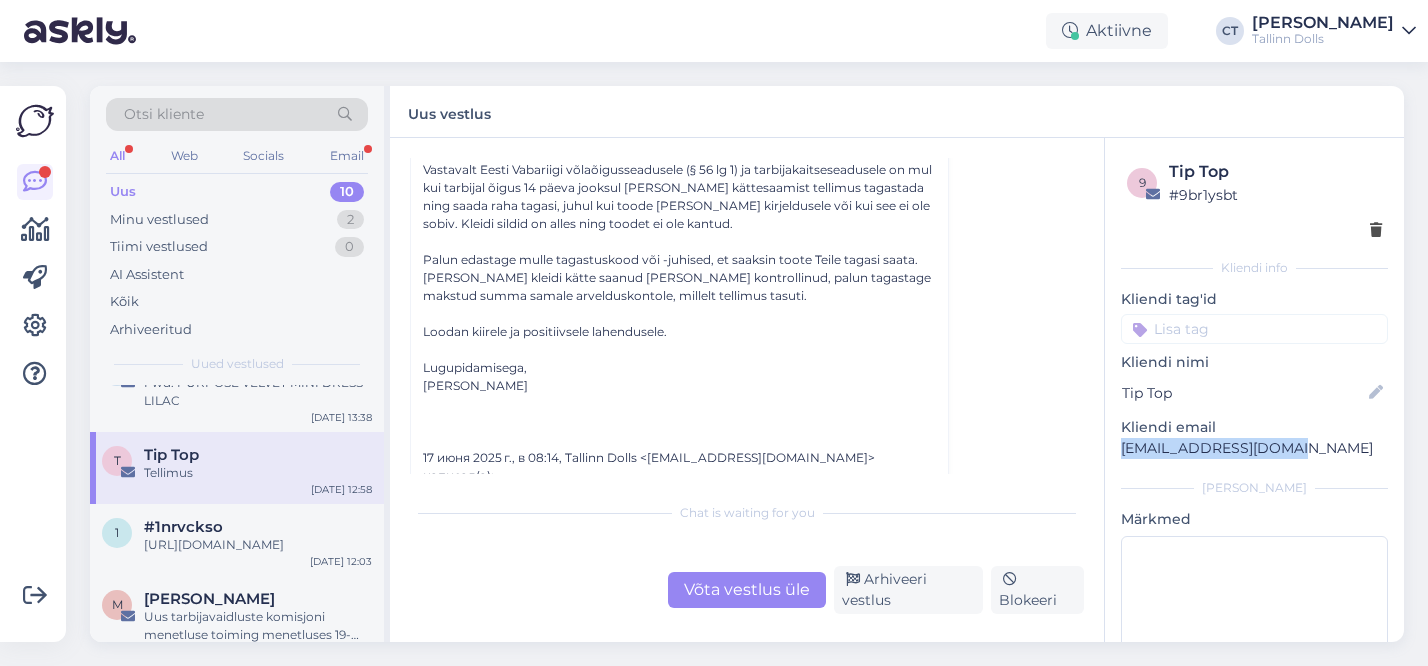 drag, startPoint x: 1288, startPoint y: 449, endPoint x: 1120, endPoint y: 447, distance: 168.0119 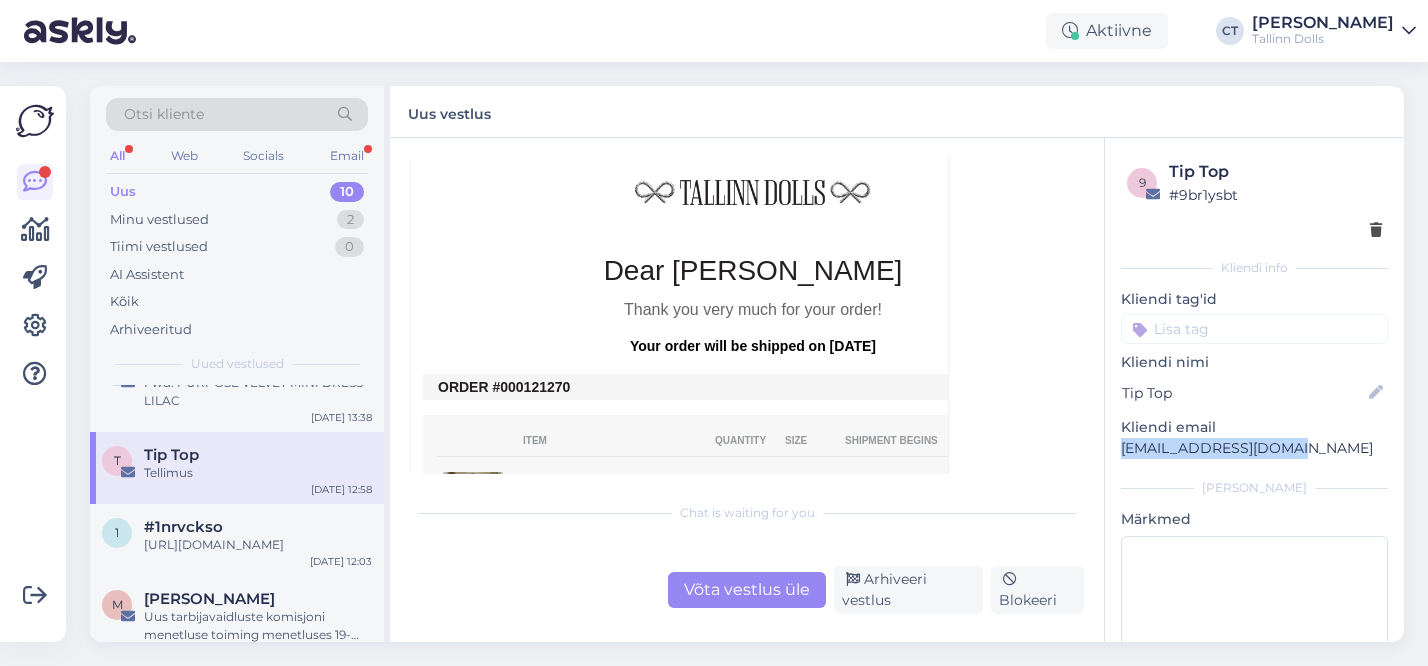 scroll, scrollTop: 1324, scrollLeft: 0, axis: vertical 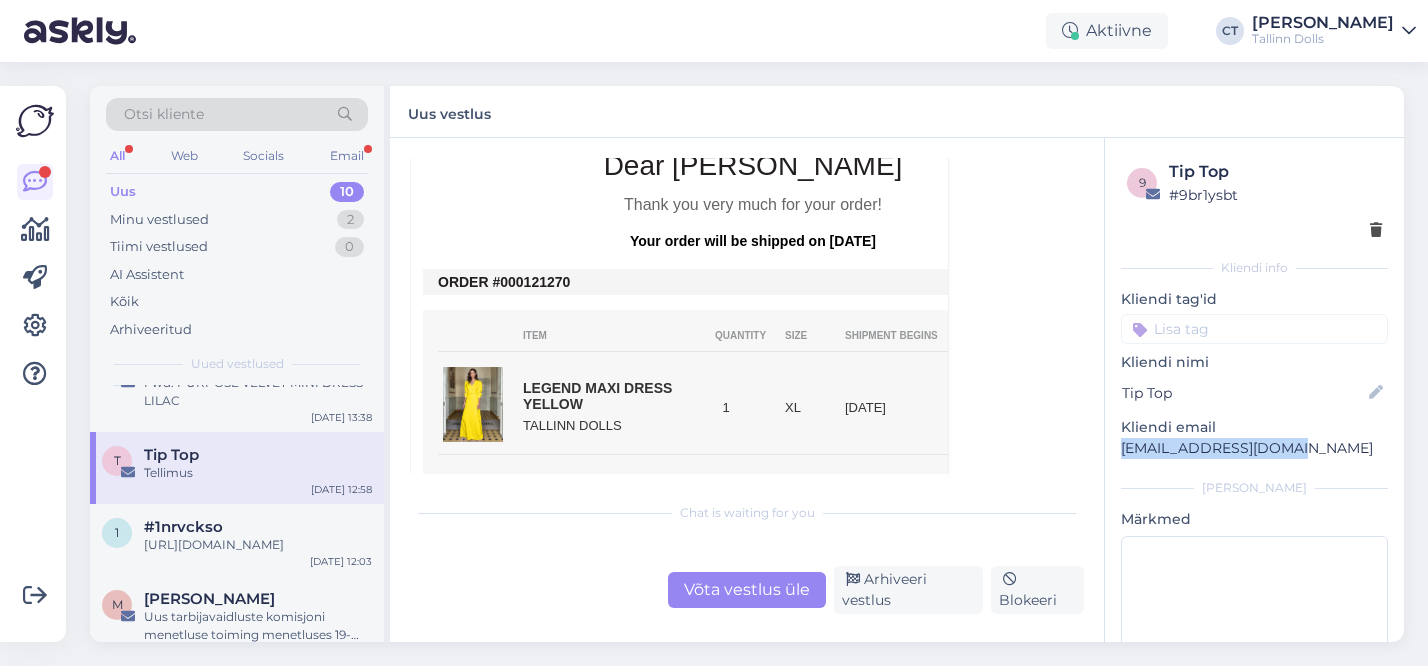 drag, startPoint x: 580, startPoint y: 247, endPoint x: 526, endPoint y: 248, distance: 54.00926 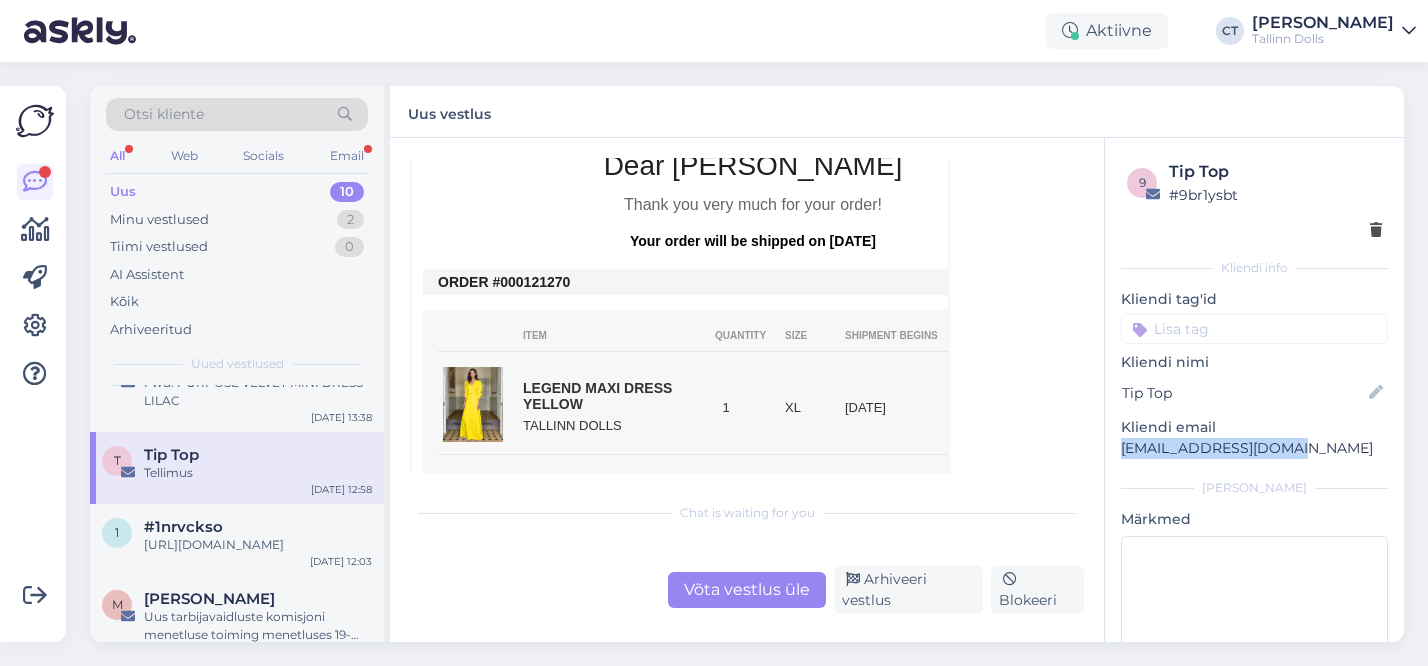 click on "ORDER #000121270" at bounding box center (753, 282) 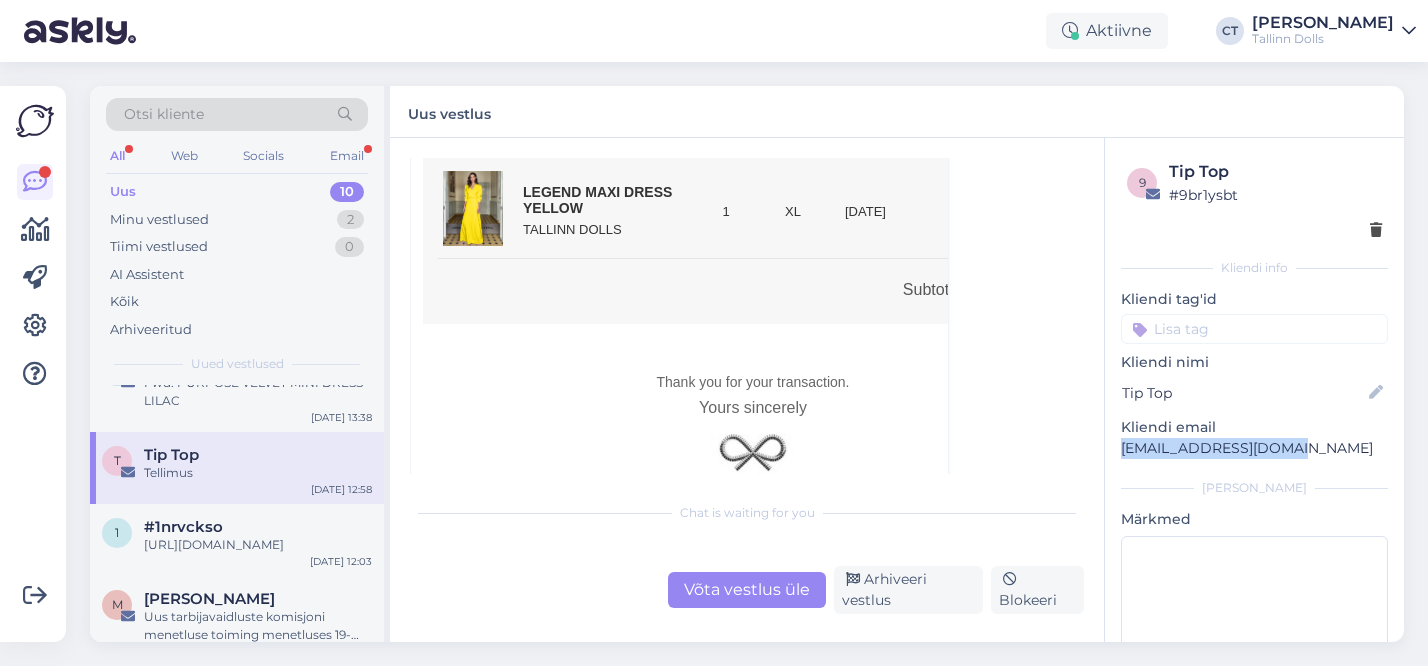scroll, scrollTop: 1521, scrollLeft: 0, axis: vertical 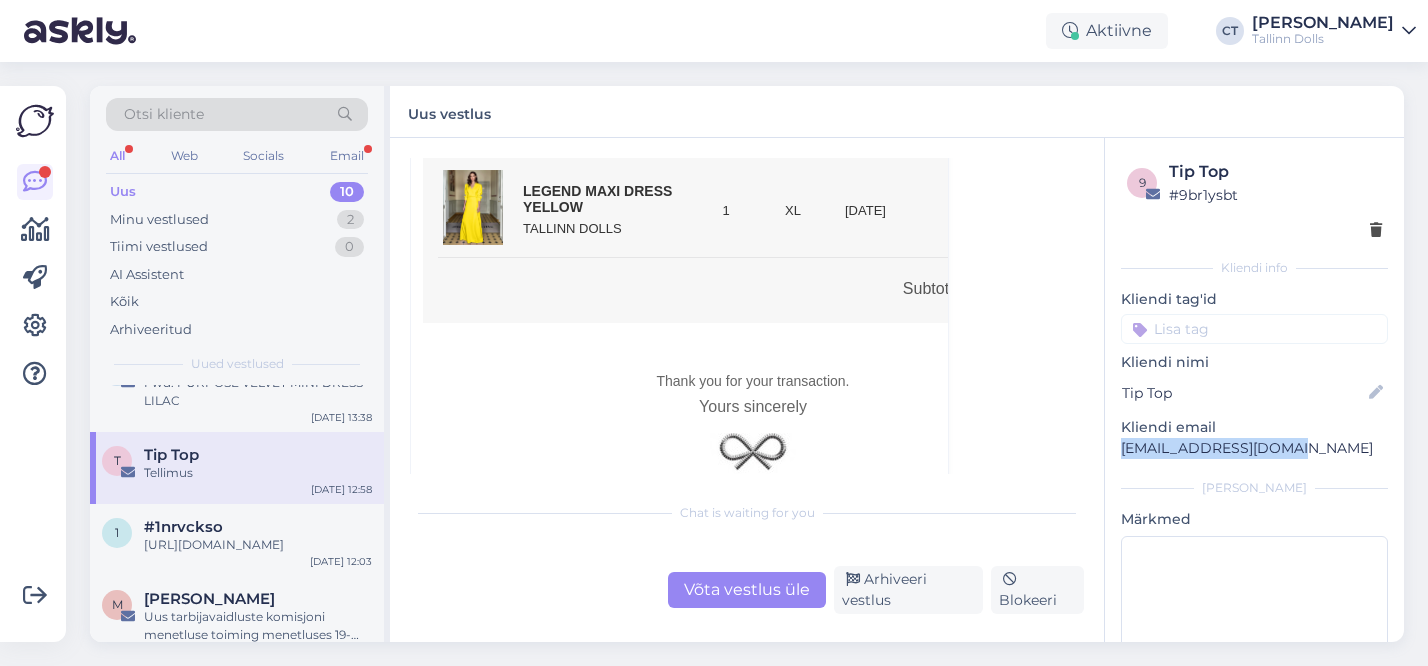 click on "Uus 10" at bounding box center [237, 192] 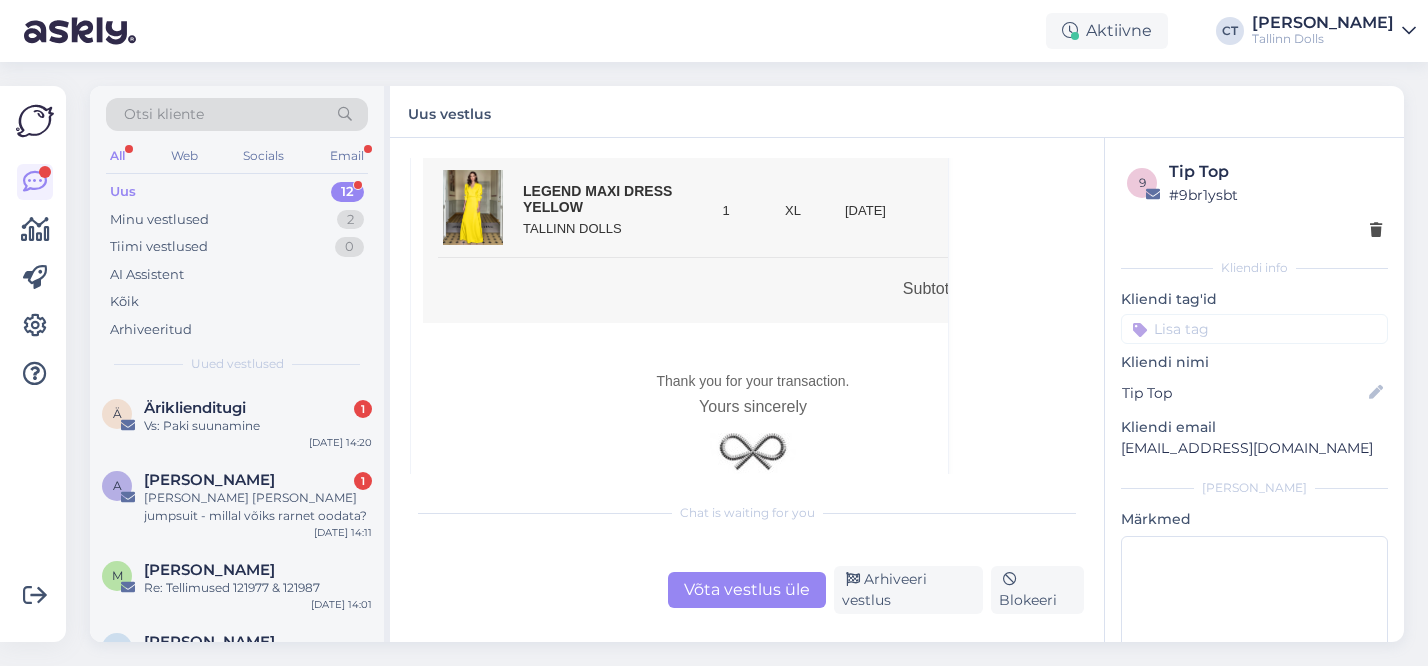 click on "Vs: Paki suunamine" at bounding box center [258, 426] 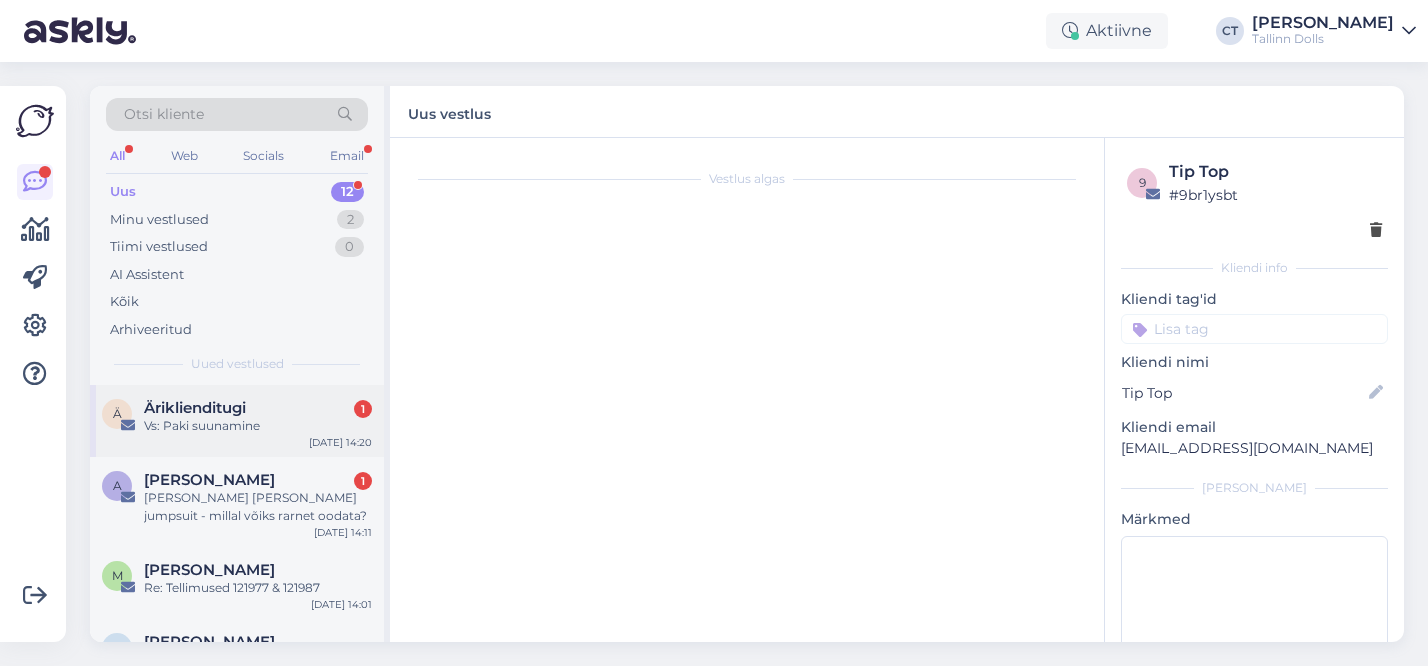 click on "Vs: Paki suunamine" at bounding box center [258, 426] 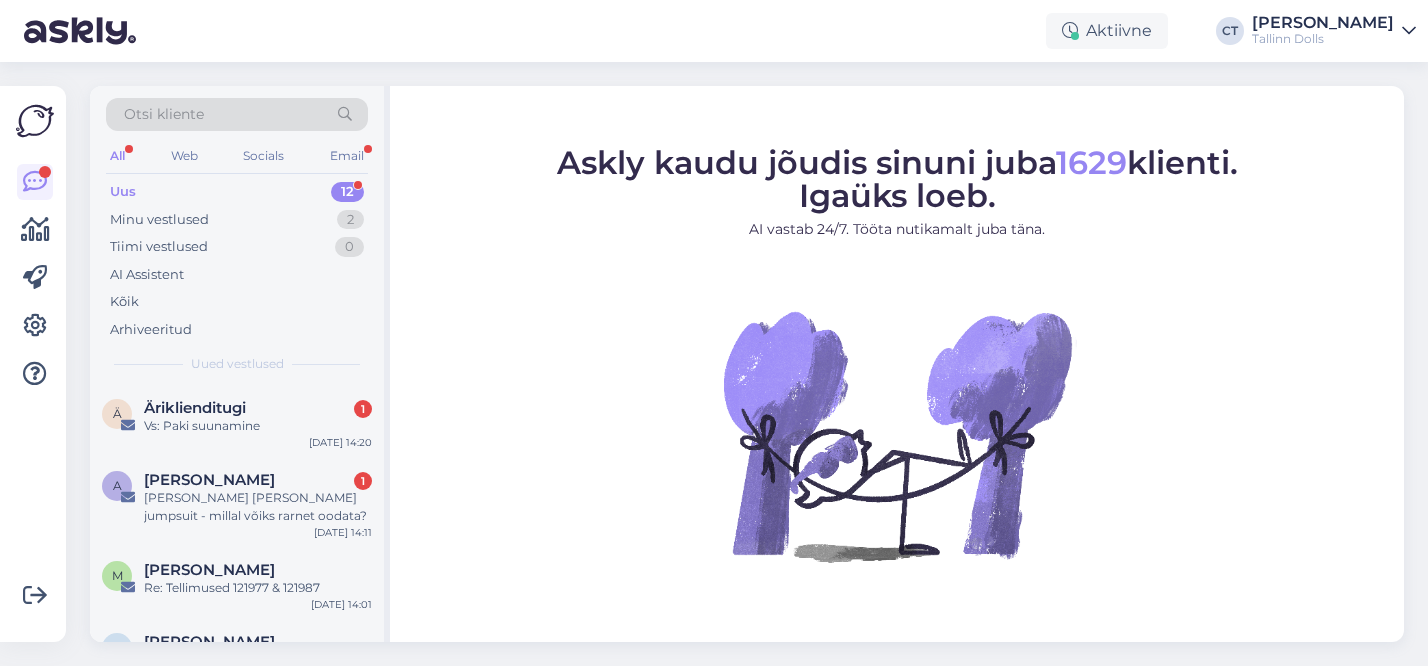 scroll, scrollTop: 0, scrollLeft: 0, axis: both 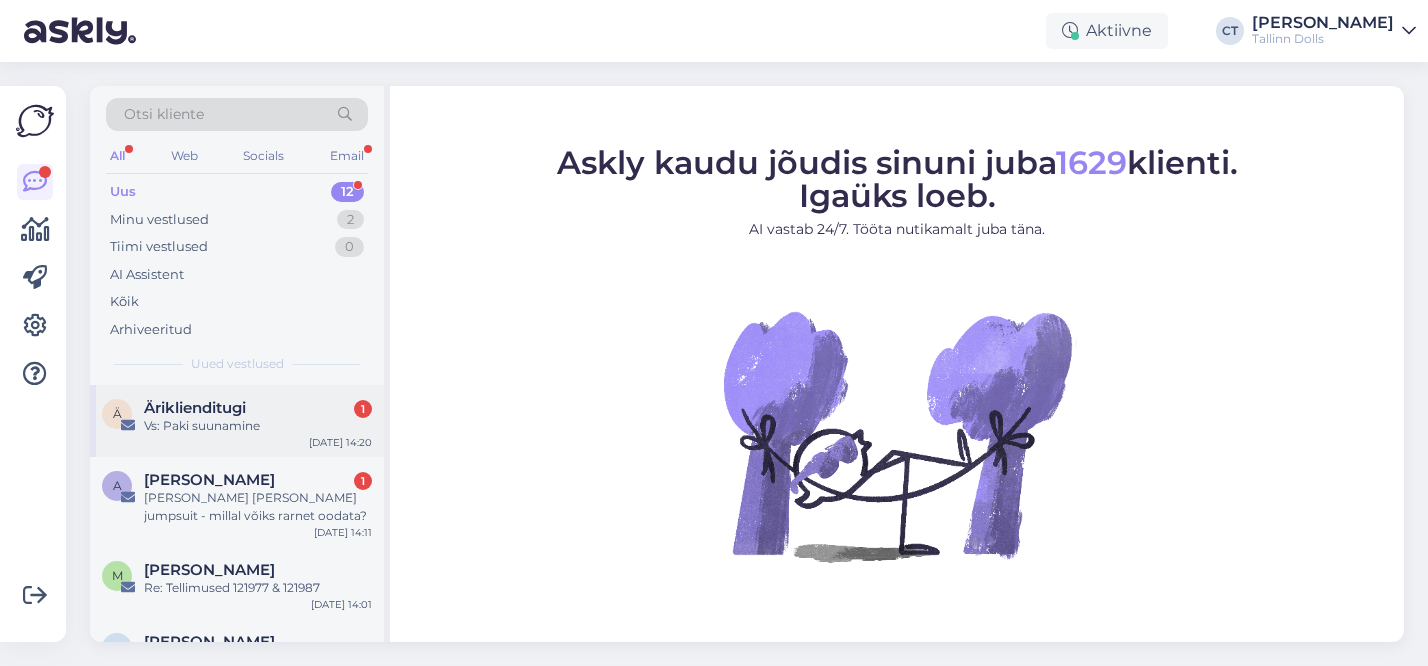 click on "Vs: Paki suunamine" at bounding box center (258, 426) 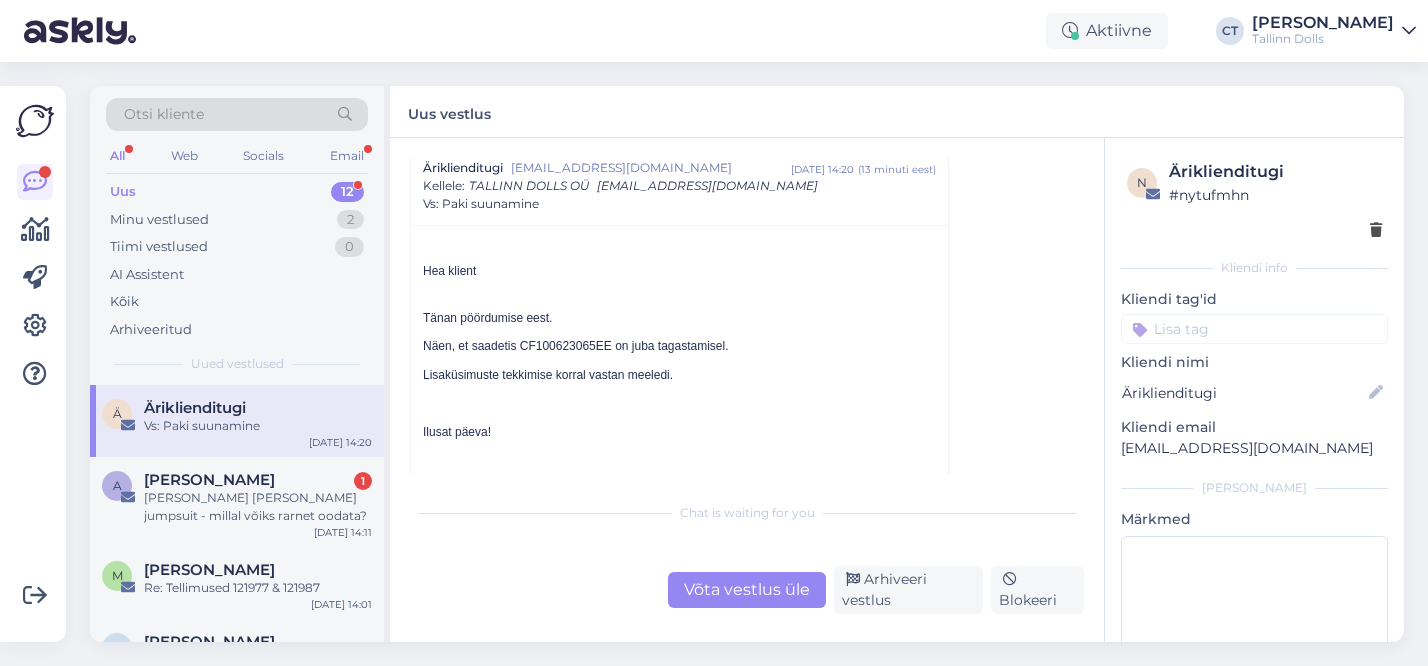 scroll, scrollTop: 4928, scrollLeft: 0, axis: vertical 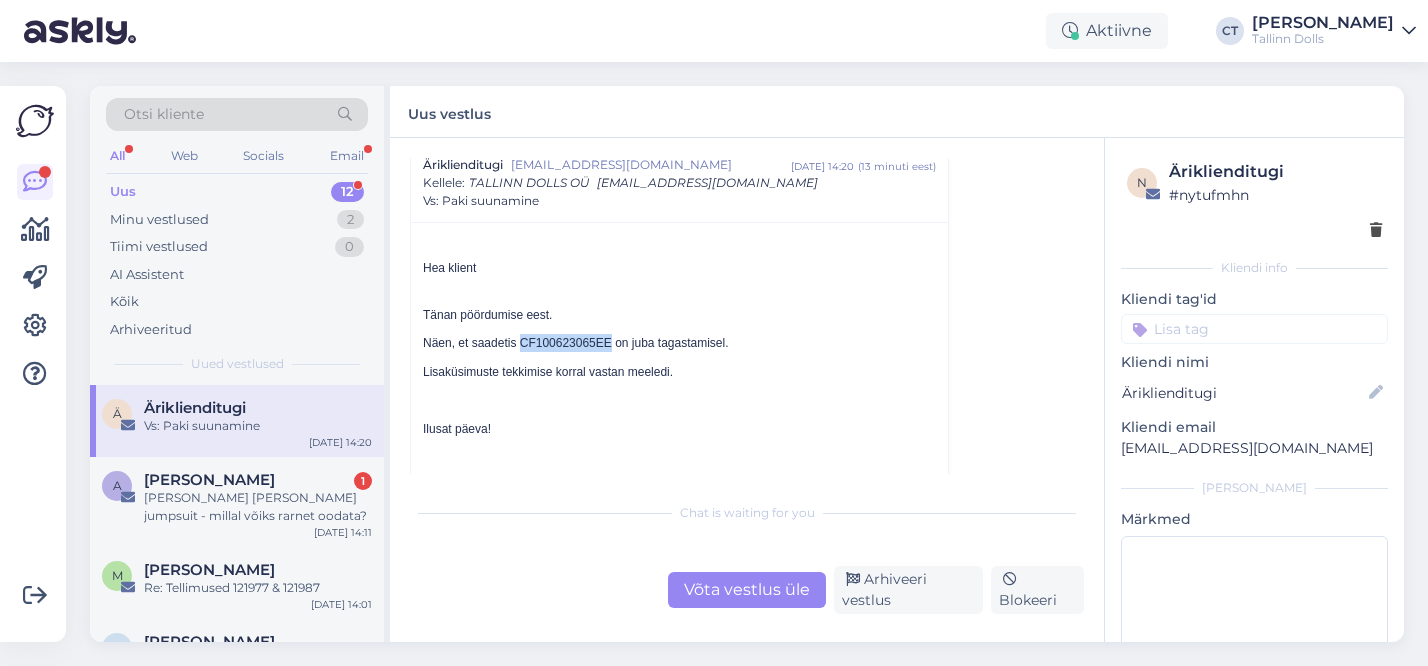drag, startPoint x: 609, startPoint y: 339, endPoint x: 524, endPoint y: 340, distance: 85.00588 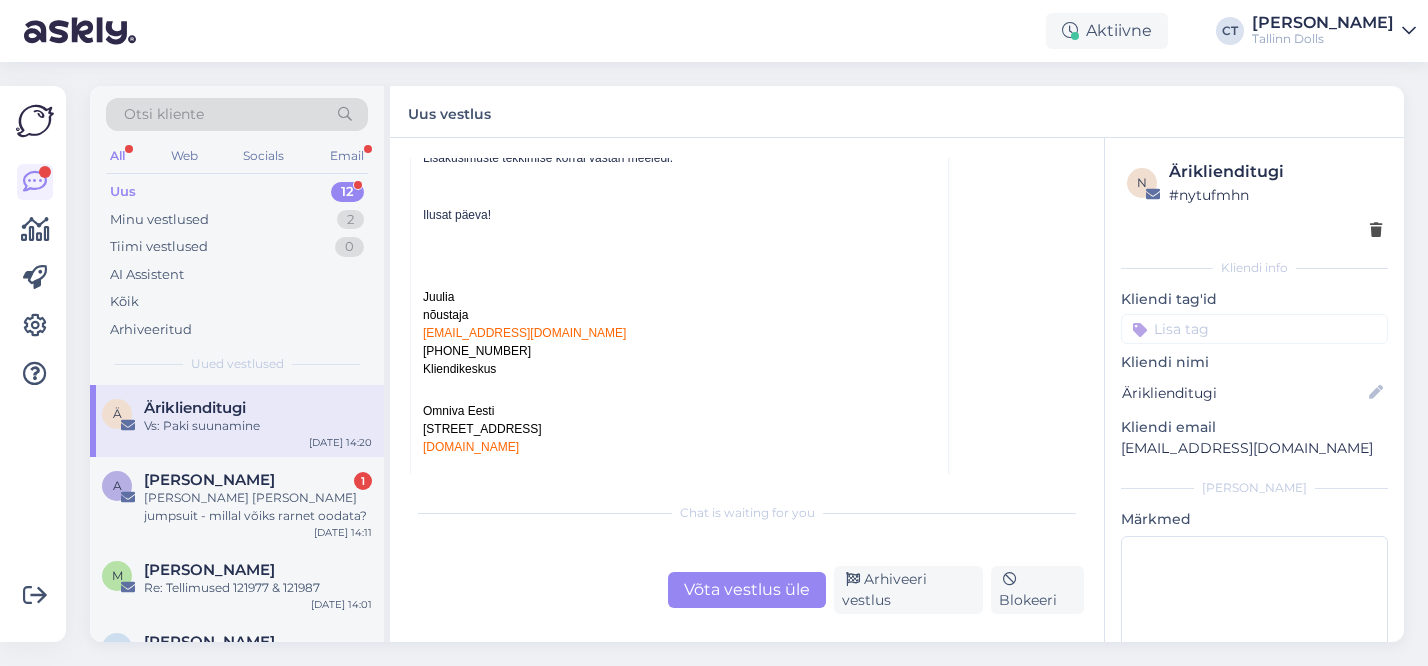 scroll, scrollTop: 5000, scrollLeft: 0, axis: vertical 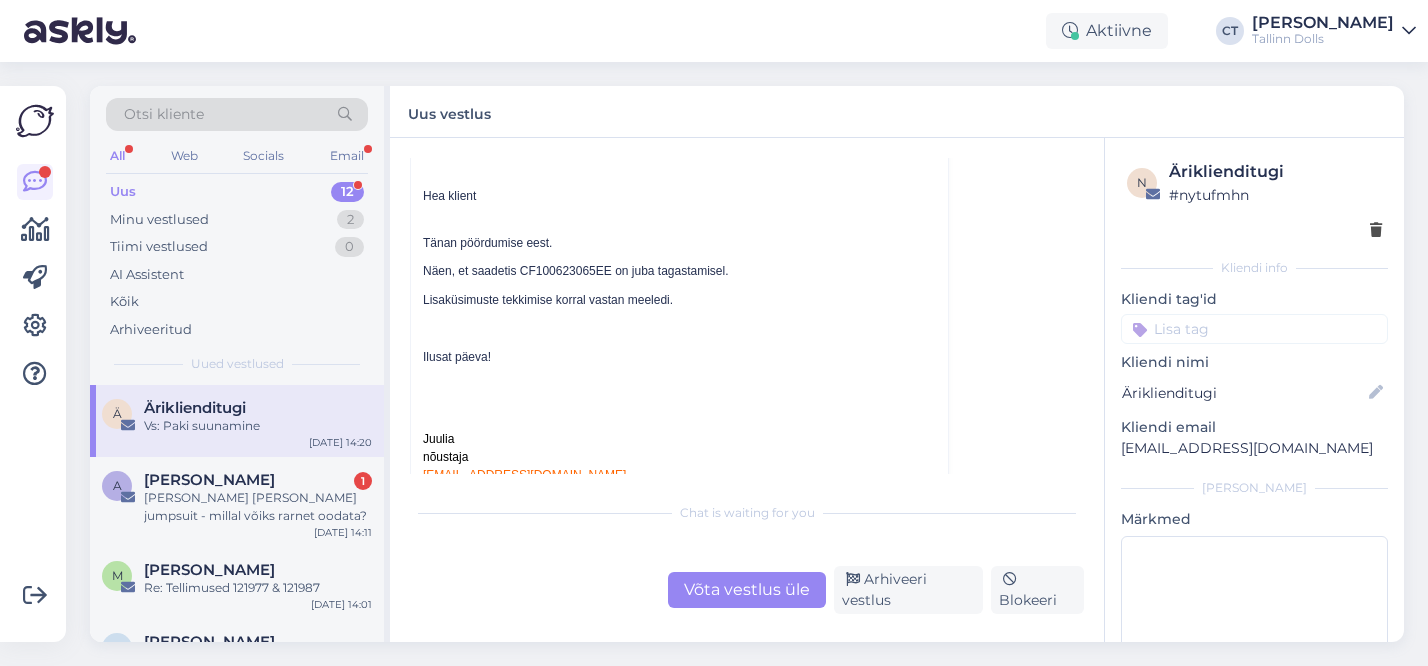 click on "Hea klient
Tänan pöördumise eest.
Näen, et saadetis CF100623065EE on juba tagastamisel.
Lisaküsimuste tekkimise korral vastan meeledi.
Ilusat päeva!
Juulia
nõustaja
ariklient@omniva.ee
+372 664 3444
Kliendikeskus
Omniva Eesti
Pallasti 28 10001 Tallinn
www.omniva.ee
Konfidentsiaalsusteade. Käesolev e-kiri ja selle manus(ed) on mõeldud üksnes e-kirja adressaadile. E-kiri võib sisaldada teavet, mis on privilegeeritud, konfidentsiaalne ja/või ei kuulu vastavalt kehtivale seadusele avalikustamisele. Kui Te ei ole käesoleva
e-kirja adressaadiks või olete saanud e-kirja ekslikult, teavitame Teid, et igasugune e-kirjas oleva informatsiooni avaldamine, kopeerimine, levitamine on rangelt keelatud ning võib olla ebaseaduslik. Sellisel juhul palume Teil viivitamatult teavitada saatjat
ja kustutada see e-kiri ning manused oma süsteemist. Täname.
------------------- Algsõnum -------------------
Saatja:" at bounding box center (679, 644) 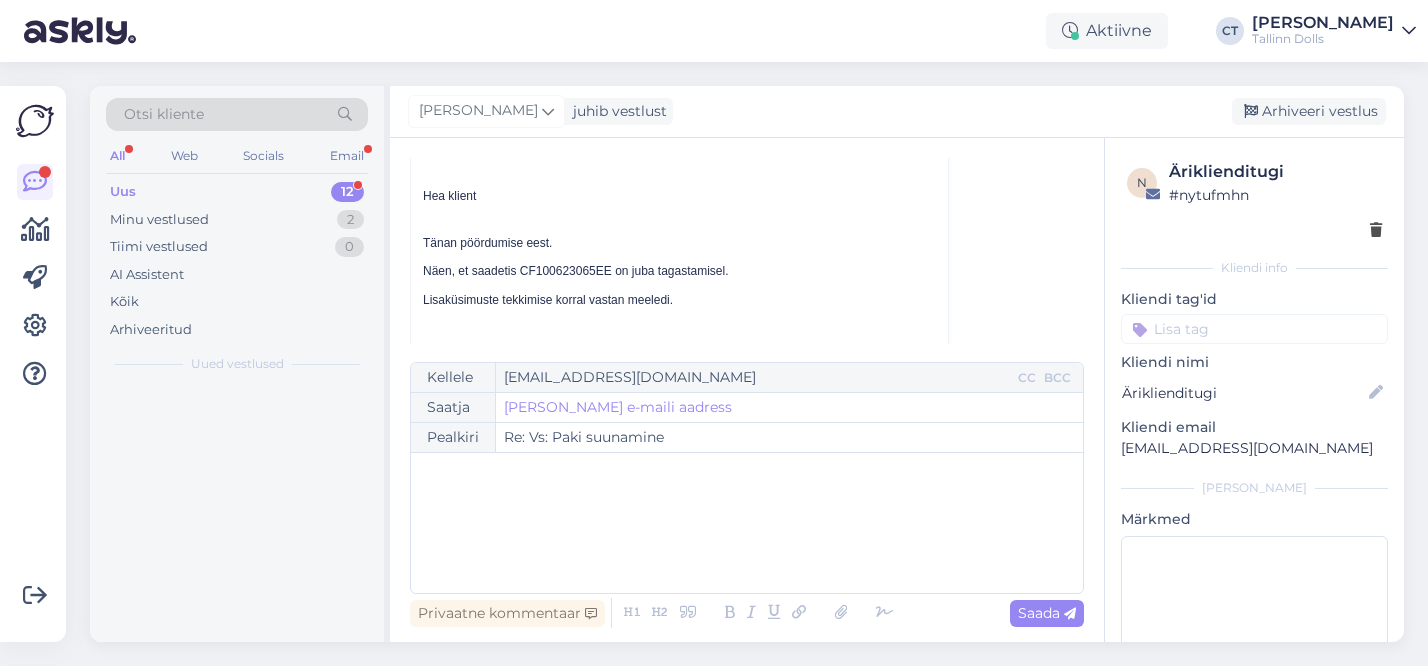 scroll, scrollTop: 4913, scrollLeft: 0, axis: vertical 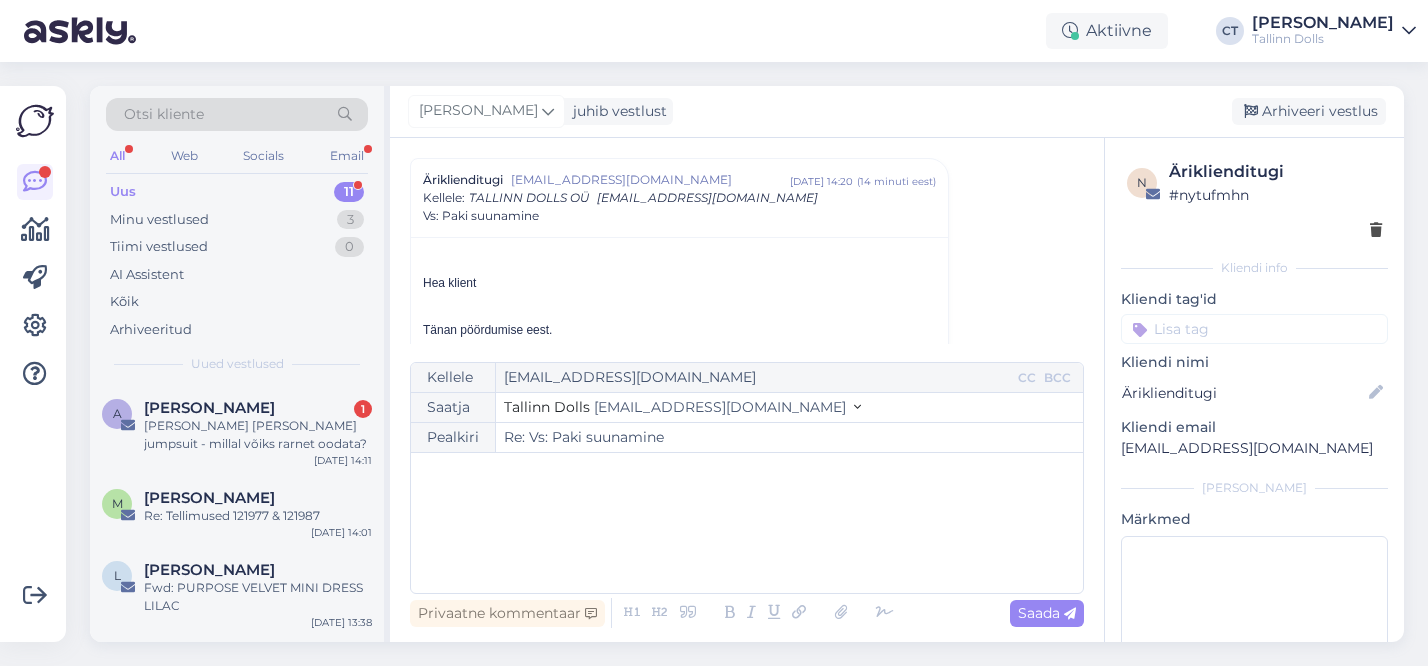 click on "﻿" at bounding box center [747, 473] 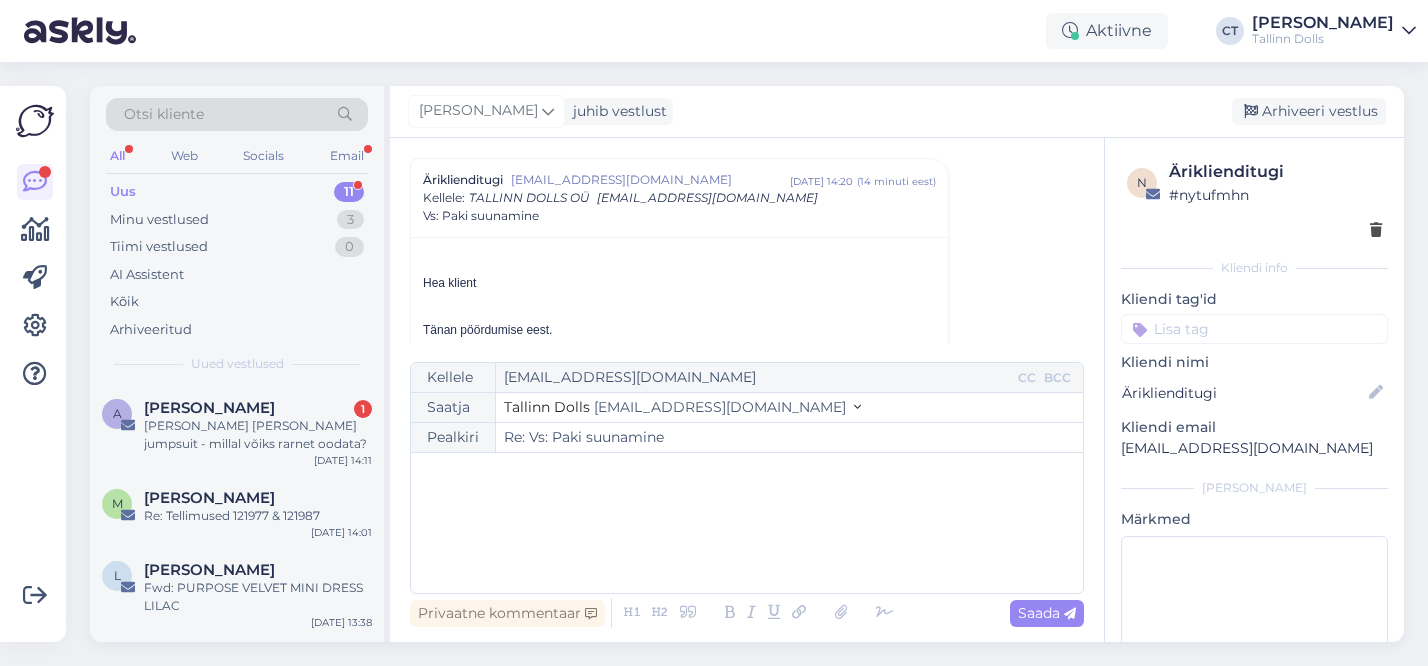 click on "﻿" at bounding box center [747, 473] 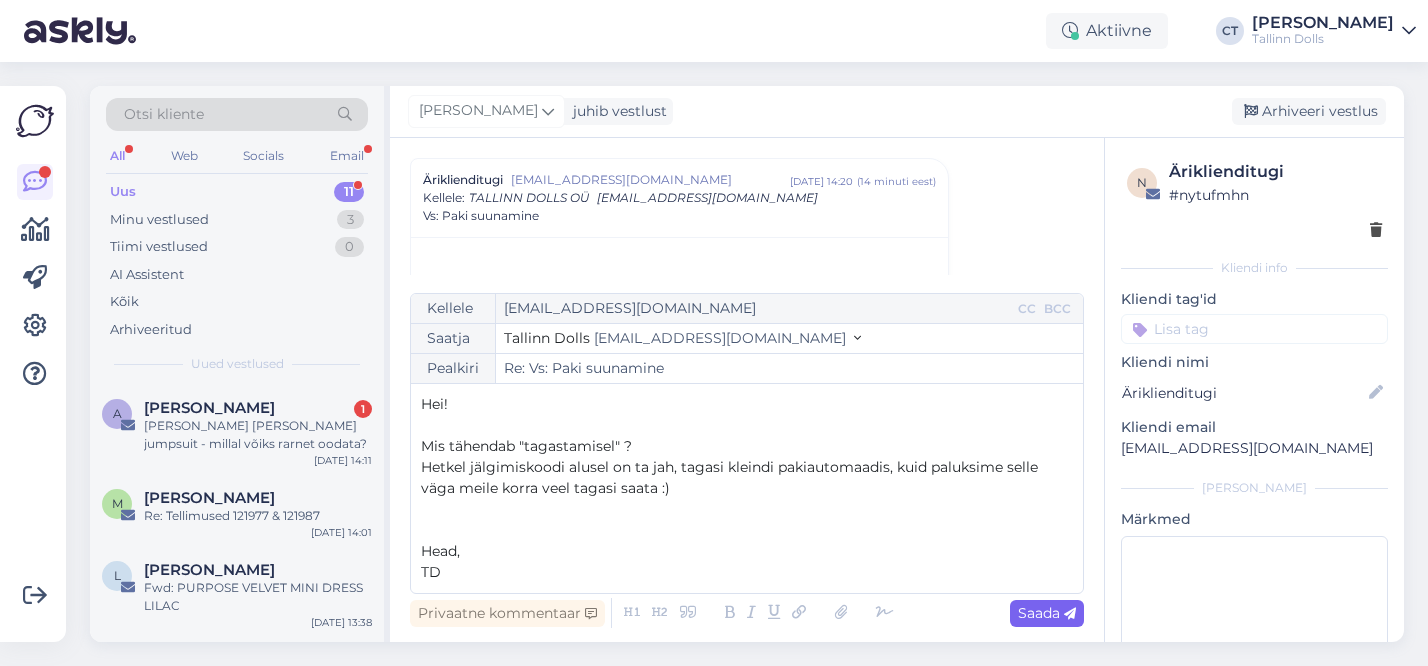 click on "Saada" at bounding box center (1047, 613) 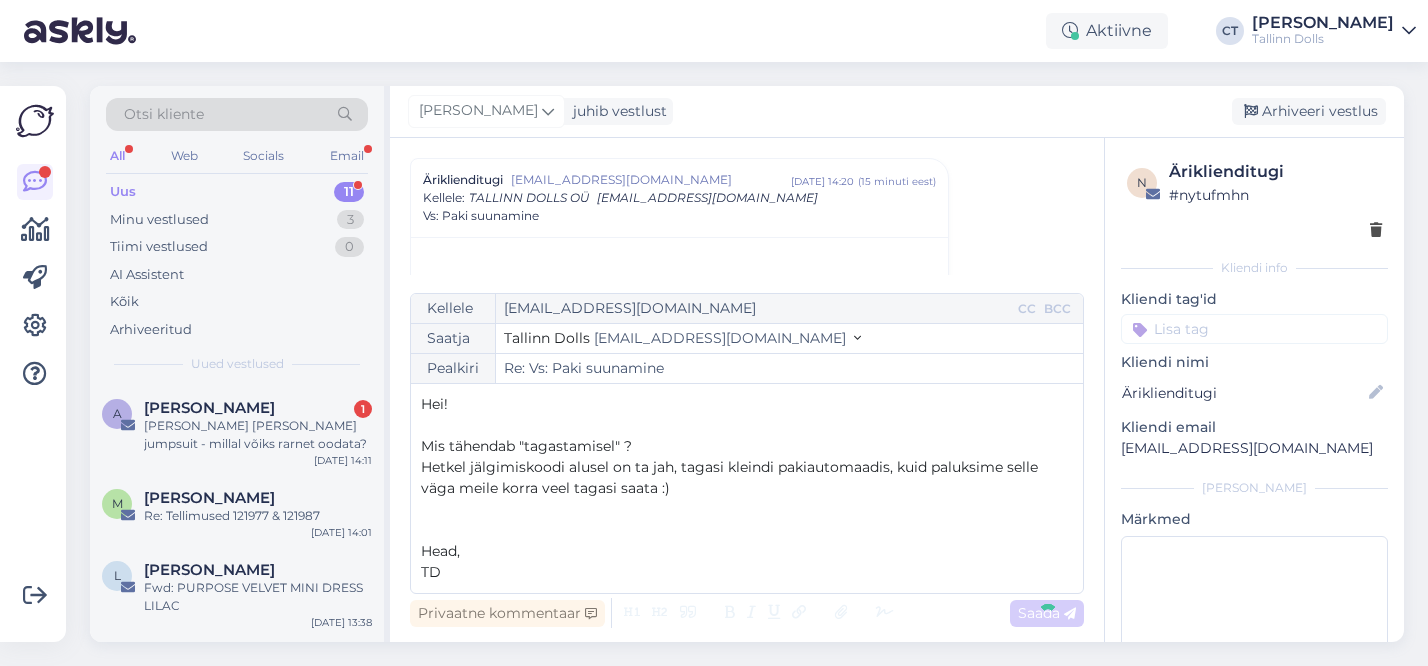 type on "Re: Re: Vs: Paki suunamine" 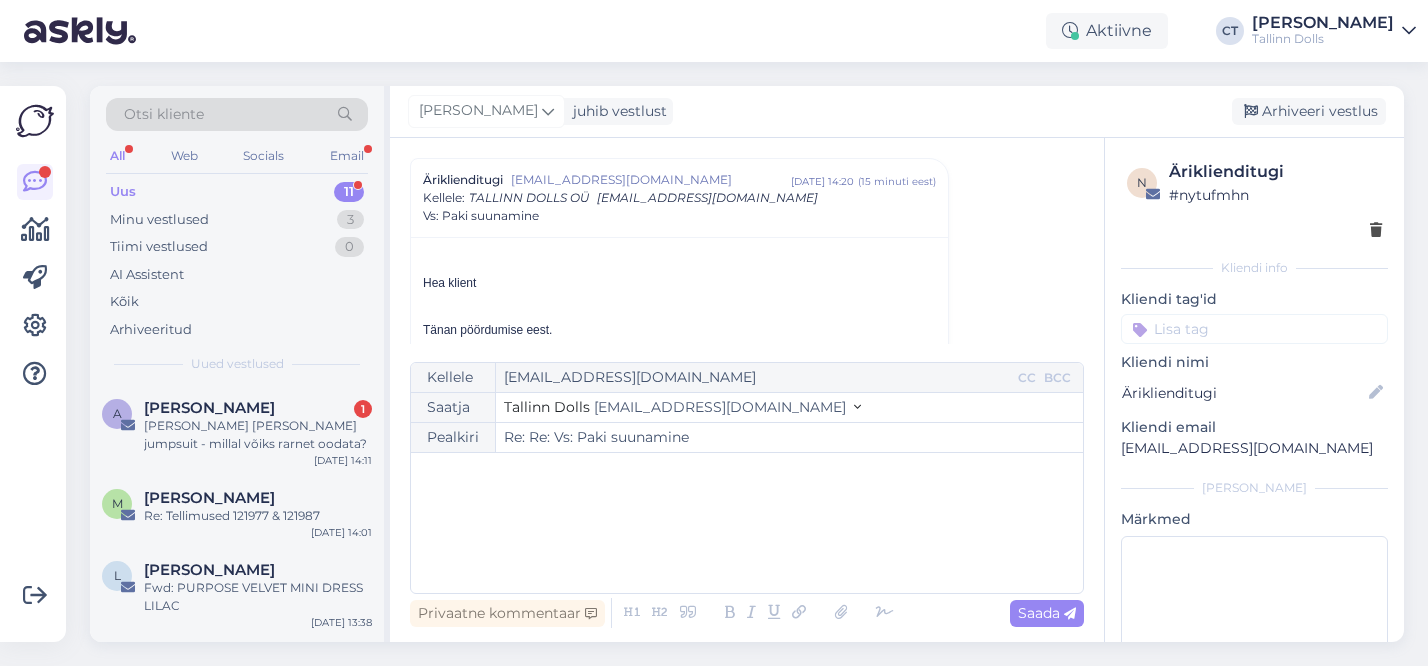 scroll, scrollTop: 6018, scrollLeft: 0, axis: vertical 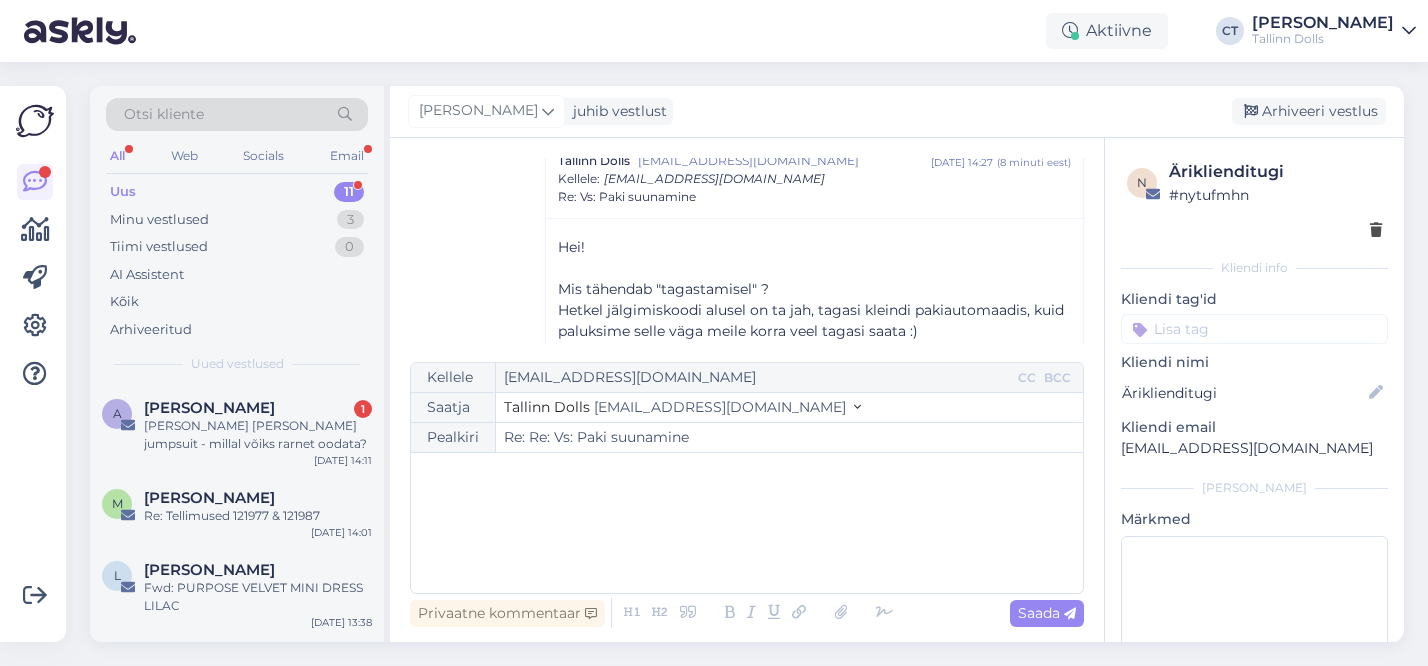 click on "Cärol-Laura Tenso juhib vestlust Arhiveeri vestlus" at bounding box center [897, 112] 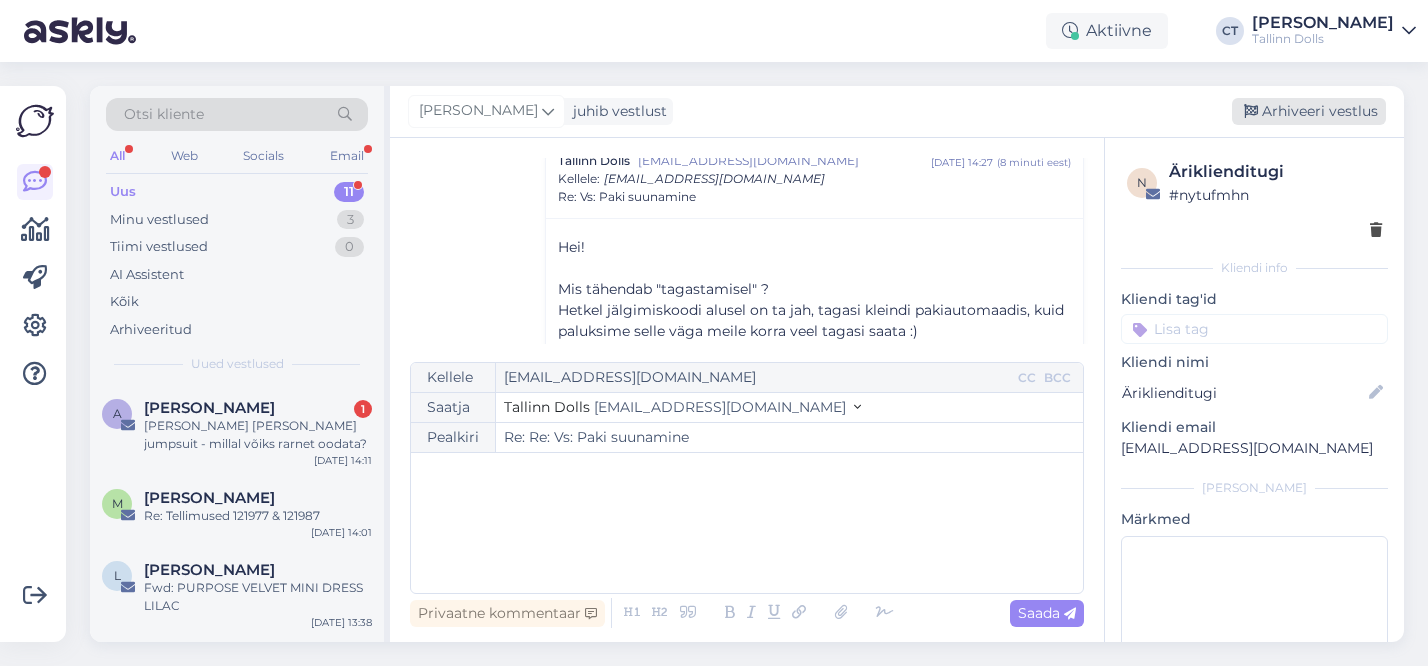 click on "Arhiveeri vestlus" at bounding box center (1309, 111) 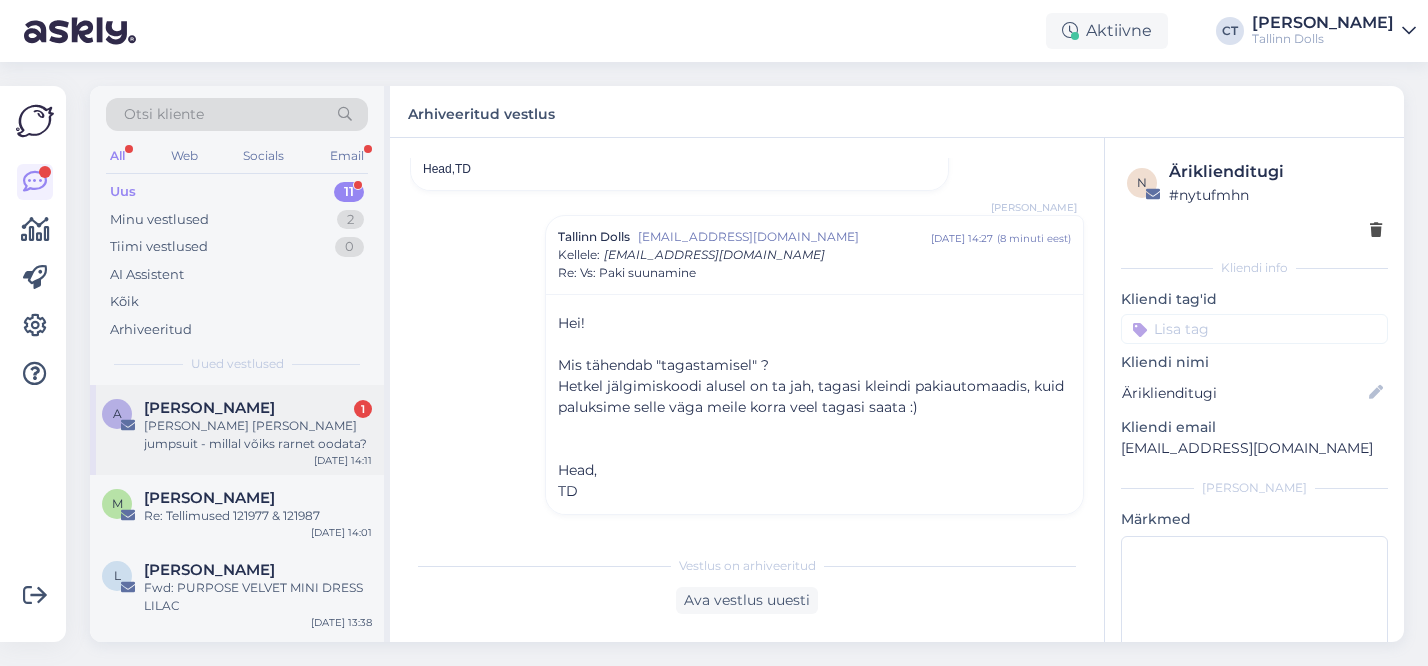 click on "Roosa kleit ja jumpsuit - millal võiks rarnet oodata?" at bounding box center (258, 435) 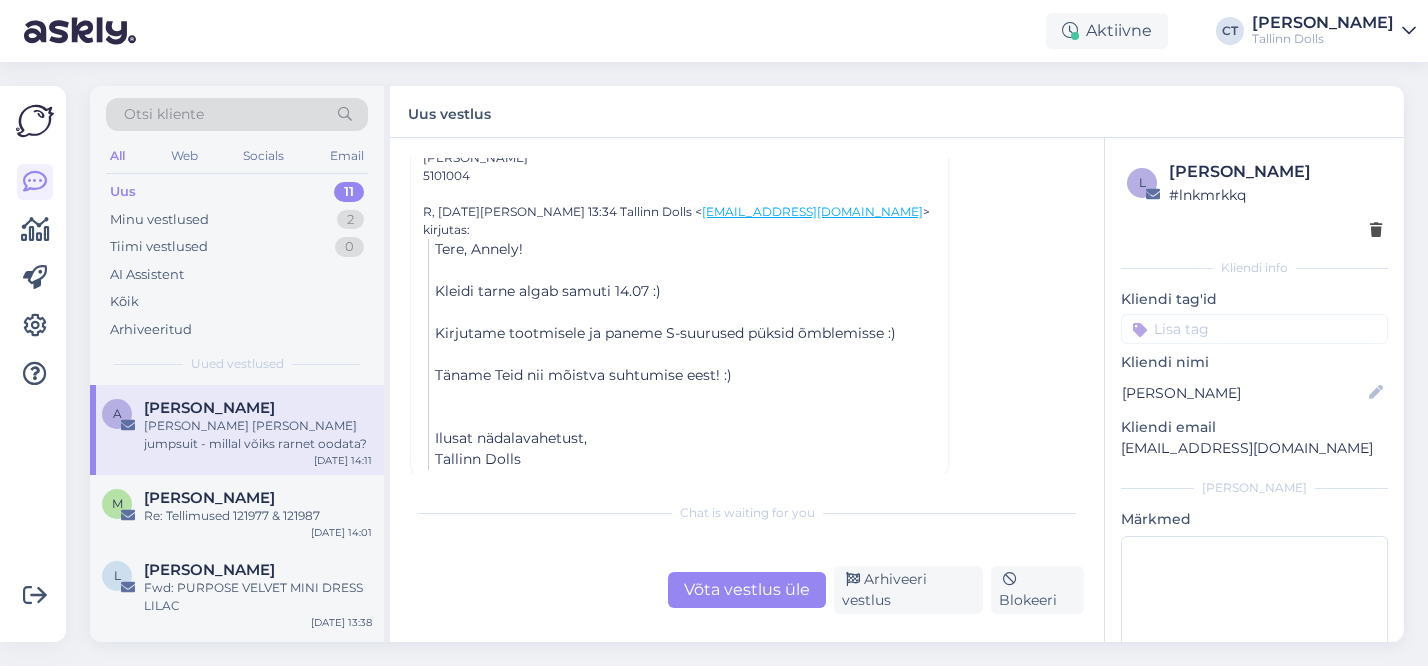 scroll, scrollTop: 634, scrollLeft: 0, axis: vertical 